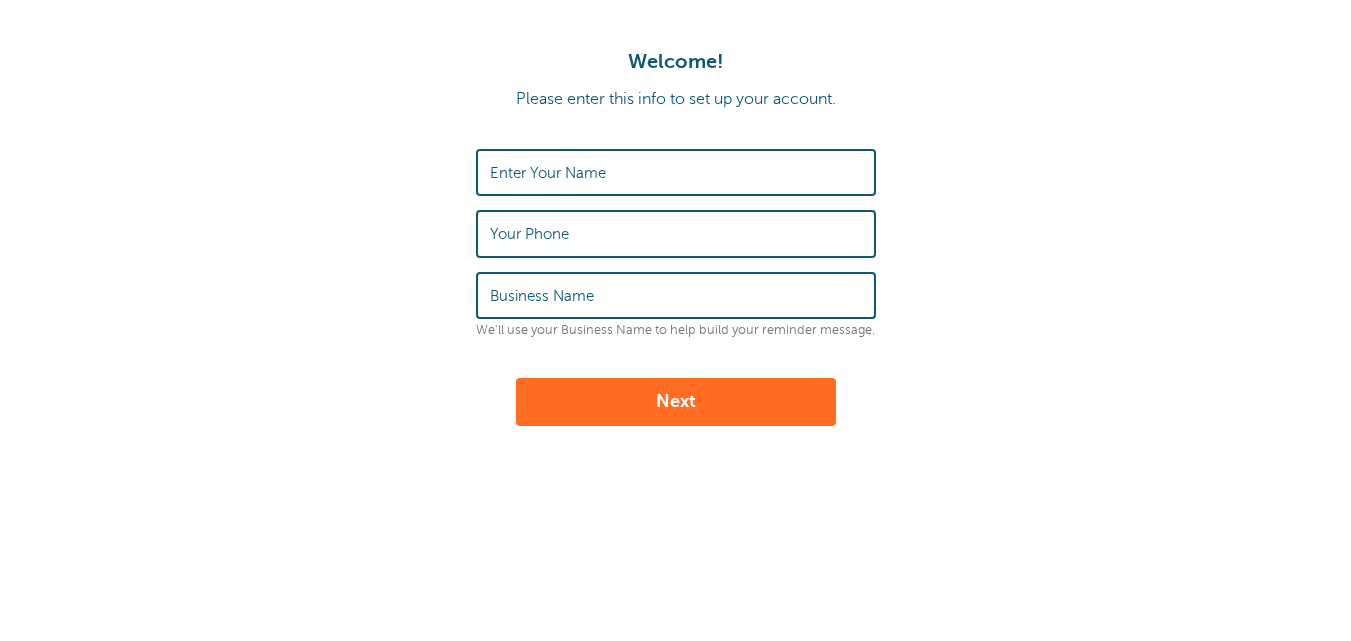 scroll, scrollTop: 0, scrollLeft: 0, axis: both 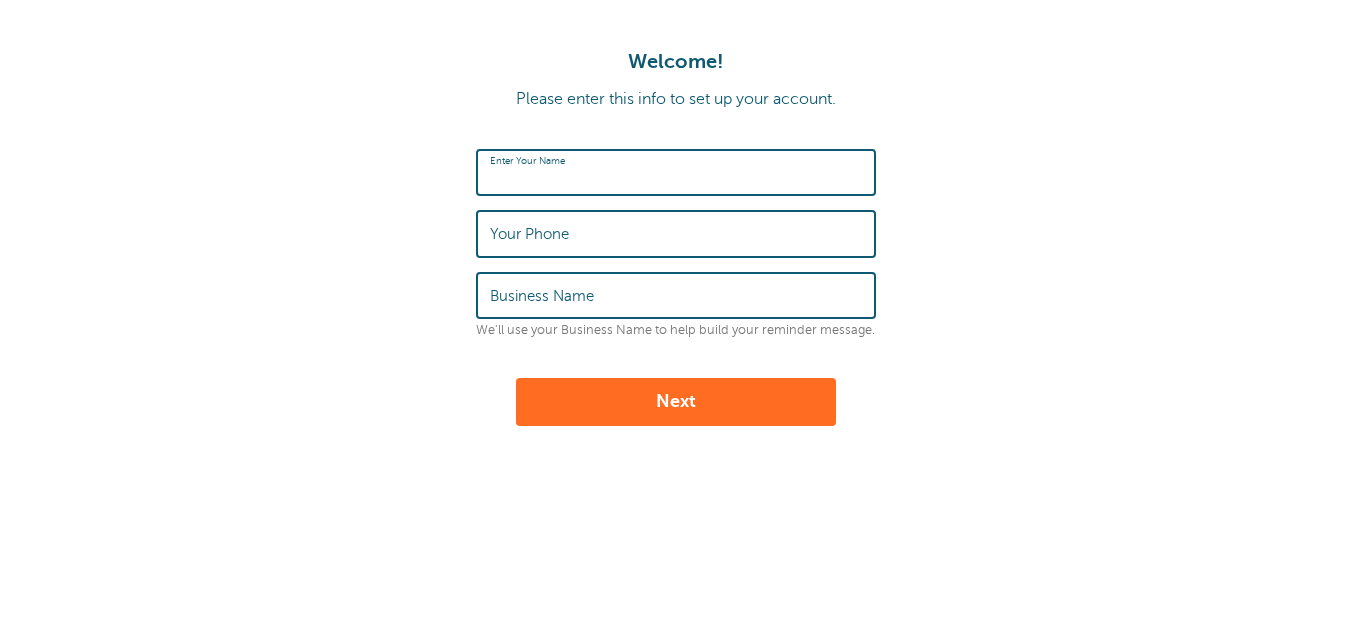 type on "I" 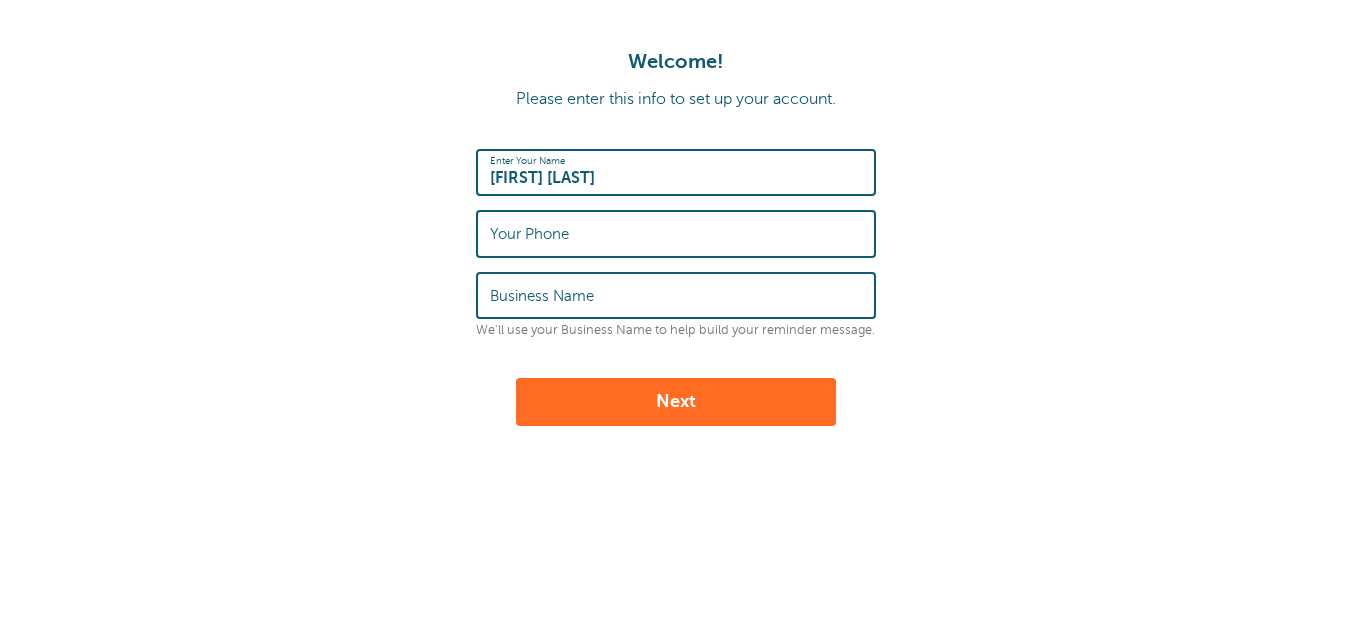 type on "Oliver Gajdowski" 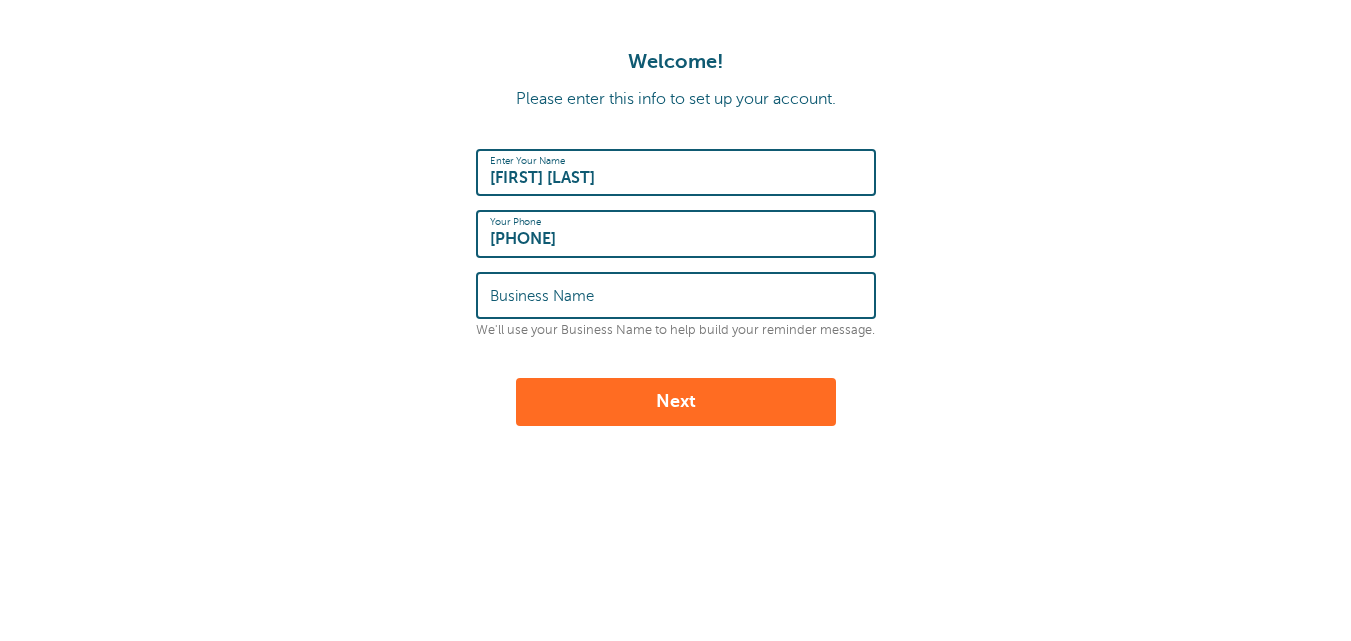 type on "+48 667 821 224" 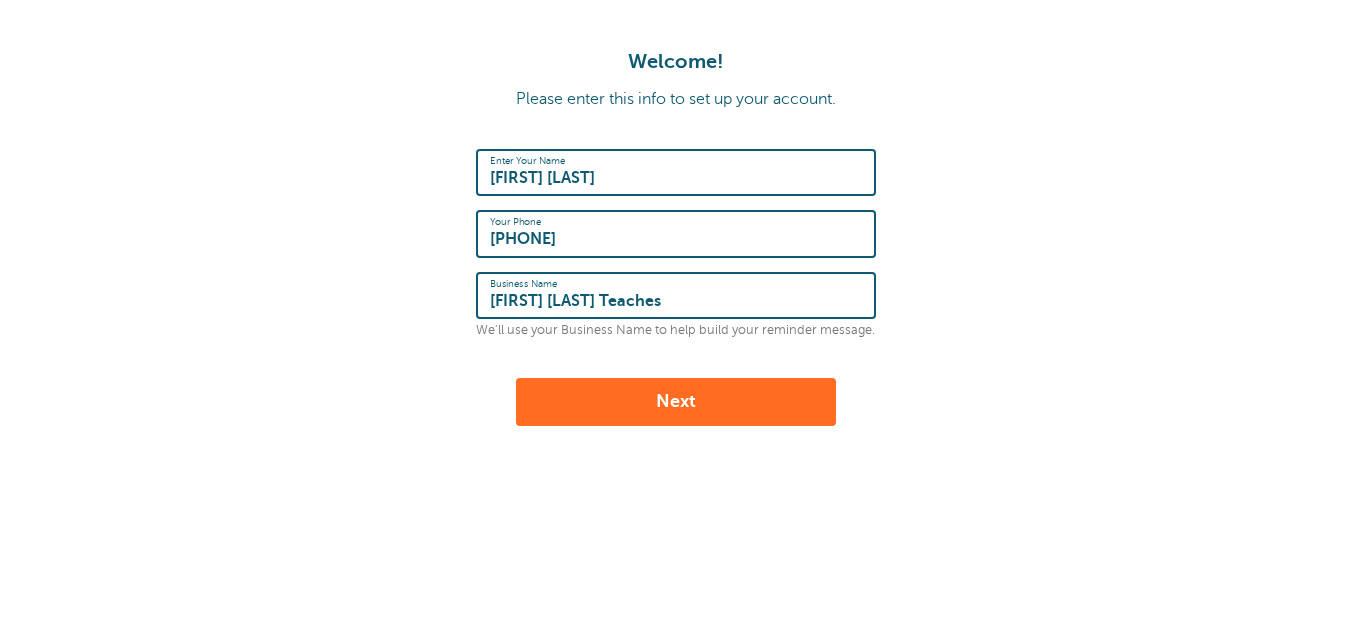 type on "Oliver Gajdowski Teaches" 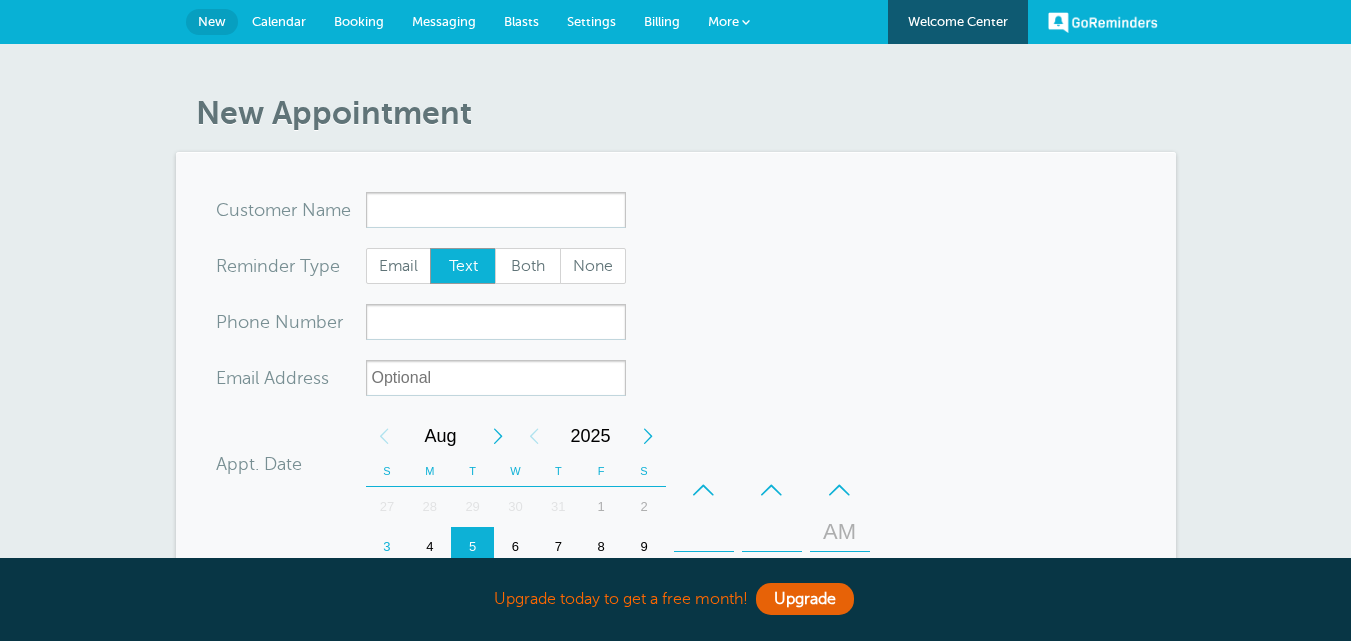 scroll, scrollTop: 0, scrollLeft: 0, axis: both 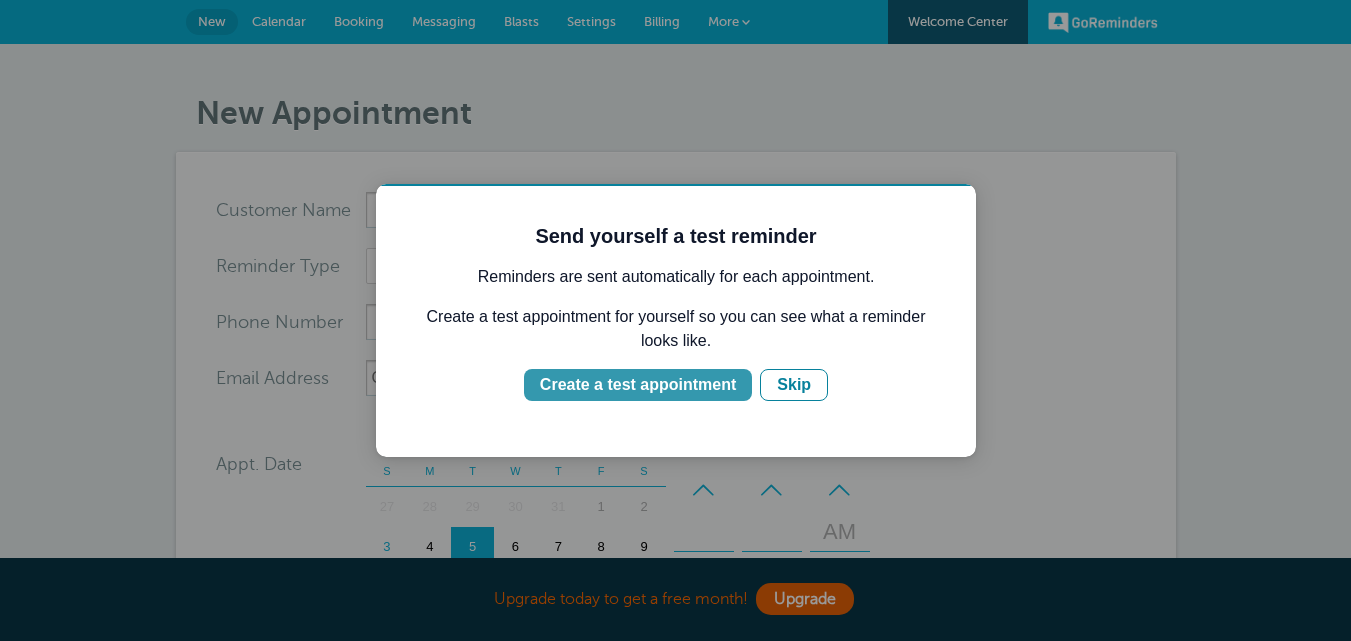 click on "Create a test appointment" at bounding box center (638, 385) 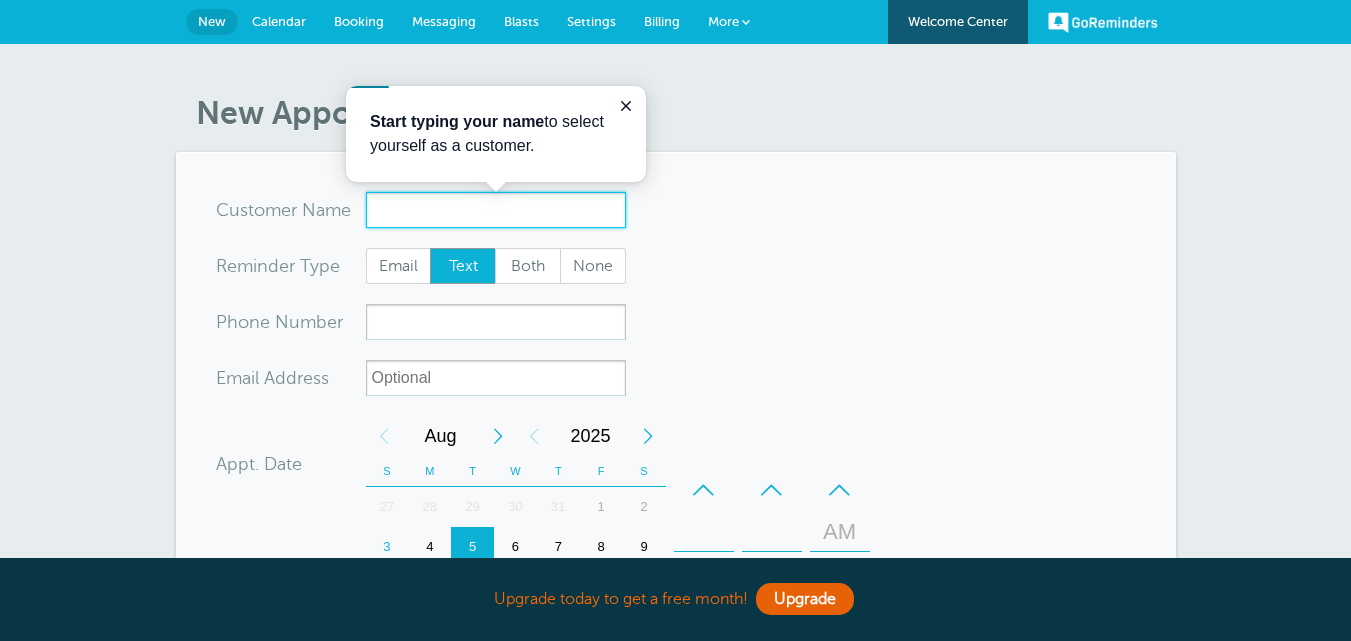 scroll, scrollTop: 0, scrollLeft: 0, axis: both 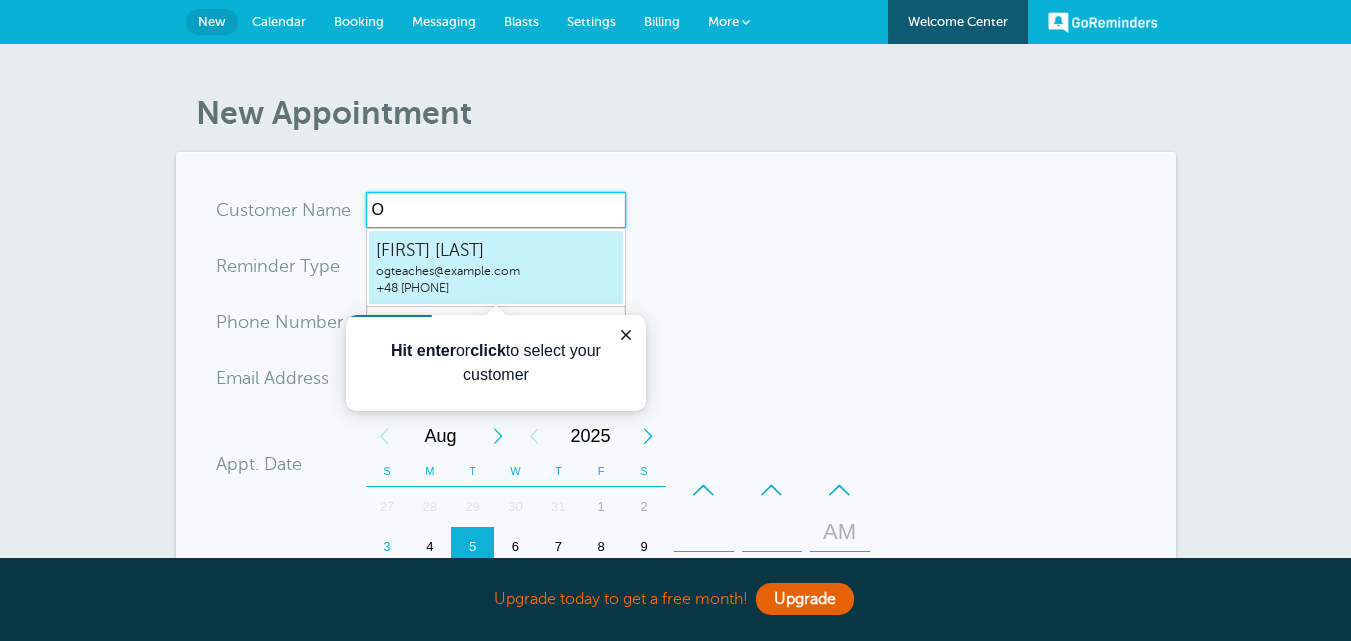 click on "ogteaches@gmail.com" at bounding box center (496, 271) 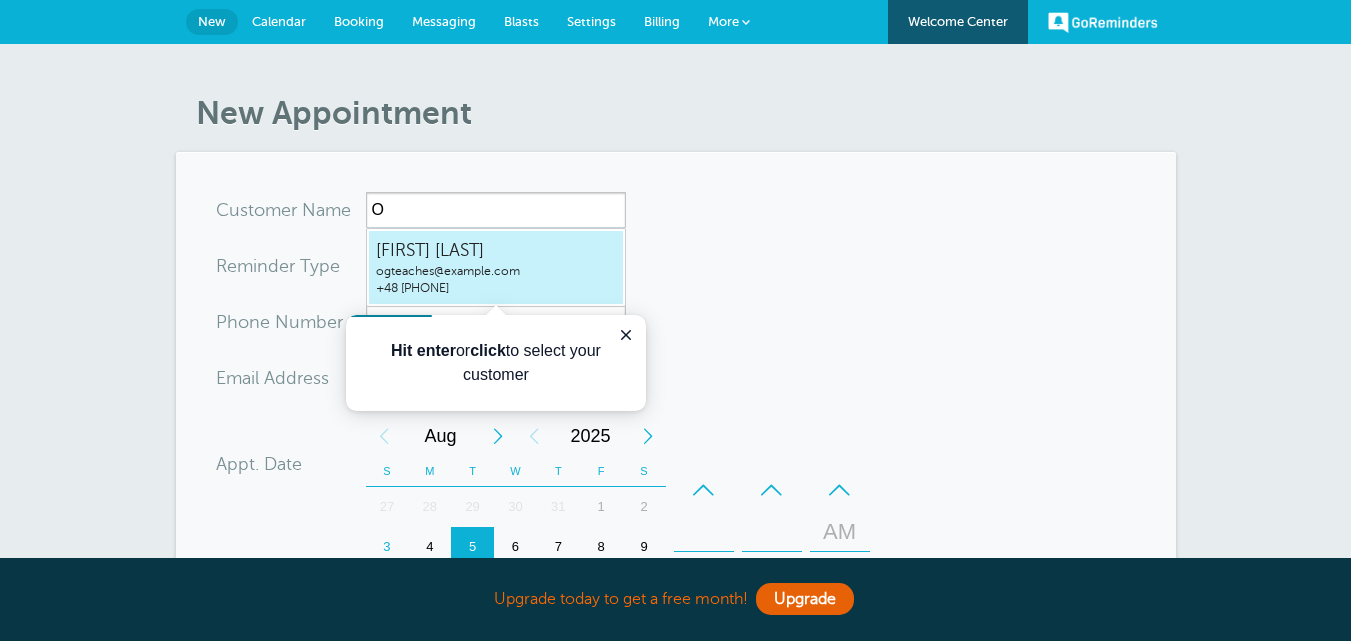type on "OliverGajdowskiogteaches@gmail.com+48667821224" 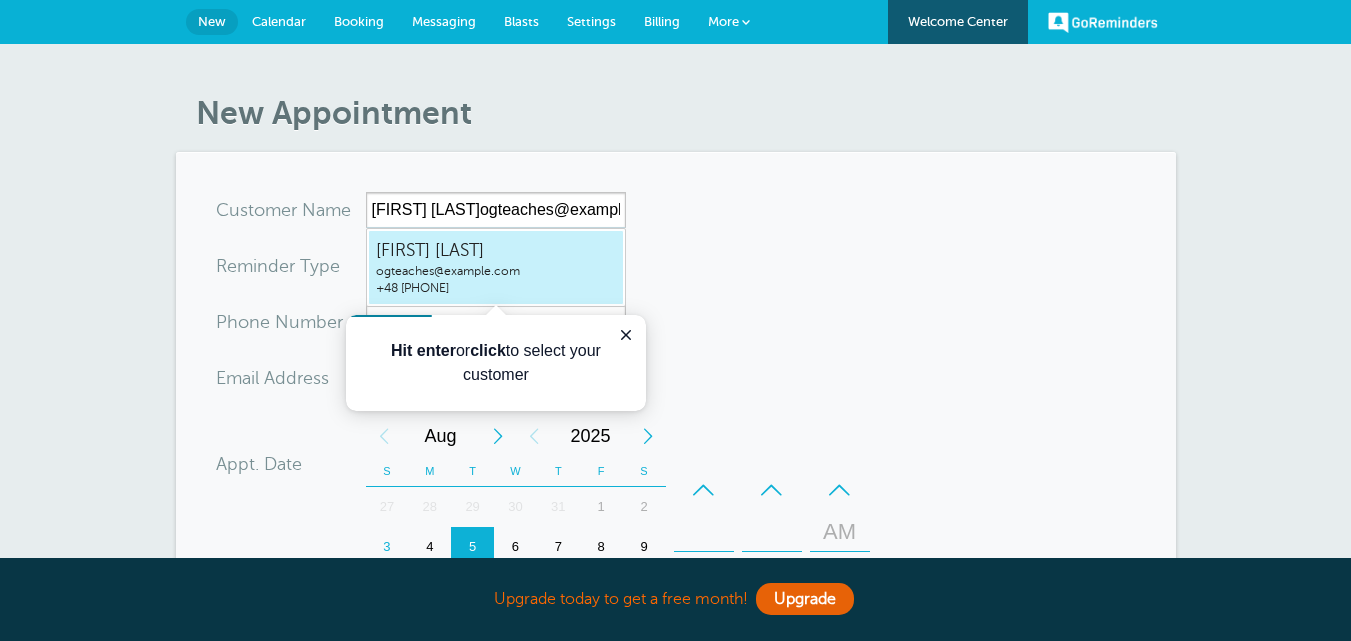 type on "Oliver Gajdowski" 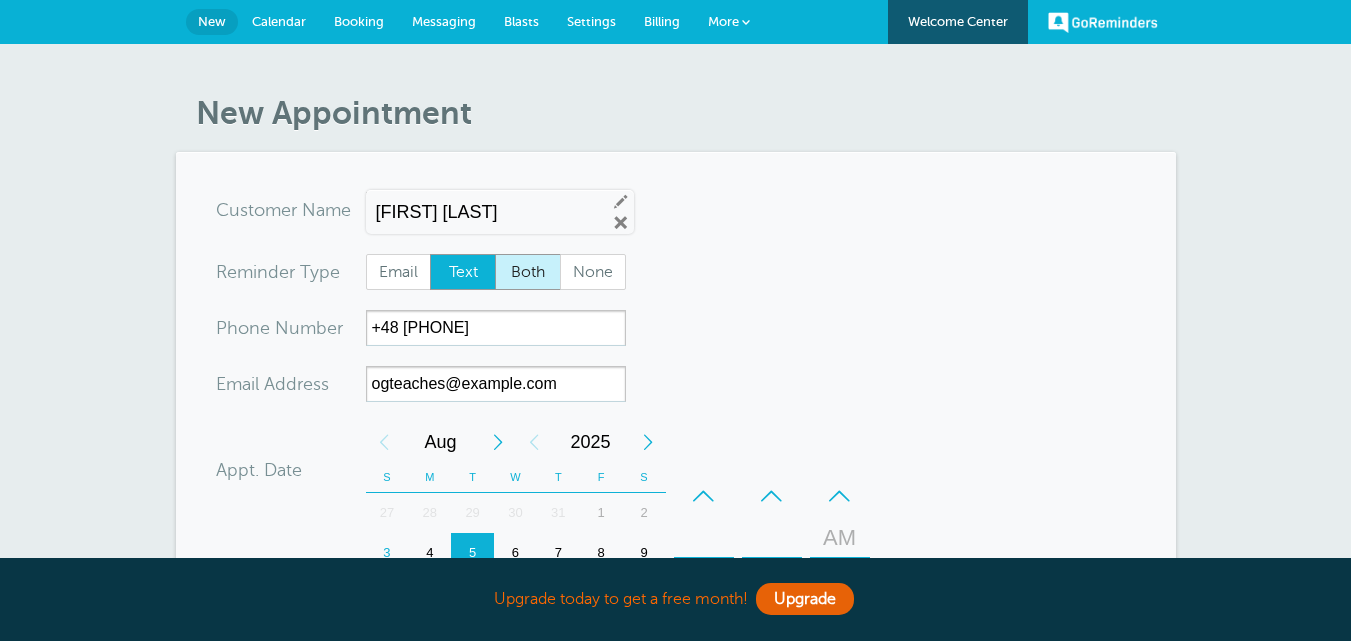 scroll, scrollTop: 722, scrollLeft: 0, axis: vertical 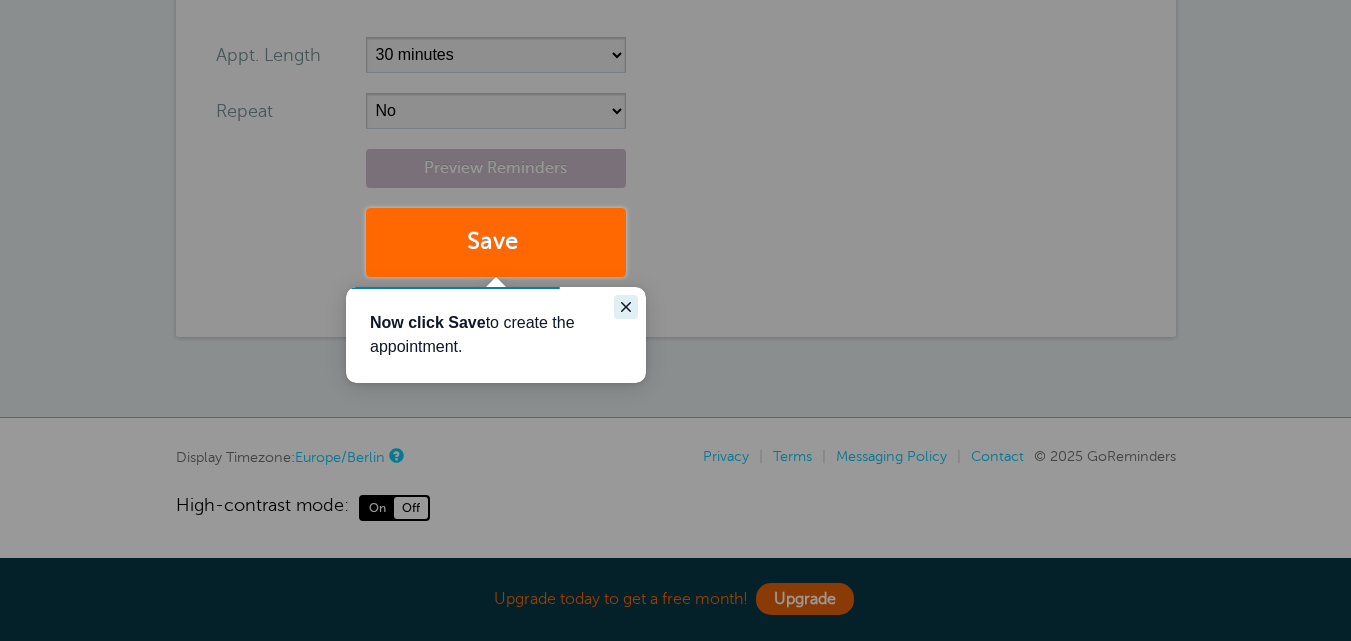 click 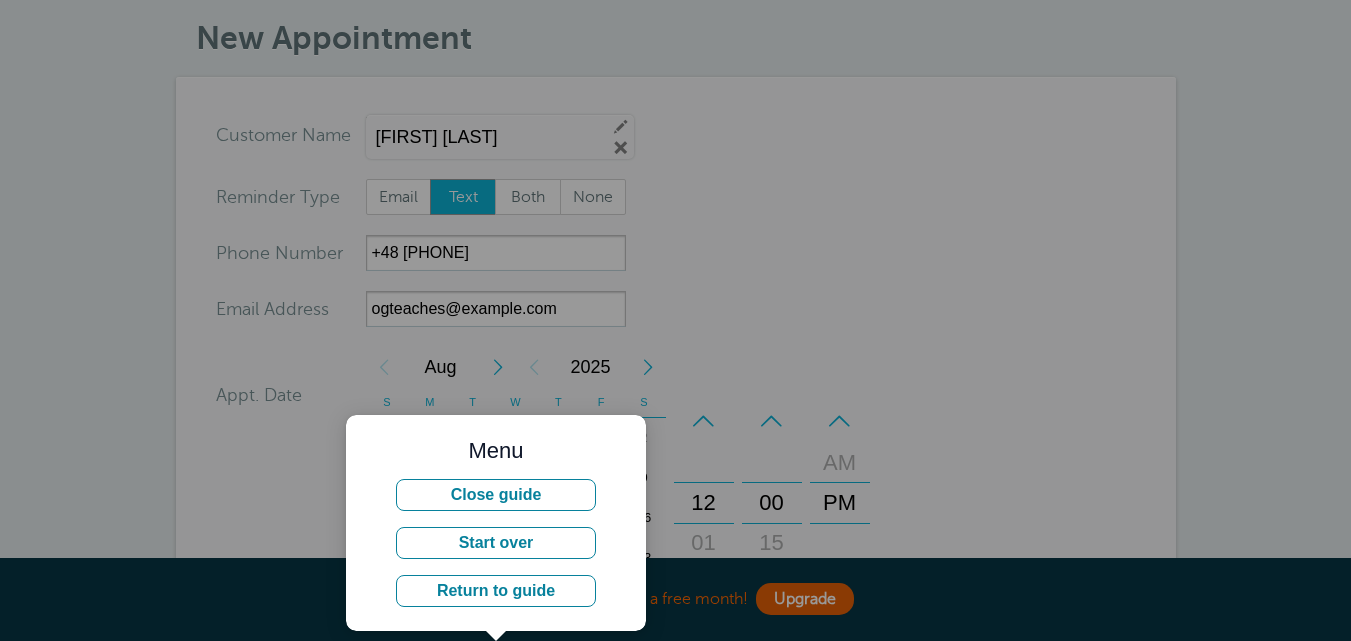 scroll, scrollTop: 122, scrollLeft: 0, axis: vertical 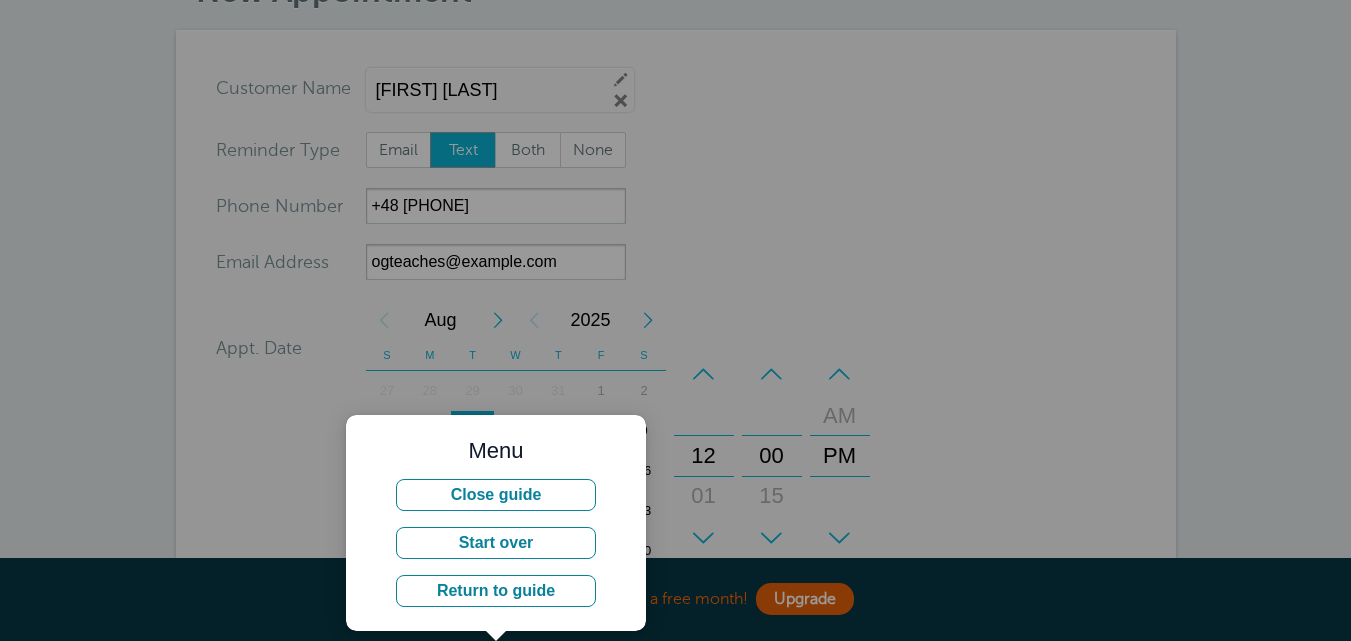 click at bounding box center (989, 438) 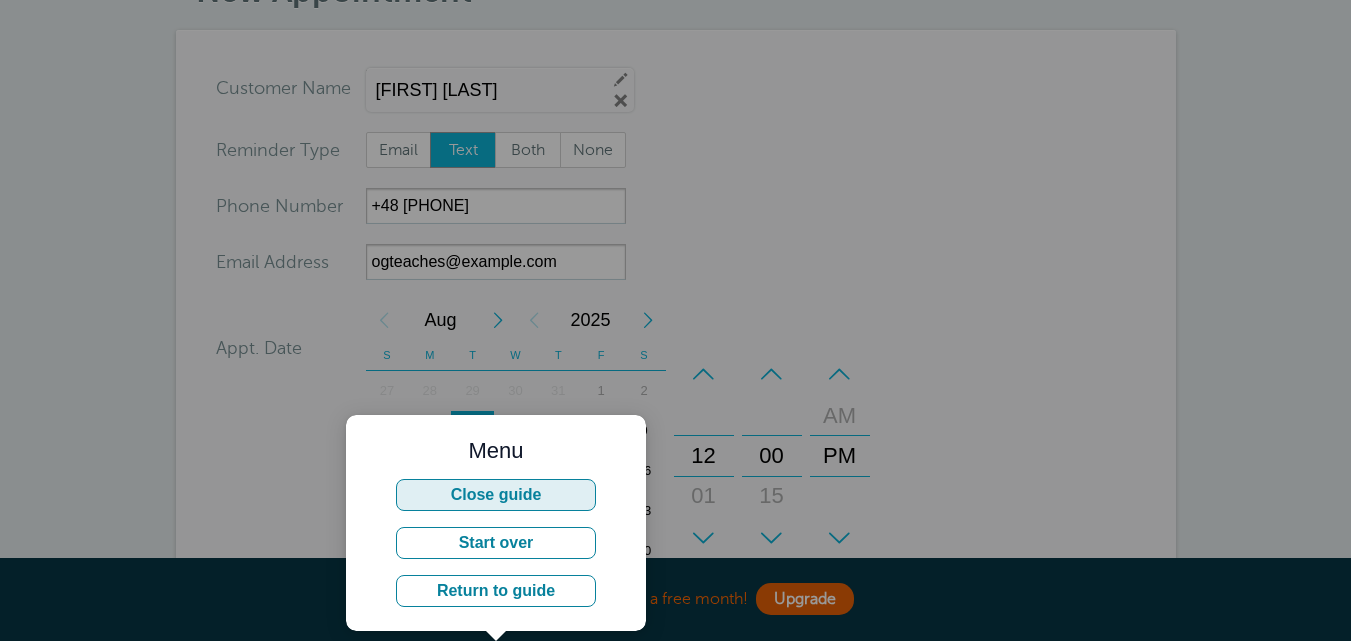 click on "Close guide" at bounding box center (496, 495) 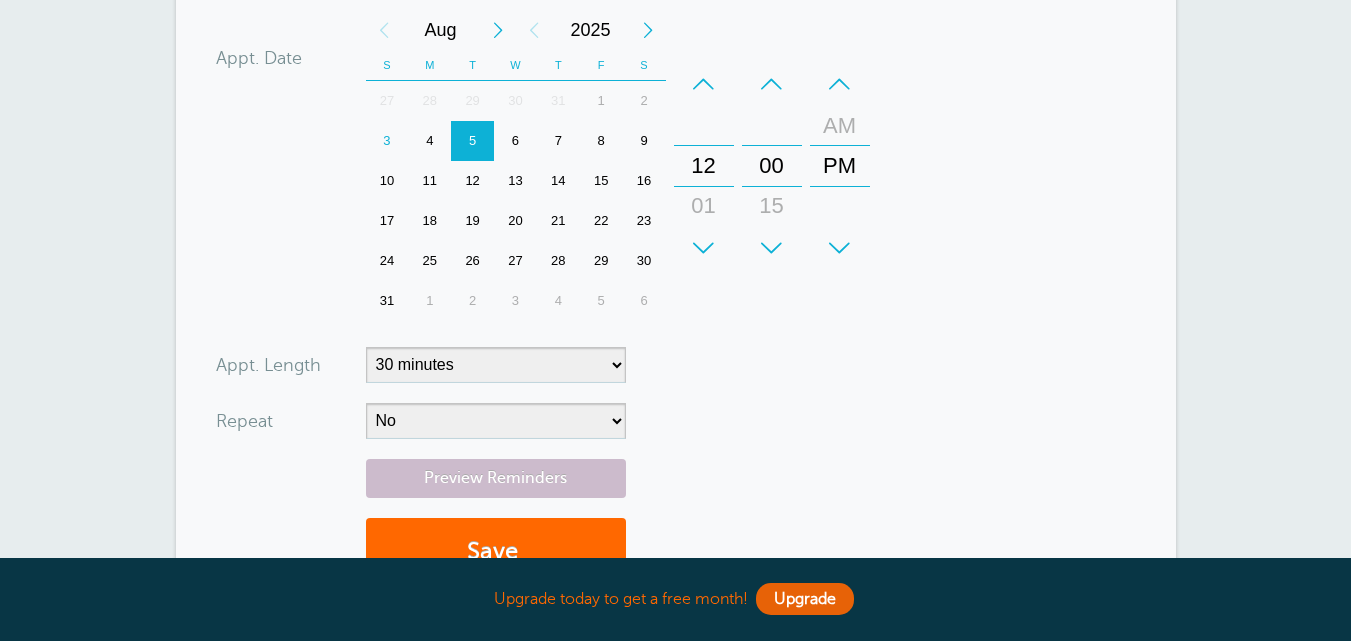 scroll, scrollTop: 422, scrollLeft: 0, axis: vertical 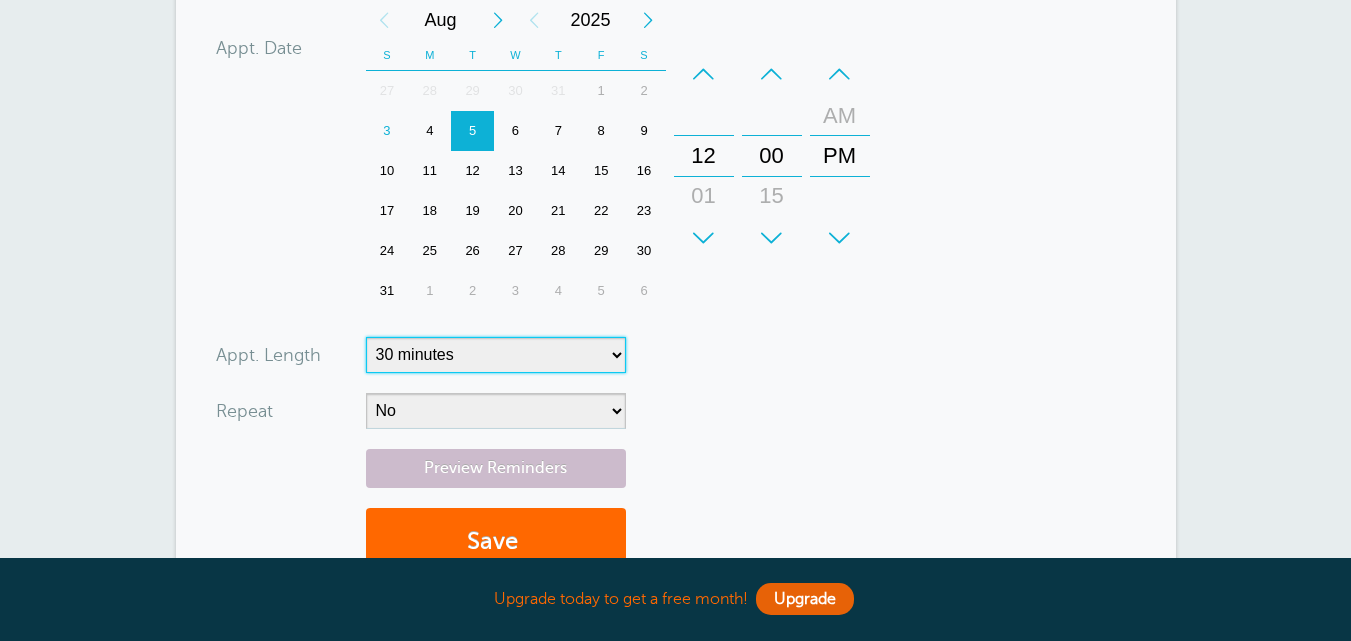 click on "5 minutes 10 minutes 15 minutes 20 minutes 25 minutes 30 minutes 35 minutes 40 minutes 45 minutes 50 minutes 55 minutes 1 hour 1 hour 15 minutes 1 hour 30 minutes 1 hour 45 minutes 2 hours 2 hours 15 minutes 2 hours 30 minutes 2 hours 45 minutes 3 hours 3 hours 30 minutes 4 hours 4 hours 30 minutes 5 hours 5 hours 30 minutes 6 hours 6 hours 30 minutes 7 hours 7 hours 30 minutes 8 hours 9 hours 10 hours 11 hours 12 hours 13 hours 14 hours 15 hours 16 hours" at bounding box center [496, 355] 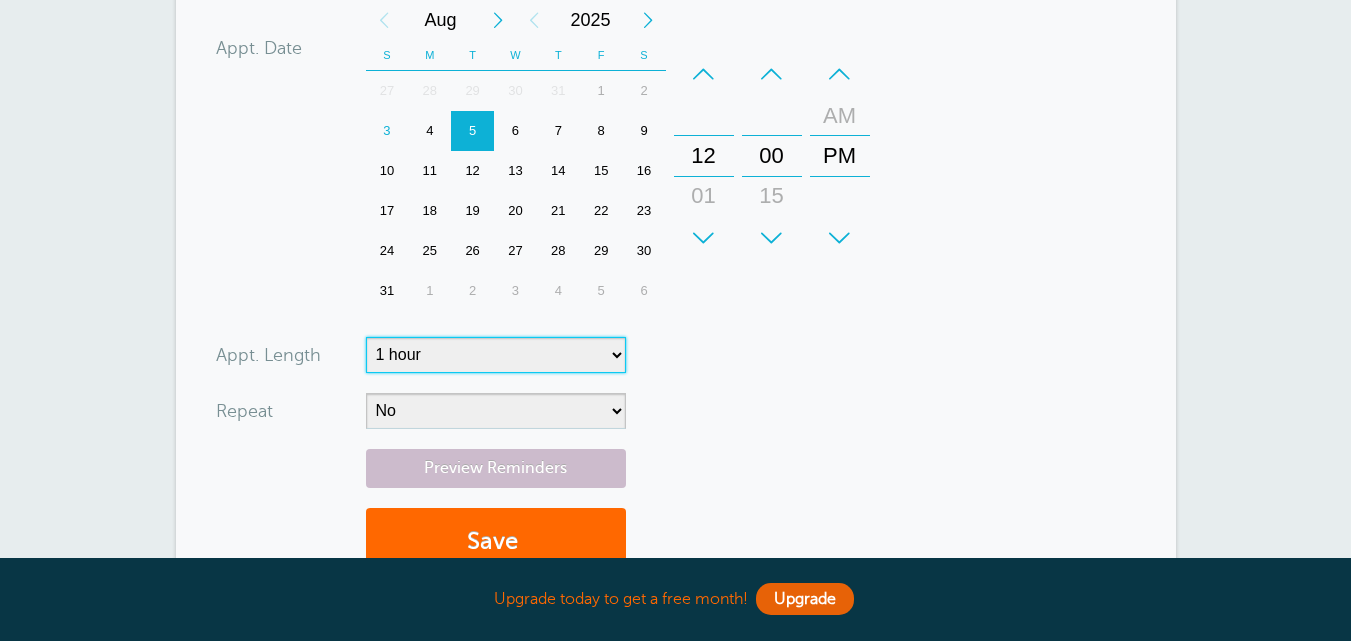 click on "5 minutes 10 minutes 15 minutes 20 minutes 25 minutes 30 minutes 35 minutes 40 minutes 45 minutes 50 minutes 55 minutes 1 hour 1 hour 15 minutes 1 hour 30 minutes 1 hour 45 minutes 2 hours 2 hours 15 minutes 2 hours 30 minutes 2 hours 45 minutes 3 hours 3 hours 30 minutes 4 hours 4 hours 30 minutes 5 hours 5 hours 30 minutes 6 hours 6 hours 30 minutes 7 hours 7 hours 30 minutes 8 hours 9 hours 10 hours 11 hours 12 hours 13 hours 14 hours 15 hours 16 hours" at bounding box center [496, 355] 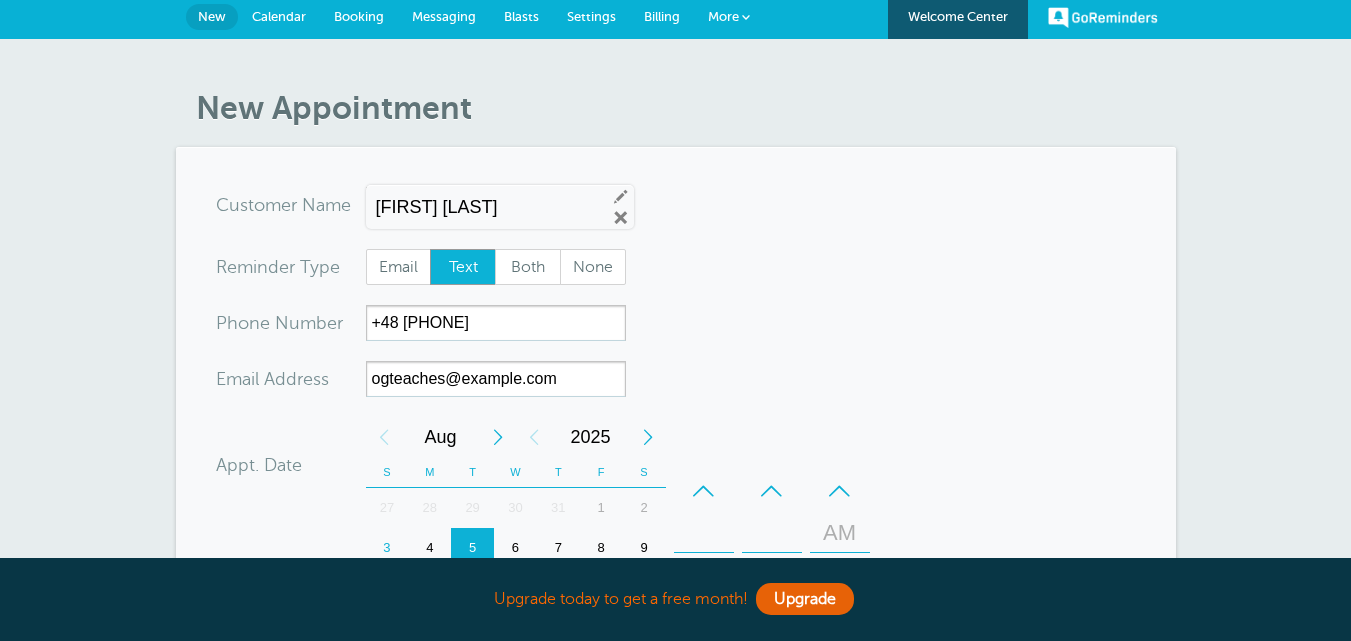 scroll, scrollTop: 0, scrollLeft: 0, axis: both 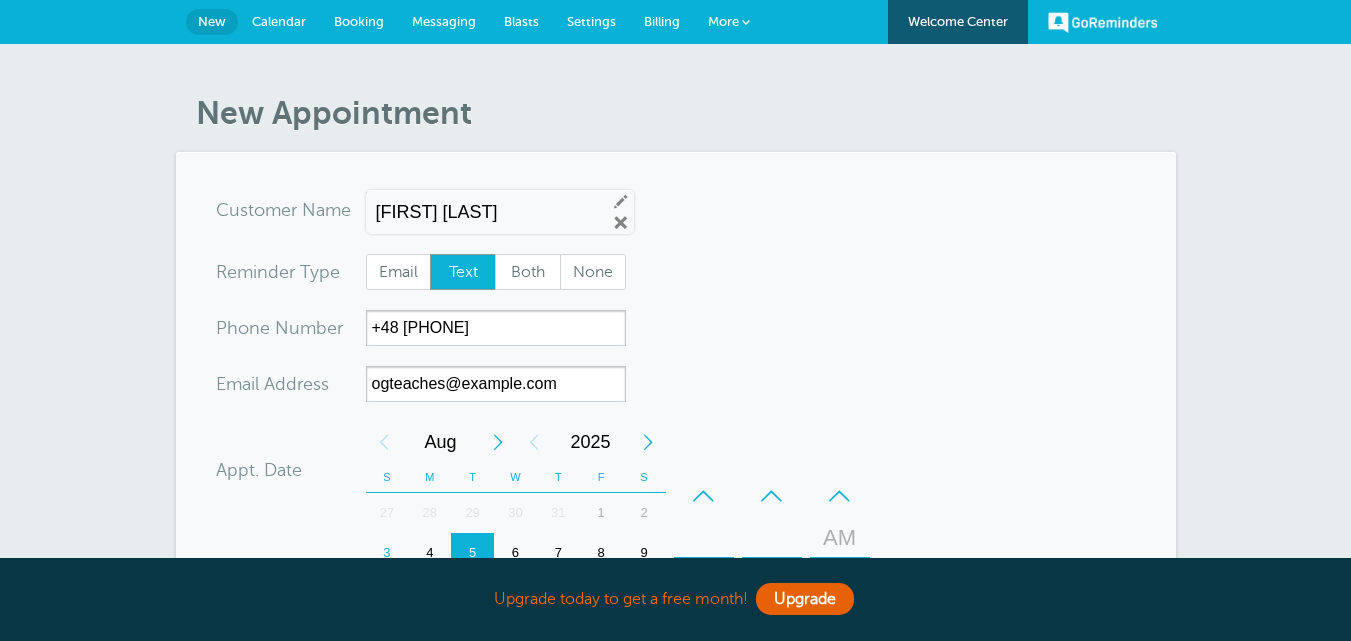 click on "Calendar" at bounding box center [279, 21] 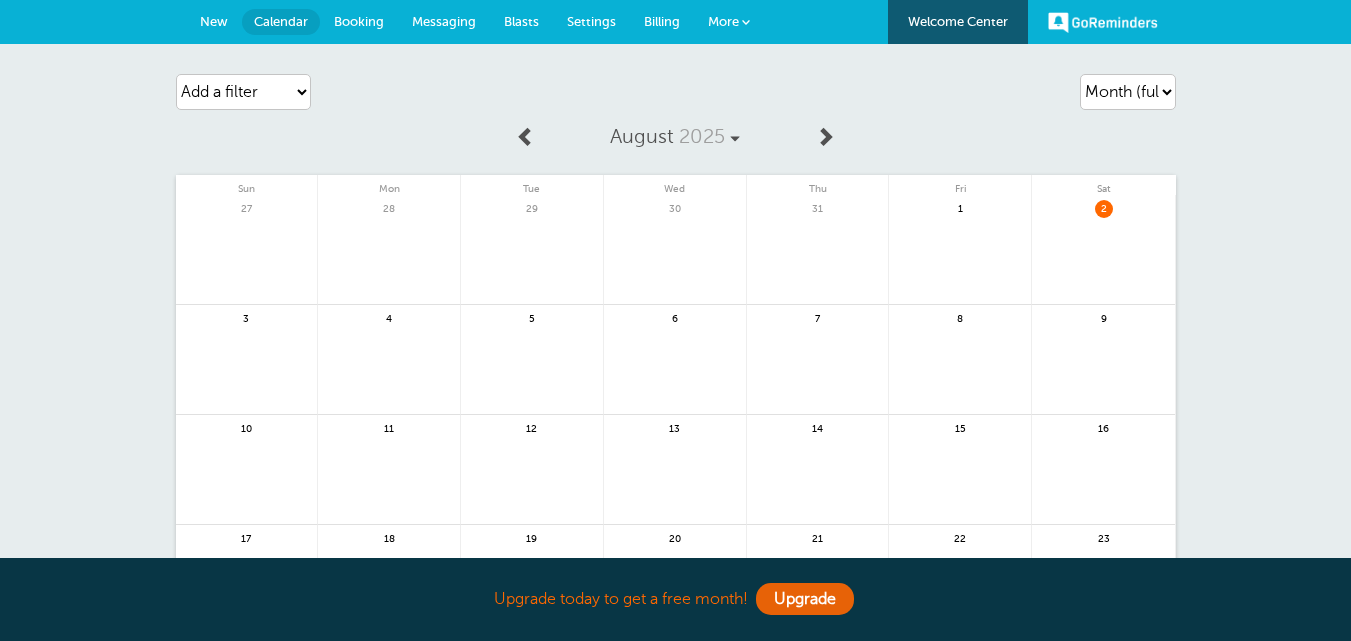 scroll, scrollTop: 0, scrollLeft: 0, axis: both 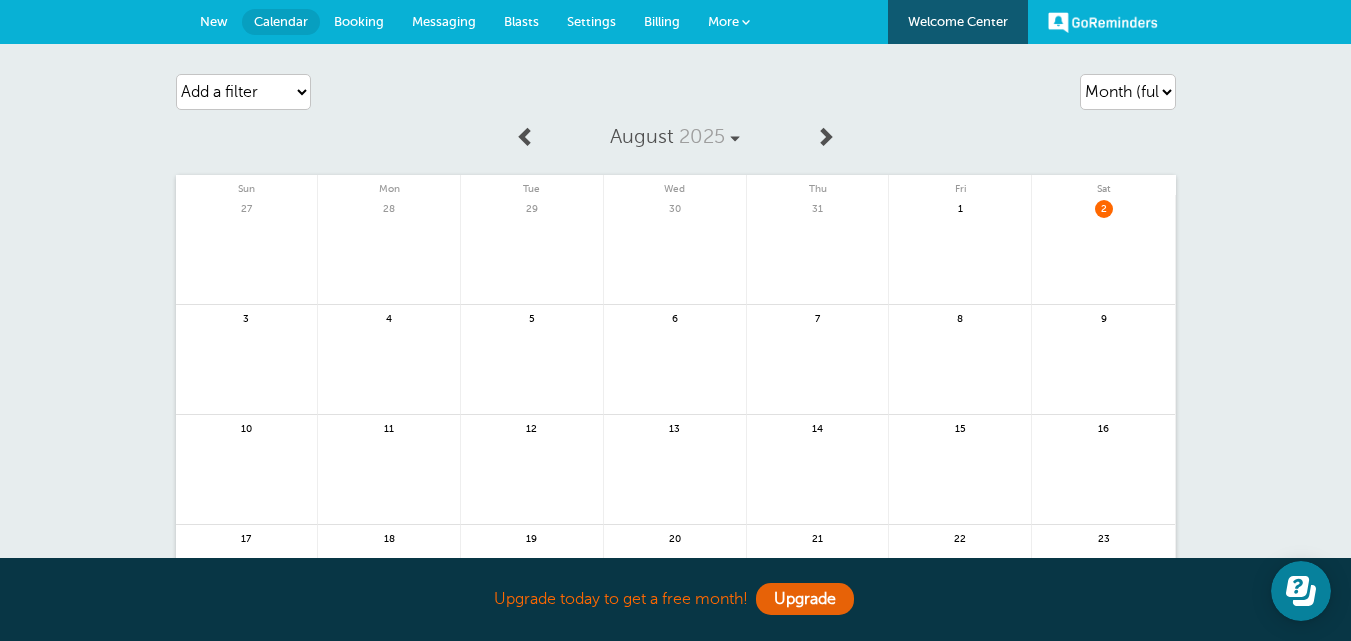 click on "More" at bounding box center (723, 21) 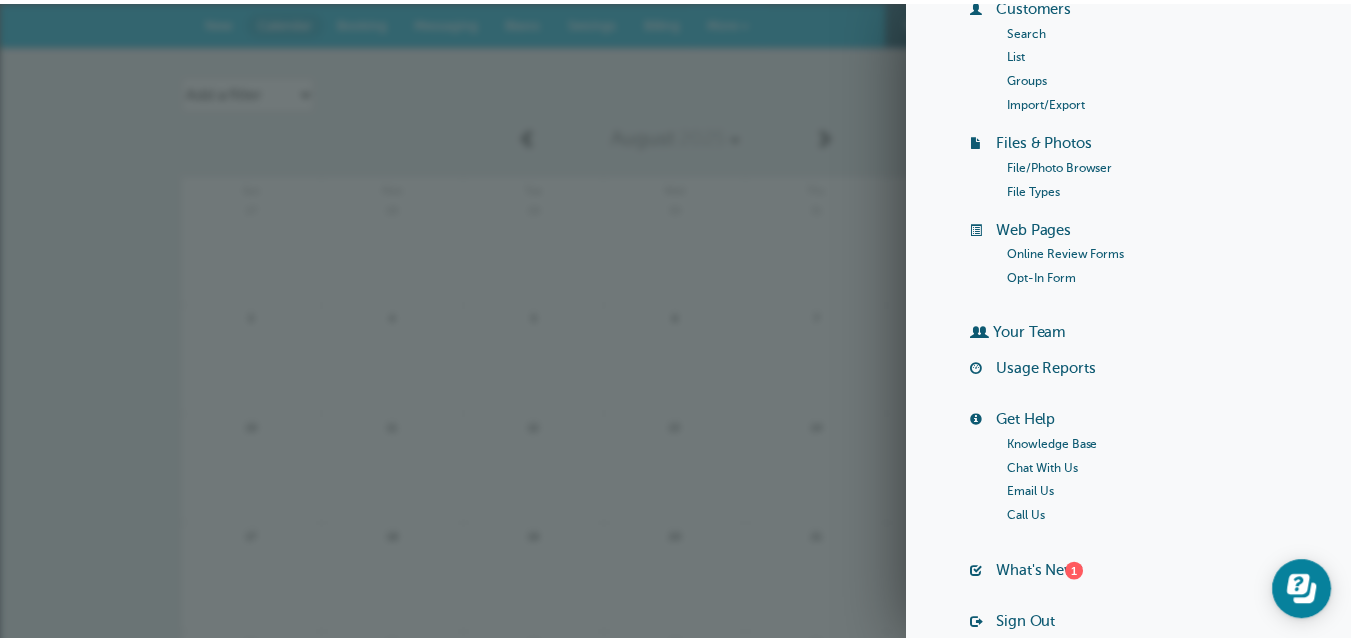 scroll, scrollTop: 89, scrollLeft: 0, axis: vertical 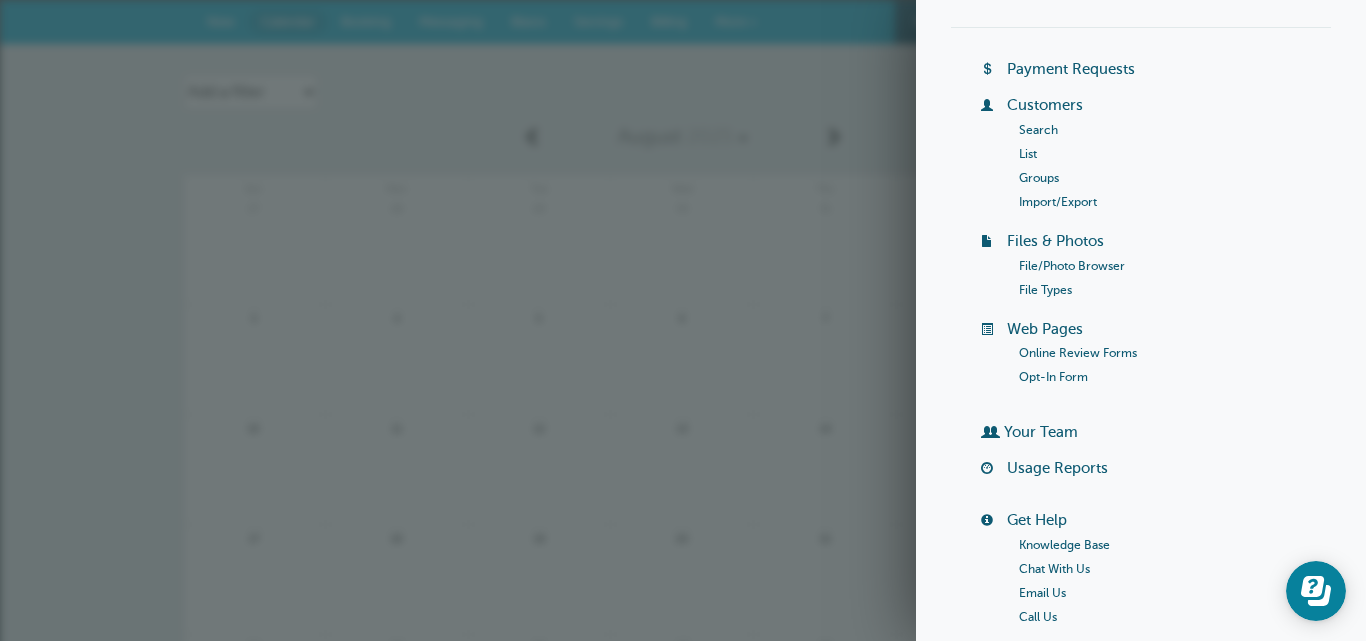 click at bounding box center [825, 371] 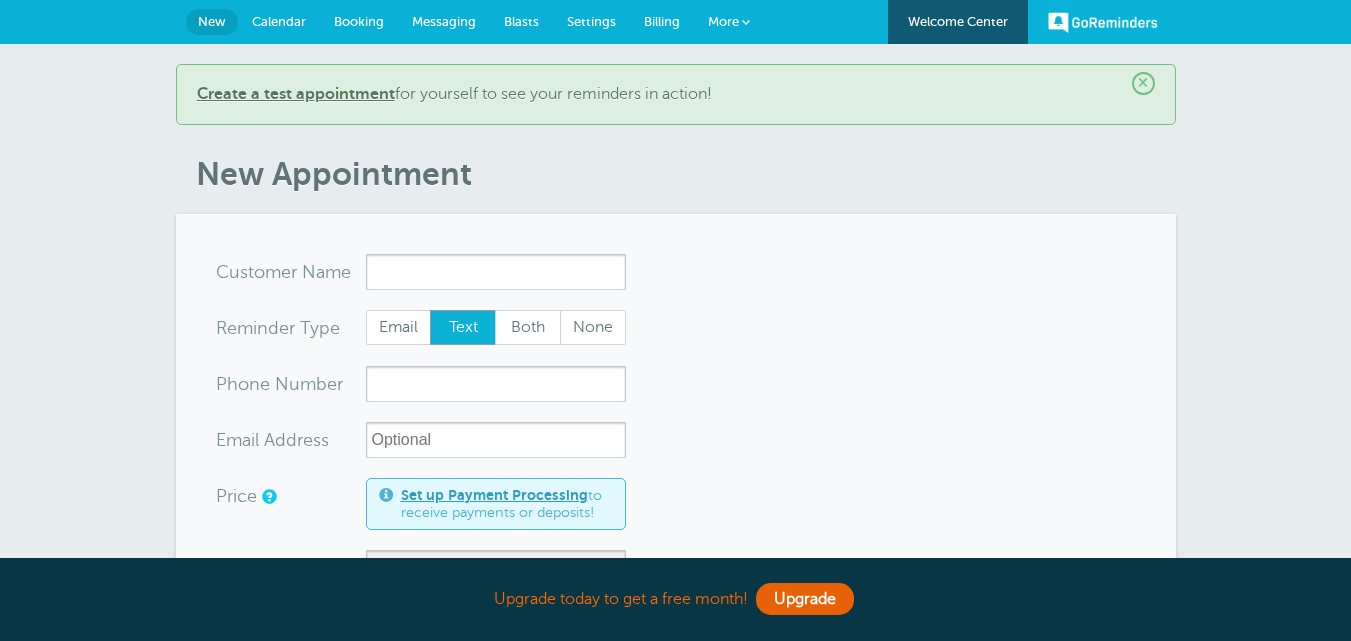 scroll, scrollTop: 0, scrollLeft: 0, axis: both 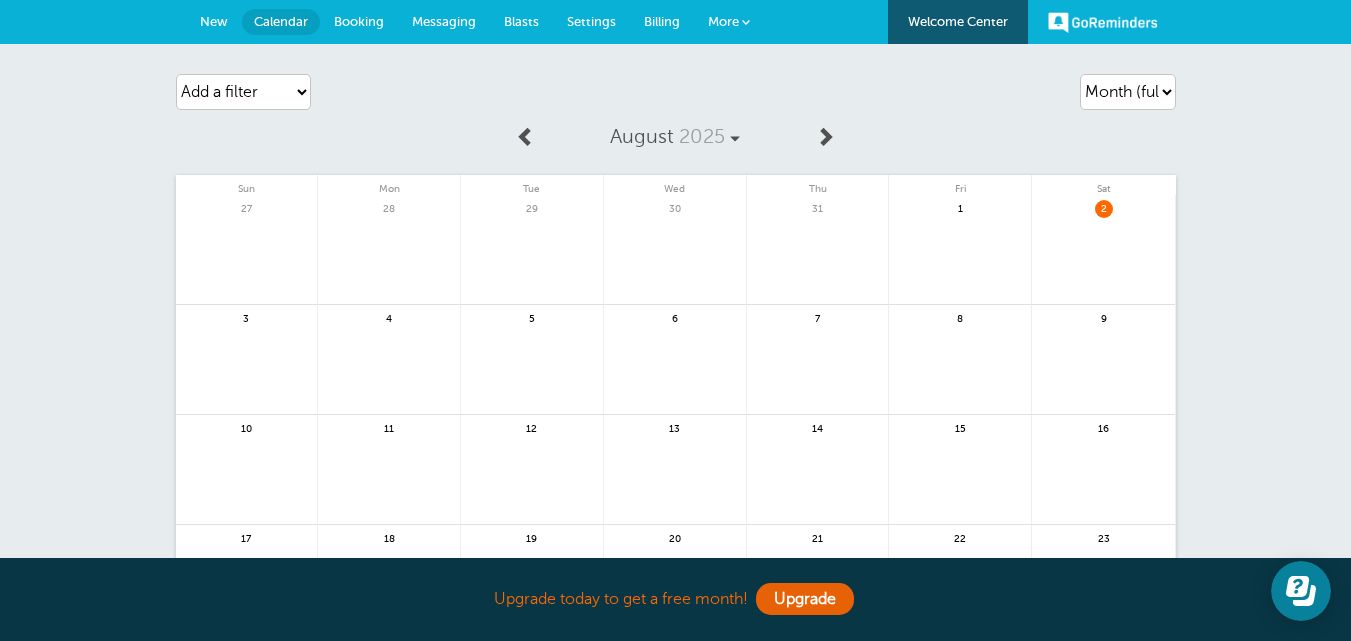click on "Settings" at bounding box center [591, 21] 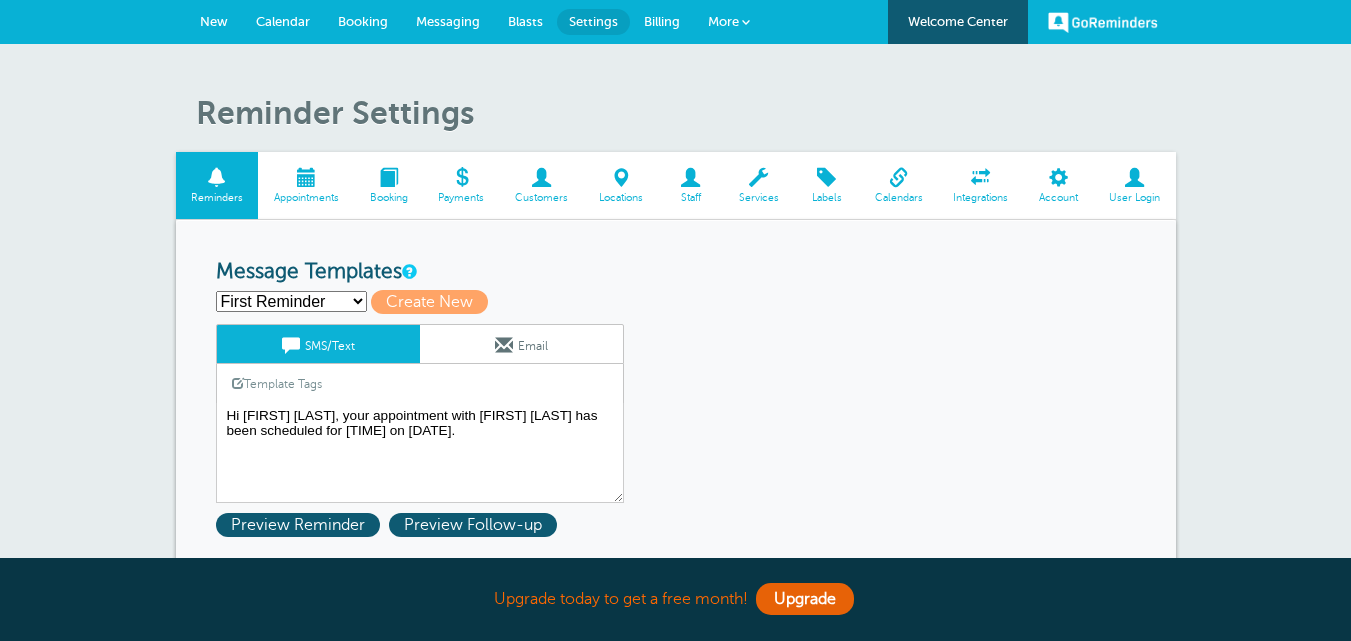 scroll, scrollTop: 0, scrollLeft: 0, axis: both 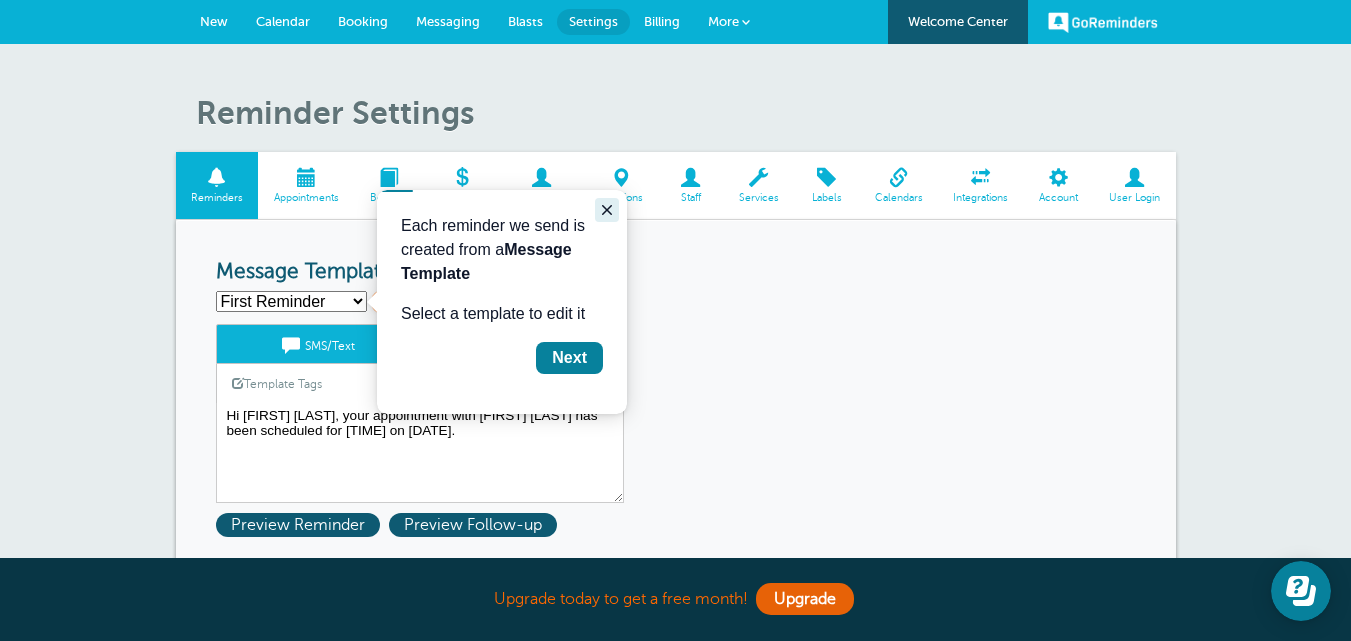 click 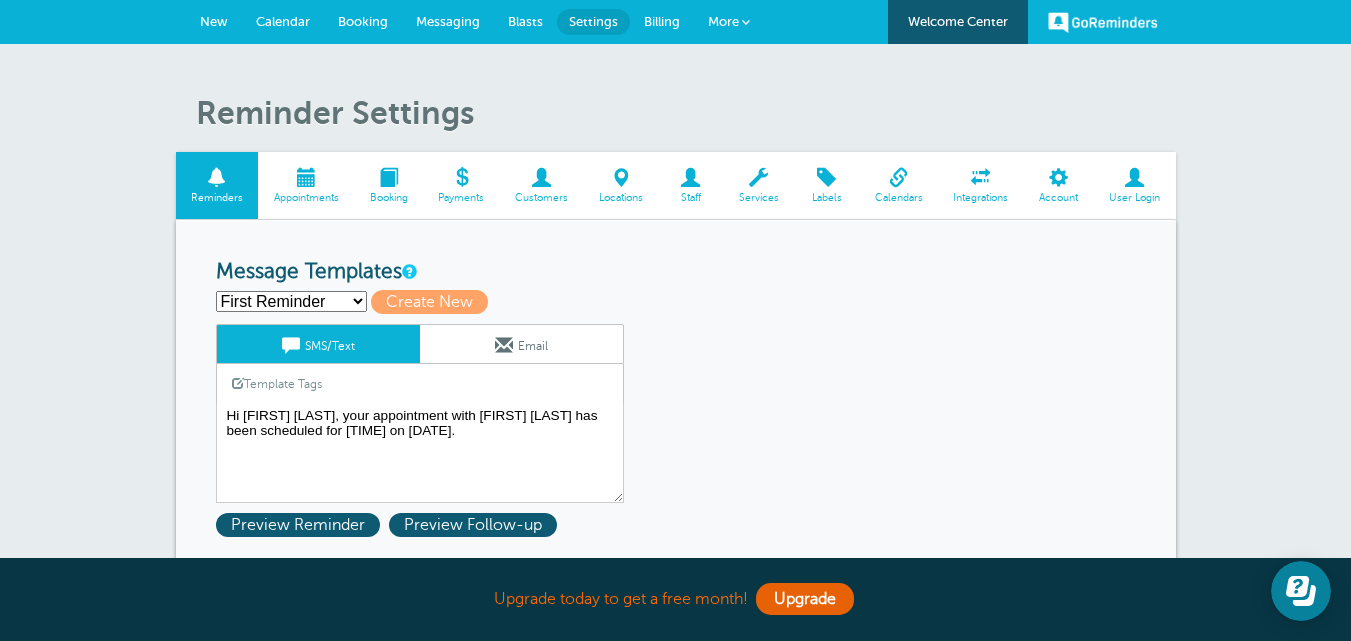 click at bounding box center (981, 177) 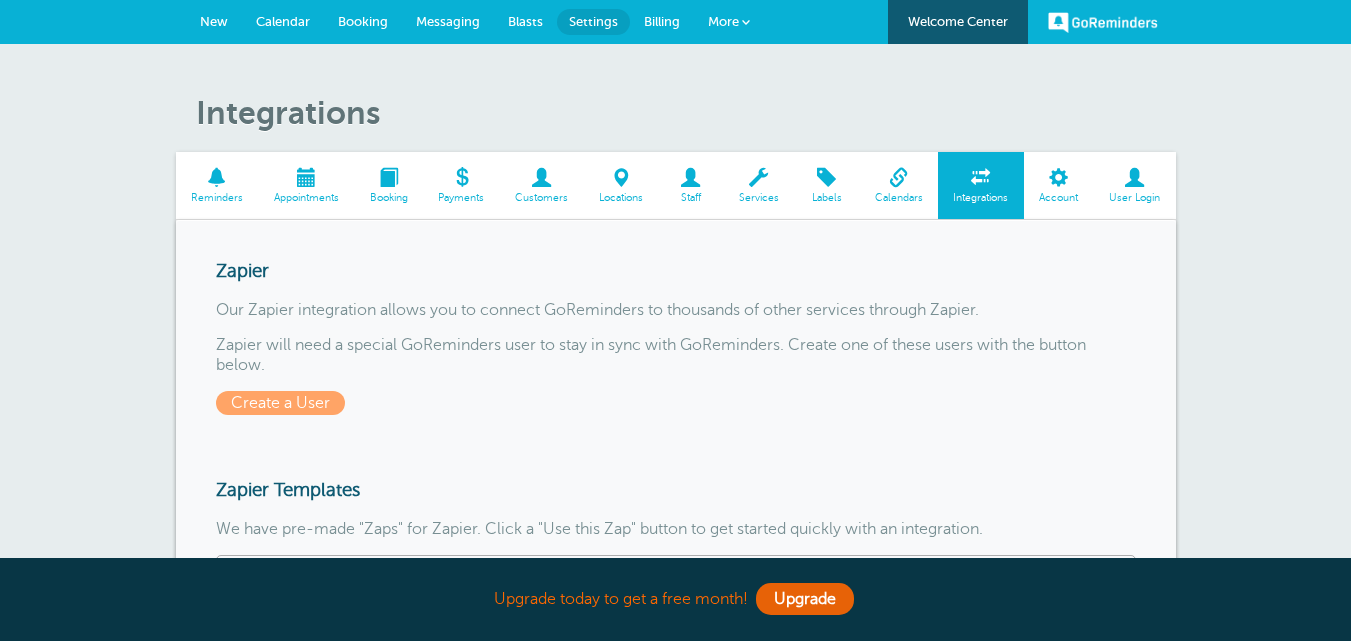 scroll, scrollTop: 100, scrollLeft: 0, axis: vertical 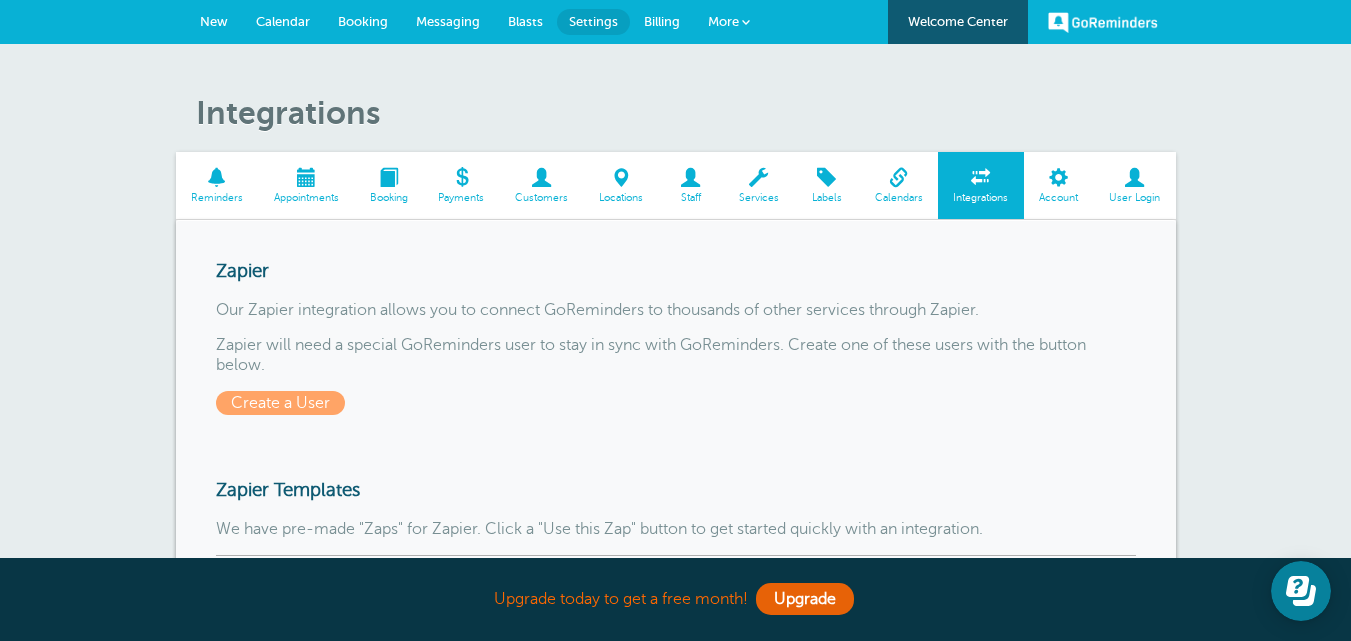click at bounding box center (898, 177) 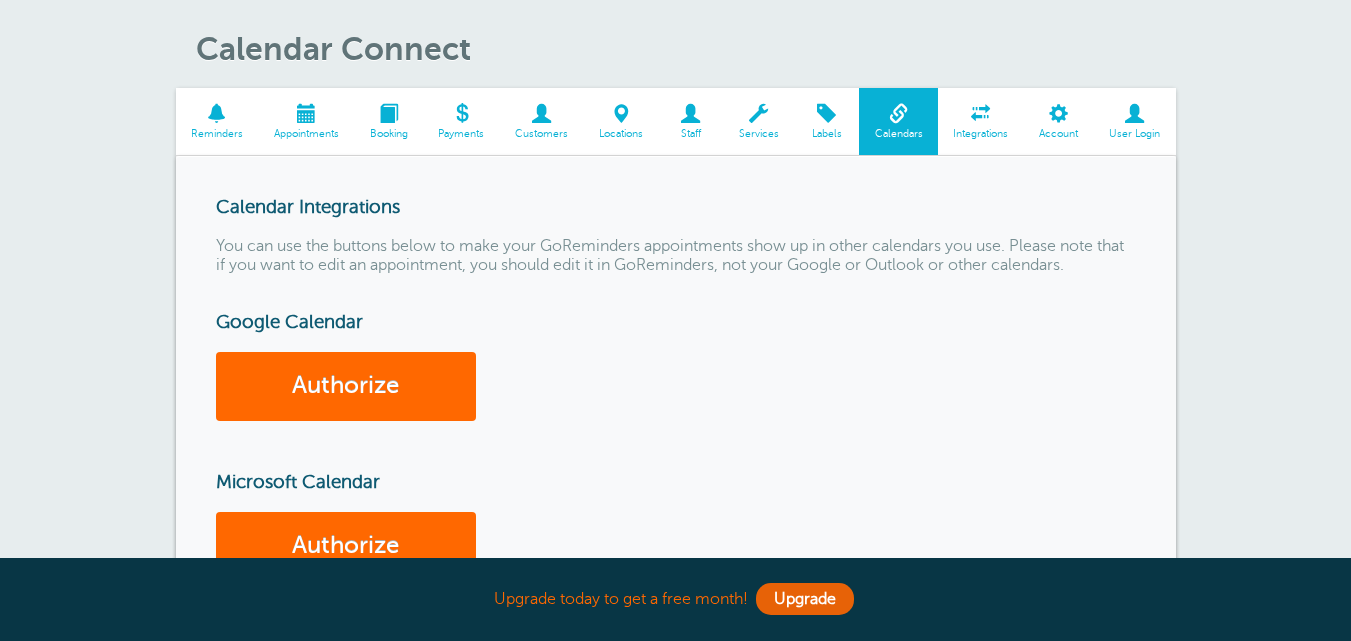 scroll, scrollTop: 100, scrollLeft: 0, axis: vertical 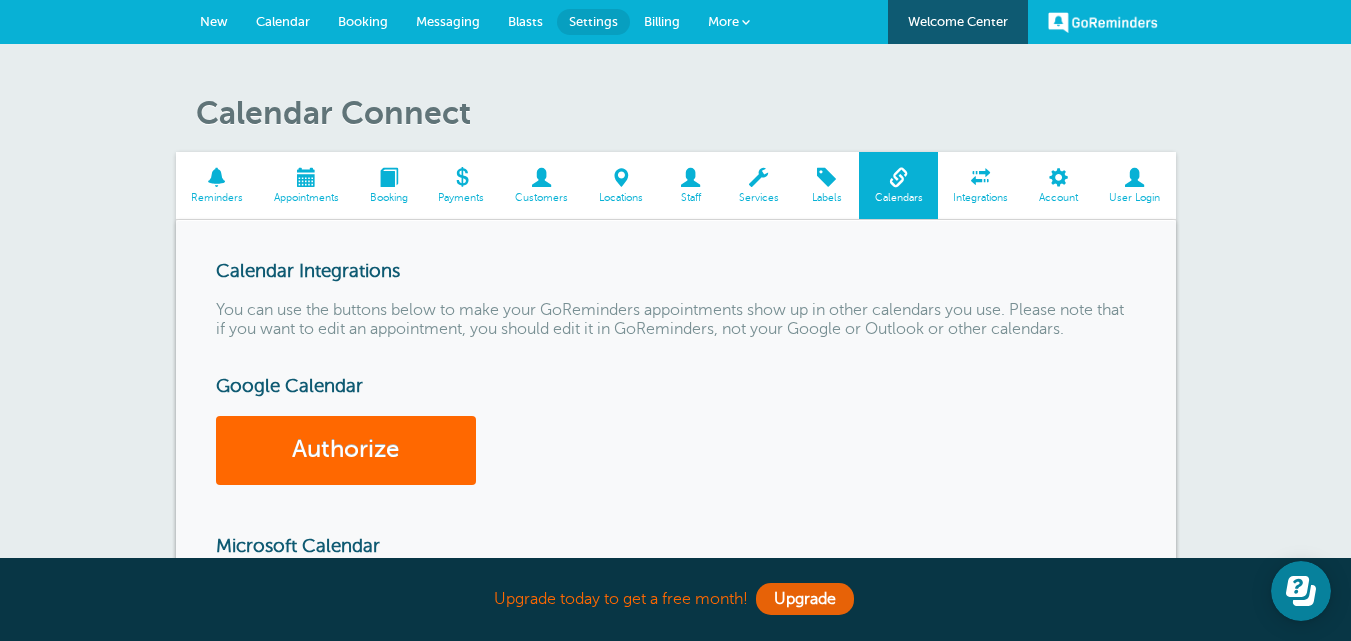 click on "Services" at bounding box center (758, 198) 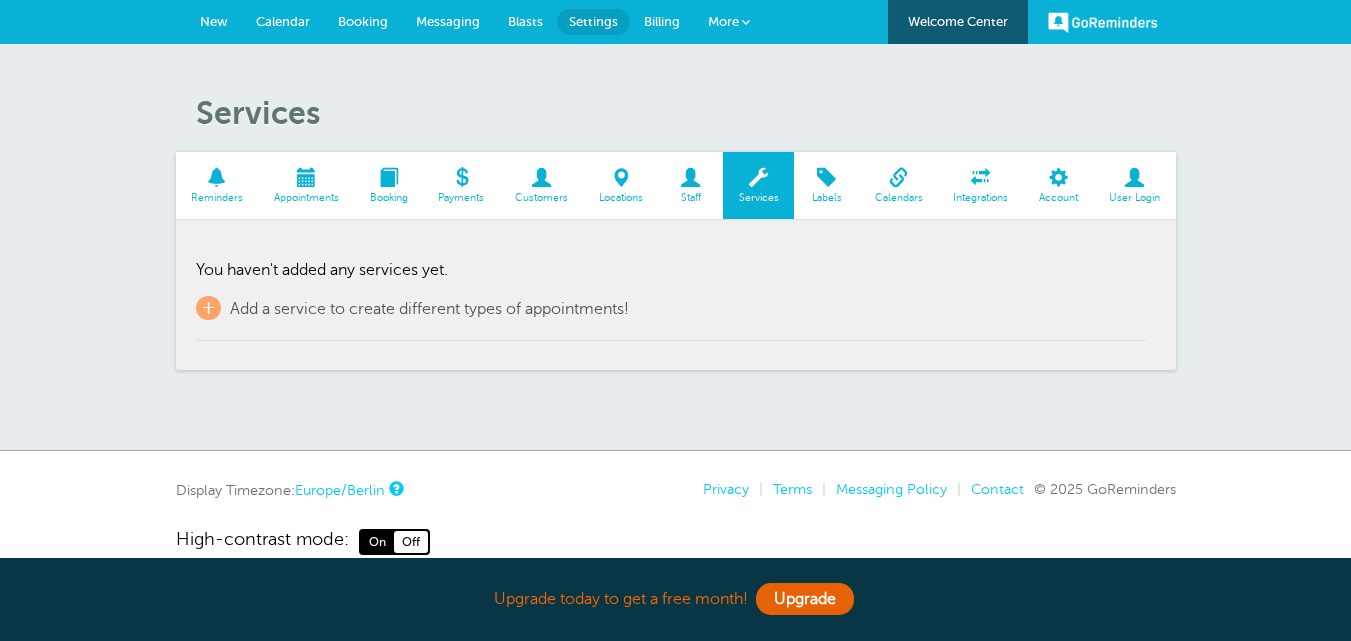 scroll, scrollTop: 0, scrollLeft: 0, axis: both 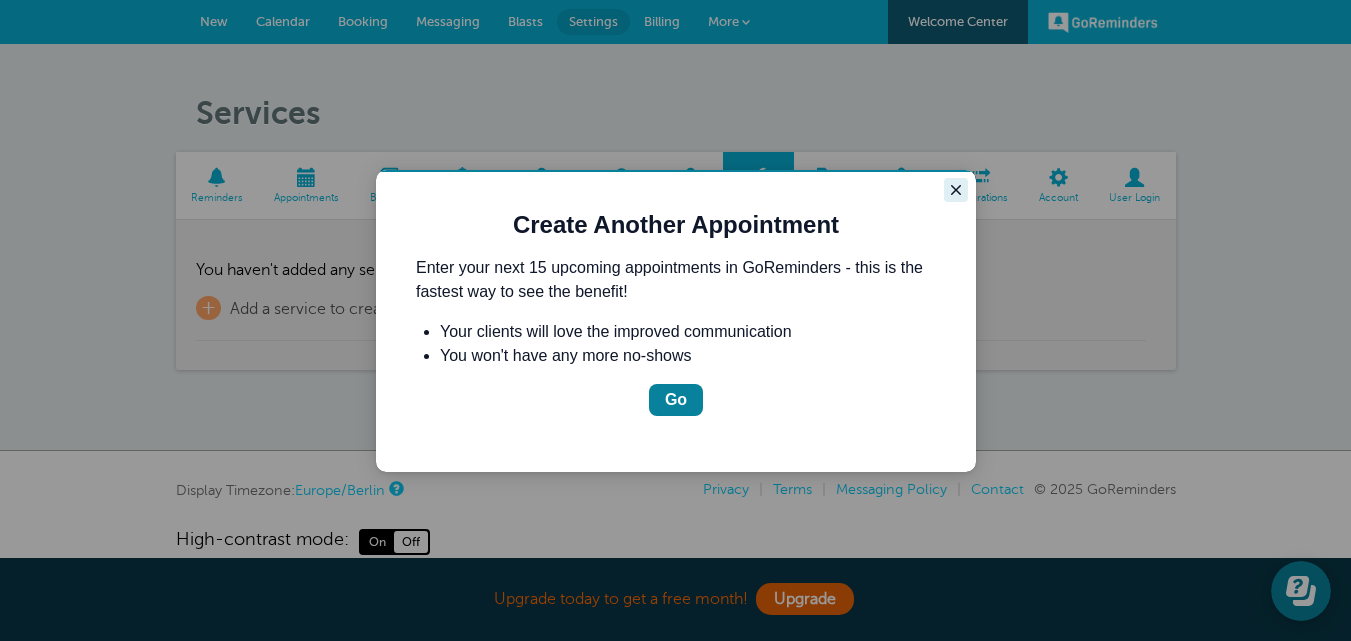 click 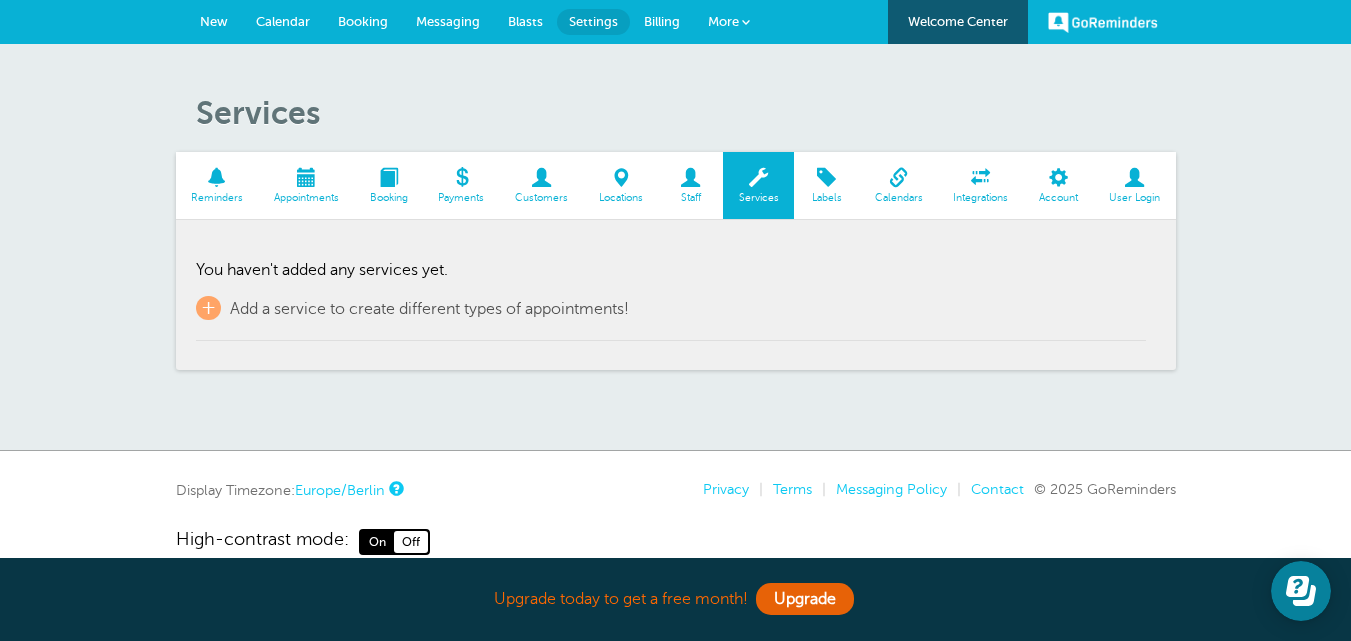 scroll, scrollTop: 0, scrollLeft: 0, axis: both 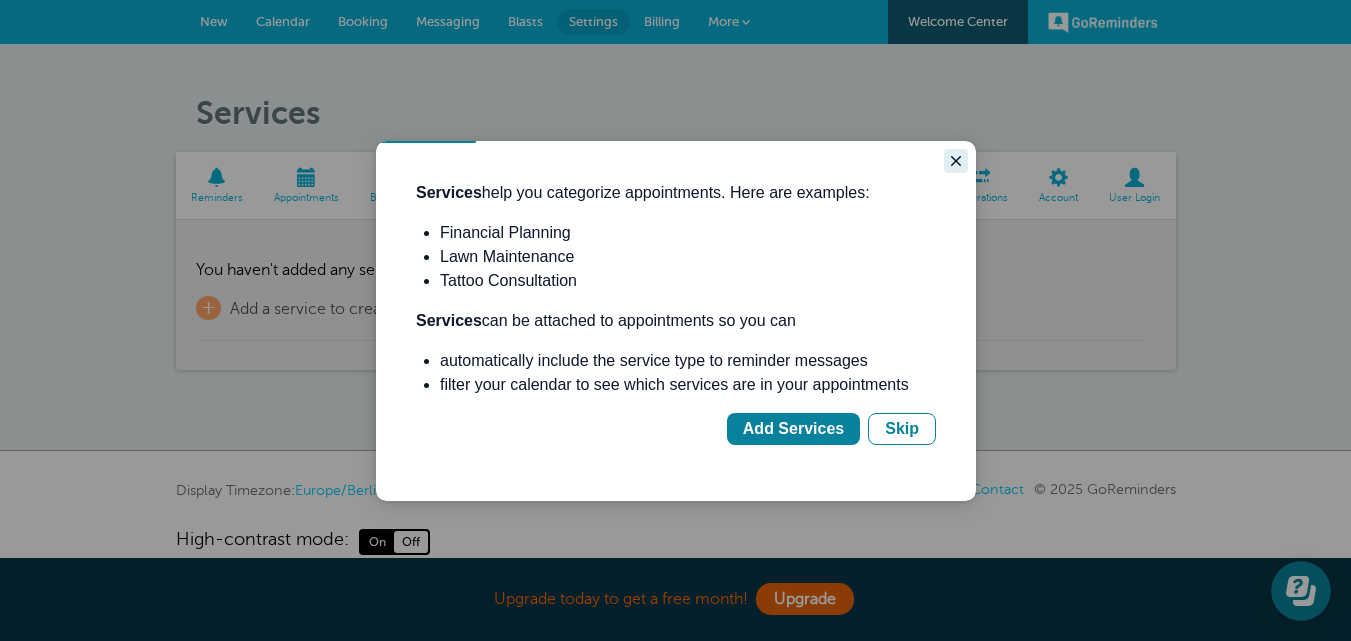 click 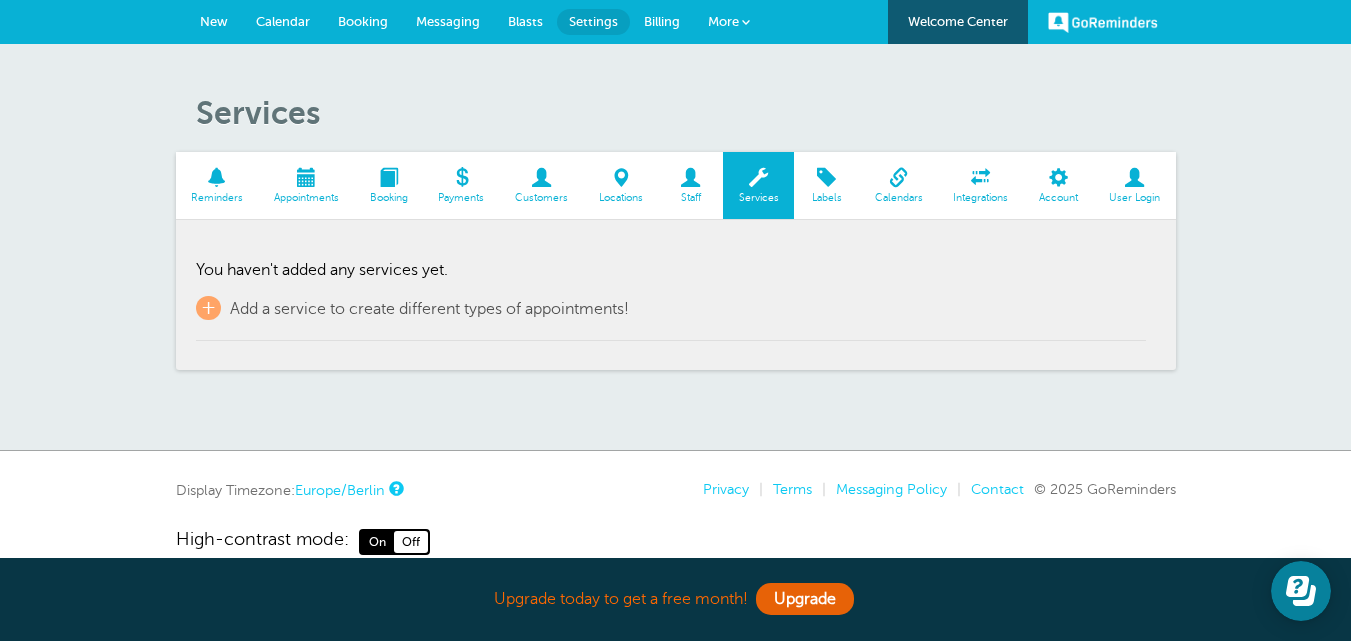click at bounding box center [826, 177] 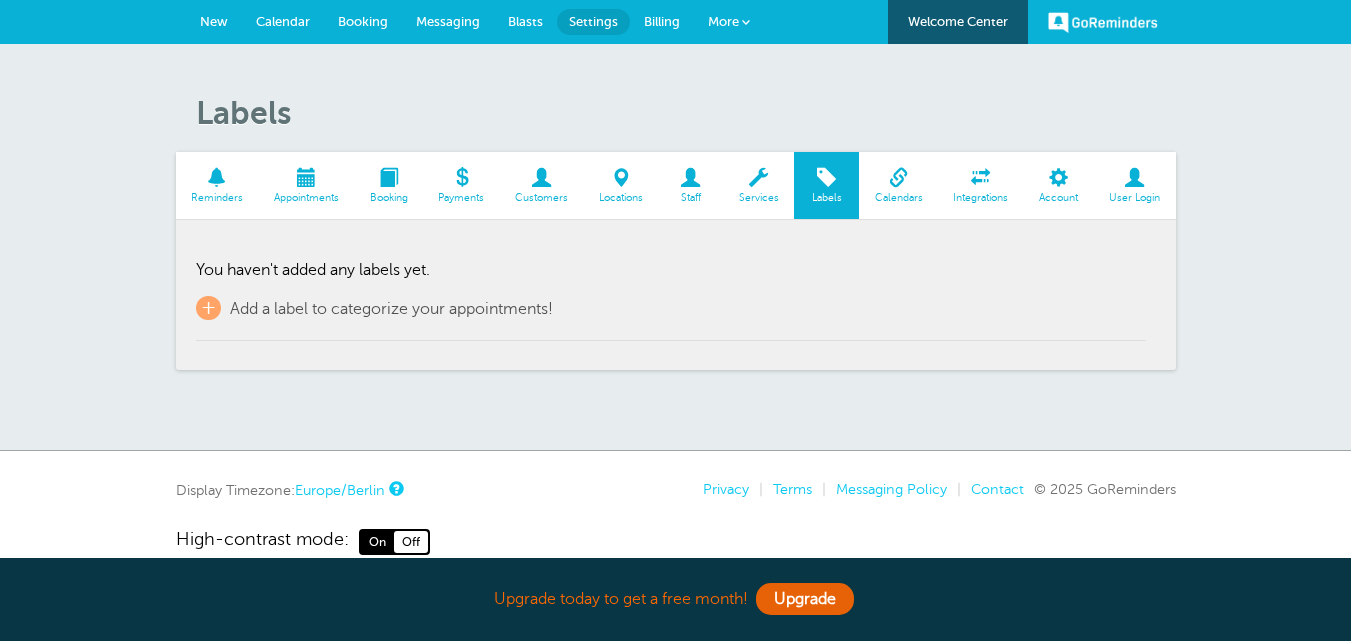 scroll, scrollTop: 0, scrollLeft: 0, axis: both 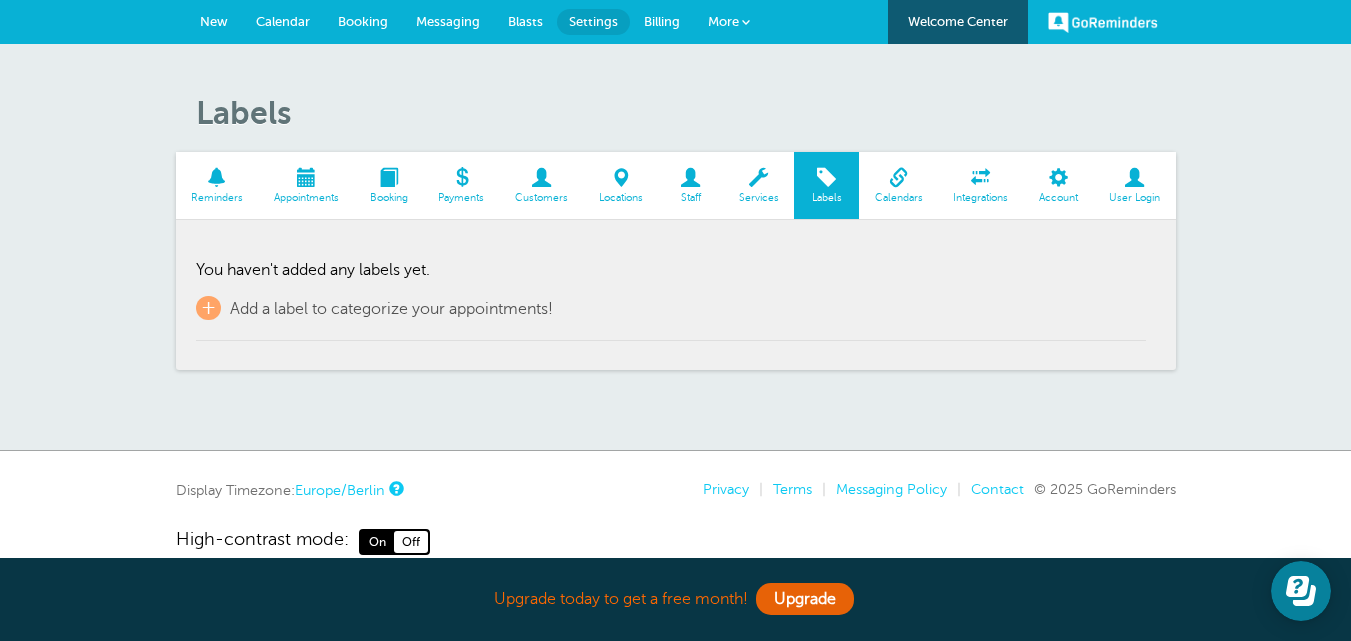 click on "Services" at bounding box center [758, 198] 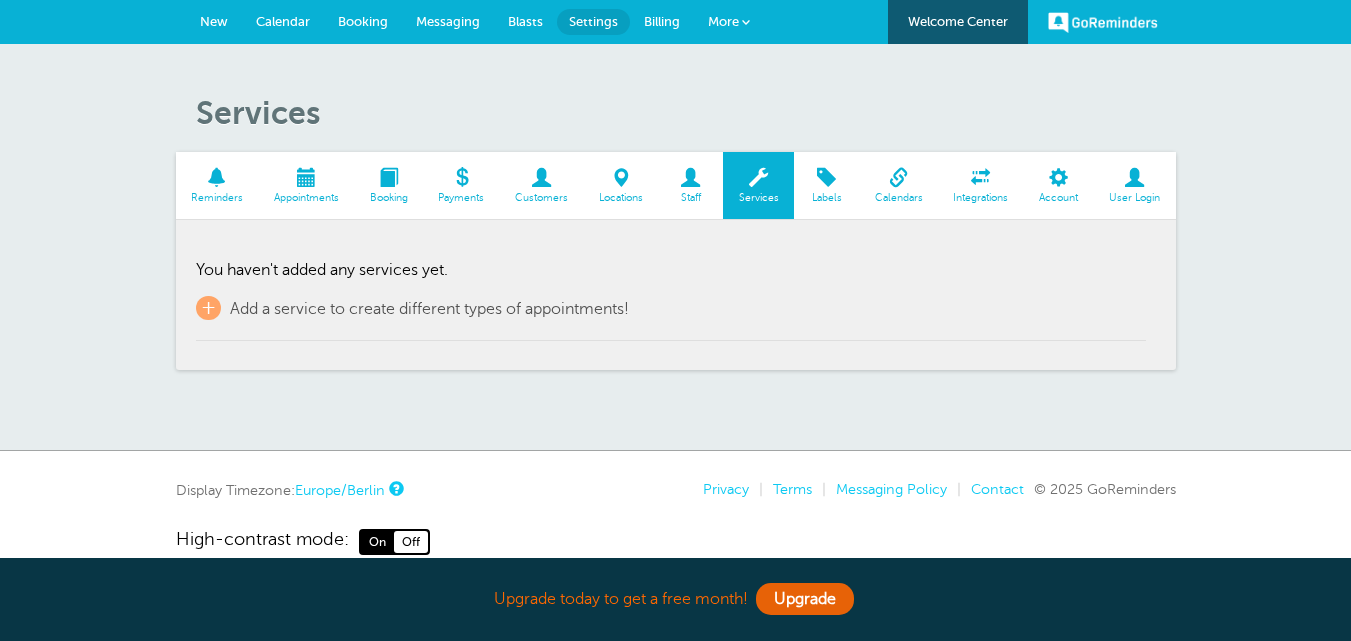 scroll, scrollTop: 0, scrollLeft: 0, axis: both 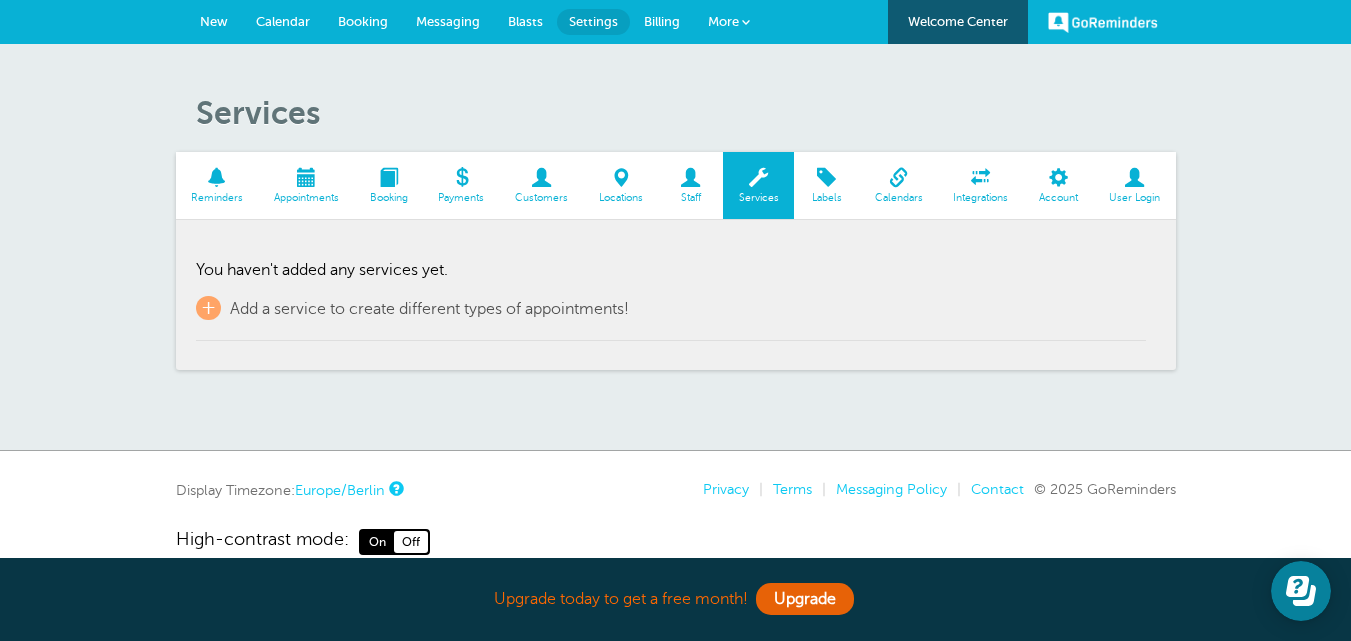 click at bounding box center (388, 177) 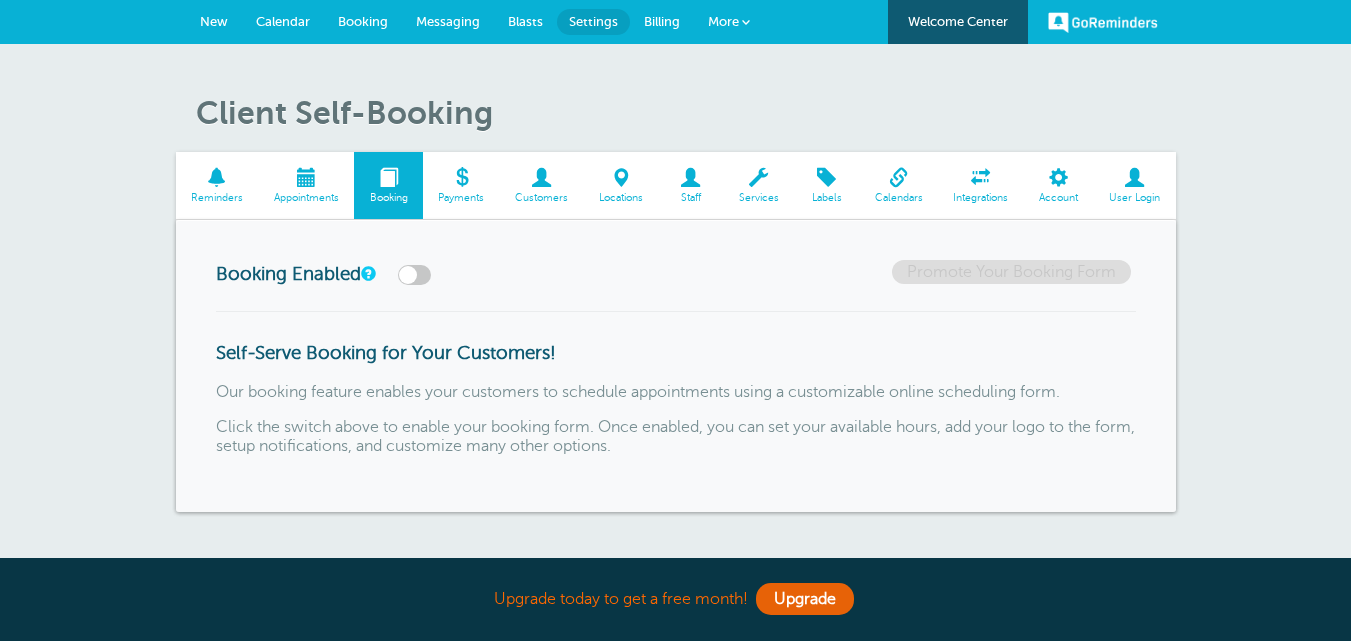 scroll, scrollTop: 0, scrollLeft: 0, axis: both 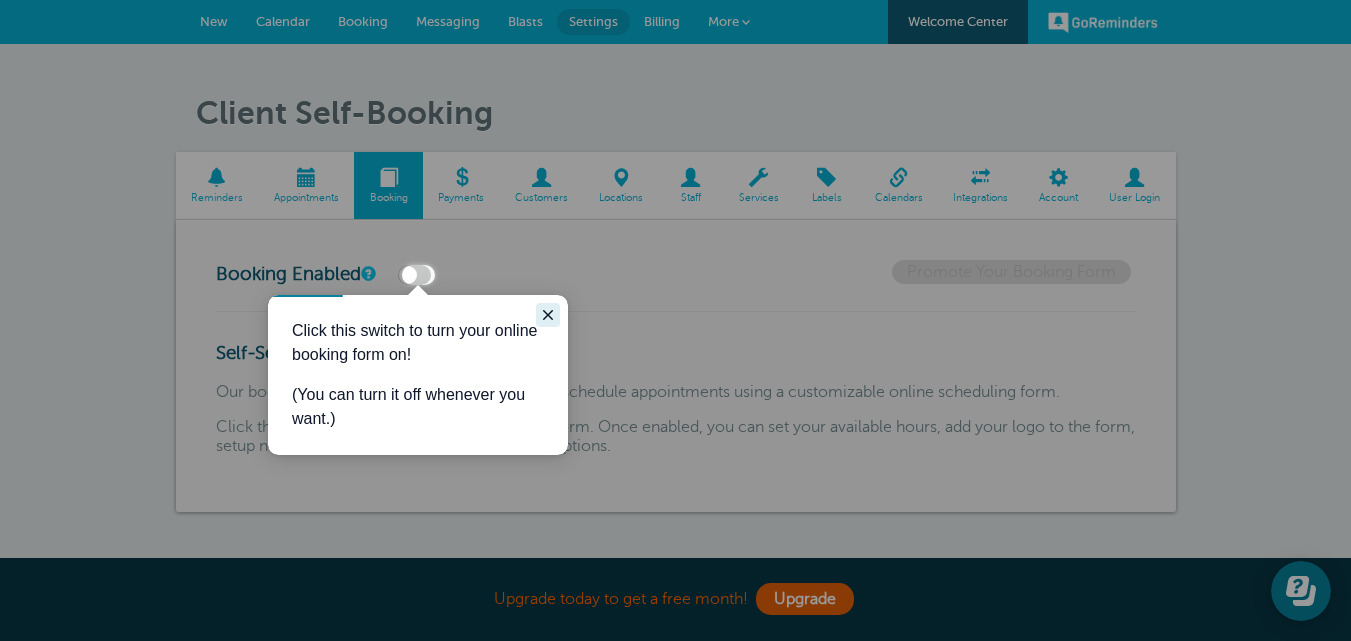 click 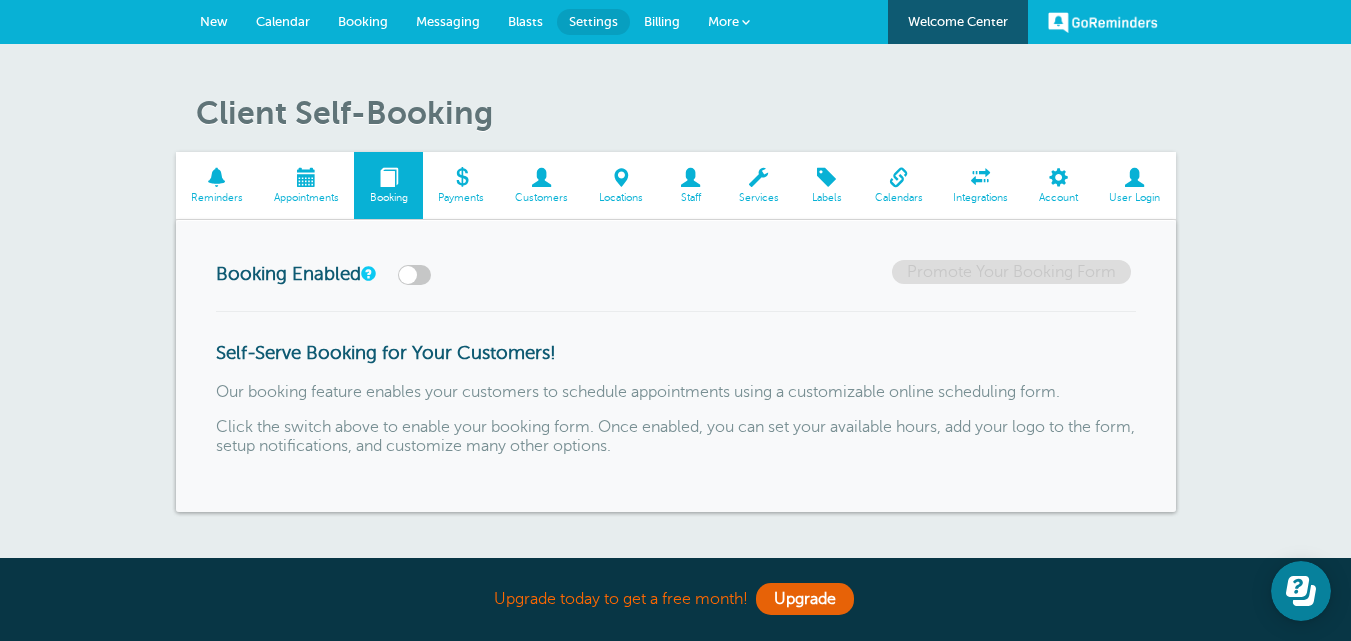 scroll, scrollTop: 0, scrollLeft: 0, axis: both 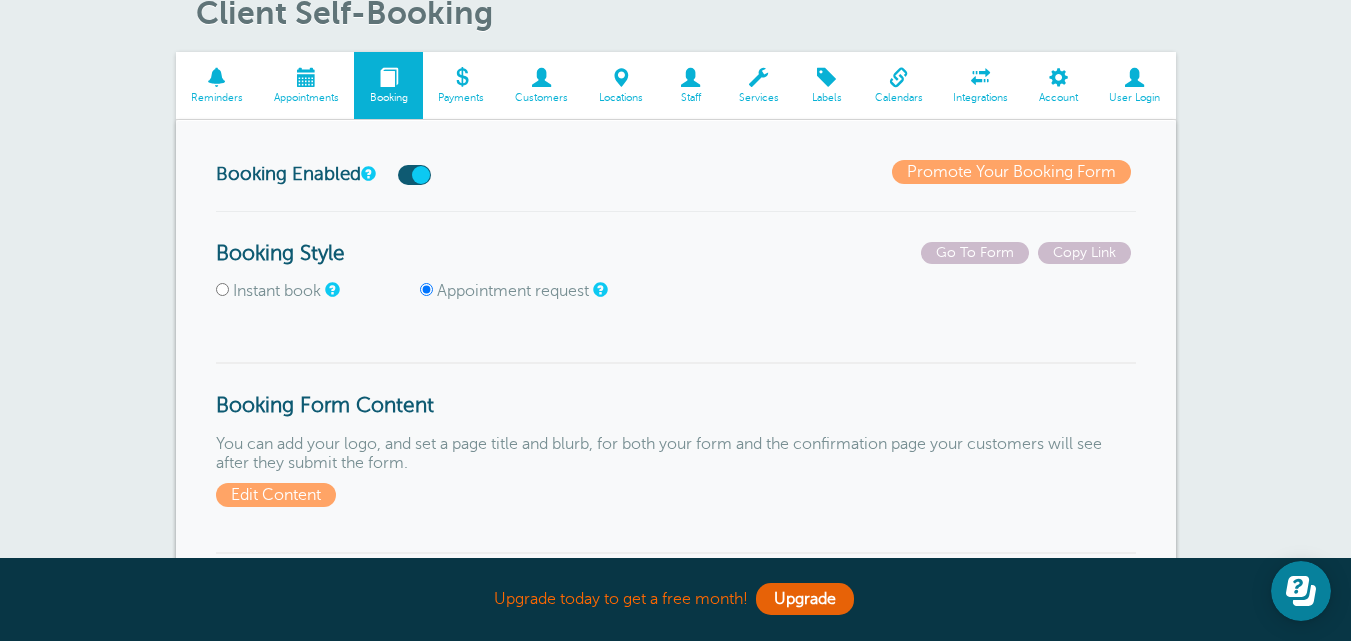 click on "Instant book" at bounding box center (222, 289) 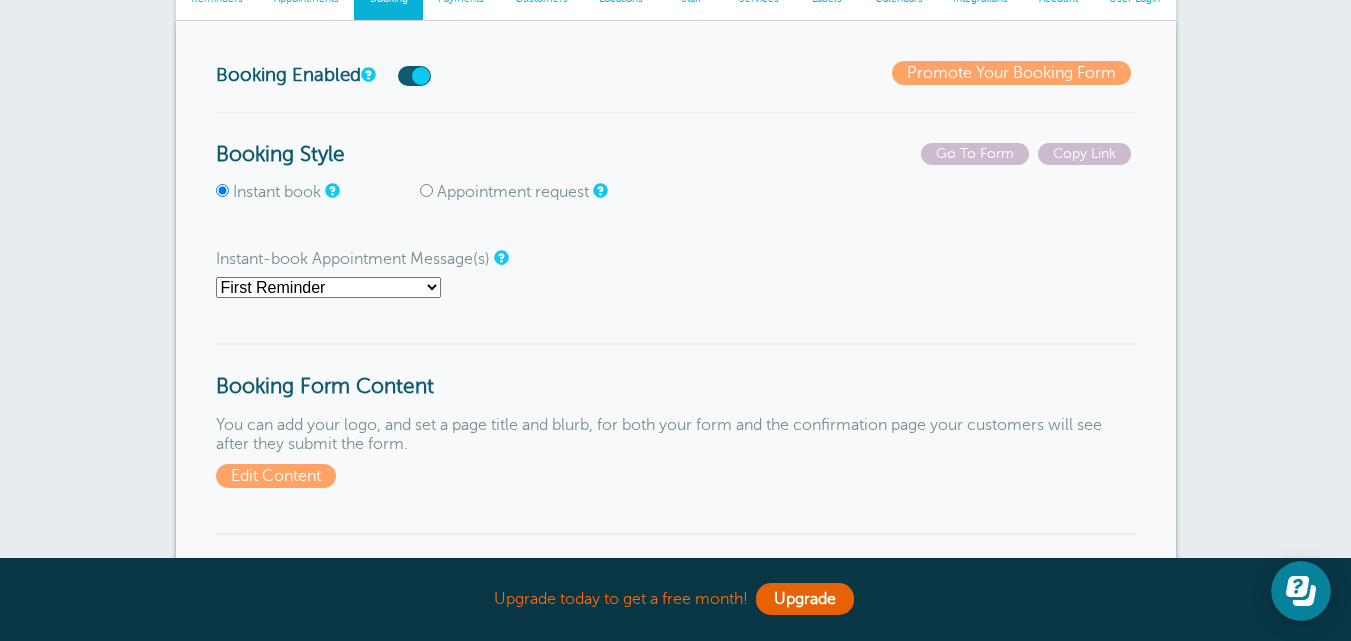 scroll, scrollTop: 200, scrollLeft: 0, axis: vertical 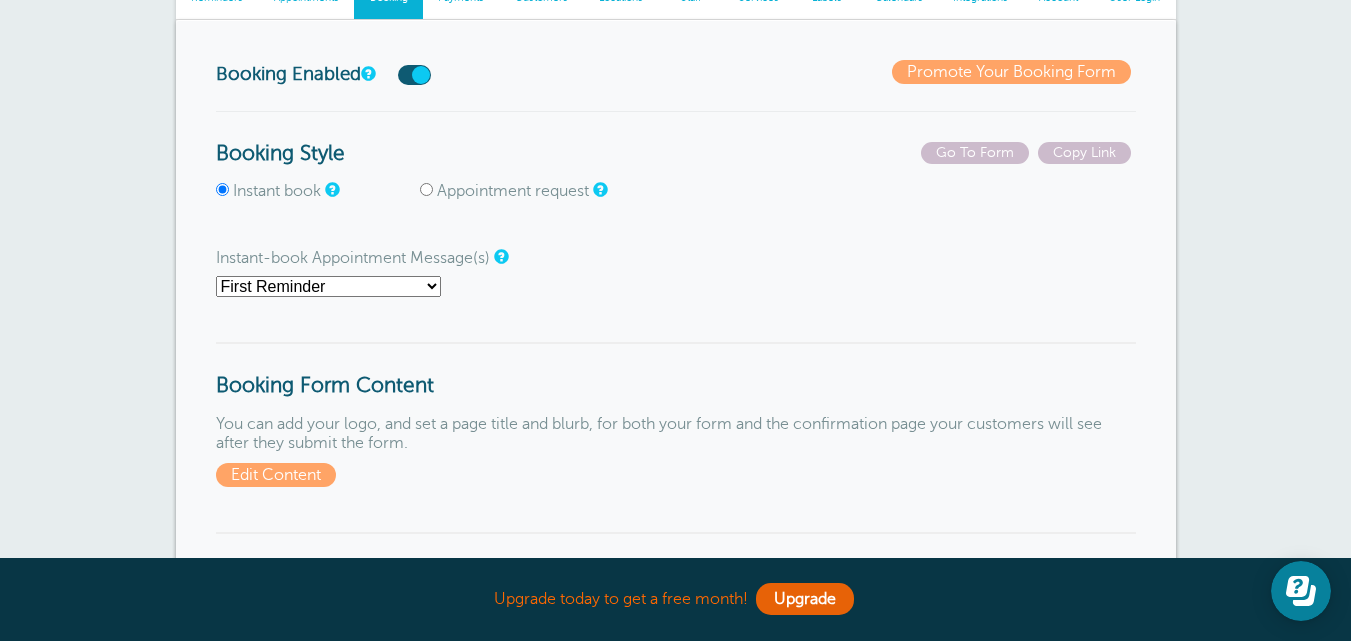click on "First Reminder Second Reminder Third Reminder
Main Reminder Sequence" at bounding box center (328, 286) 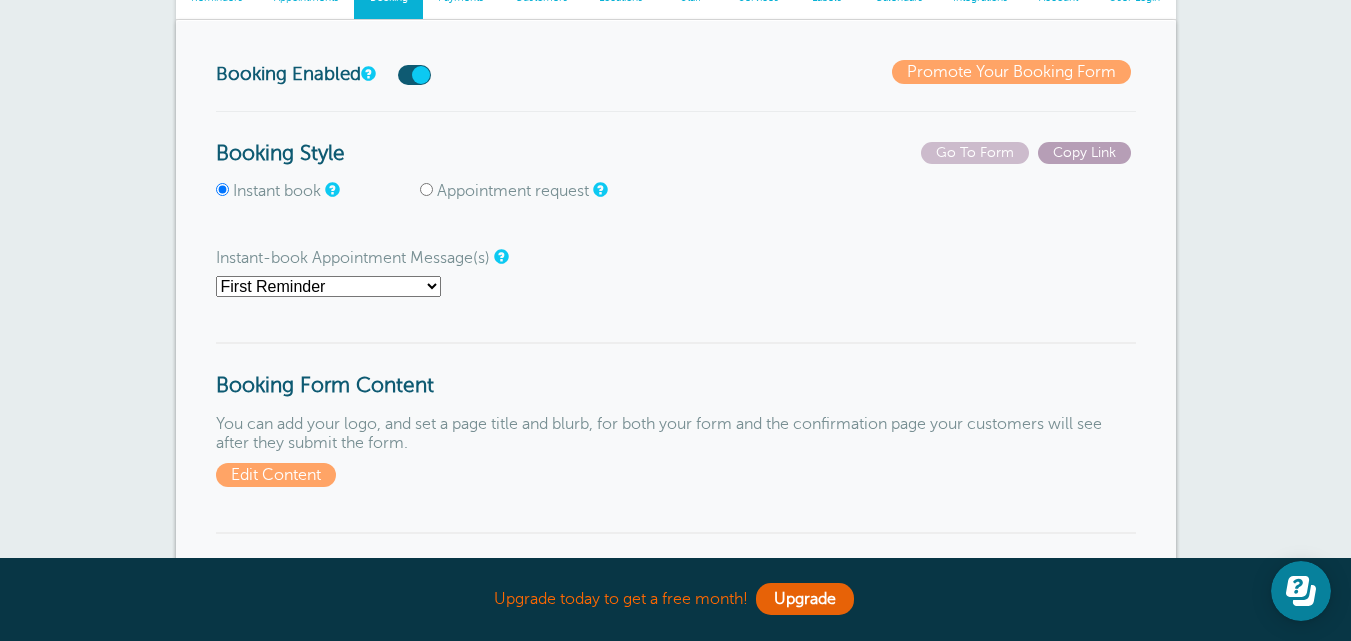 click on "Copy Link" at bounding box center [1084, 153] 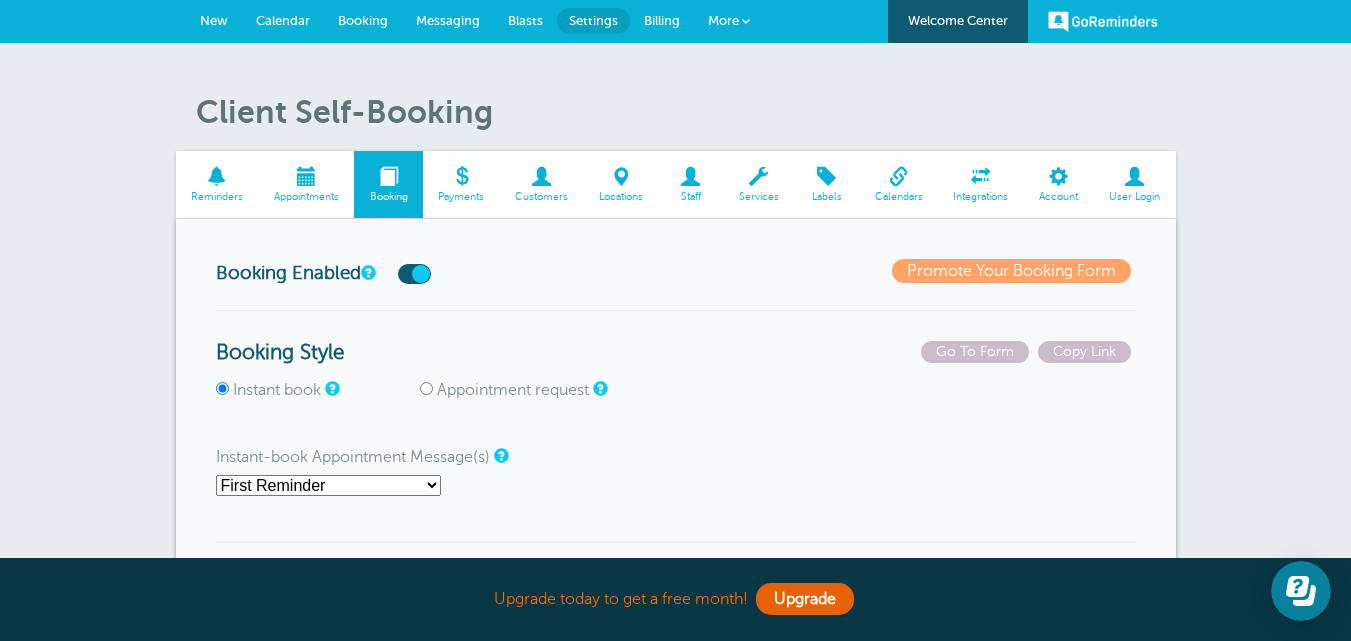 scroll, scrollTop: 0, scrollLeft: 0, axis: both 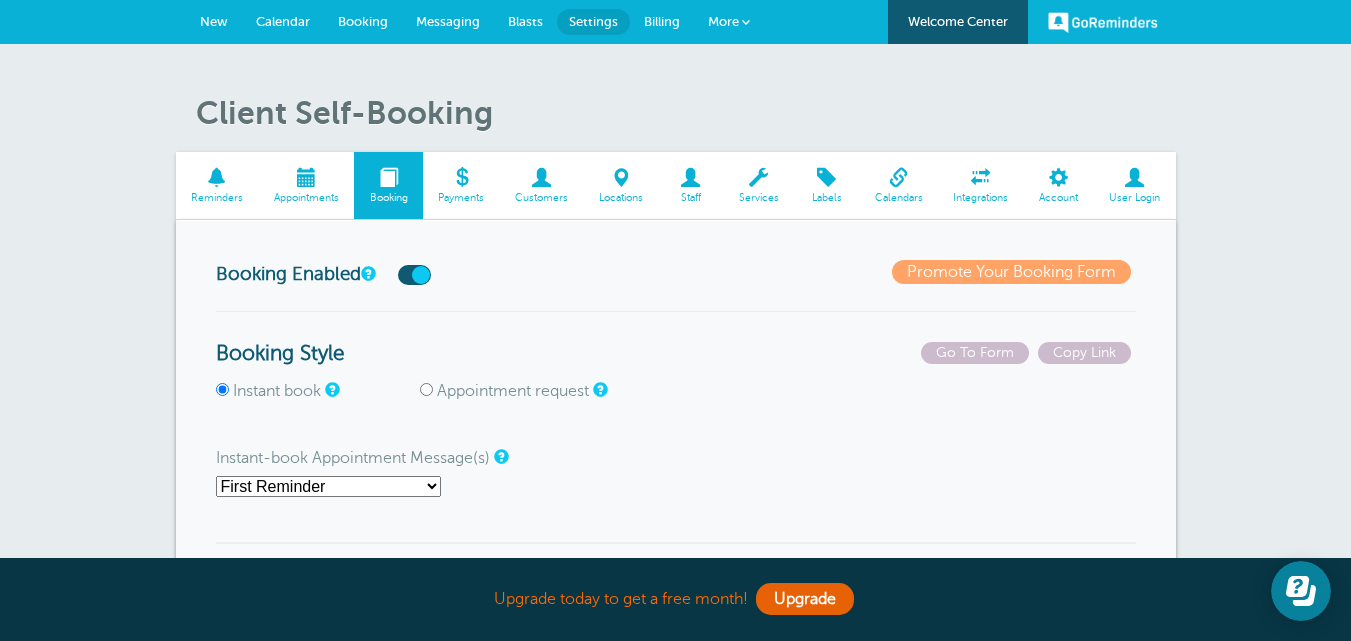 click at bounding box center [898, 177] 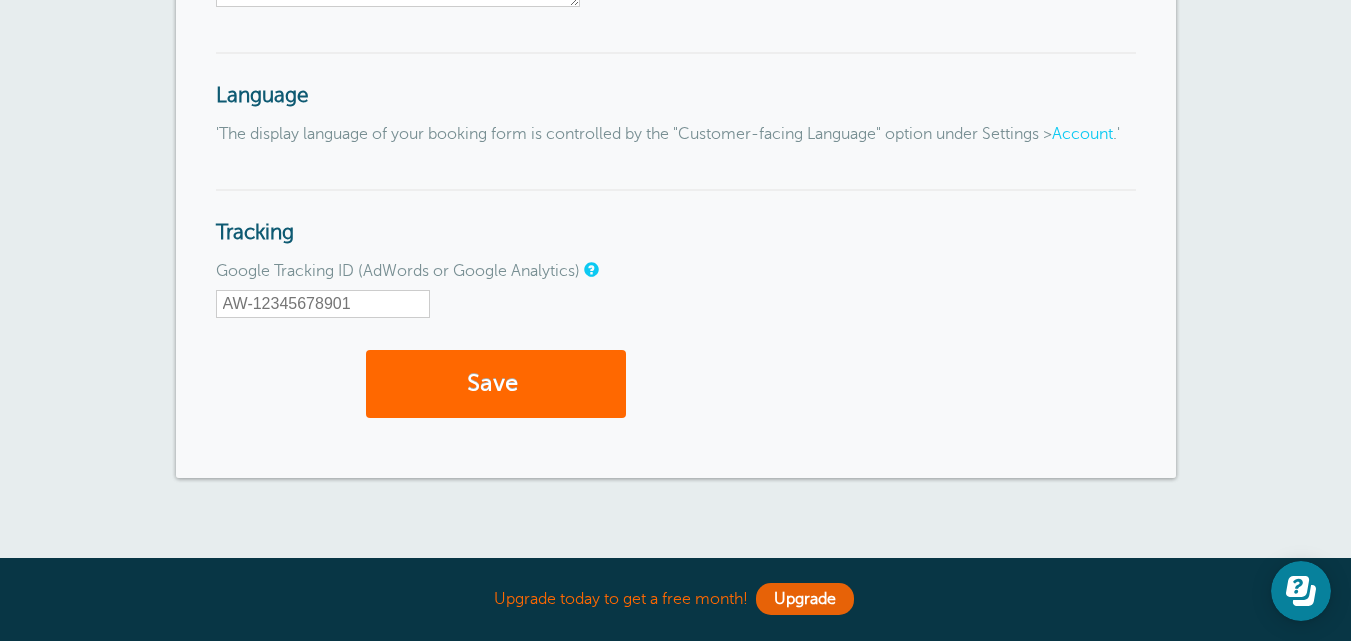 scroll, scrollTop: 2547, scrollLeft: 0, axis: vertical 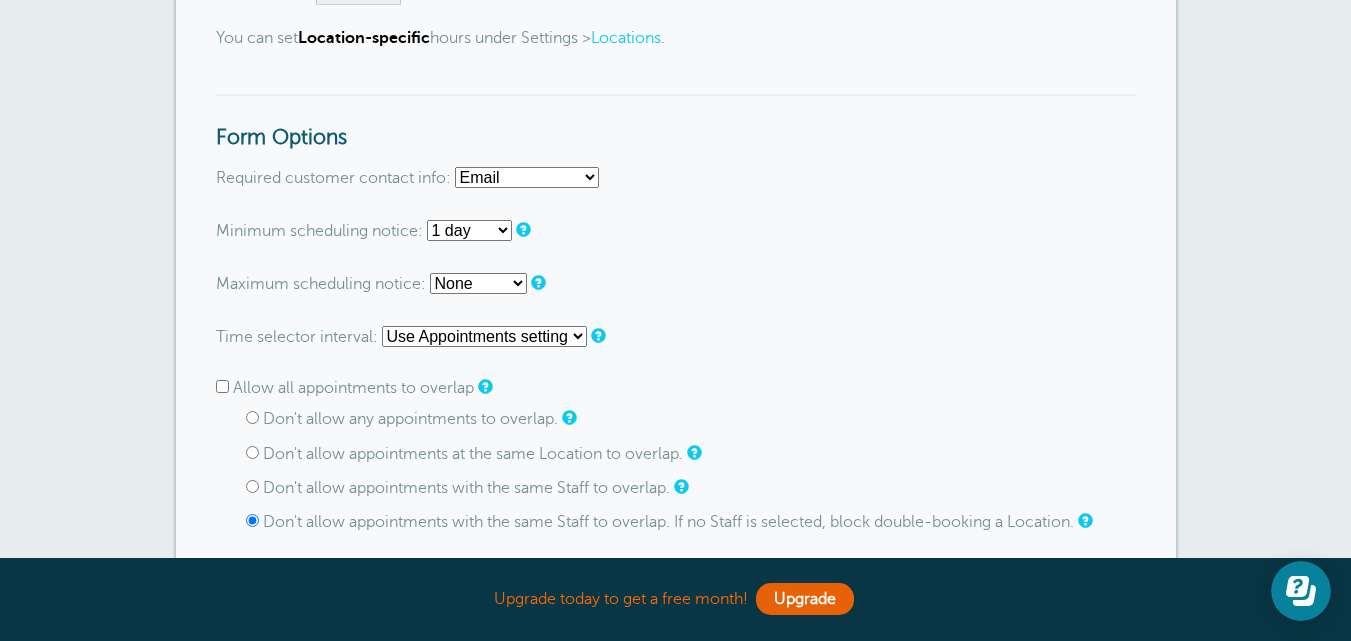 click on "Email Phone Email or Phone Email and Phone" at bounding box center [527, 177] 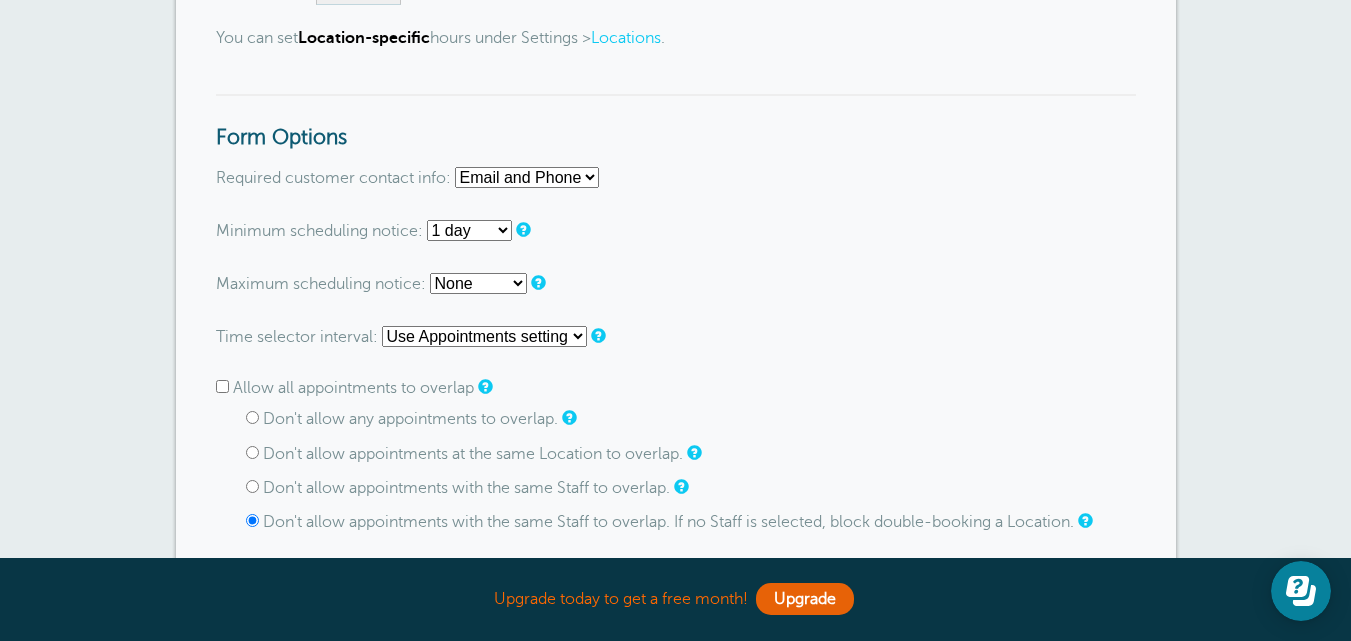 click on "Email Phone Email or Phone Email and Phone" at bounding box center (527, 177) 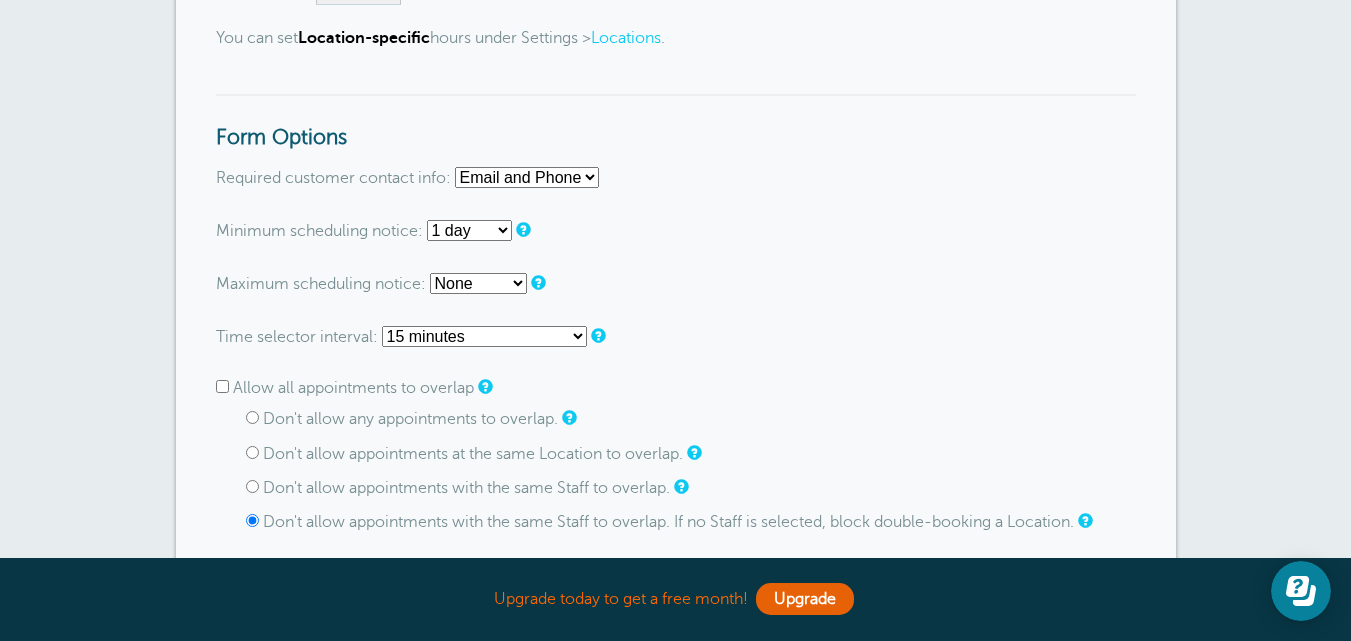 click on "Use Appointments setting 1 minute 5 minutes 10 minutes 15 minutes 20 minutes 30 minutes 45 minutes 60 minutes 1 hour and 15 minutes 1 hour and 30 minutes 1 hour and 45 minutes 2 hours 2 hours and 15 minutes 2 hours and 30 minutes 2 hours and 45 minutes 3 hours" at bounding box center (484, 336) 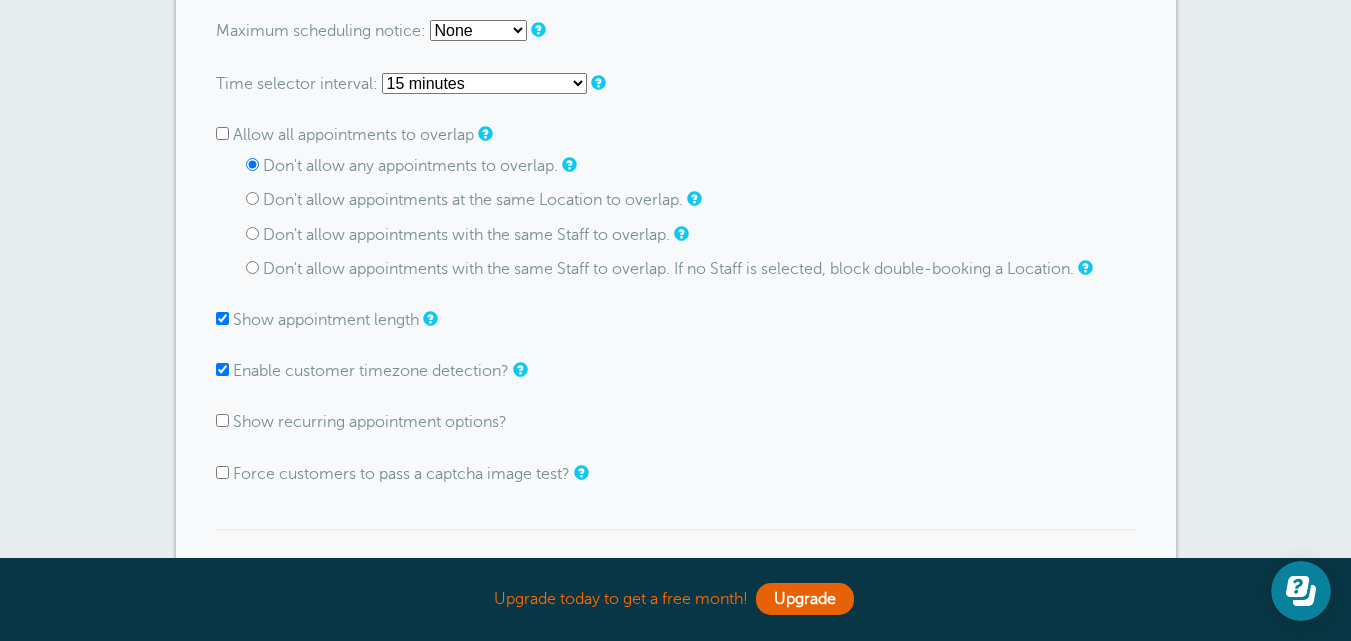 scroll, scrollTop: 1420, scrollLeft: 0, axis: vertical 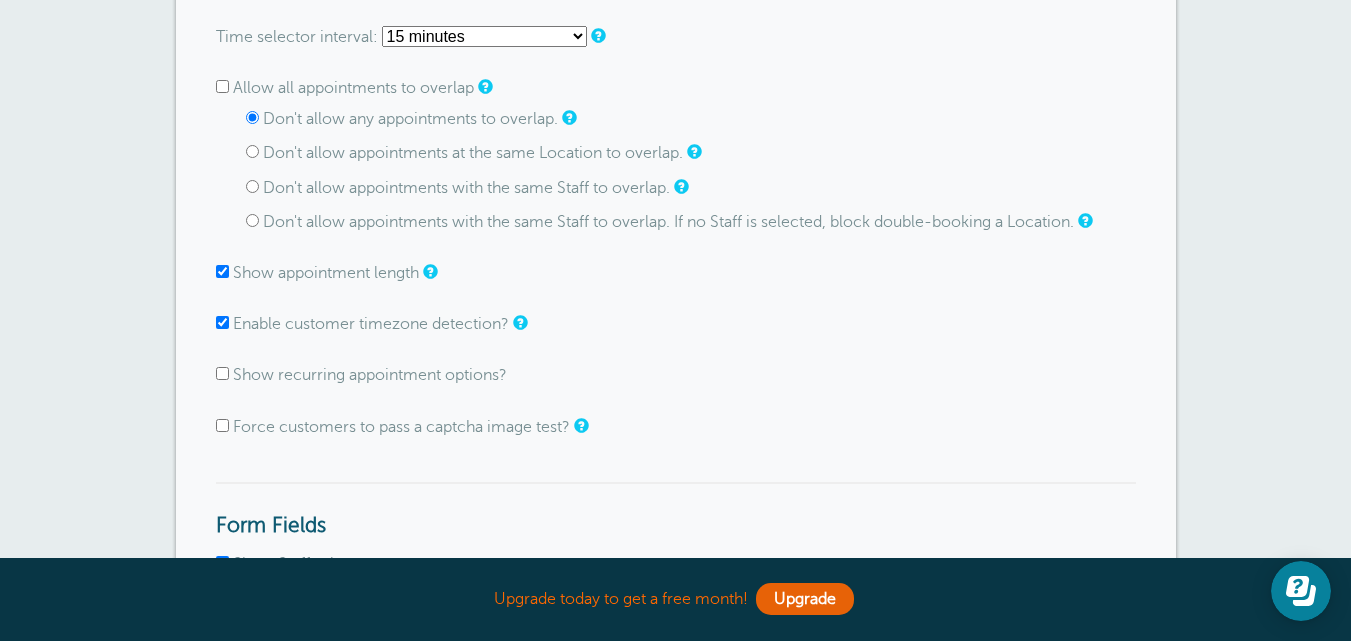 click on "Booking Enabled
Promote Your Booking Form
Self-Serve Booking for Your Customers!
Our booking feature enables your customers to schedule appointments using a
customizable online scheduling form.
Click the switch above to enable your booking form. Once enabled, you can
set your available hours, add your logo to the form, setup notifications, and customize
many other options.
Go To Form
Copy Link
Instant book
+ +" at bounding box center [676, 82] 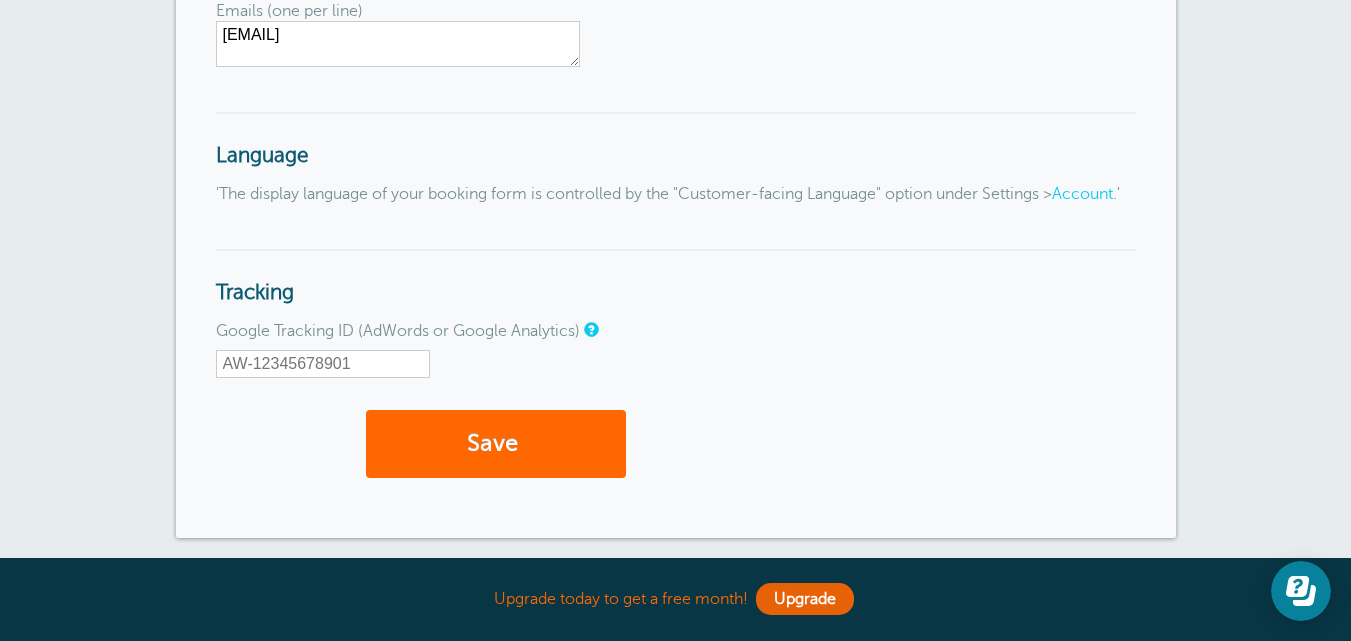 scroll, scrollTop: 2420, scrollLeft: 0, axis: vertical 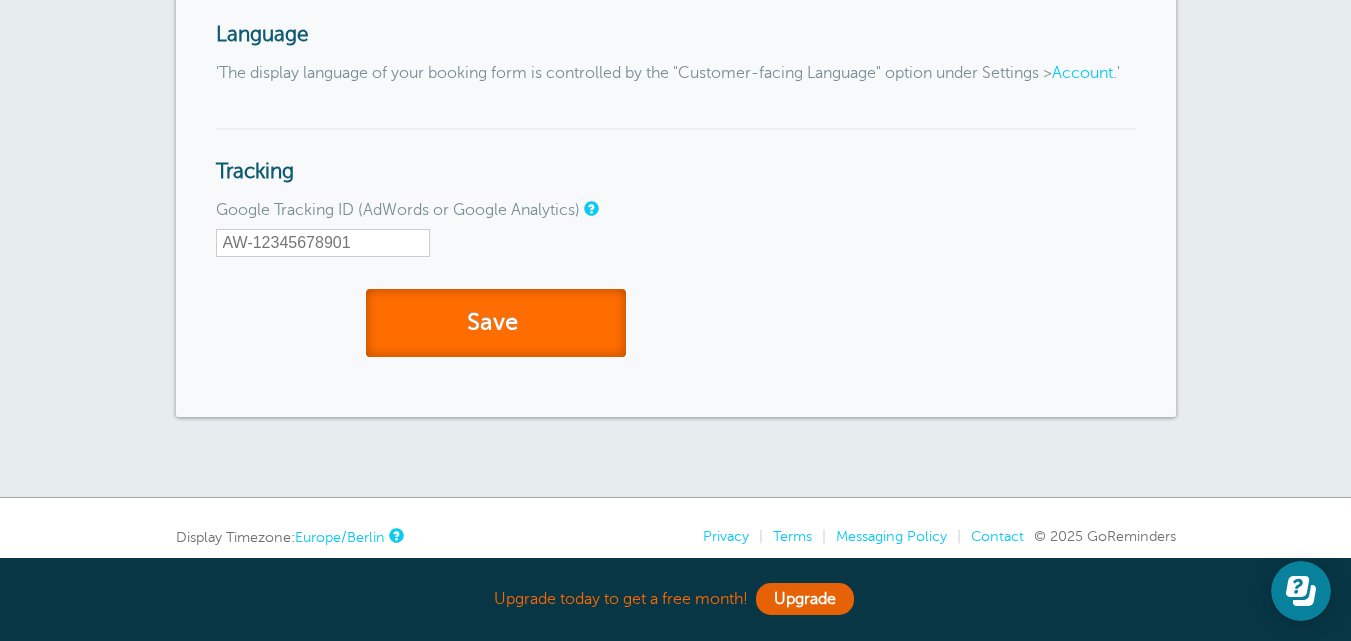 click on "Save" at bounding box center [496, 323] 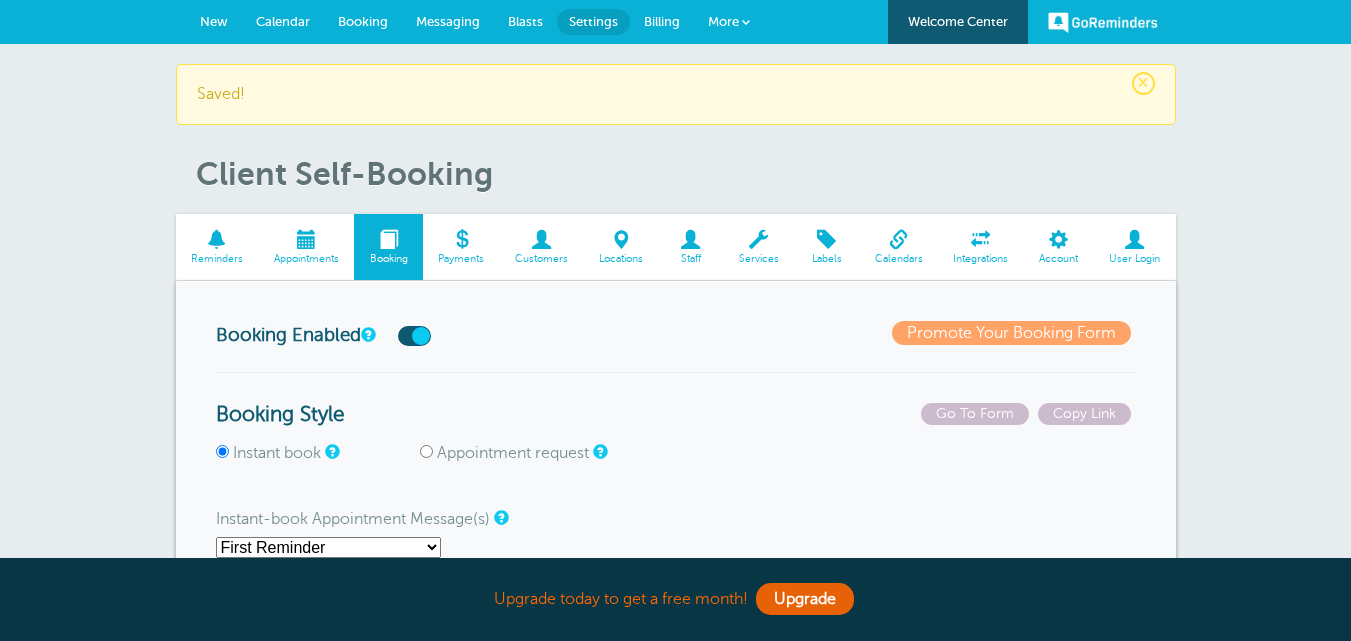 scroll, scrollTop: 100, scrollLeft: 0, axis: vertical 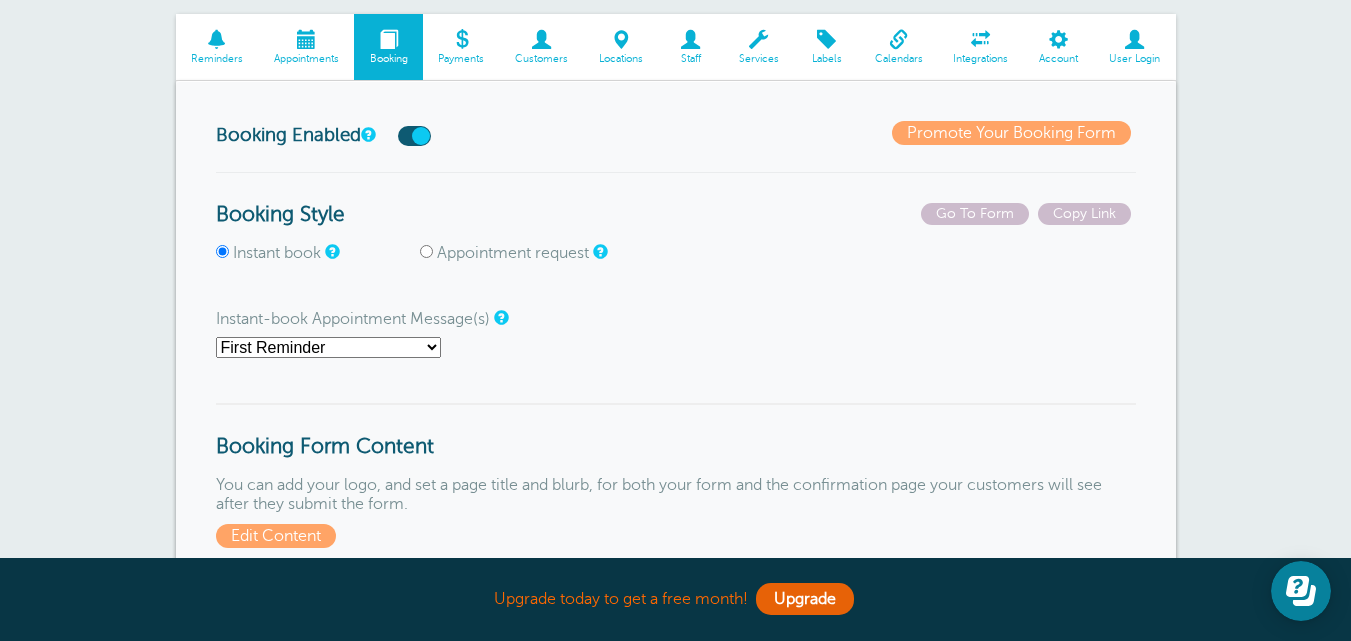 click at bounding box center [981, 39] 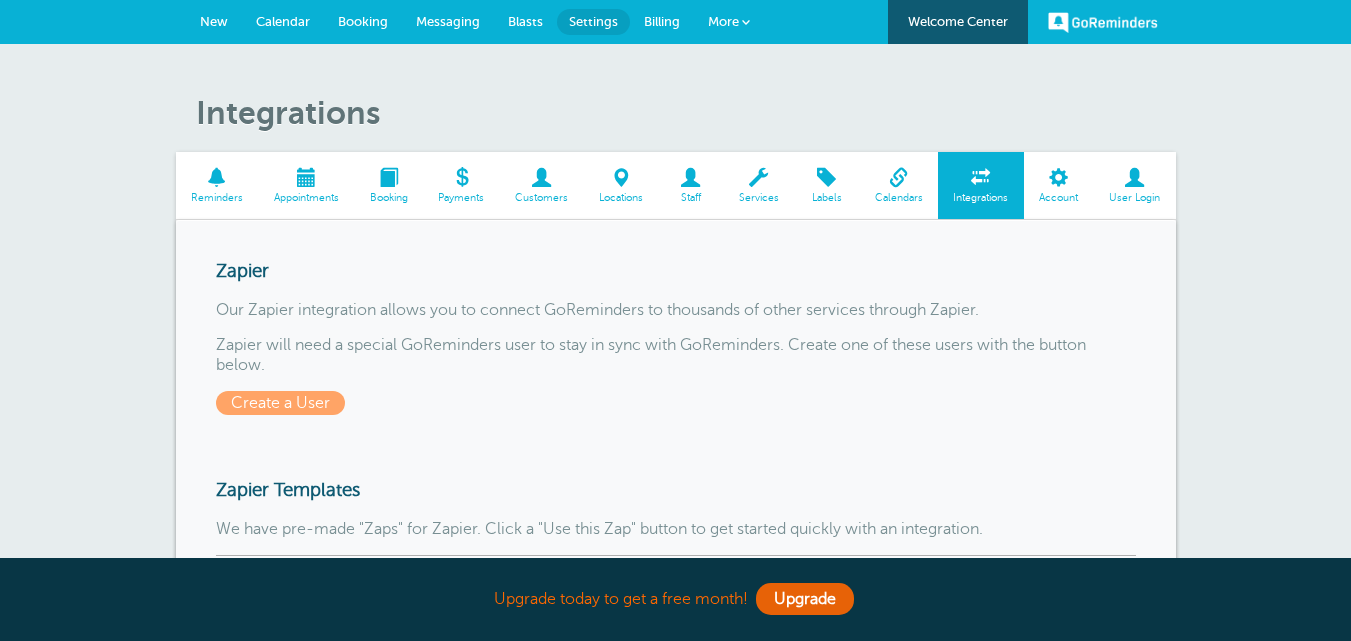 scroll, scrollTop: 0, scrollLeft: 0, axis: both 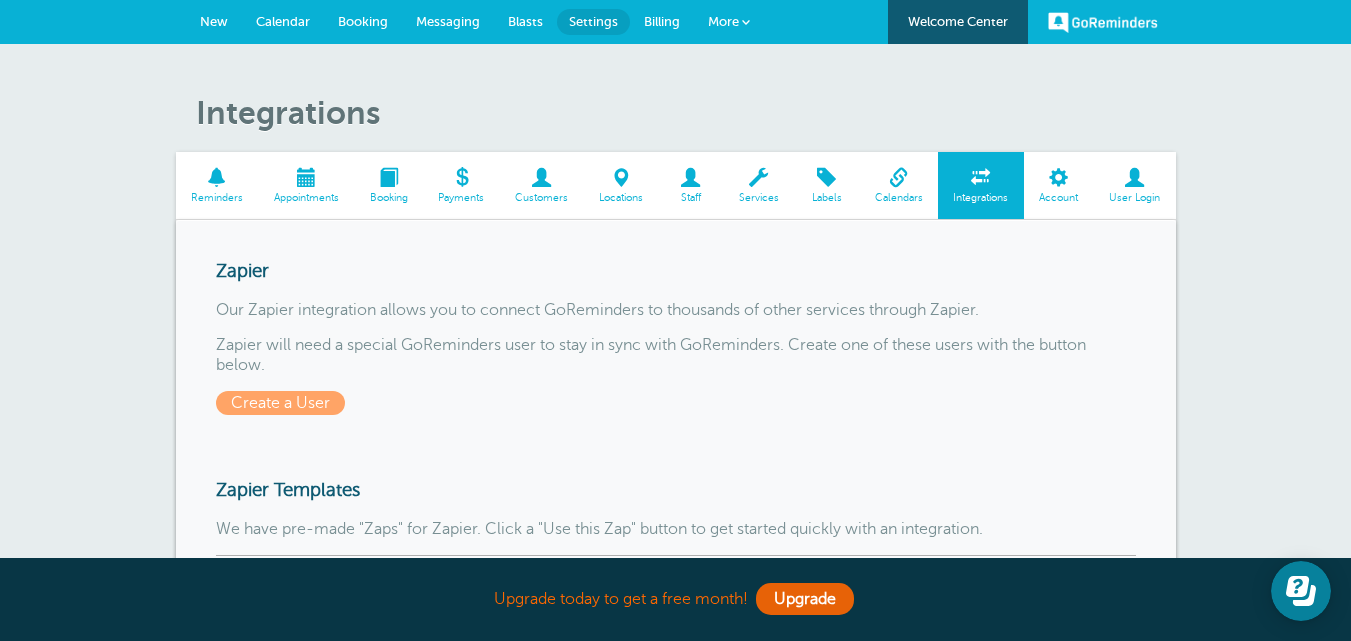 click on "Calendars" at bounding box center (898, 185) 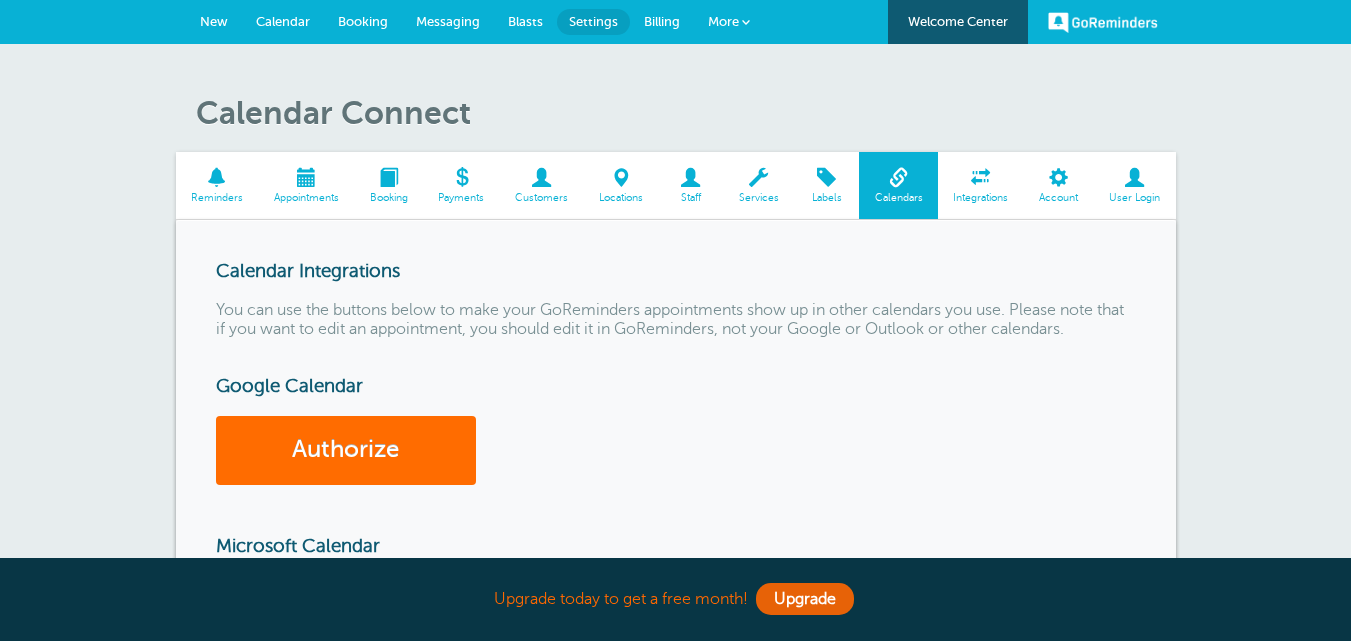 scroll, scrollTop: 100, scrollLeft: 0, axis: vertical 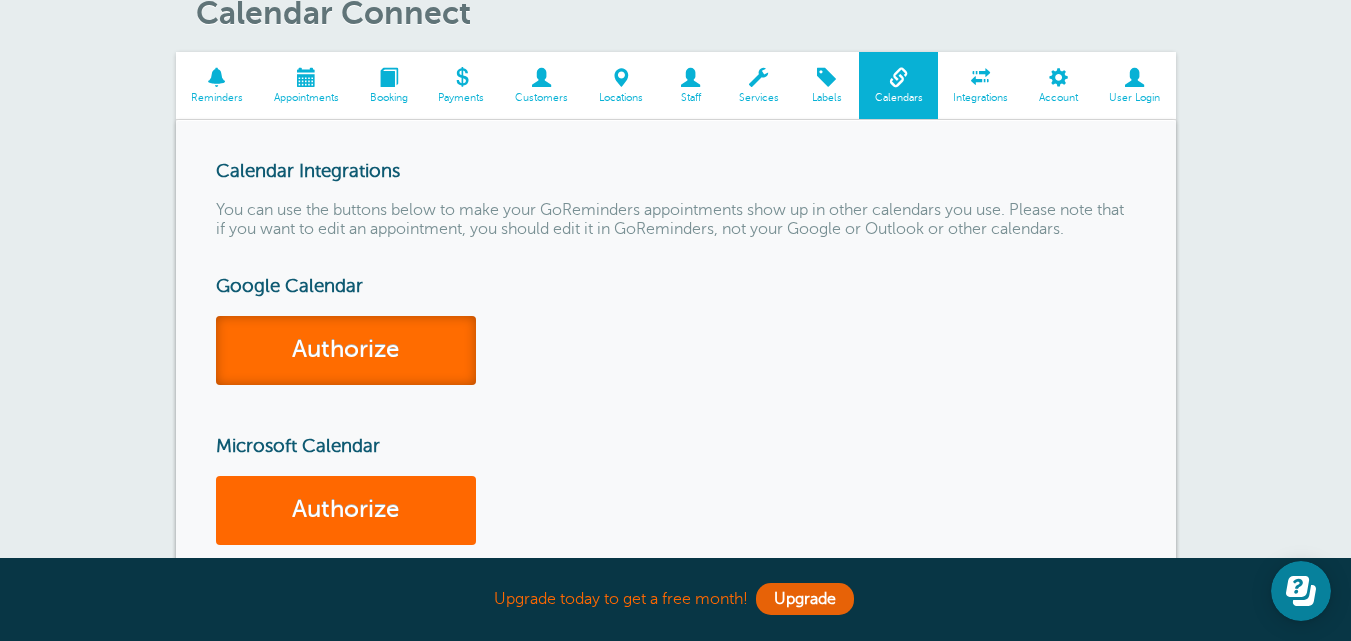 click on "Authorize" at bounding box center [346, 350] 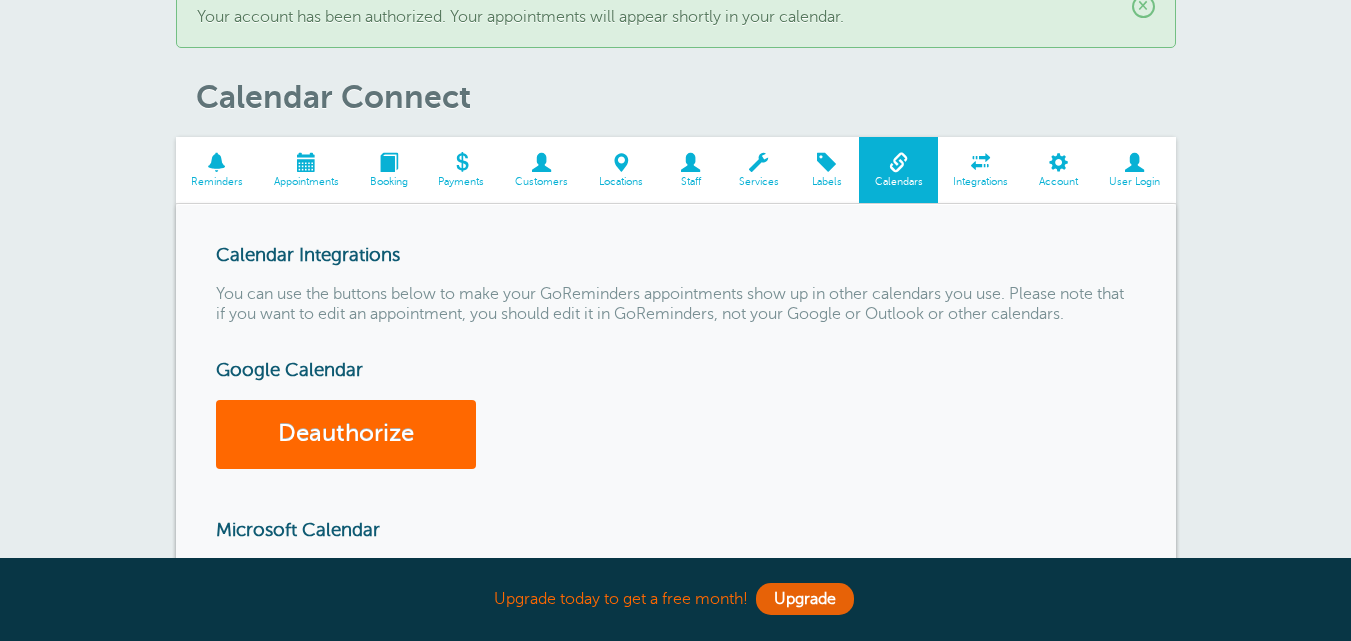 scroll, scrollTop: 100, scrollLeft: 0, axis: vertical 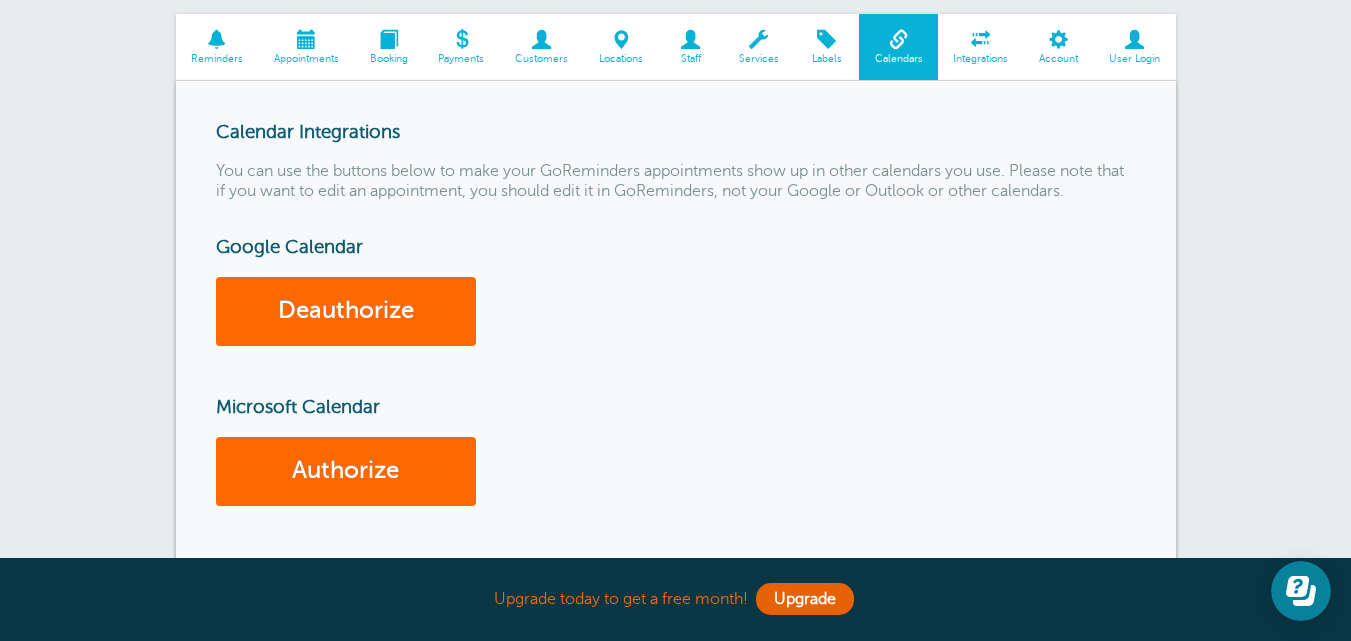 click on "Booking" at bounding box center (388, 59) 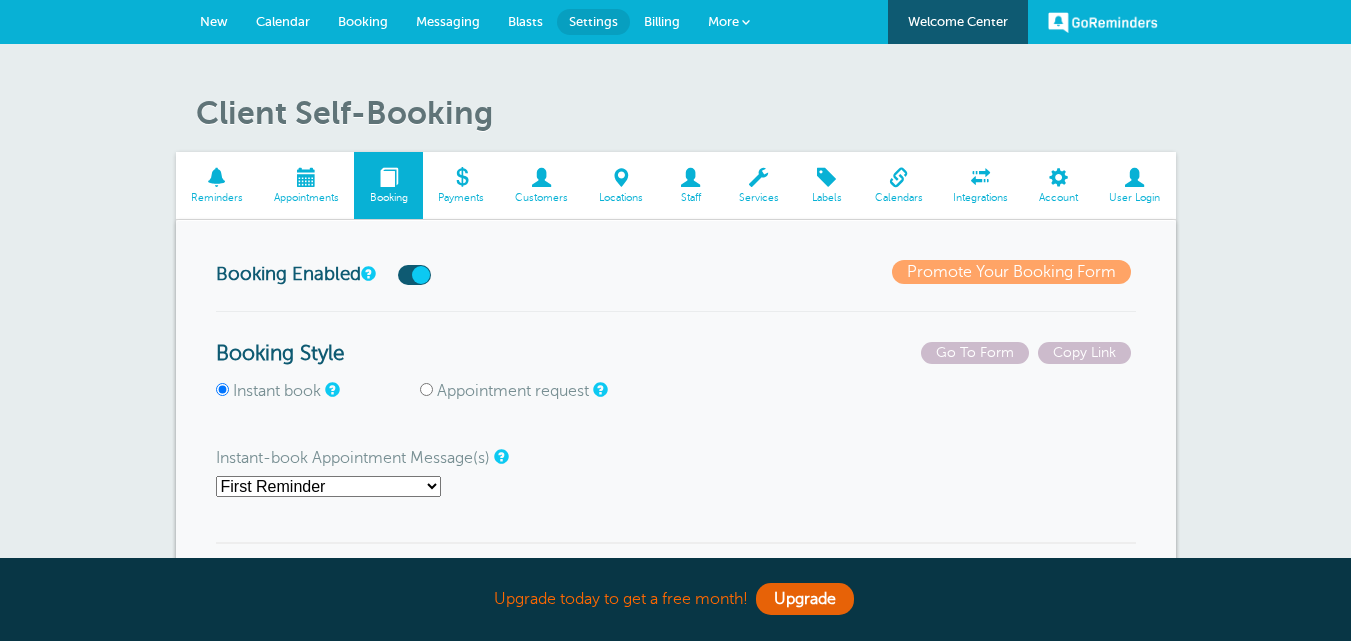 scroll, scrollTop: 0, scrollLeft: 0, axis: both 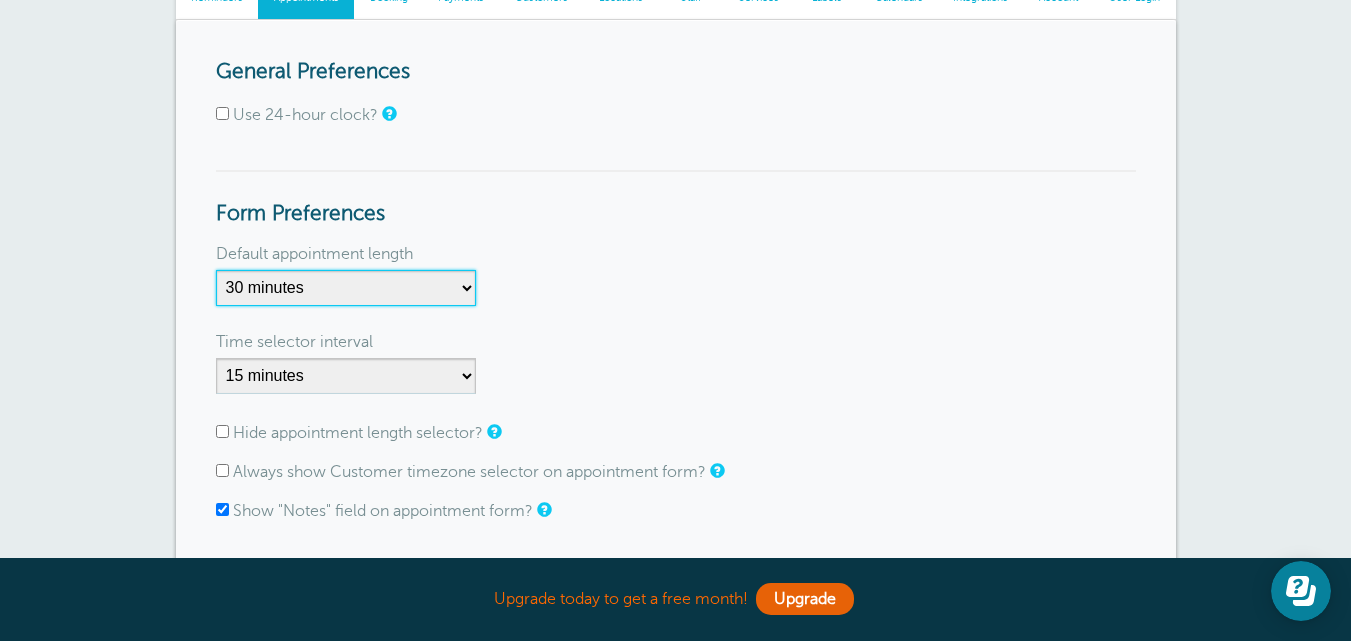 click on "5 minutes 10 minutes 15 minutes 20 minutes 25 minutes 30 minutes 35 minutes 40 minutes 45 minutes 50 minutes 55 minutes 1 hour 1 hour 15 minutes 1 hour 30 minutes 1 hour 45 minutes 2 hours 2 hours 15 minutes 2 hours 30 minutes 2 hours 45 minutes 3 hours 3 hours 30 minutes 4 hours 4 hours 30 minutes 5 hours 5 hours 30 minutes 6 hours 6 hours 30 minutes 7 hours 7 hours 30 minutes 8 hours 9 hours 10 hours 11 hours 12 hours 13 hours 14 hours 15 hours 16 hours" at bounding box center [346, 288] 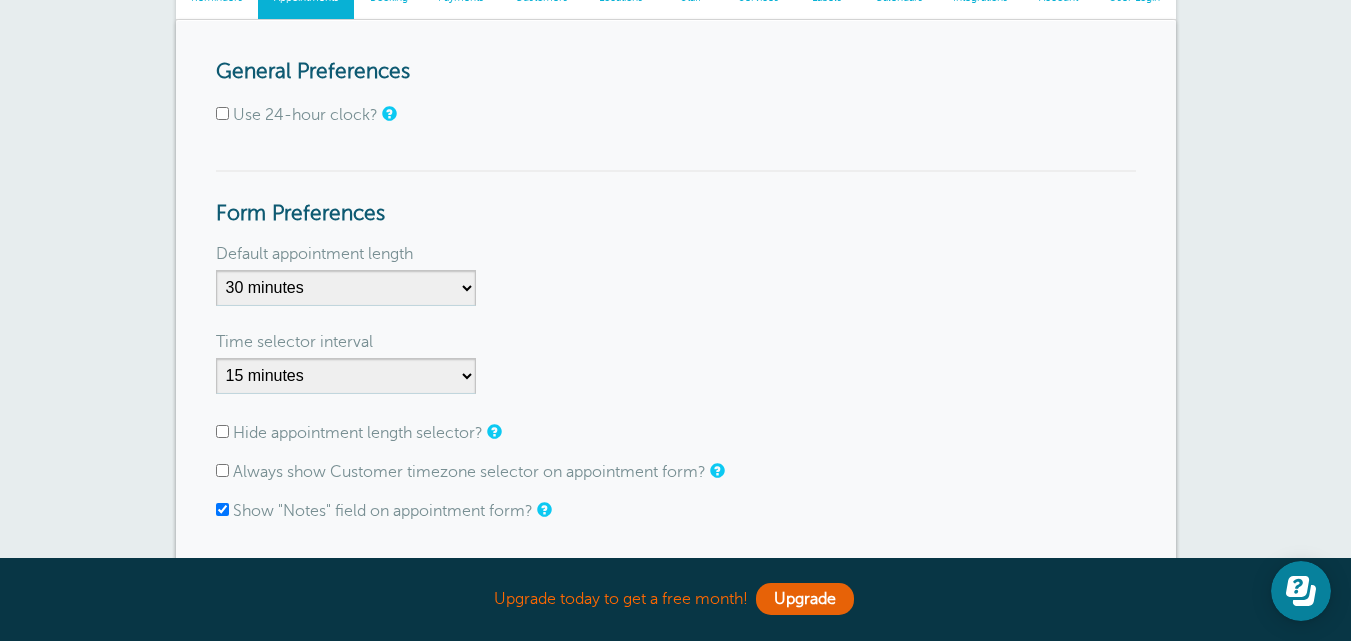 click on "Form Preferences" at bounding box center (676, 198) 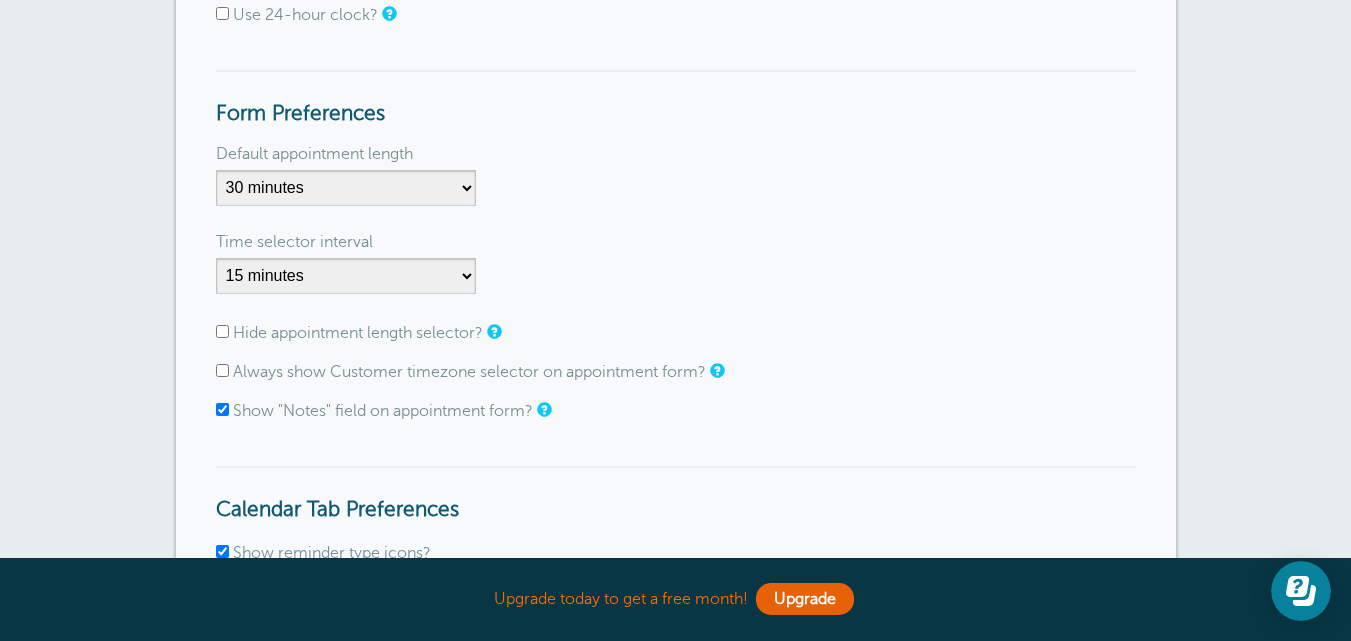 click on "Hide appointment length selector?" at bounding box center [358, 333] 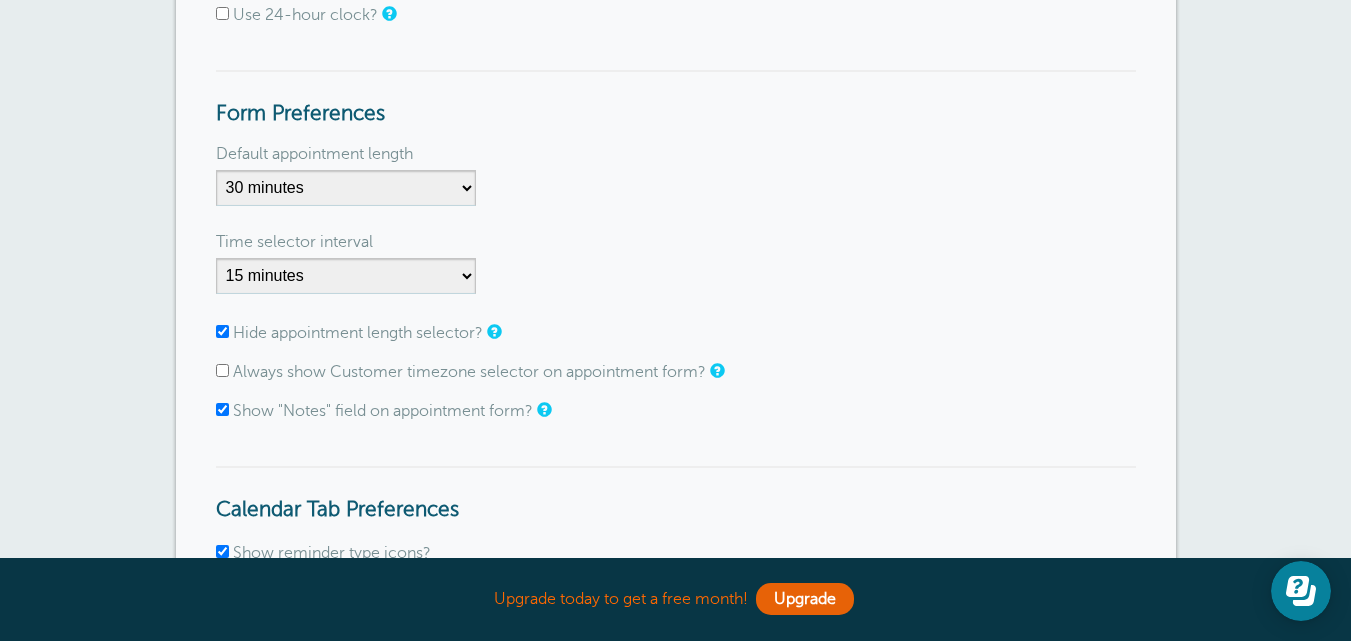 click on "Hide appointment length selector?" at bounding box center (358, 333) 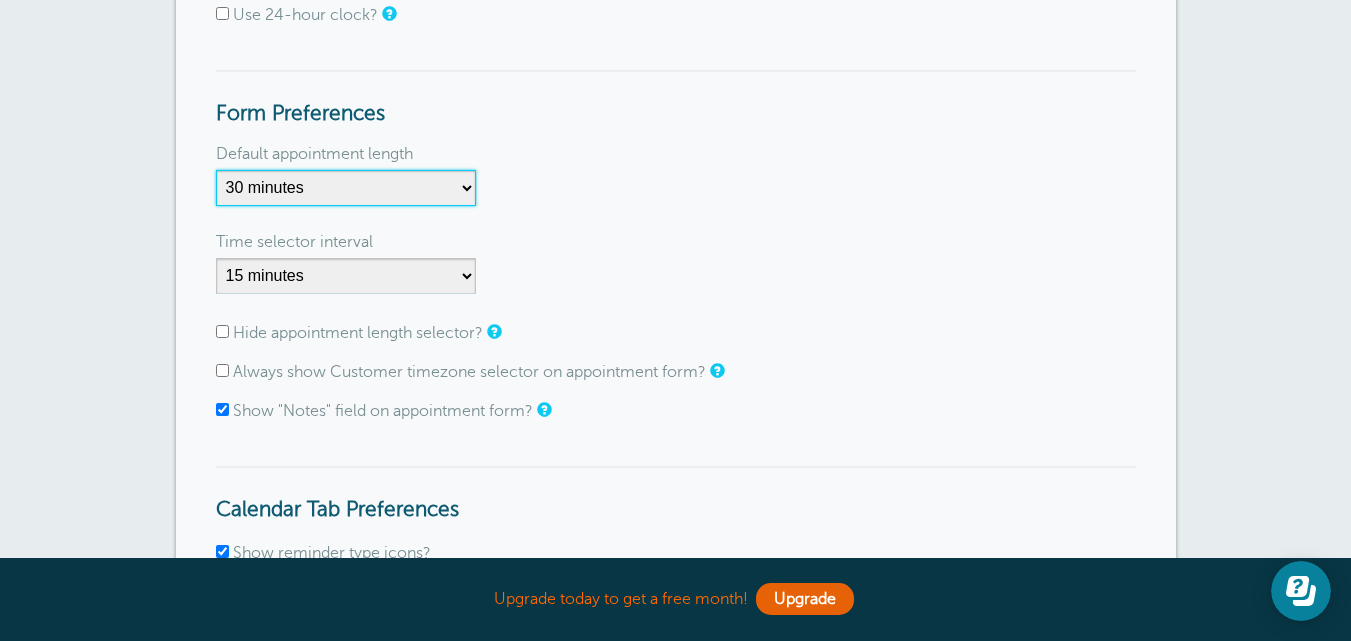 click on "5 minutes 10 minutes 15 minutes 20 minutes 25 minutes 30 minutes 35 minutes 40 minutes 45 minutes 50 minutes 55 minutes 1 hour 1 hour 15 minutes 1 hour 30 minutes 1 hour 45 minutes 2 hours 2 hours 15 minutes 2 hours 30 minutes 2 hours 45 minutes 3 hours 3 hours 30 minutes 4 hours 4 hours 30 minutes 5 hours 5 hours 30 minutes 6 hours 6 hours 30 minutes 7 hours 7 hours 30 minutes 8 hours 9 hours 10 hours 11 hours 12 hours 13 hours 14 hours 15 hours 16 hours" at bounding box center (346, 188) 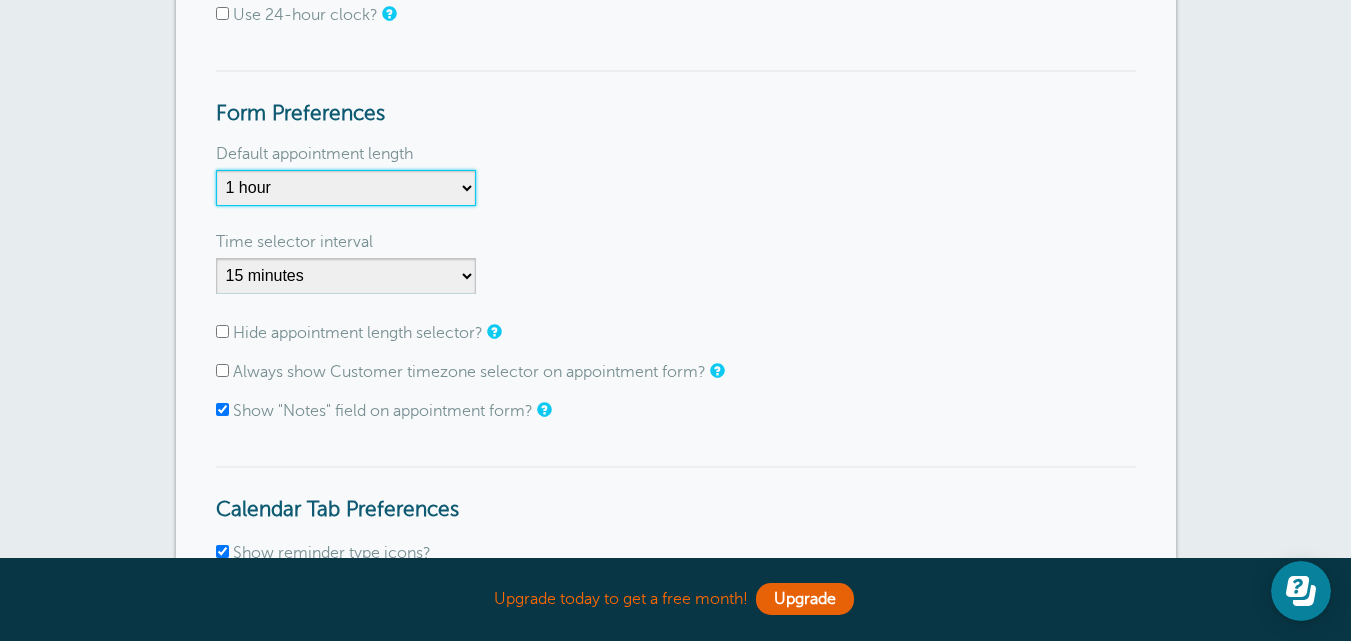 click on "5 minutes 10 minutes 15 minutes 20 minutes 25 minutes 30 minutes 35 minutes 40 minutes 45 minutes 50 minutes 55 minutes 1 hour 1 hour 15 minutes 1 hour 30 minutes 1 hour 45 minutes 2 hours 2 hours 15 minutes 2 hours 30 minutes 2 hours 45 minutes 3 hours 3 hours 30 minutes 4 hours 4 hours 30 minutes 5 hours 5 hours 30 minutes 6 hours 6 hours 30 minutes 7 hours 7 hours 30 minutes 8 hours 9 hours 10 hours 11 hours 12 hours 13 hours 14 hours 15 hours 16 hours" at bounding box center (346, 188) 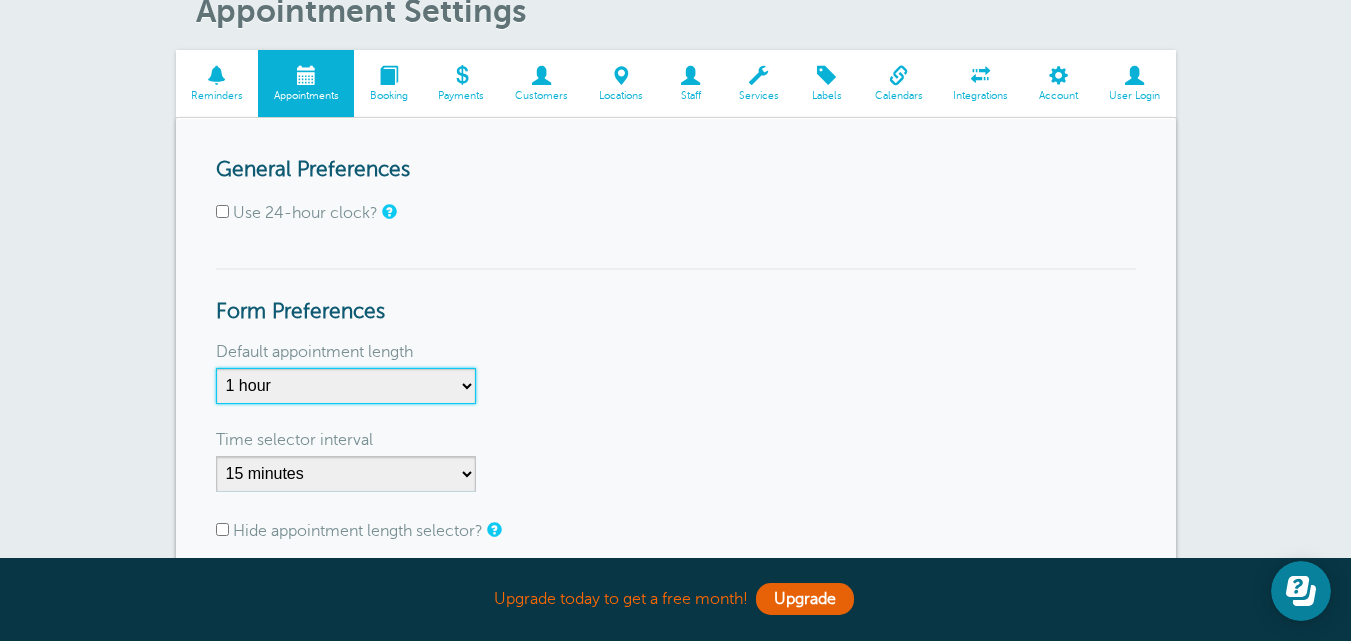 scroll, scrollTop: 100, scrollLeft: 0, axis: vertical 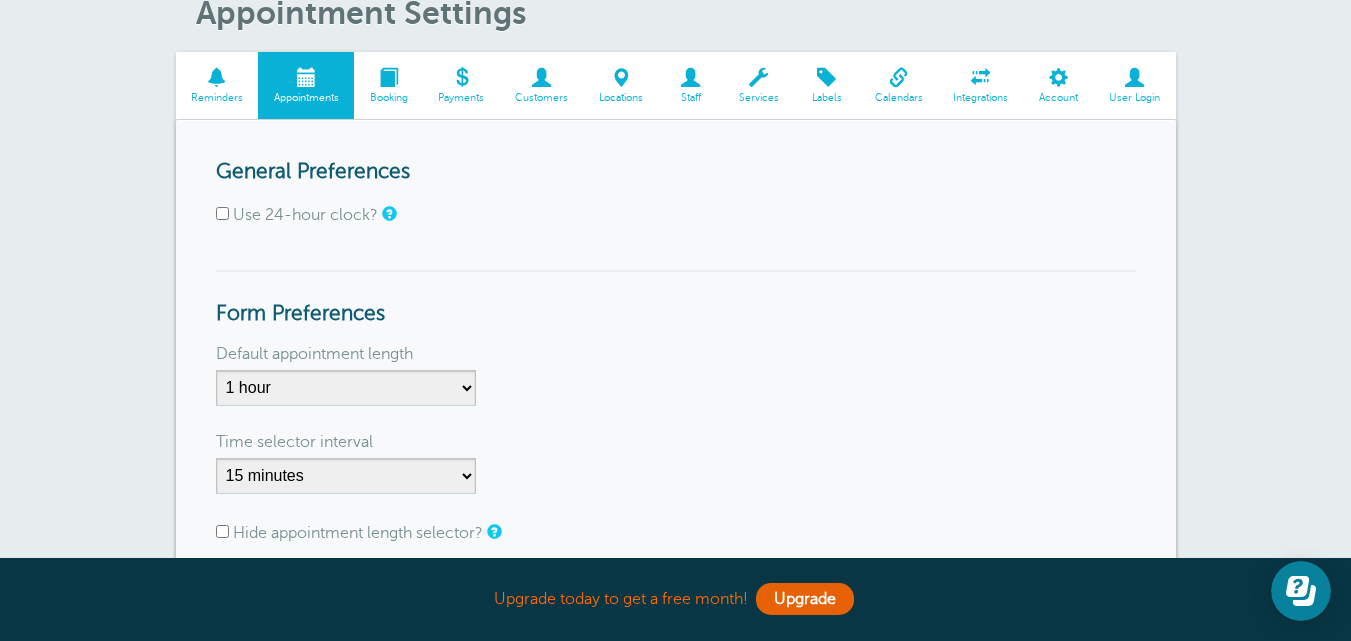 click on "Use 24-hour clock?" at bounding box center (305, 215) 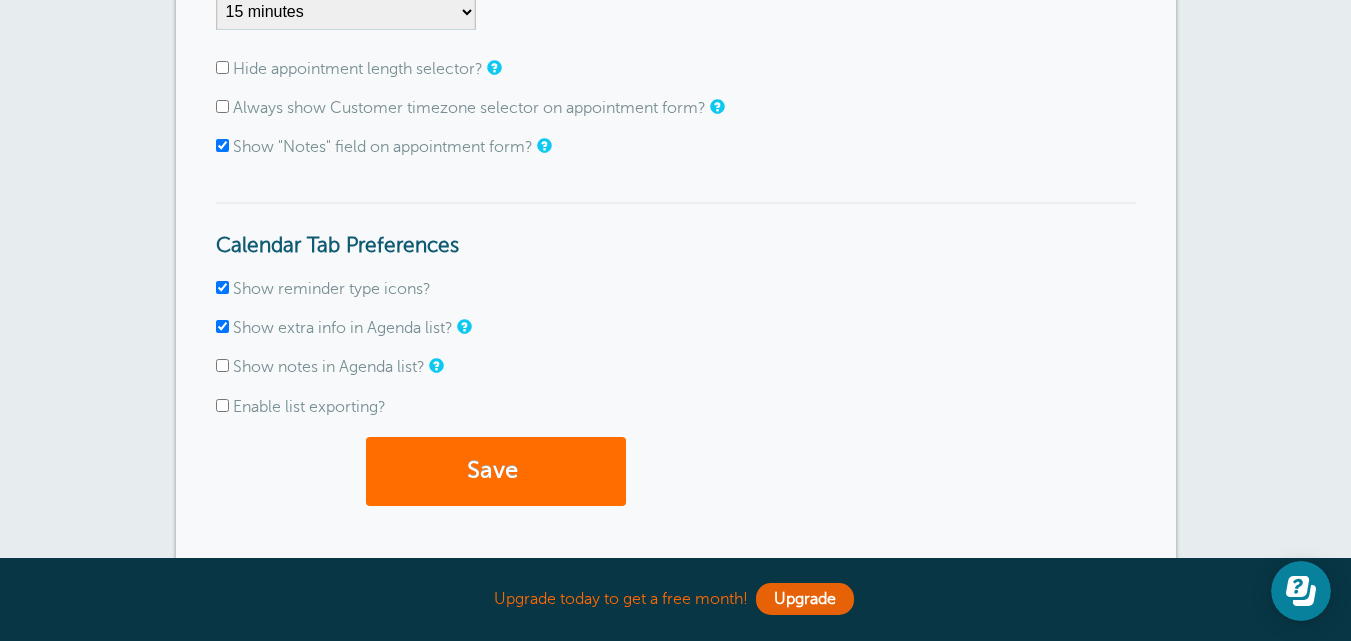scroll, scrollTop: 600, scrollLeft: 0, axis: vertical 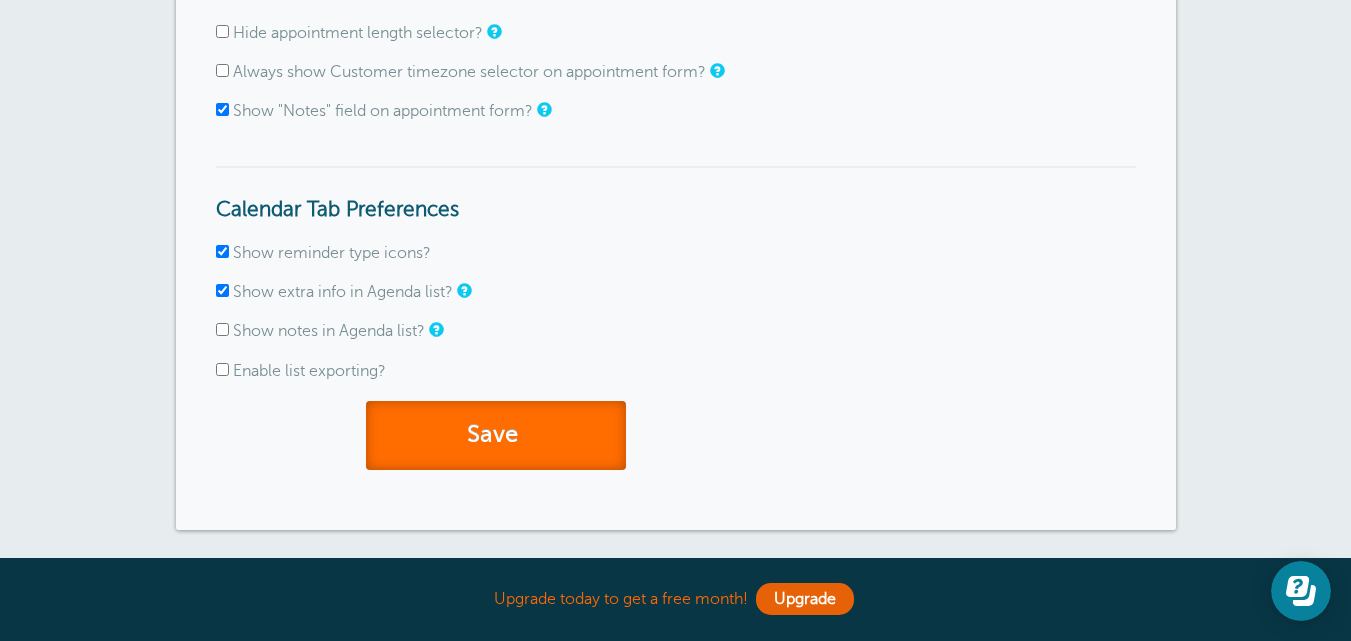click on "Save" at bounding box center [496, 435] 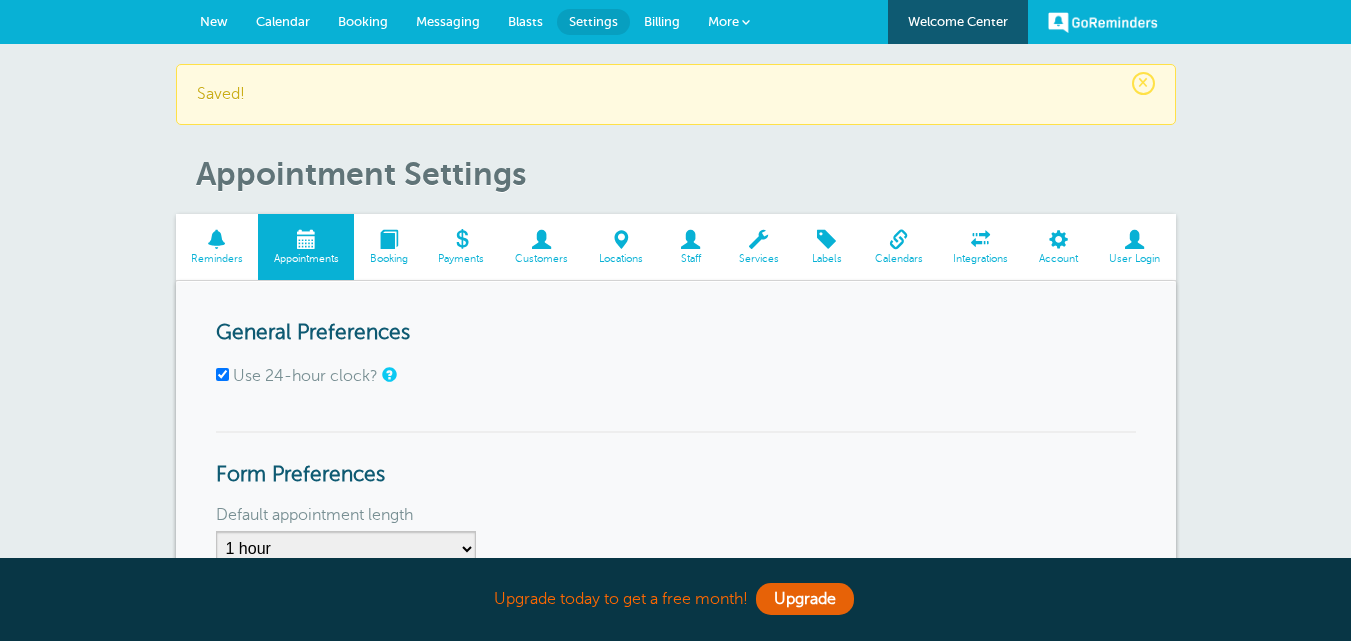 scroll, scrollTop: 249, scrollLeft: 0, axis: vertical 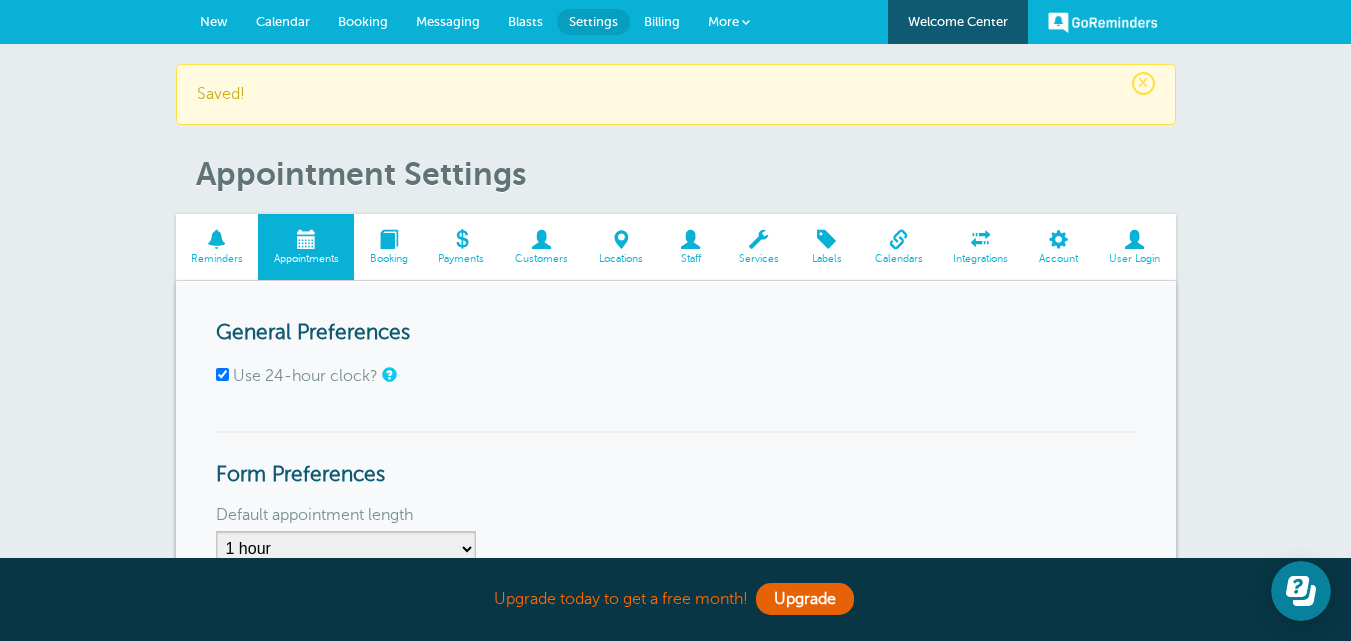 click on "Services" at bounding box center (758, 259) 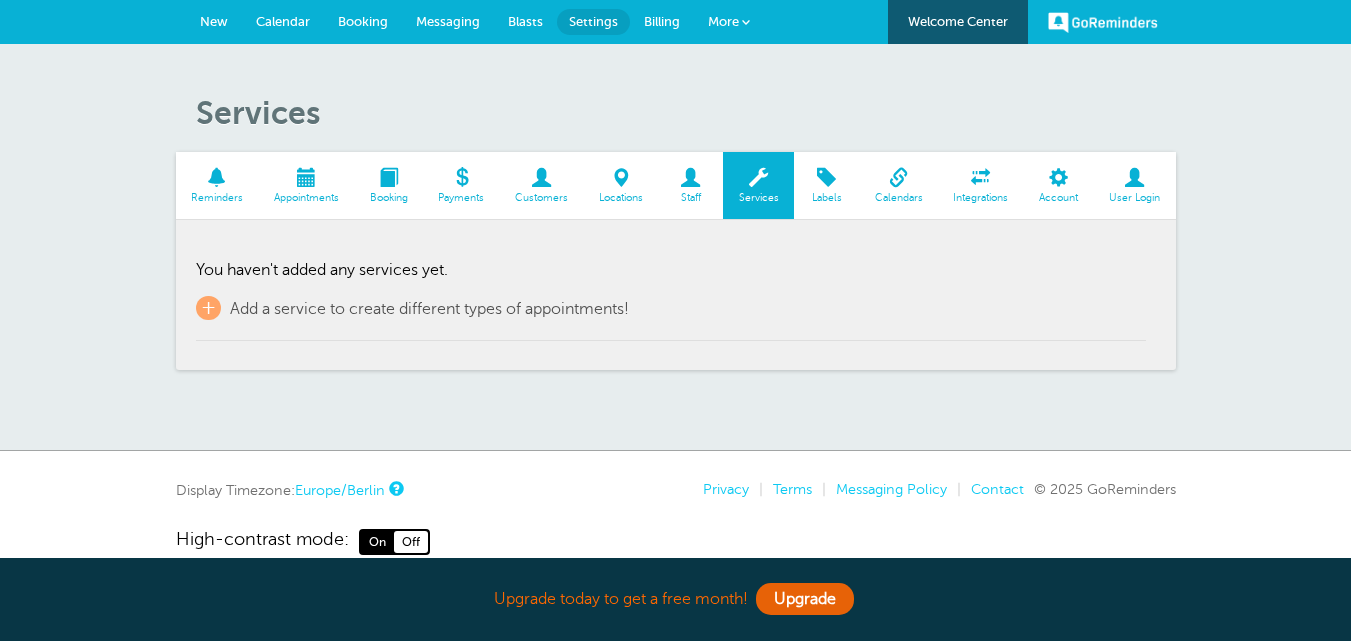 scroll, scrollTop: 0, scrollLeft: 0, axis: both 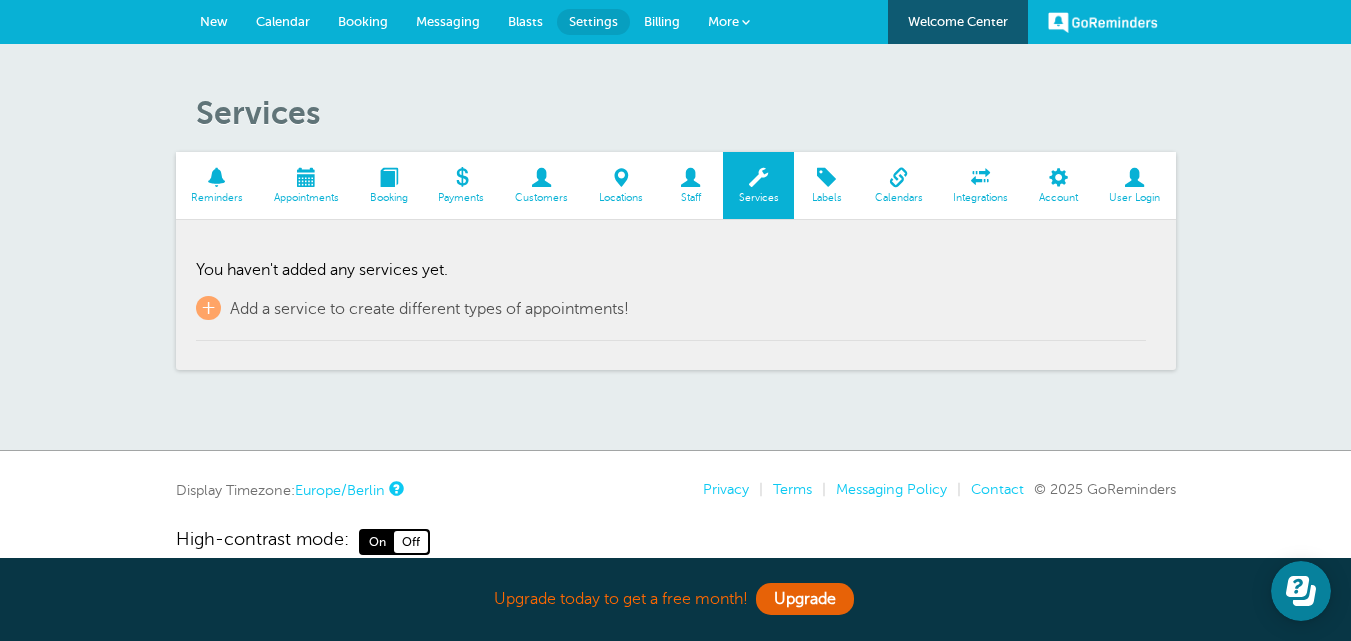 click at bounding box center [1059, 177] 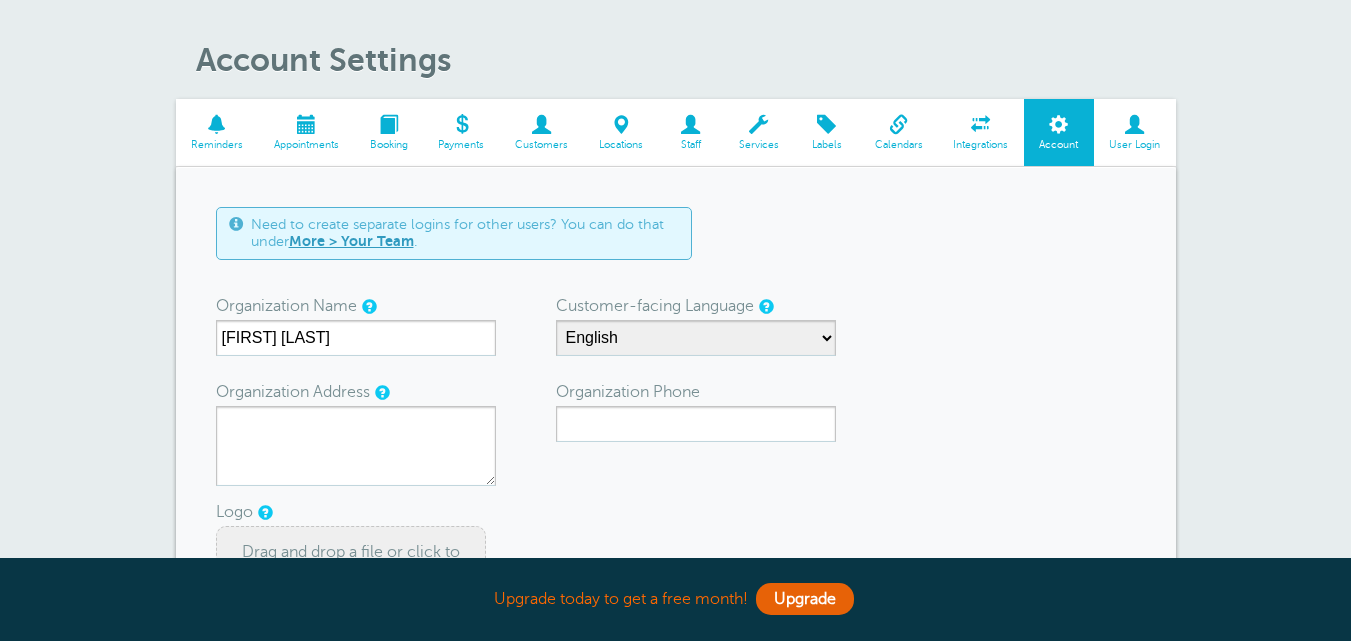 scroll, scrollTop: 200, scrollLeft: 0, axis: vertical 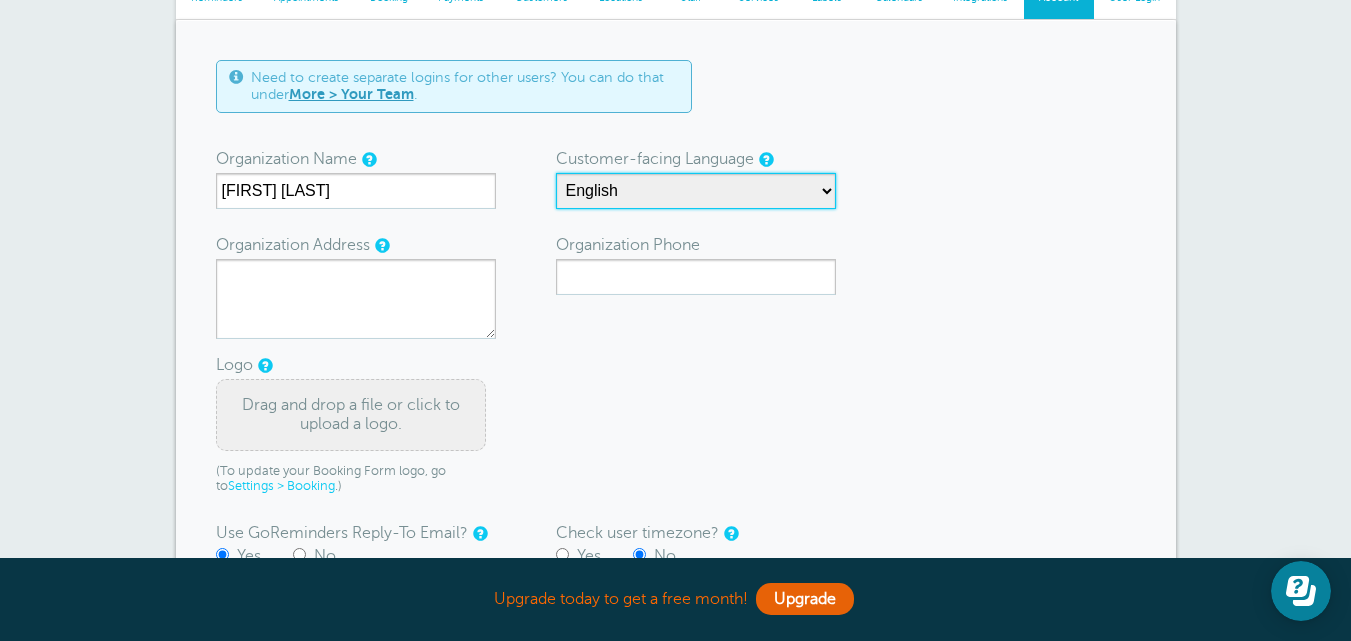 click on "English Spanish Czech Danish German Estonian Finnish French Korean Lithuanian Latvian Dutch Polish Swedish Chinese (traditional)" at bounding box center (696, 191) 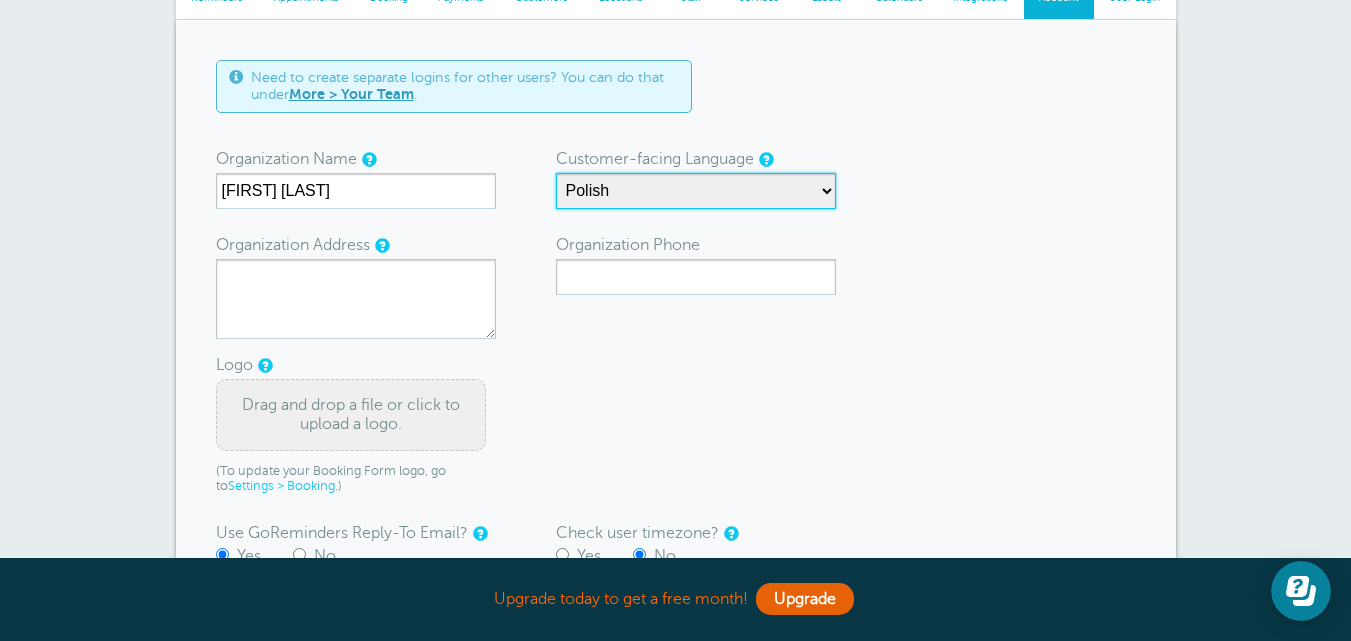 click on "English Spanish Czech Danish German Estonian Finnish French Korean Lithuanian Latvian Dutch Polish Swedish Chinese (traditional)" at bounding box center [696, 191] 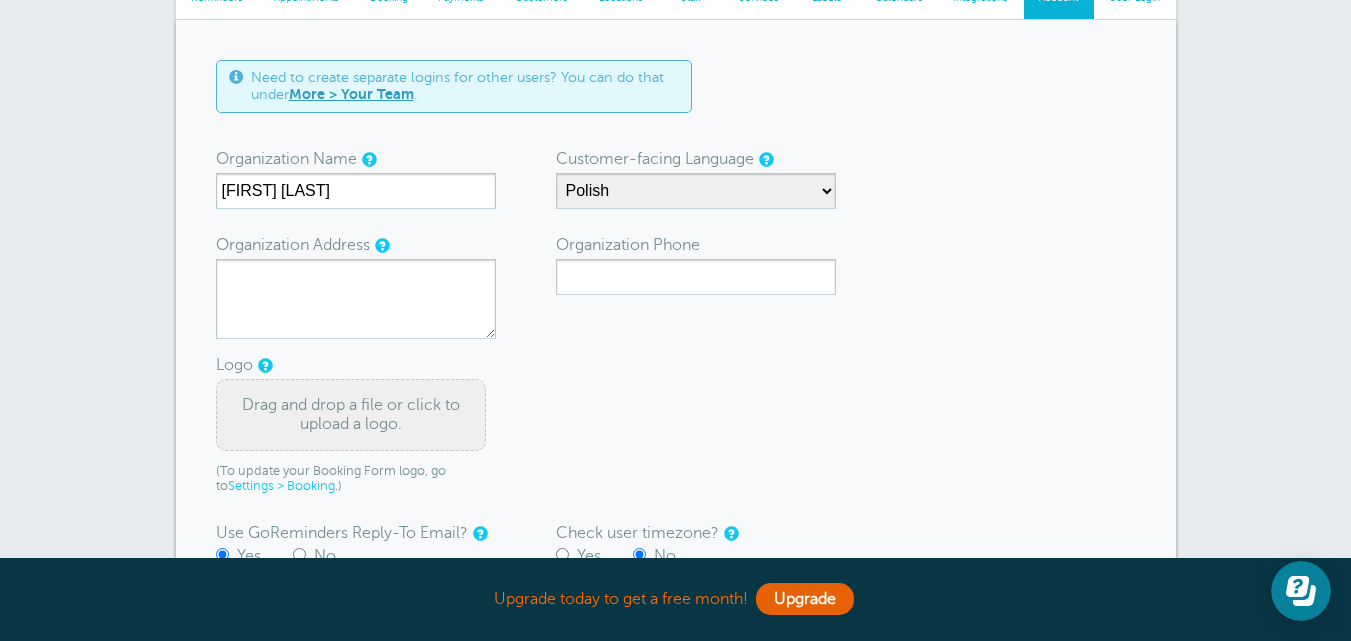 click on "Need to create separate logins for other users? You can do that under  More > Your Team .
Organization Name
Oliver Gajdowski Teaches
Customer-facing Language
English Spanish Czech Danish German Estonian Finnish French Korean Lithuanian Latvian Dutch Polish Swedish Chinese (traditional)
Logo .)" at bounding box center (676, 353) 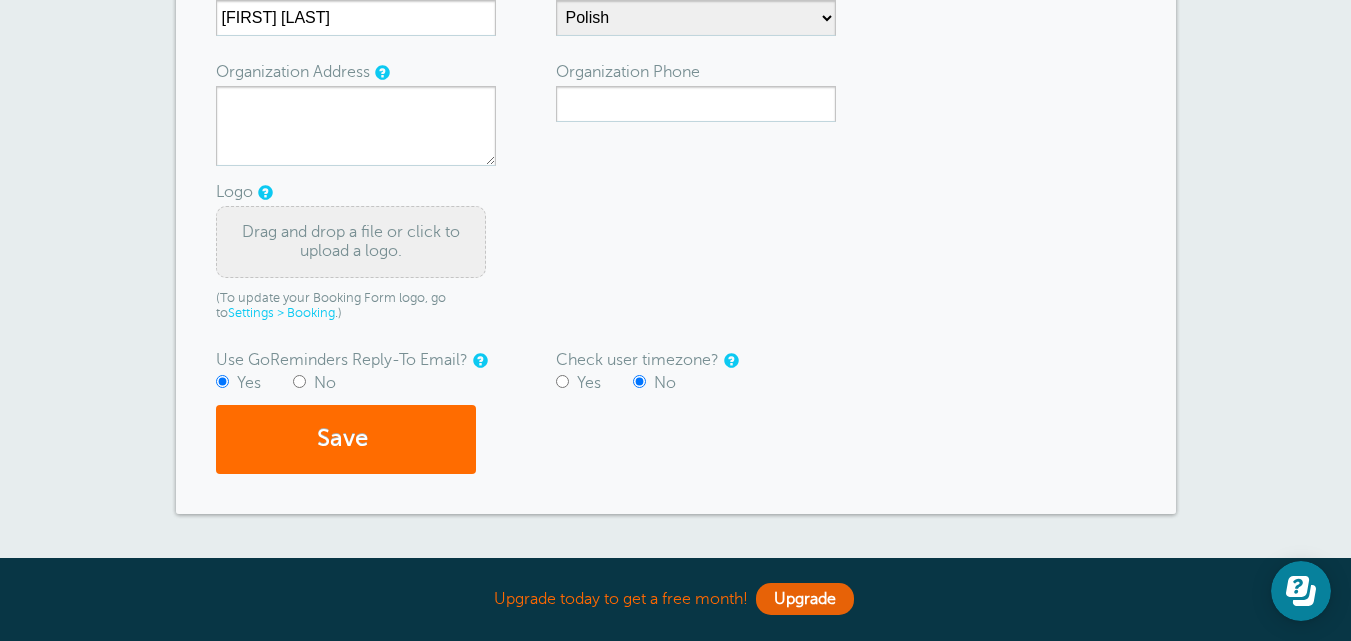 scroll, scrollTop: 400, scrollLeft: 0, axis: vertical 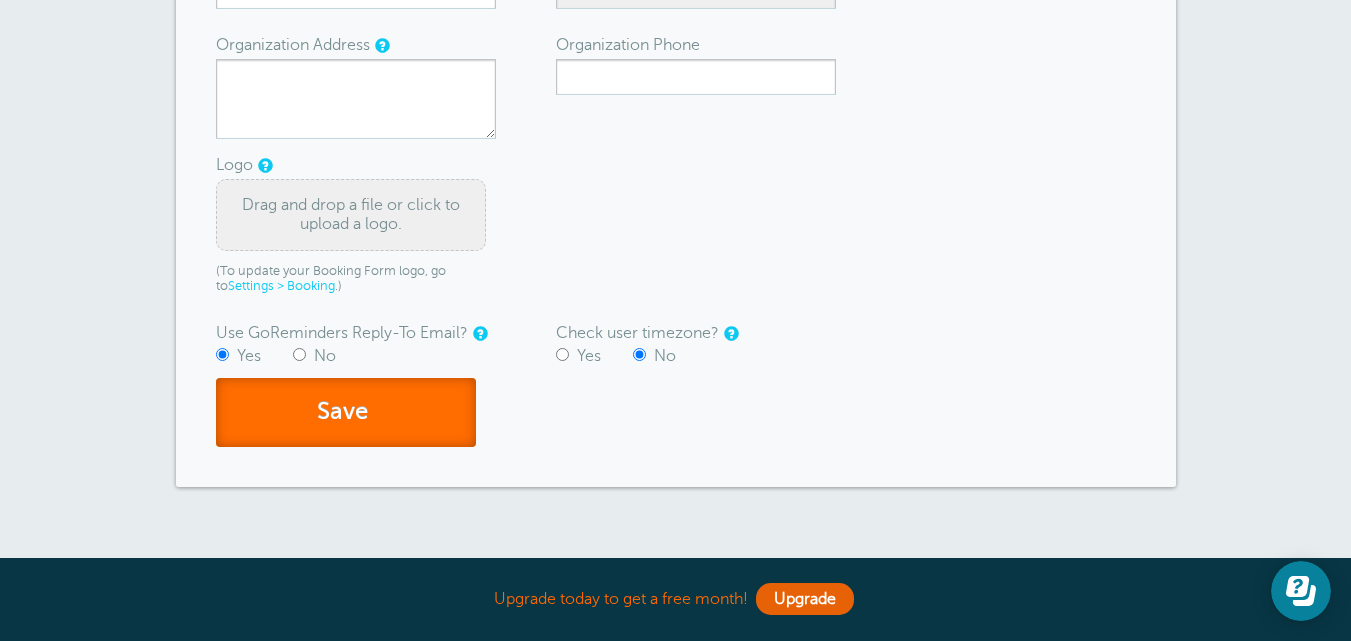 click on "Save" at bounding box center [346, 412] 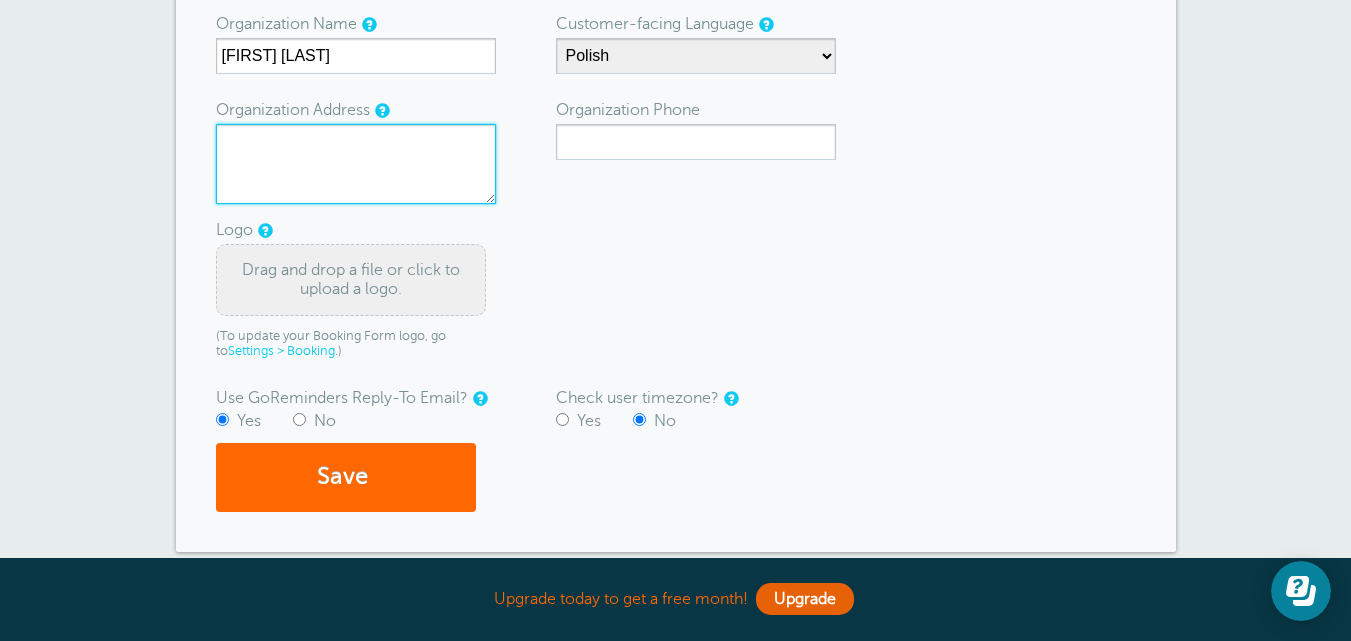 scroll, scrollTop: 300, scrollLeft: 0, axis: vertical 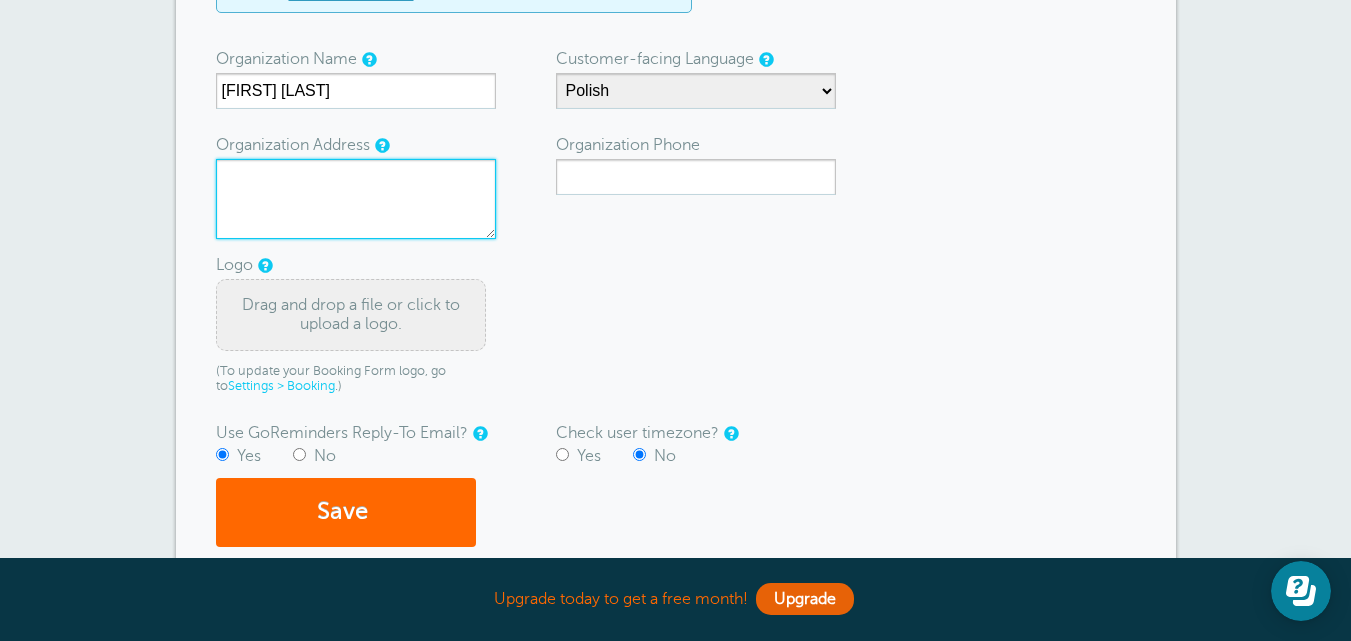 type on "S" 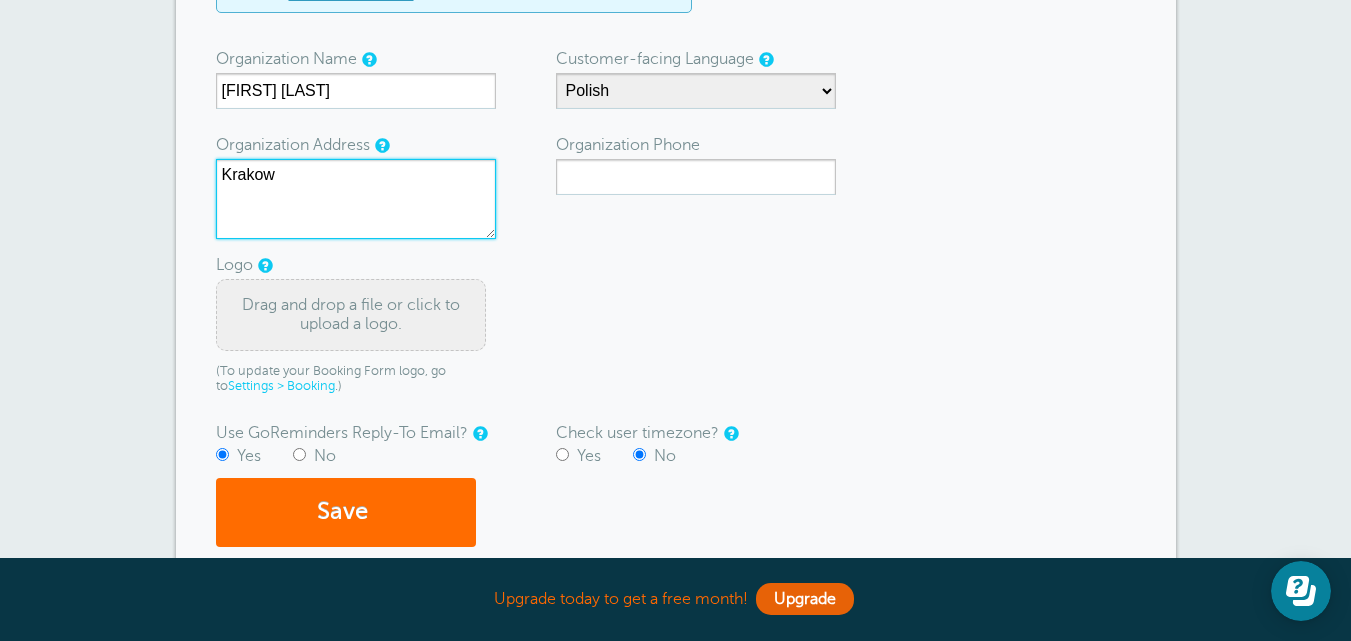 type on "Krakow" 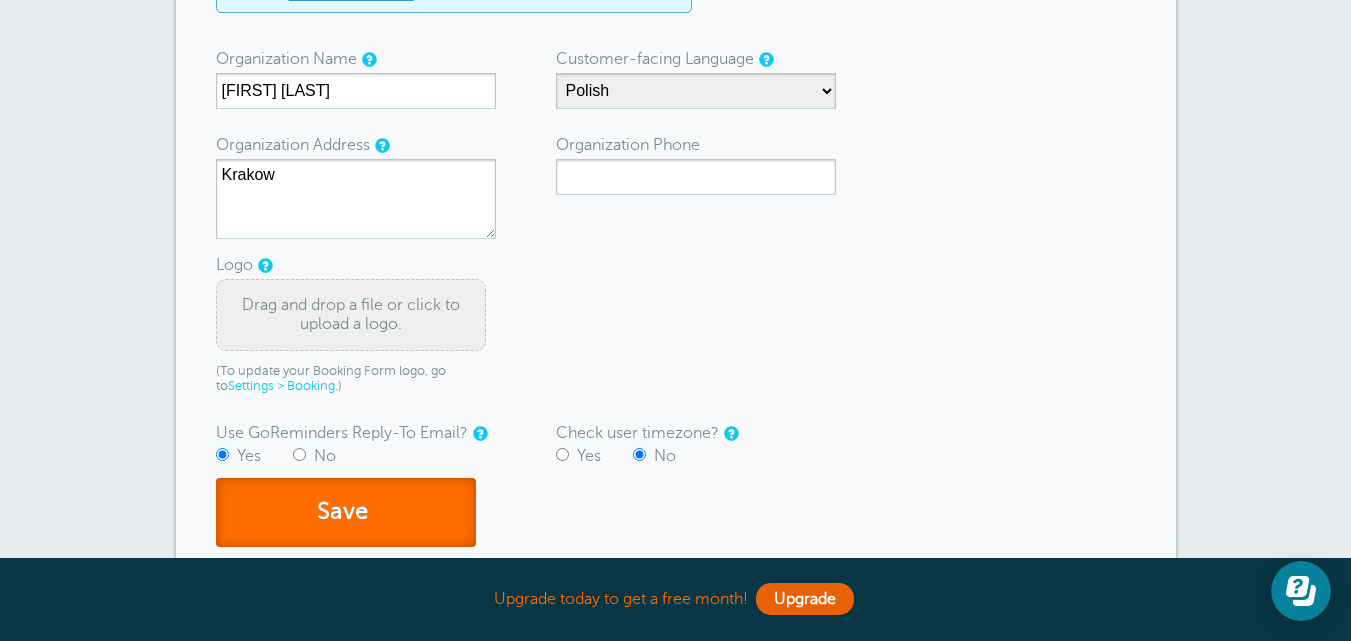 click on "Save" at bounding box center (346, 512) 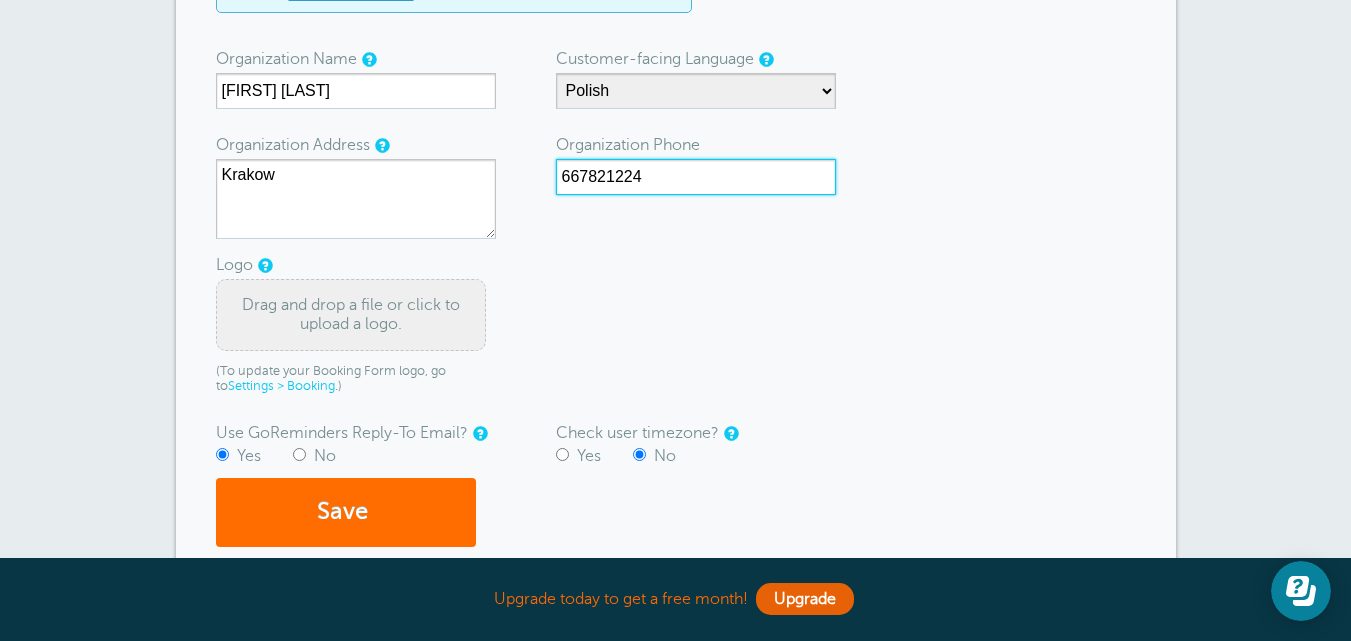 type on "667821224" 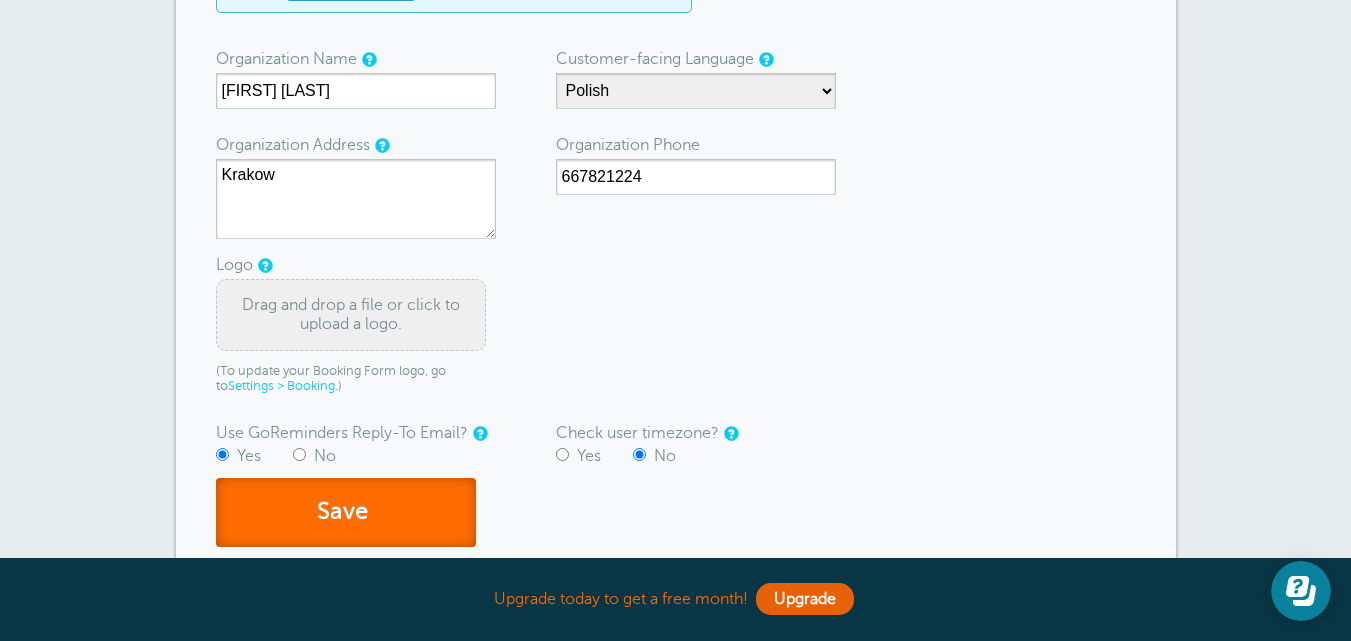 click on "Save" at bounding box center (346, 512) 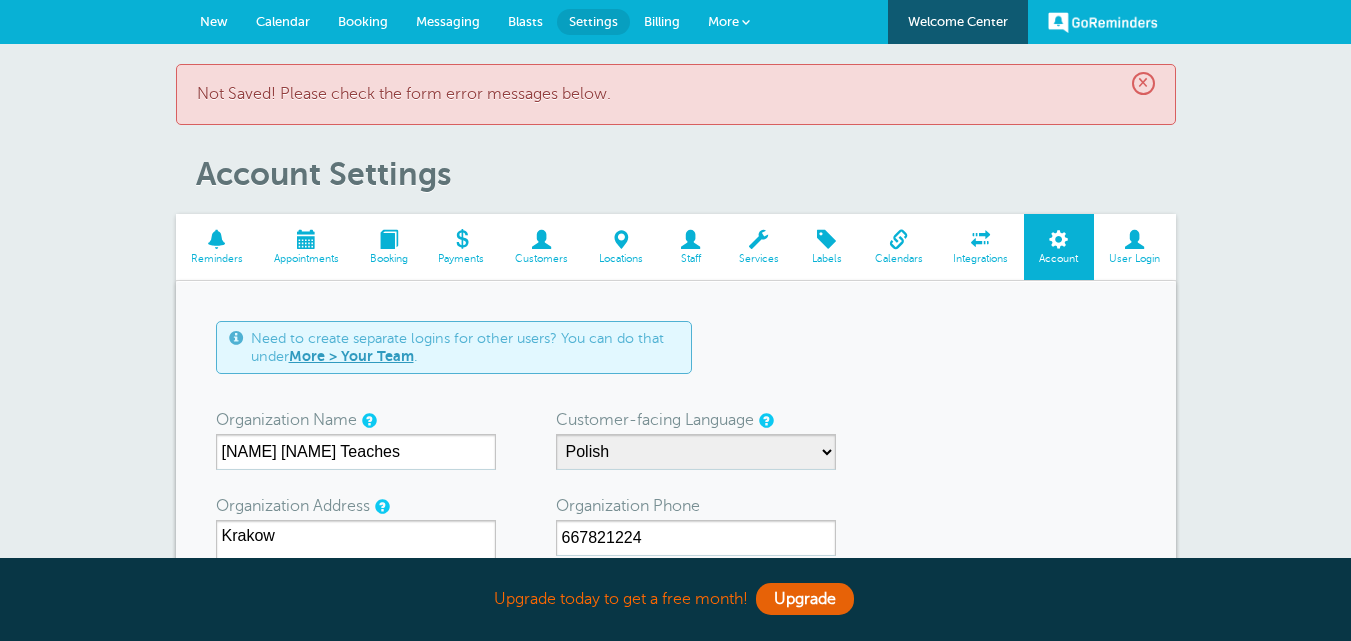 scroll, scrollTop: 0, scrollLeft: 0, axis: both 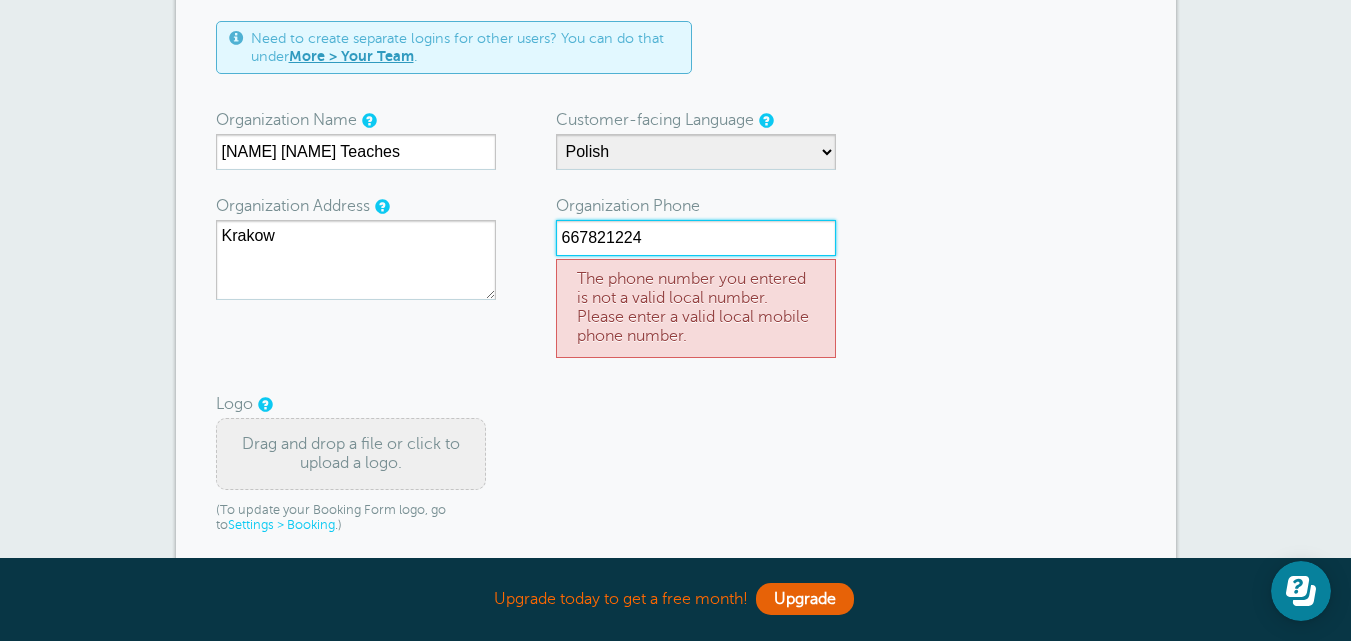 click on "667821224" at bounding box center (696, 238) 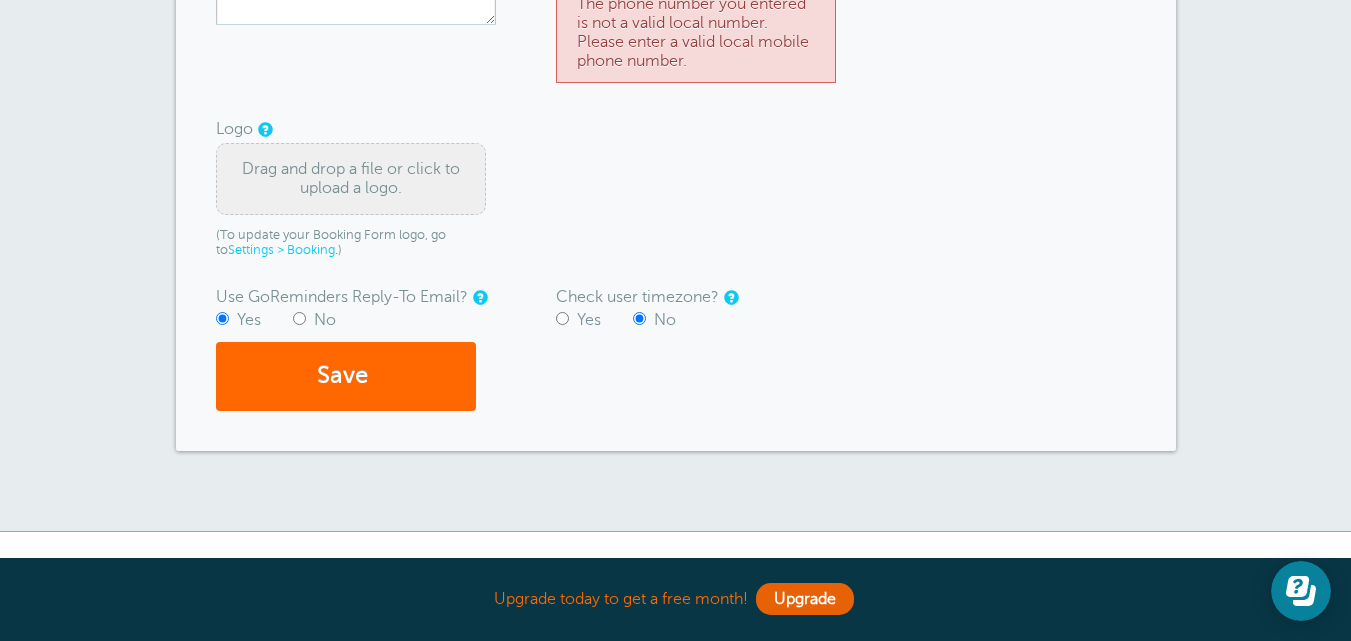scroll, scrollTop: 600, scrollLeft: 0, axis: vertical 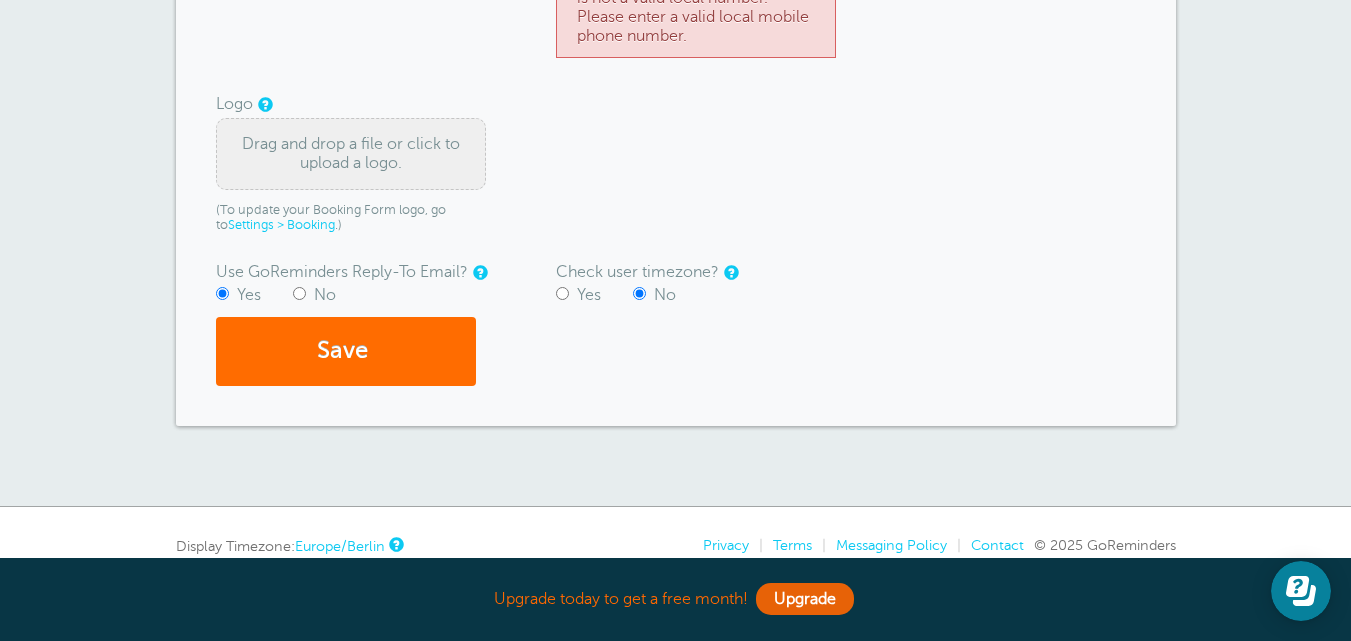 type on "[PHONE]" 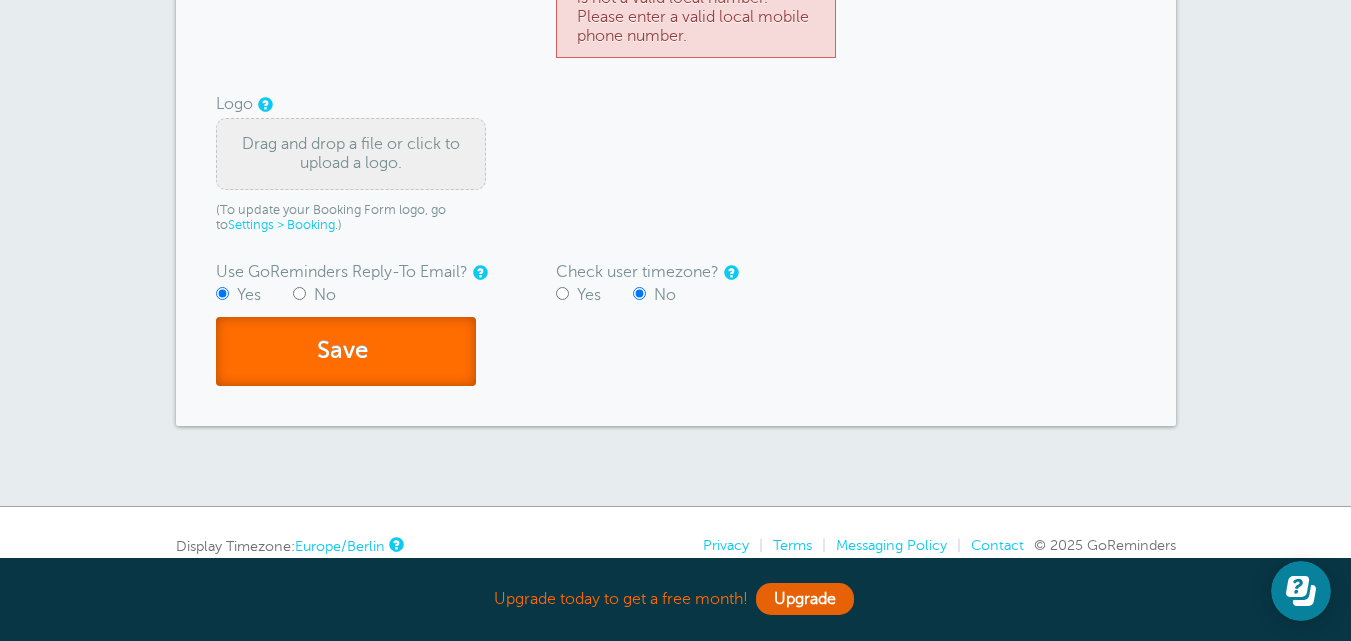 click on "Save" at bounding box center [346, 351] 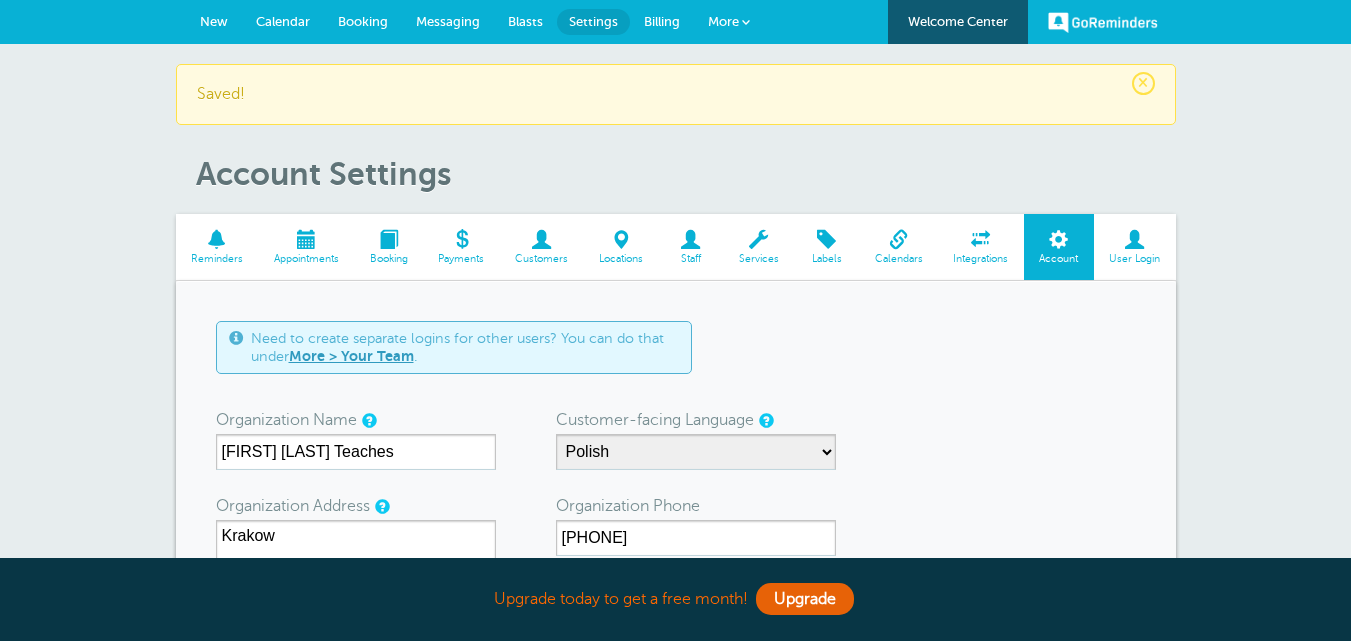 scroll, scrollTop: 84, scrollLeft: 0, axis: vertical 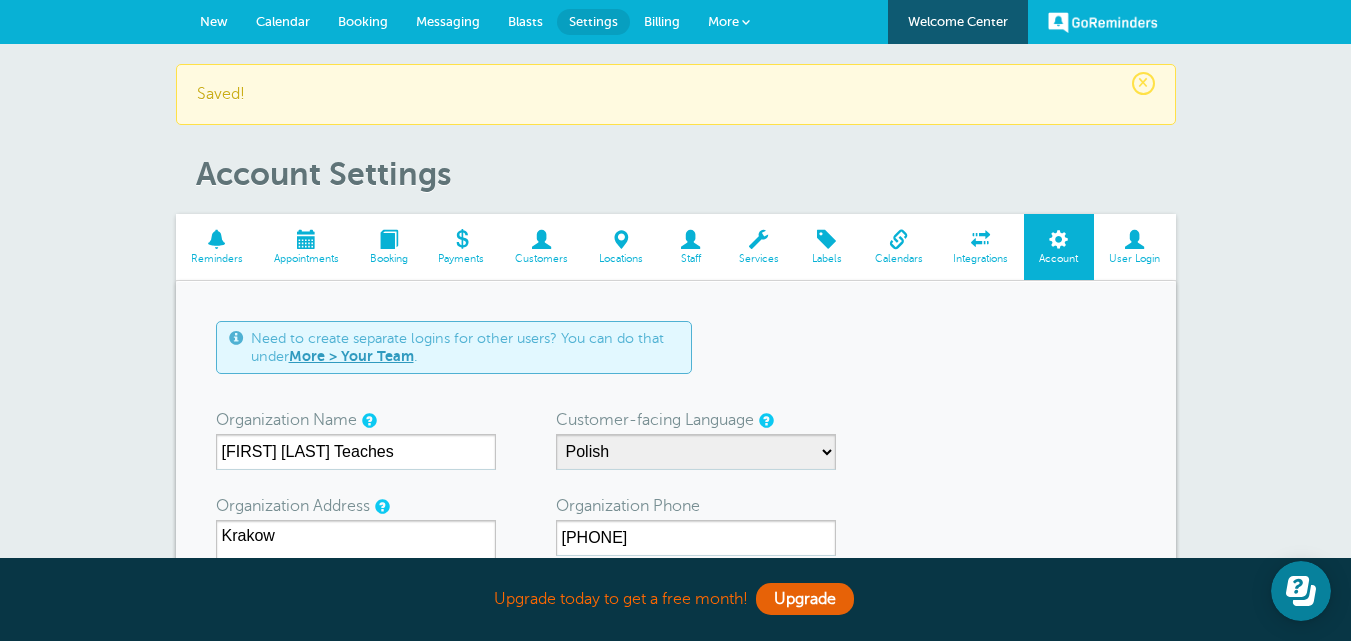 click on "Booking" at bounding box center (363, 21) 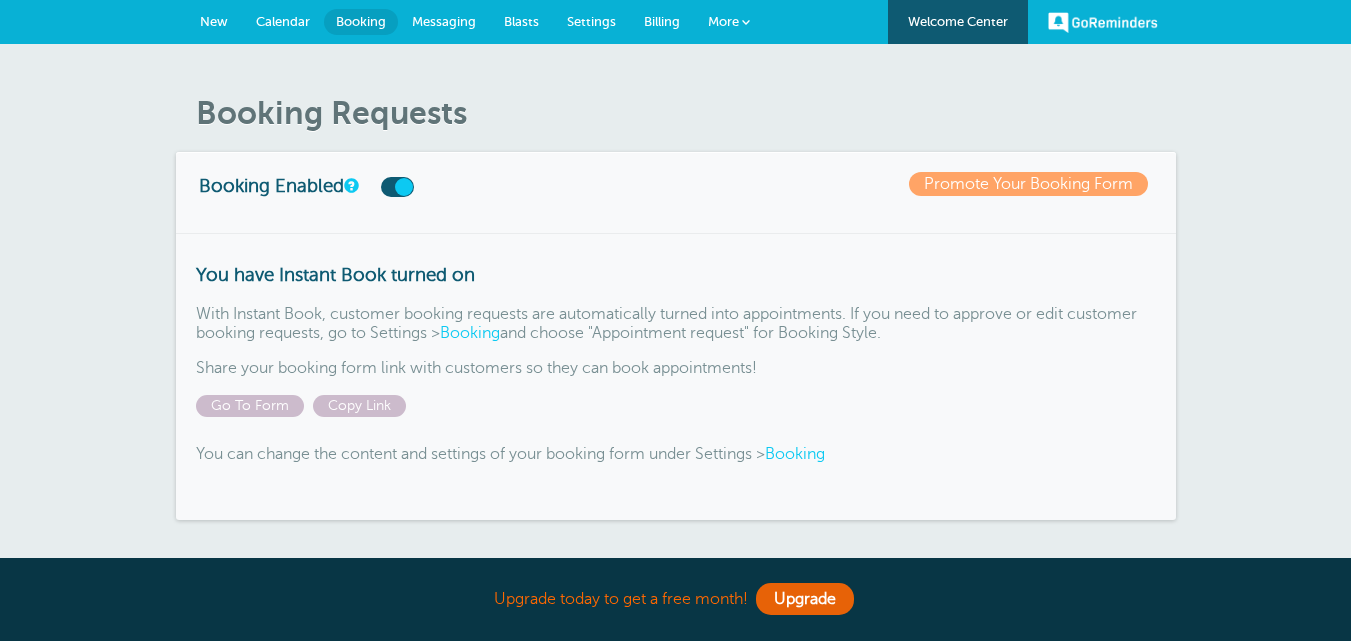 scroll, scrollTop: 0, scrollLeft: 0, axis: both 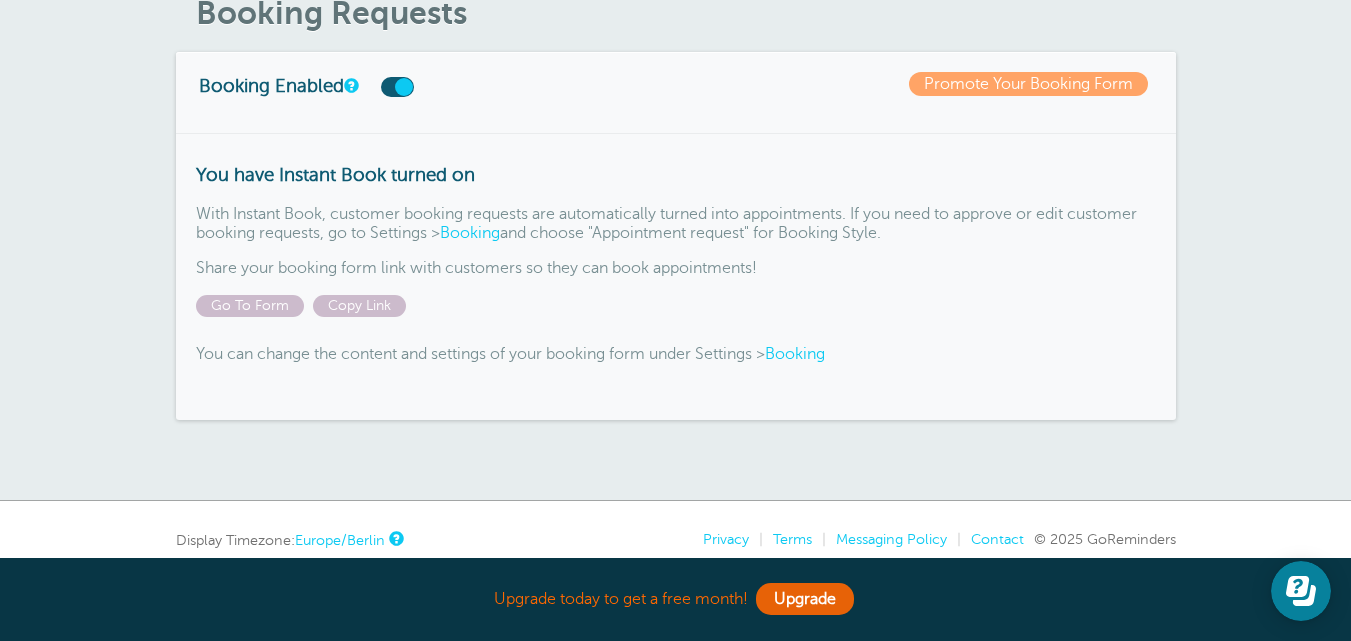 click on "Booking" at bounding box center (795, 354) 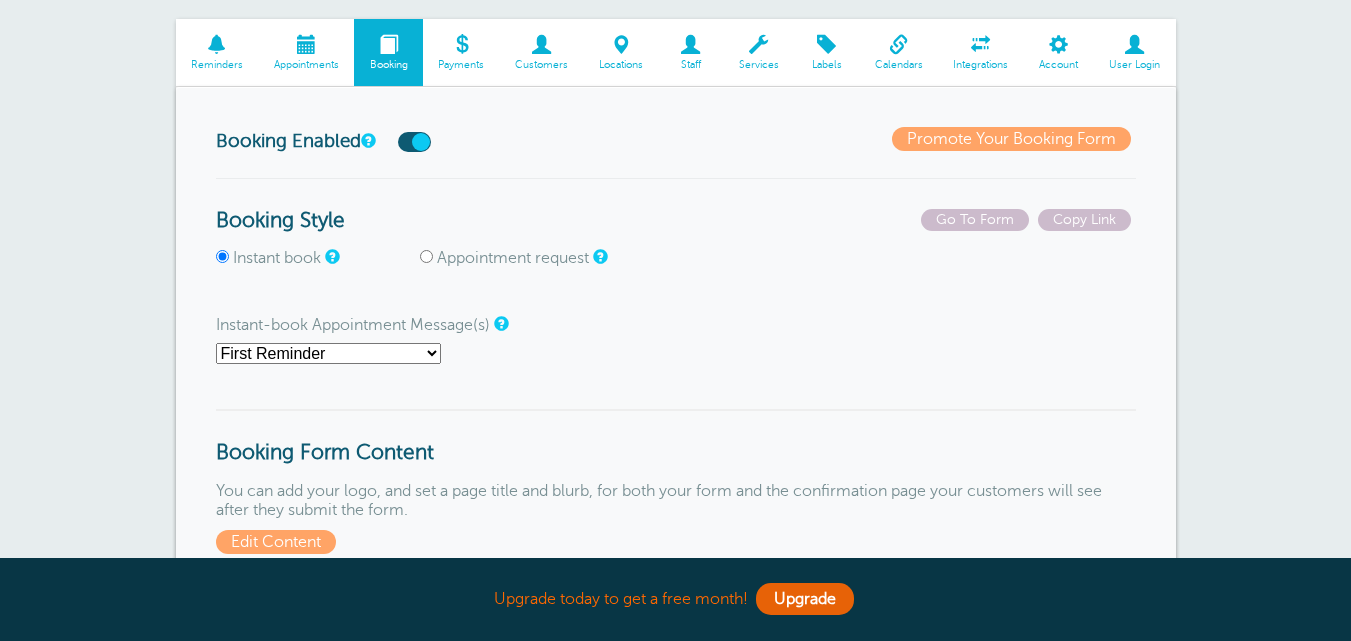 scroll, scrollTop: 200, scrollLeft: 0, axis: vertical 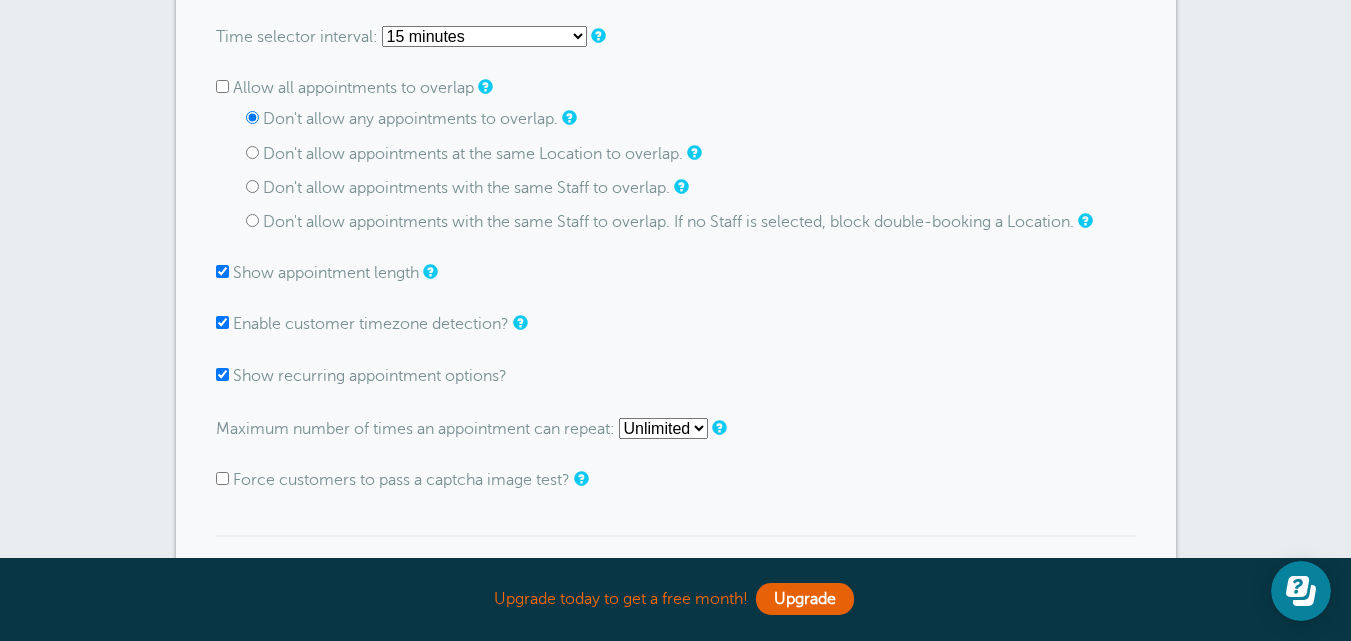 click on "Show appointment length" at bounding box center (326, 273) 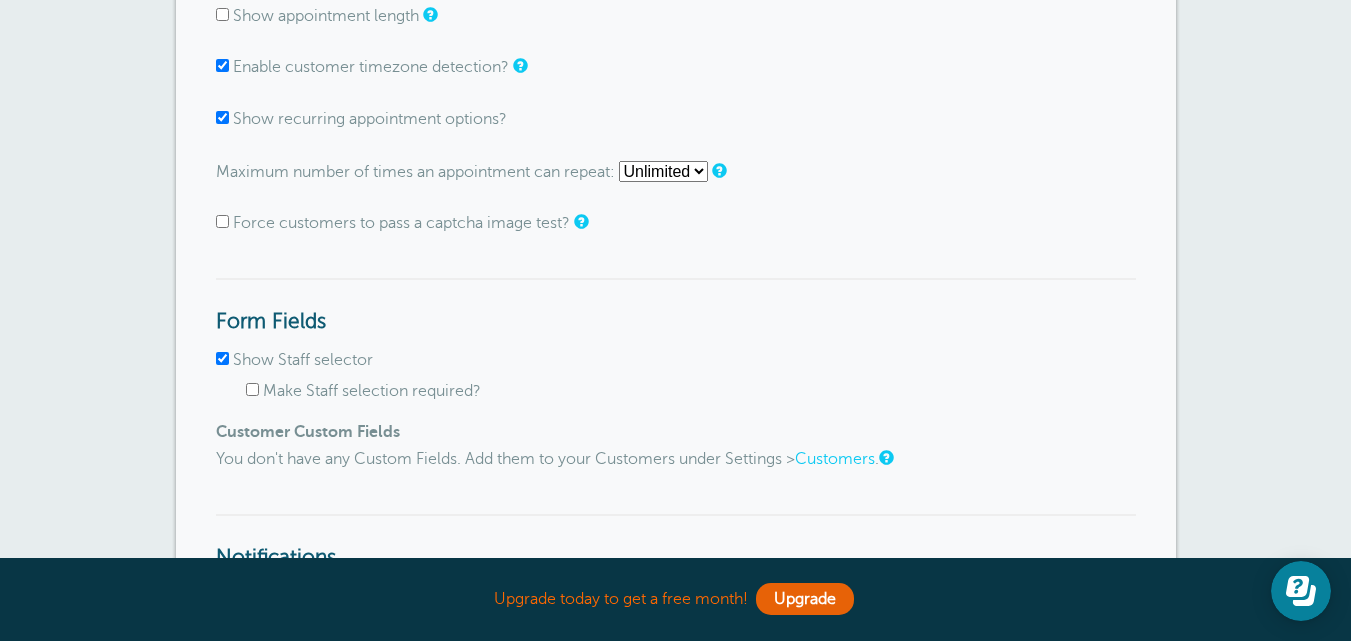 scroll, scrollTop: 1700, scrollLeft: 0, axis: vertical 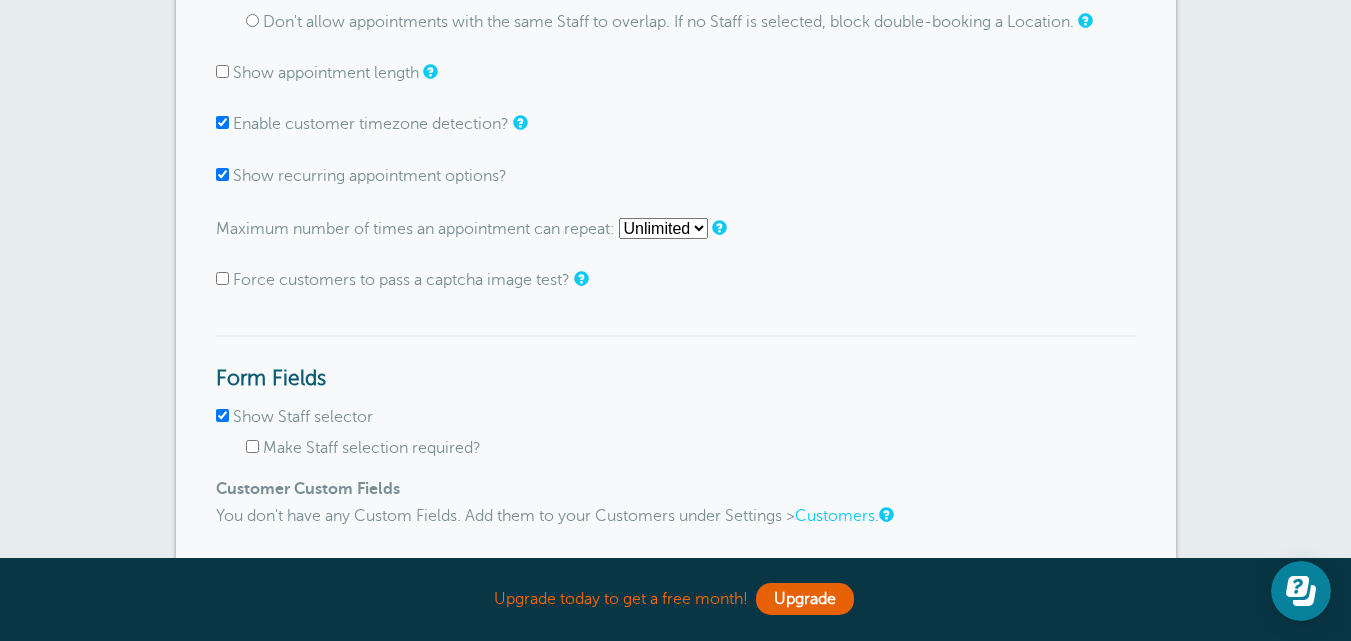 click on "Show appointment length" at bounding box center (222, 71) 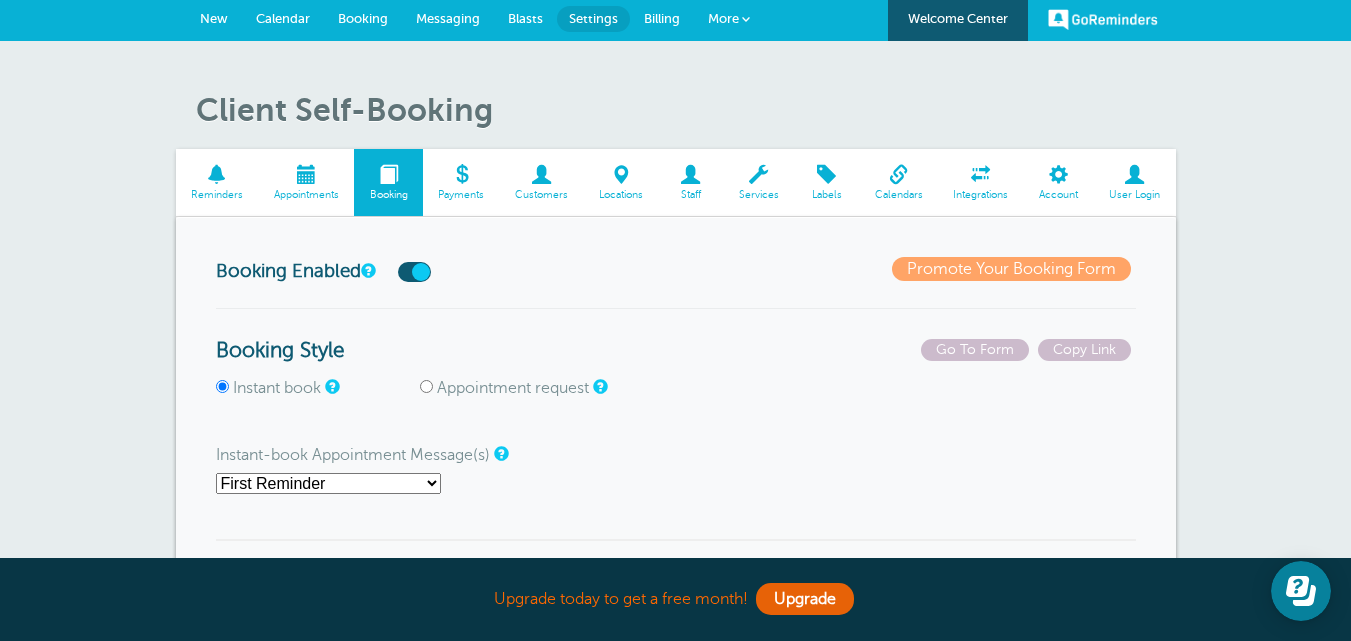 scroll, scrollTop: 0, scrollLeft: 0, axis: both 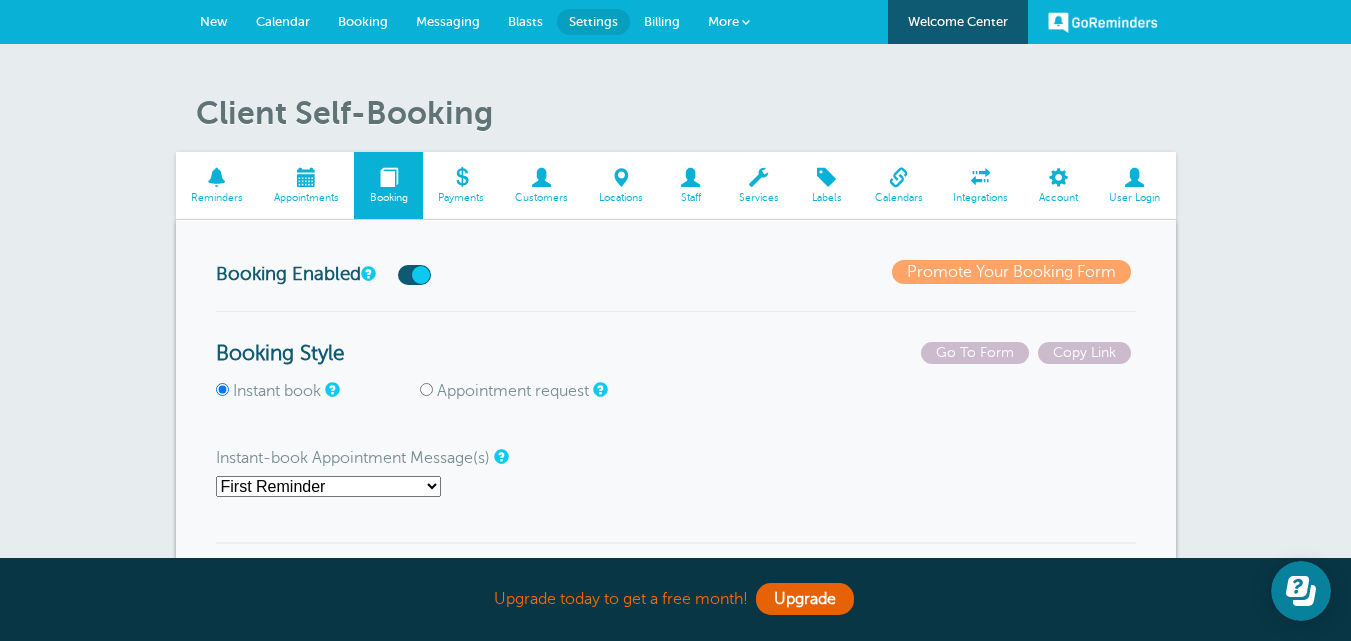 click on "Messaging" at bounding box center (448, 21) 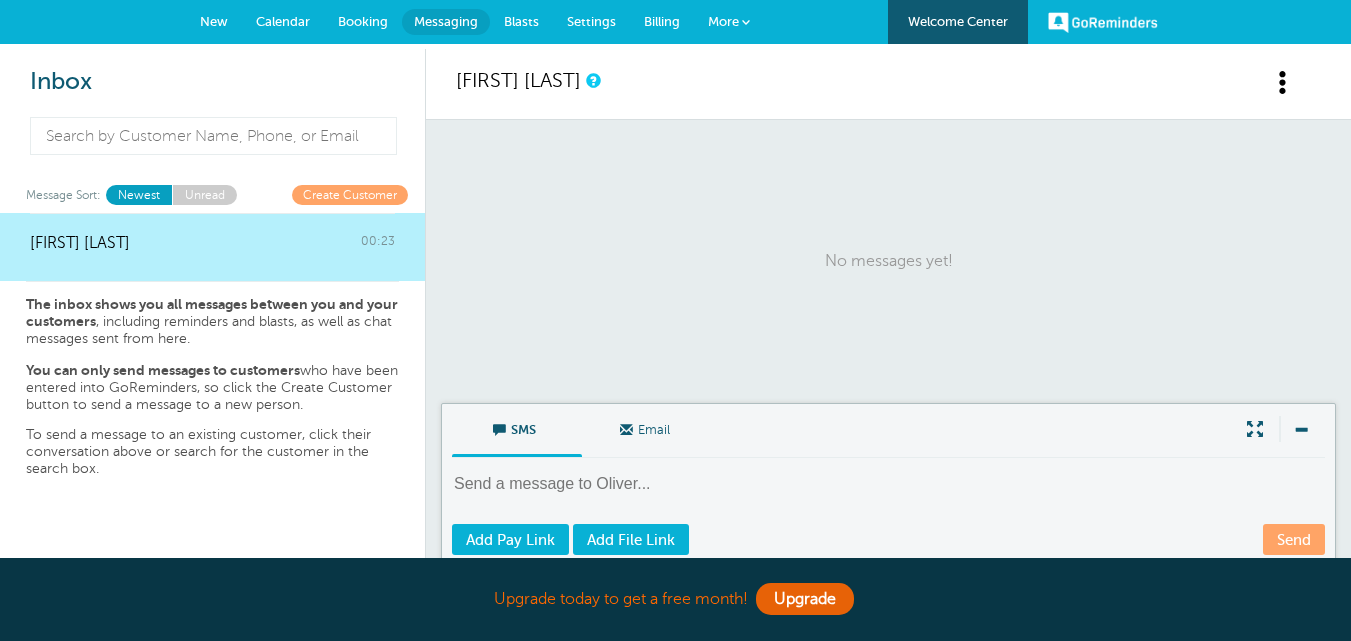 scroll, scrollTop: 0, scrollLeft: 0, axis: both 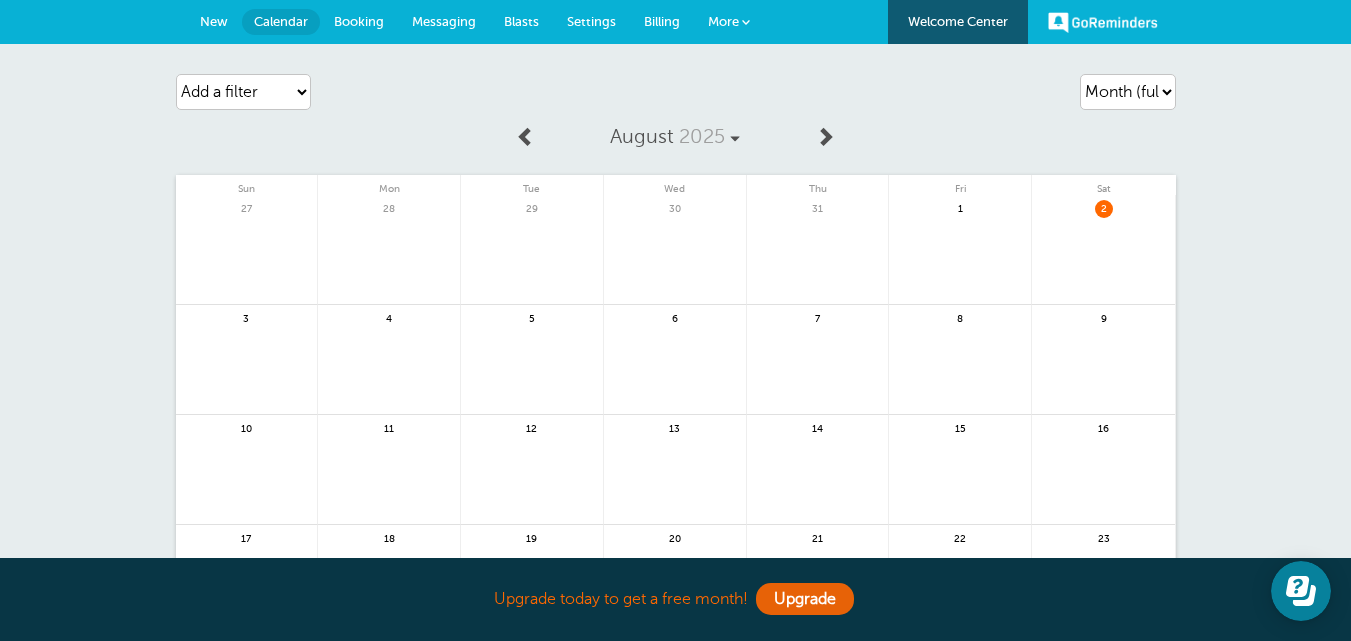 click on "Blasts" at bounding box center [521, 21] 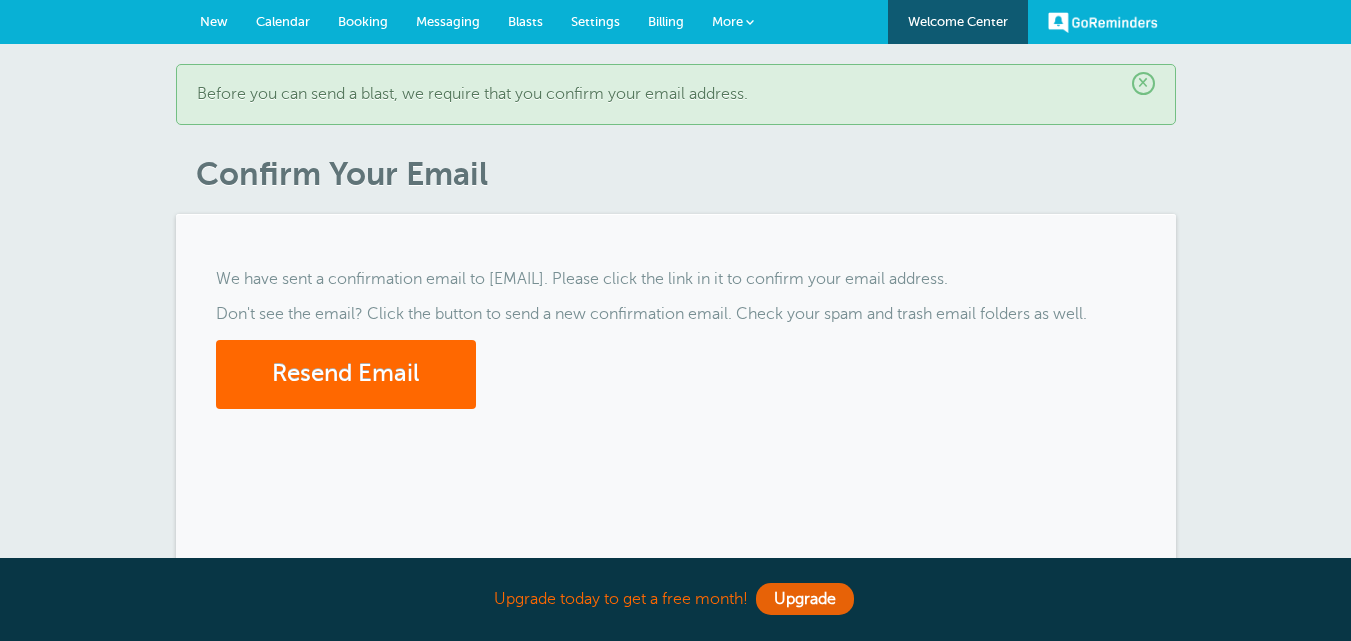 scroll, scrollTop: 0, scrollLeft: 0, axis: both 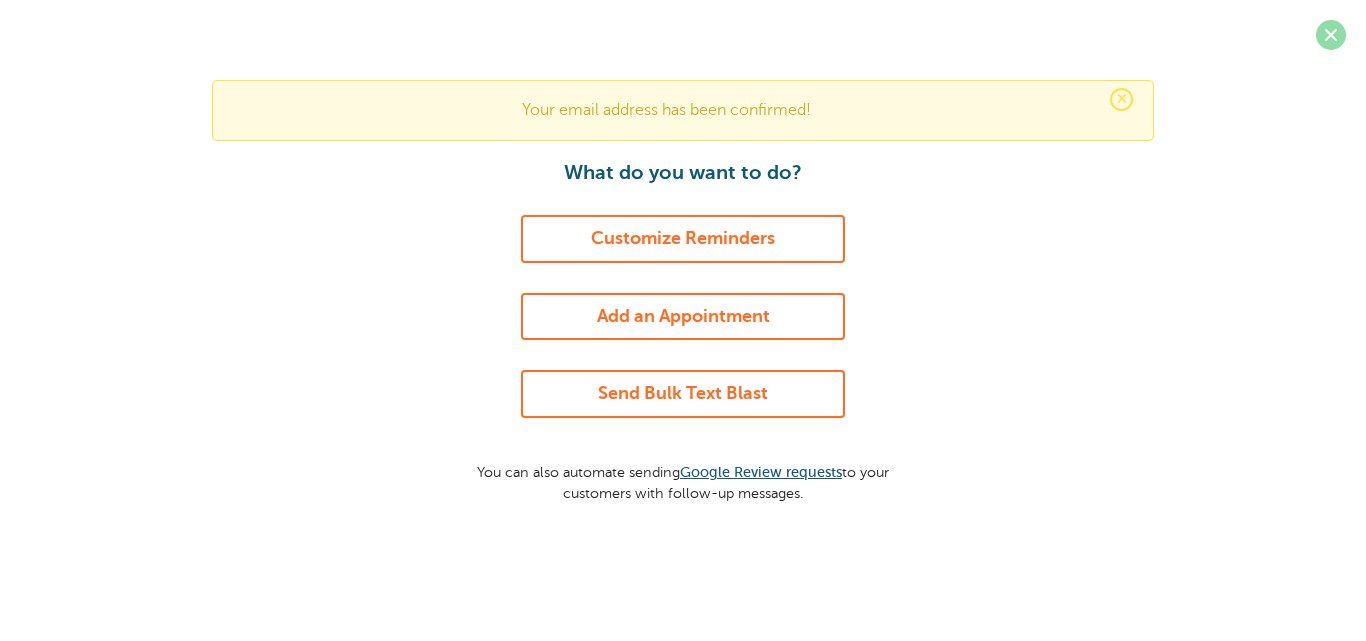 click at bounding box center [1331, 35] 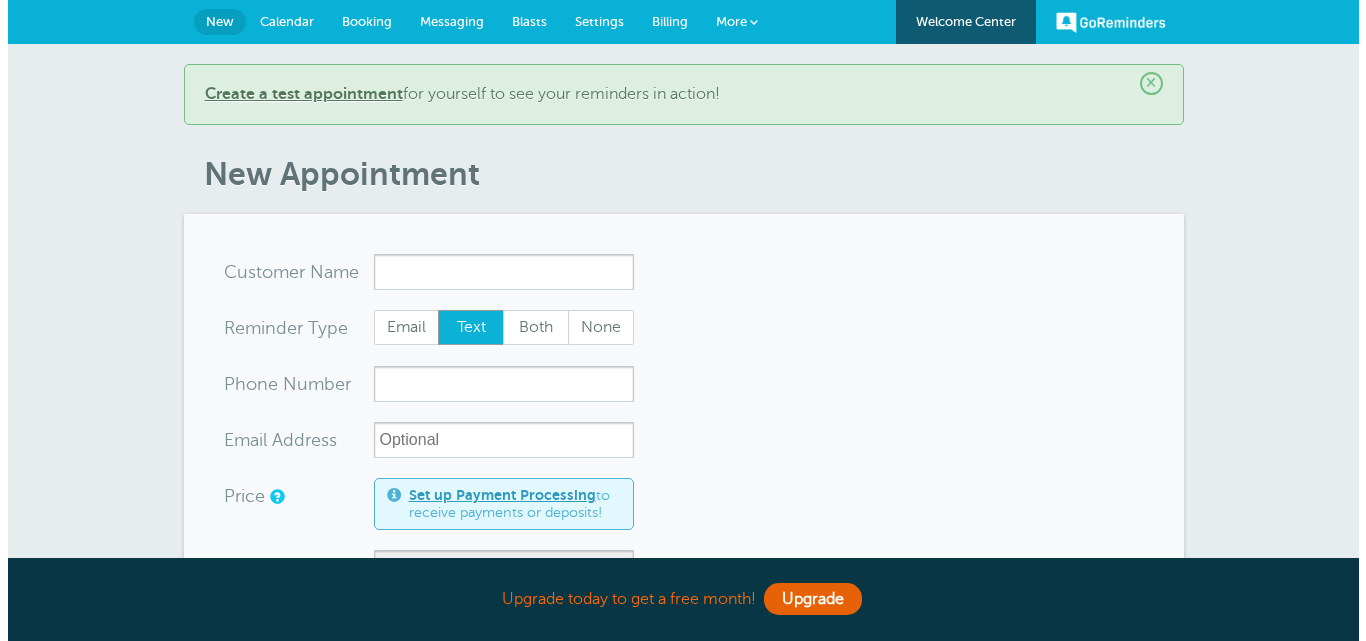 scroll, scrollTop: 0, scrollLeft: 0, axis: both 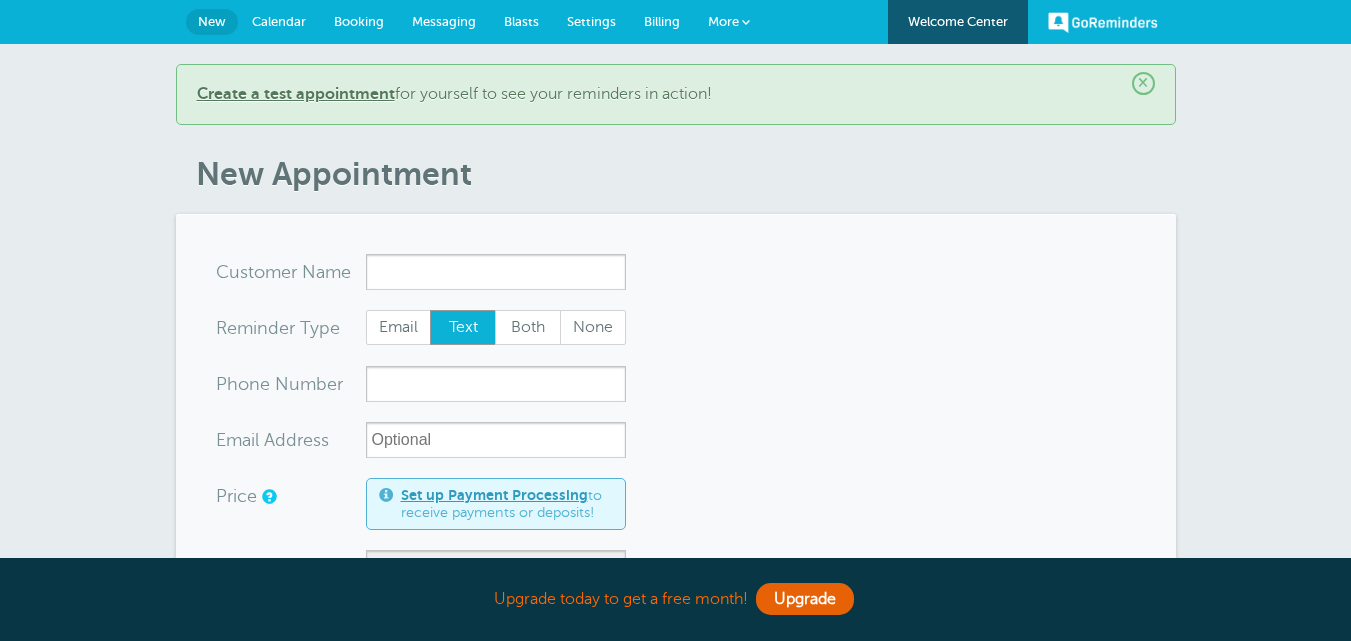 click on "More" at bounding box center [723, 21] 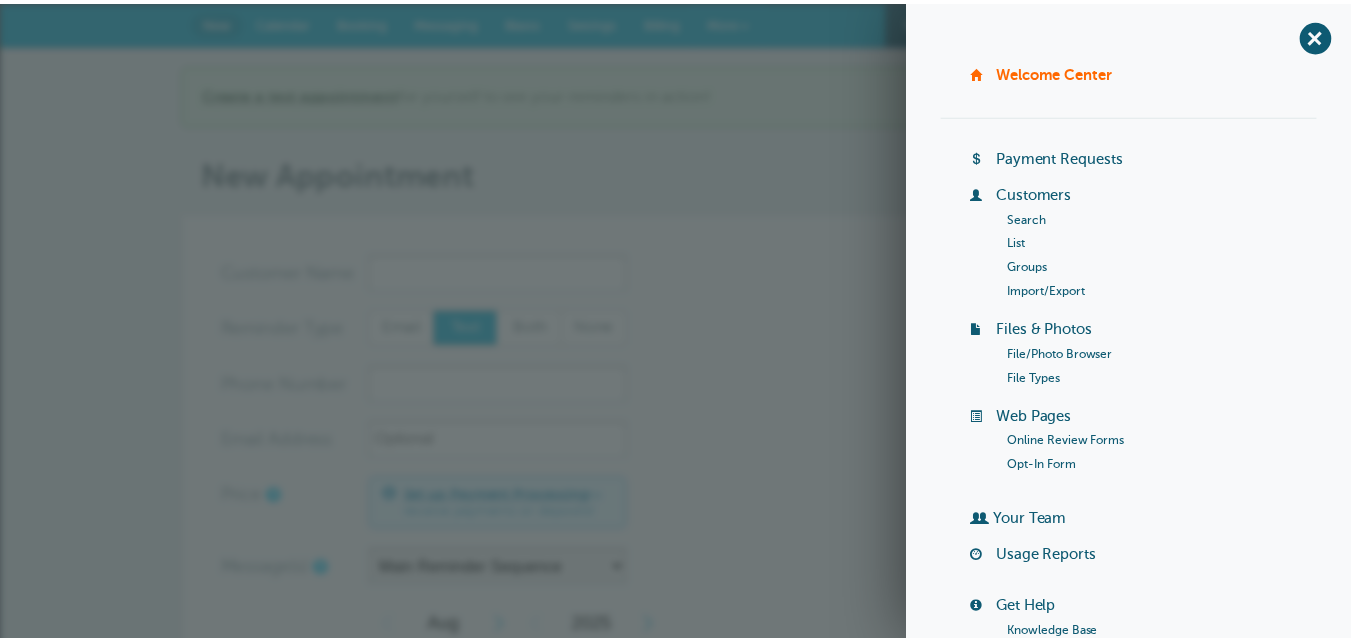 scroll, scrollTop: 0, scrollLeft: 0, axis: both 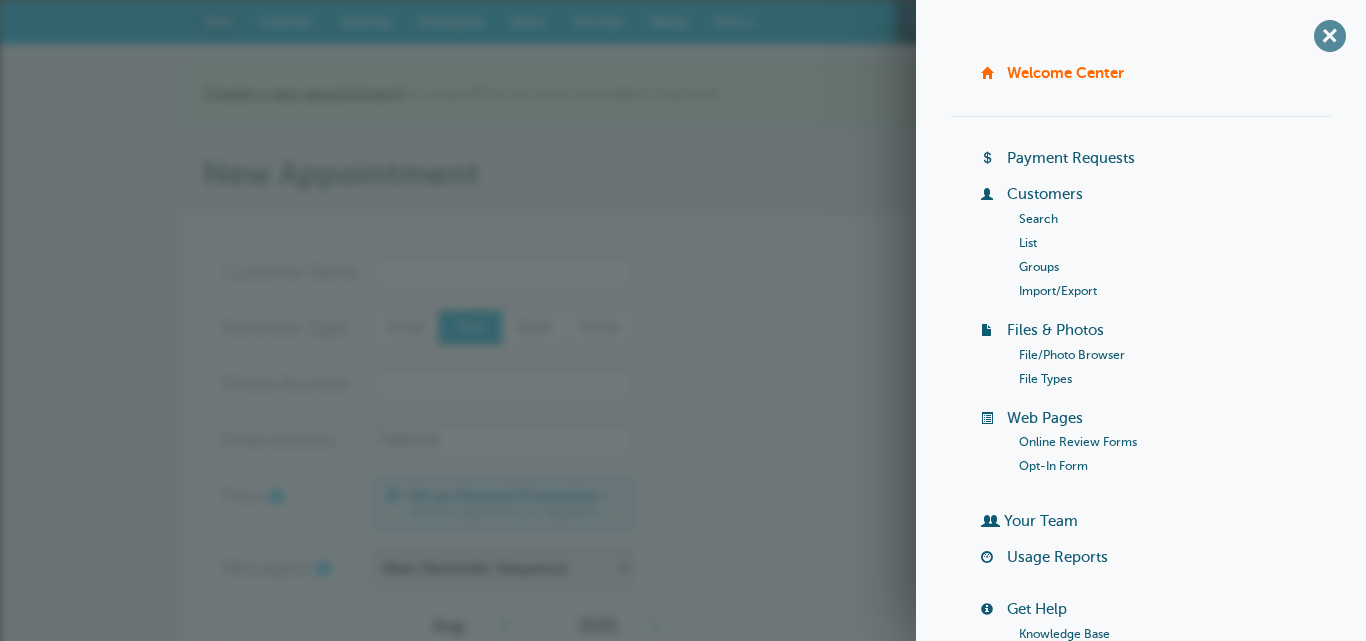 drag, startPoint x: 1341, startPoint y: 28, endPoint x: 1329, endPoint y: 30, distance: 12.165525 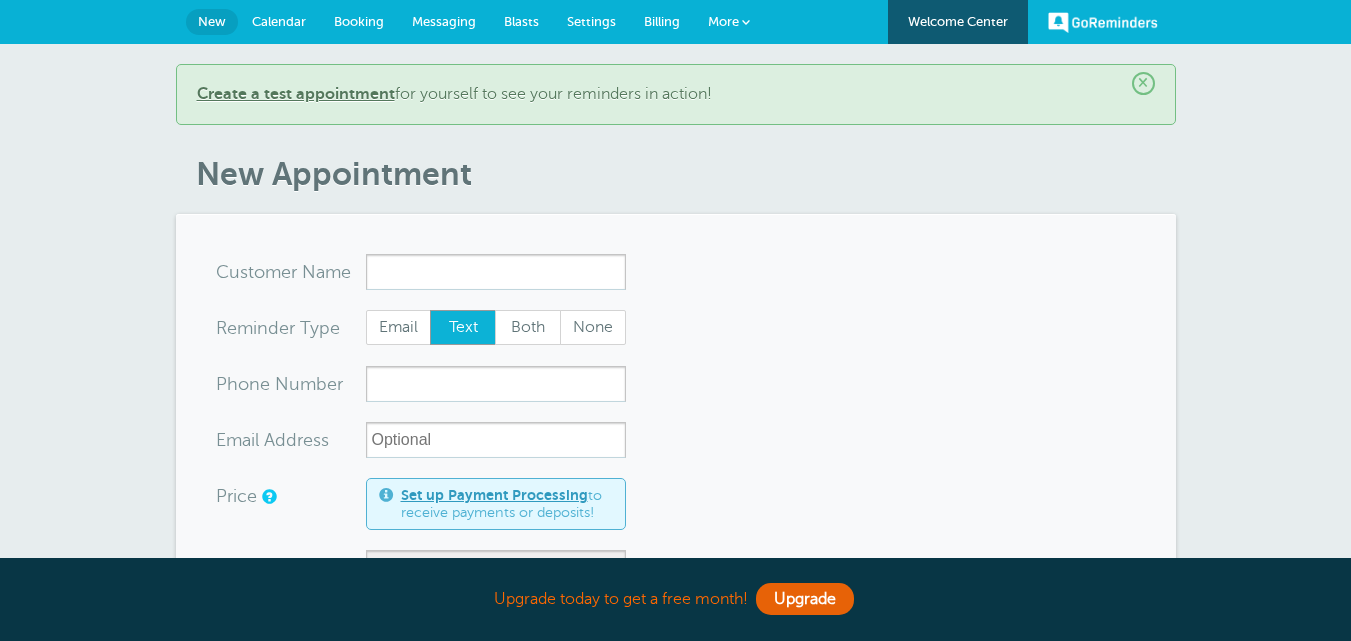 click on "Calendar" at bounding box center (279, 21) 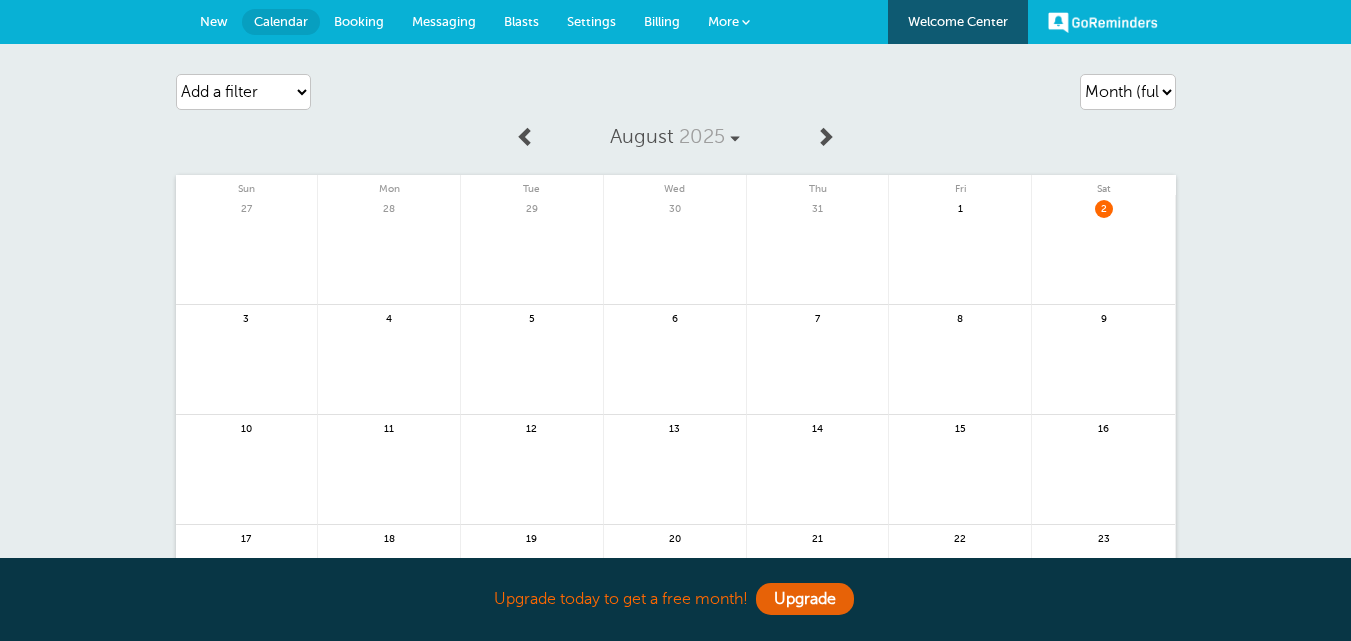 scroll, scrollTop: 0, scrollLeft: 0, axis: both 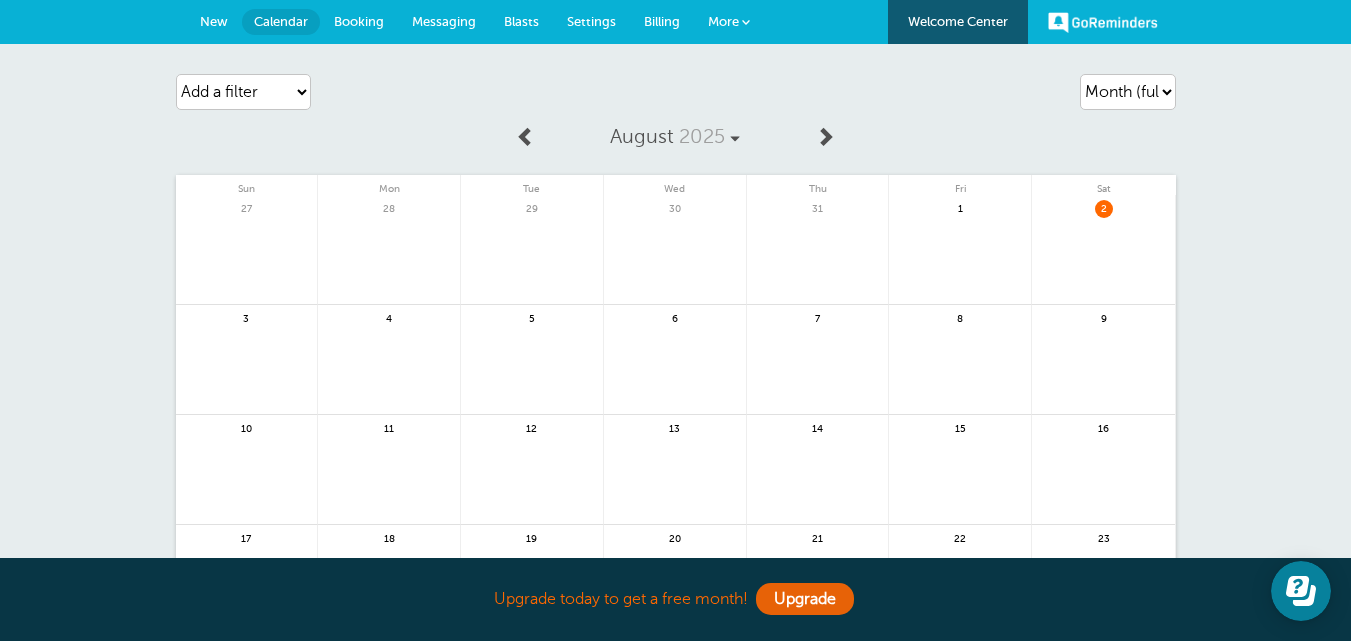 click on "Booking" at bounding box center (359, 22) 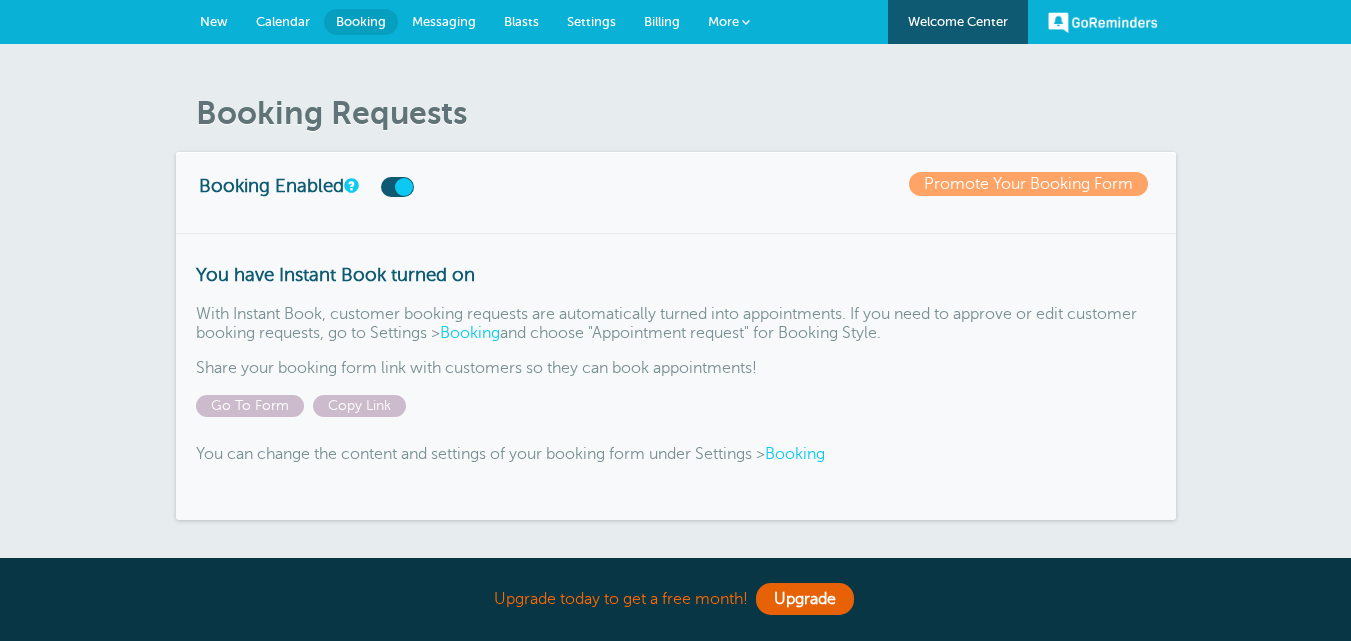 scroll, scrollTop: 0, scrollLeft: 0, axis: both 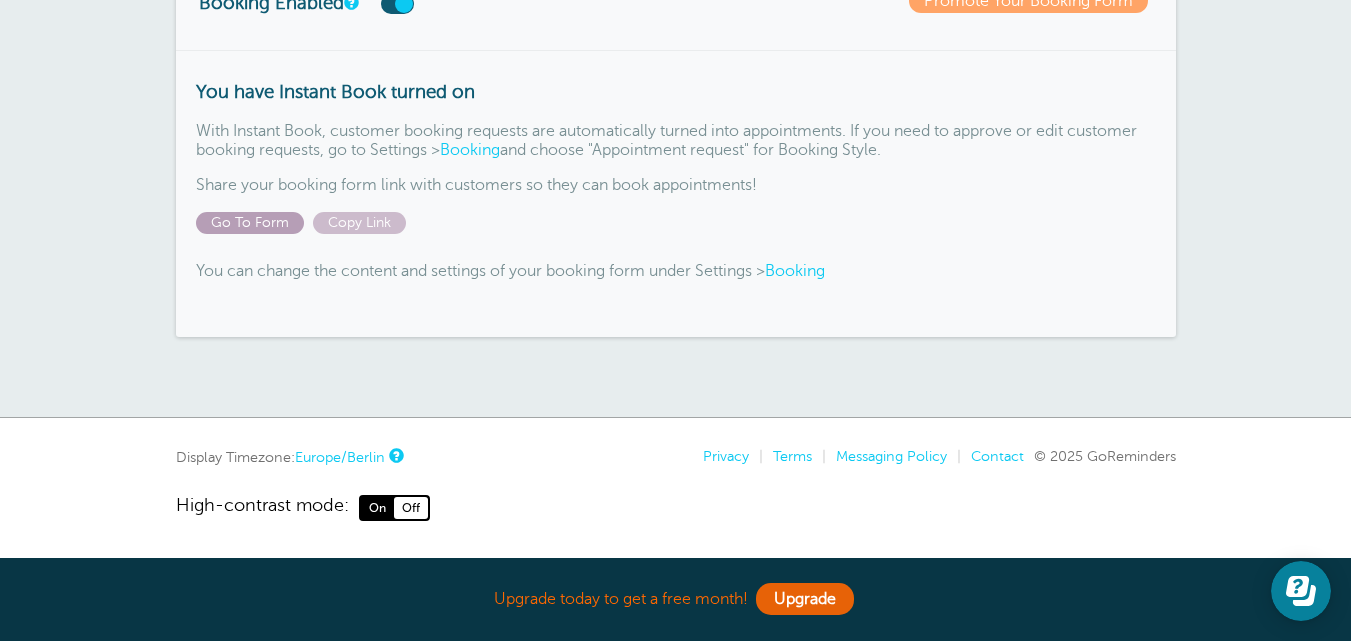 click on "Go To Form" at bounding box center (250, 223) 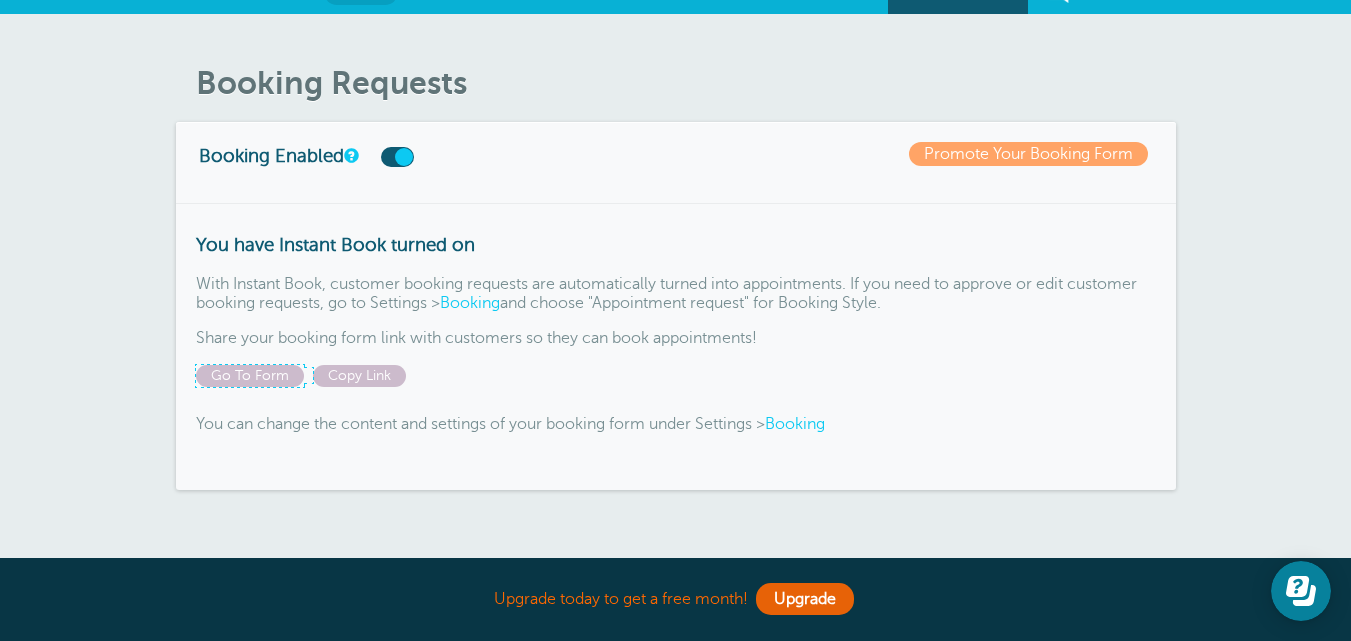 scroll, scrollTop: 0, scrollLeft: 0, axis: both 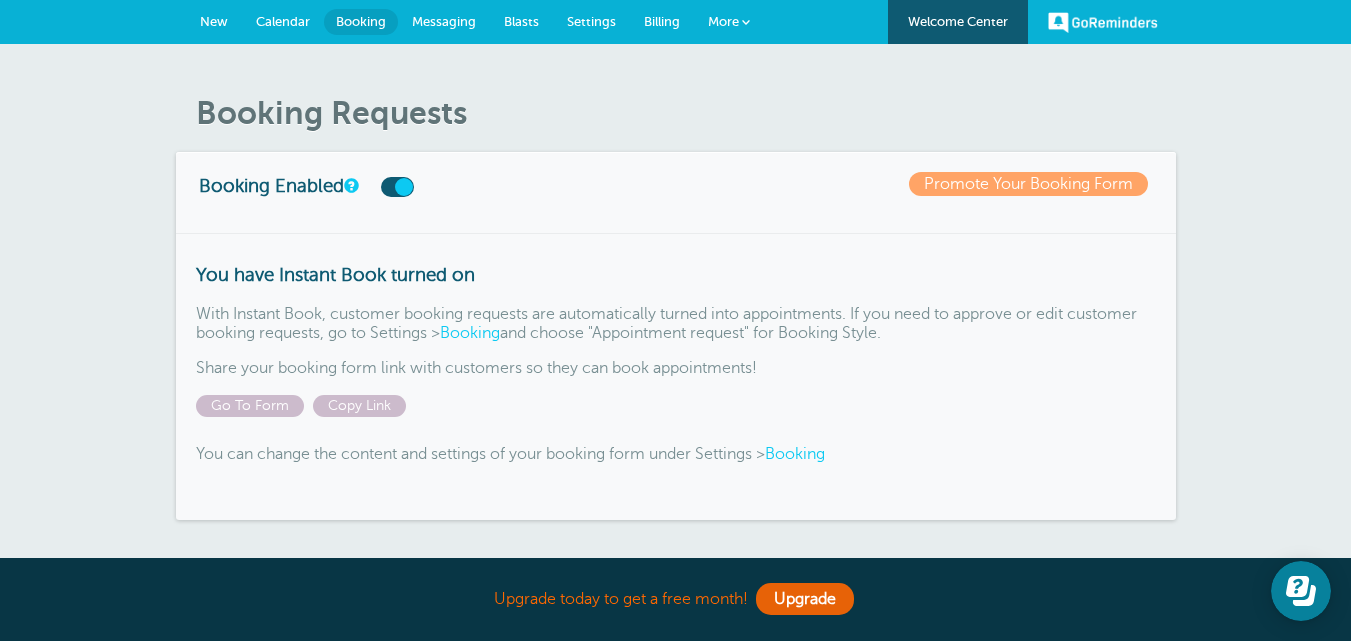 click on "Messaging" at bounding box center (444, 21) 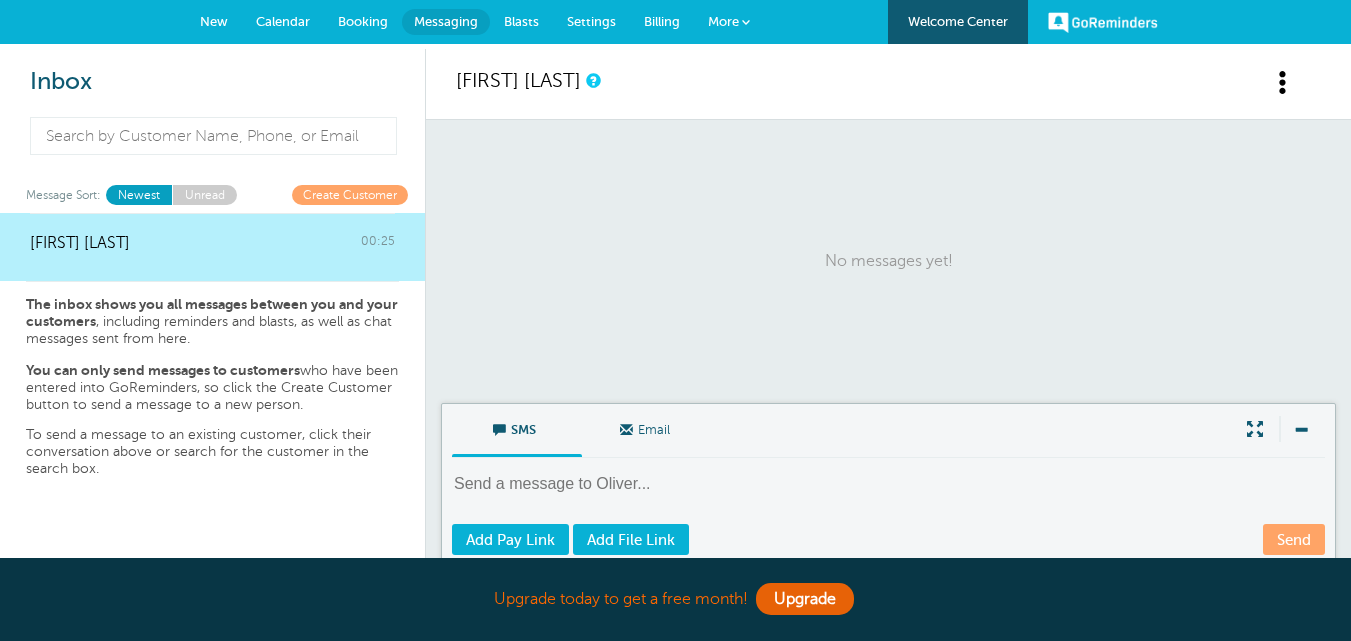 scroll, scrollTop: 0, scrollLeft: 0, axis: both 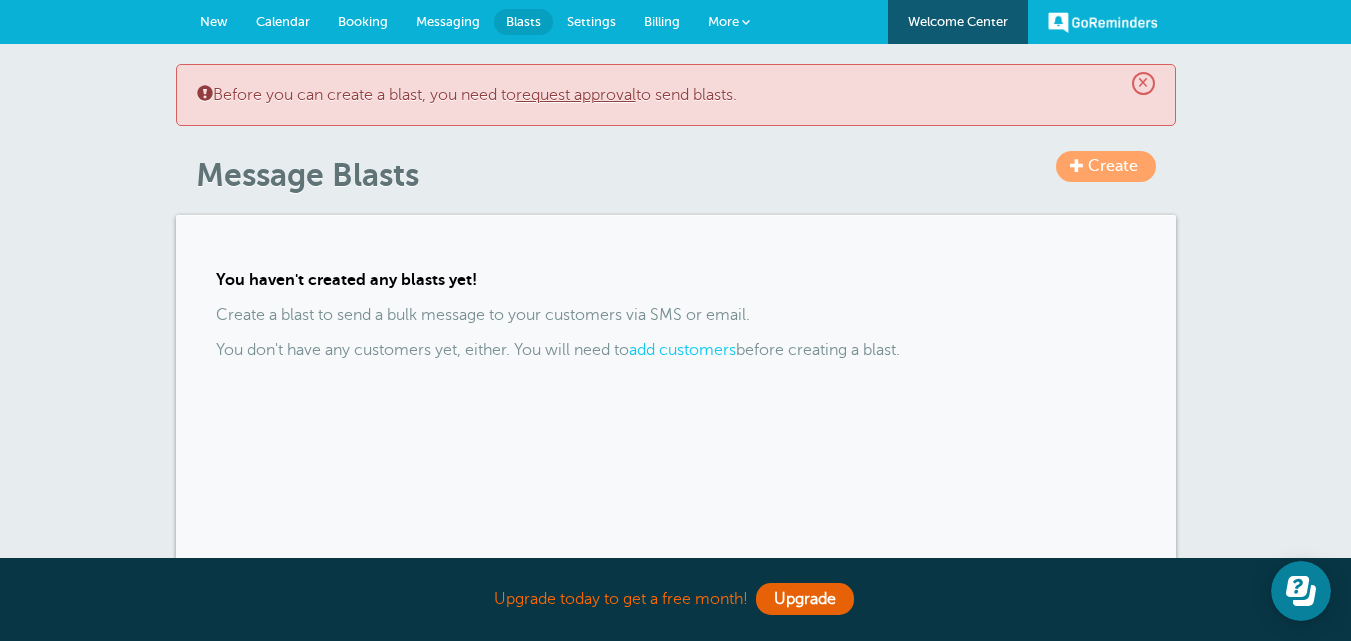 click on "Settings" at bounding box center (591, 21) 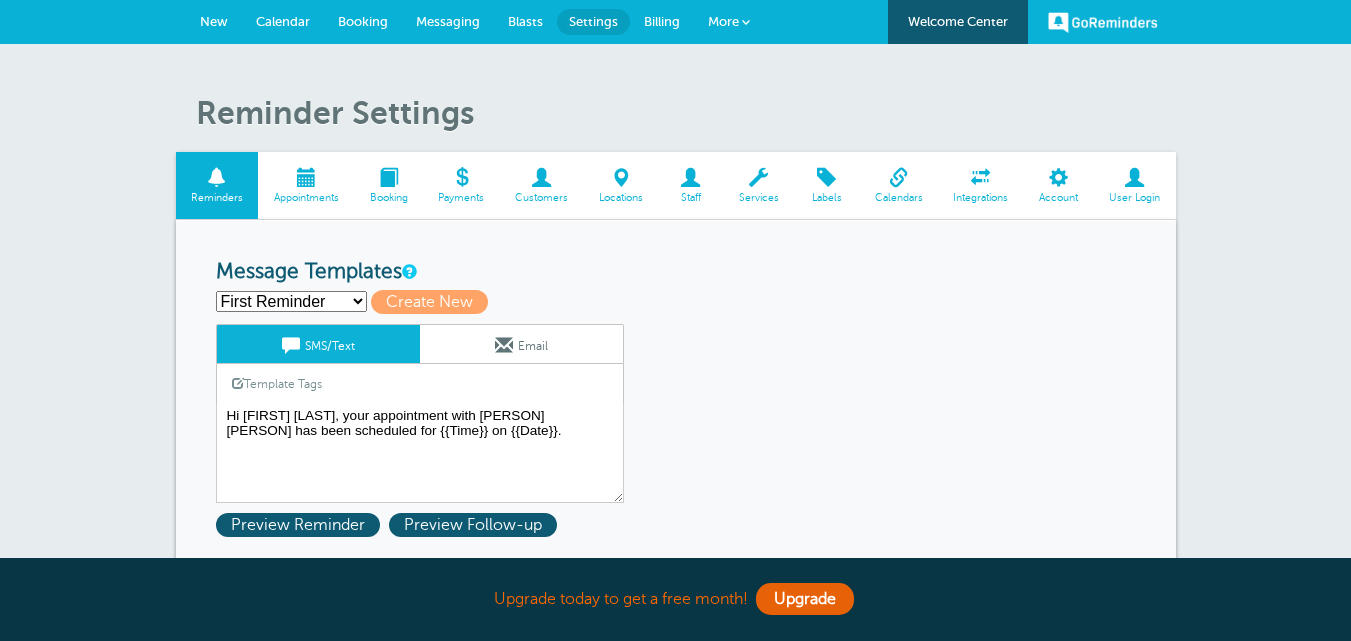 scroll, scrollTop: 0, scrollLeft: 0, axis: both 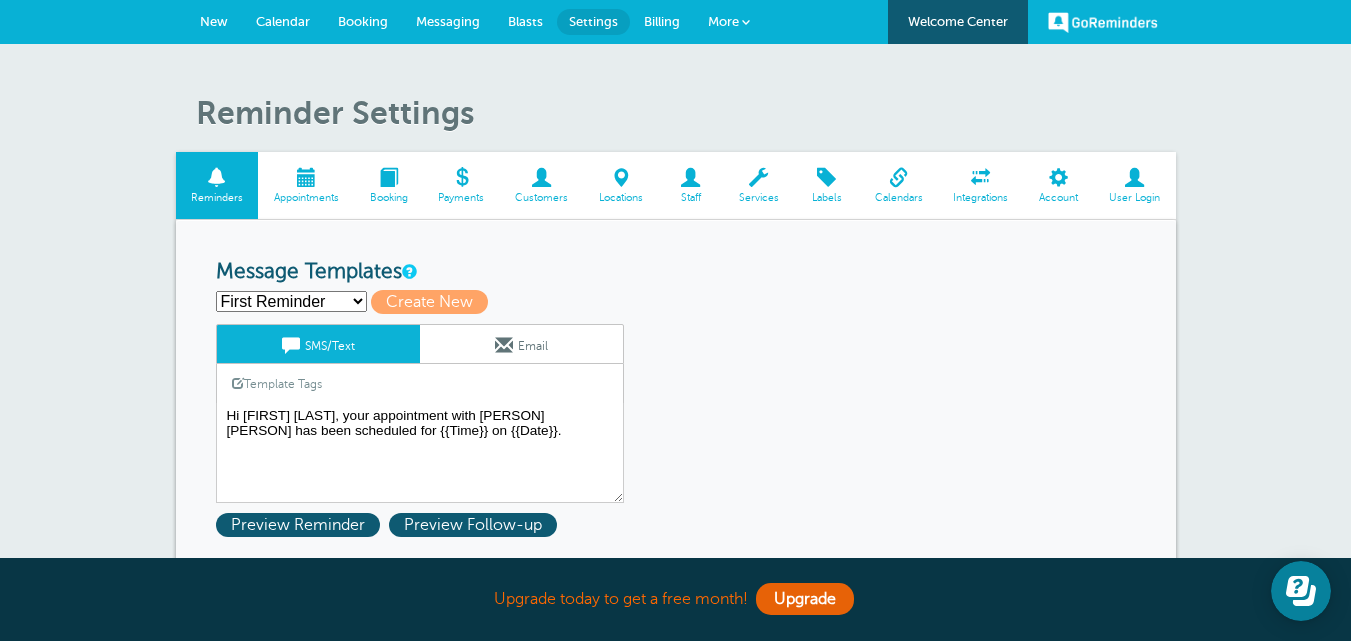 click on "Services" at bounding box center (758, 185) 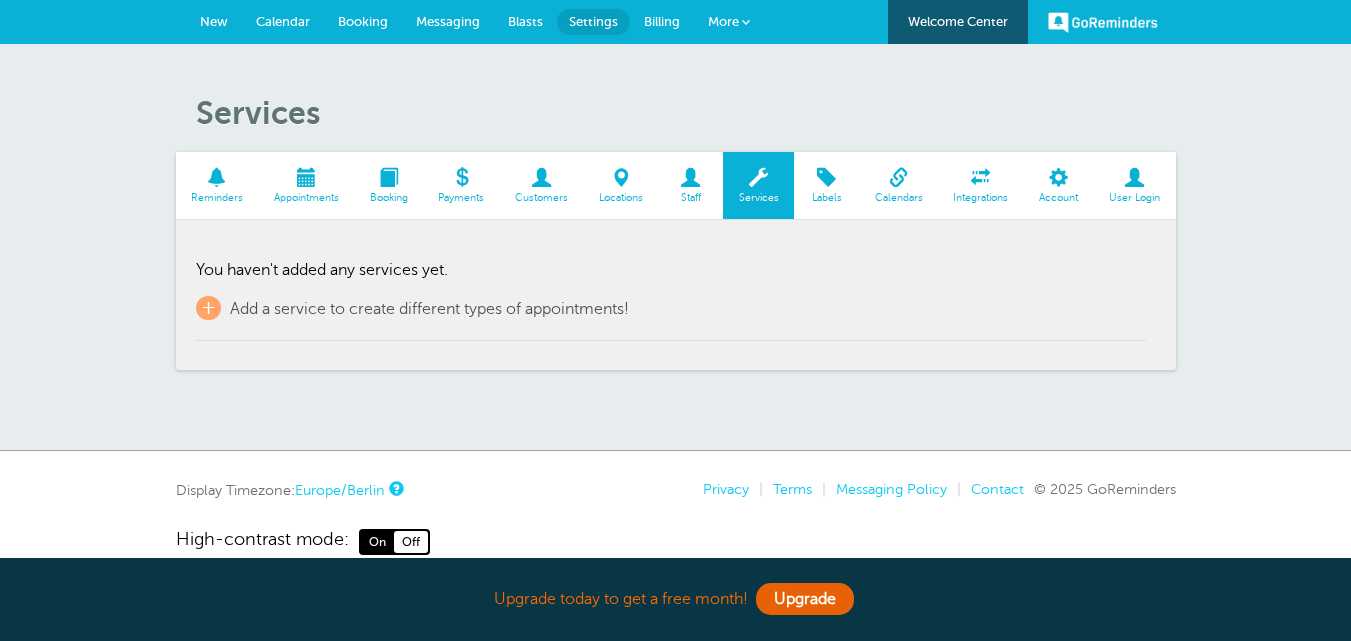 scroll, scrollTop: 0, scrollLeft: 0, axis: both 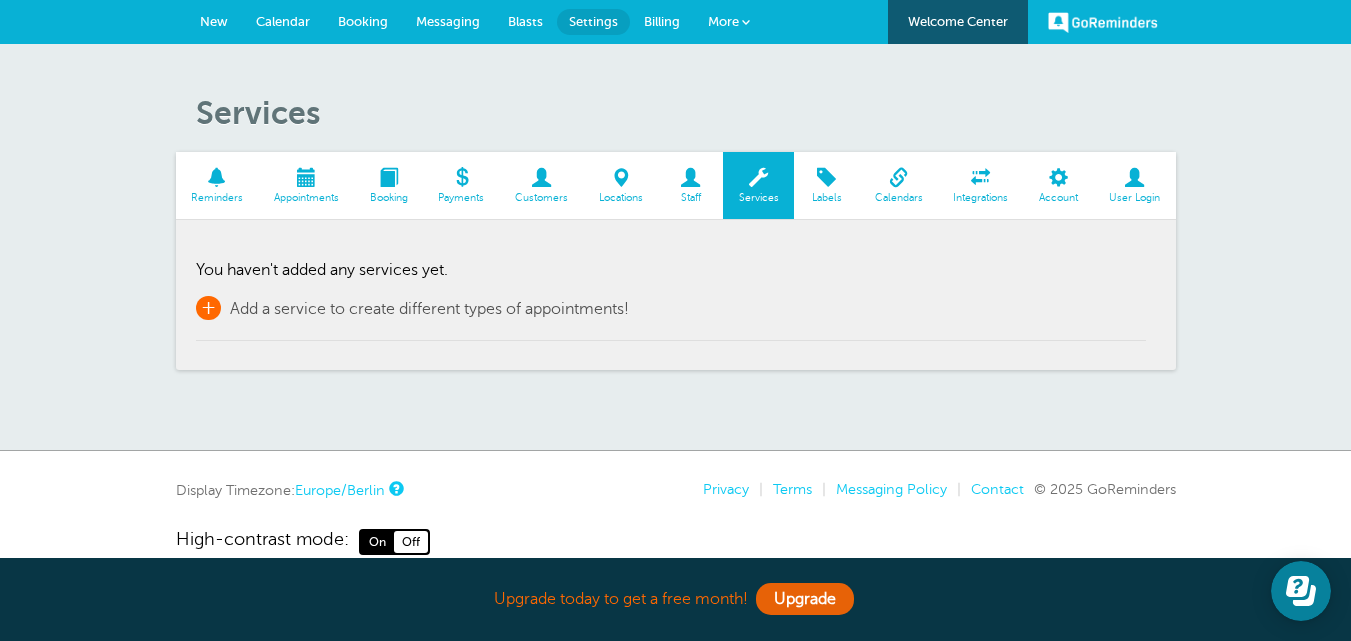 click on "Add a service to create different types of appointments!" at bounding box center [429, 309] 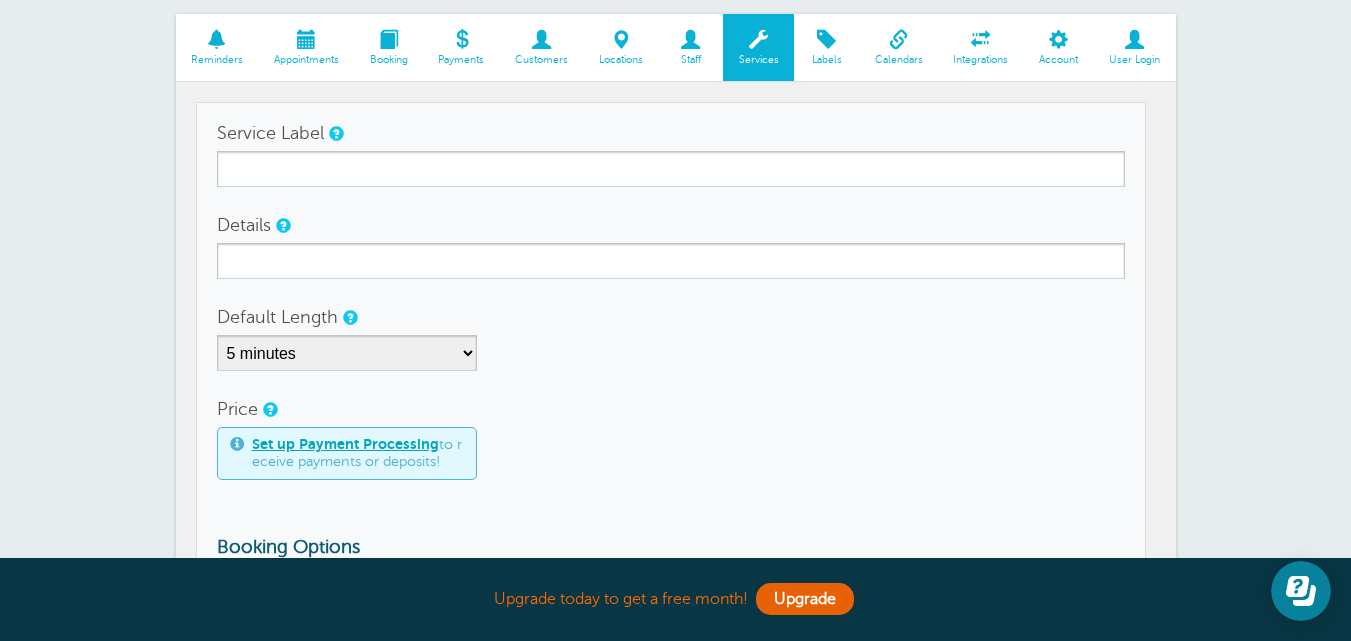 scroll, scrollTop: 200, scrollLeft: 0, axis: vertical 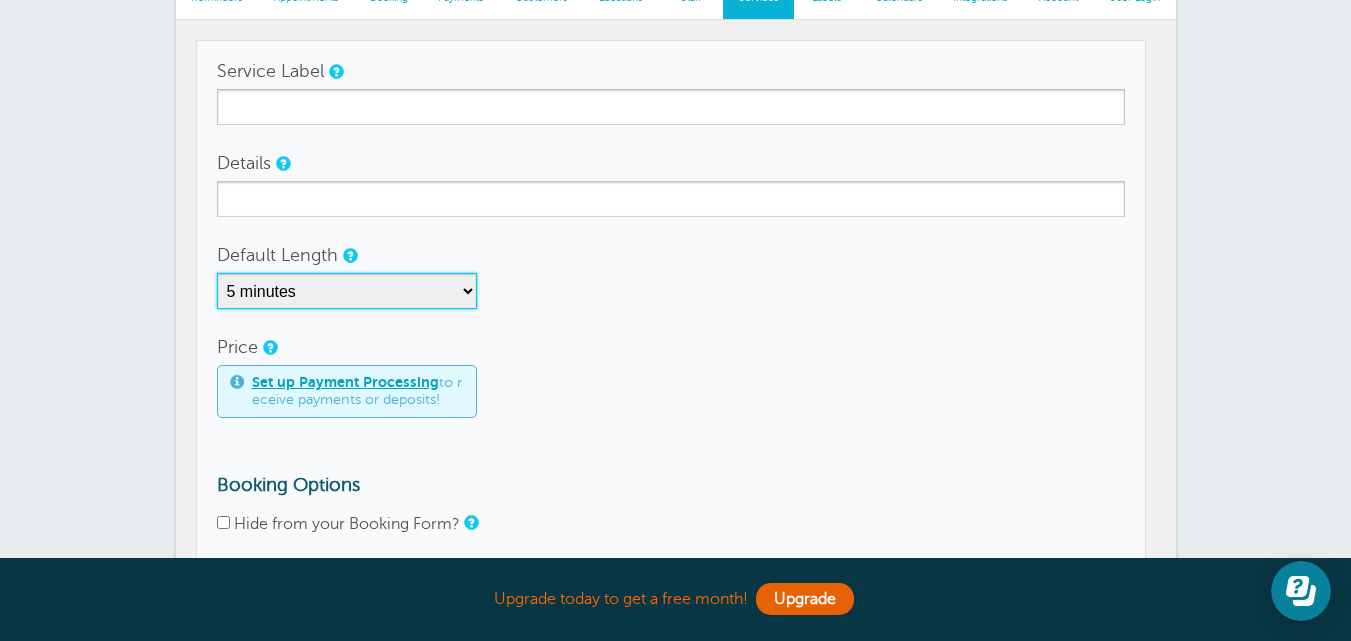 click on "5 minutes 10 minutes 15 minutes 20 minutes 25 minutes 30 minutes 35 minutes 40 minutes 45 minutes 50 minutes 55 minutes 1 hour 1 hour 15 minutes 1 hour 30 minutes 1 hour 45 minutes 2 hours 2 hours 15 minutes 2 hours 30 minutes 2 hours 45 minutes 3 hours 3 hours 30 minutes 4 hours 4 hours 30 minutes 5 hours 5 hours 30 minutes 6 hours 6 hours 30 minutes 7 hours 7 hours 30 minutes 8 hours 9 hours 10 hours 11 hours 12 hours 13 hours 14 hours 15 hours 16 hours" at bounding box center (347, 291) 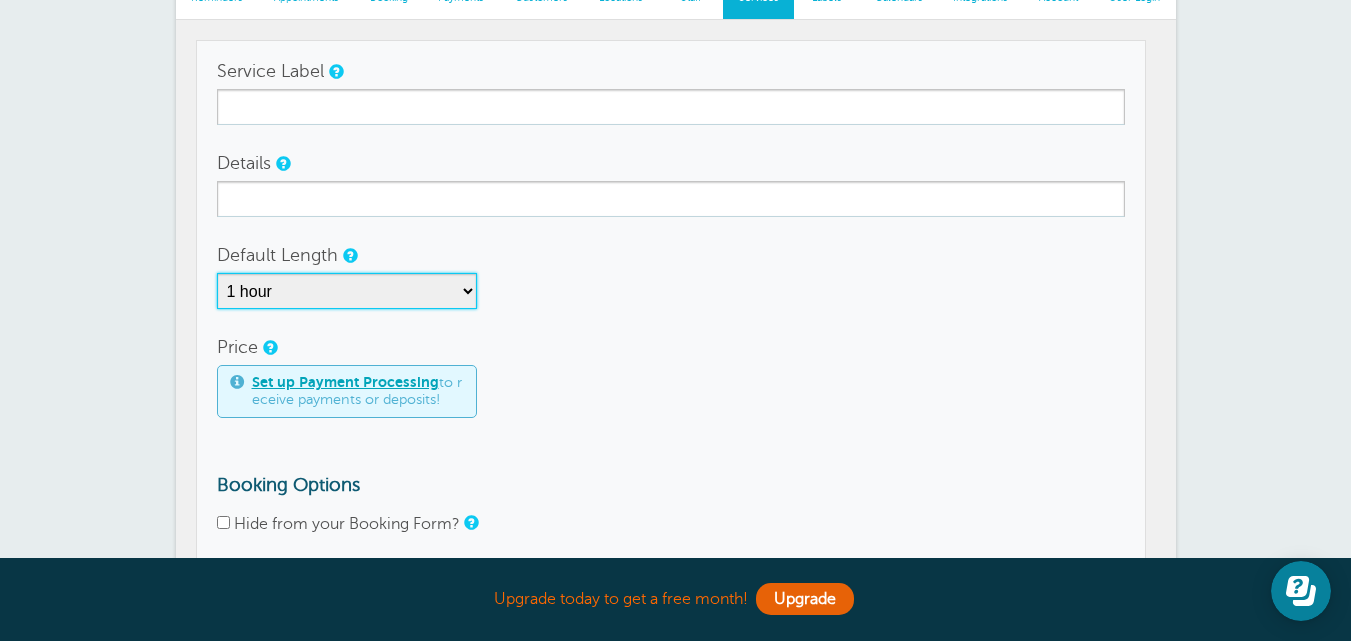 click on "5 minutes 10 minutes 15 minutes 20 minutes 25 minutes 30 minutes 35 minutes 40 minutes 45 minutes 50 minutes 55 minutes 1 hour 1 hour 15 minutes 1 hour 30 minutes 1 hour 45 minutes 2 hours 2 hours 15 minutes 2 hours 30 minutes 2 hours 45 minutes 3 hours 3 hours 30 minutes 4 hours 4 hours 30 minutes 5 hours 5 hours 30 minutes 6 hours 6 hours 30 minutes 7 hours 7 hours 30 minutes 8 hours 9 hours 10 hours 11 hours 12 hours 13 hours 14 hours 15 hours 16 hours" at bounding box center [347, 291] 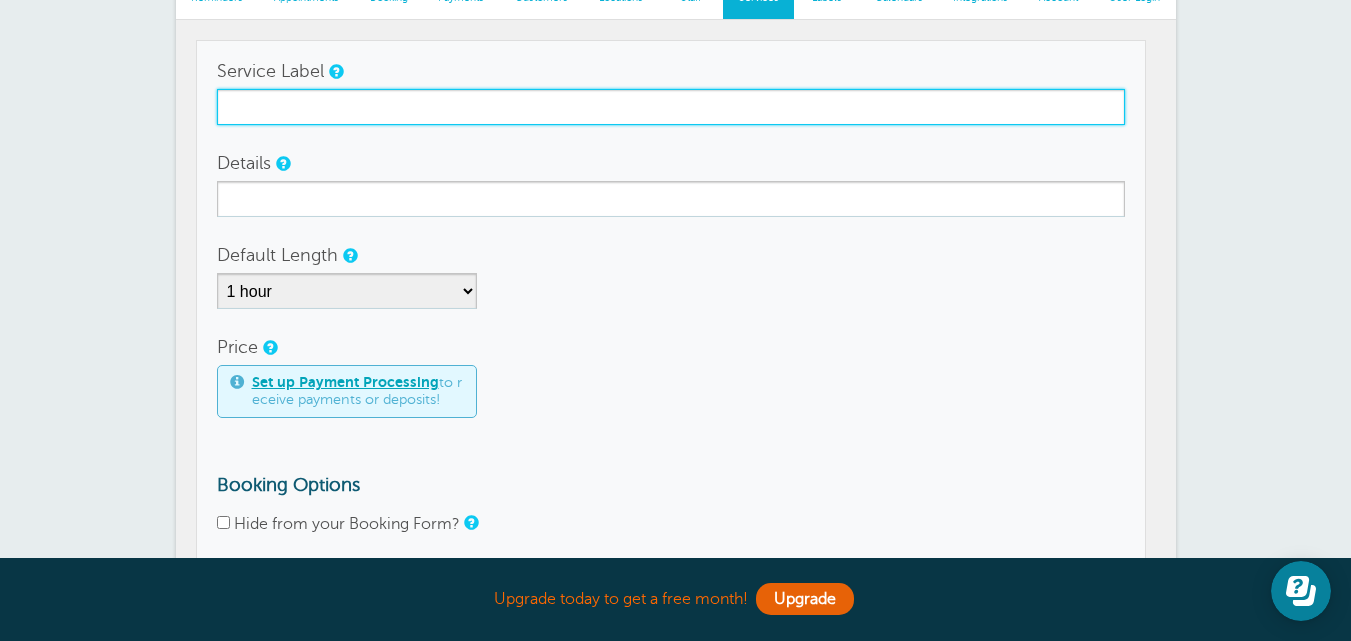 click on "Service Label" at bounding box center [671, 107] 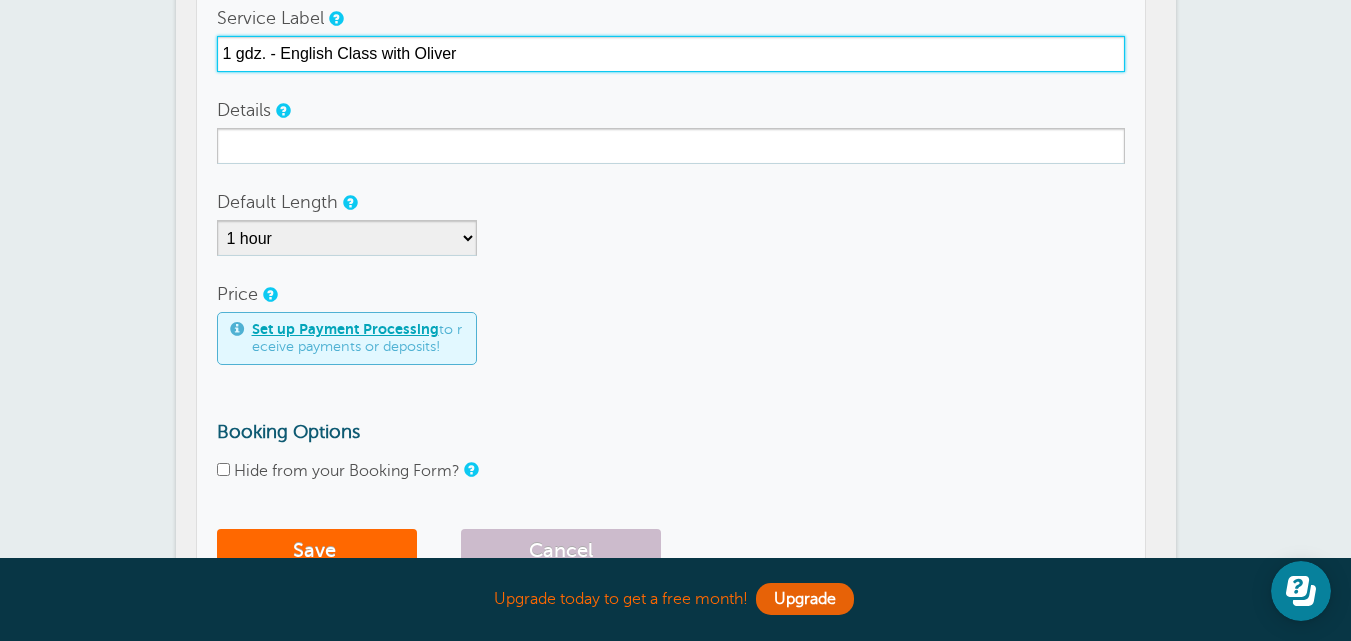 scroll, scrollTop: 300, scrollLeft: 0, axis: vertical 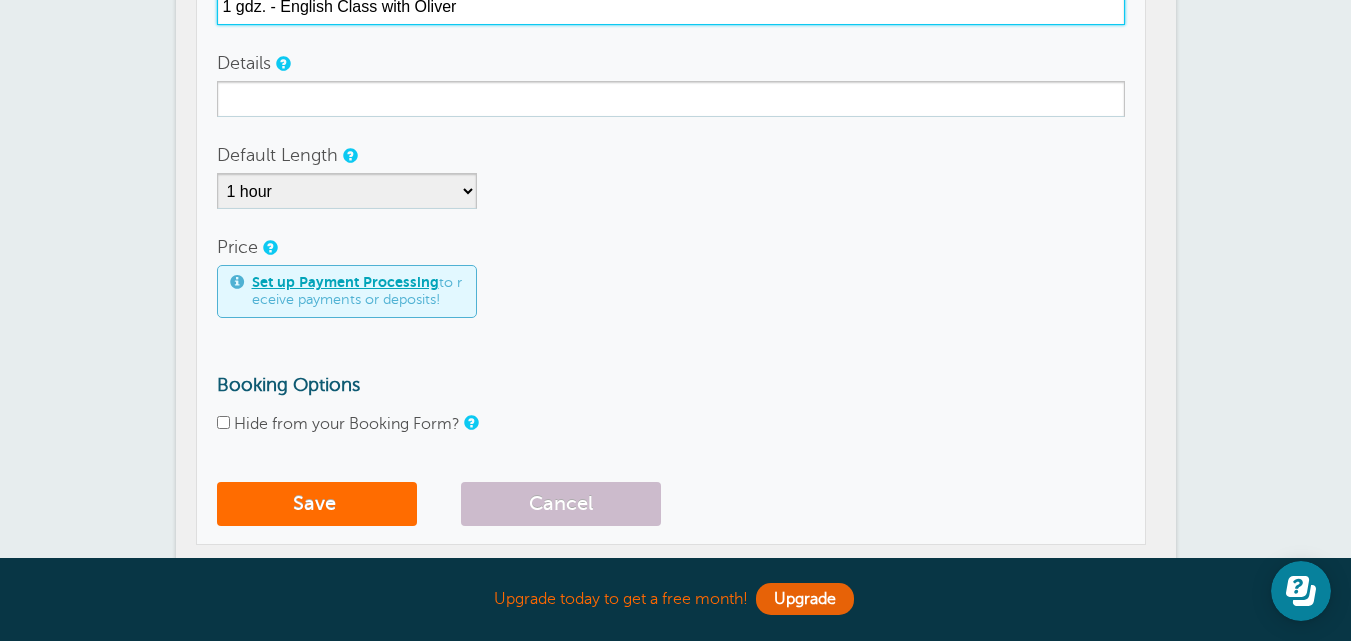 type on "1 gdz. - English Class with Oliver" 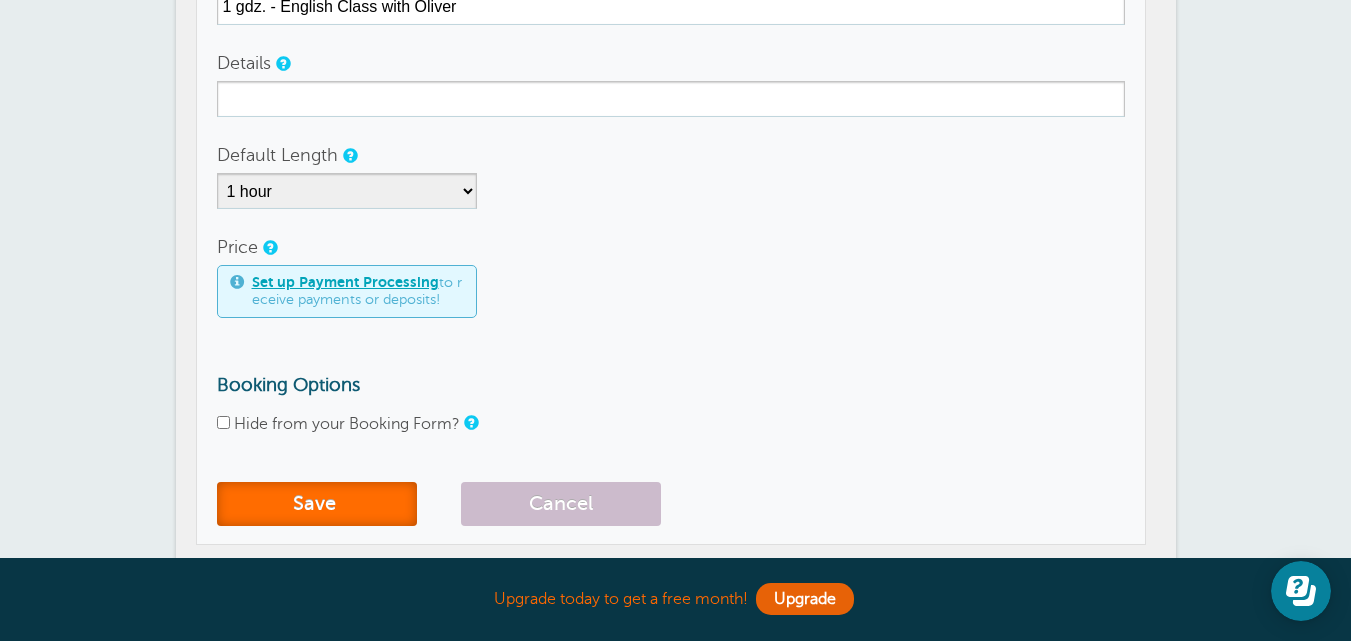 click on "Save" at bounding box center (317, 504) 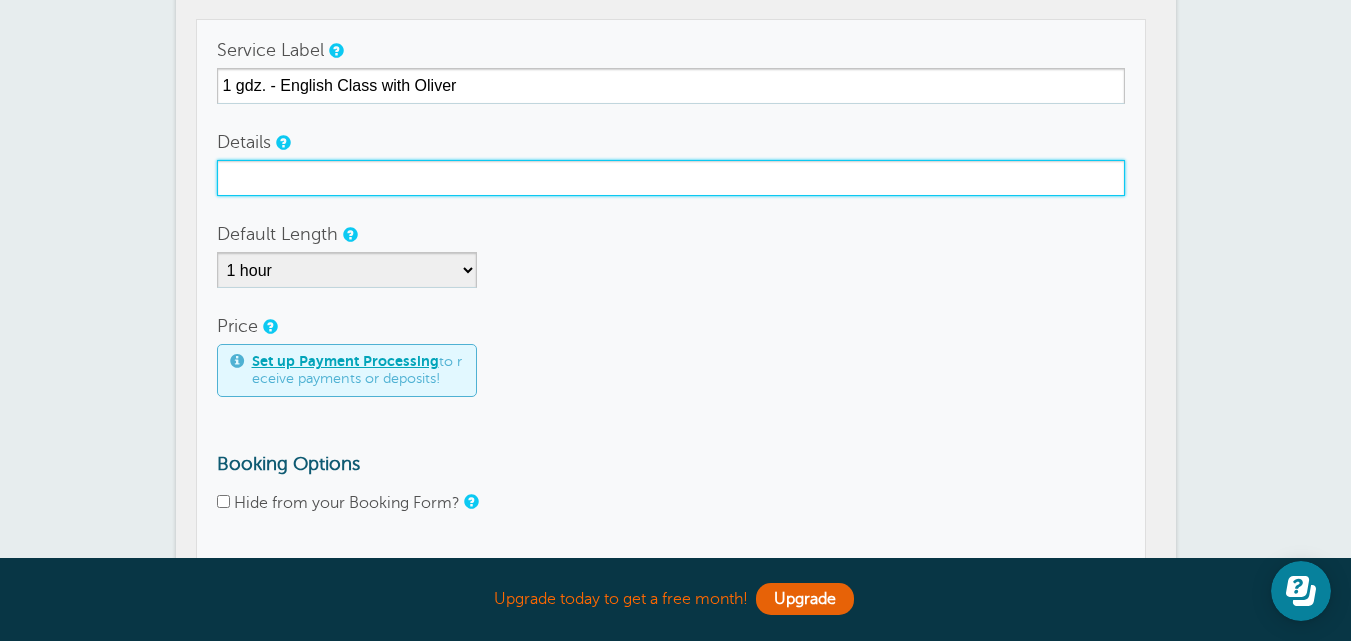 scroll, scrollTop: 200, scrollLeft: 0, axis: vertical 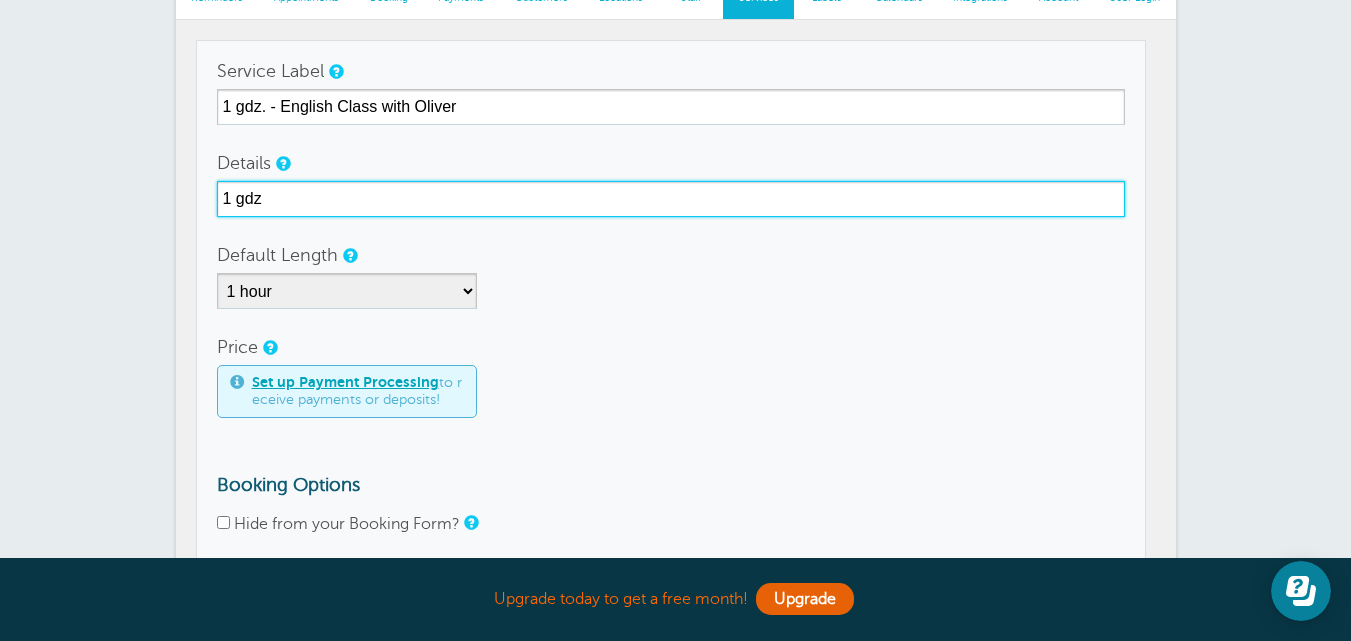 type on "1 gdz" 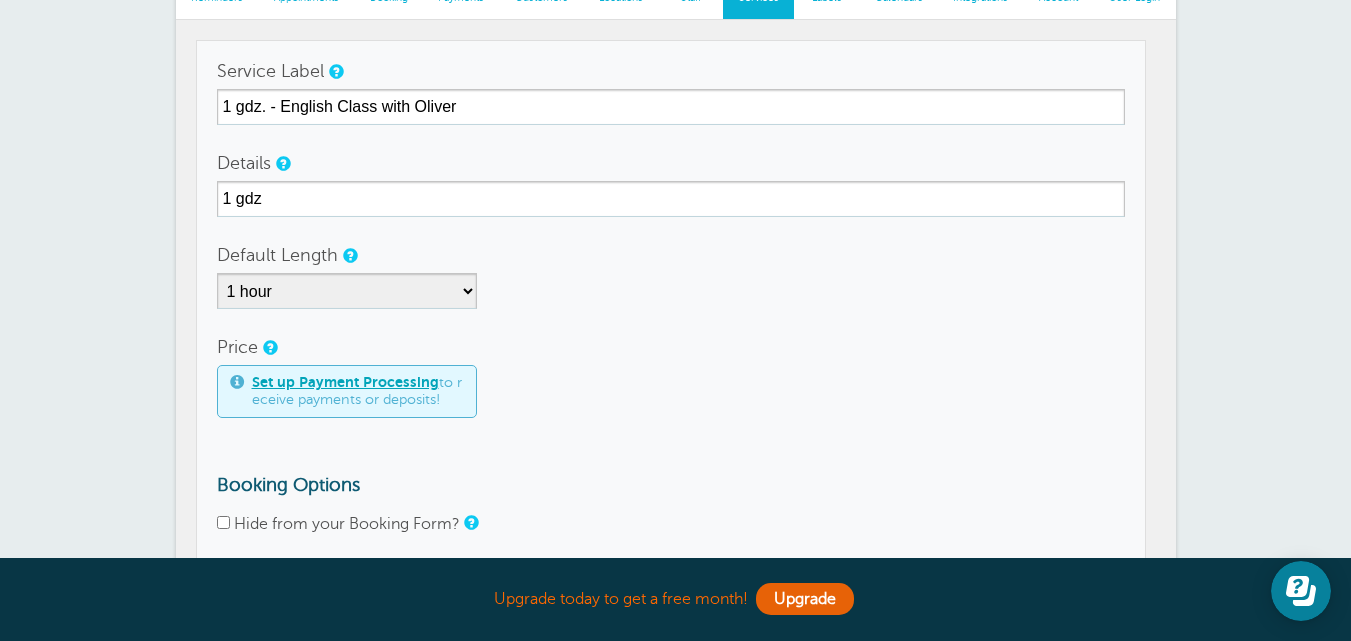 click on "Services
Reminders
Appointments
Booking
Payments
Customers
Locations
Staff
Services
Labels
Calendars" at bounding box center [675, 299] 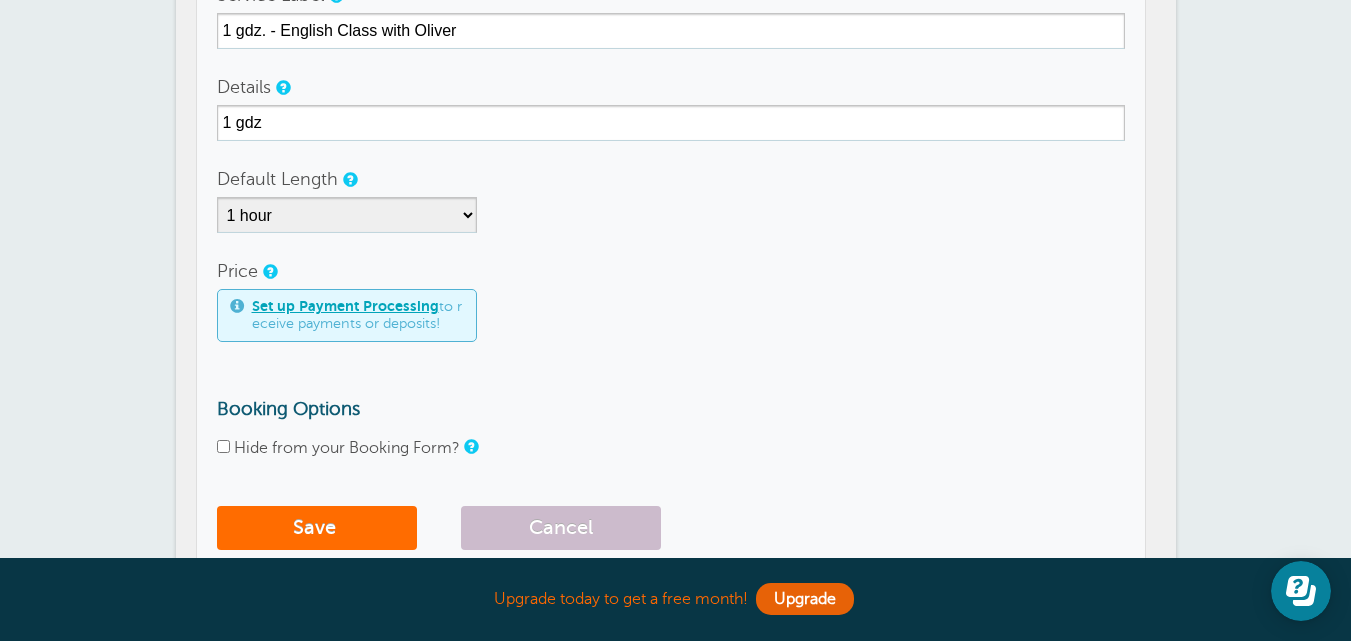scroll, scrollTop: 400, scrollLeft: 0, axis: vertical 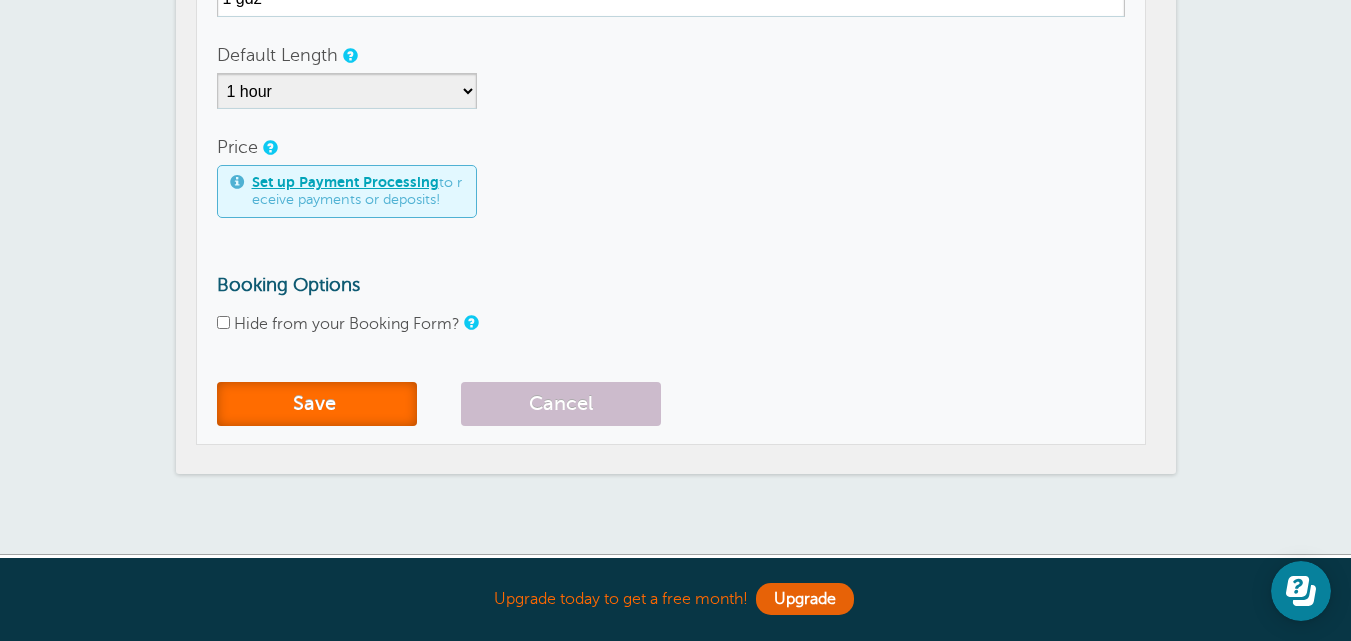 click on "Save" at bounding box center [317, 404] 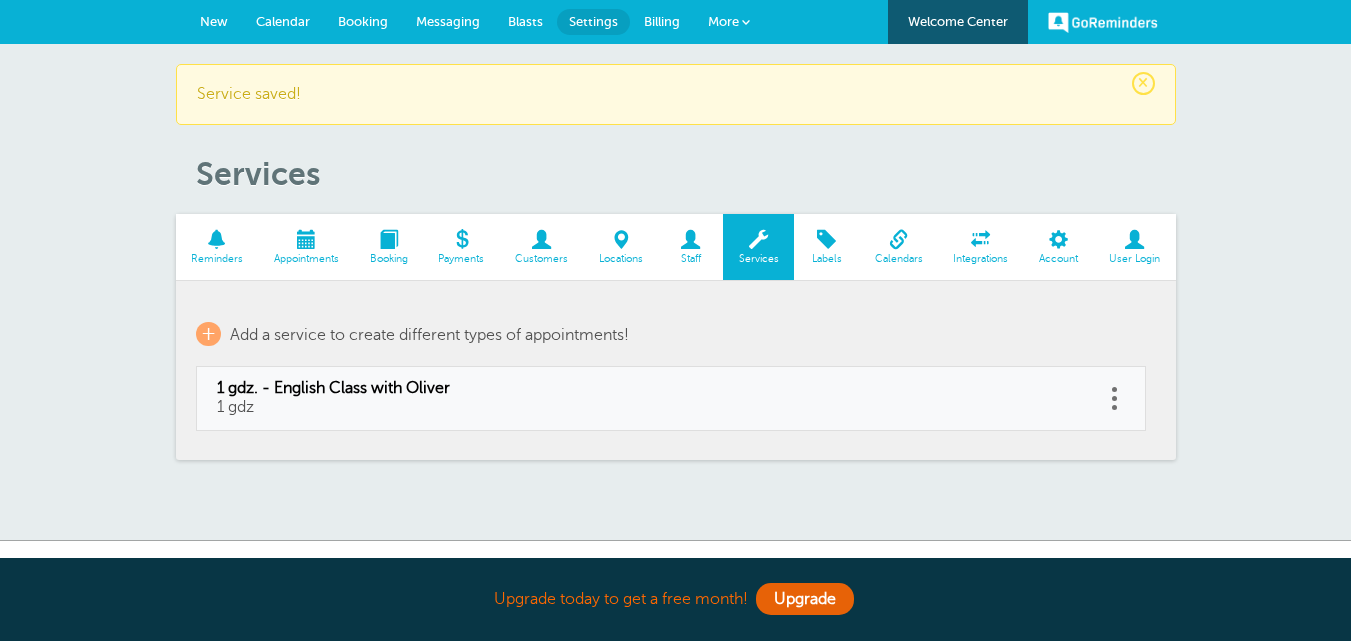 scroll, scrollTop: 0, scrollLeft: 0, axis: both 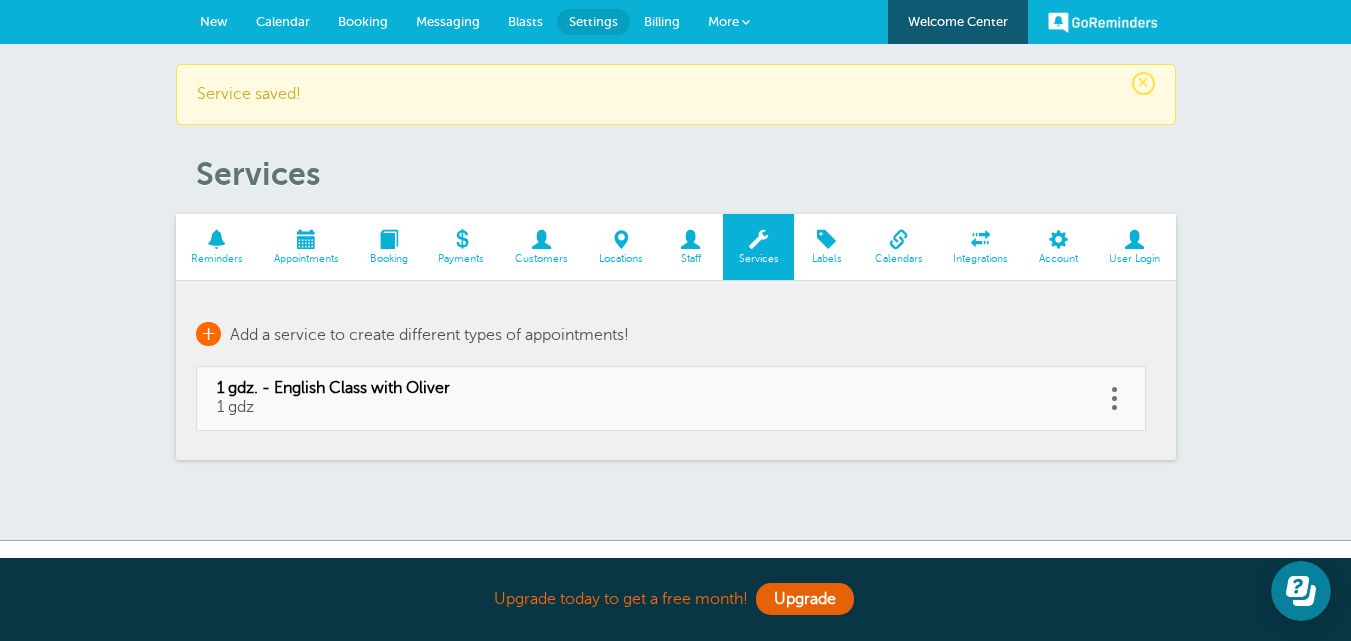 click on "+" at bounding box center (208, 334) 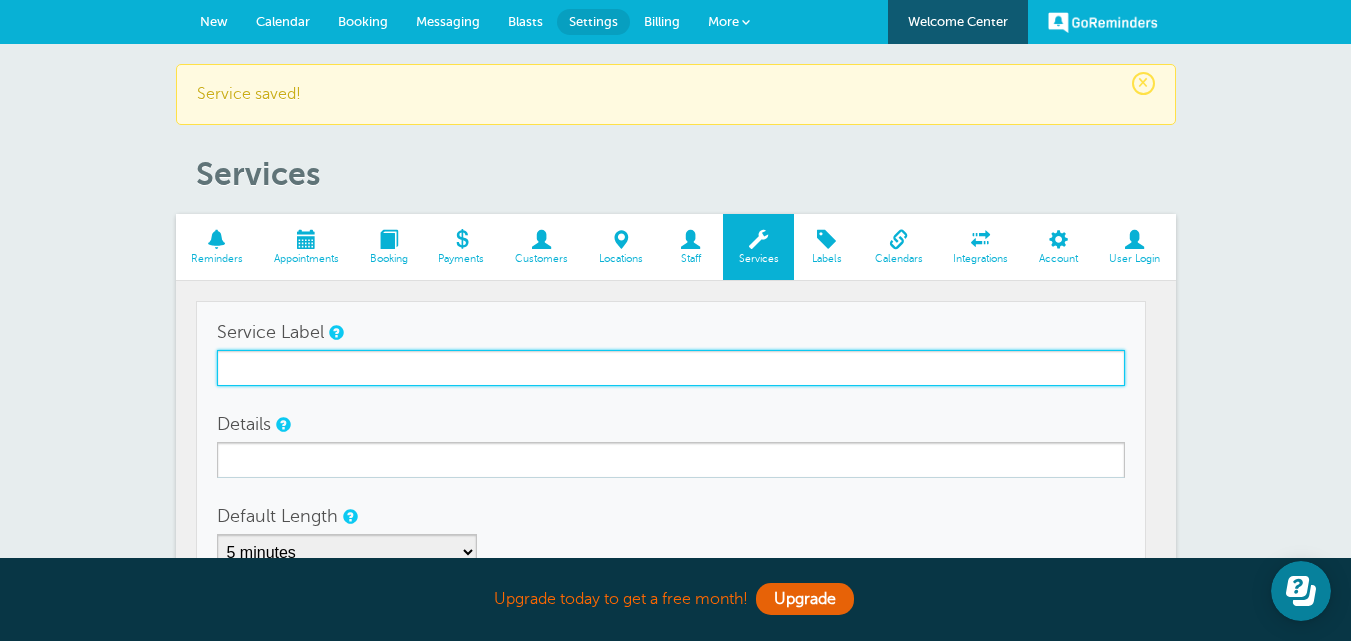 click on "Service Label" at bounding box center [671, 368] 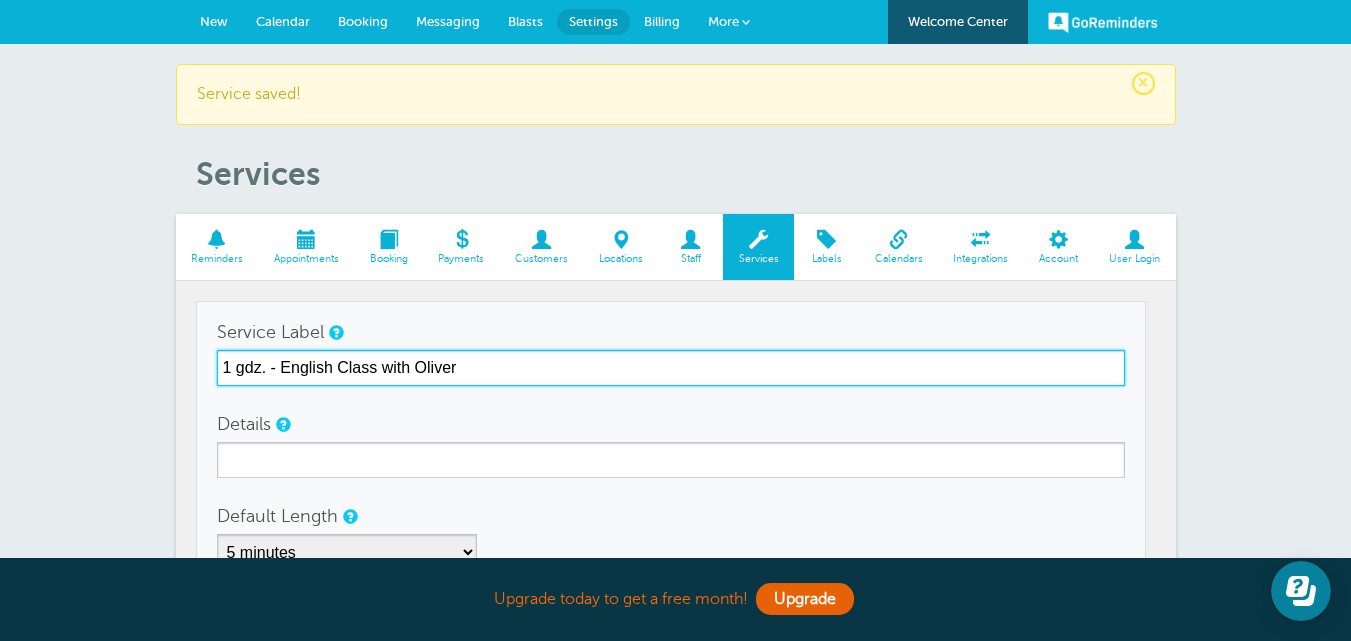 drag, startPoint x: 231, startPoint y: 367, endPoint x: 167, endPoint y: 364, distance: 64.070274 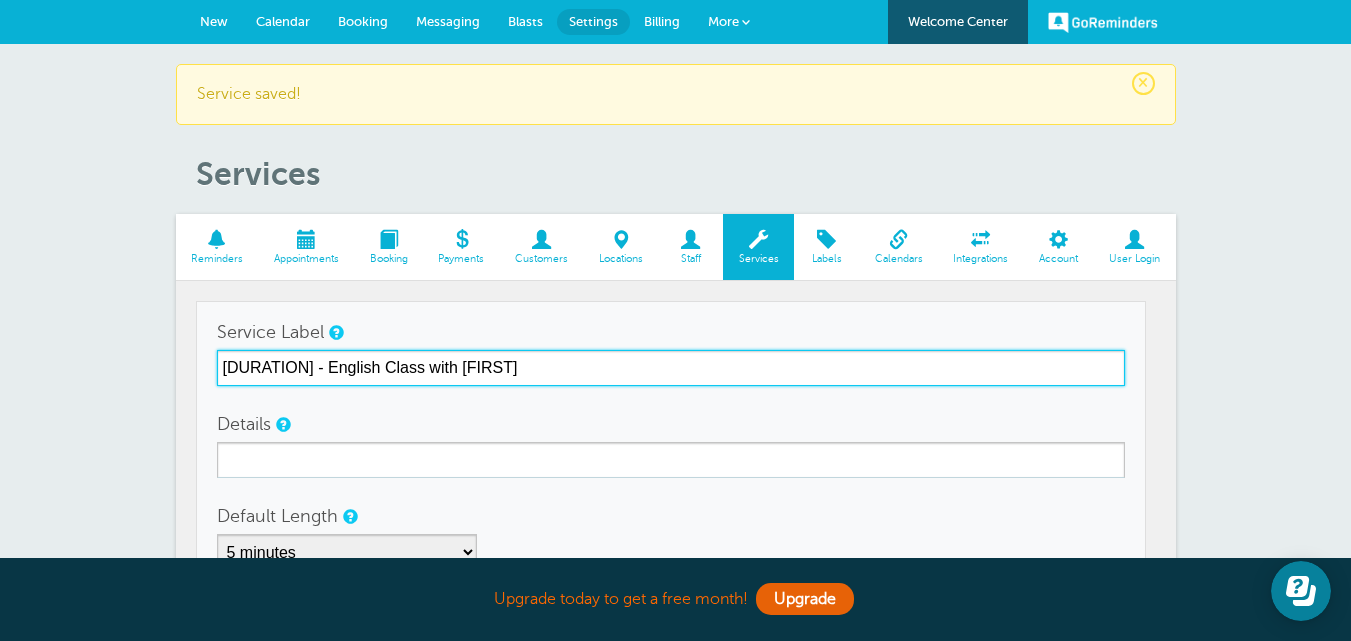 type on "45 min - English Class with Oliver" 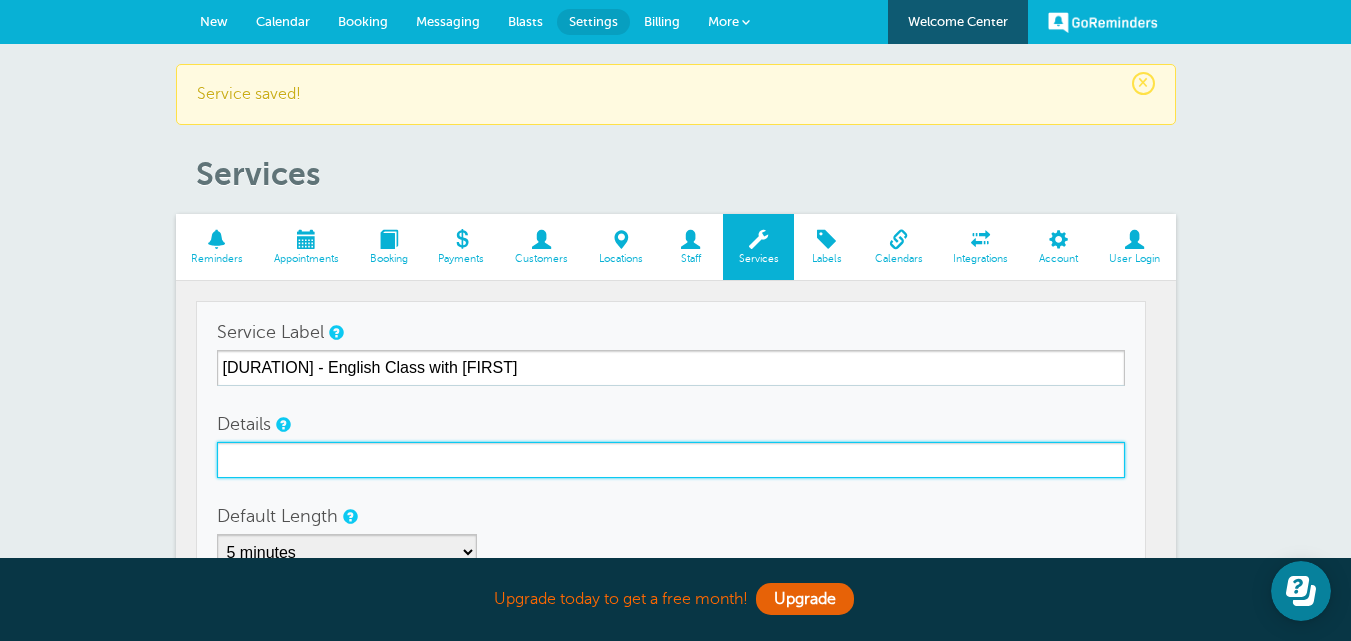 click on "Details" at bounding box center (671, 460) 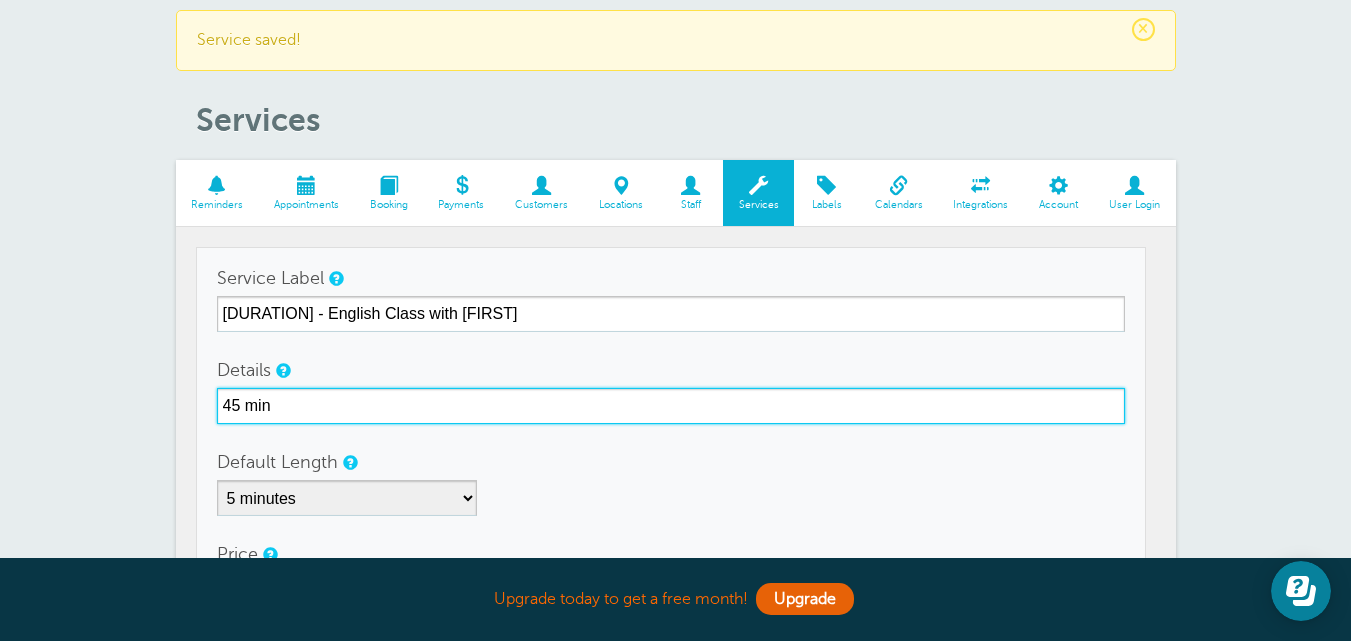 scroll, scrollTop: 100, scrollLeft: 0, axis: vertical 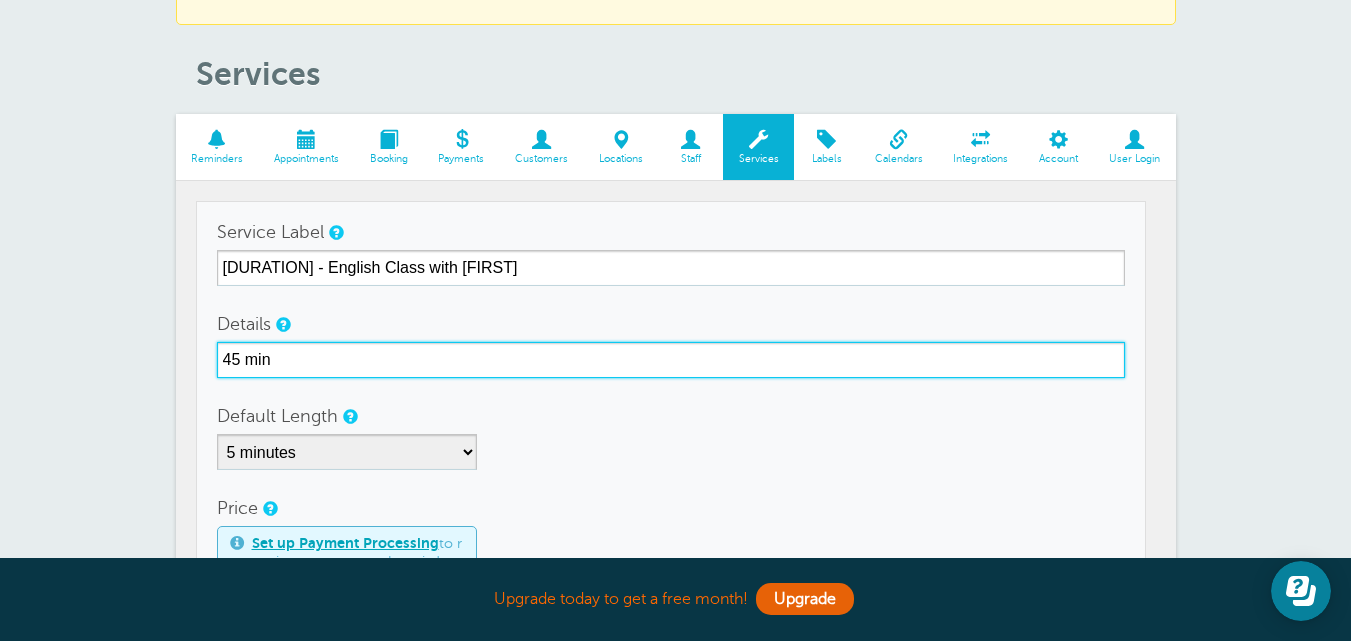 type on "45 min" 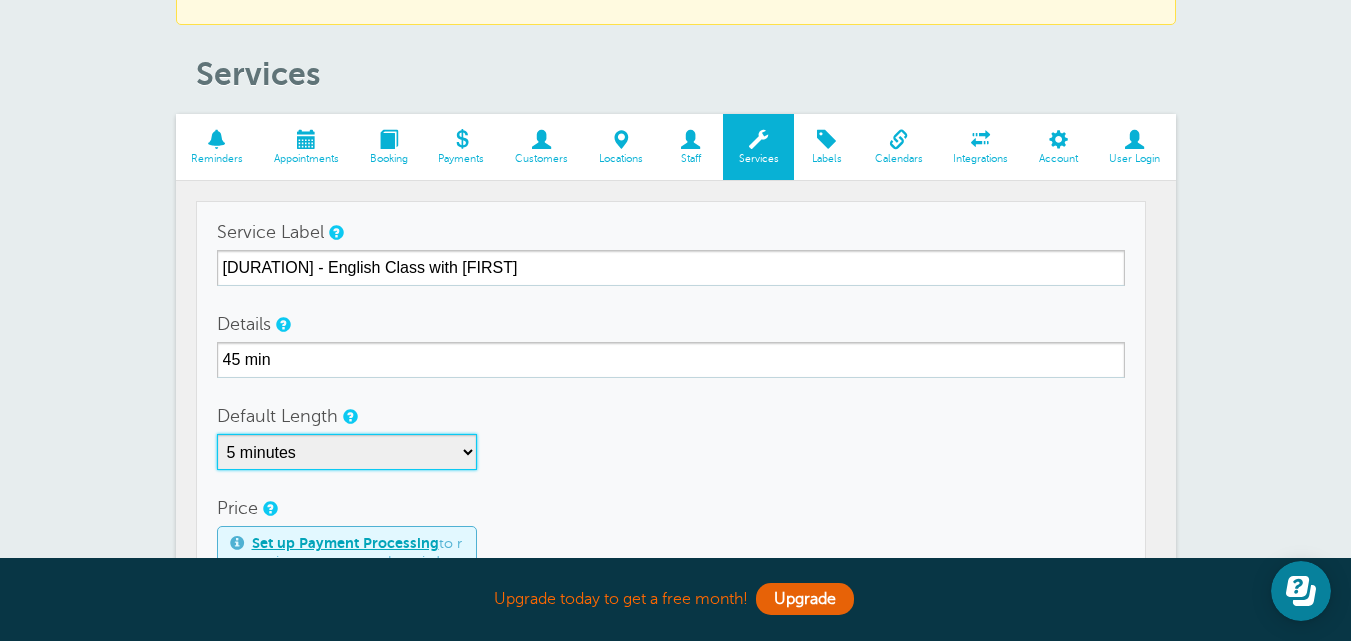 click on "5 minutes 10 minutes 15 minutes 20 minutes 25 minutes 30 minutes 35 minutes 40 minutes 45 minutes 50 minutes 55 minutes 1 hour 1 hour 15 minutes 1 hour 30 minutes 1 hour 45 minutes 2 hours 2 hours 15 minutes 2 hours 30 minutes 2 hours 45 minutes 3 hours 3 hours 30 minutes 4 hours 4 hours 30 minutes 5 hours 5 hours 30 minutes 6 hours 6 hours 30 minutes 7 hours 7 hours 30 minutes 8 hours 9 hours 10 hours 11 hours 12 hours 13 hours 14 hours 15 hours 16 hours" at bounding box center [347, 452] 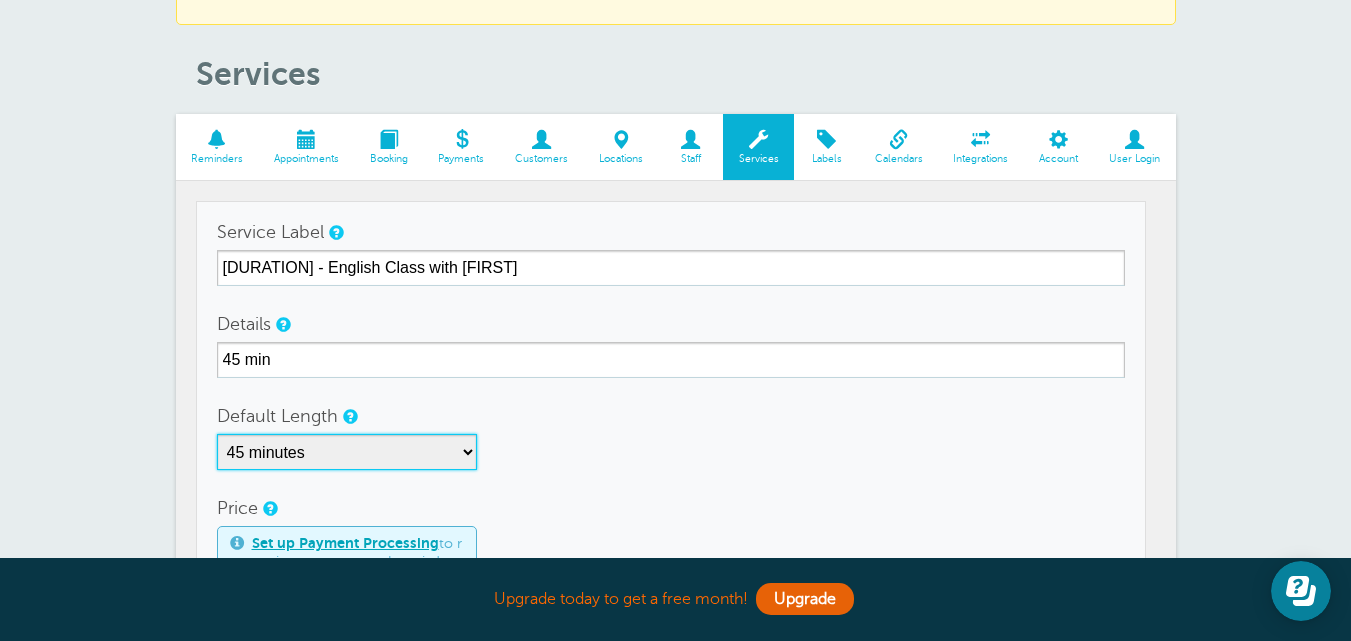 click on "5 minutes 10 minutes 15 minutes 20 minutes 25 minutes 30 minutes 35 minutes 40 minutes 45 minutes 50 minutes 55 minutes 1 hour 1 hour 15 minutes 1 hour 30 minutes 1 hour 45 minutes 2 hours 2 hours 15 minutes 2 hours 30 minutes 2 hours 45 minutes 3 hours 3 hours 30 minutes 4 hours 4 hours 30 minutes 5 hours 5 hours 30 minutes 6 hours 6 hours 30 minutes 7 hours 7 hours 30 minutes 8 hours 9 hours 10 hours 11 hours 12 hours 13 hours 14 hours 15 hours 16 hours" at bounding box center [347, 452] 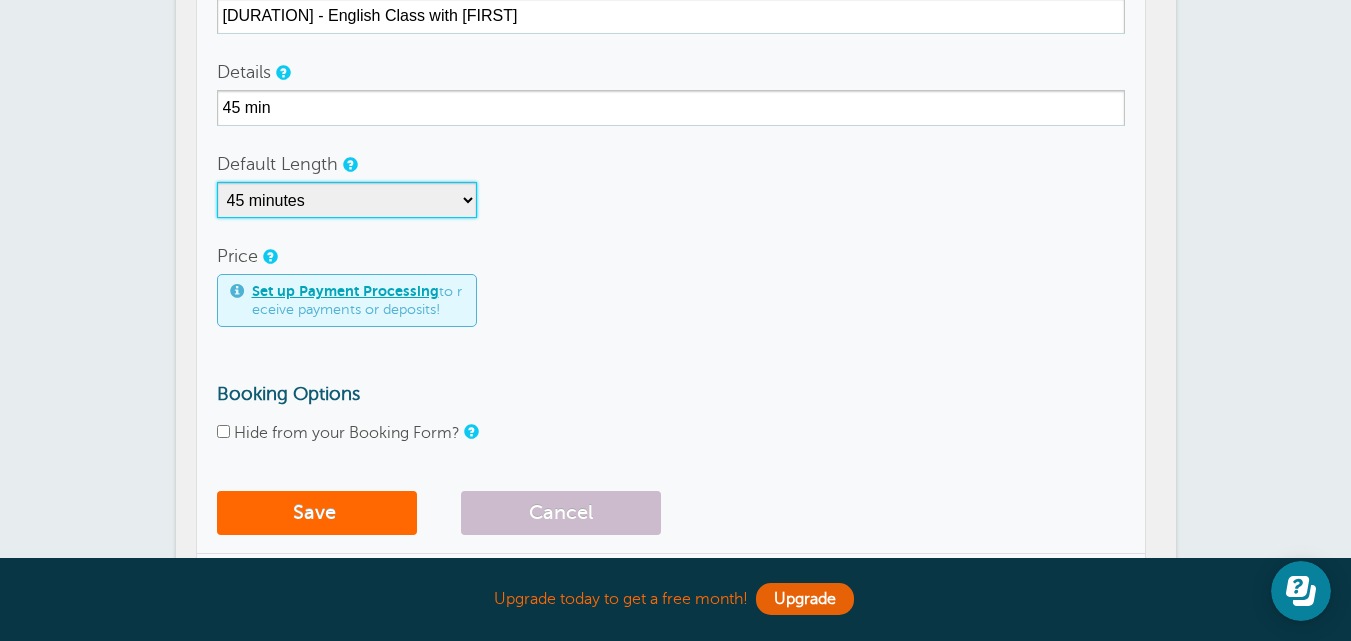 scroll, scrollTop: 400, scrollLeft: 0, axis: vertical 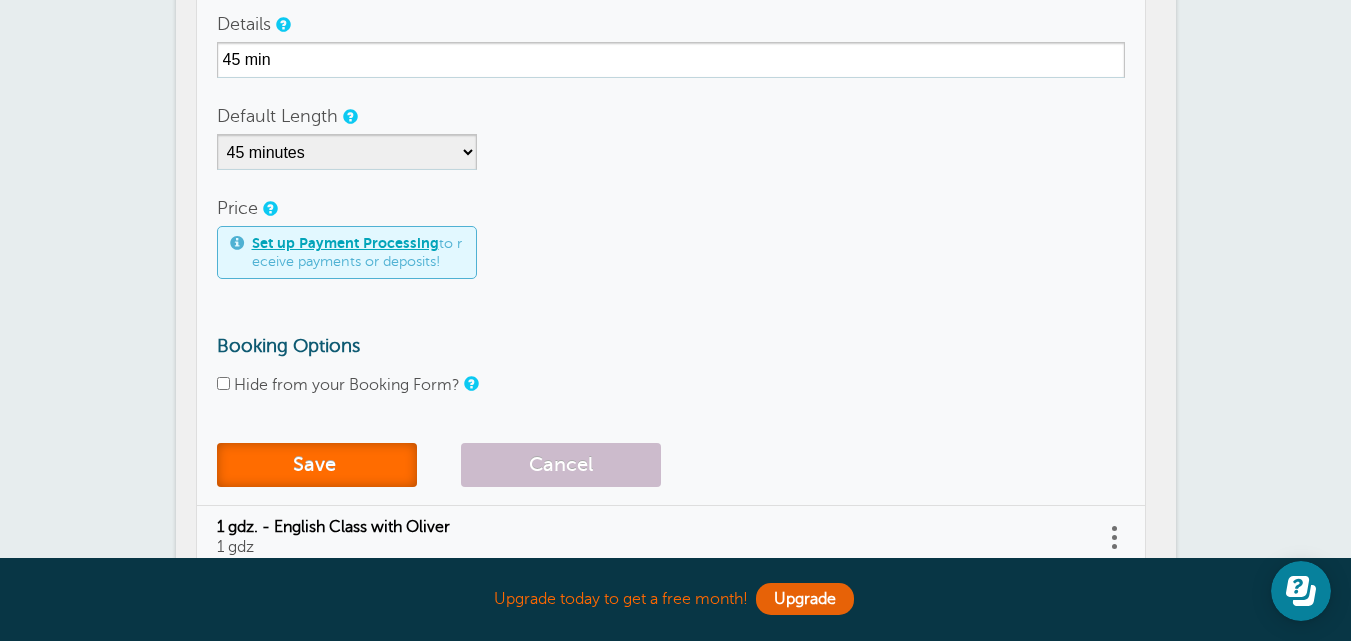 click on "Save" at bounding box center (317, 465) 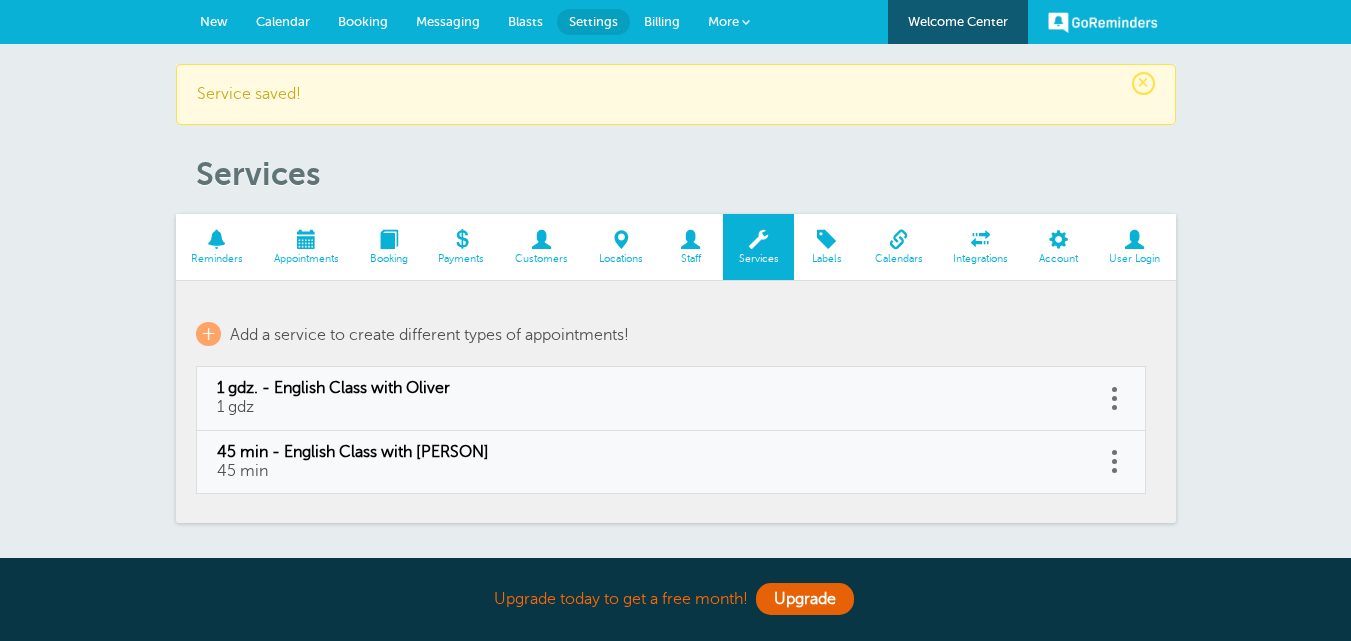 scroll, scrollTop: 0, scrollLeft: 0, axis: both 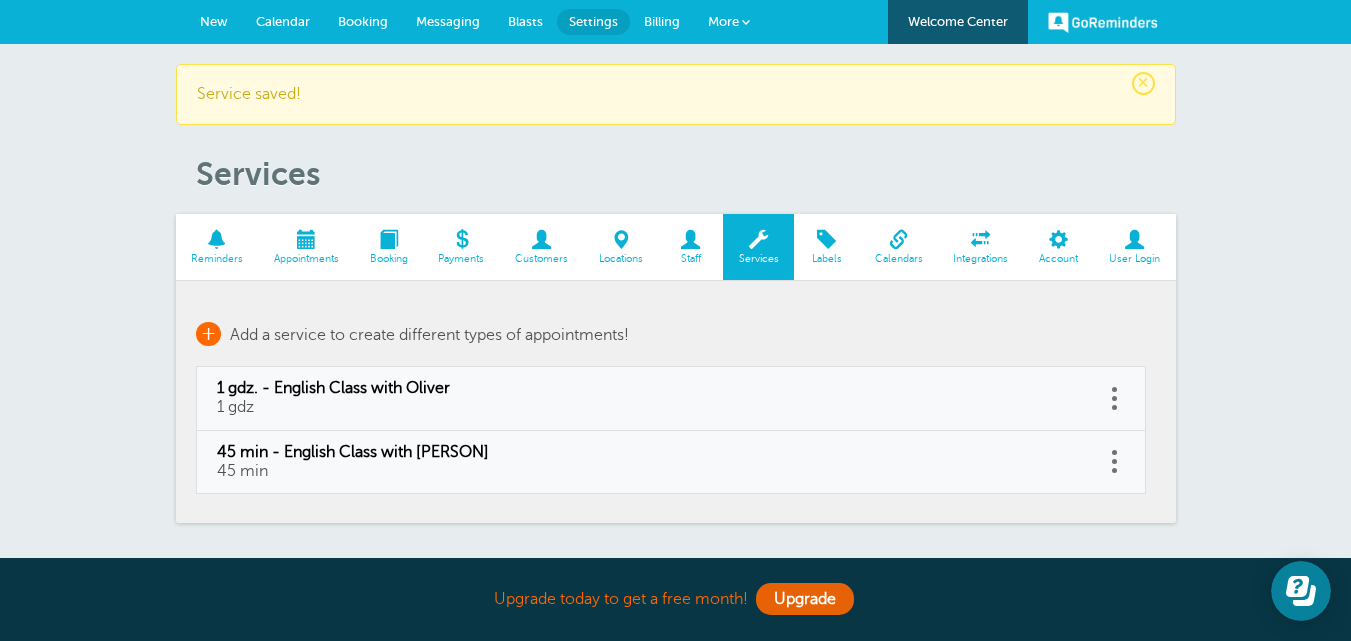click on "+
Add a service to create different types of appointments!" at bounding box center (412, 334) 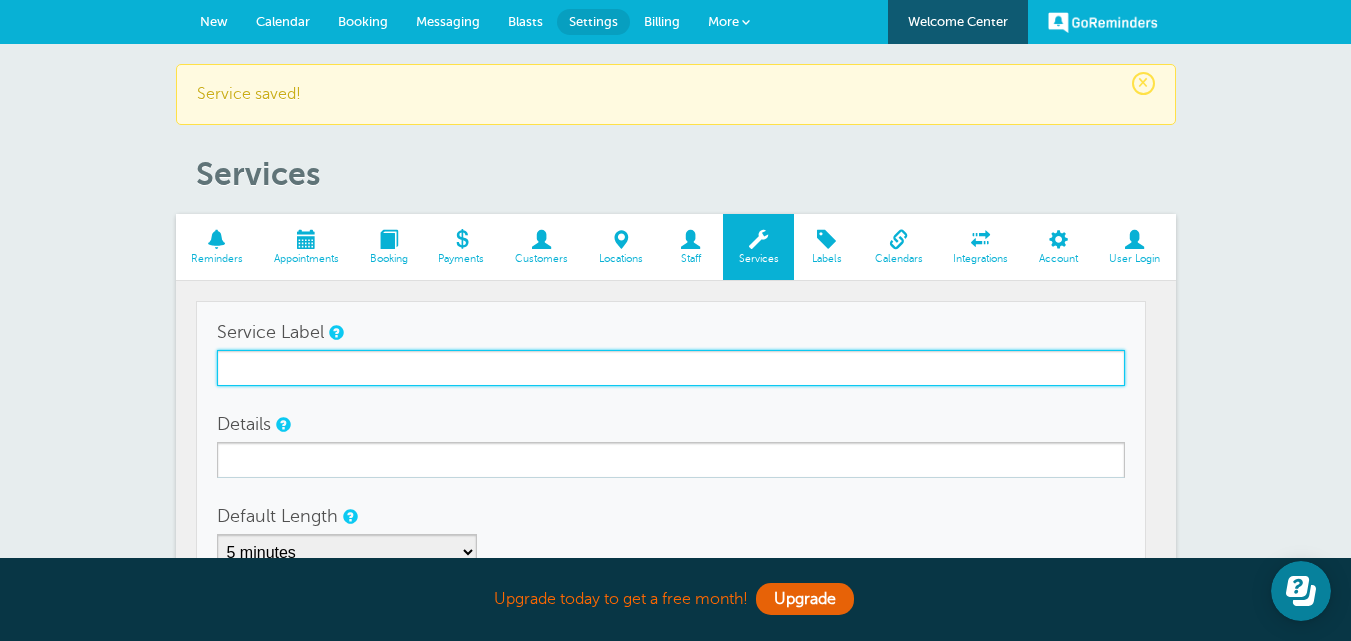 click on "Service Label" at bounding box center [671, 368] 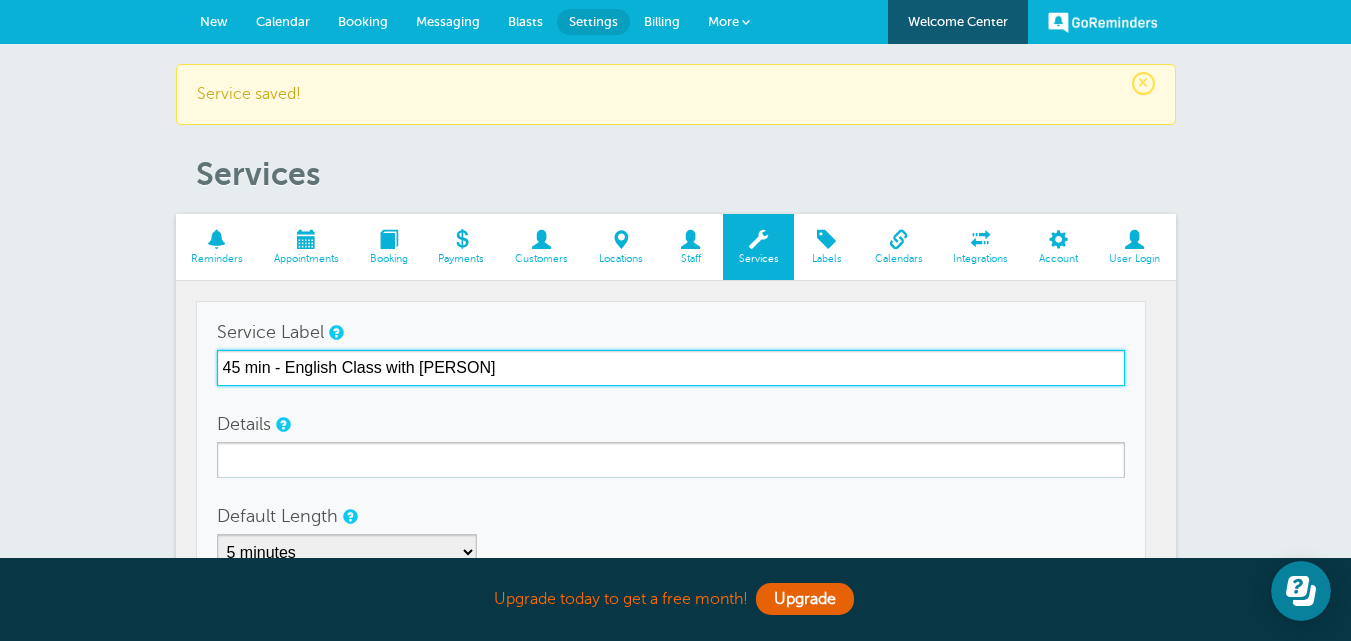 drag, startPoint x: 239, startPoint y: 373, endPoint x: 215, endPoint y: 372, distance: 24.020824 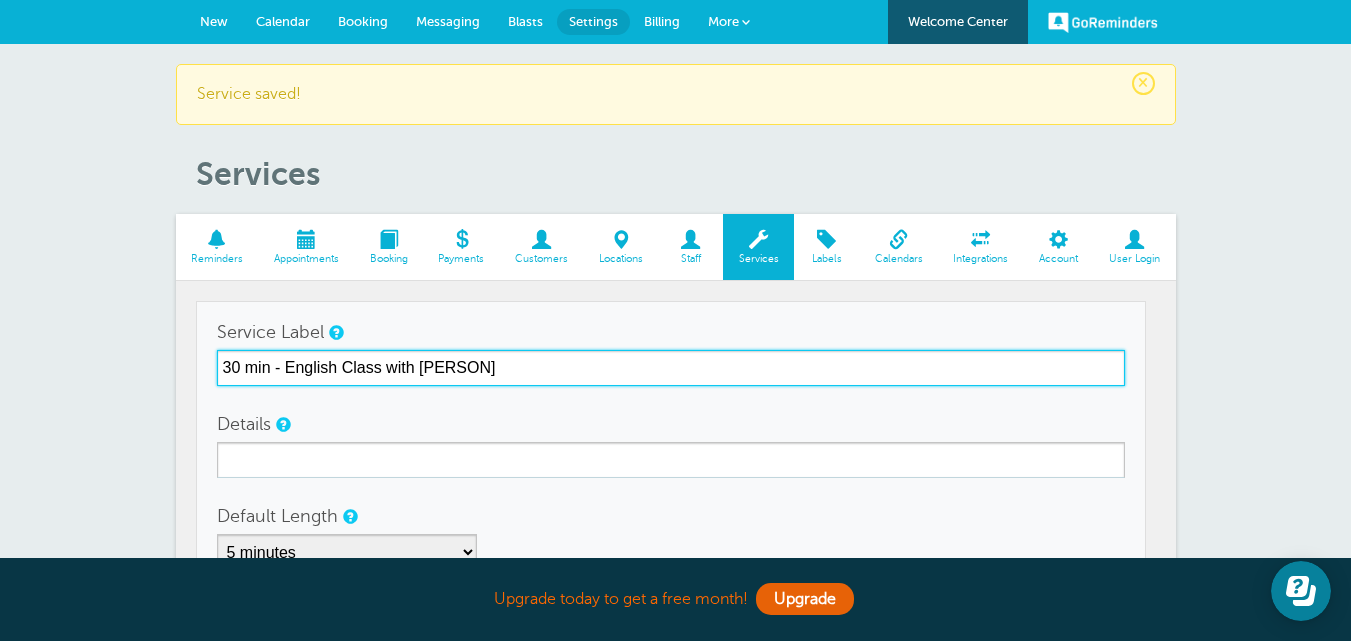 type on "30 min - English Class with [PERSON]" 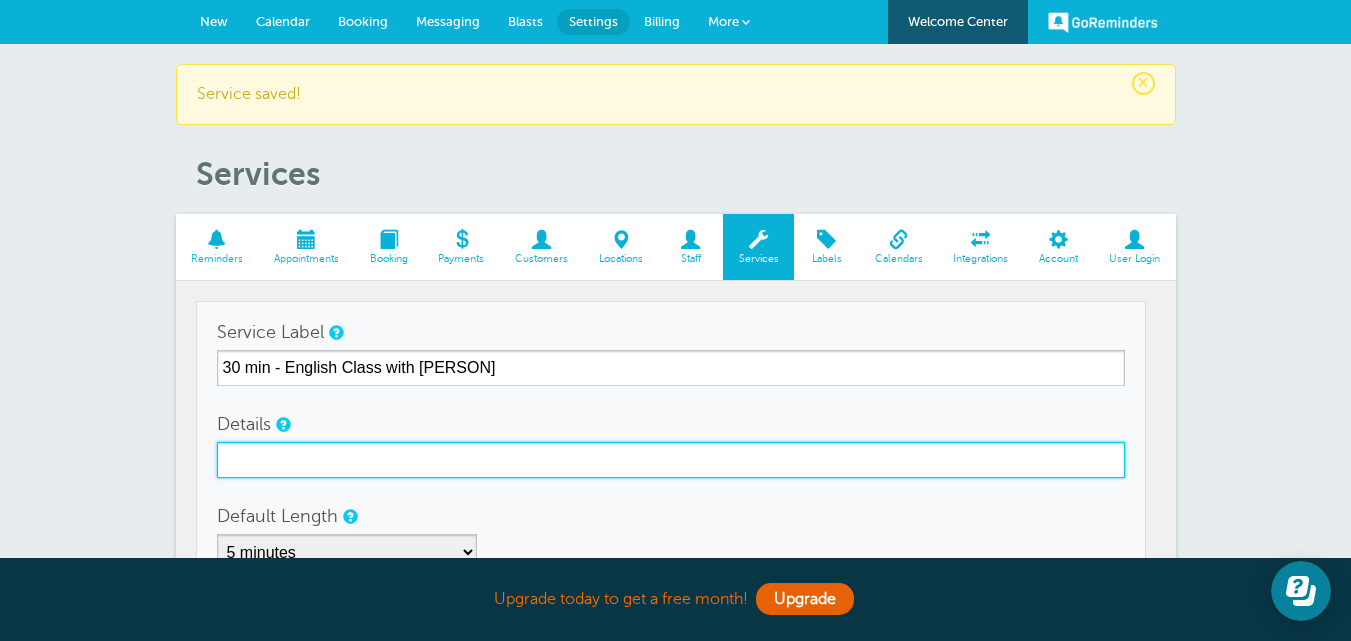 click on "Details" at bounding box center (671, 460) 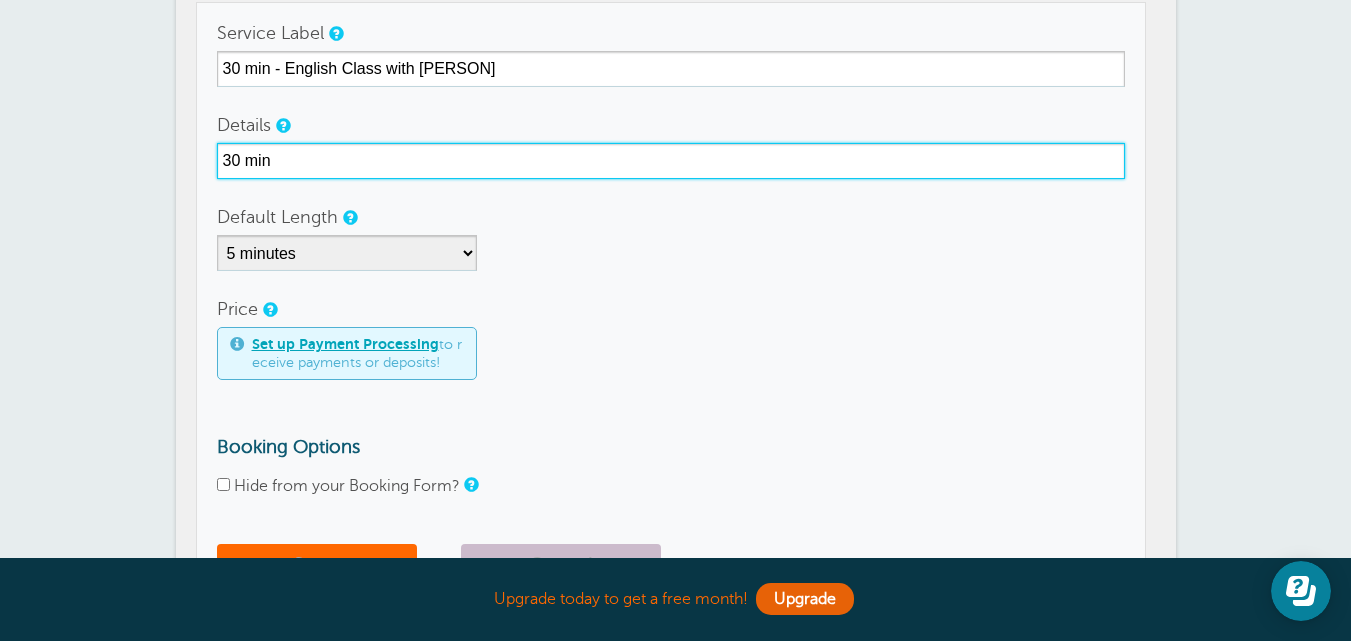 scroll, scrollTop: 300, scrollLeft: 0, axis: vertical 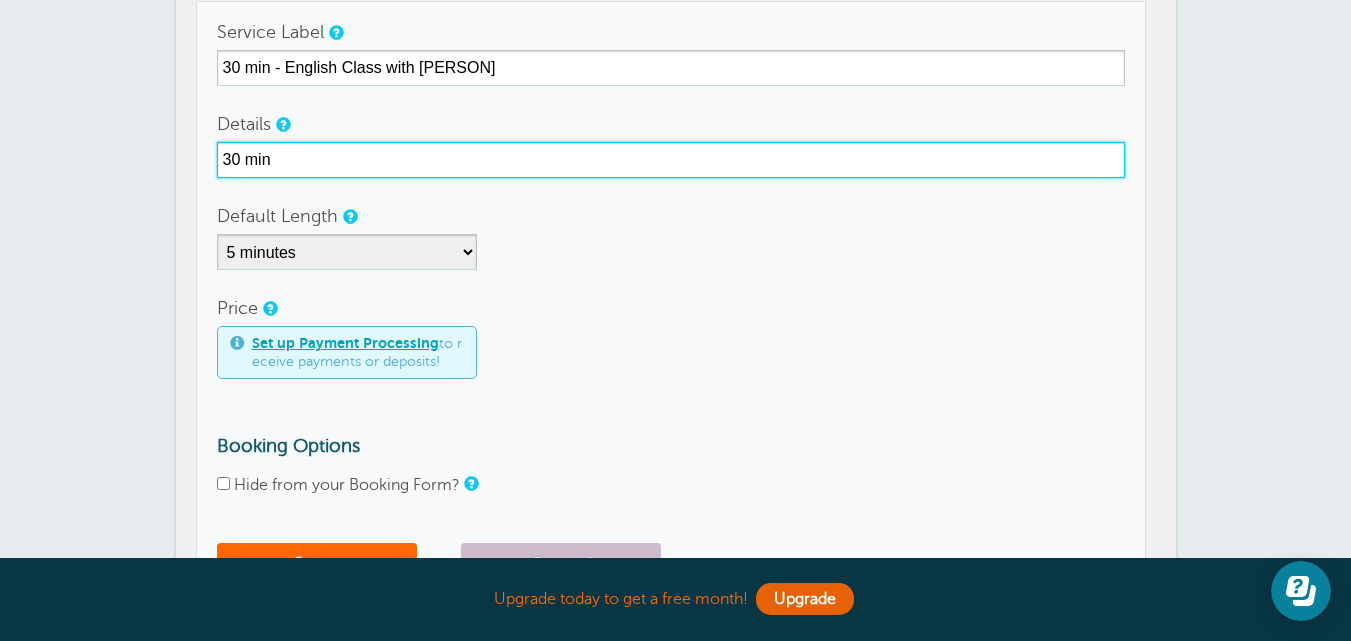 type on "30 min" 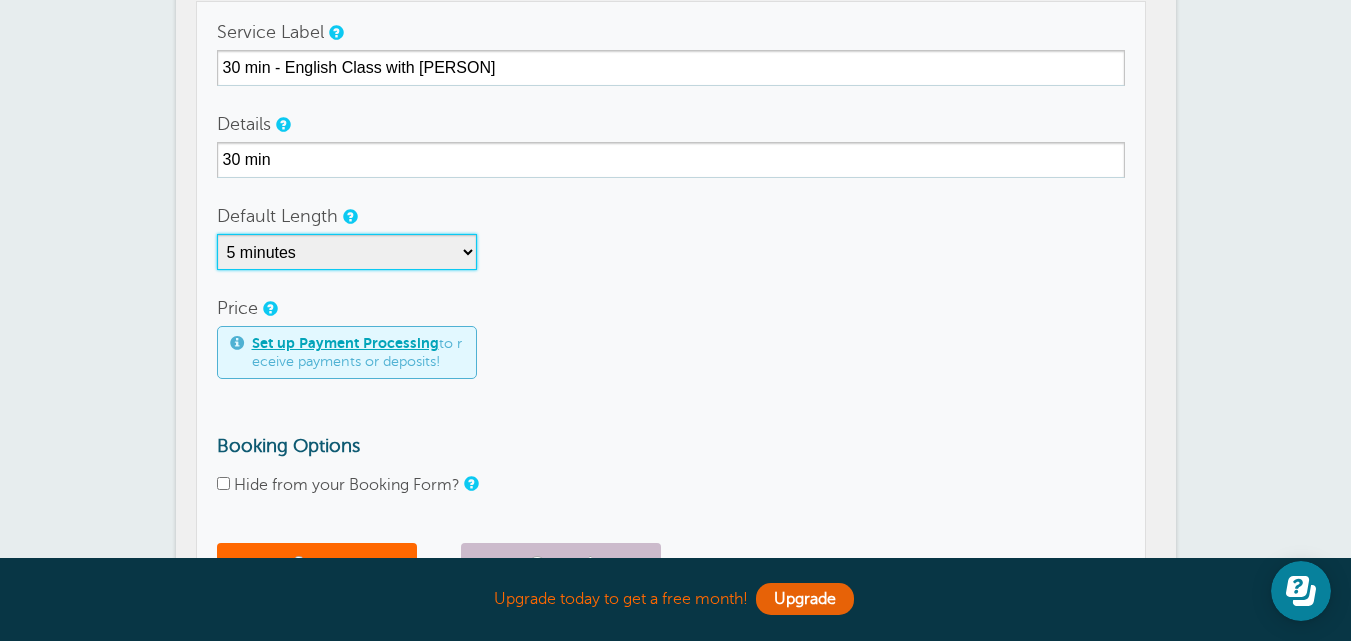 click on "5 minutes 10 minutes 15 minutes 20 minutes 25 minutes 30 minutes 35 minutes 40 minutes 45 minutes 50 minutes 55 minutes 1 hour 1 hour 15 minutes 1 hour 30 minutes 1 hour 45 minutes 2 hours 2 hours 15 minutes 2 hours 30 minutes 2 hours 45 minutes 3 hours 3 hours 30 minutes 4 hours 4 hours 30 minutes 5 hours 5 hours 30 minutes 6 hours 6 hours 30 minutes 7 hours 7 hours 30 minutes 8 hours 9 hours 10 hours 11 hours 12 hours 13 hours 14 hours 15 hours 16 hours" at bounding box center [347, 252] 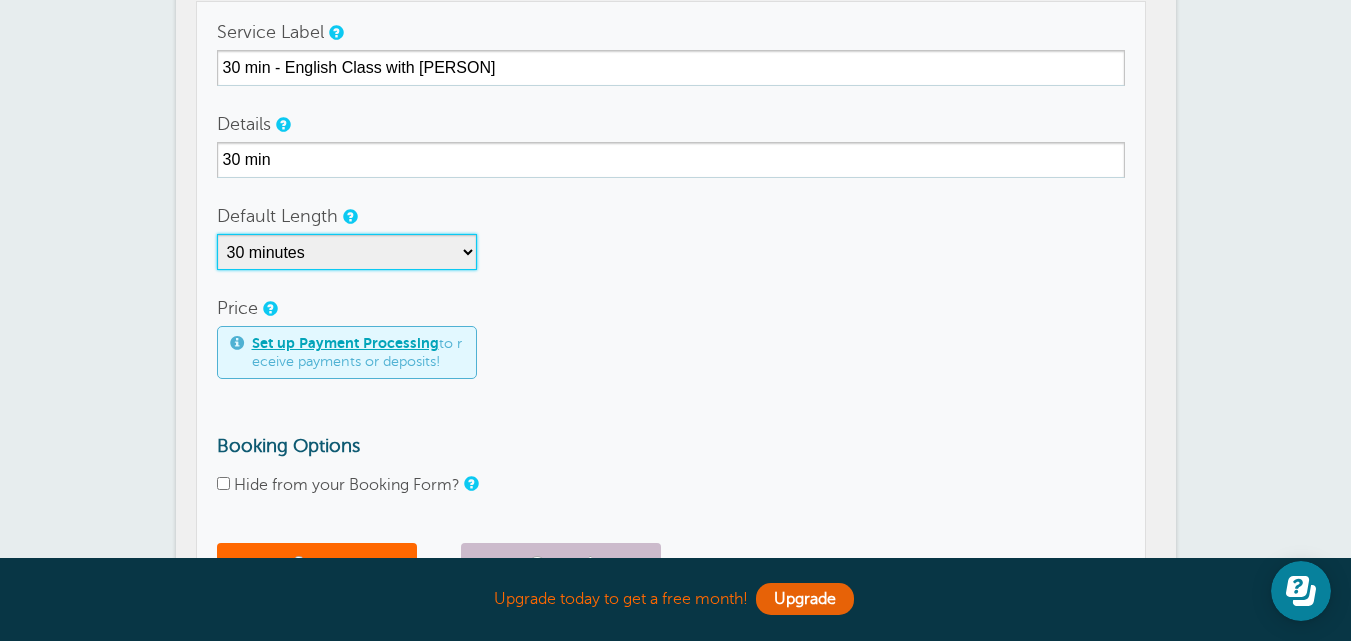 click on "5 minutes 10 minutes 15 minutes 20 minutes 25 minutes 30 minutes 35 minutes 40 minutes 45 minutes 50 minutes 55 minutes 1 hour 1 hour 15 minutes 1 hour 30 minutes 1 hour 45 minutes 2 hours 2 hours 15 minutes 2 hours 30 minutes 2 hours 45 minutes 3 hours 3 hours 30 minutes 4 hours 4 hours 30 minutes 5 hours 5 hours 30 minutes 6 hours 6 hours 30 minutes 7 hours 7 hours 30 minutes 8 hours 9 hours 10 hours 11 hours 12 hours 13 hours 14 hours 15 hours 16 hours" at bounding box center [347, 252] 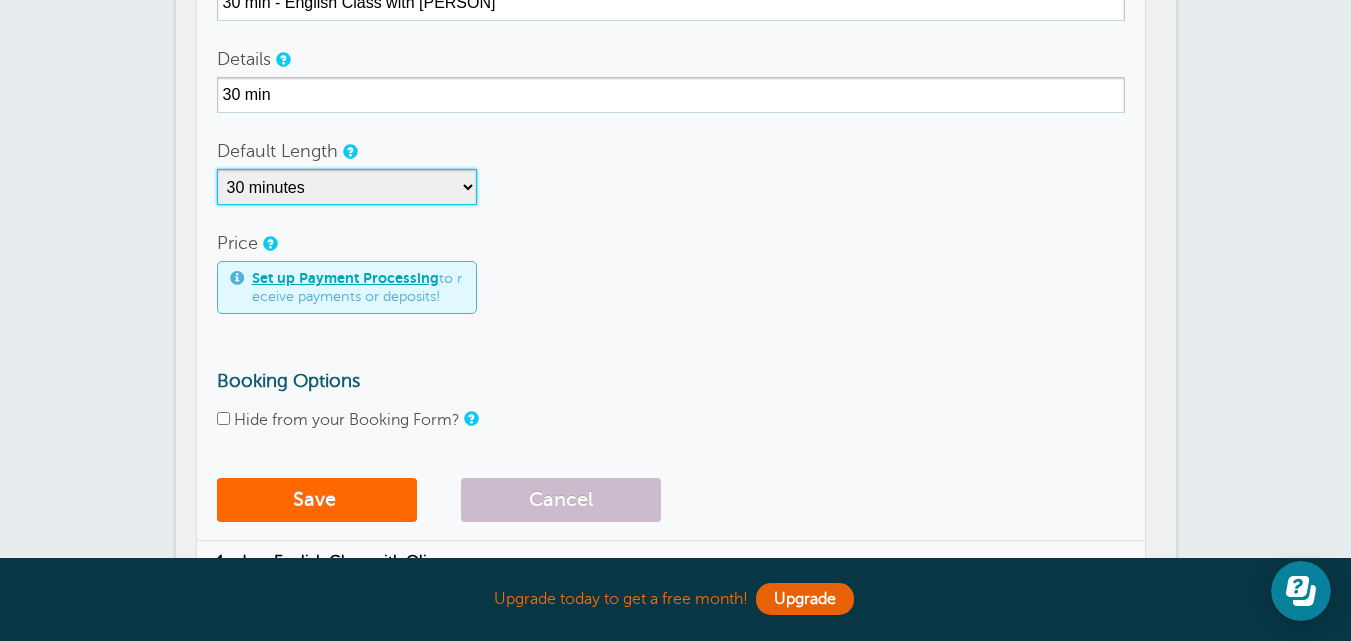 scroll, scrollTop: 400, scrollLeft: 0, axis: vertical 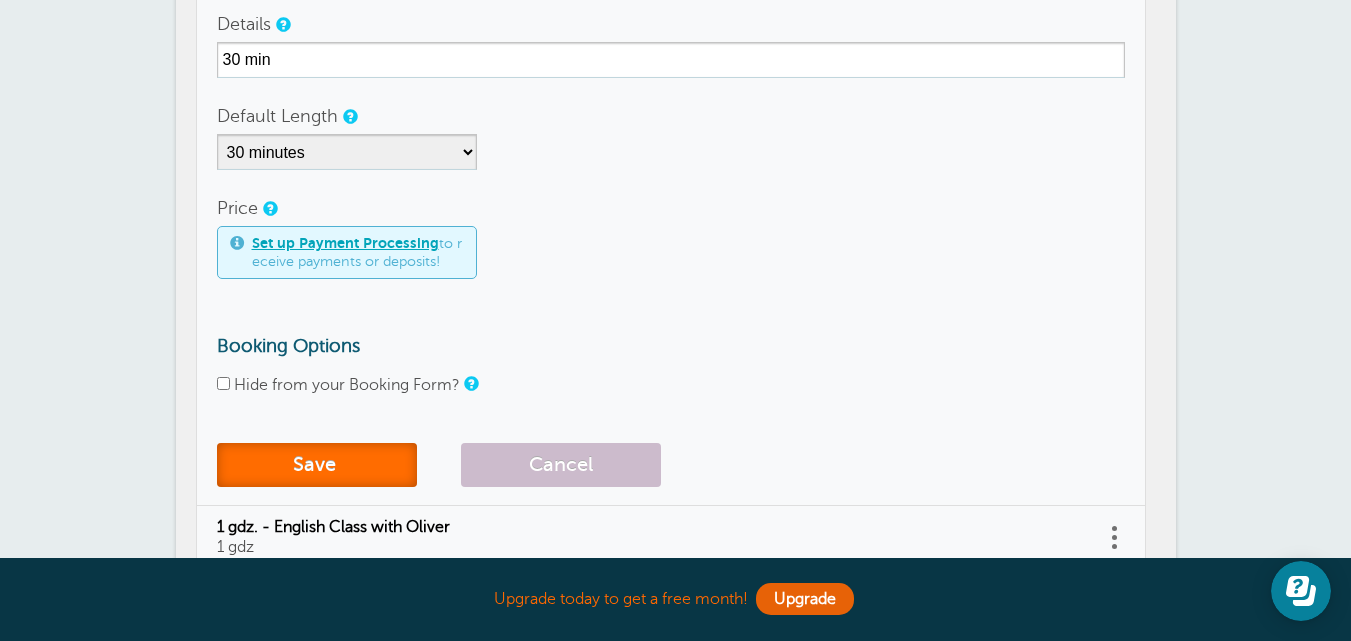 click at bounding box center (338, 464) 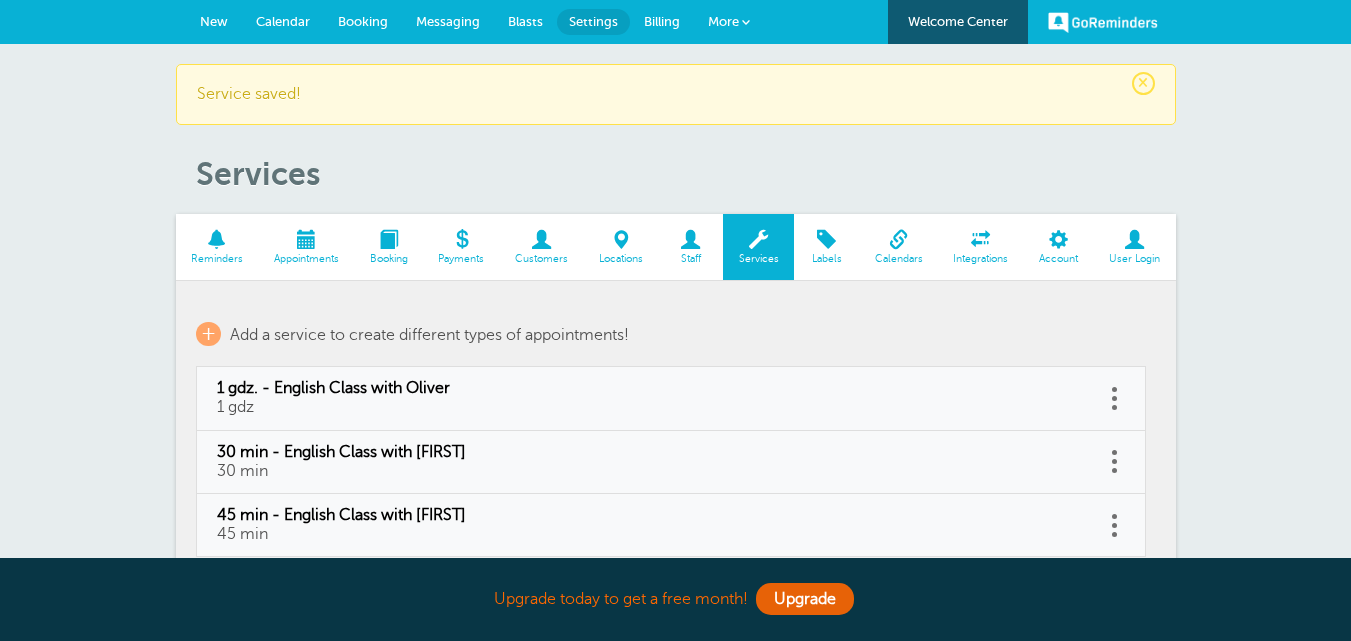 scroll, scrollTop: 100, scrollLeft: 0, axis: vertical 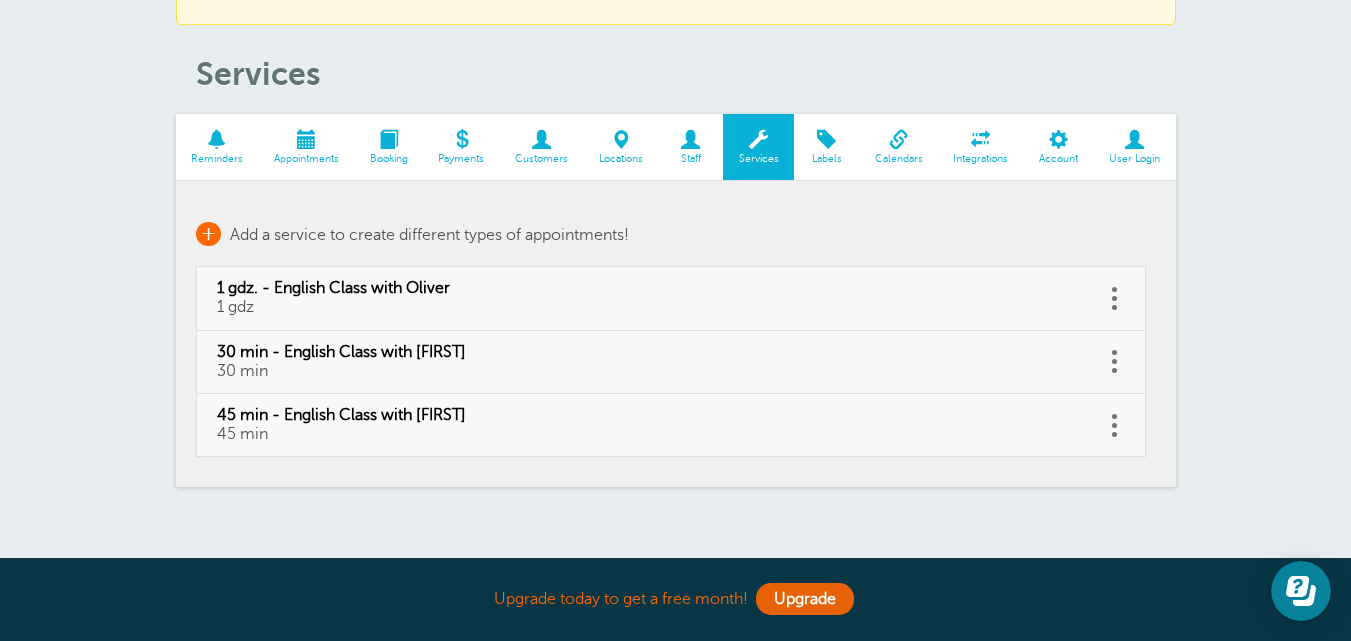 click on "+" at bounding box center (208, 234) 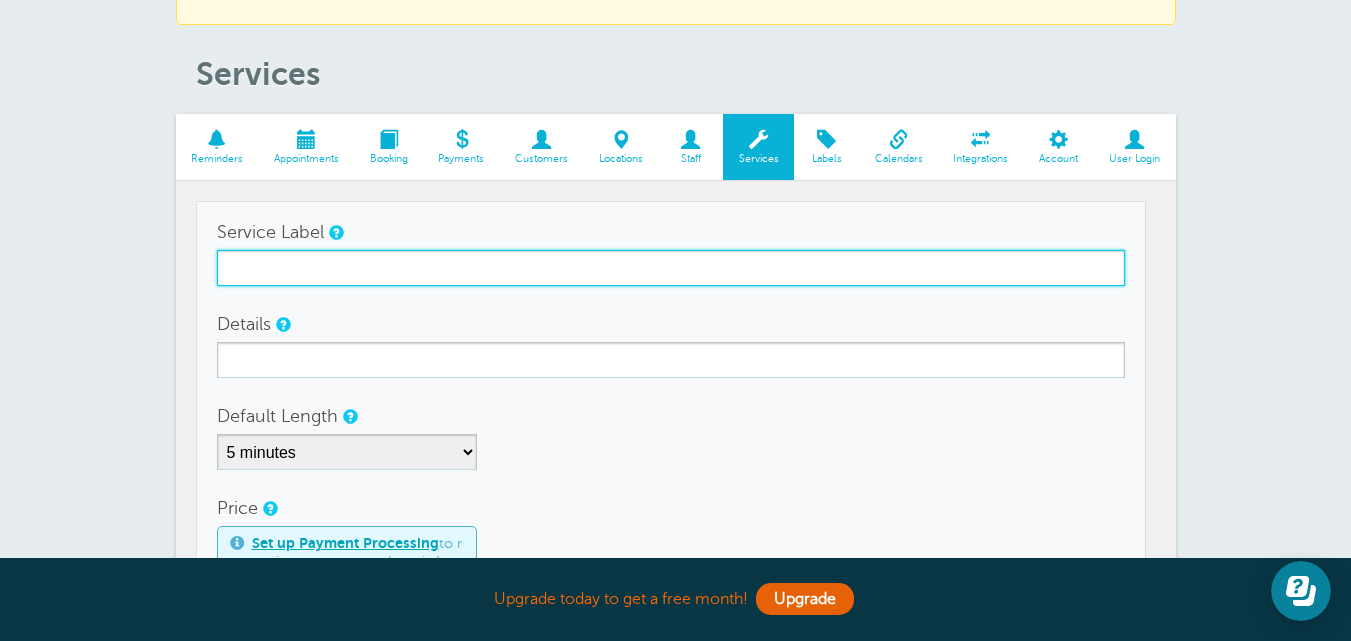 click on "Service Label" at bounding box center [671, 268] 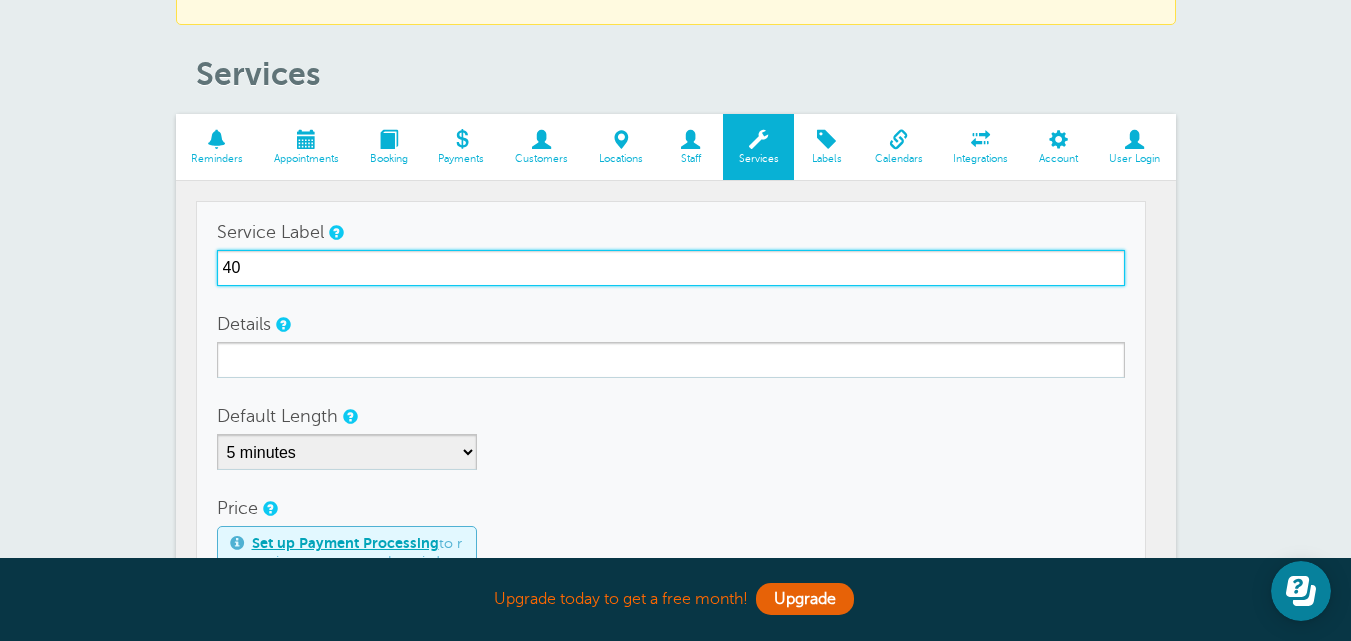 type on "4" 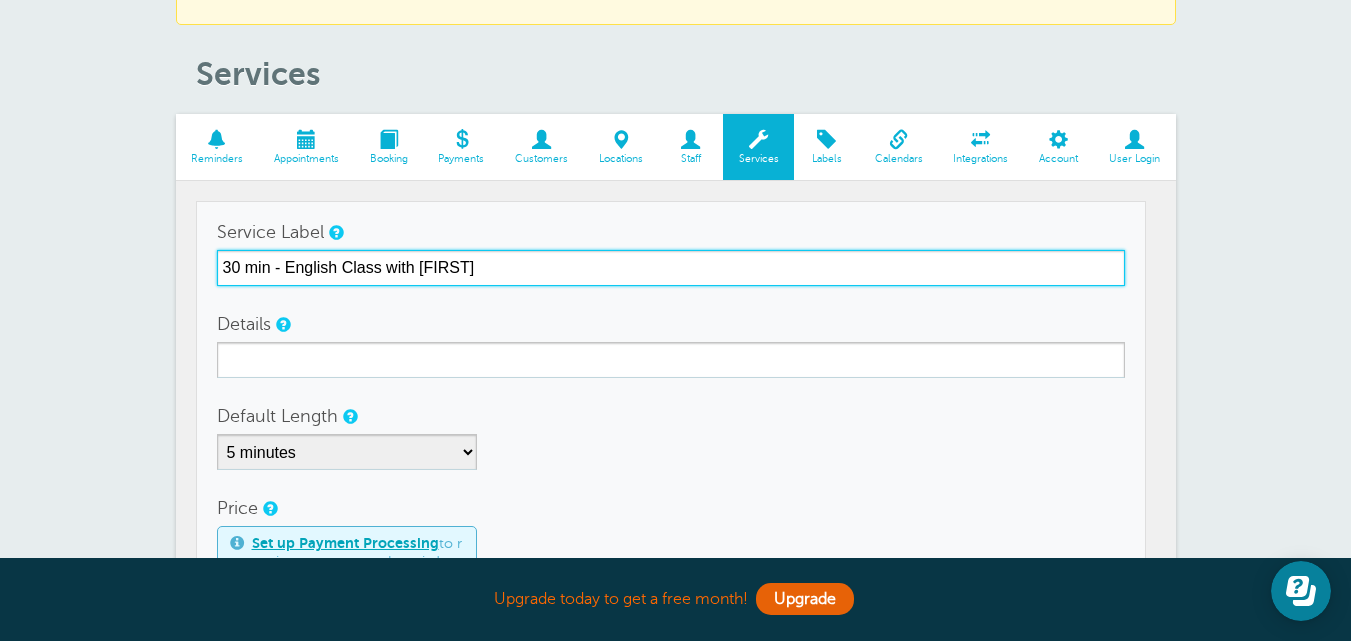 drag, startPoint x: 239, startPoint y: 269, endPoint x: 219, endPoint y: 269, distance: 20 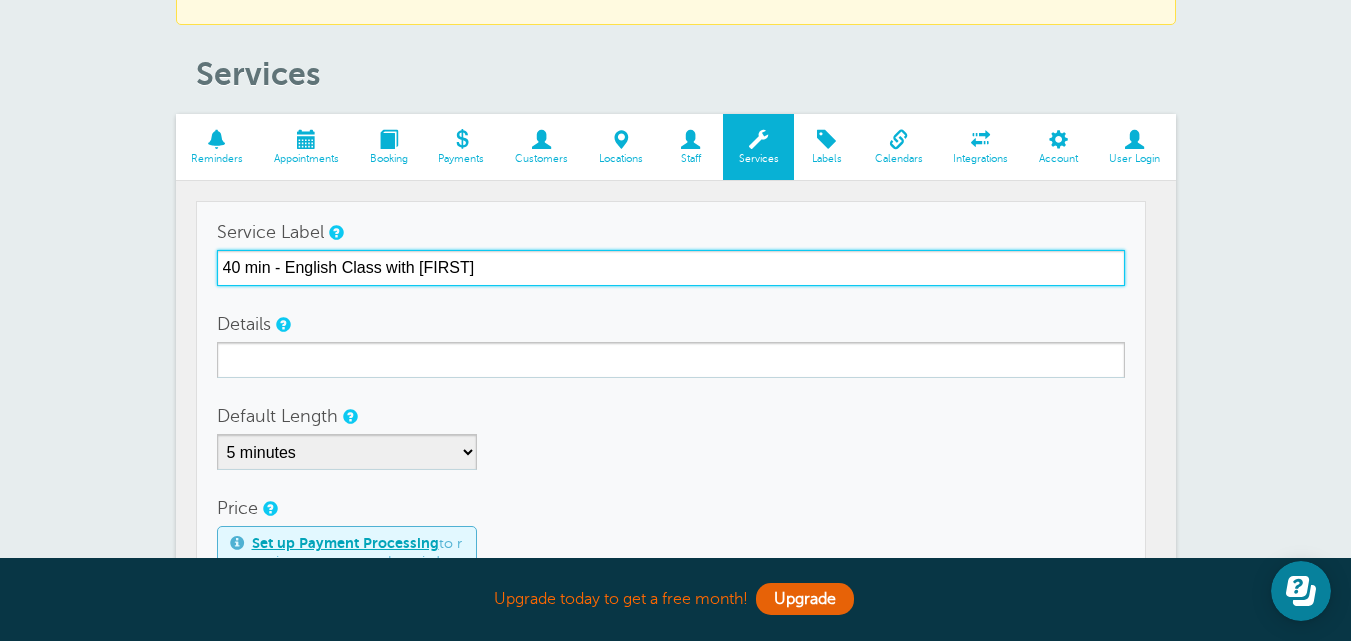 type on "40 min - English Class with [FIRST]" 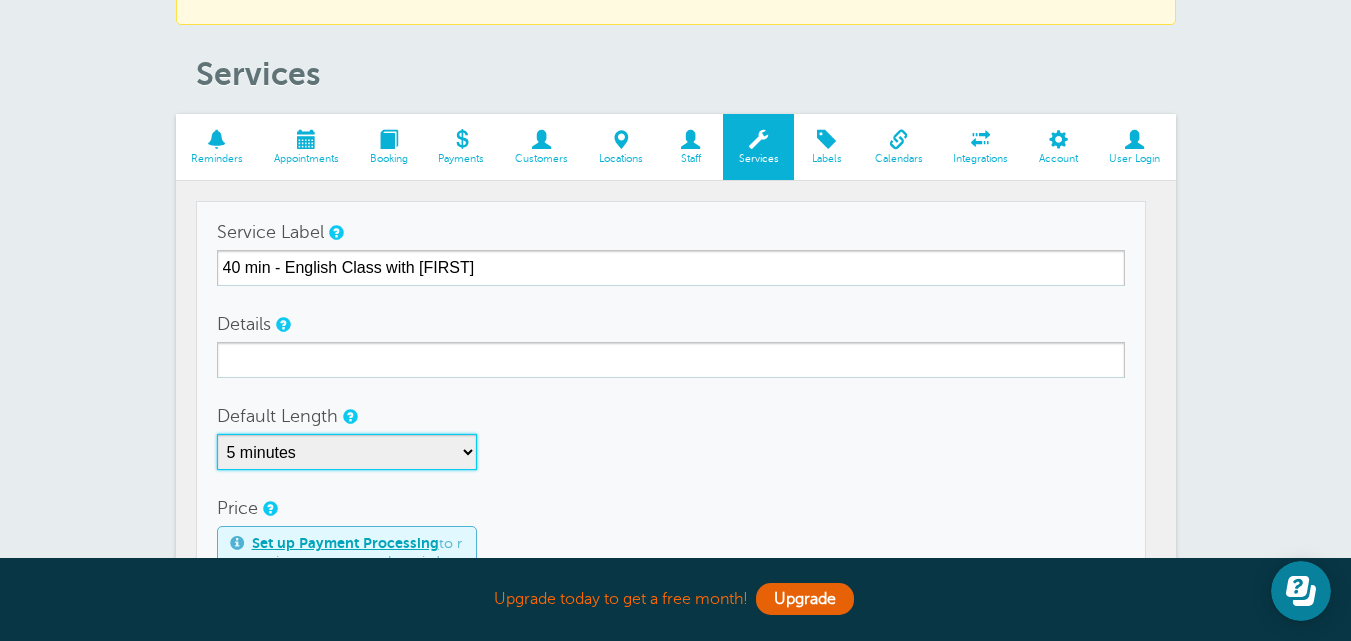 drag, startPoint x: 336, startPoint y: 437, endPoint x: 355, endPoint y: 456, distance: 26.870058 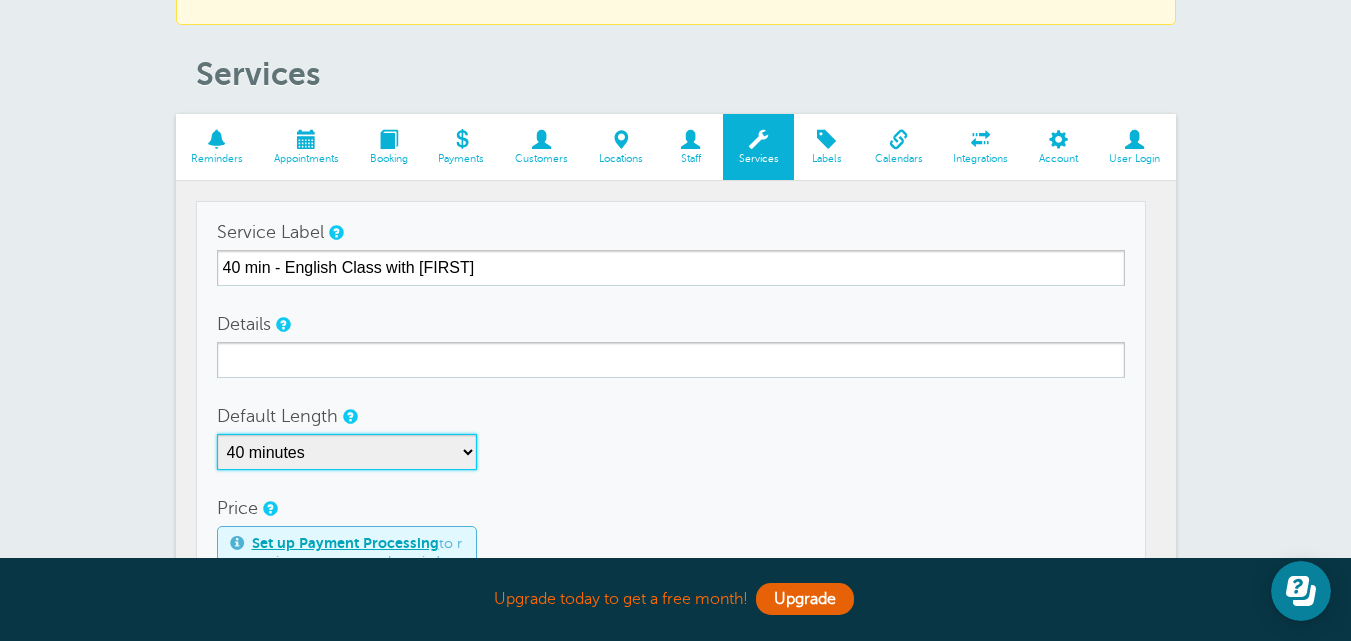 click on "5 minutes 10 minutes 15 minutes 20 minutes 25 minutes 30 minutes 35 minutes 40 minutes 45 minutes 50 minutes 55 minutes 1 hour 1 hour 15 minutes 1 hour 30 minutes 1 hour 45 minutes 2 hours 2 hours 15 minutes 2 hours 30 minutes 2 hours 45 minutes 3 hours 3 hours 30 minutes 4 hours 4 hours 30 minutes 5 hours 5 hours 30 minutes 6 hours 6 hours 30 minutes 7 hours 7 hours 30 minutes 8 hours 9 hours 10 hours 11 hours 12 hours 13 hours 14 hours 15 hours 16 hours" at bounding box center [347, 452] 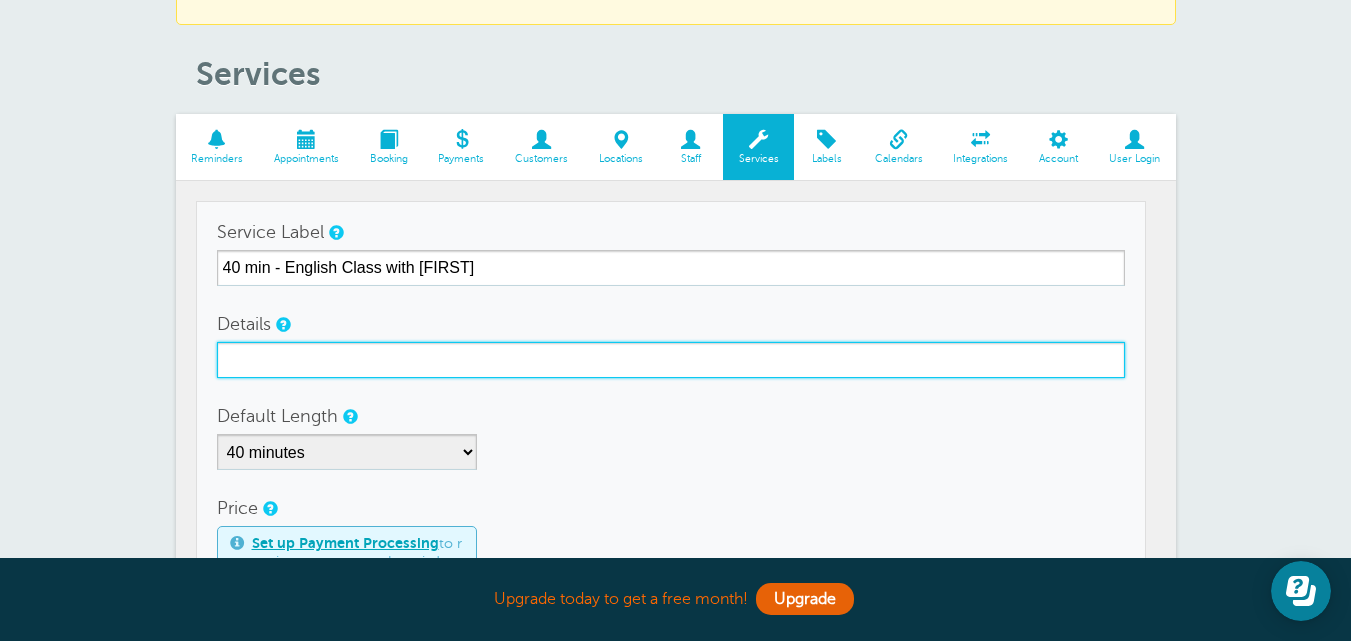 click on "Details" at bounding box center [671, 360] 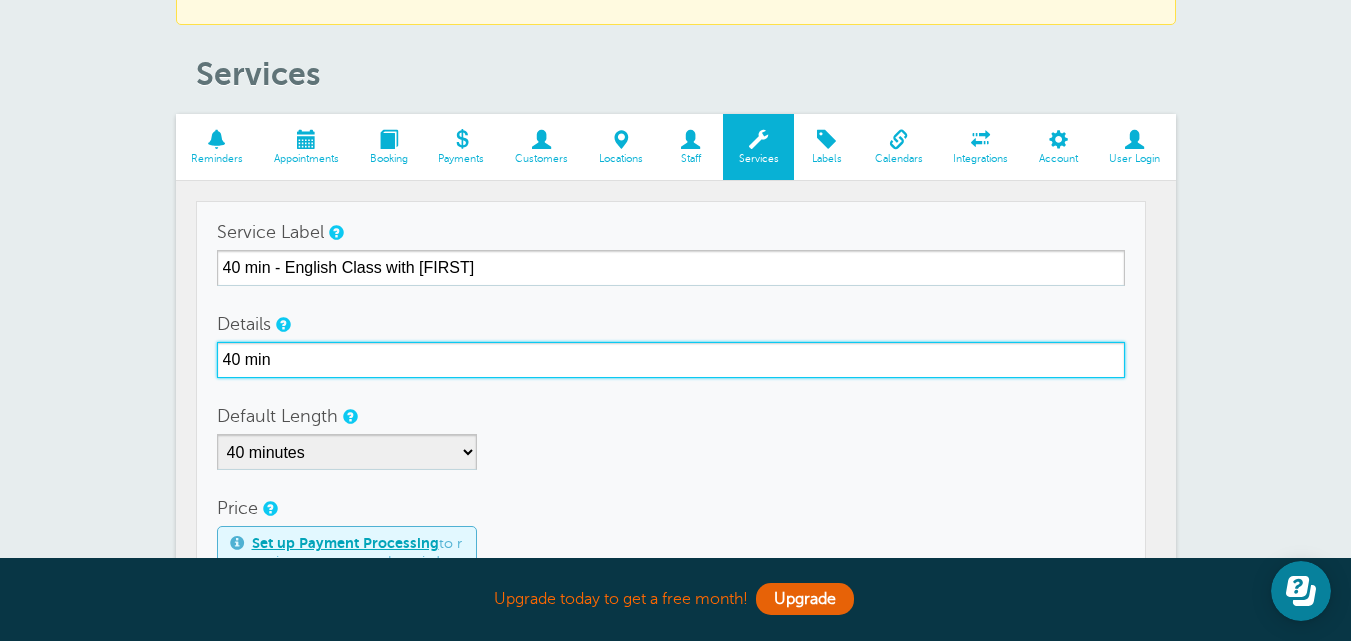 type on "40 min" 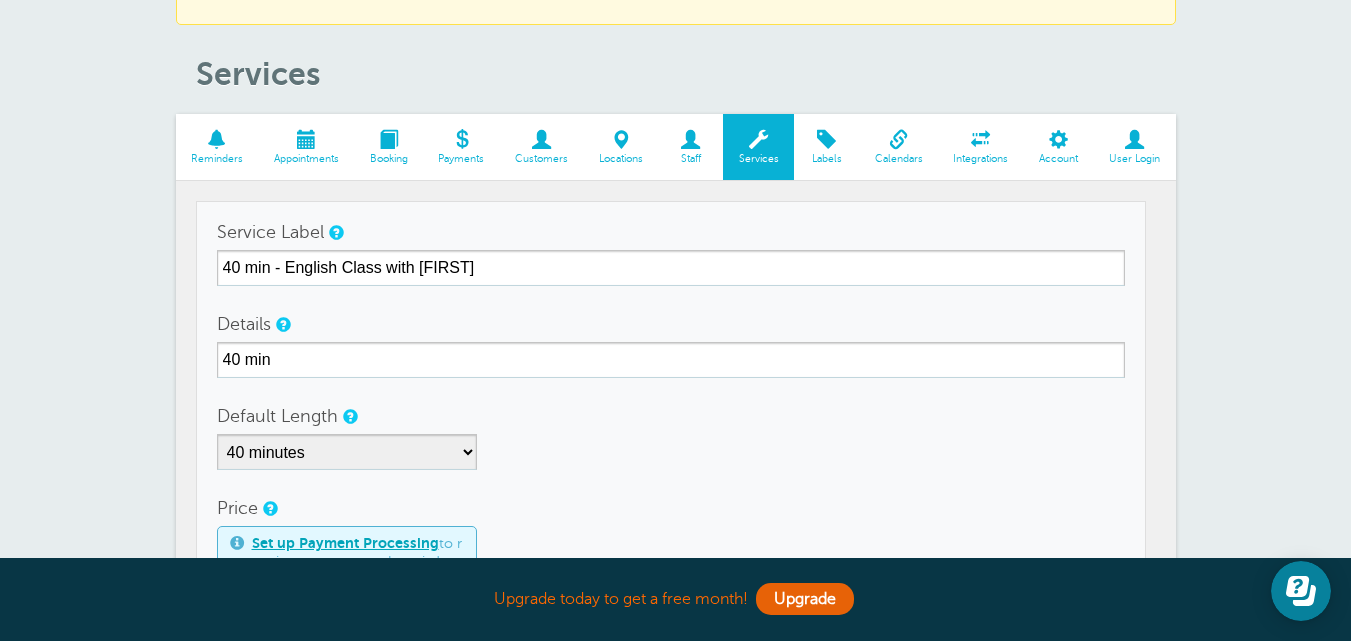 click on "×
Service saved!
Services
Reminders
Appointments
Booking
Payments
Customers
Locations
Staff
Services
Labels" at bounding box center (675, 525) 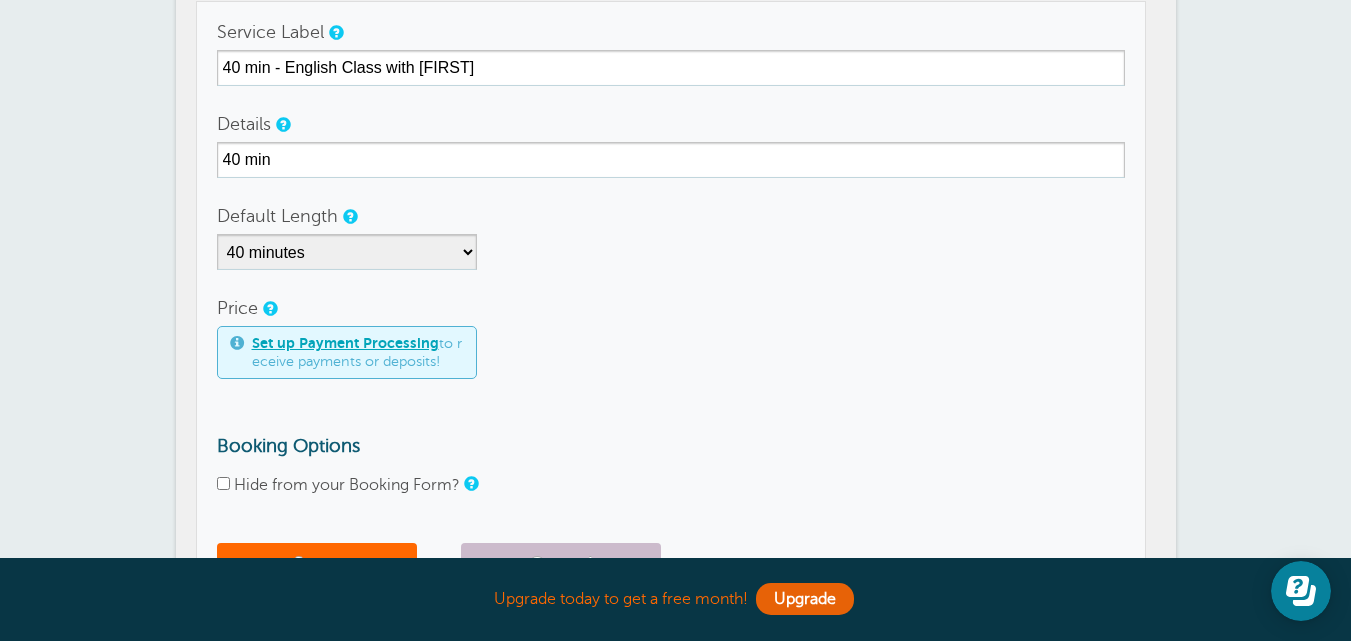 scroll, scrollTop: 400, scrollLeft: 0, axis: vertical 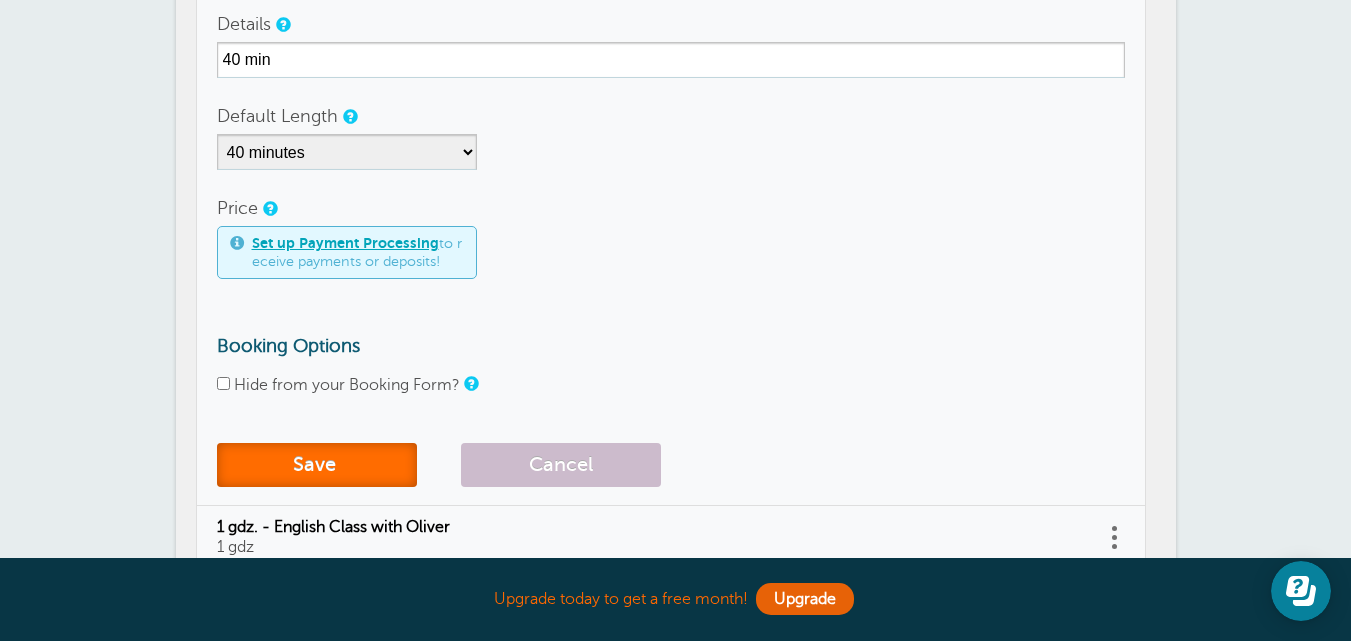 click on "Save" at bounding box center [317, 465] 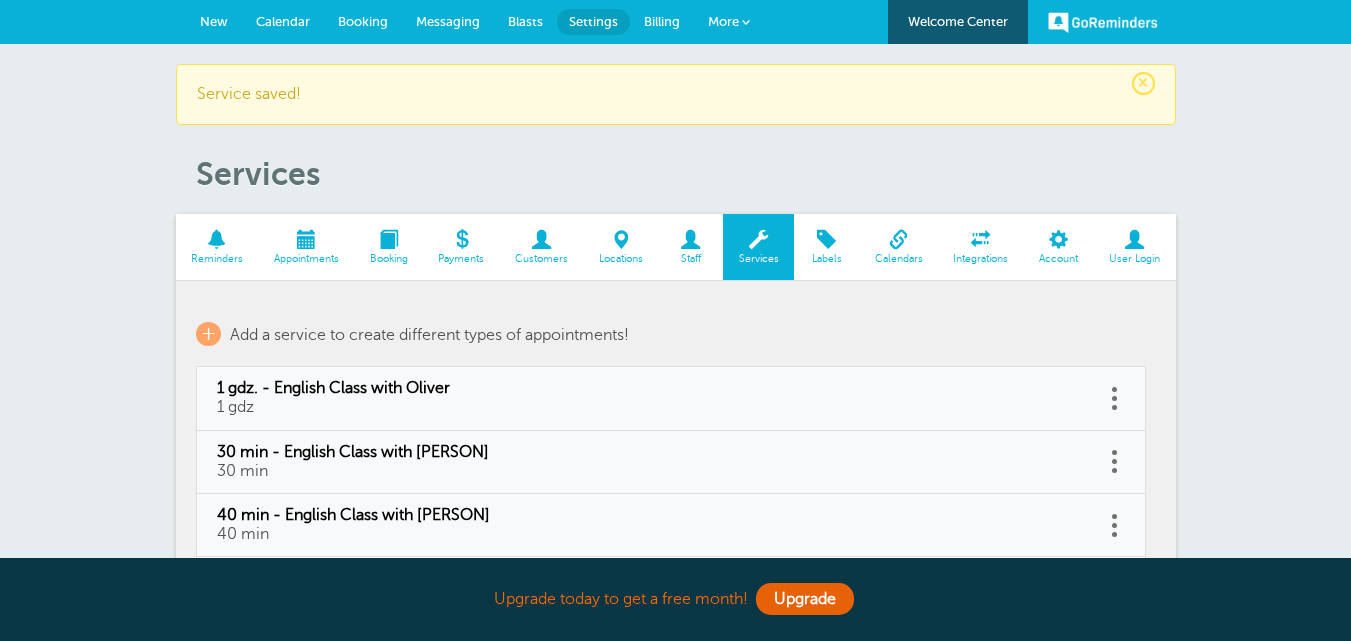 scroll, scrollTop: 100, scrollLeft: 0, axis: vertical 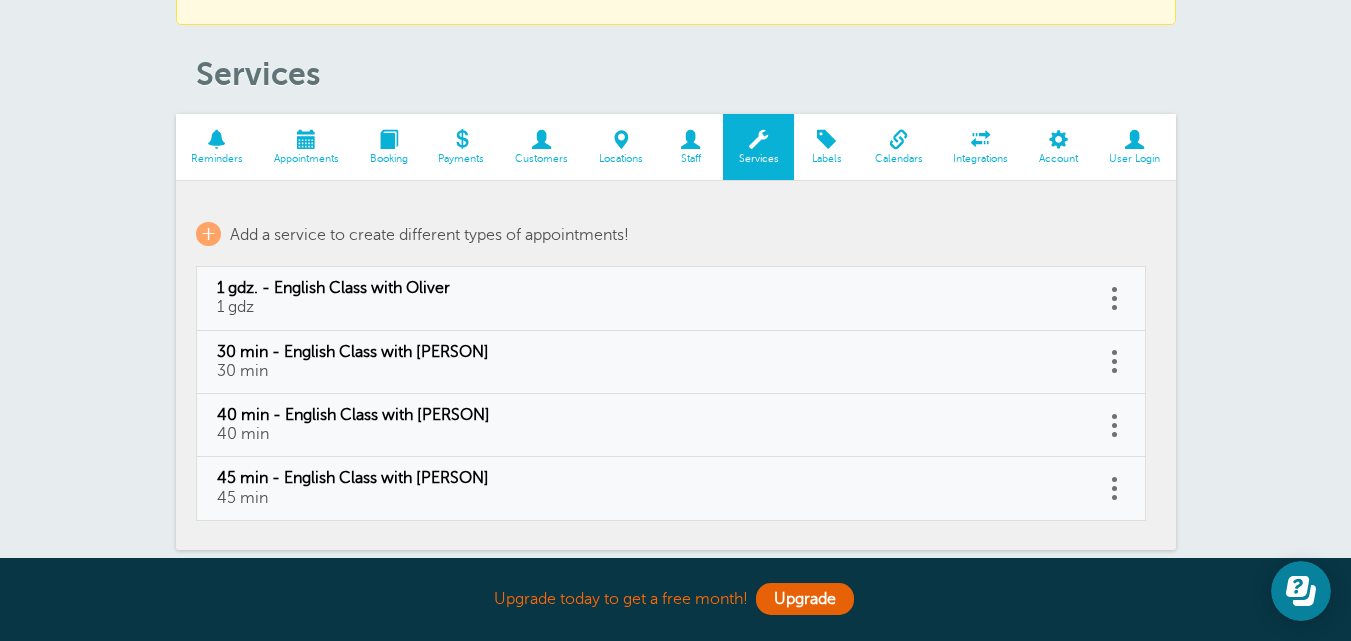 click on "1 gdz. - English Class with Oliver" at bounding box center [651, 288] 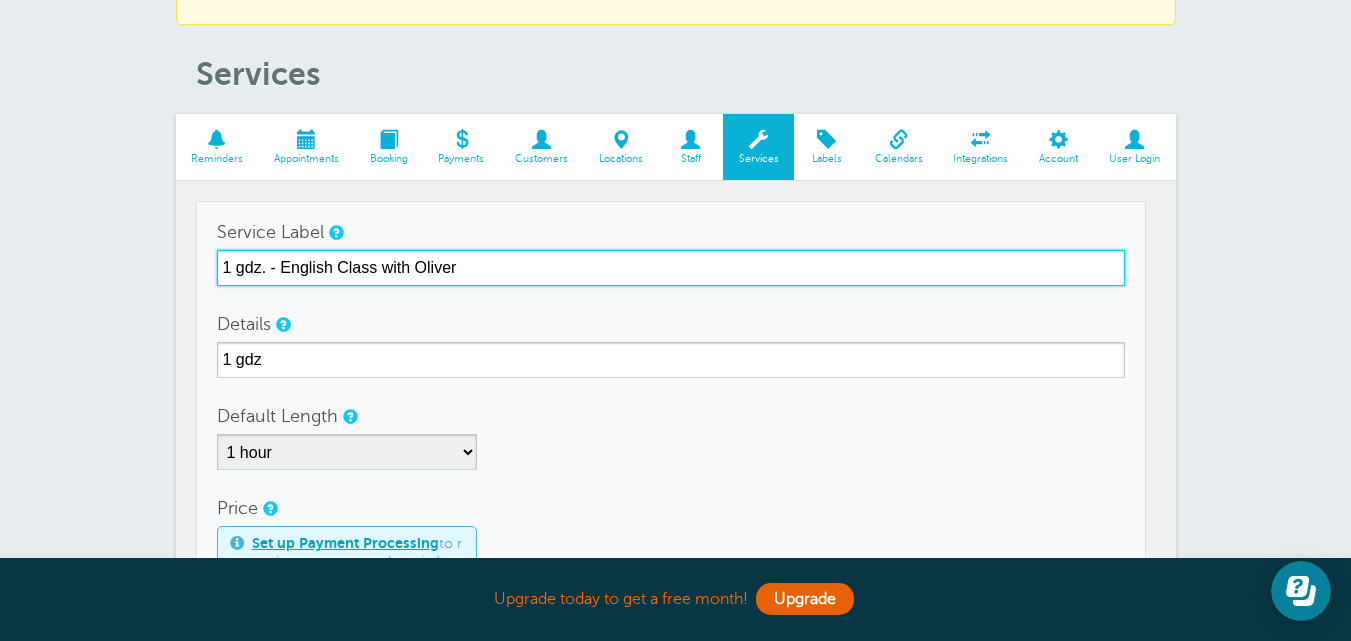 drag, startPoint x: 490, startPoint y: 262, endPoint x: 149, endPoint y: 273, distance: 341.17737 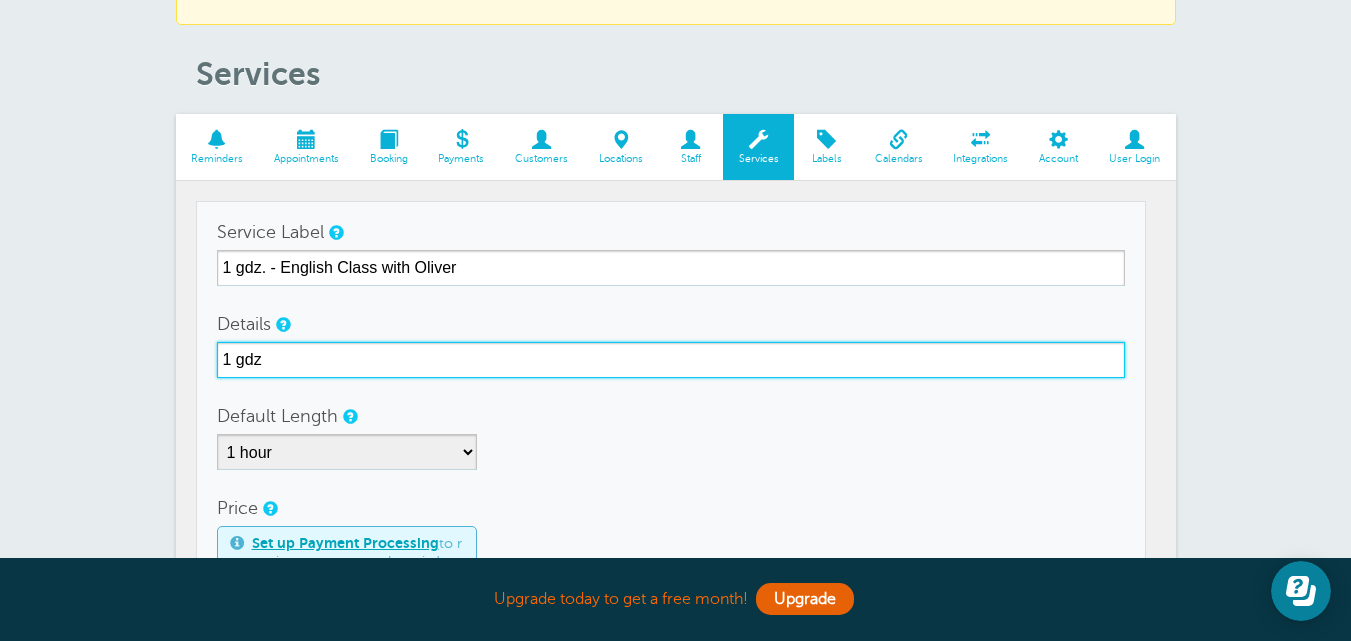 click on "1 gdz" at bounding box center (671, 360) 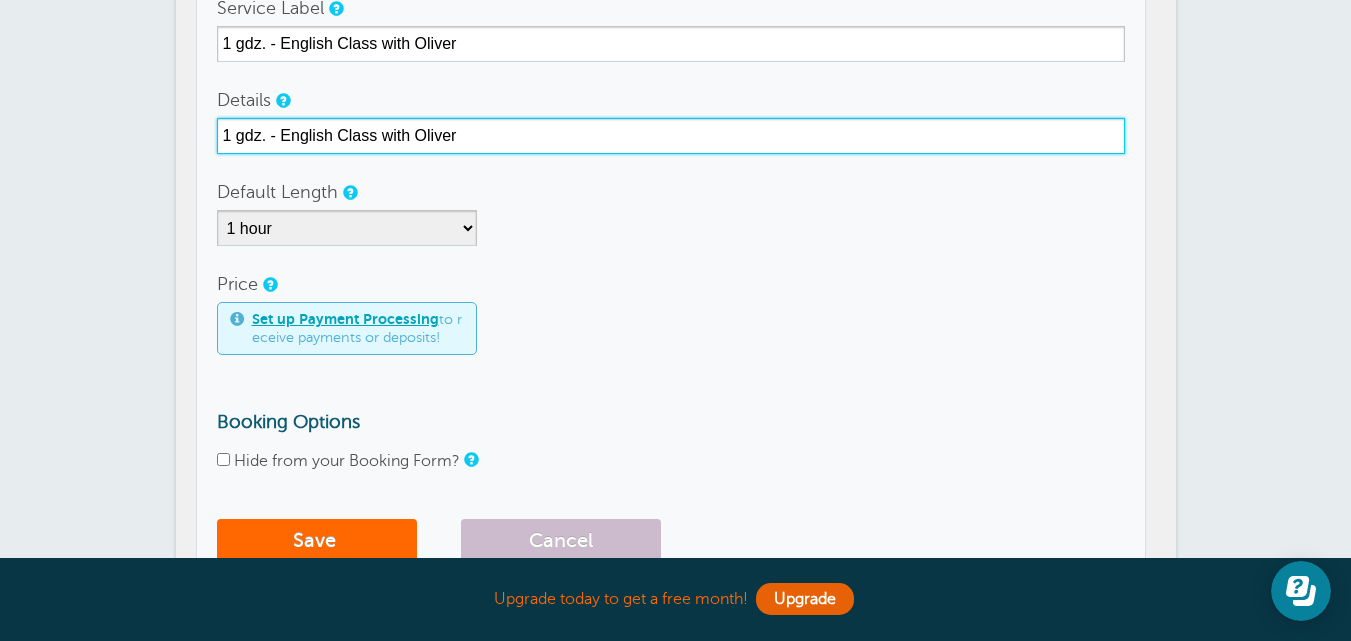 scroll, scrollTop: 400, scrollLeft: 0, axis: vertical 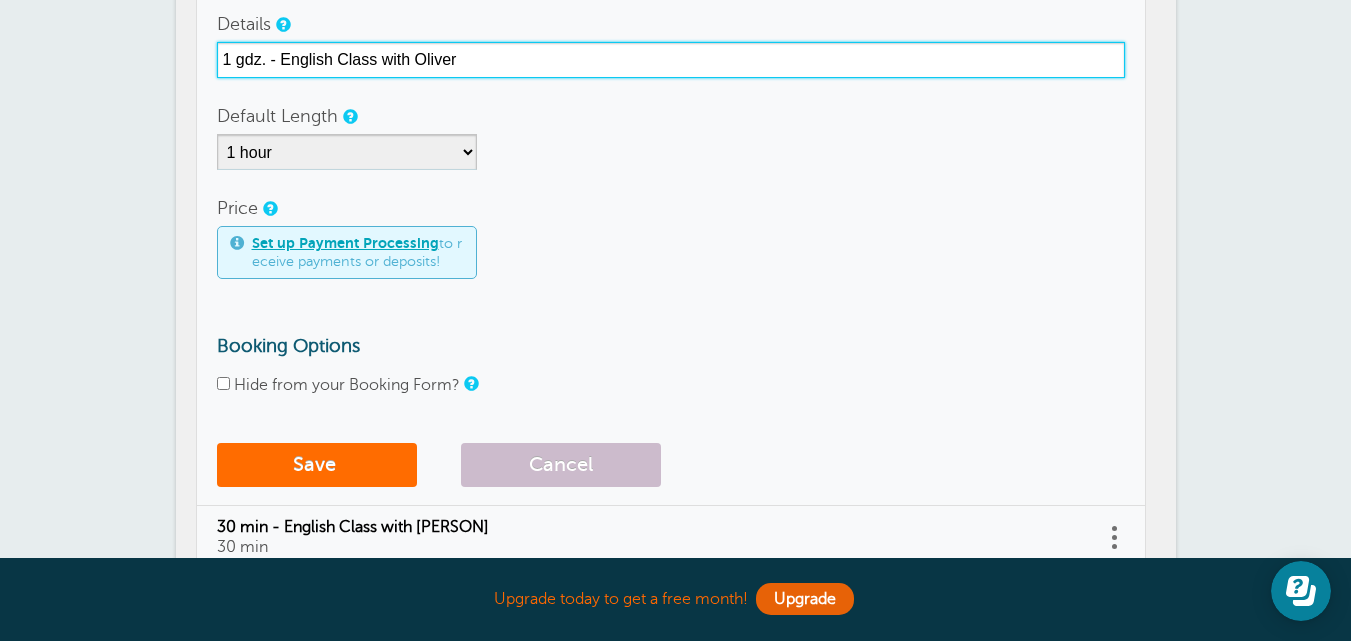 type on "1 gdz. - English Class with Oliver" 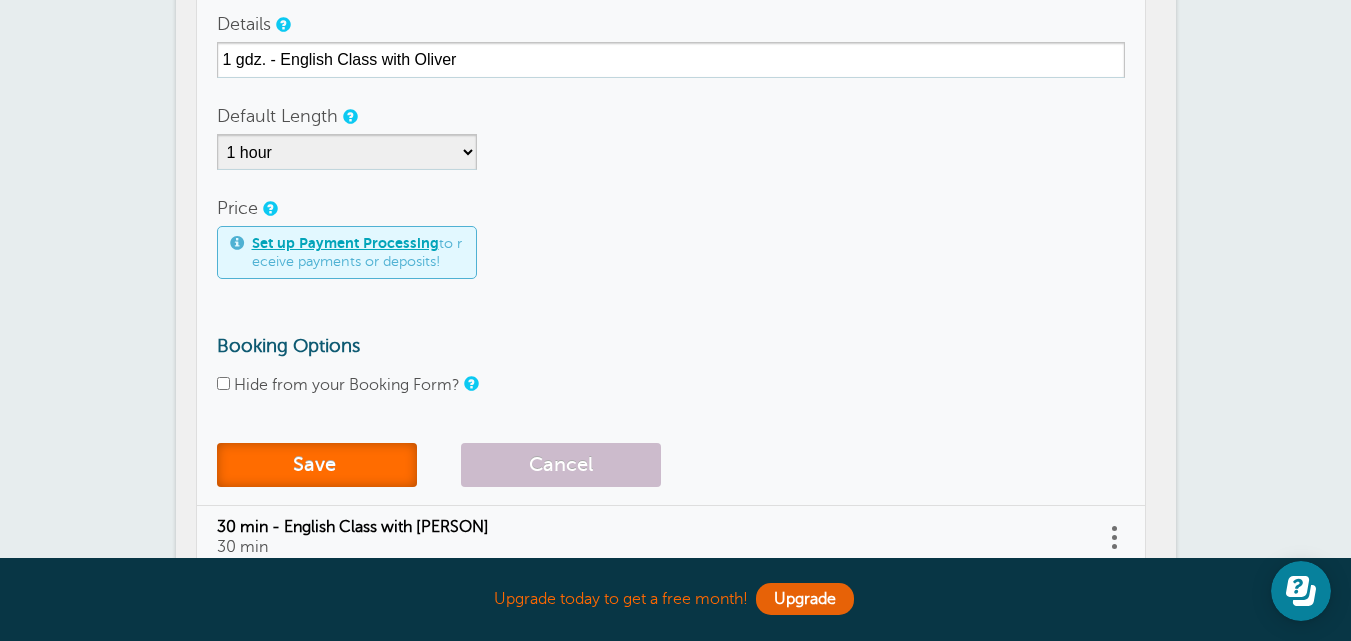 click on "Save" at bounding box center [317, 465] 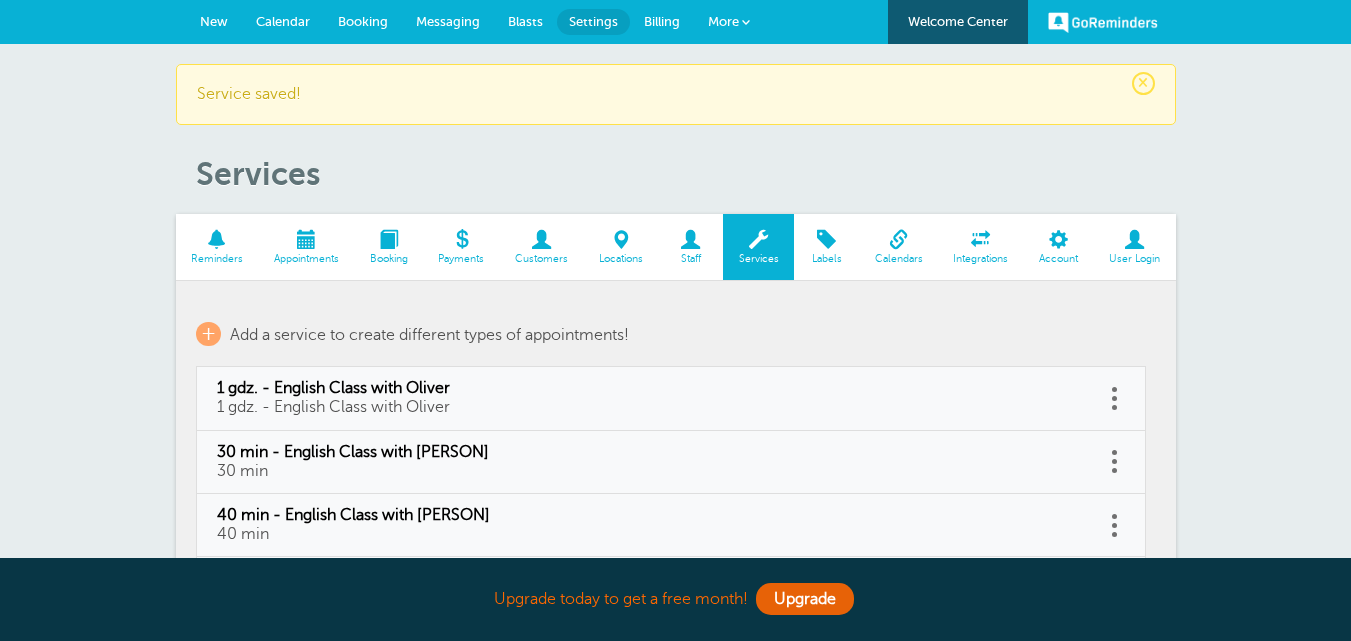 scroll, scrollTop: 0, scrollLeft: 0, axis: both 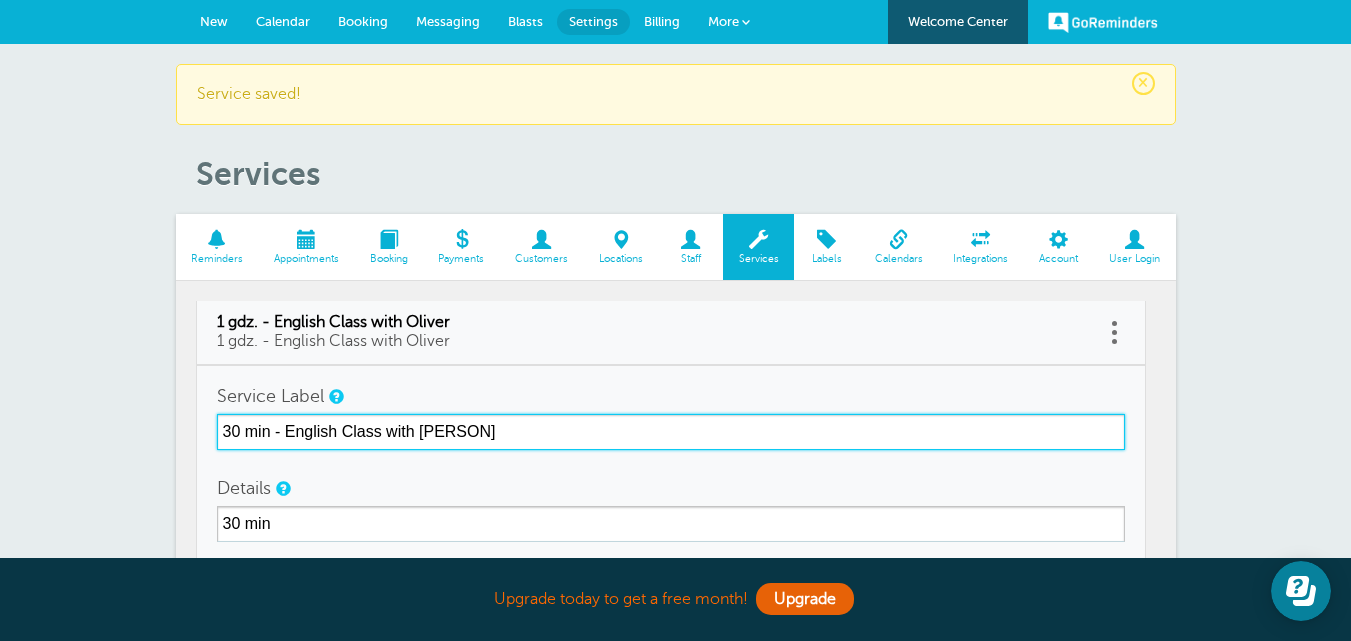 click on "30 min - English Class with [PERSON]" at bounding box center (671, 432) 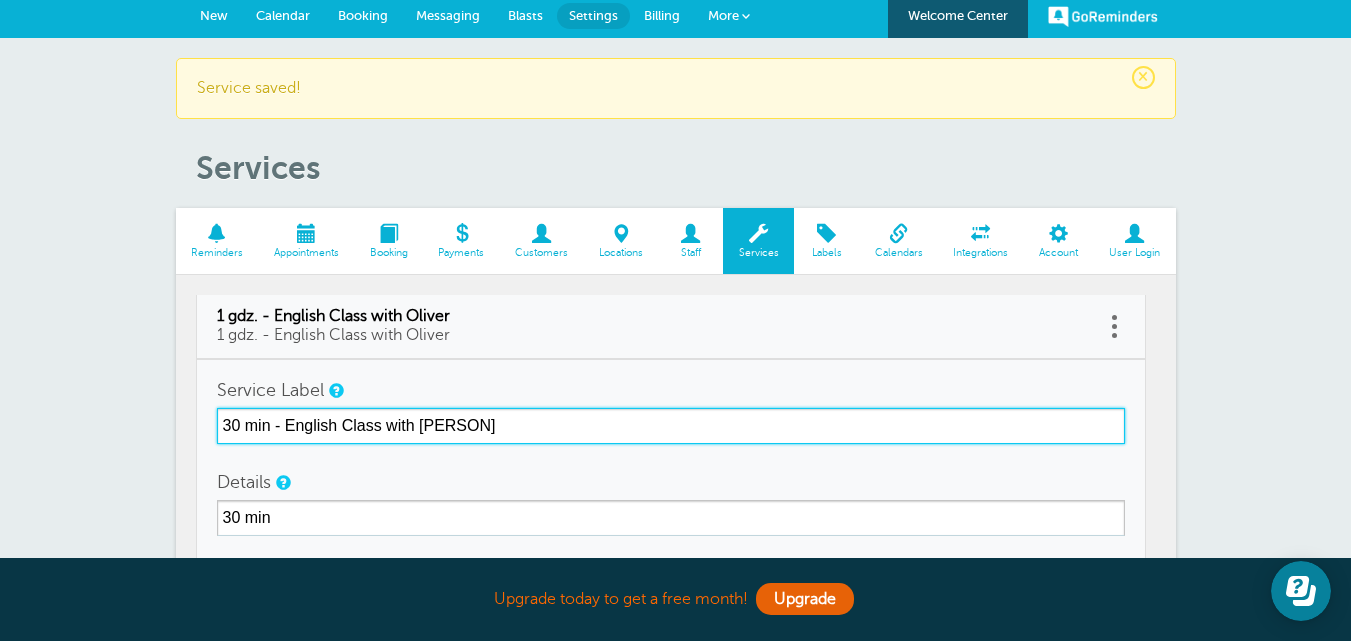 scroll, scrollTop: 300, scrollLeft: 0, axis: vertical 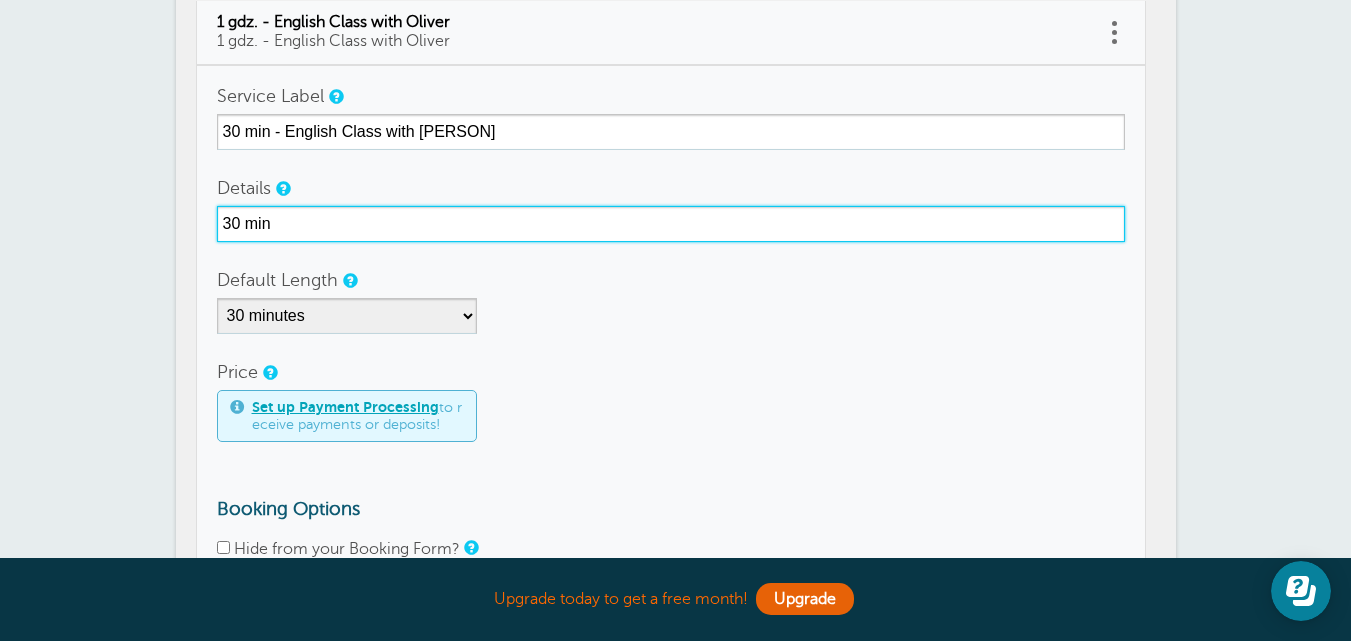 drag, startPoint x: 292, startPoint y: 232, endPoint x: 211, endPoint y: 231, distance: 81.00617 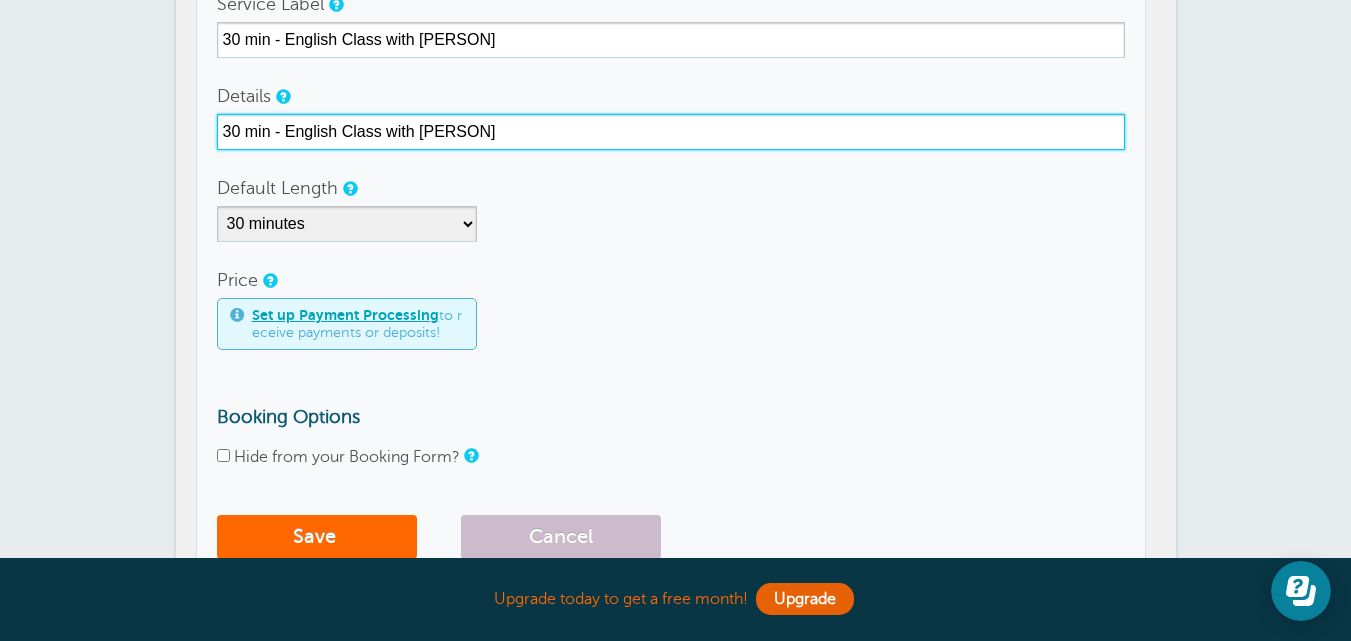 scroll, scrollTop: 500, scrollLeft: 0, axis: vertical 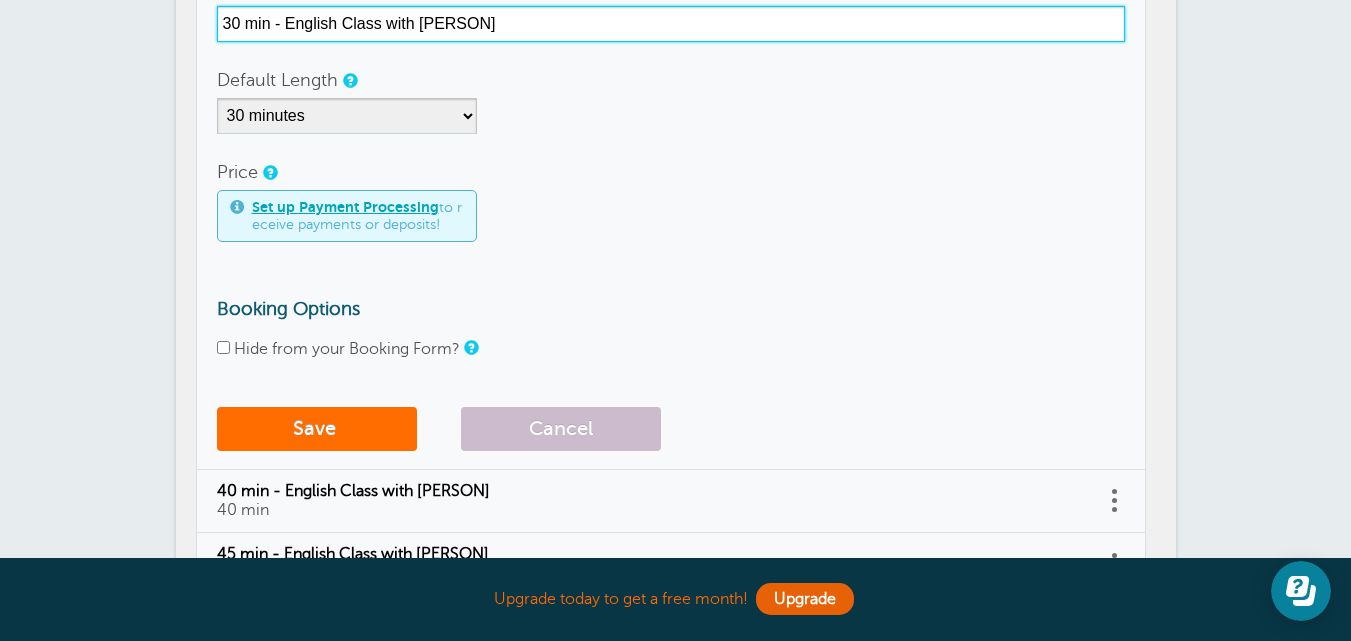 type on "30 min - English Class with [PERSON]" 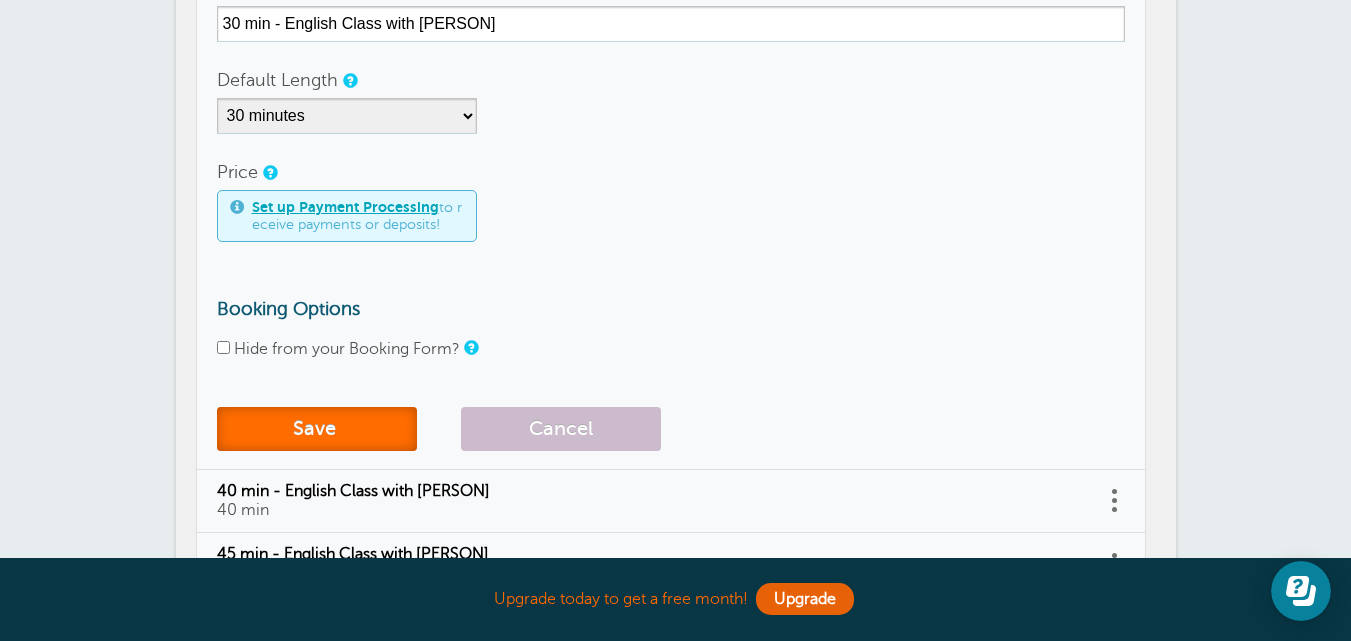 click on "Save" at bounding box center (317, 429) 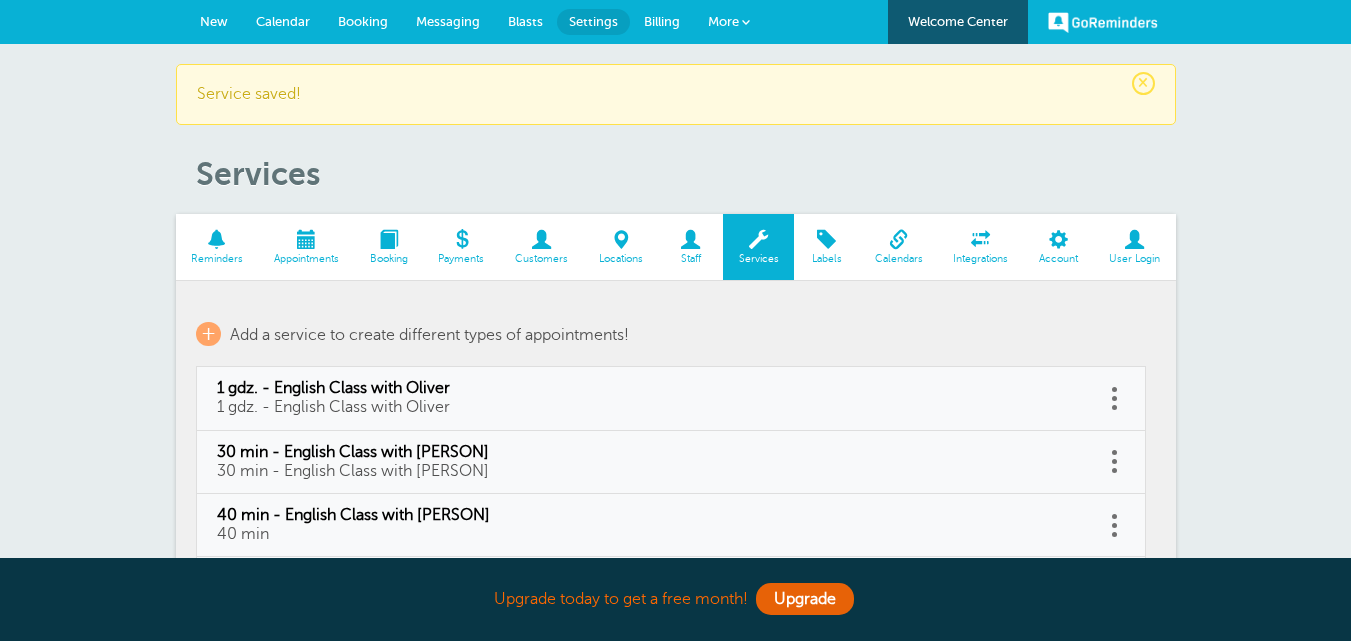 scroll, scrollTop: 200, scrollLeft: 0, axis: vertical 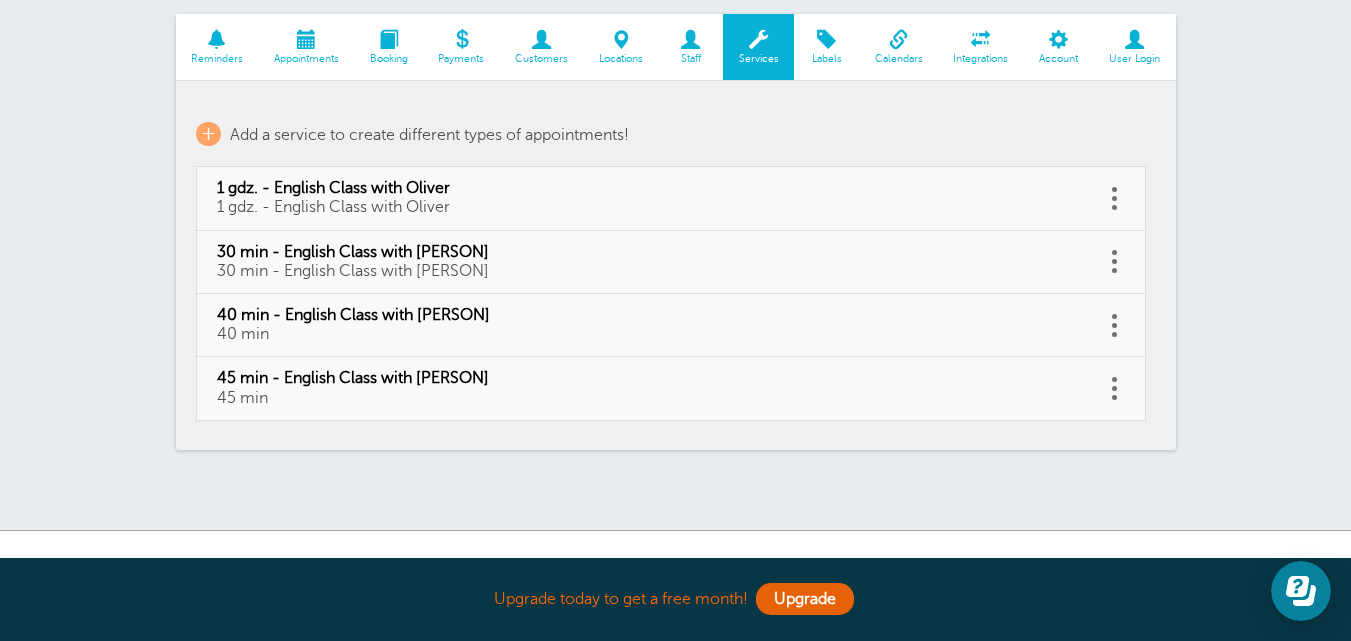 click on "40 min - English Class with [PERSON]
40 min" at bounding box center (651, 325) 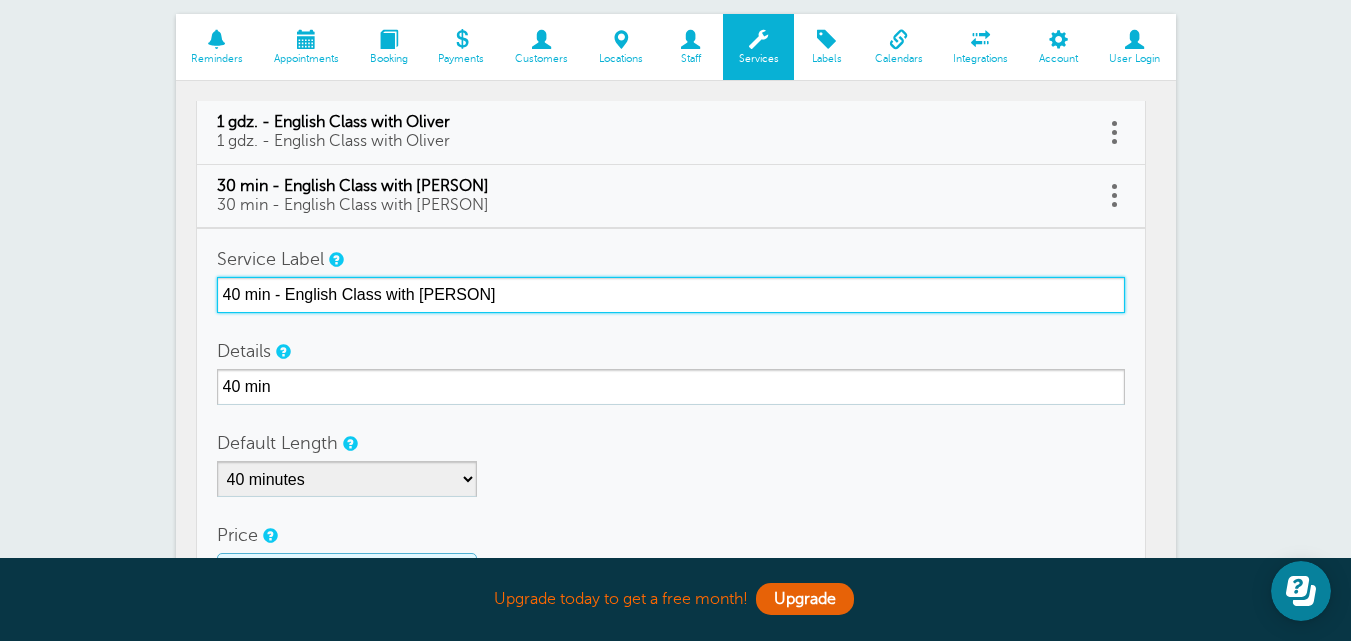 drag, startPoint x: 483, startPoint y: 289, endPoint x: 229, endPoint y: 297, distance: 254.12595 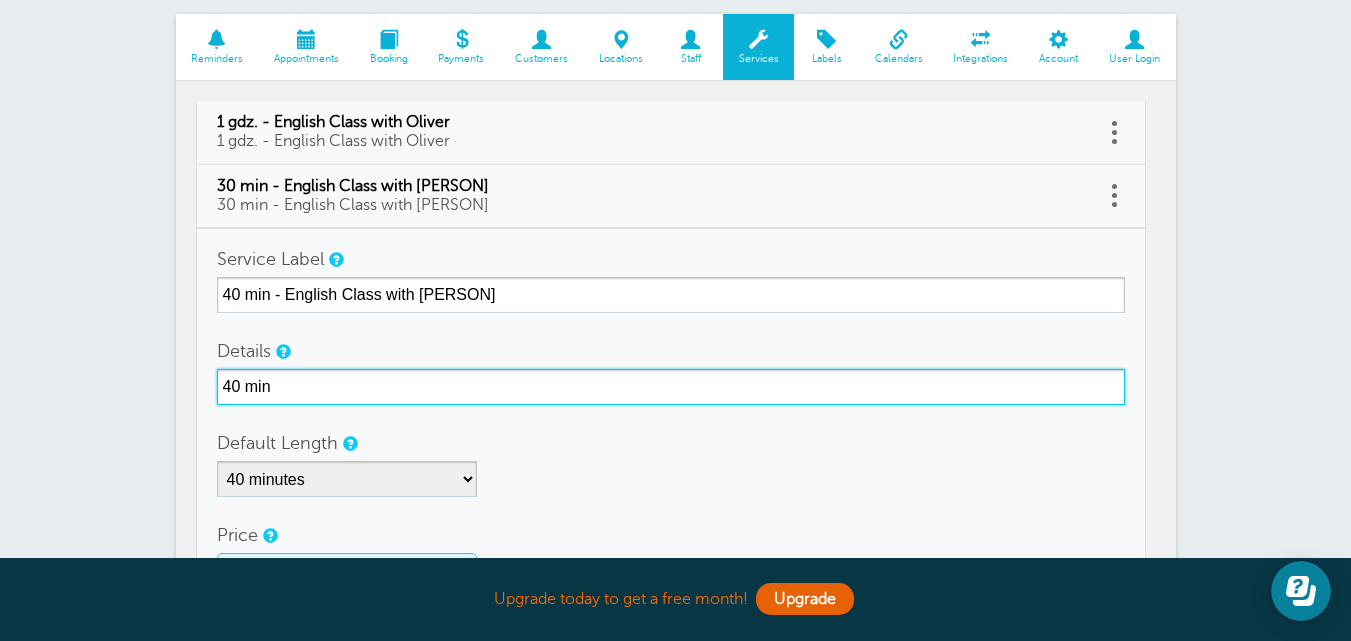 click on "40 min" at bounding box center [671, 387] 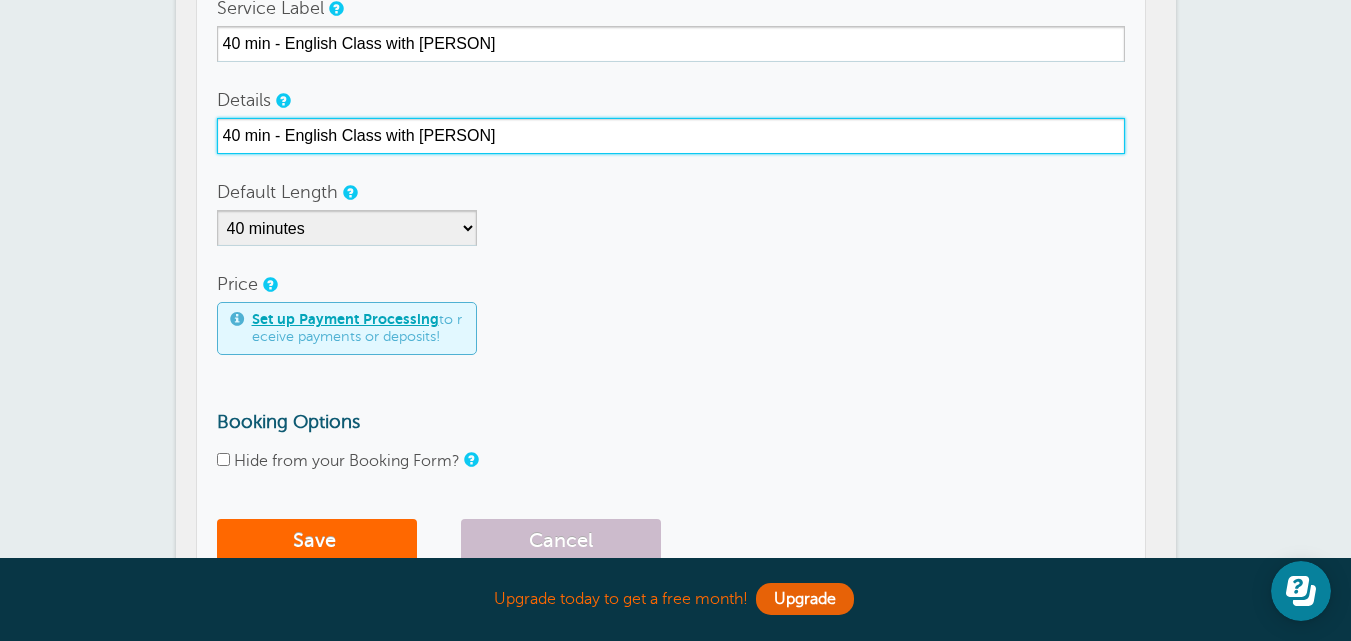 scroll, scrollTop: 500, scrollLeft: 0, axis: vertical 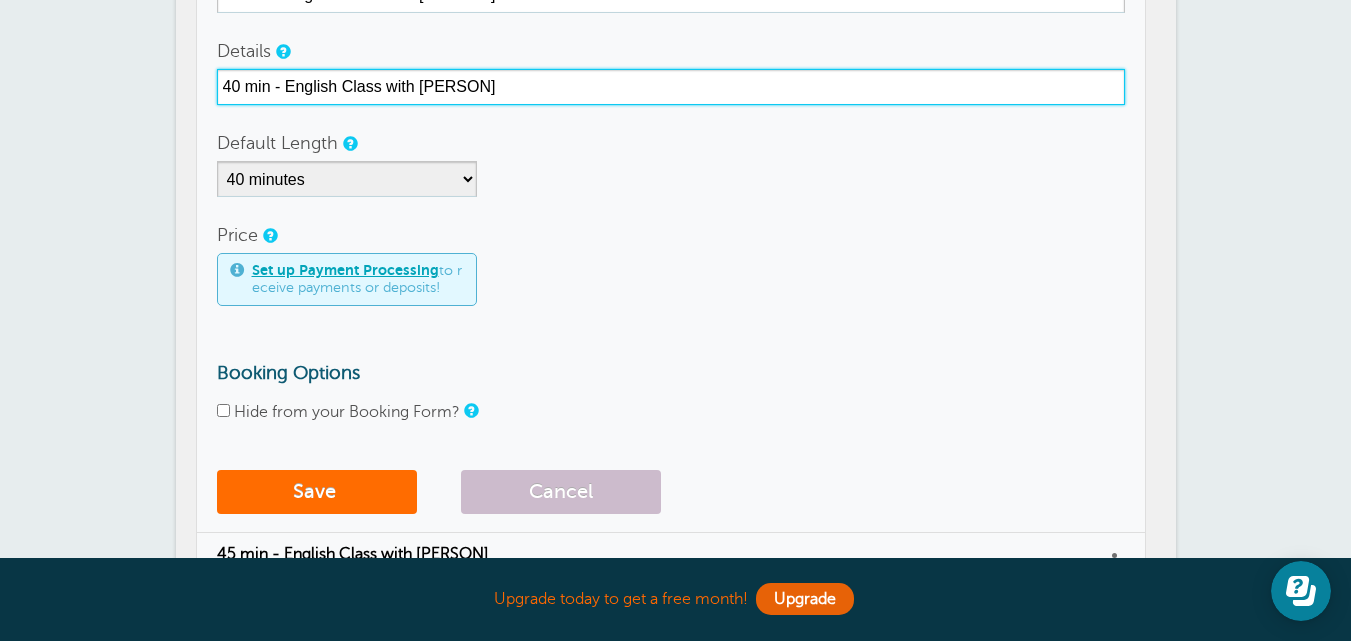 type on "40 min - English Class with [PERSON]" 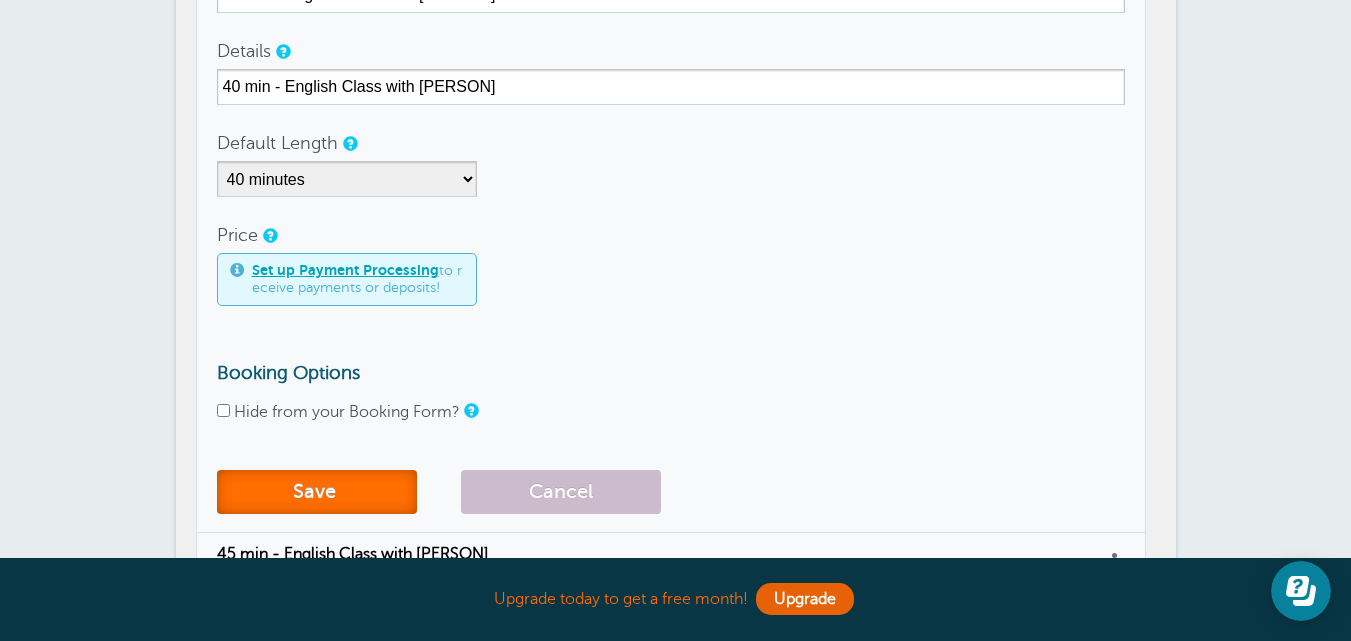 click on "Save" at bounding box center [317, 492] 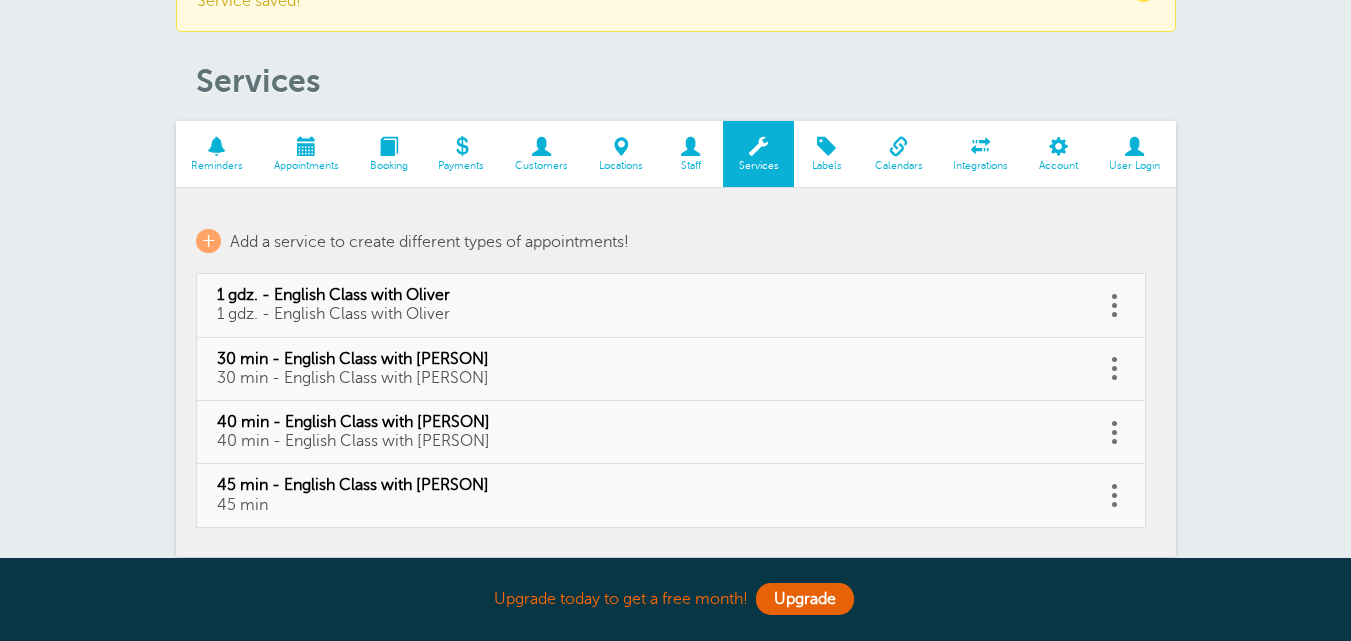 scroll, scrollTop: 200, scrollLeft: 0, axis: vertical 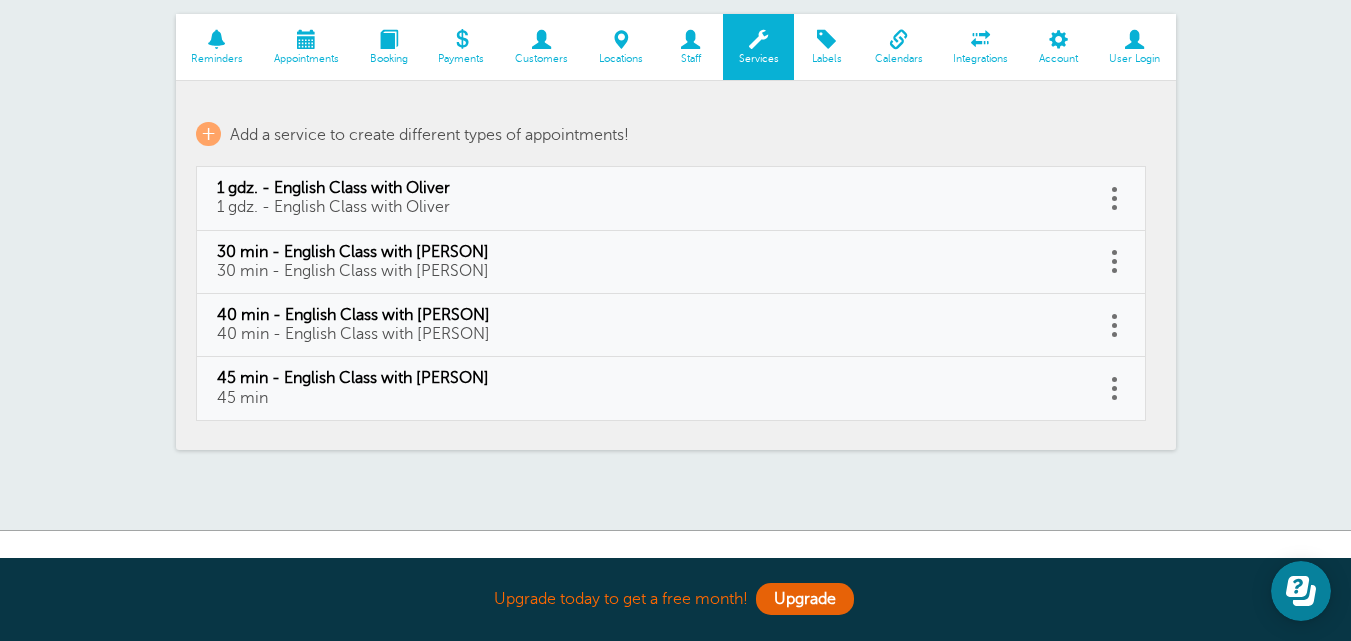 click on "45 min - English Class with [PERSON]" at bounding box center (651, 378) 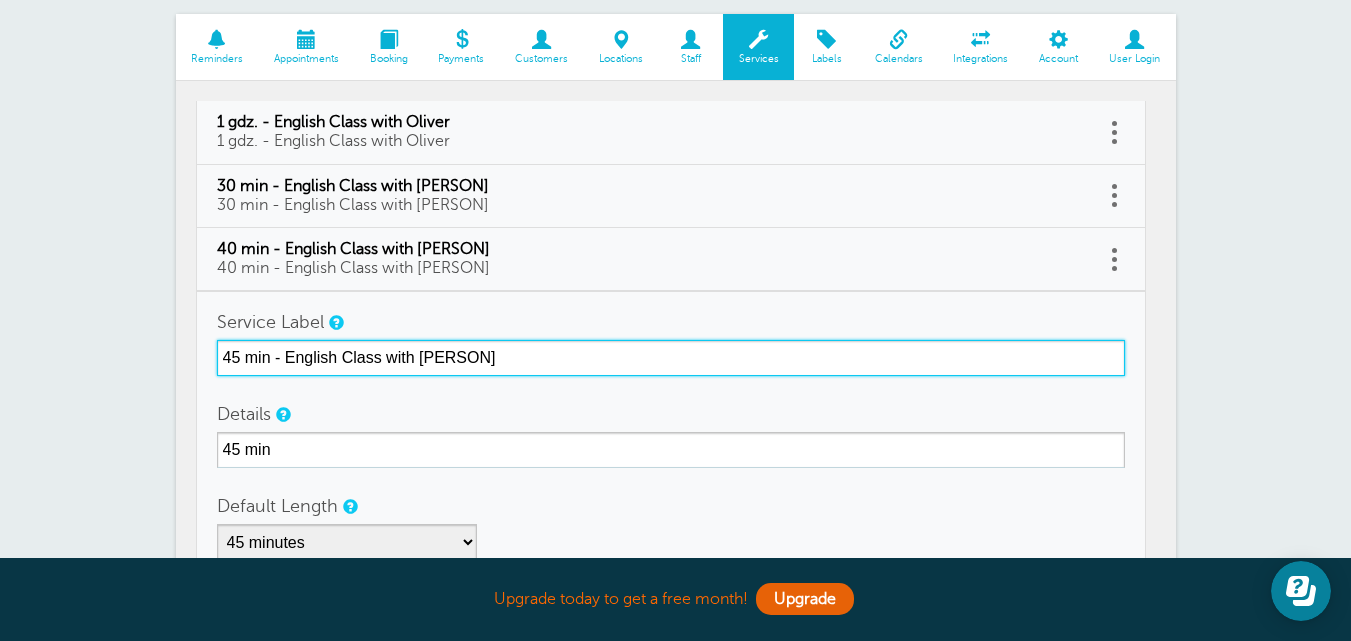 drag, startPoint x: 487, startPoint y: 351, endPoint x: 204, endPoint y: 366, distance: 283.39725 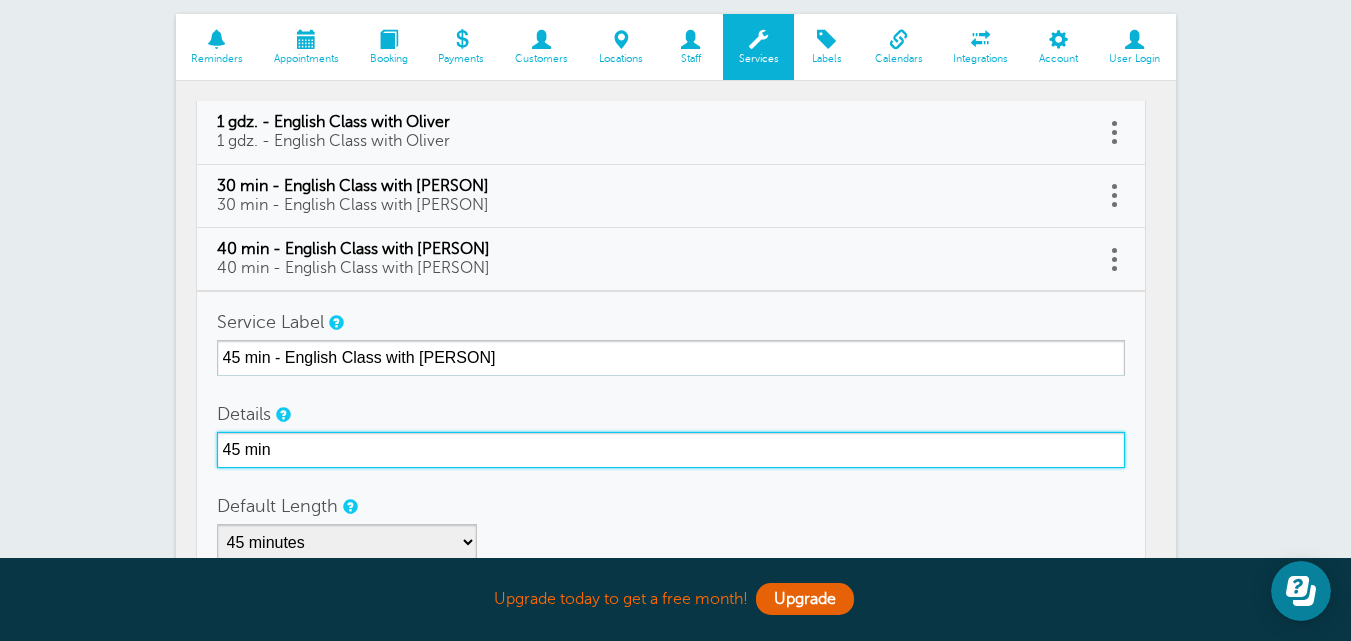 click on "45 min" at bounding box center [671, 450] 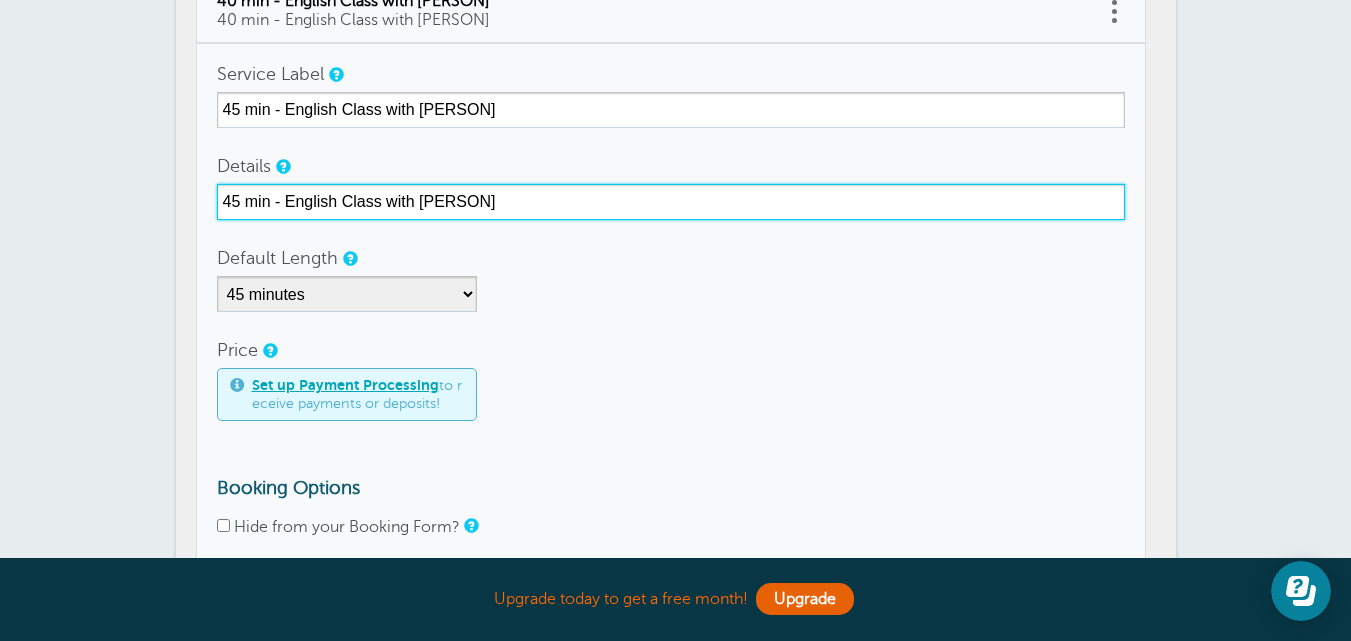 scroll, scrollTop: 500, scrollLeft: 0, axis: vertical 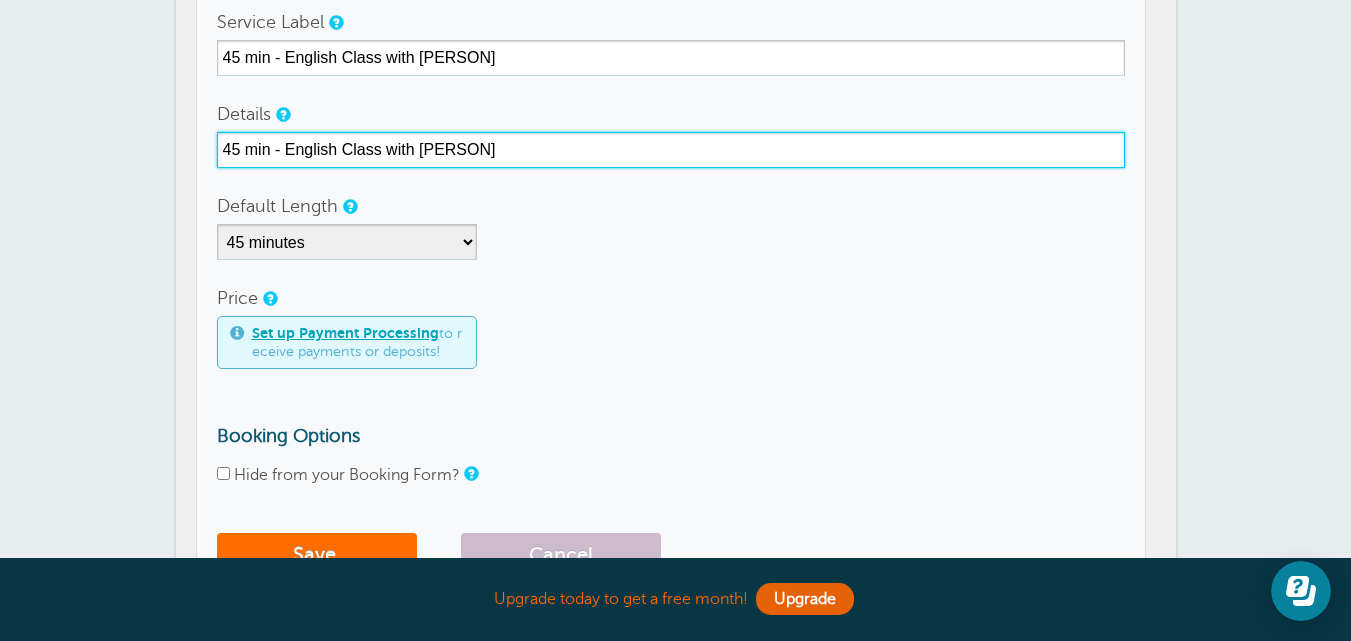 type on "45 min - English Class with [PERSON]" 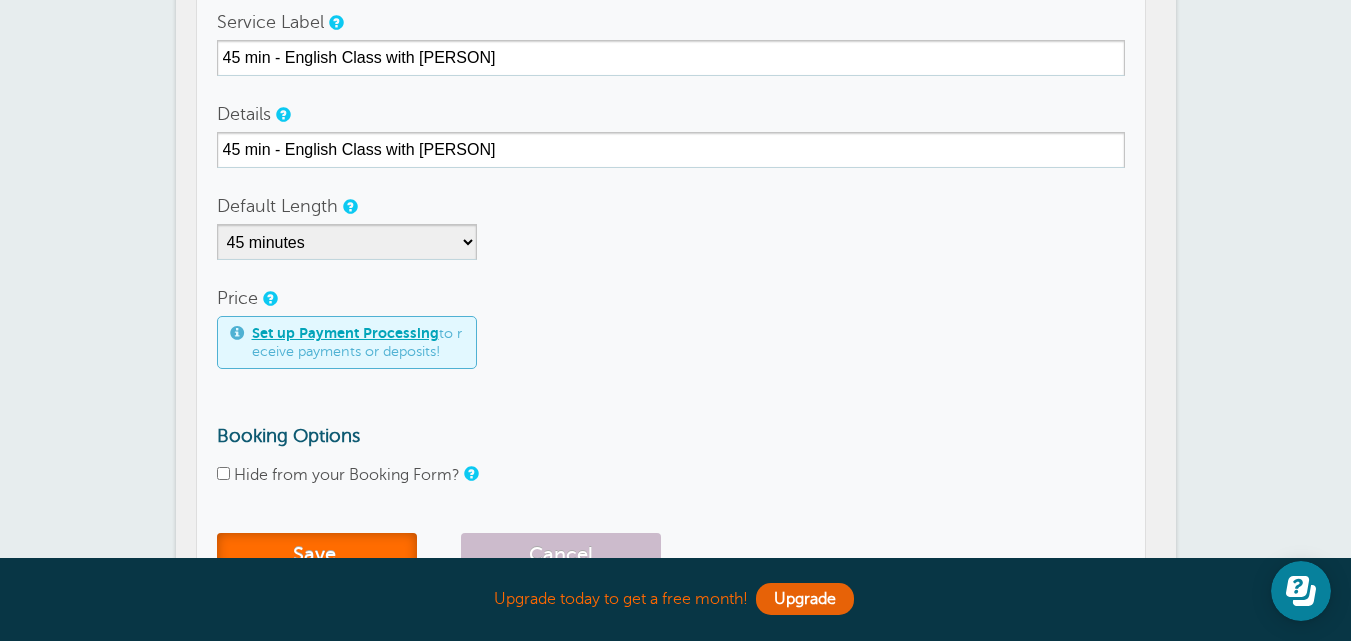 click on "Save" at bounding box center [317, 555] 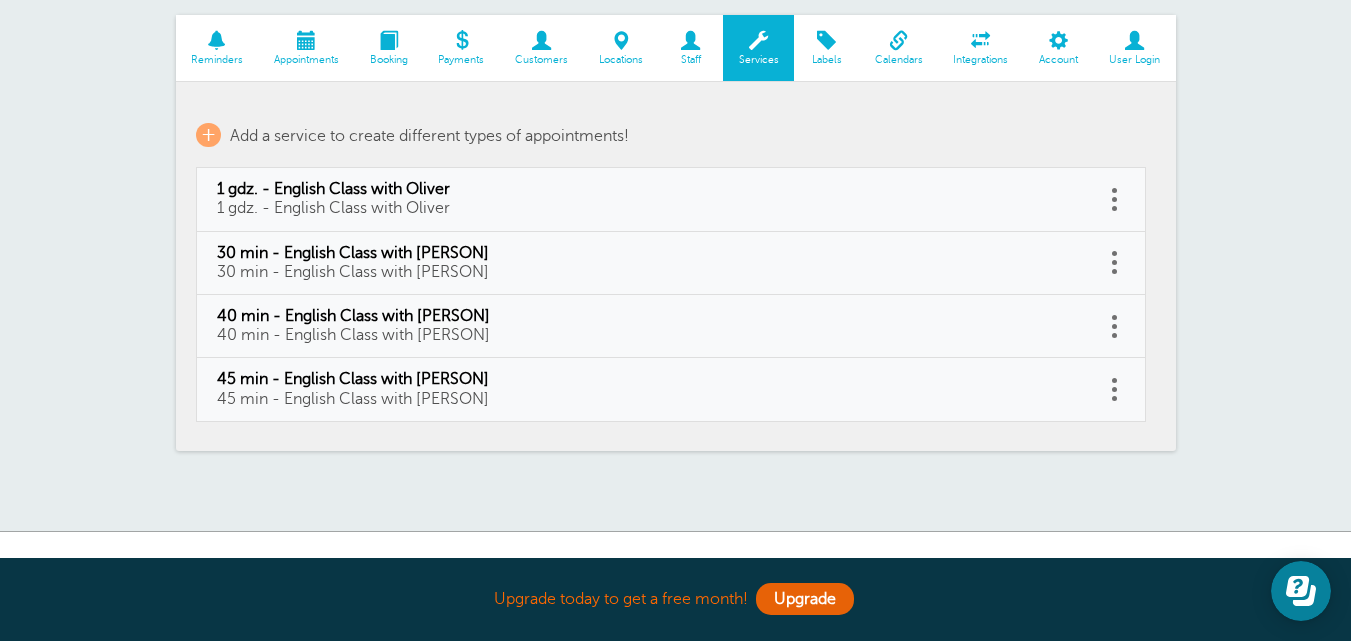 scroll, scrollTop: 200, scrollLeft: 0, axis: vertical 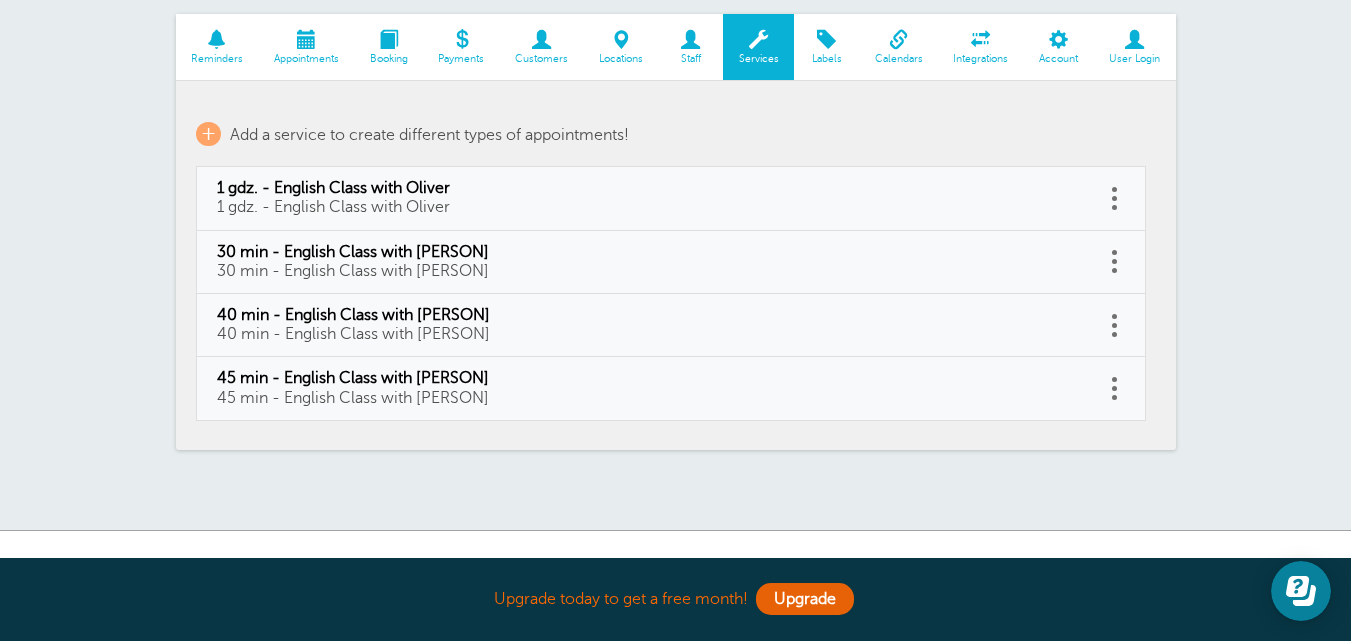 click at bounding box center (898, 39) 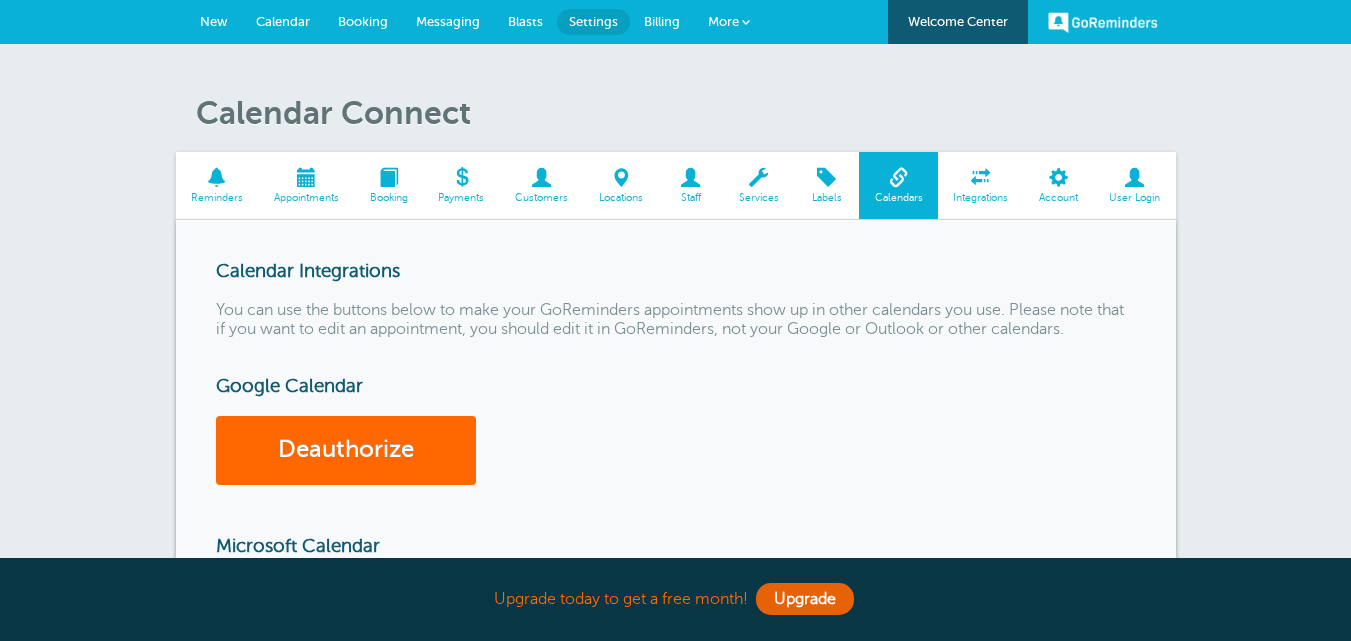 scroll, scrollTop: 0, scrollLeft: 0, axis: both 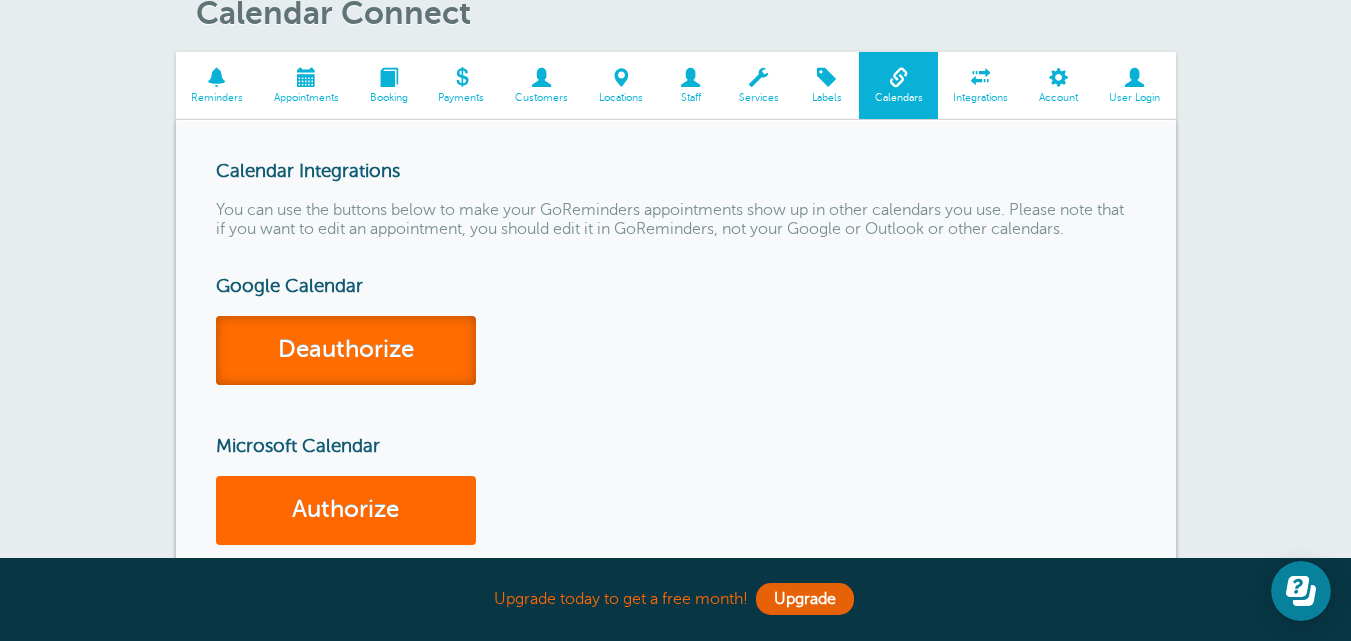 click on "Deauthorize" at bounding box center (346, 350) 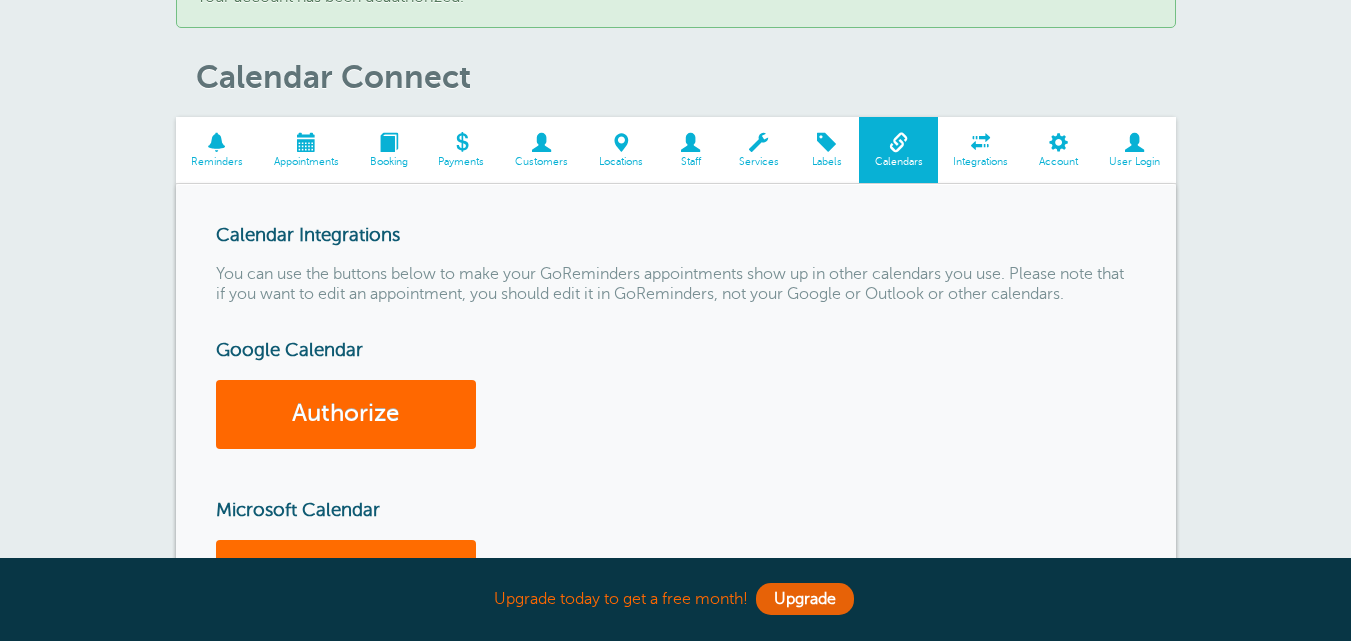 scroll, scrollTop: 200, scrollLeft: 0, axis: vertical 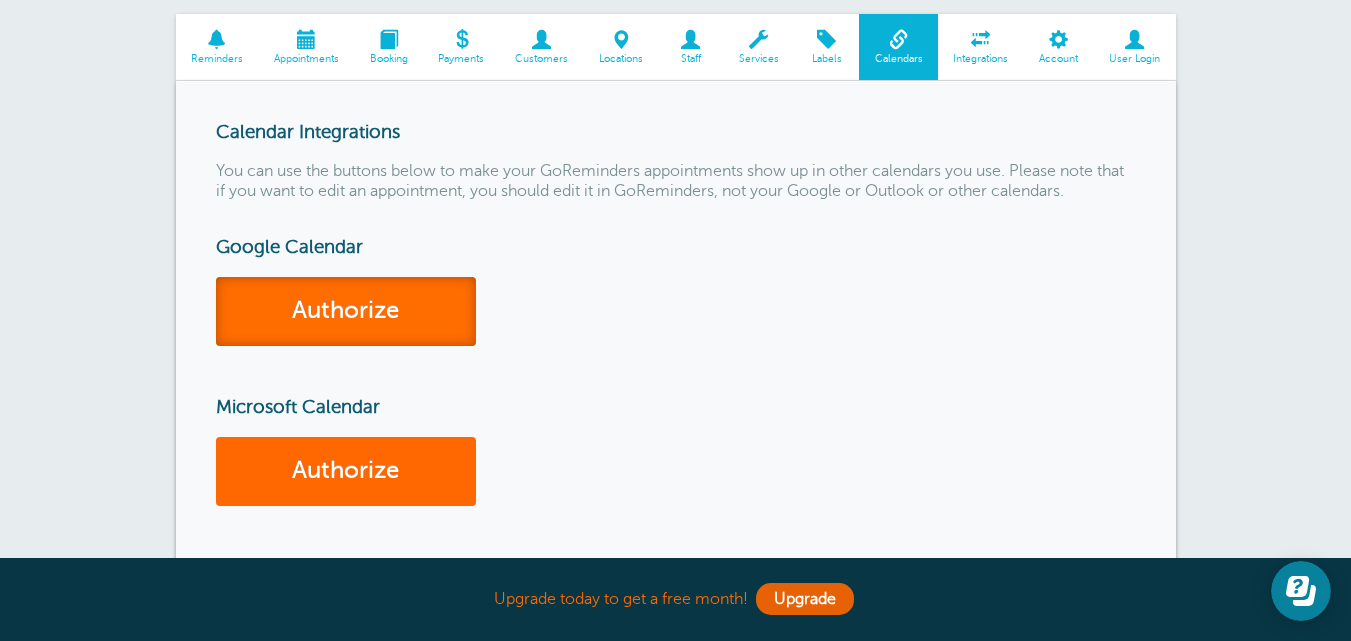 click on "Authorize" at bounding box center [346, 311] 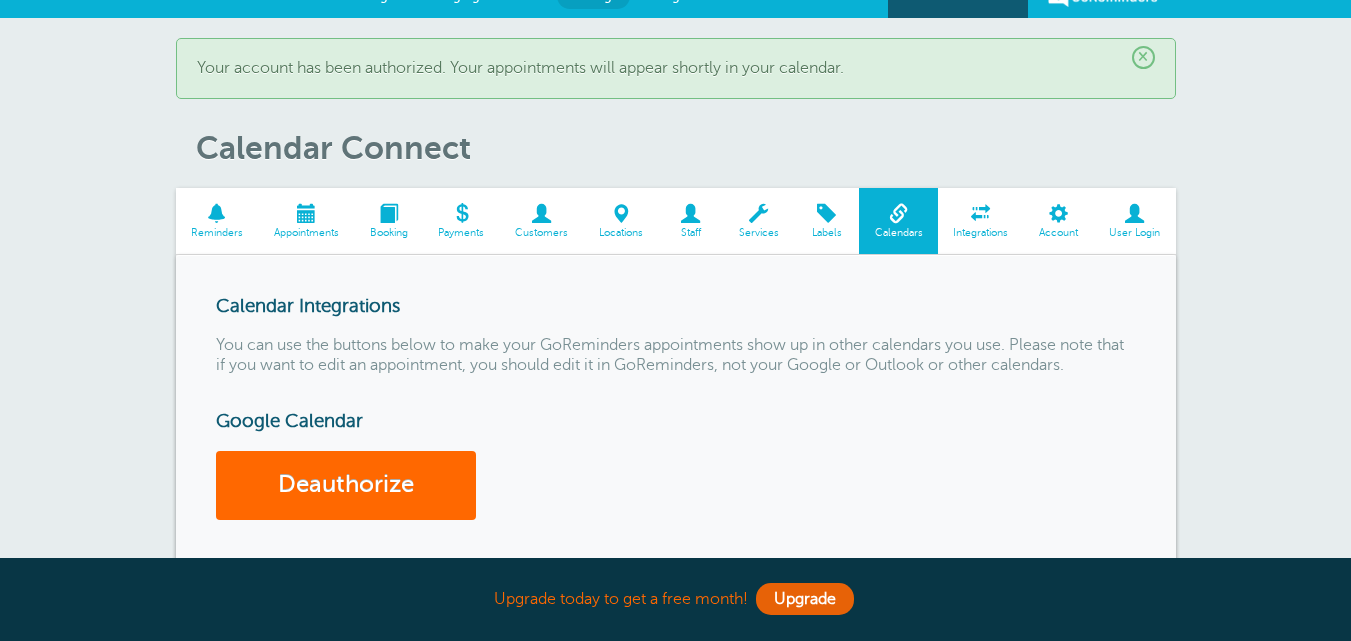 scroll, scrollTop: 200, scrollLeft: 0, axis: vertical 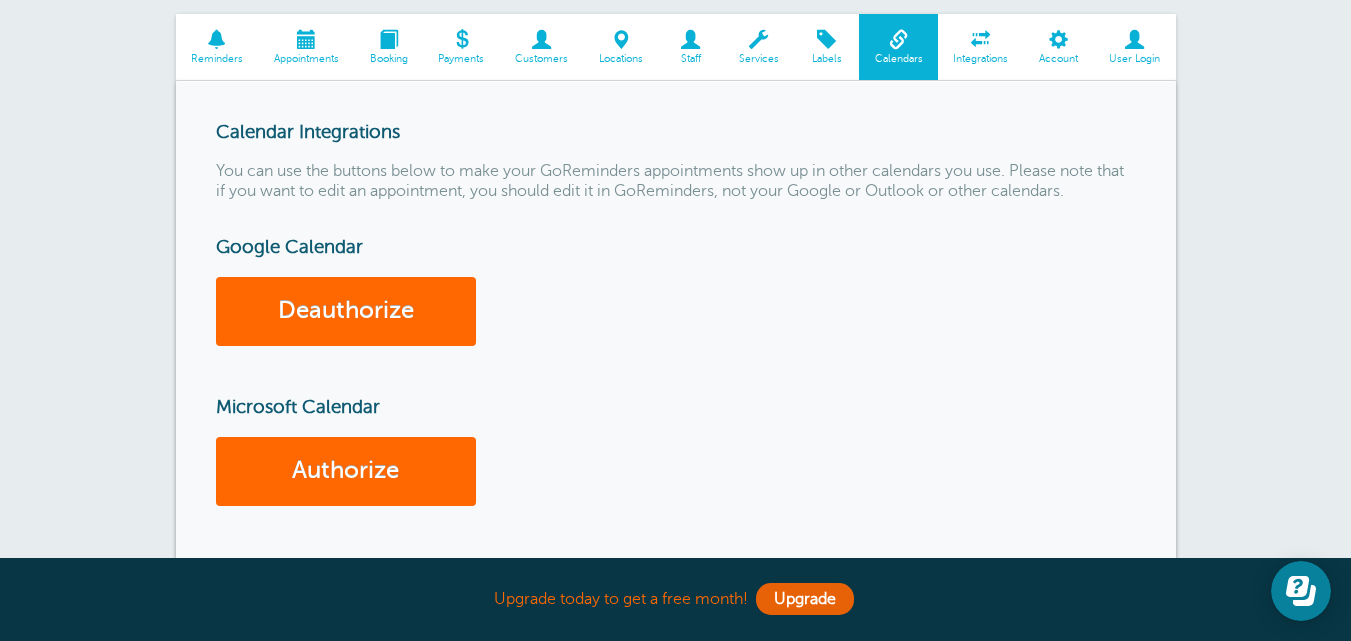 click on "Reminders" at bounding box center [217, 59] 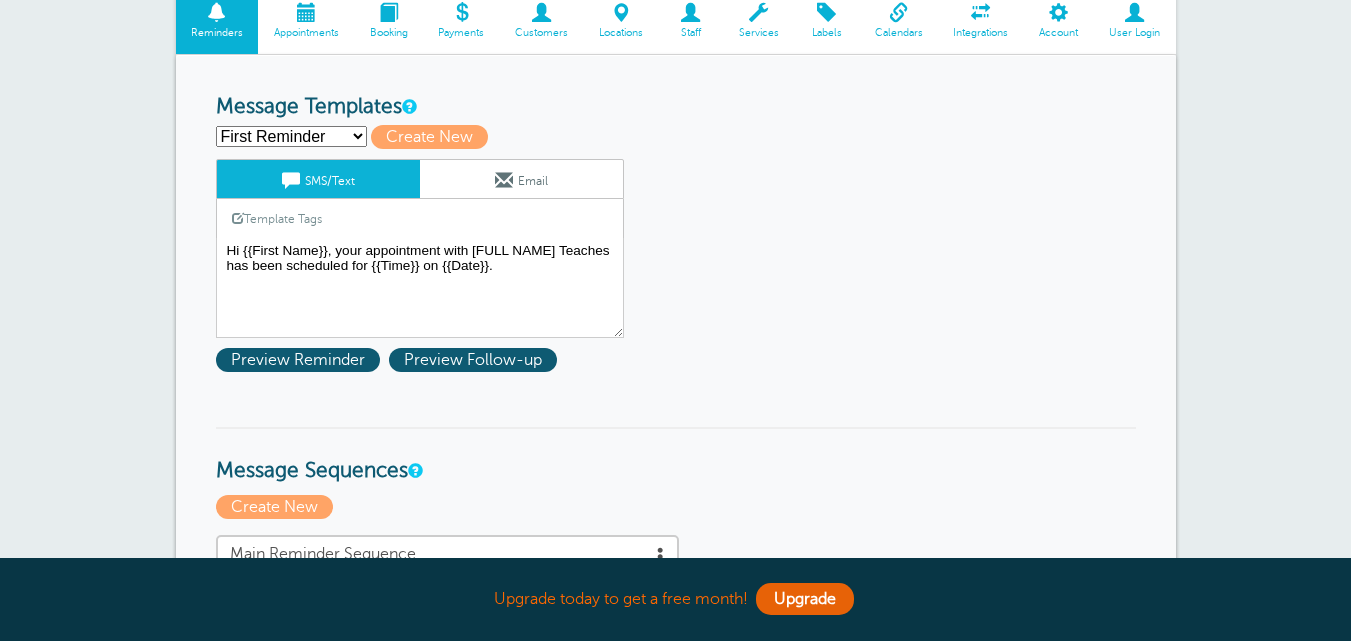 scroll, scrollTop: 200, scrollLeft: 0, axis: vertical 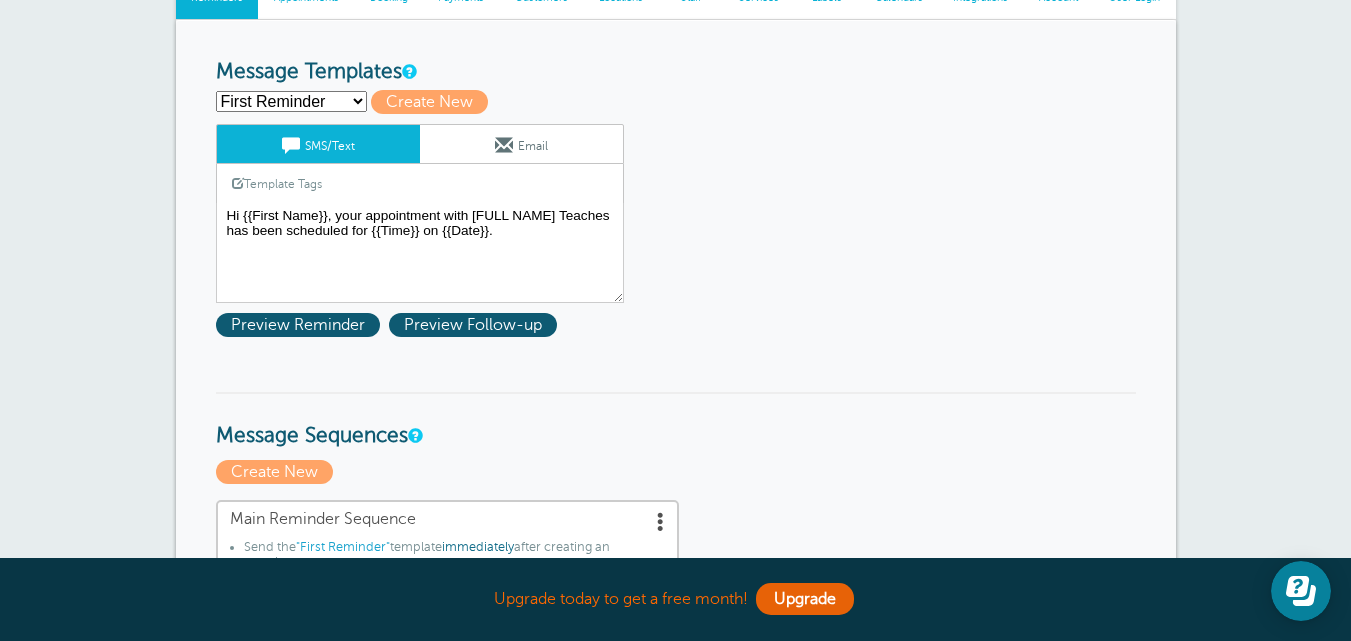 click on "First Reminder
Second Reminder
Third Reminder
Create new..." at bounding box center (291, 101) 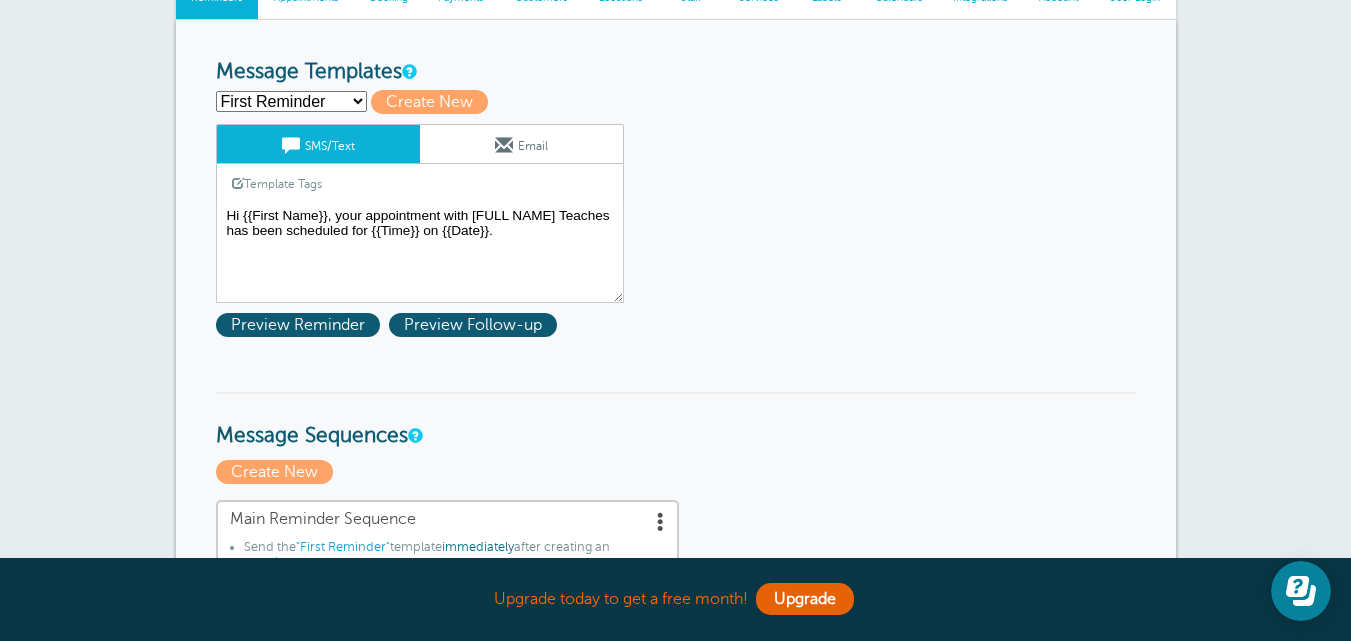 click on "First Reminder
Second Reminder
Third Reminder
Create new..." at bounding box center [291, 101] 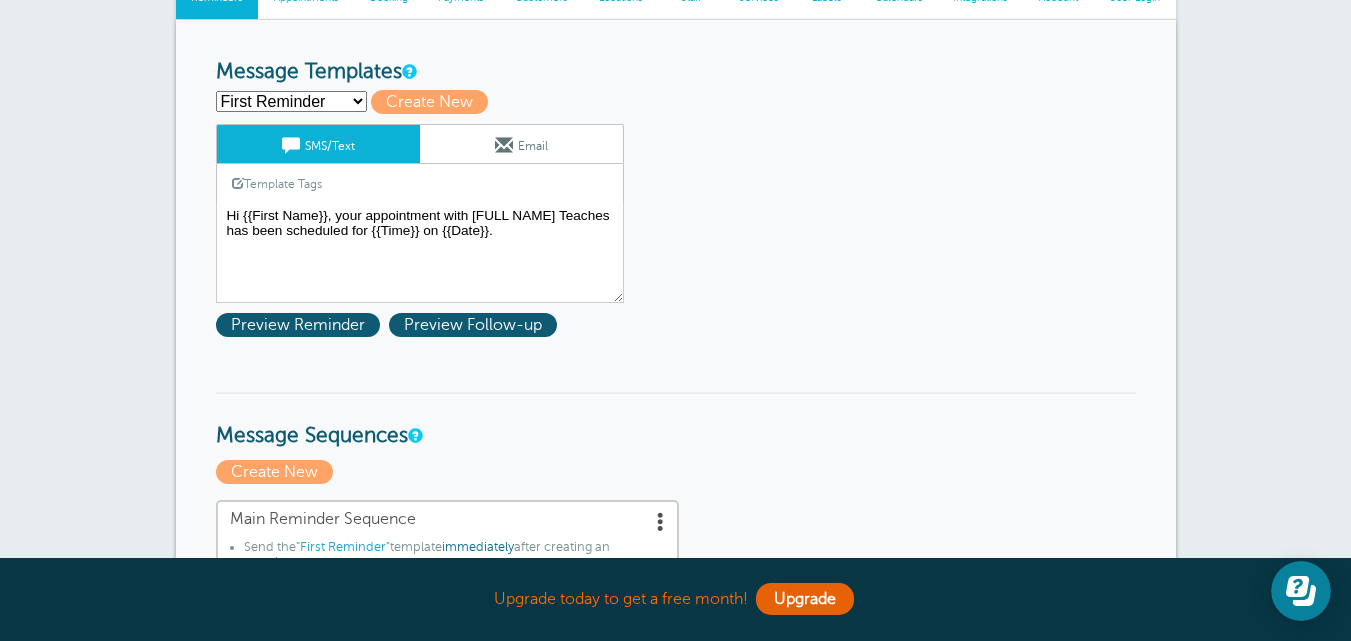 click on "Template Tags" at bounding box center [277, 183] 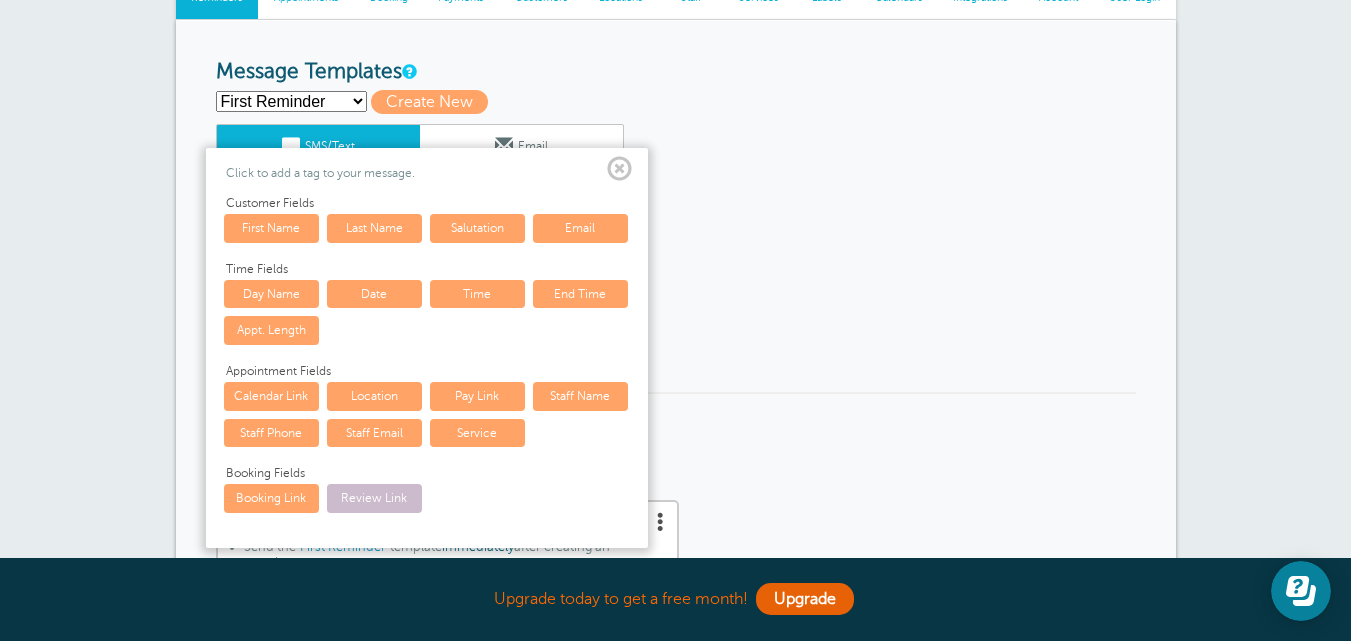 click at bounding box center (619, 169) 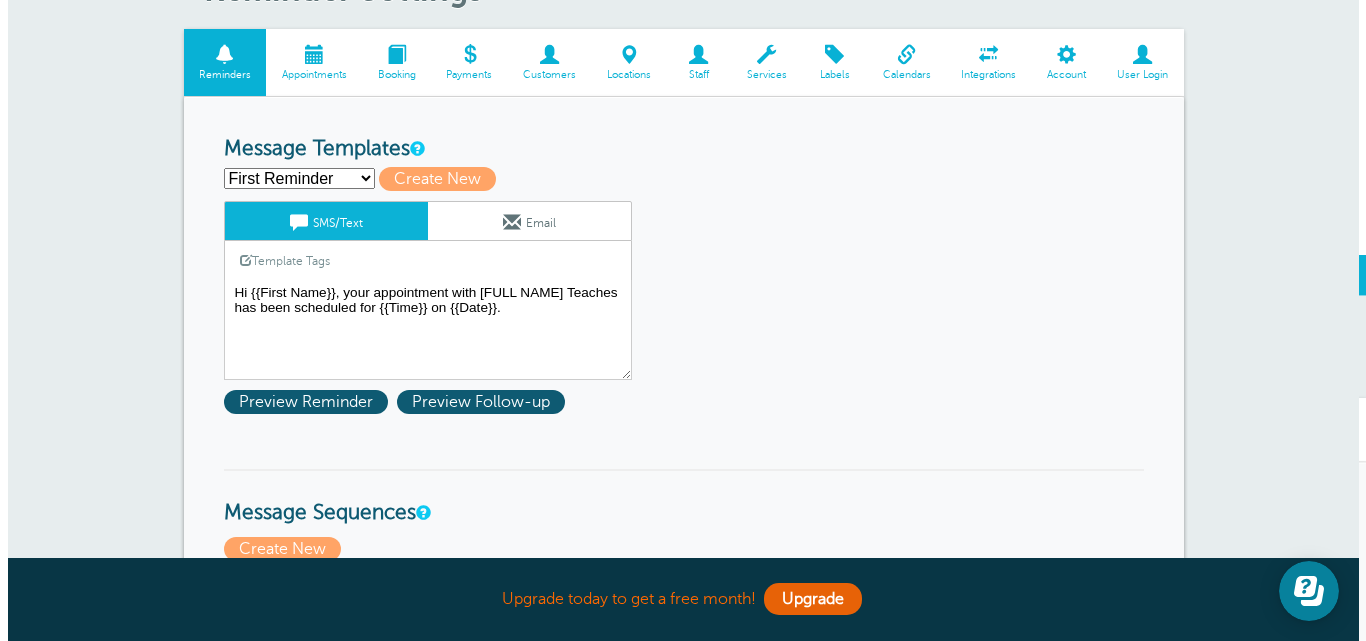 scroll, scrollTop: 100, scrollLeft: 0, axis: vertical 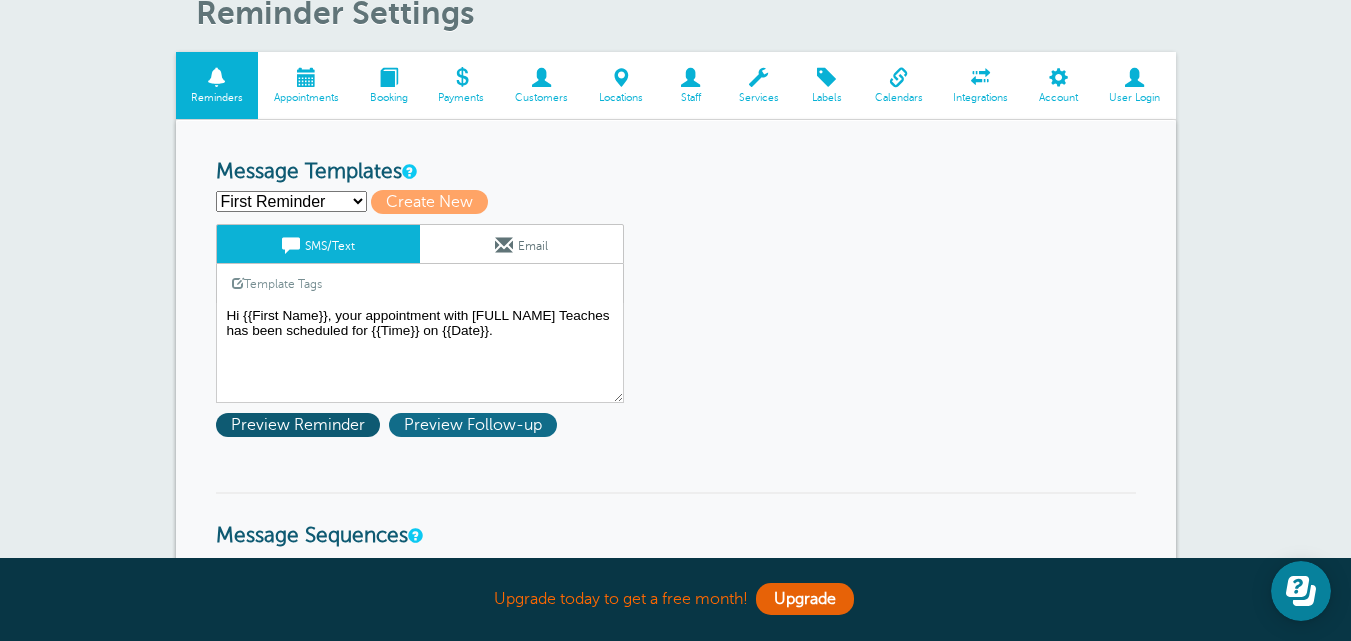 click on "Preview Follow-up" at bounding box center (473, 425) 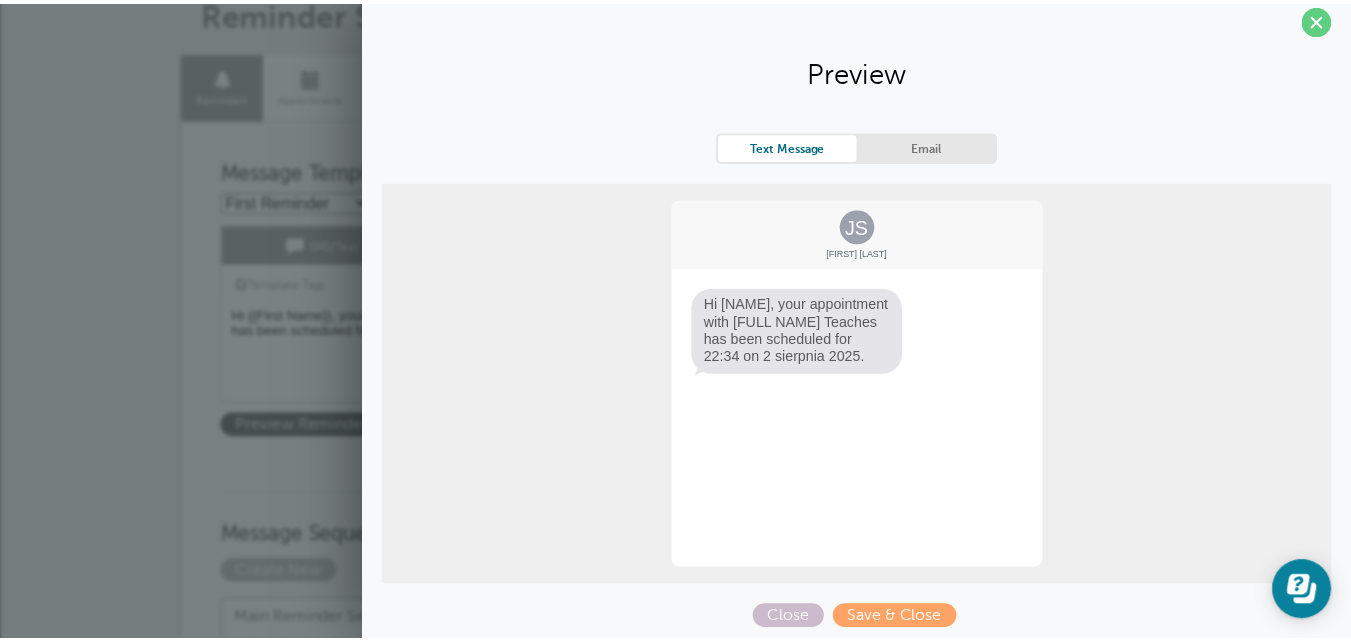 scroll, scrollTop: 20, scrollLeft: 0, axis: vertical 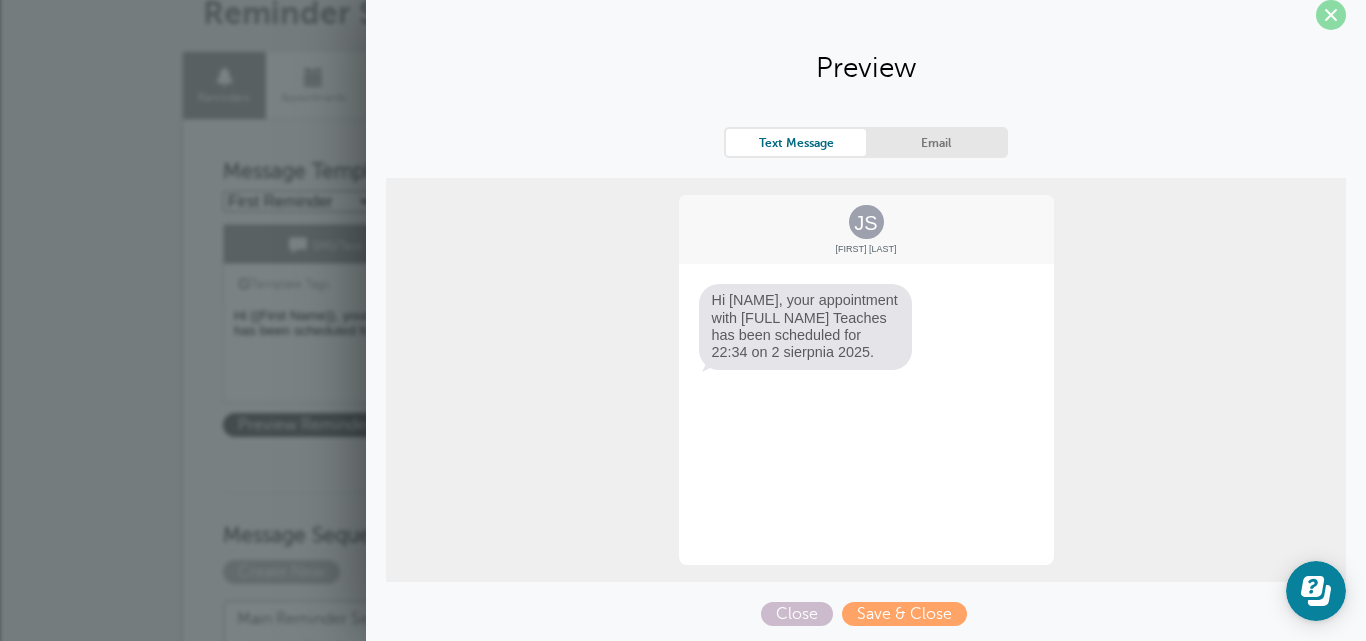 click at bounding box center (1331, 15) 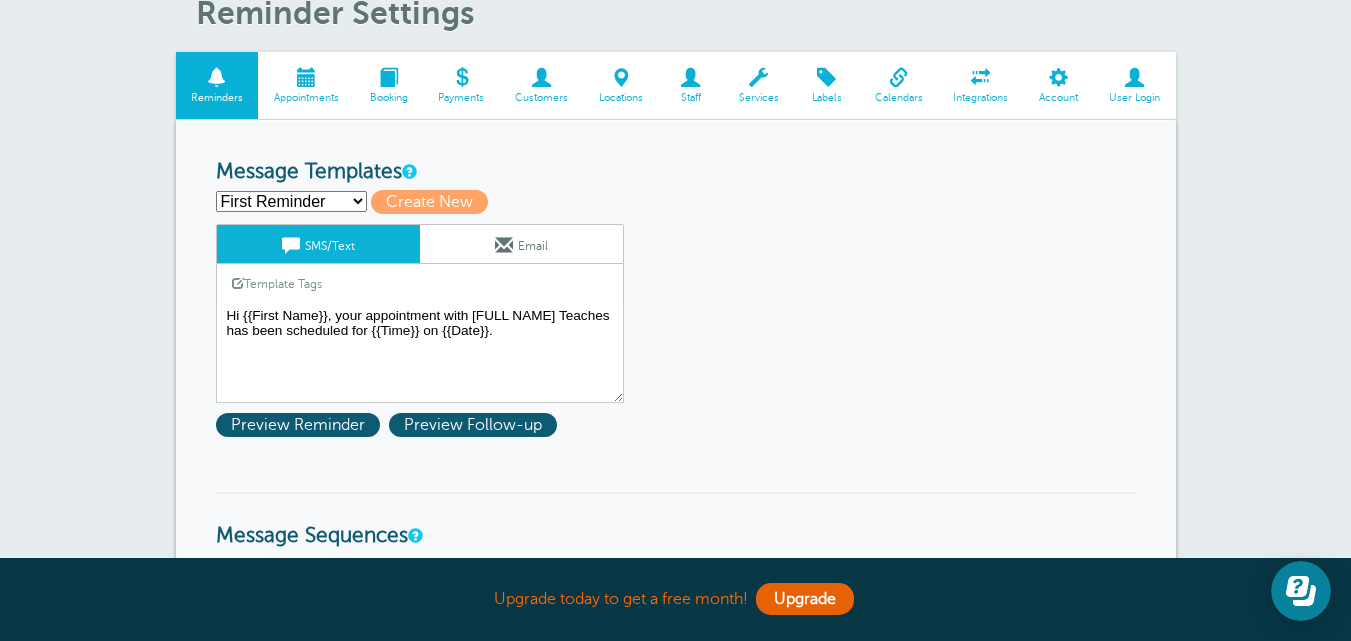 click on "First Reminder
Second Reminder
Third Reminder
Create new..." at bounding box center (291, 201) 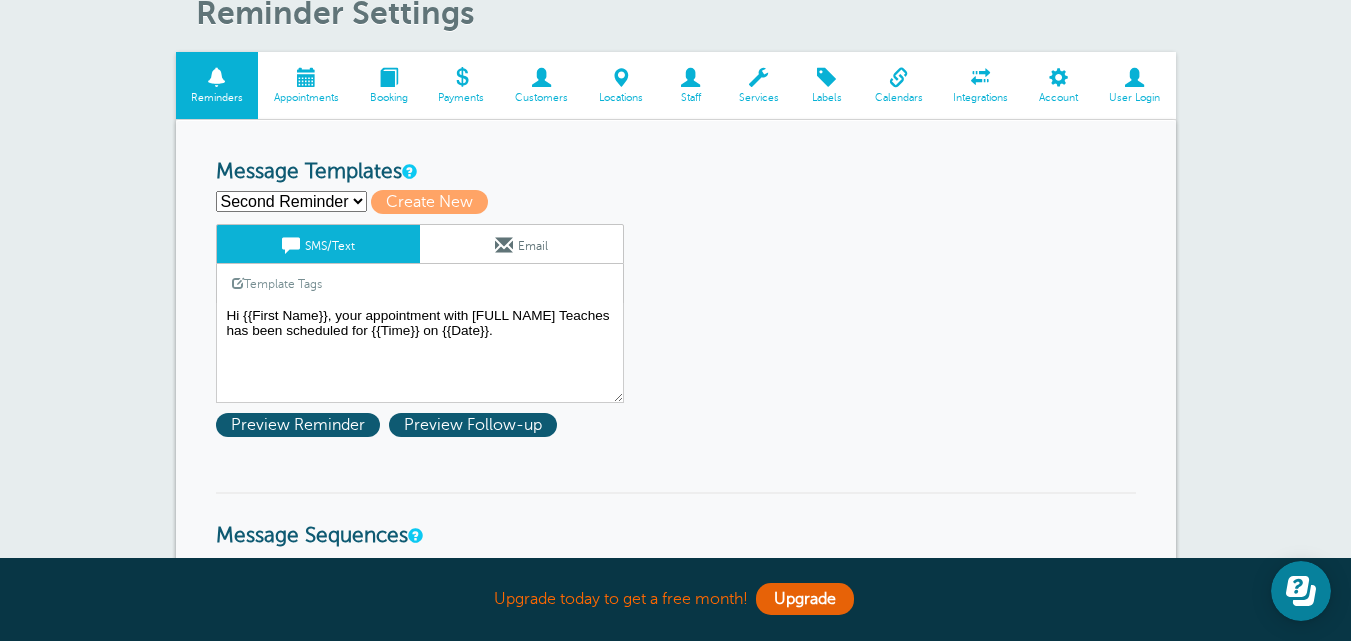 click on "First Reminder
Second Reminder
Third Reminder
Create new..." at bounding box center [291, 201] 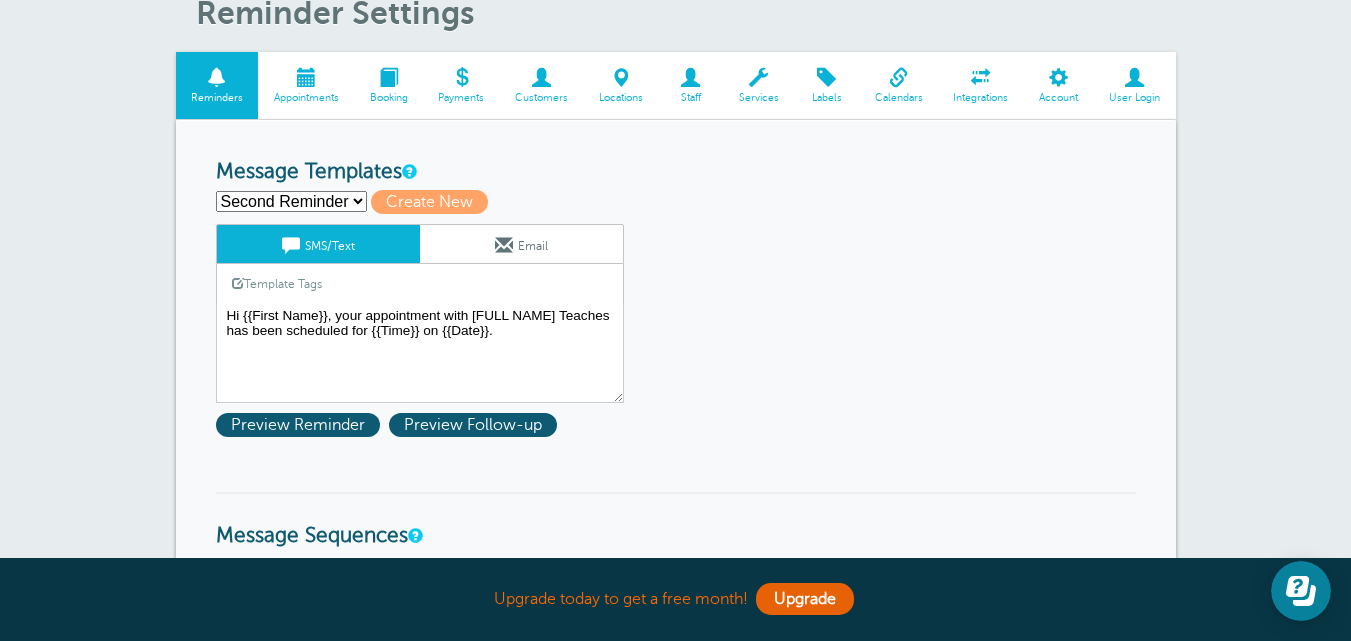 type on "Second Reminder" 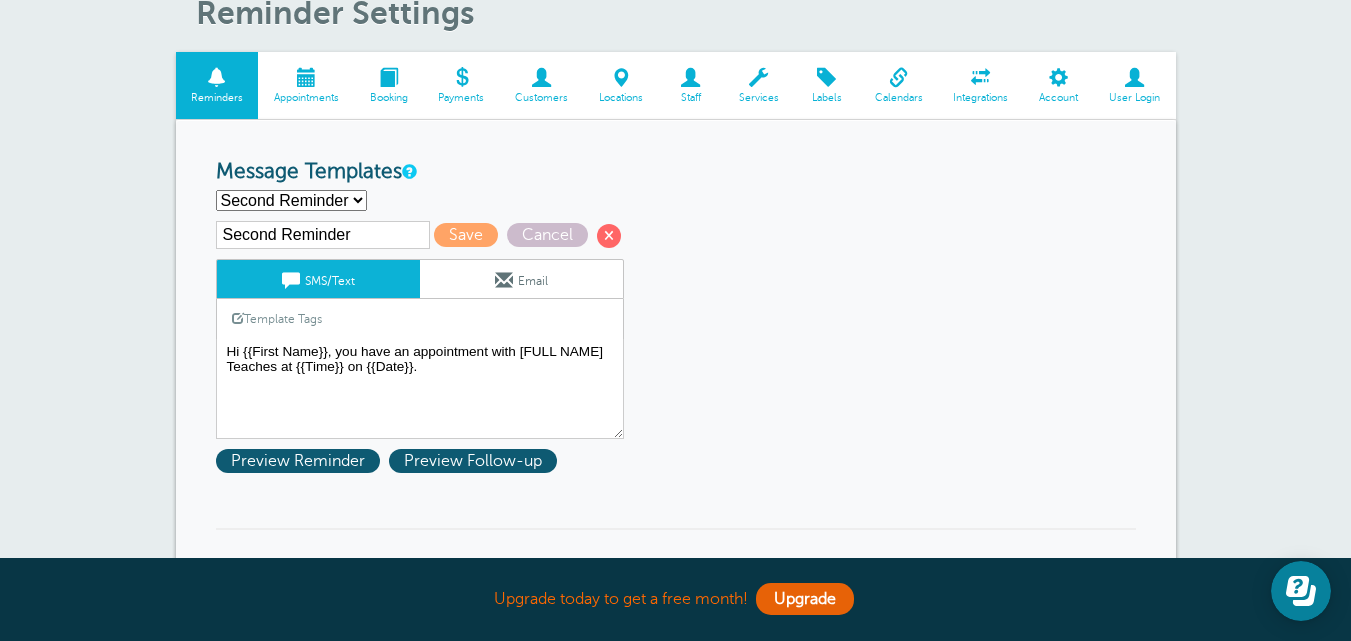 click on "First Reminder
Second Reminder
Third Reminder
Create new..." at bounding box center [291, 200] 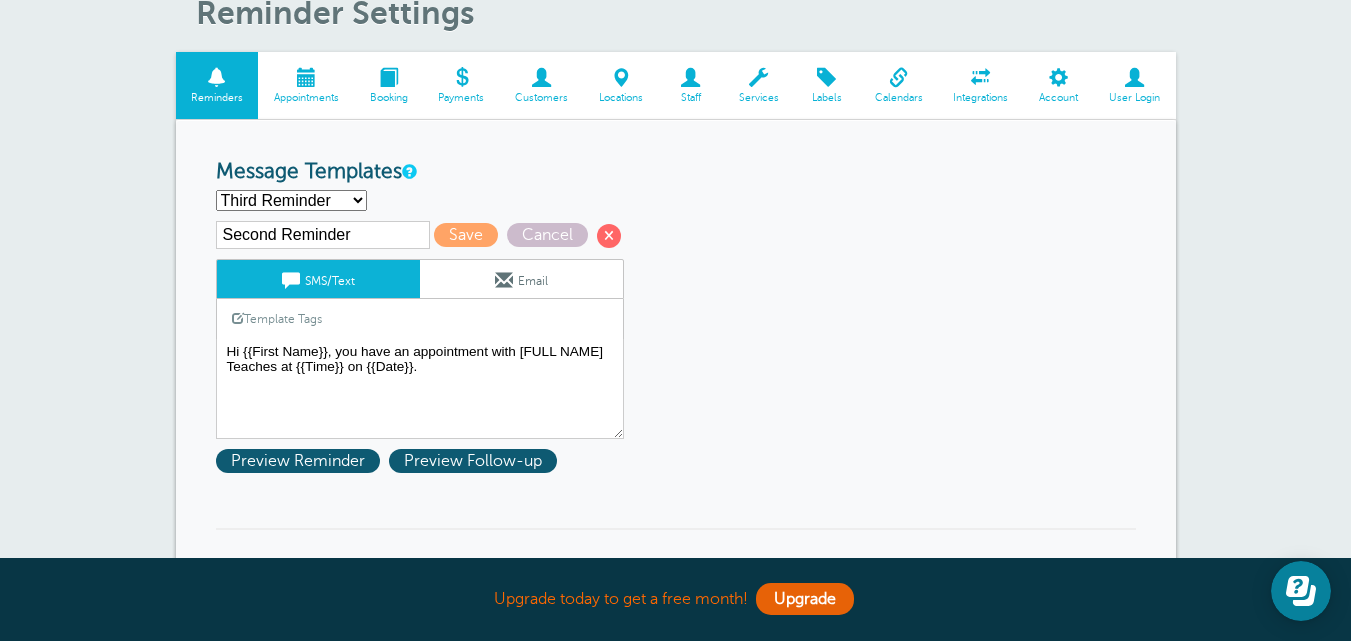 click on "First Reminder
Second Reminder
Third Reminder
Create new..." at bounding box center (291, 200) 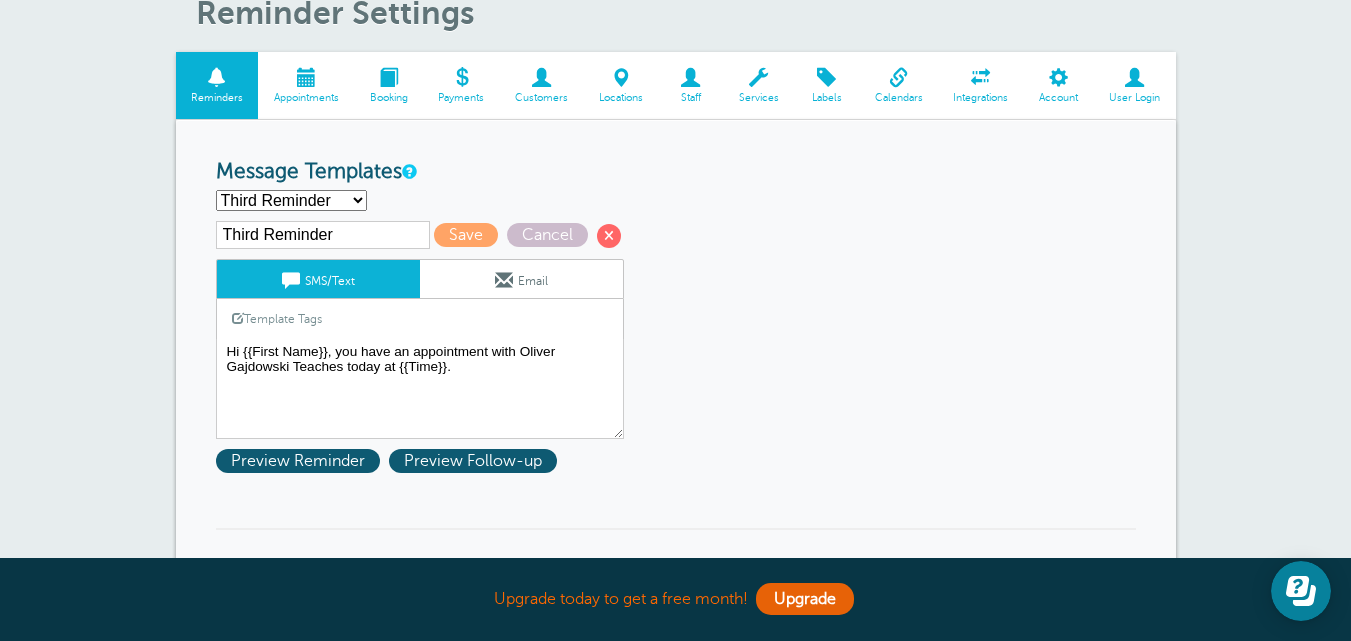click on "First Reminder
Second Reminder
Third Reminder
Create new..." at bounding box center (291, 200) 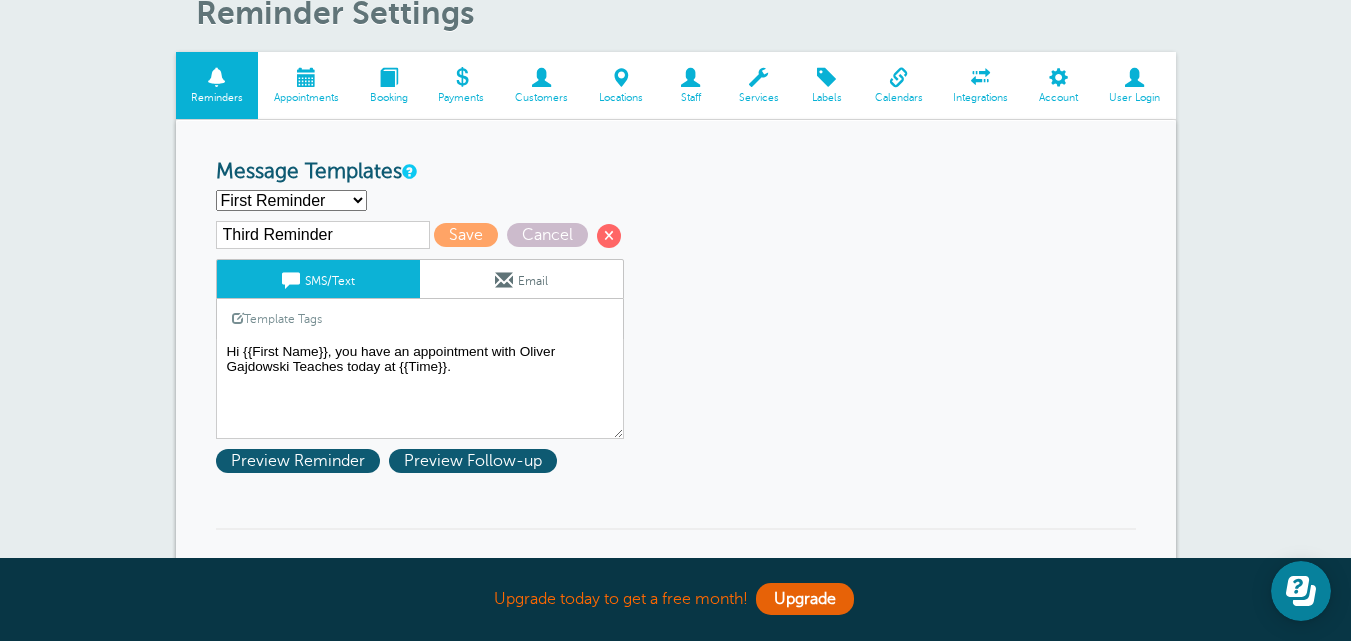 click on "First Reminder
Second Reminder
Third Reminder
Create new..." at bounding box center (291, 200) 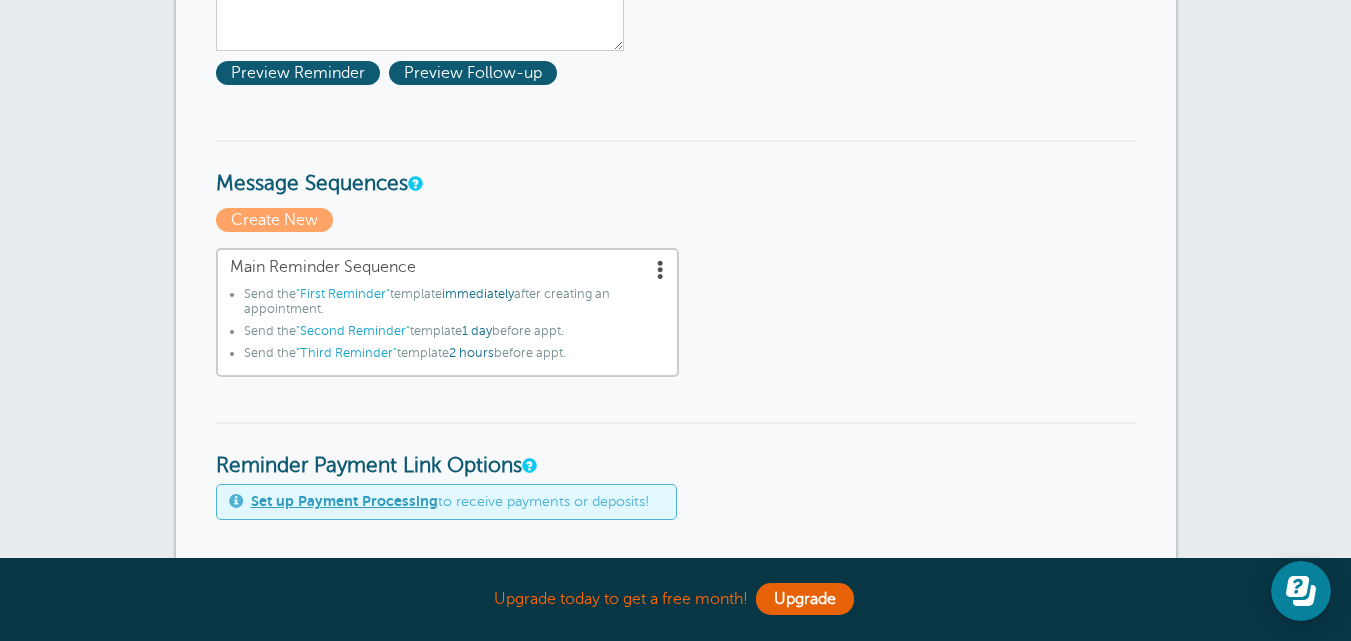 scroll, scrollTop: 500, scrollLeft: 0, axis: vertical 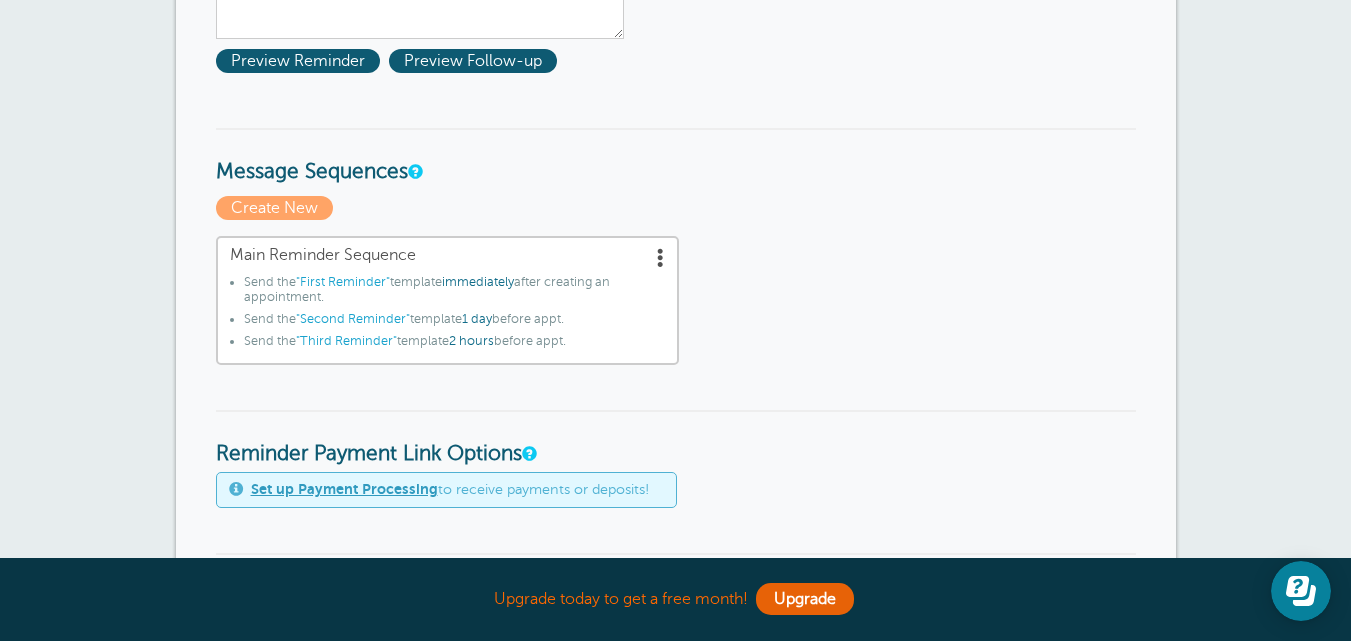 click at bounding box center [661, 257] 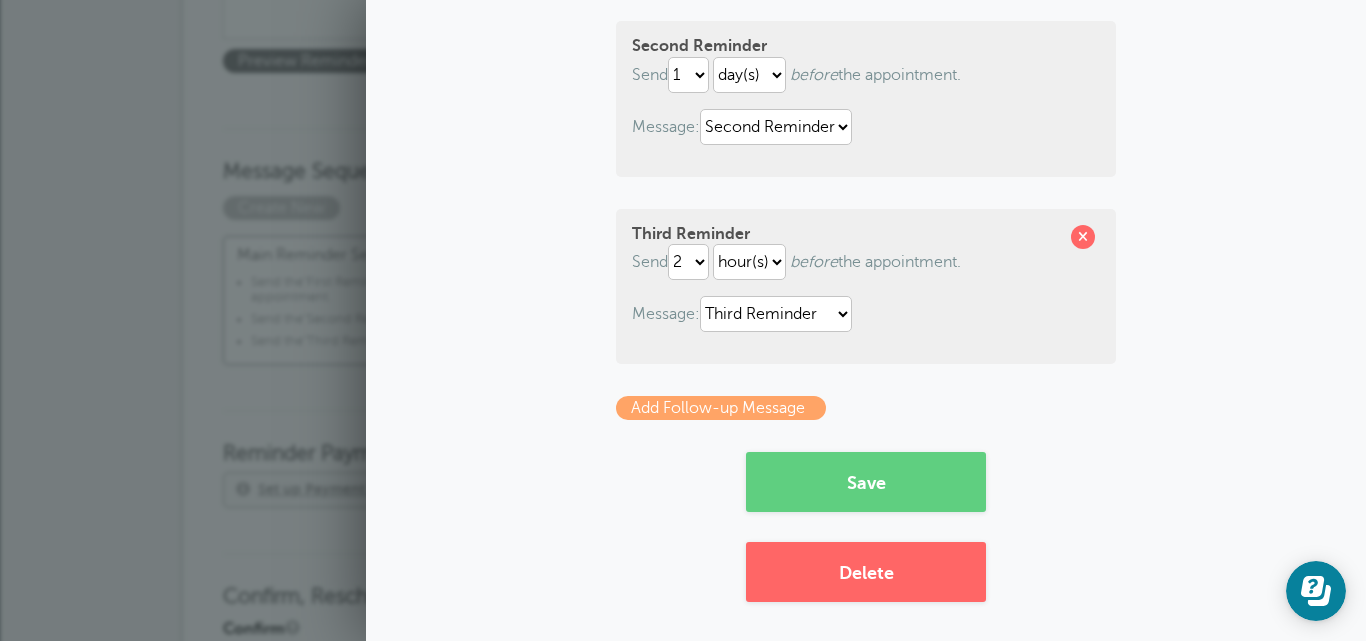 scroll, scrollTop: 426, scrollLeft: 0, axis: vertical 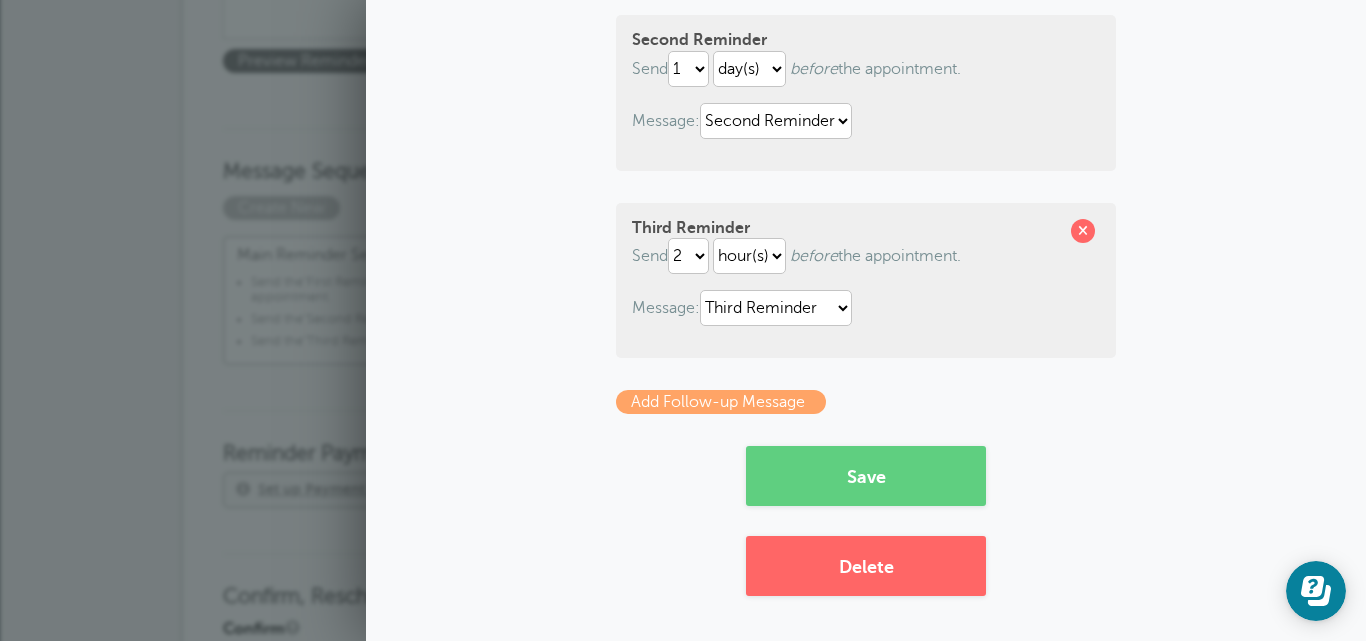 click on "Add Follow-up Message" at bounding box center [721, 402] 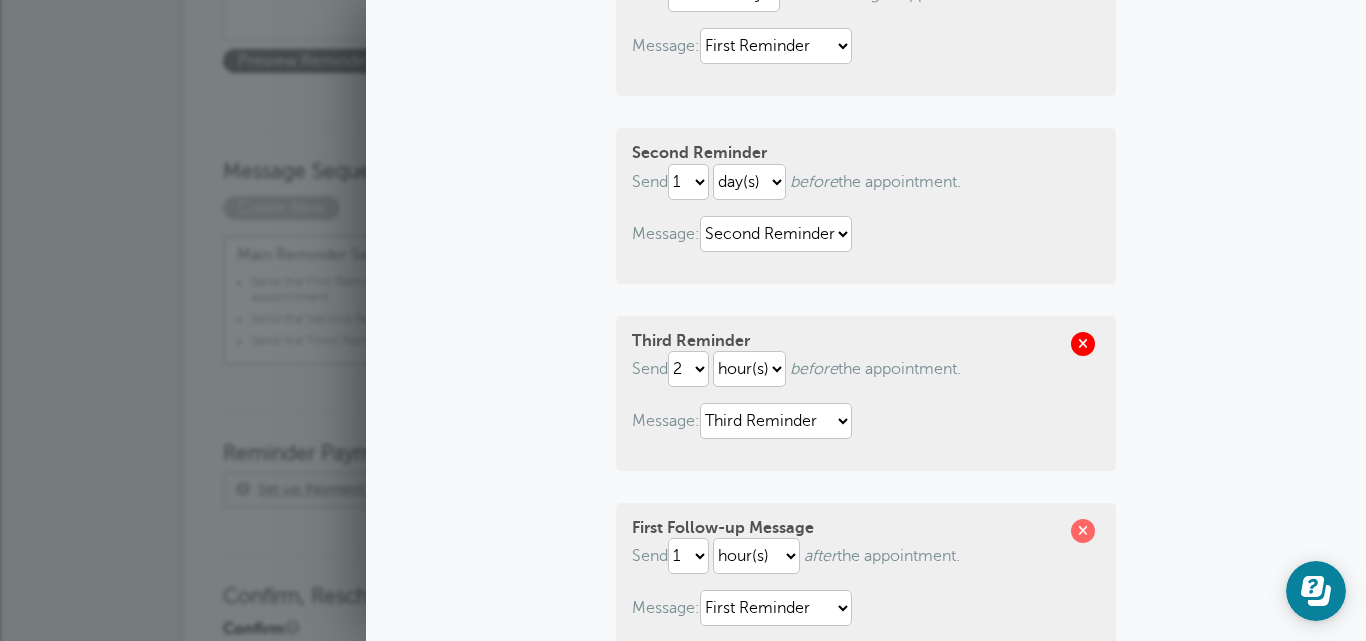 scroll, scrollTop: 213, scrollLeft: 0, axis: vertical 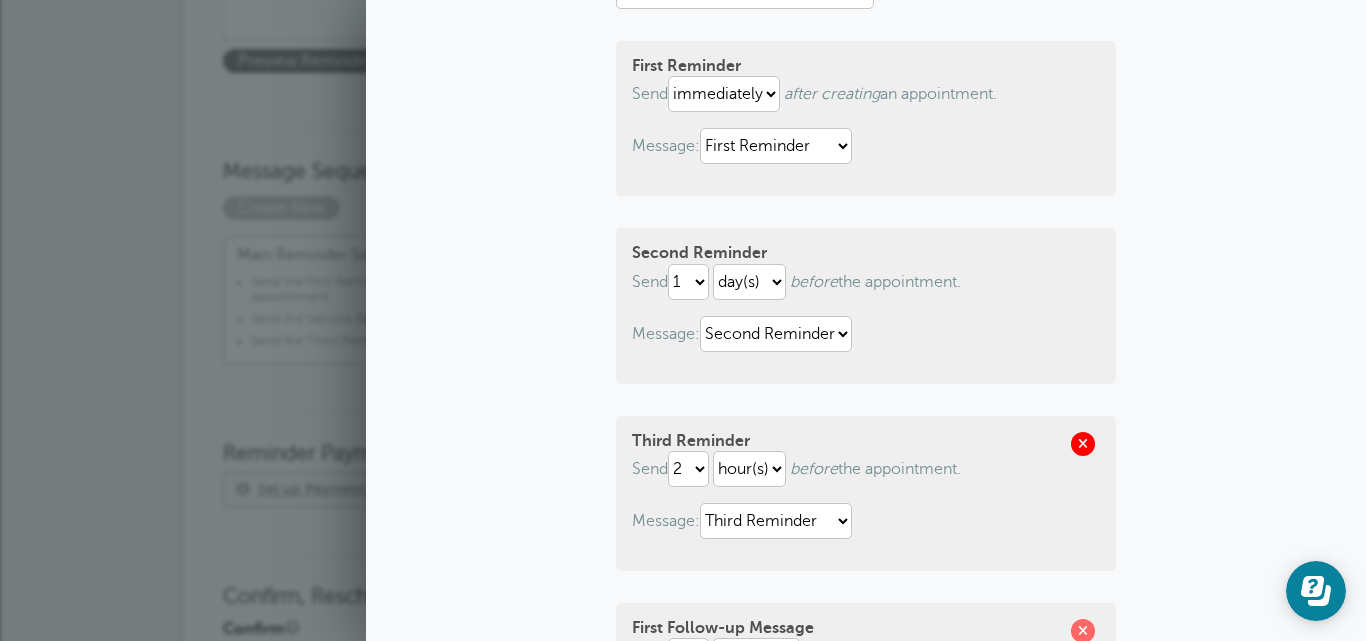 click at bounding box center [1083, 444] 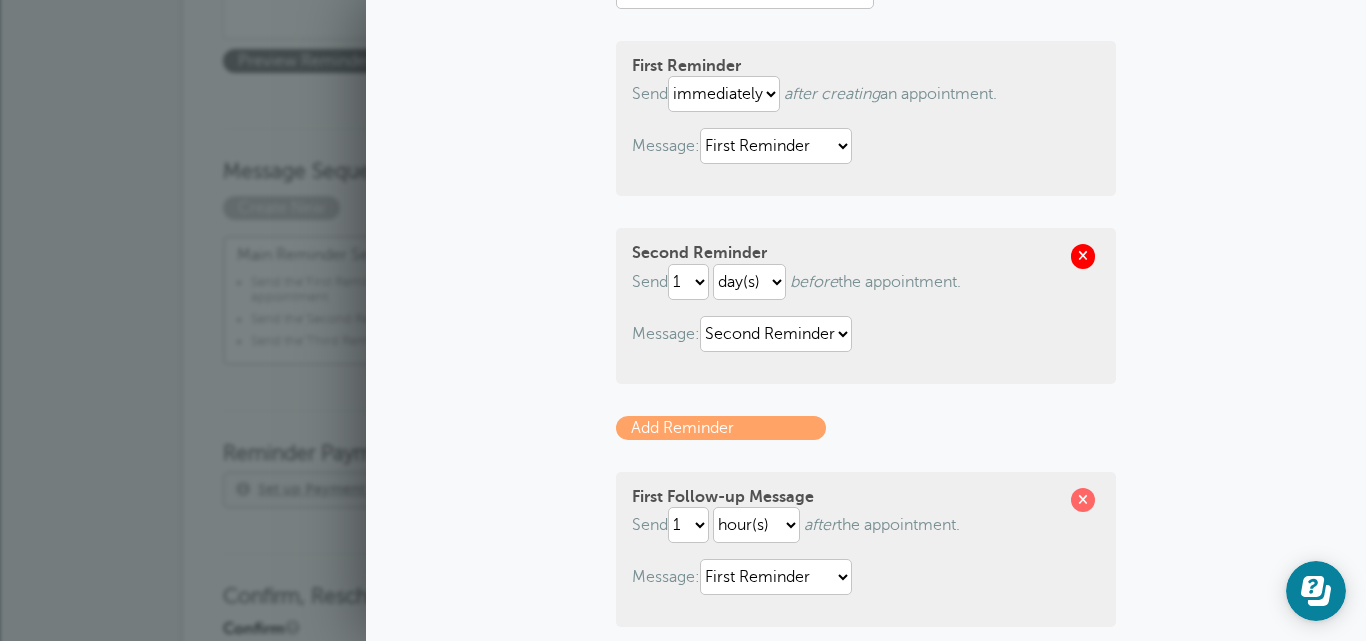 click at bounding box center [1083, 256] 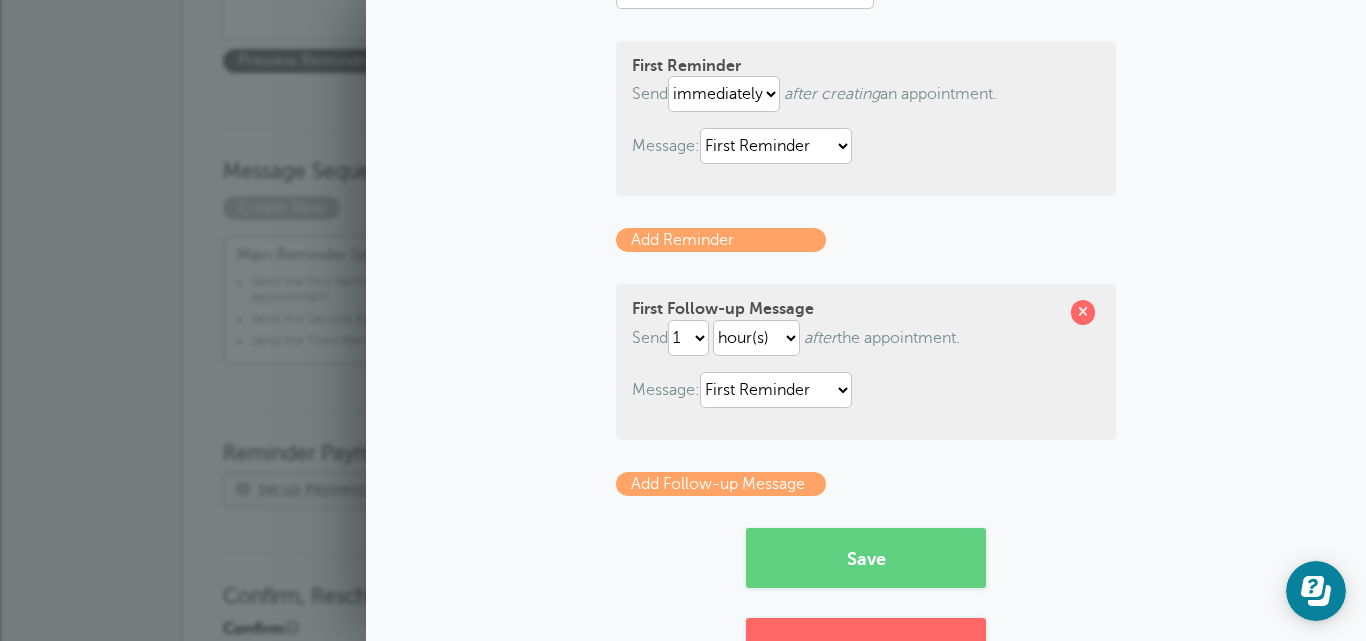 click on "Add Reminder" at bounding box center (721, 240) 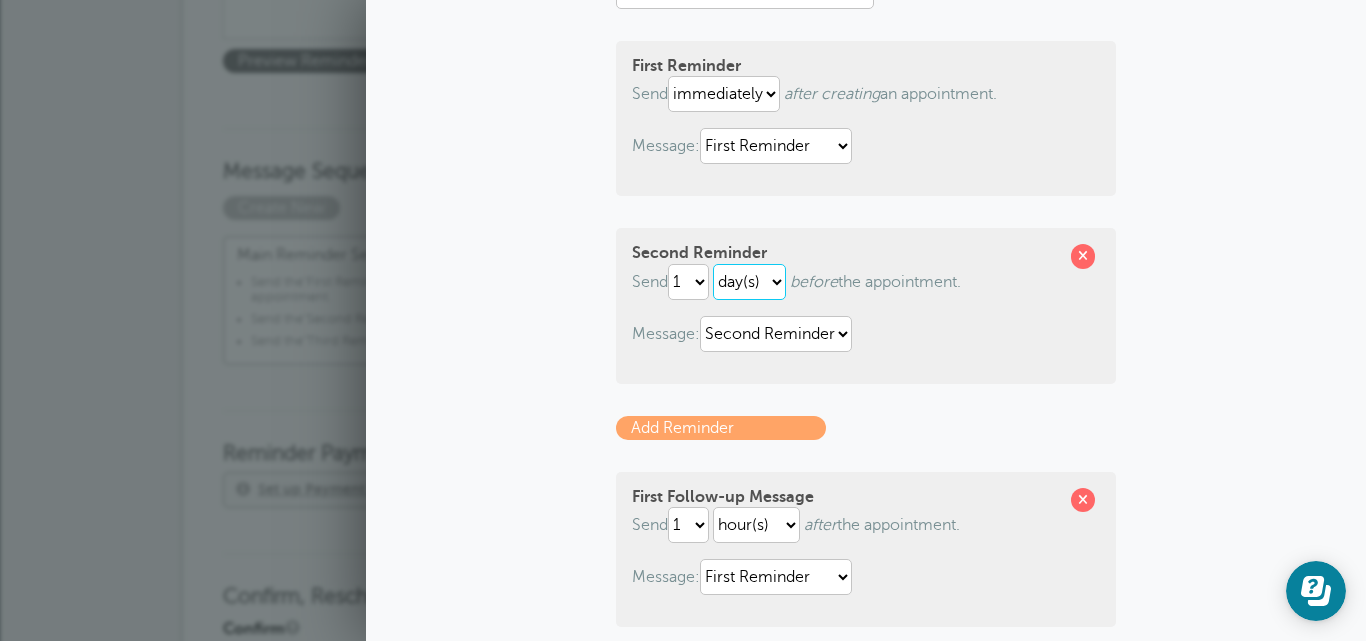 click on "hour(s) day(s)" at bounding box center (749, 282) 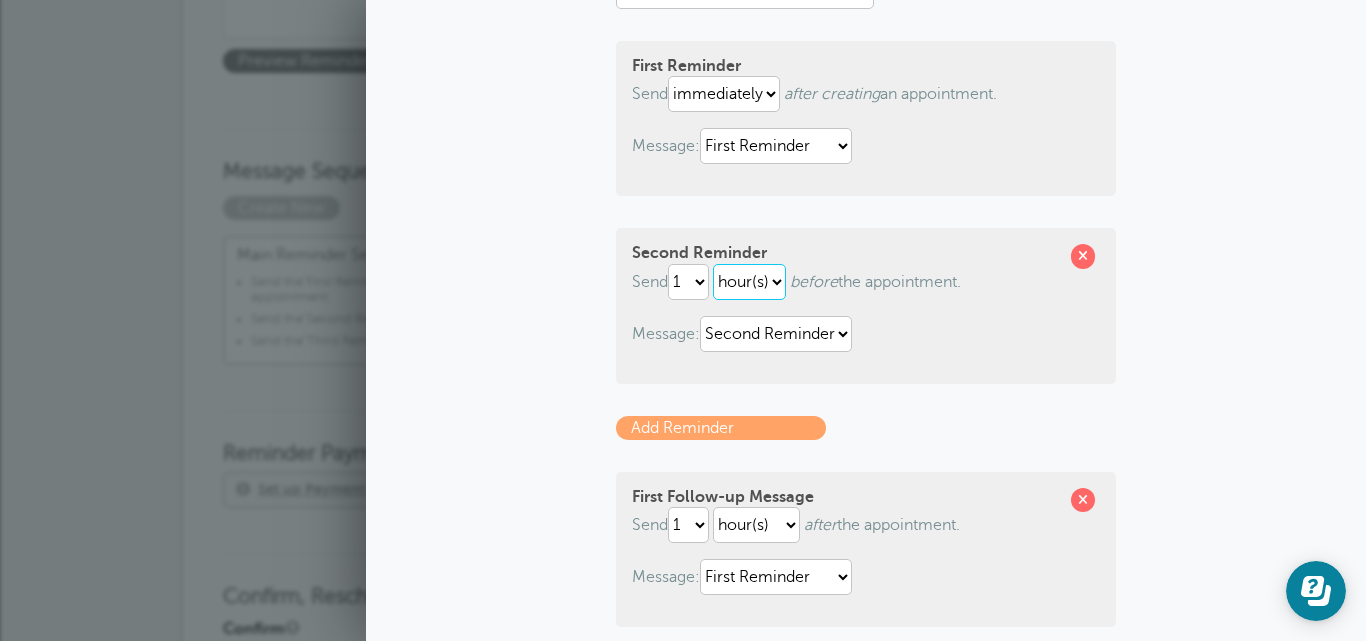click on "hour(s) day(s)" at bounding box center (749, 282) 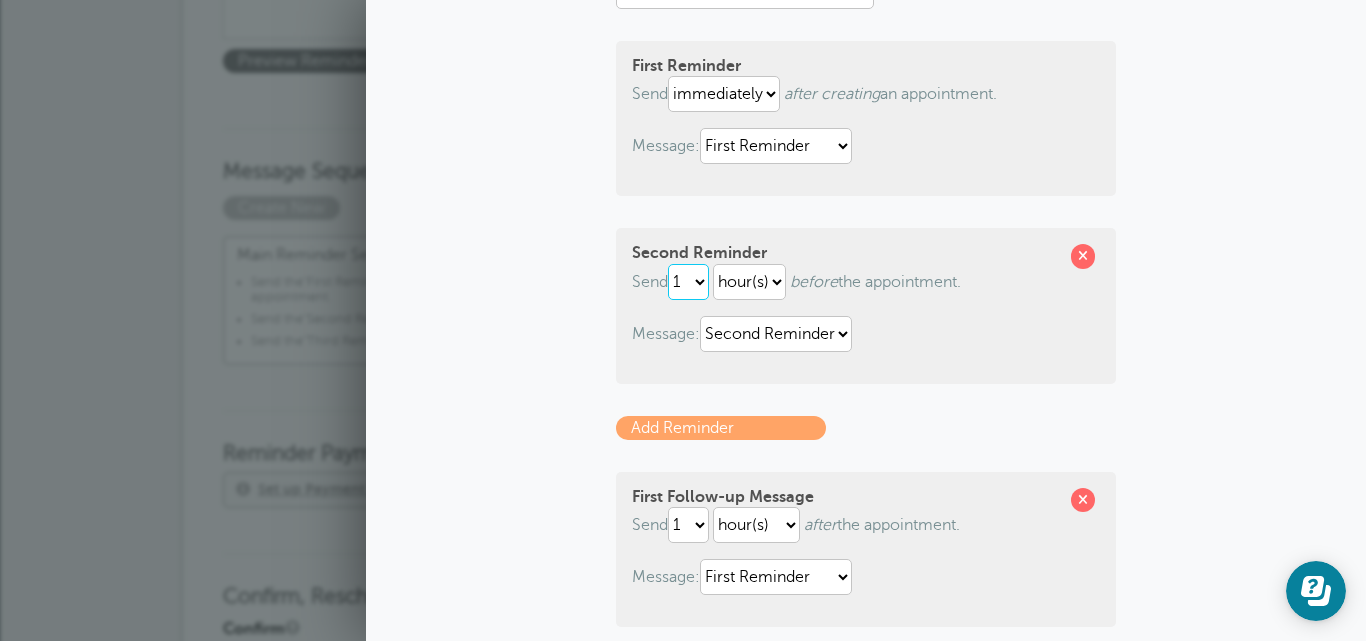 click on "1 2 3 4 5 6 7 8 9 10 11 12 13 14 15 16 17 18 19 20 21 22 23 24 25 26 27 28 29 30" at bounding box center [688, 282] 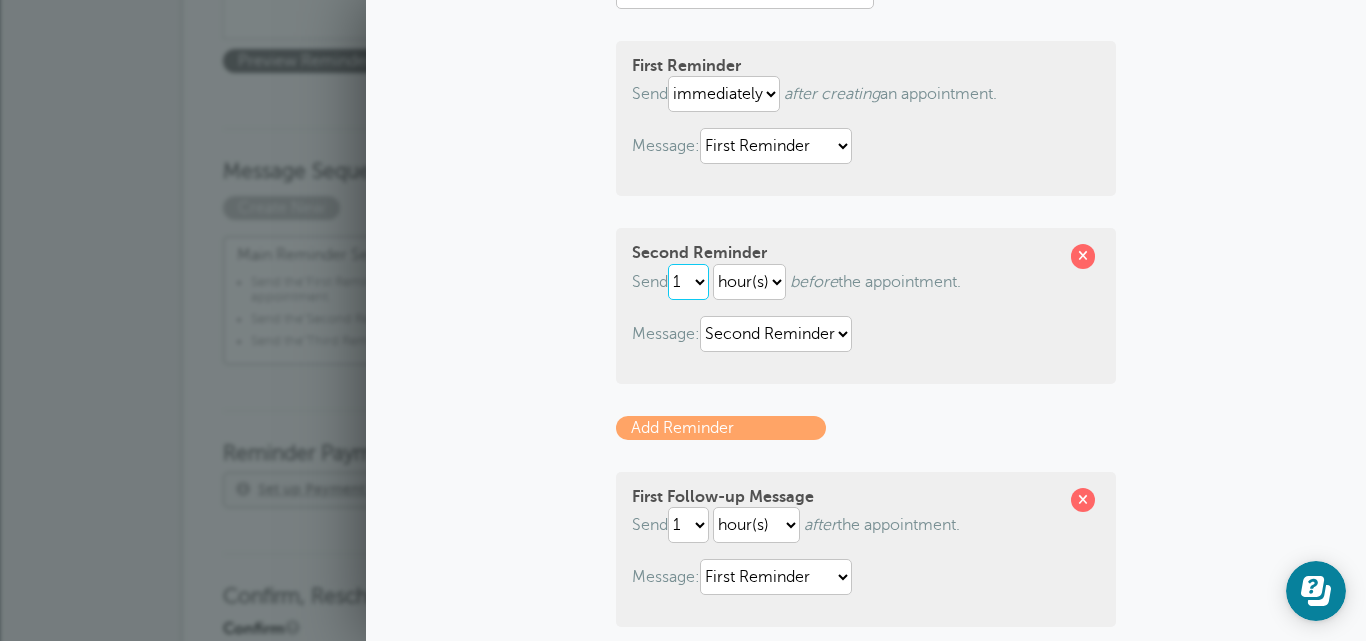 select on "23" 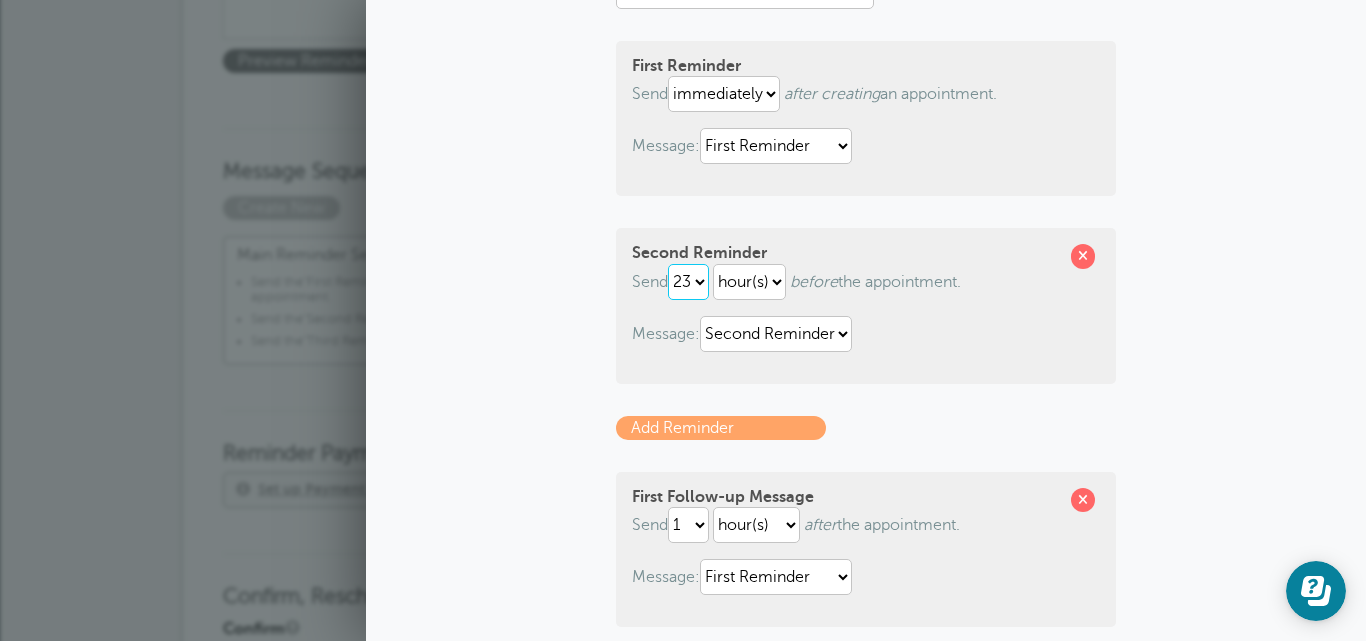 click on "1 2 3 4 5 6 7 8 9 10 11 12 13 14 15 16 17 18 19 20 21 22 23 24 25 26 27 28 29 30" at bounding box center [688, 282] 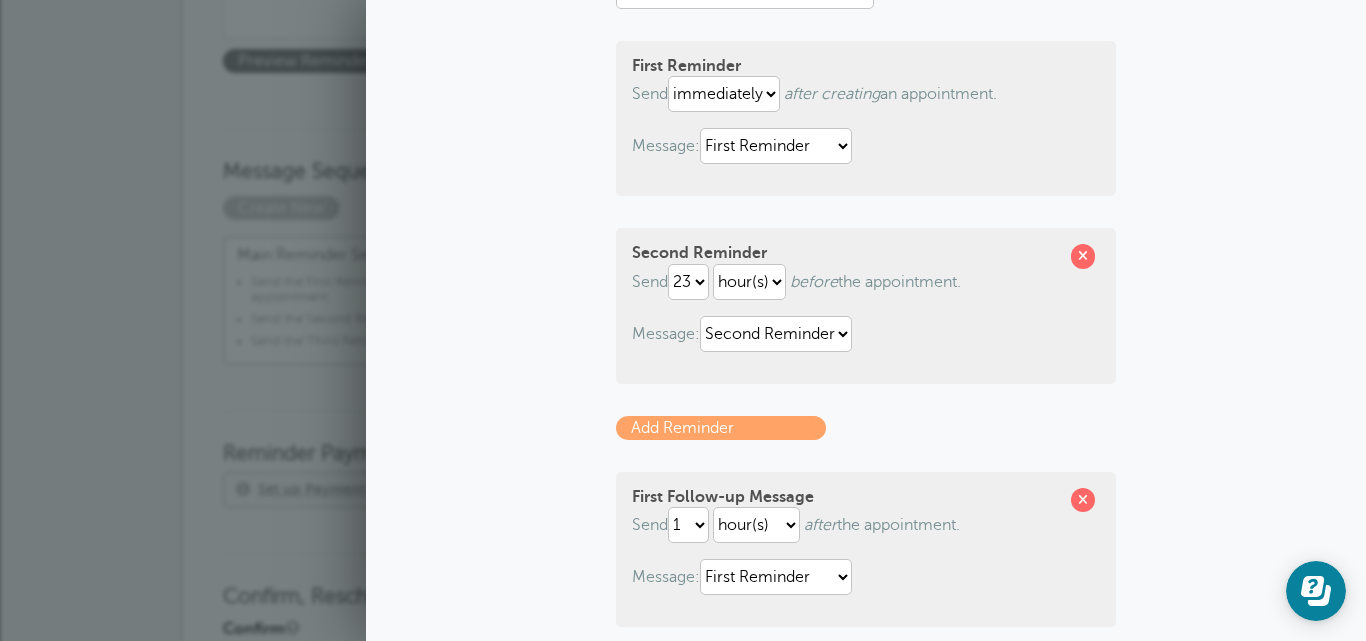 click on "Sequence Name
Main Reminder Sequence
First Reminder
Send  immediately 1 2 3 4 5 6 7 8 9 10 11 12 13 14 15 16 17 18 19 20 21 22 23 24 25 26 27 28 29 30
hour(s) day(s)
after creating  an appointment.
before  the appointment.
Message:  First Reminder Second Reminder Third Reminder
Second Reminder
Send
1 2 3 4 5 6 7 8 9 10 11 12 13 14 15 16 17 18 19 20 21 22 23 24 25 26 27 28 29 30
hour(s) day(s)
before  the appointment.
Message:  First Reminder Second Reminder Third Reminder
Third Reminder
Send
1 2 3 4 5 6 7 8 9 10 11 12 13 14 15 16 17 18 19 20 21 22 23 24 25 26 27 28 29 30
hour(s) day(s)
before  the appointment.
Message:  First Reminder Second Reminder 1" at bounding box center (866, 399) 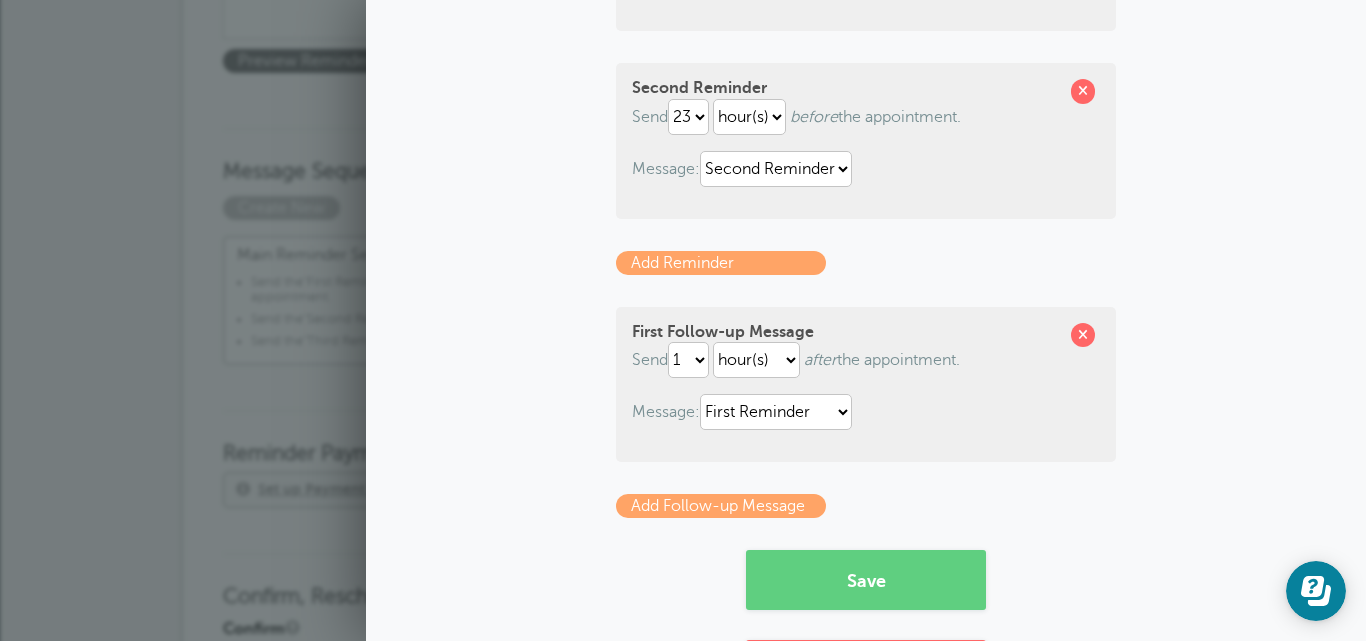 scroll, scrollTop: 413, scrollLeft: 0, axis: vertical 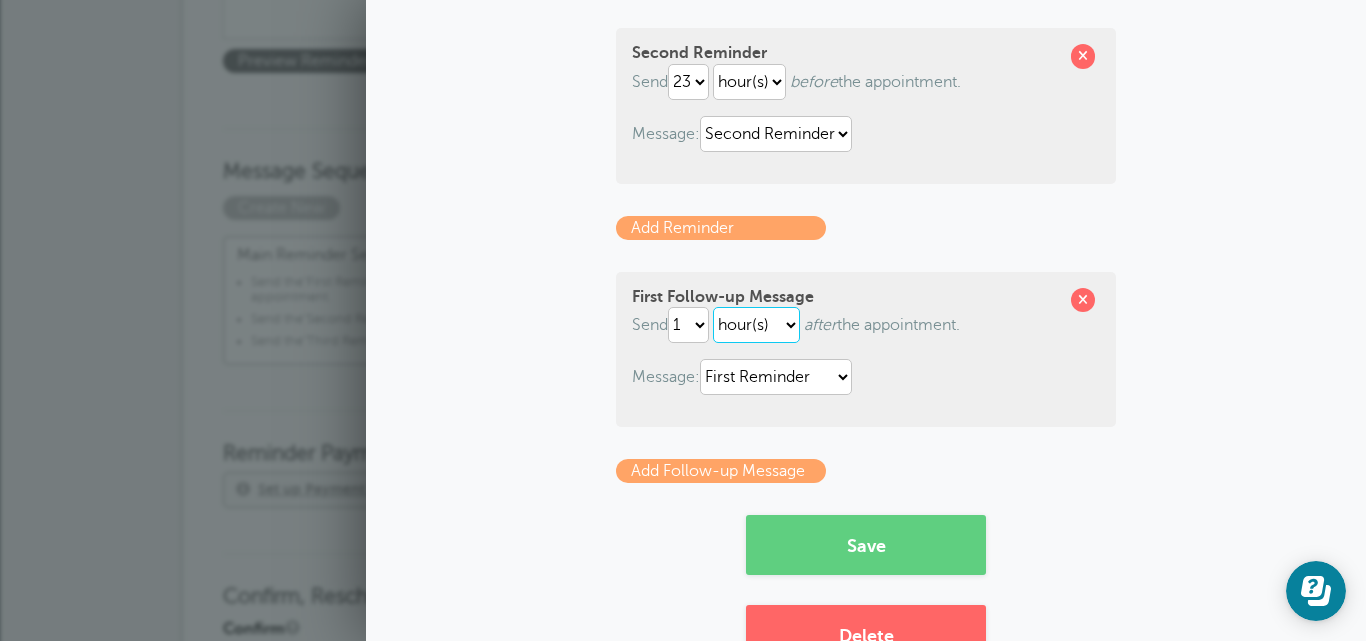 click on "hour(s) day(s) month(s)" at bounding box center (756, 325) 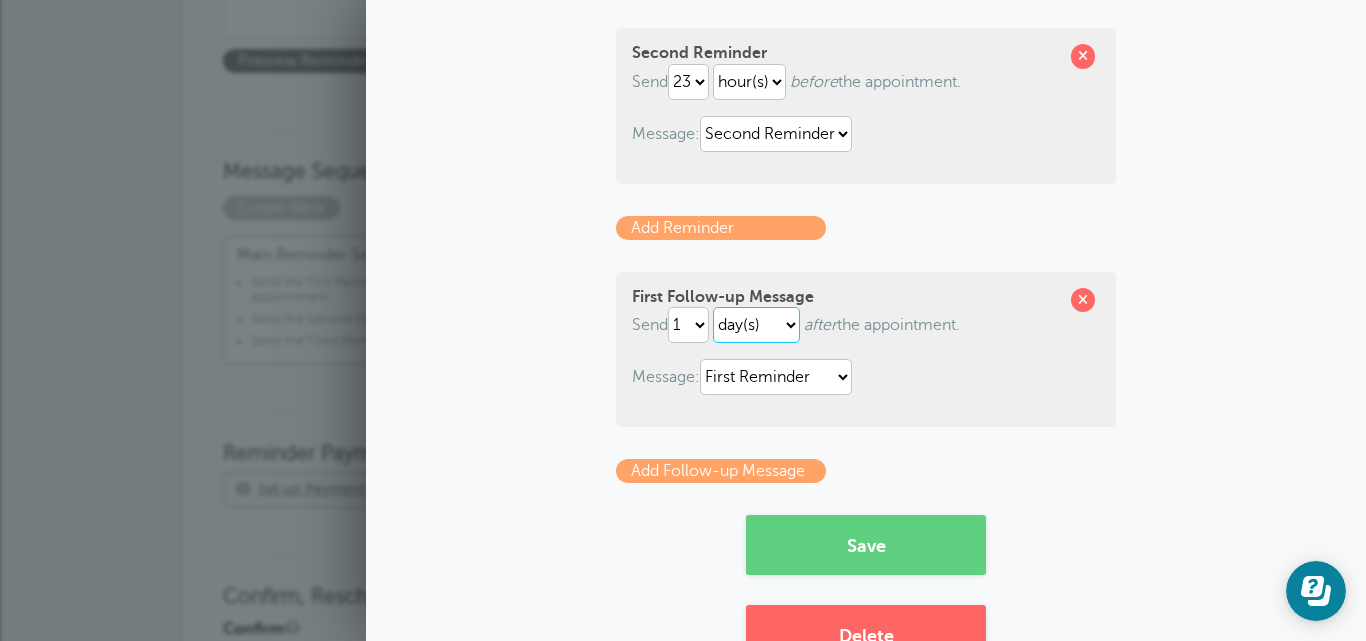 click on "hour(s) day(s) month(s)" at bounding box center [756, 325] 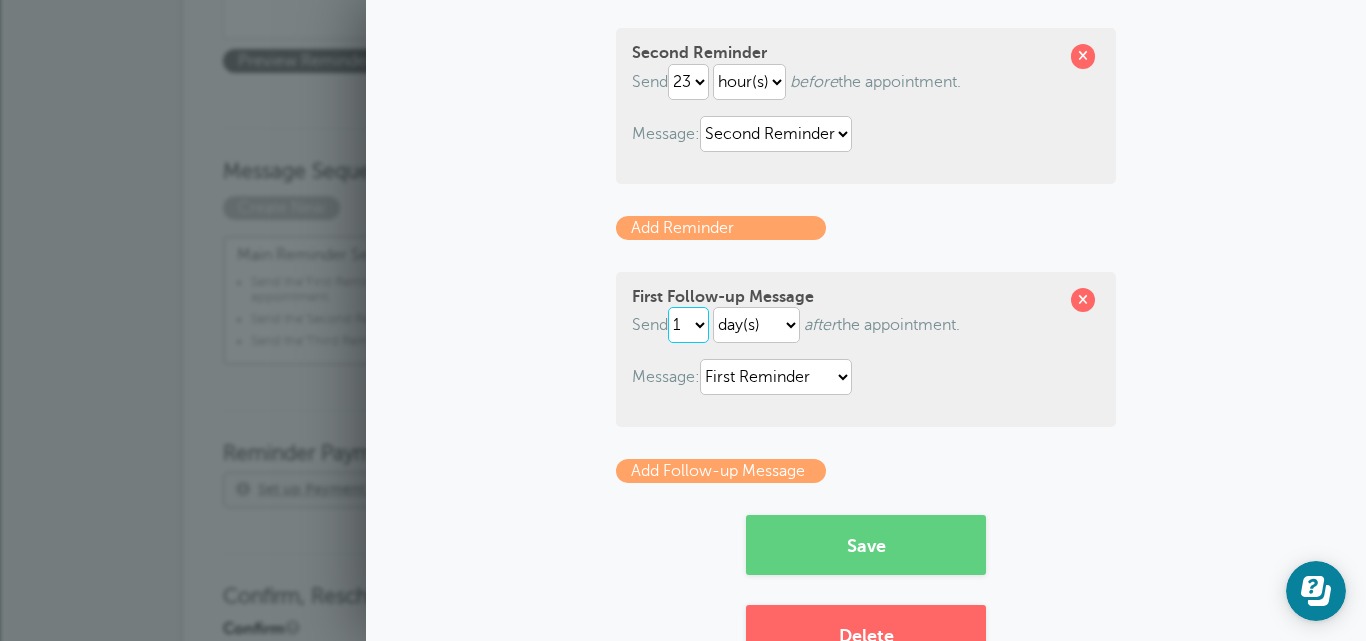 click on "1 2 3 4 5 6 7 8 9 10 11 12 13 14 15 16 17 18 19 20 21 22 23 24 25 26 27 28 29 30" at bounding box center [688, 325] 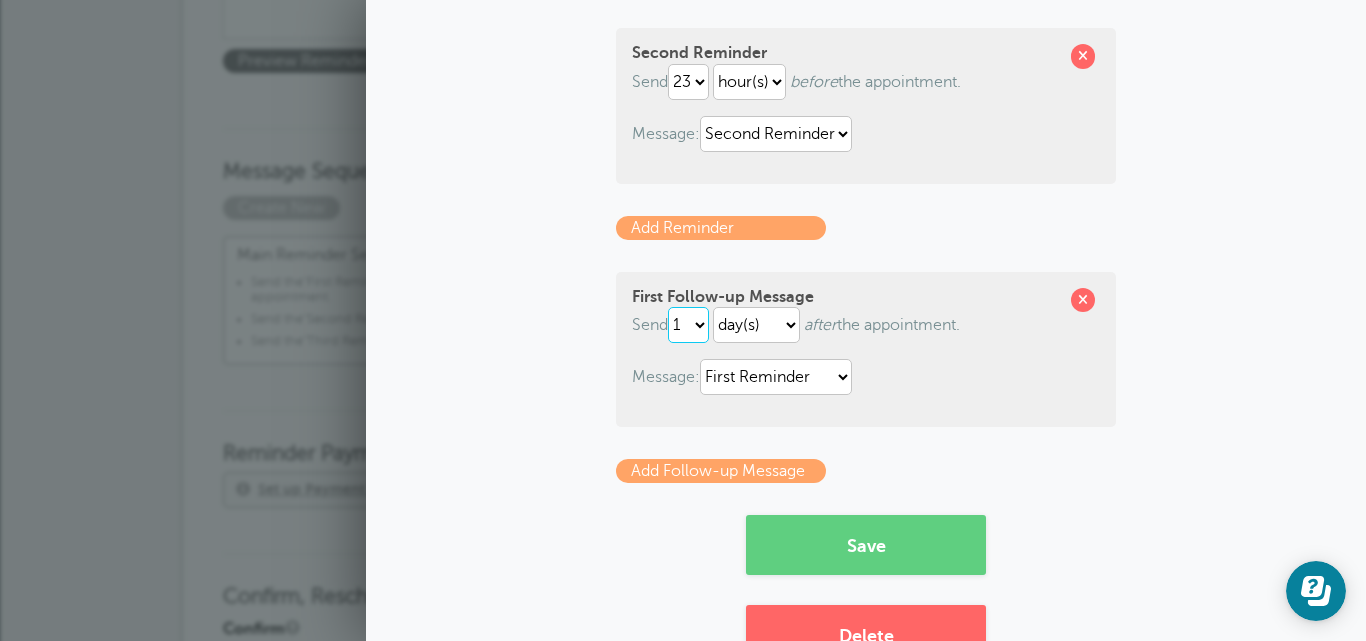 select on "2" 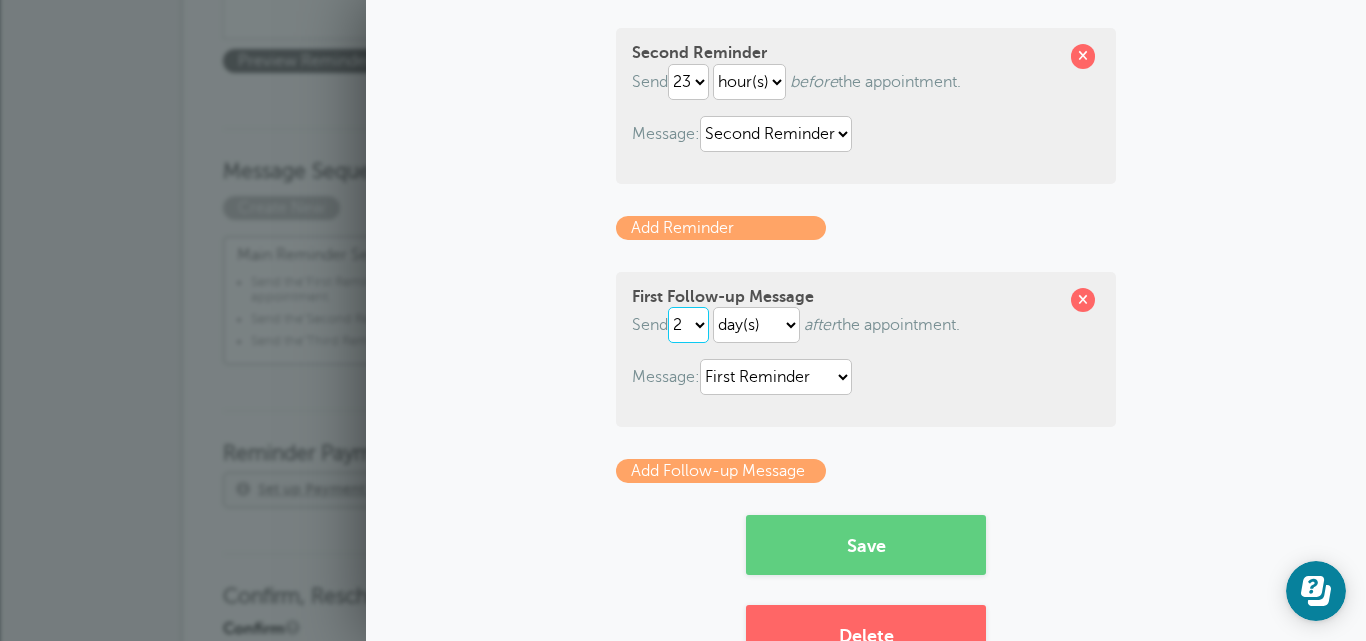 click on "1 2 3 4 5 6 7 8 9 10 11 12 13 14 15 16 17 18 19 20 21 22 23 24 25 26 27 28 29 30" at bounding box center (688, 325) 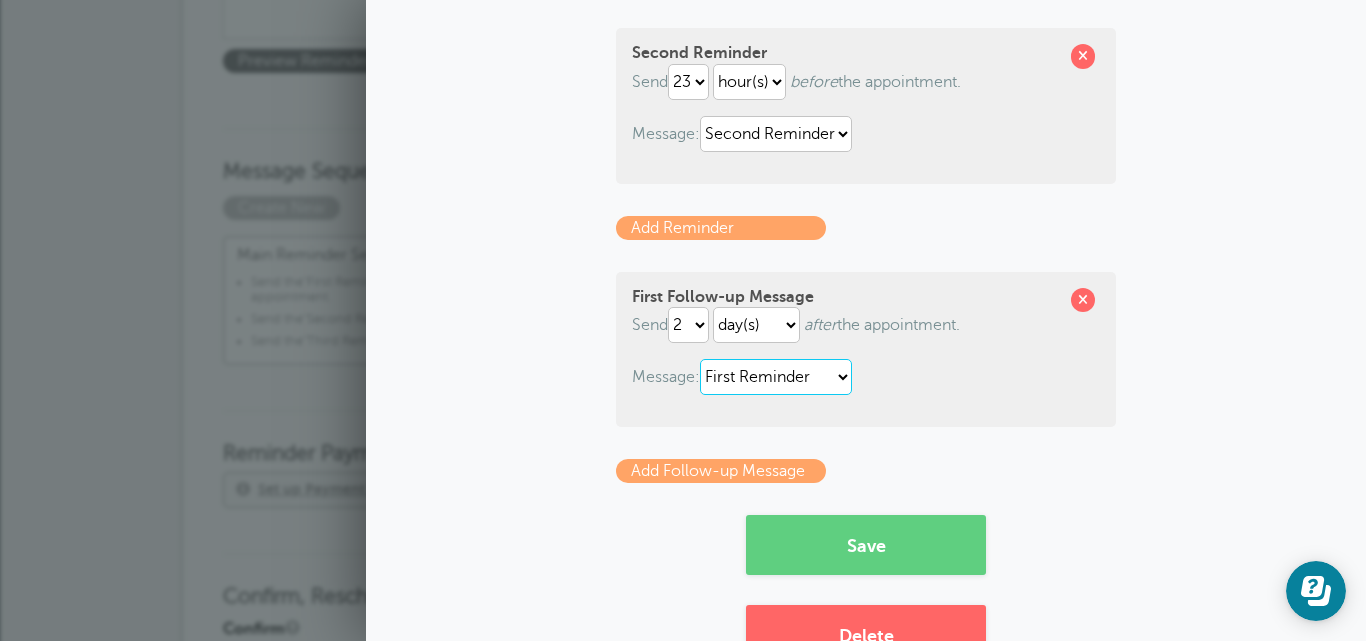 click on "First Reminder Second Reminder Third Reminder" at bounding box center (776, 377) 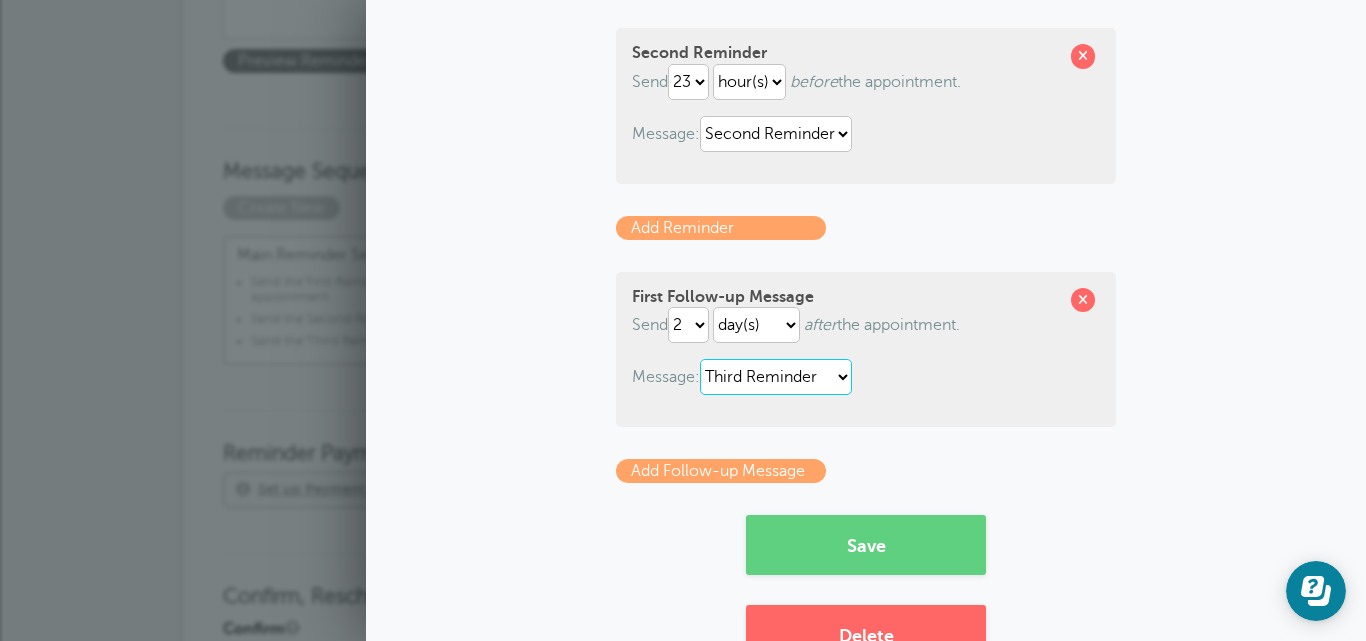 click on "First Reminder Second Reminder Third Reminder" at bounding box center (776, 377) 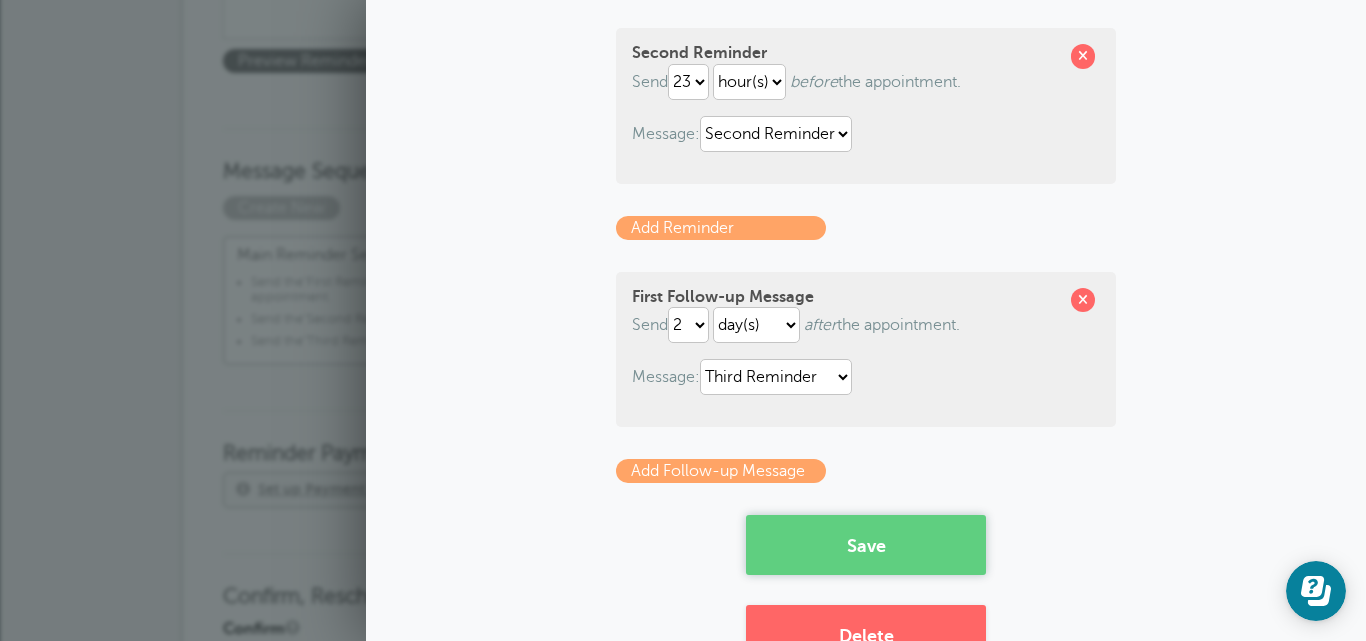 click on "Save" at bounding box center [866, 545] 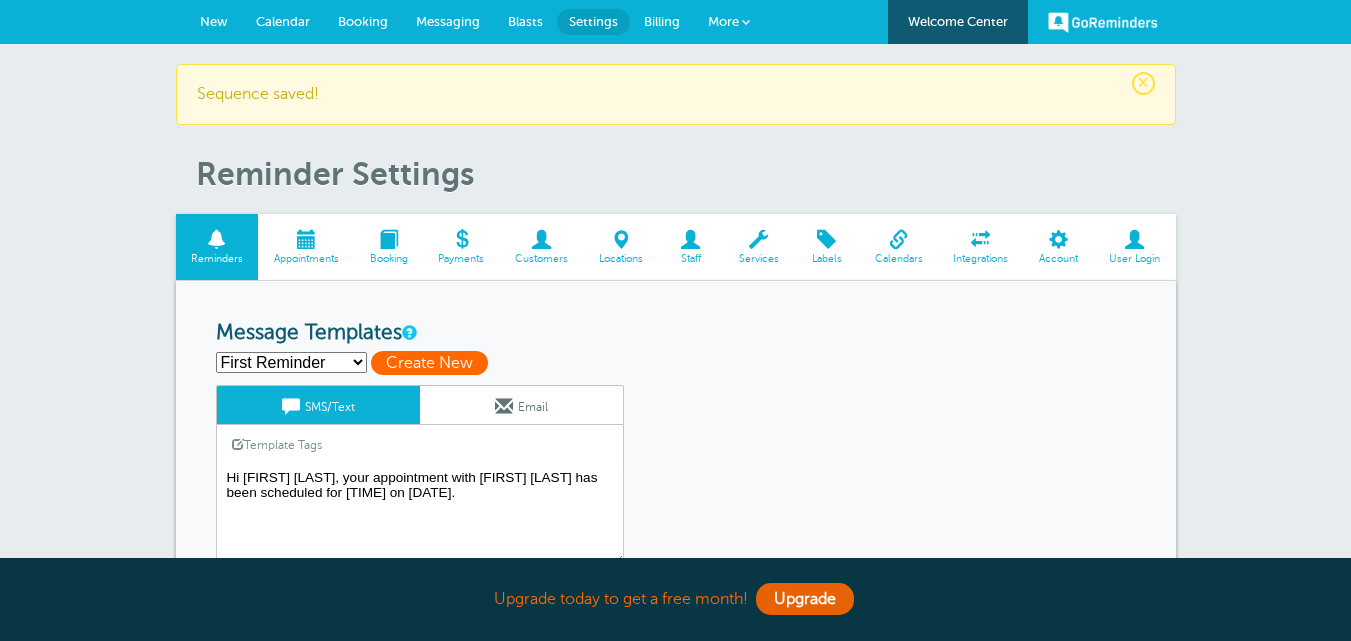 scroll, scrollTop: 100, scrollLeft: 0, axis: vertical 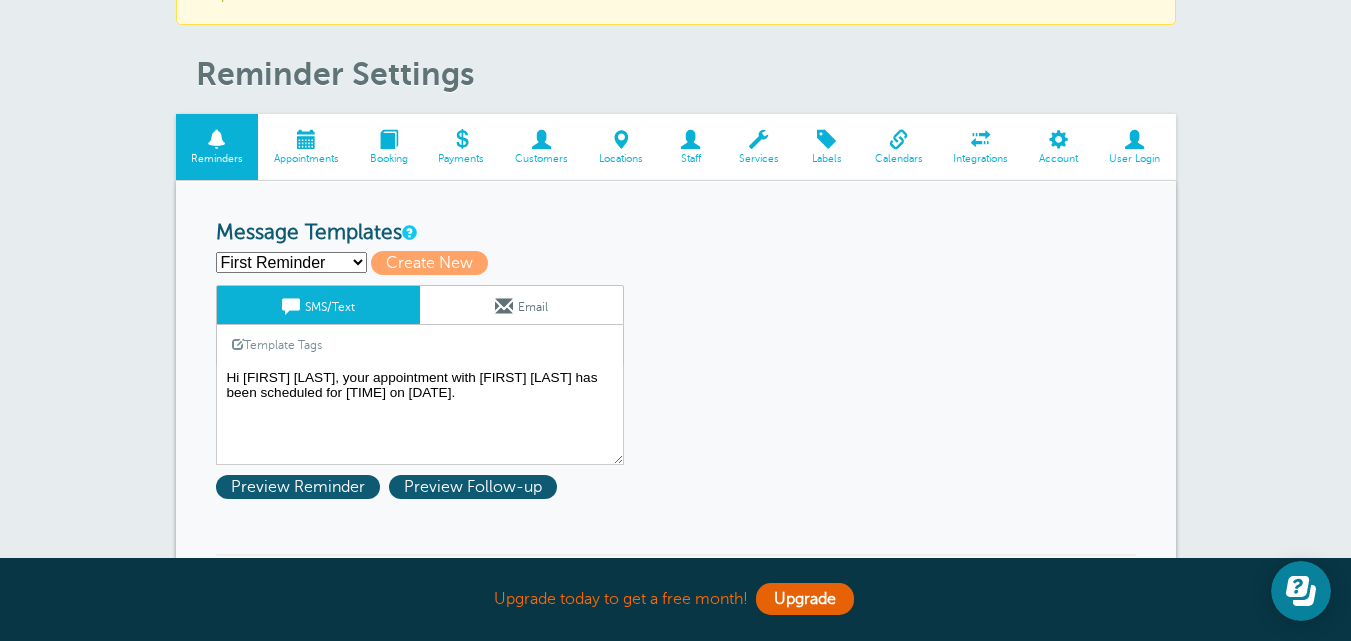 click on "First Reminder
Second Reminder
Third Reminder
Create new..." at bounding box center [291, 262] 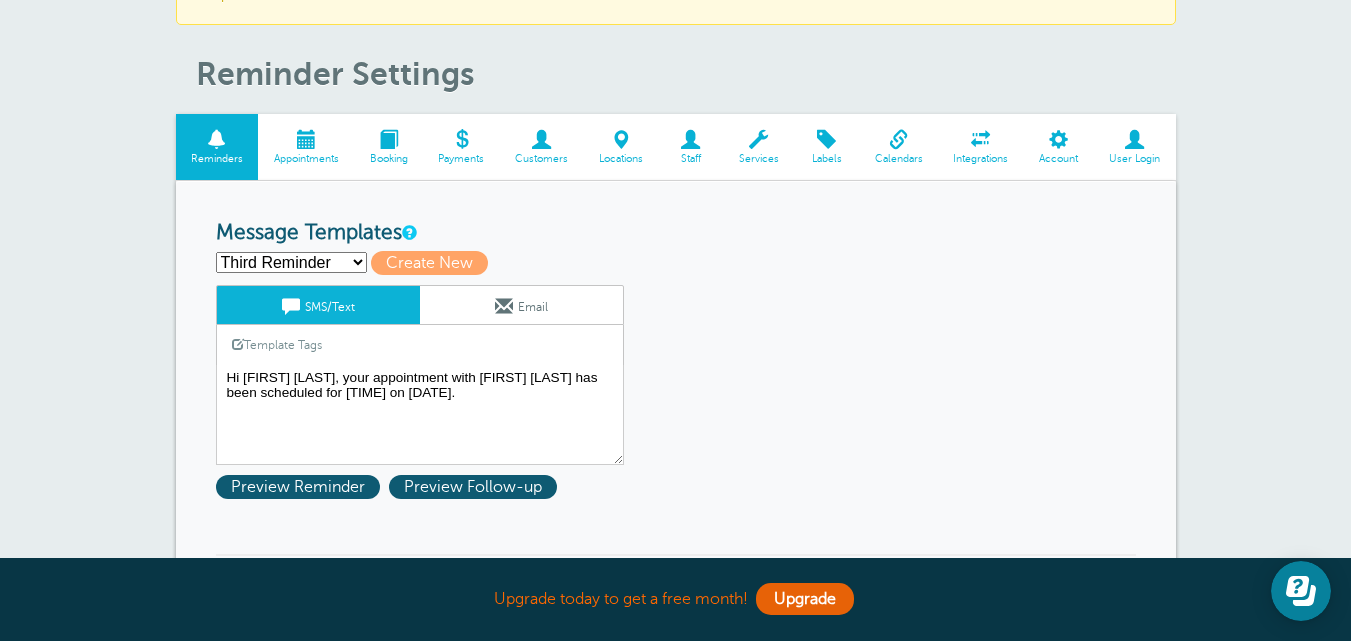 click on "First Reminder
Second Reminder
Third Reminder
Create new..." at bounding box center [291, 262] 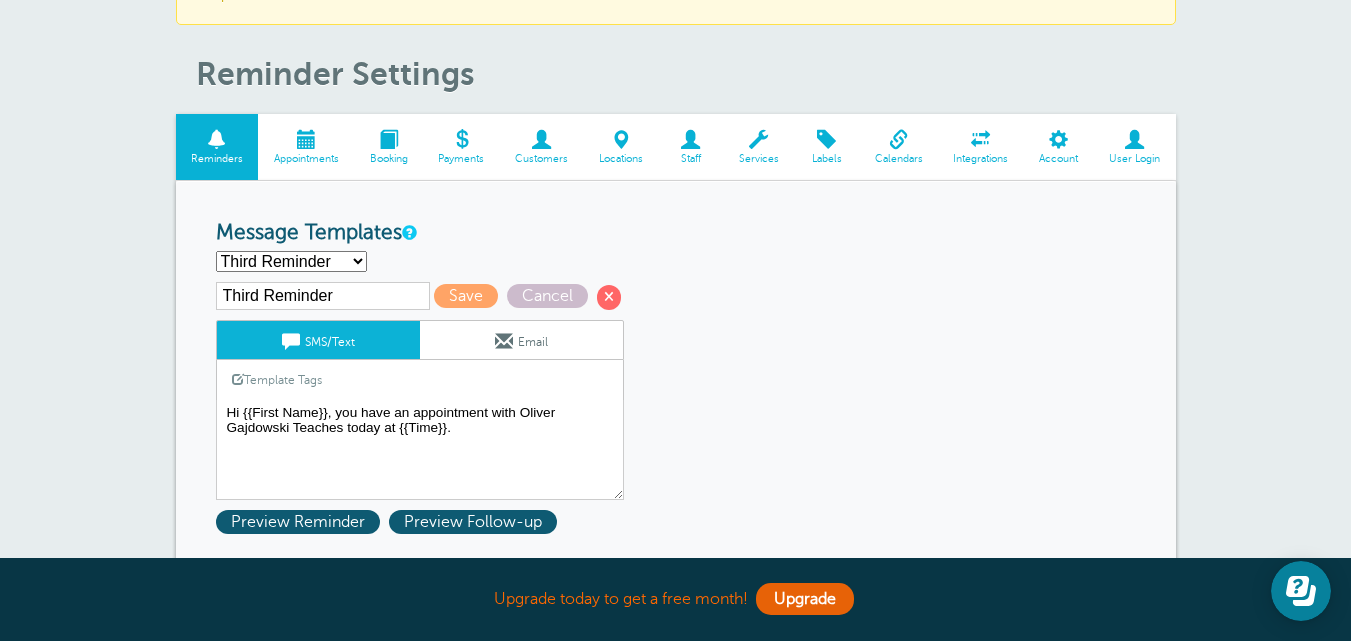 drag, startPoint x: 354, startPoint y: 296, endPoint x: 204, endPoint y: 302, distance: 150.11995 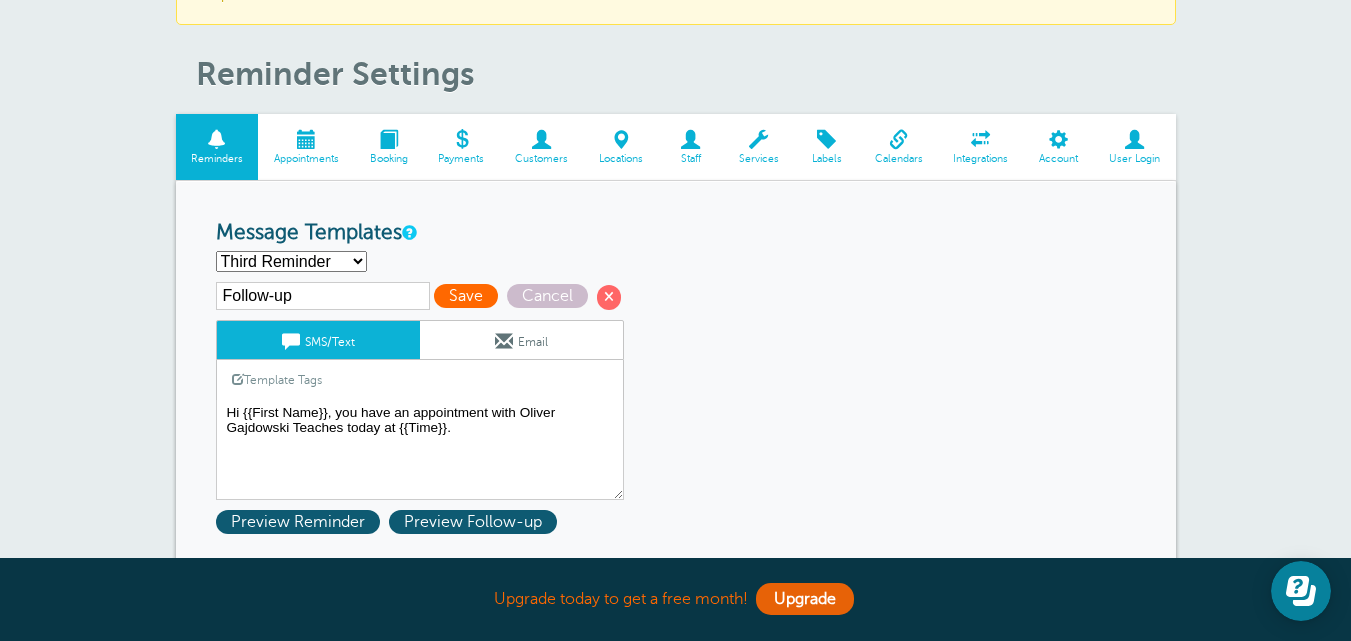 type on "Follow-up" 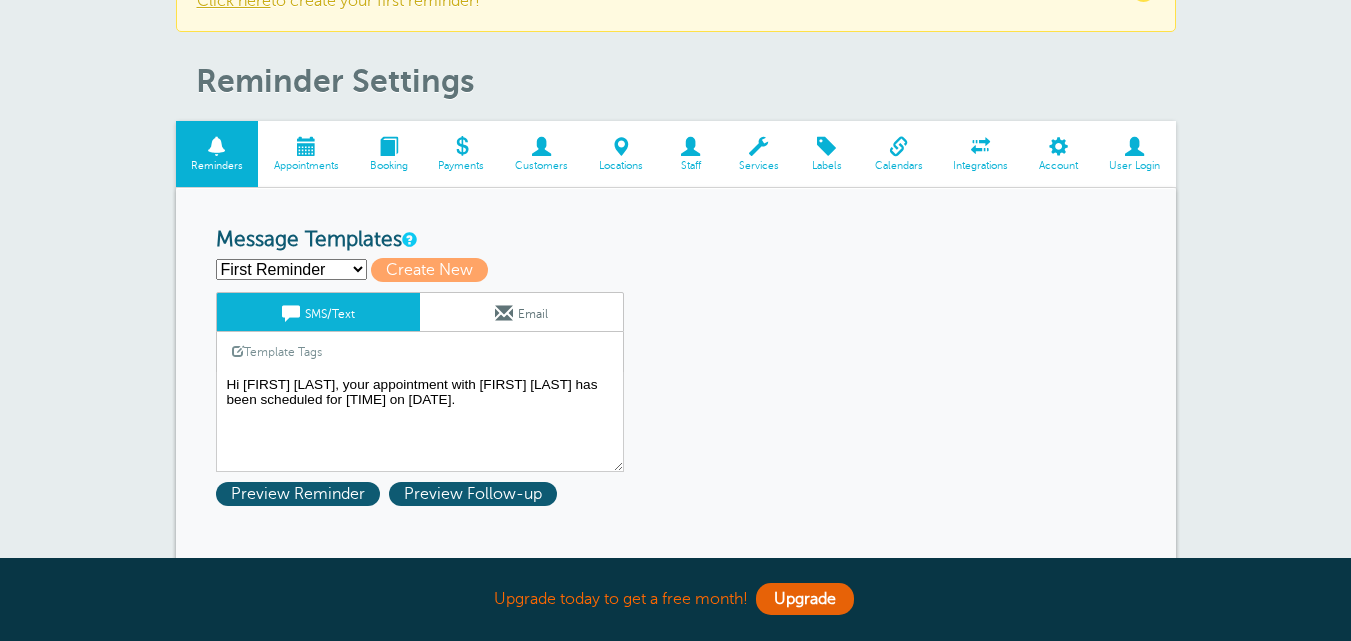 scroll, scrollTop: 200, scrollLeft: 0, axis: vertical 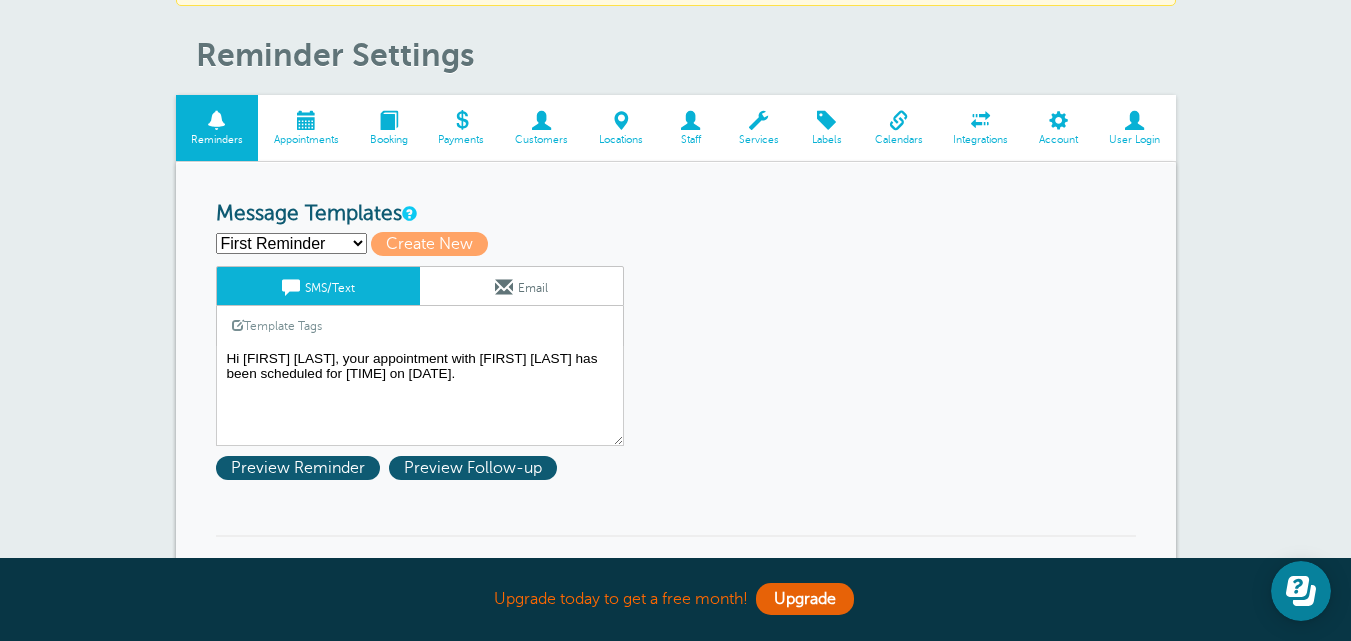 click on "First Reminder
Follow-up
Second Reminder
Create new..." at bounding box center (291, 243) 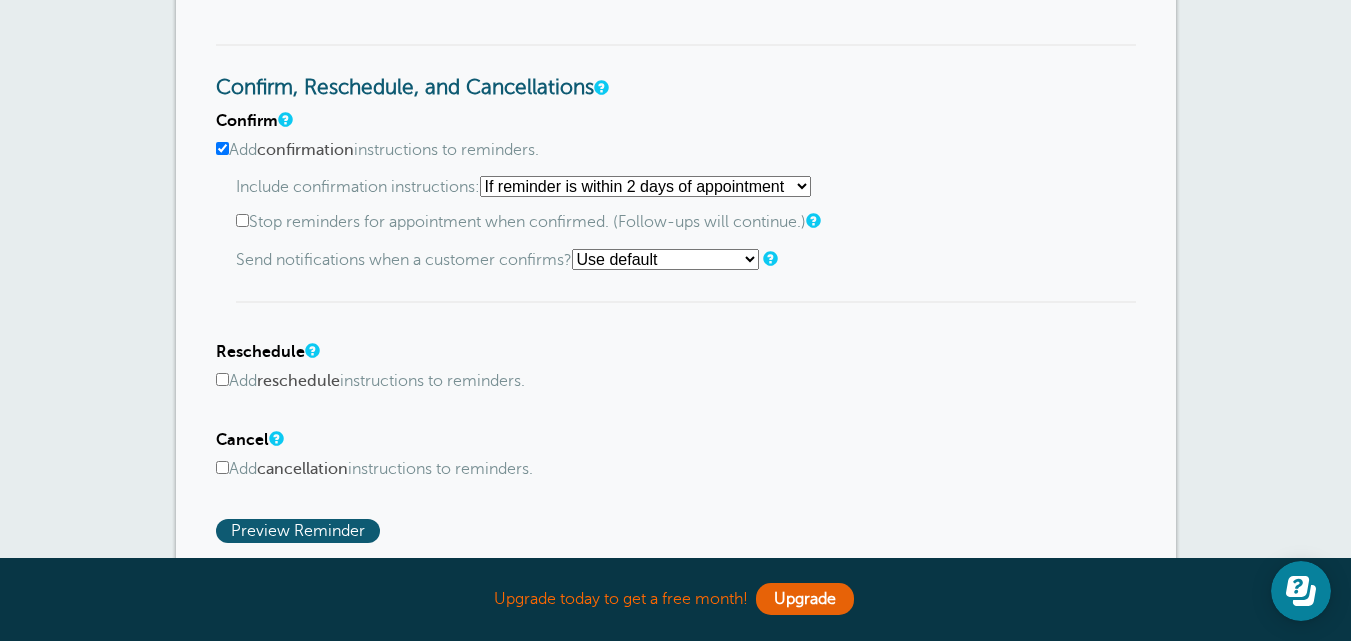 scroll, scrollTop: 1200, scrollLeft: 0, axis: vertical 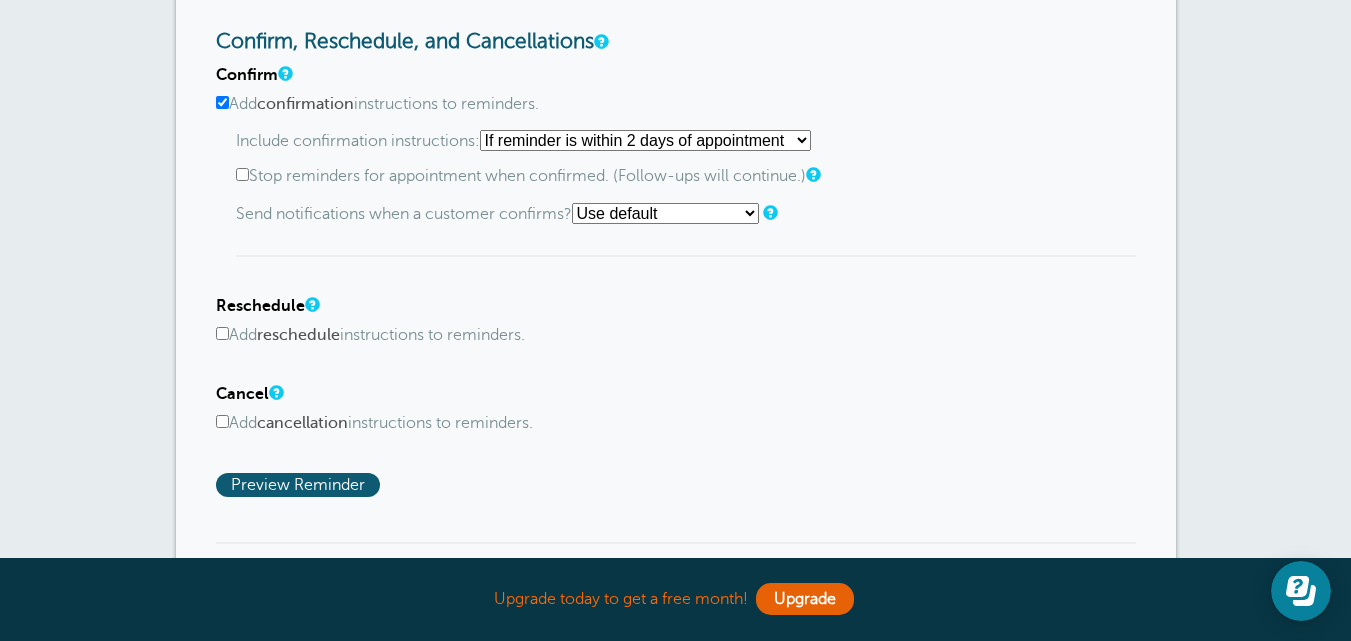 click on "Add  reschedule  instructions to reminders." at bounding box center [222, 333] 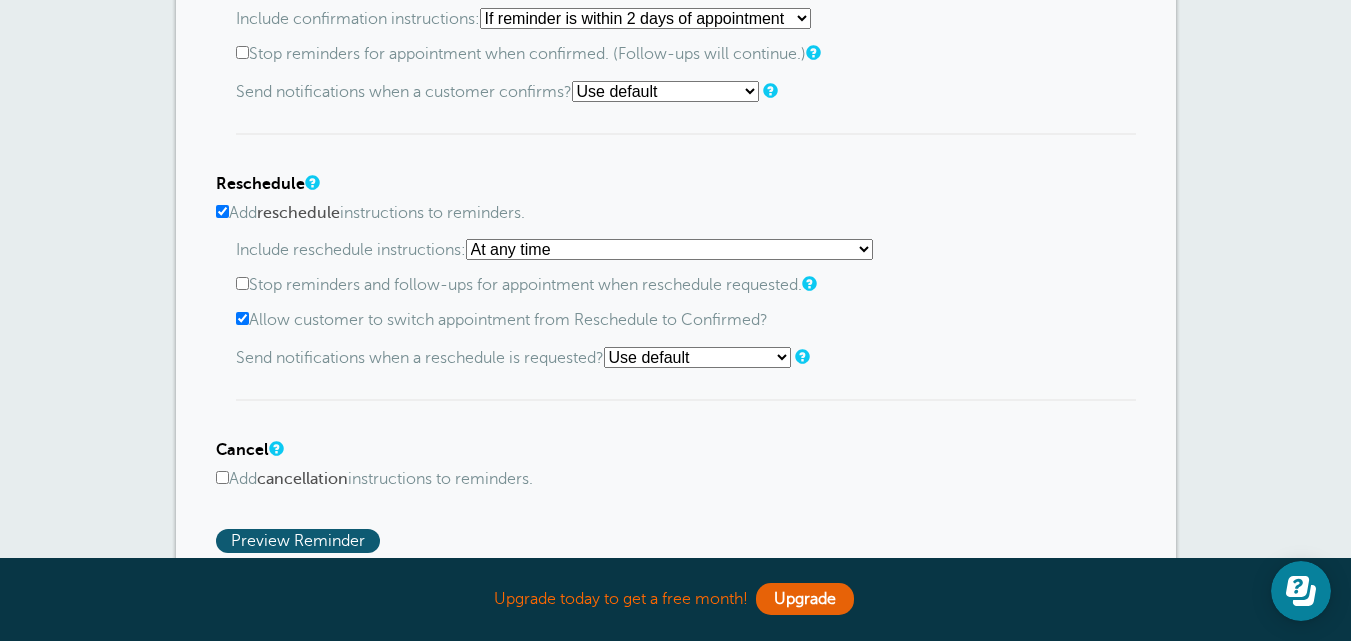 scroll, scrollTop: 1400, scrollLeft: 0, axis: vertical 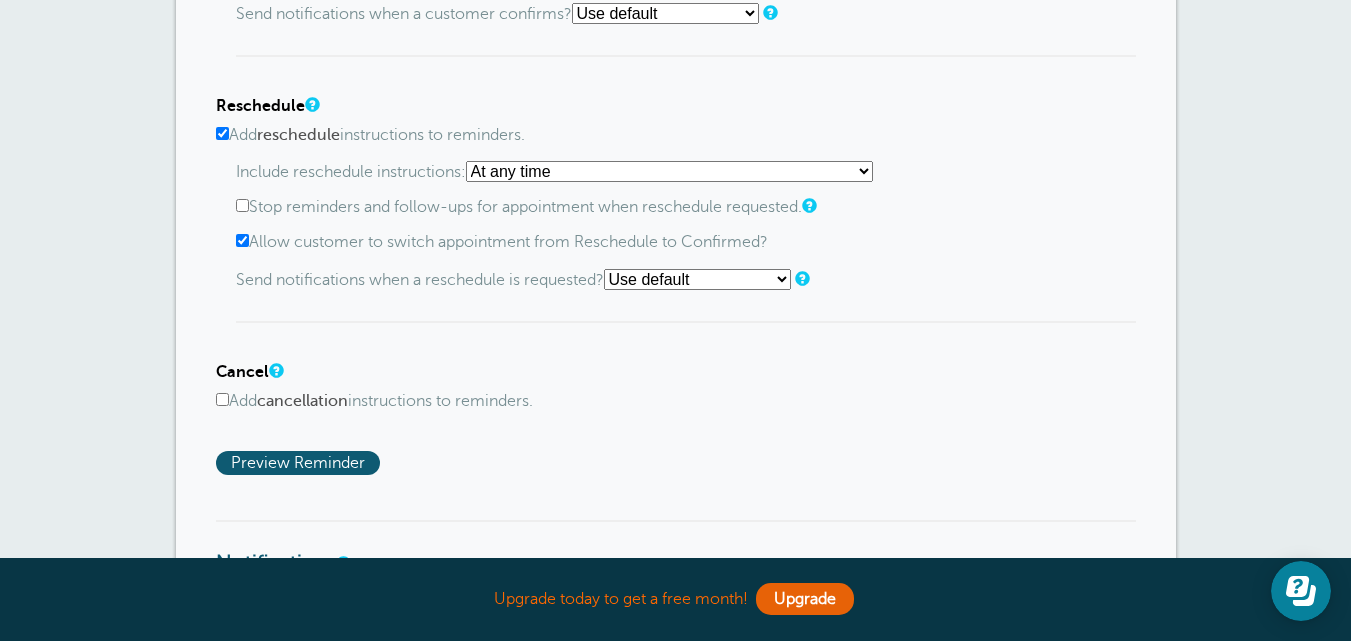 click on "Add  cancellation  instructions to reminders." at bounding box center (222, 399) 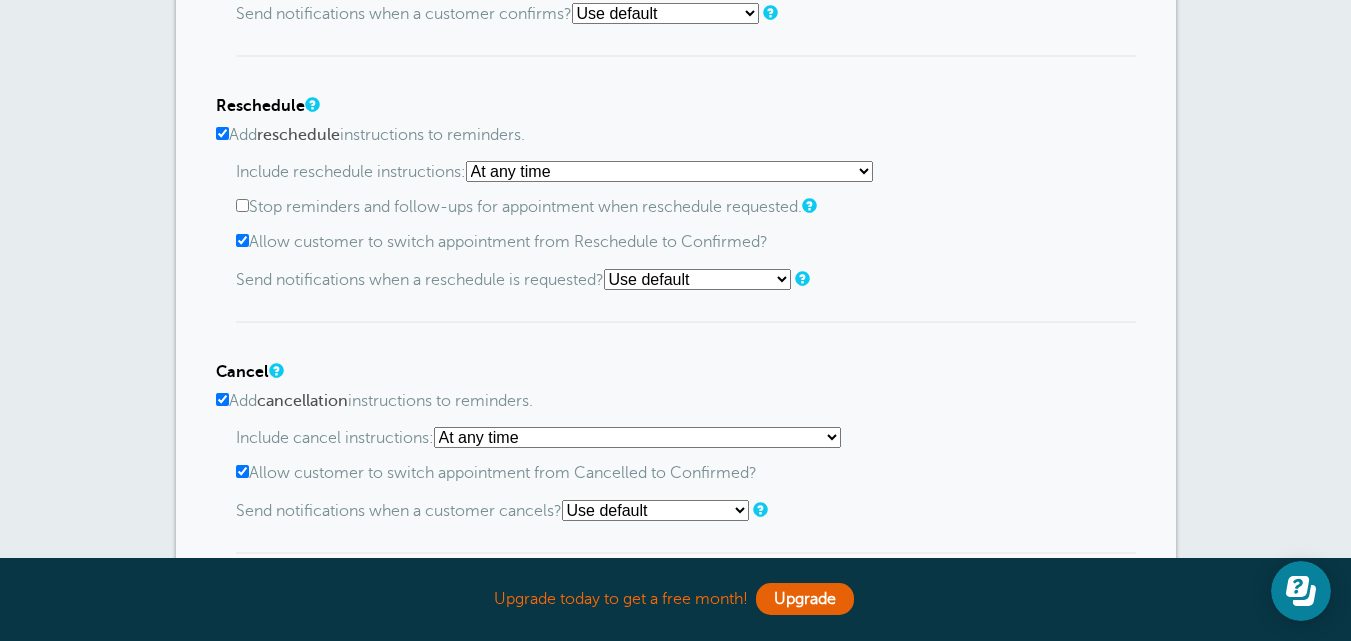 scroll, scrollTop: 1500, scrollLeft: 0, axis: vertical 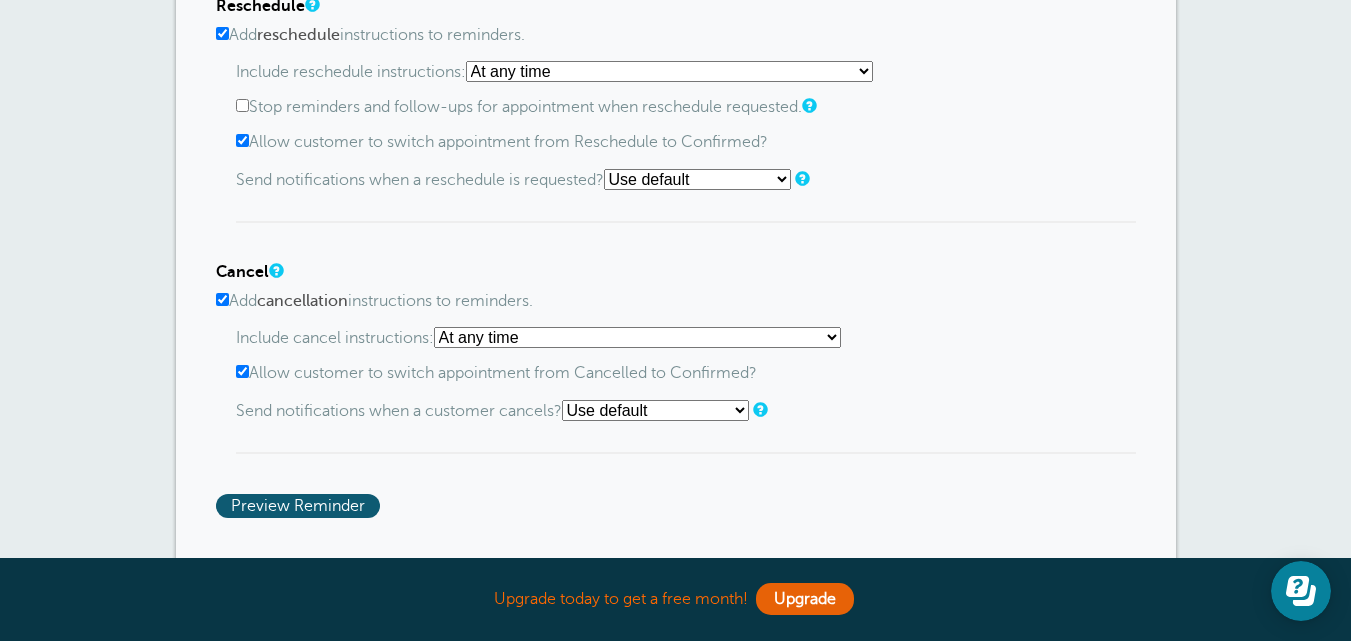 click on "At any time If reminder more than 1 day away from appointment If reminder more than 2 days away from appointment If reminder more than 3 days away from appointment If reminder more than 4 days away from appointment If reminder more than 5 days away from appointment If reminder more than 6 days away from appointment If reminder more than 7 days away from appointment If reminder more than 8 days away from appointment If reminder more than 9 days away from appointment If reminder more than 10 days away from appointment If reminder more than 11 days away from appointment If reminder more than 12 days away from appointment If reminder more than 13 days away from appointment If reminder more than 14 days away from appointment" at bounding box center [637, 337] 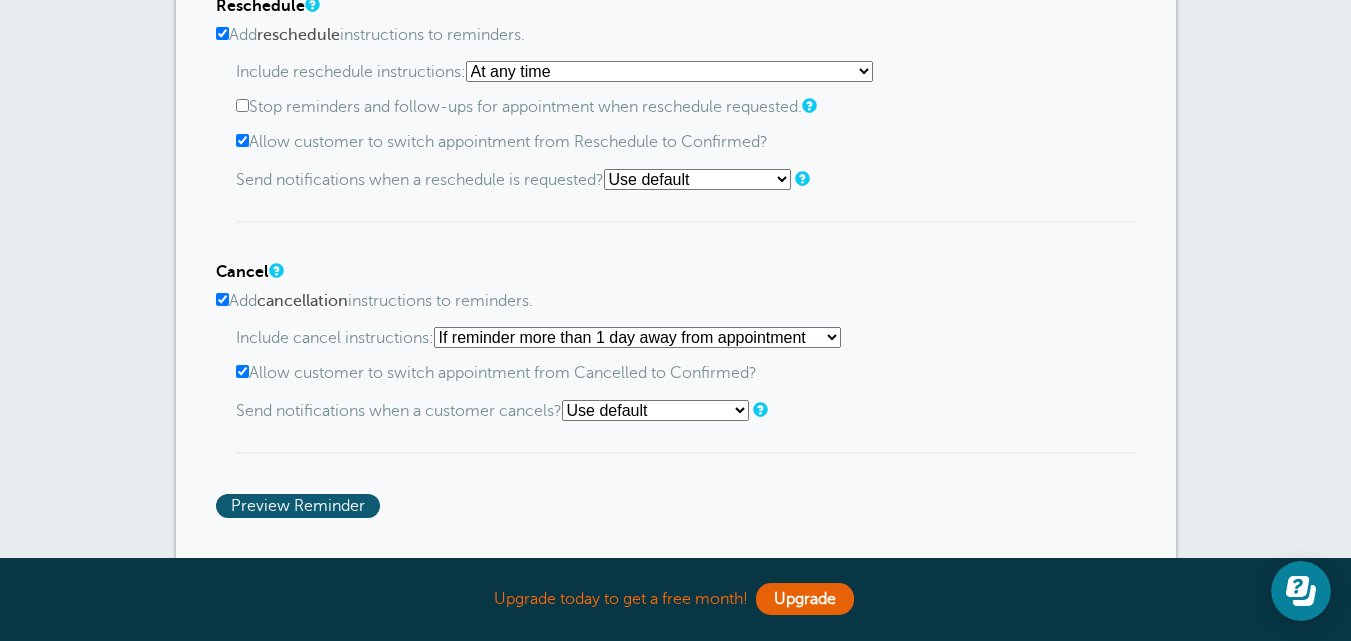 click on "At any time If reminder more than 1 day away from appointment If reminder more than 2 days away from appointment If reminder more than 3 days away from appointment If reminder more than 4 days away from appointment If reminder more than 5 days away from appointment If reminder more than 6 days away from appointment If reminder more than 7 days away from appointment If reminder more than 8 days away from appointment If reminder more than 9 days away from appointment If reminder more than 10 days away from appointment If reminder more than 11 days away from appointment If reminder more than 12 days away from appointment If reminder more than 13 days away from appointment If reminder more than 14 days away from appointment" at bounding box center (637, 337) 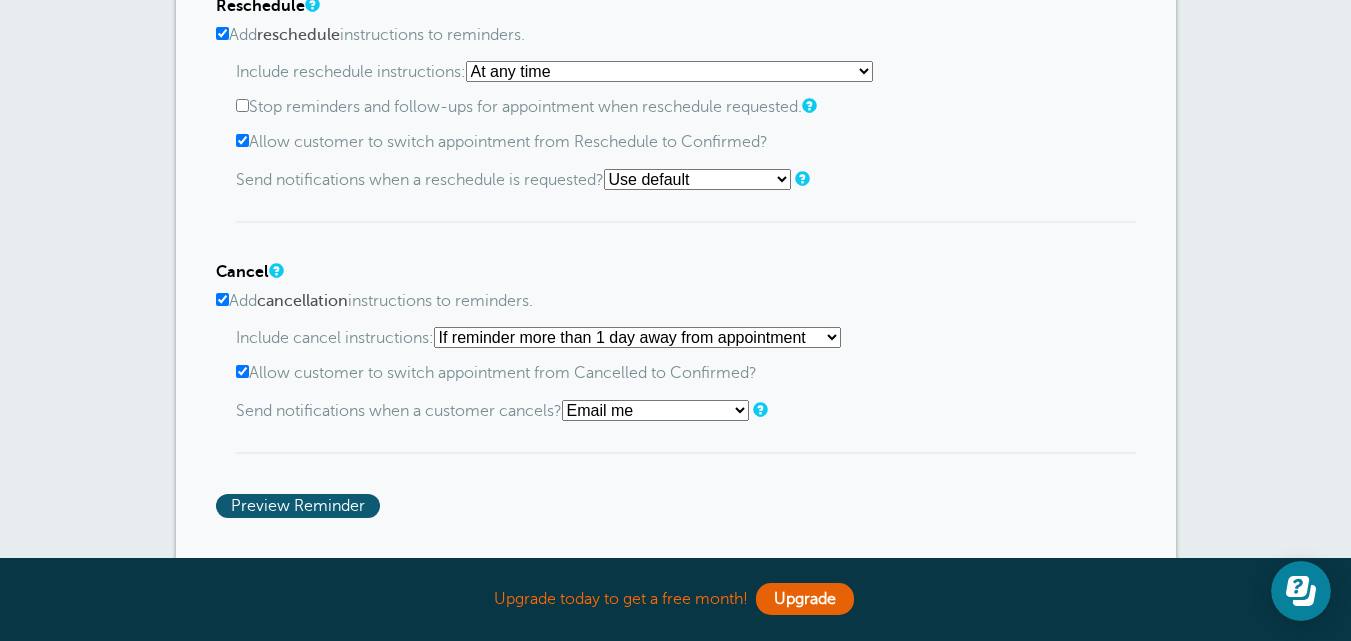 click on "Use default Text me Email me Don't send notifications" at bounding box center [655, 410] 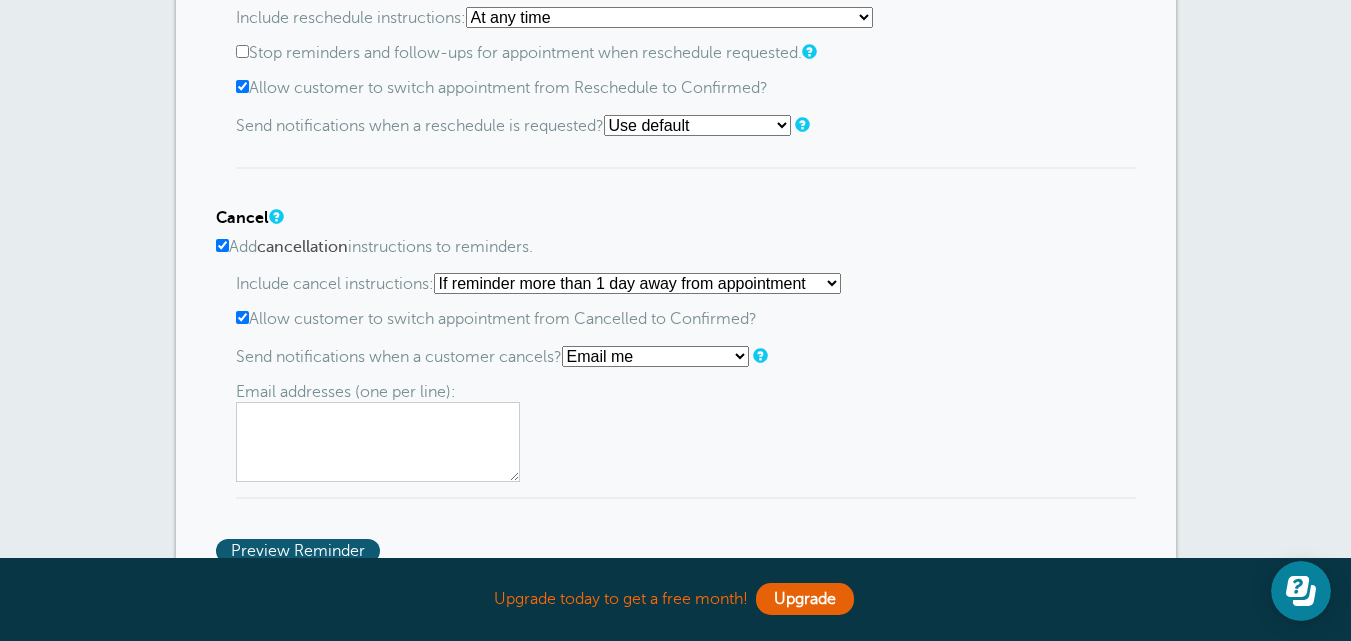 scroll, scrollTop: 1600, scrollLeft: 0, axis: vertical 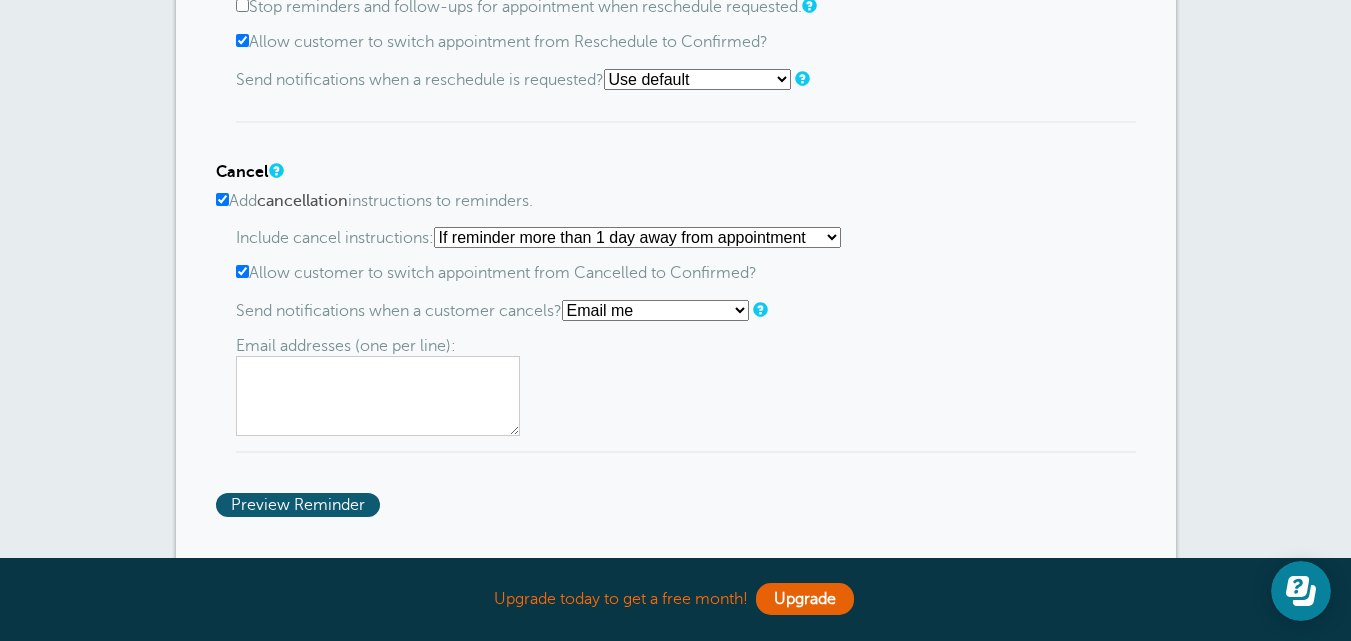 click on "Use default Text me Email me Don't send notifications" at bounding box center (655, 310) 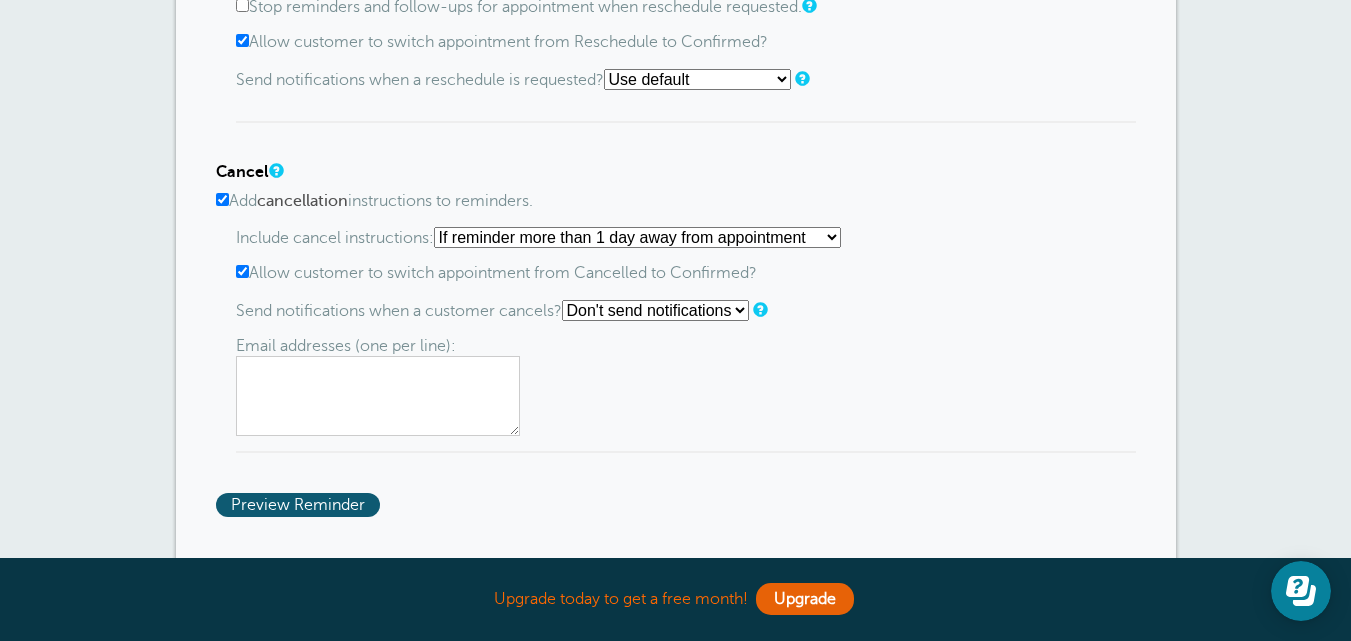 click on "Use default Text me Email me Don't send notifications" at bounding box center [655, 310] 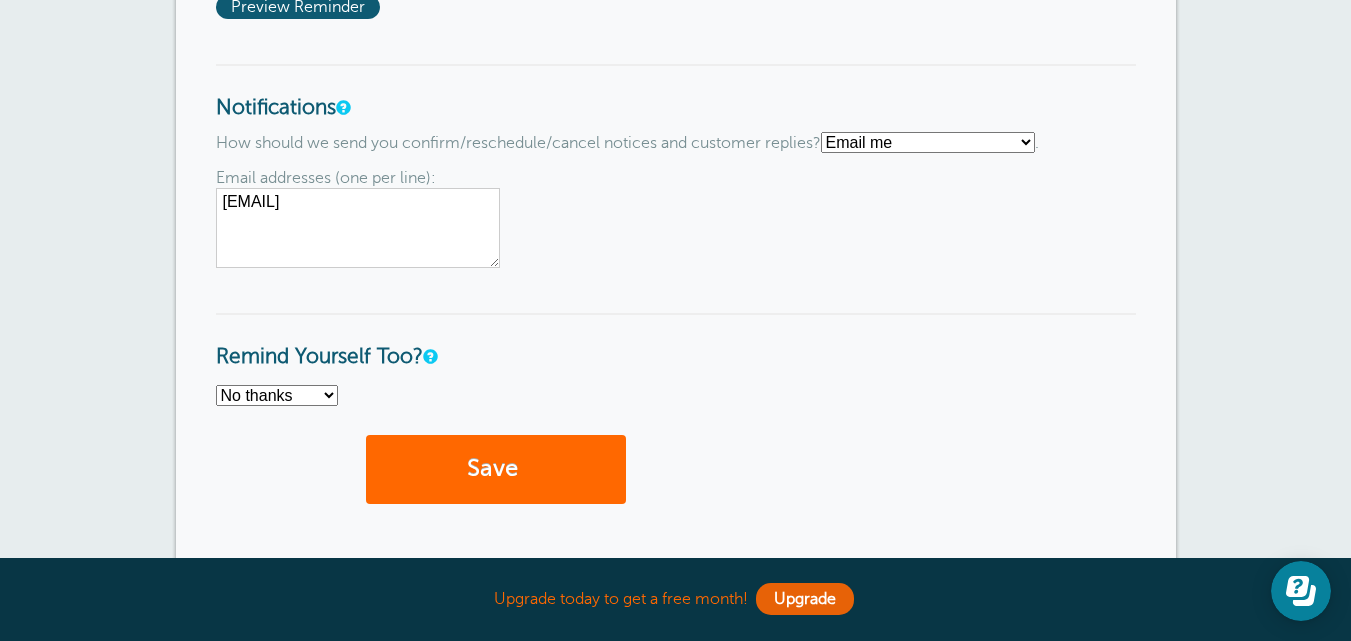 scroll, scrollTop: 2000, scrollLeft: 0, axis: vertical 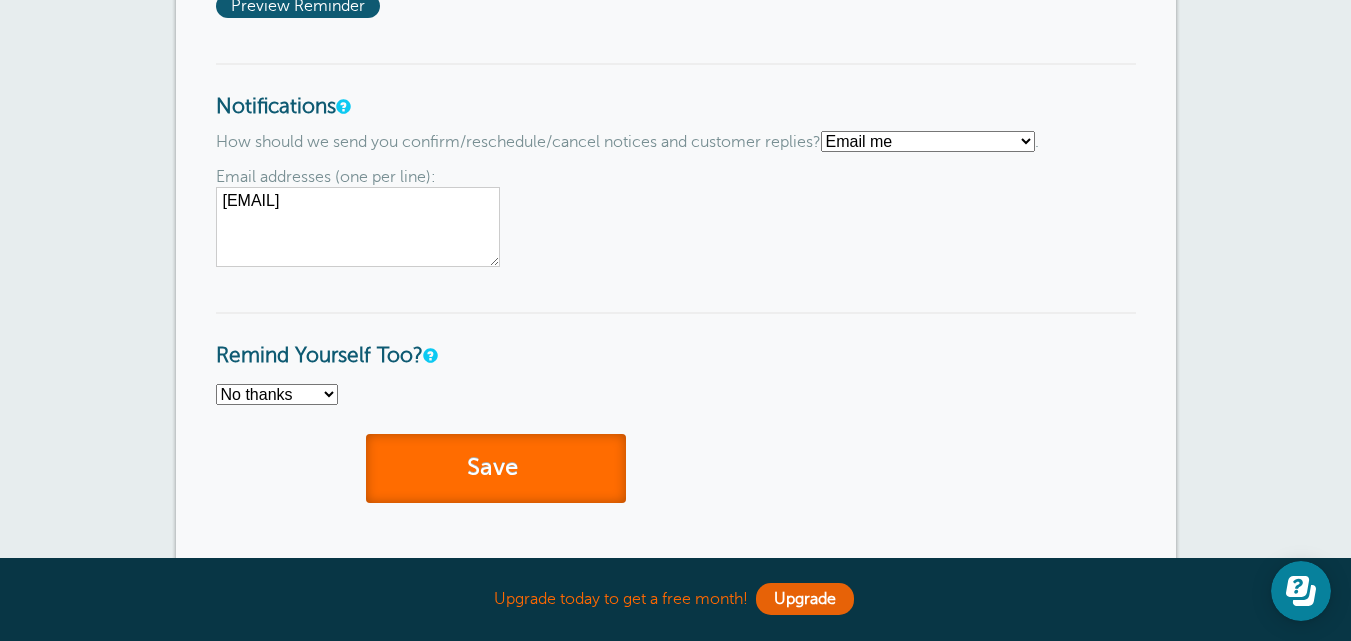 click on "Save" at bounding box center (496, 468) 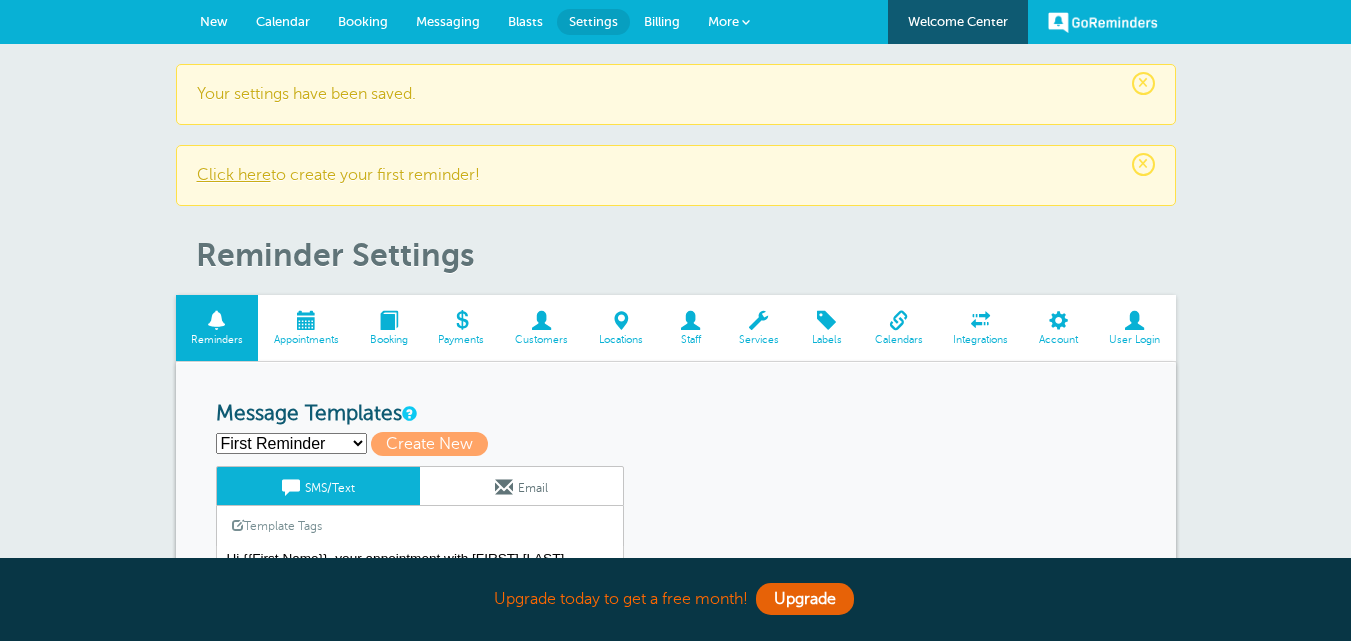 scroll, scrollTop: 0, scrollLeft: 0, axis: both 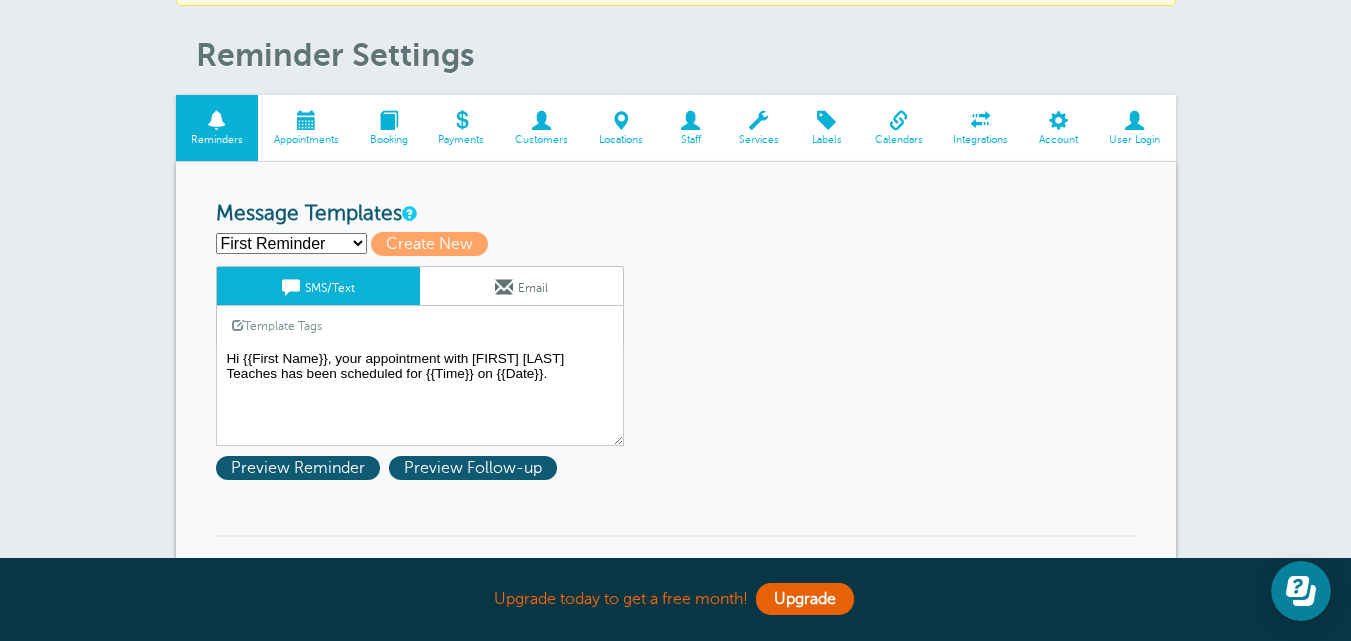 click on "First Reminder
Follow-up
Second Reminder
Create new..." at bounding box center [291, 243] 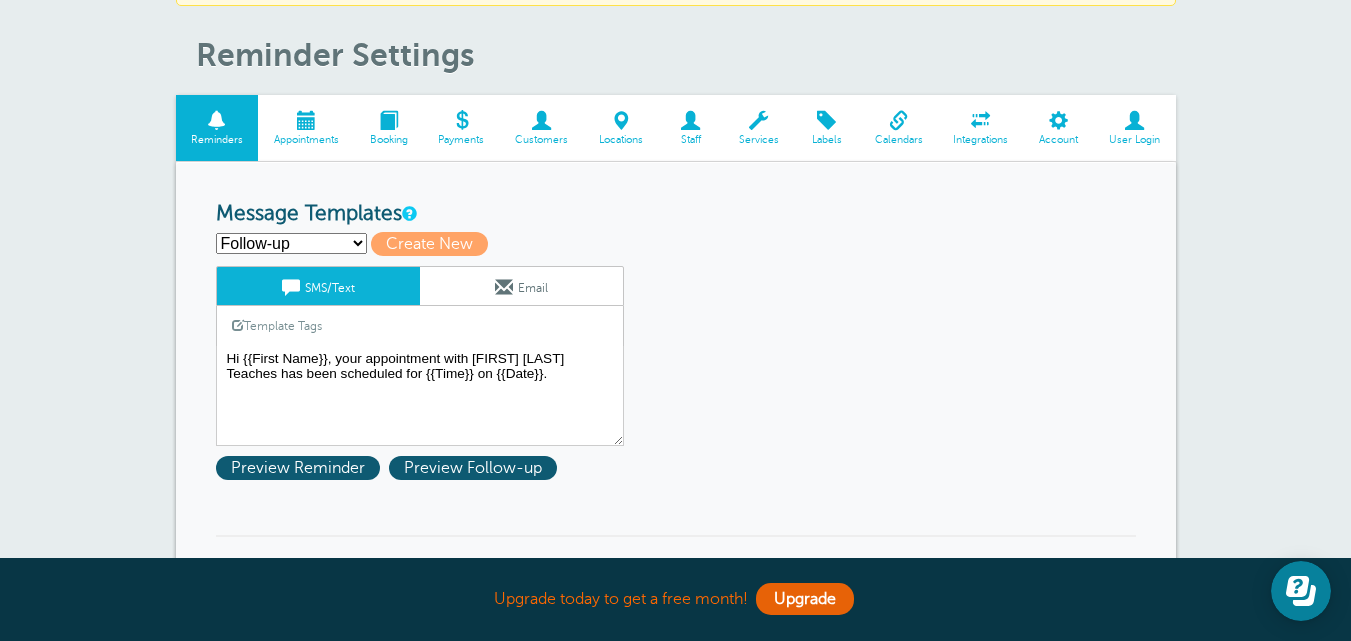 click on "First Reminder
Follow-up
Second Reminder
Create new..." at bounding box center [291, 243] 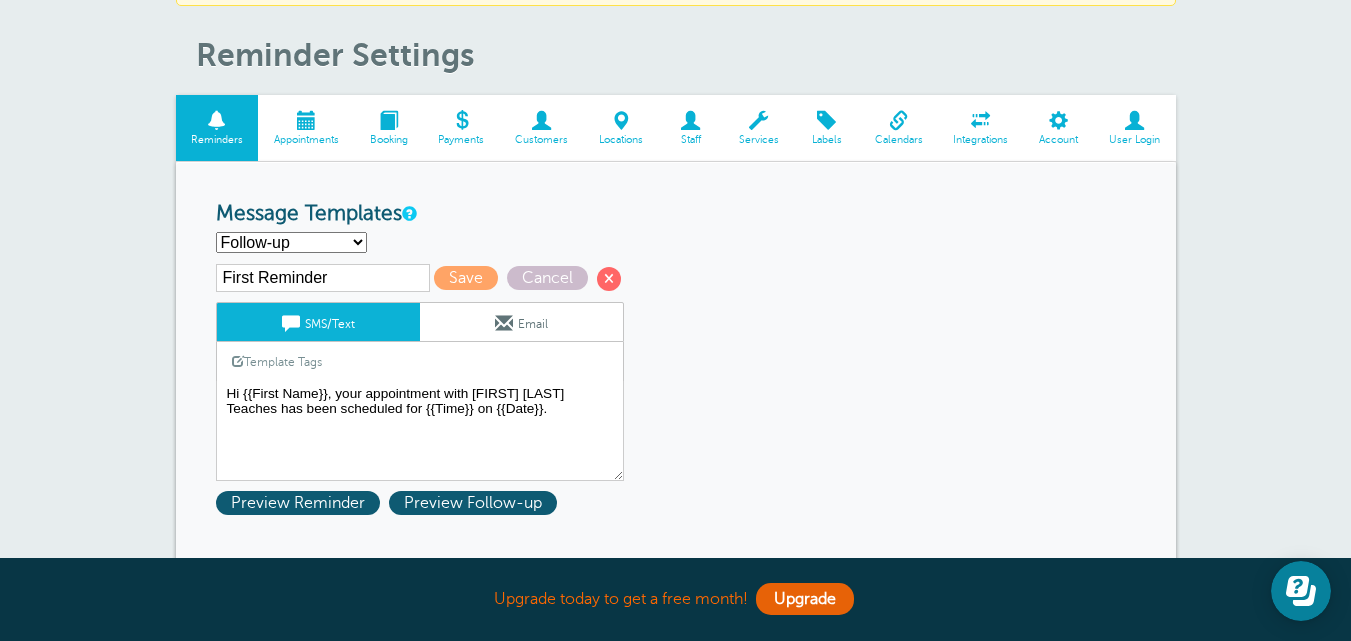 type on "Follow-up" 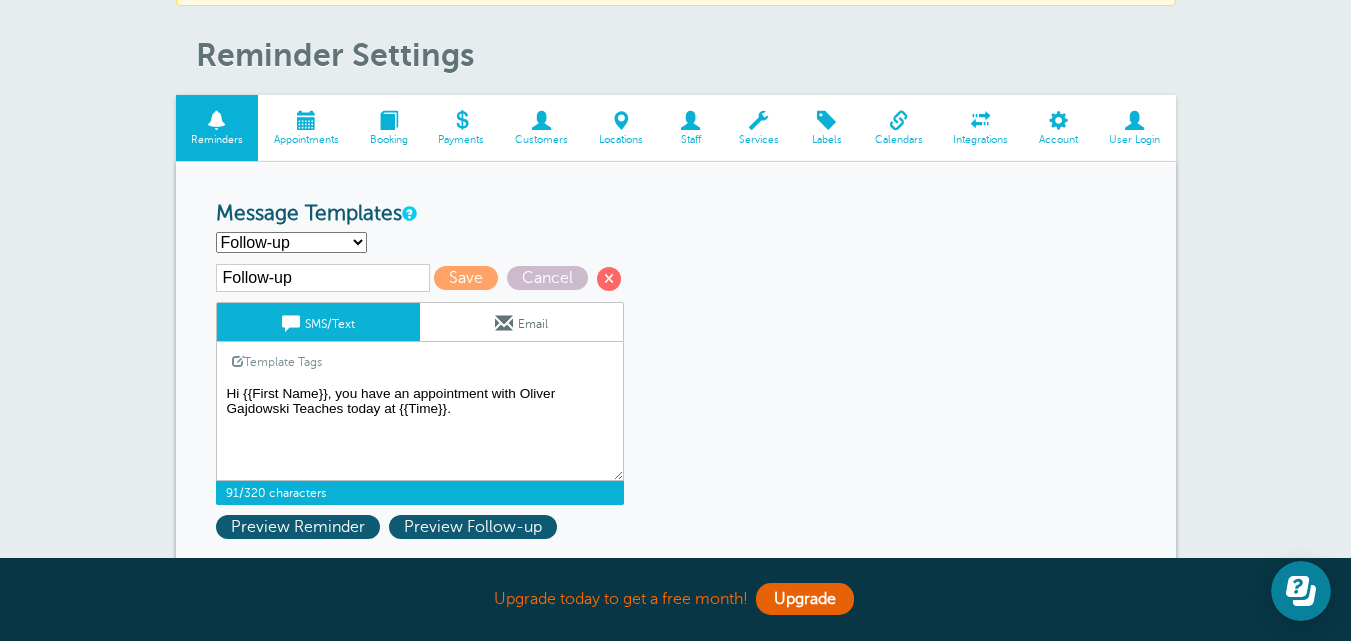 drag, startPoint x: 399, startPoint y: 408, endPoint x: 219, endPoint y: 386, distance: 181.33946 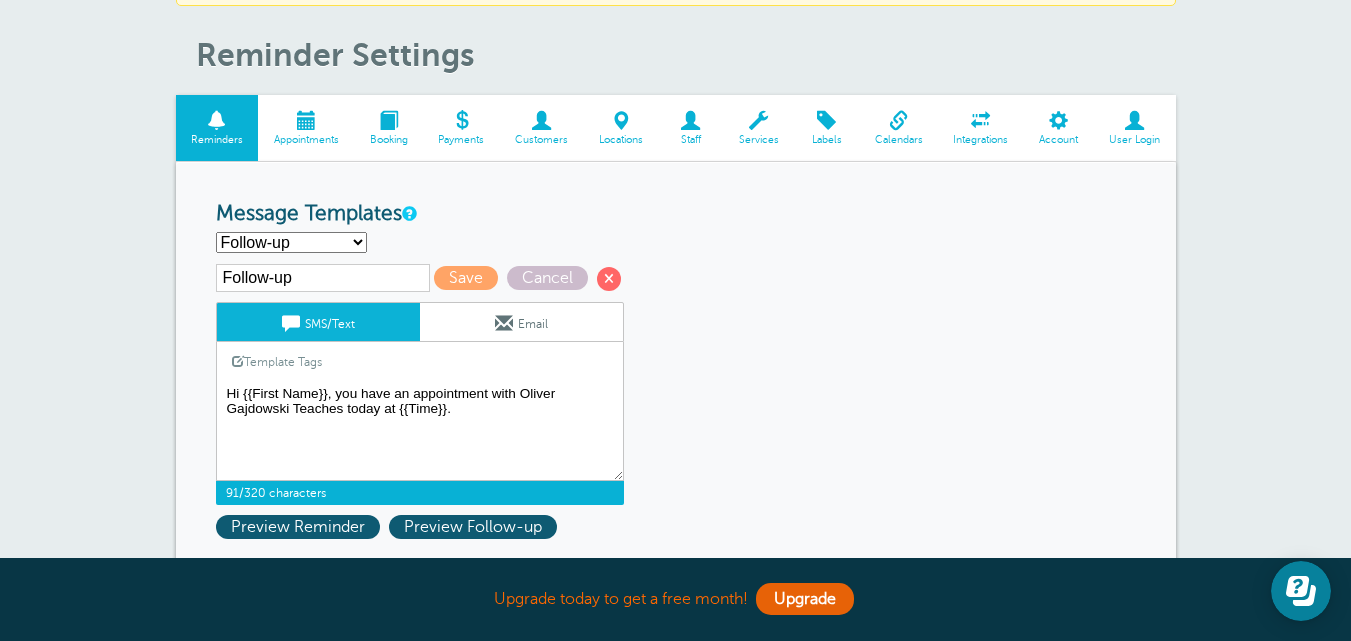 click on "Hi {{First Name}}, your appointment with [FIRST] [LAST] Teaches has been scheduled for {{Time}} on {{Date}}." at bounding box center [420, 431] 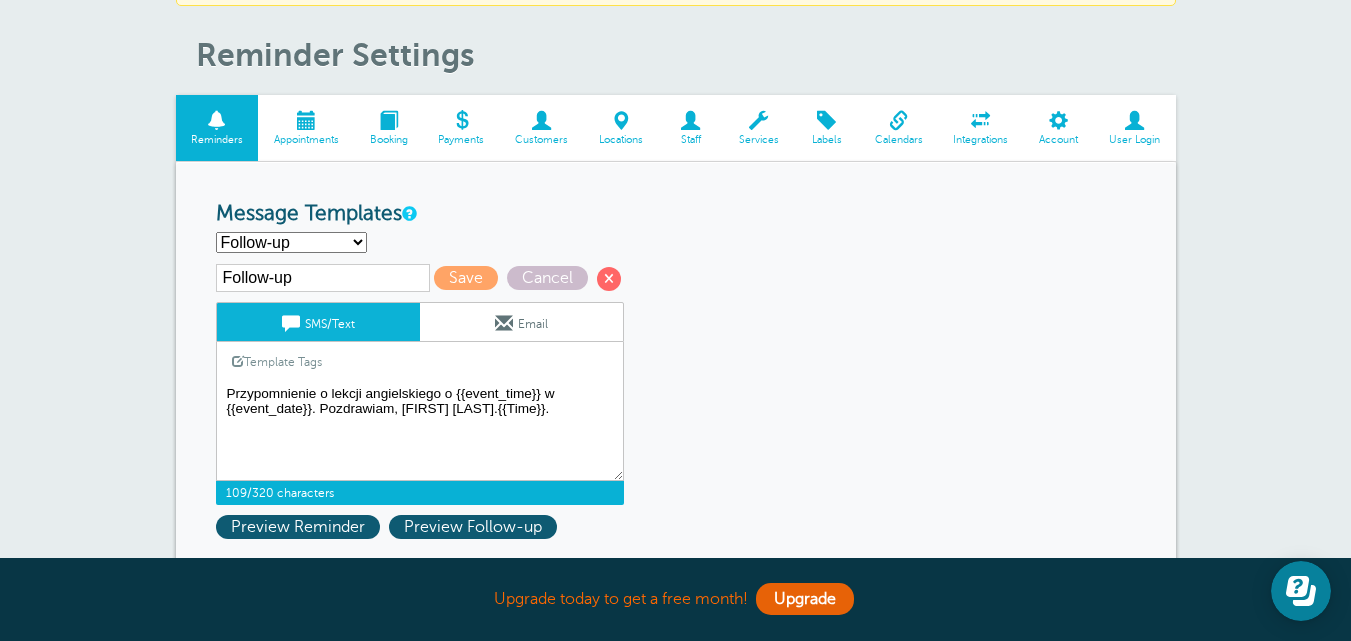 type on "Hi {{First Name}}, you have an appointment with Oliver Gajdowski Teaches today at {{Time}}." 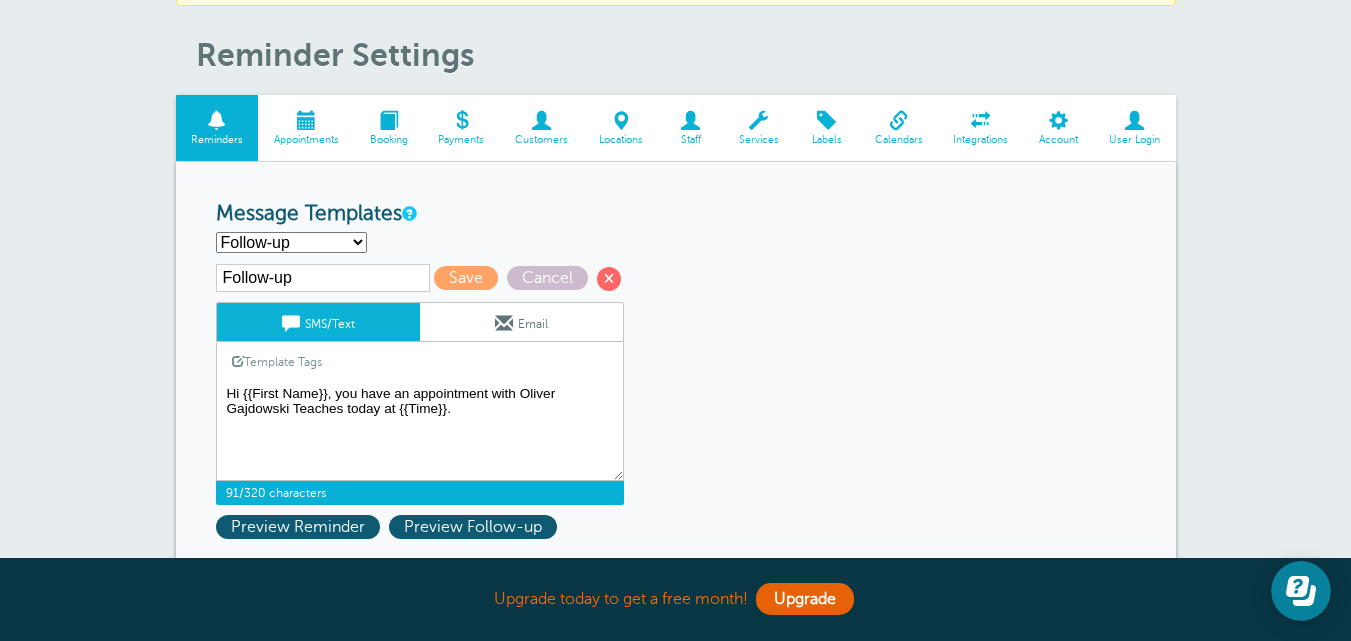 click on "Hi {{First Name}}, your appointment with [FIRST] [LAST] Teaches has been scheduled for {{Time}} on {{Date}}." at bounding box center (420, 431) 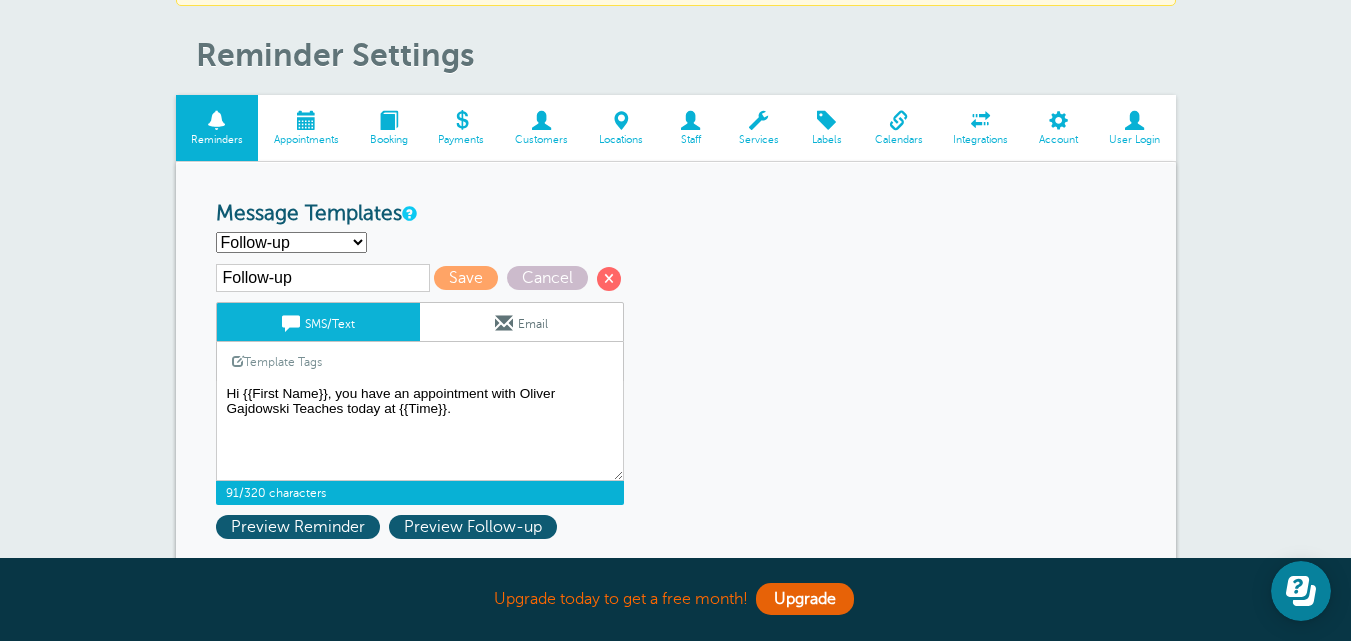 click on "First Reminder
Follow-up
Second Reminder
Create new..." at bounding box center [291, 242] 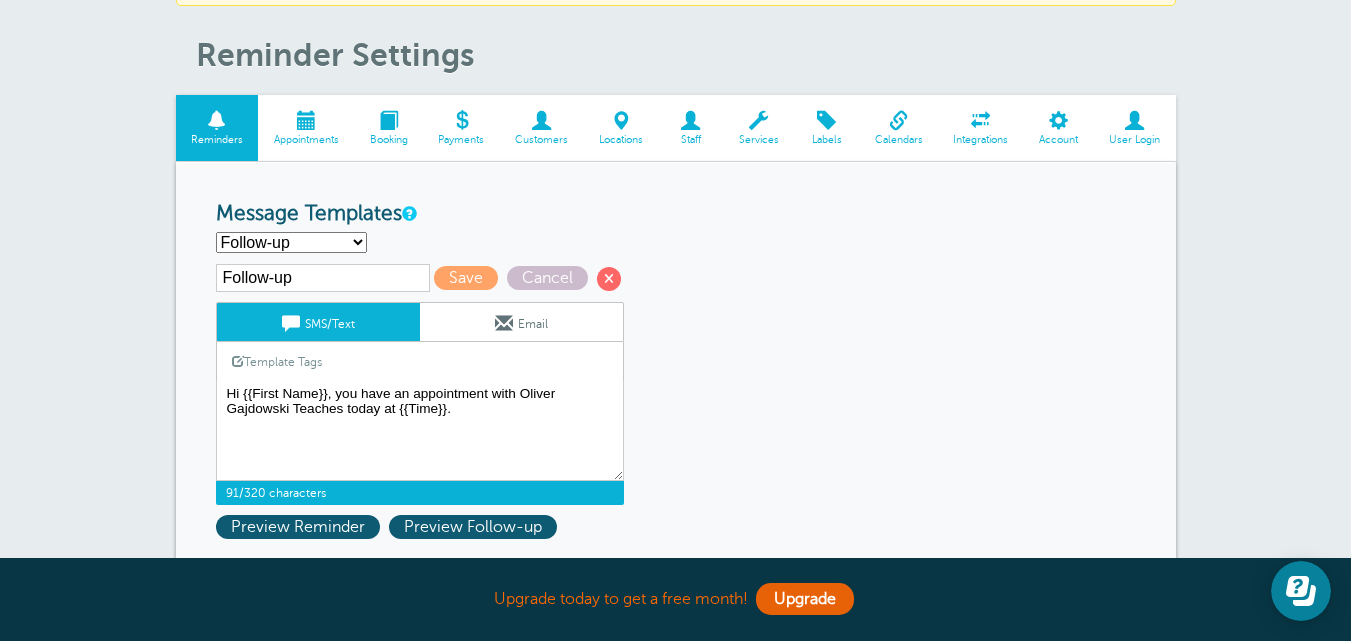 select on "158511" 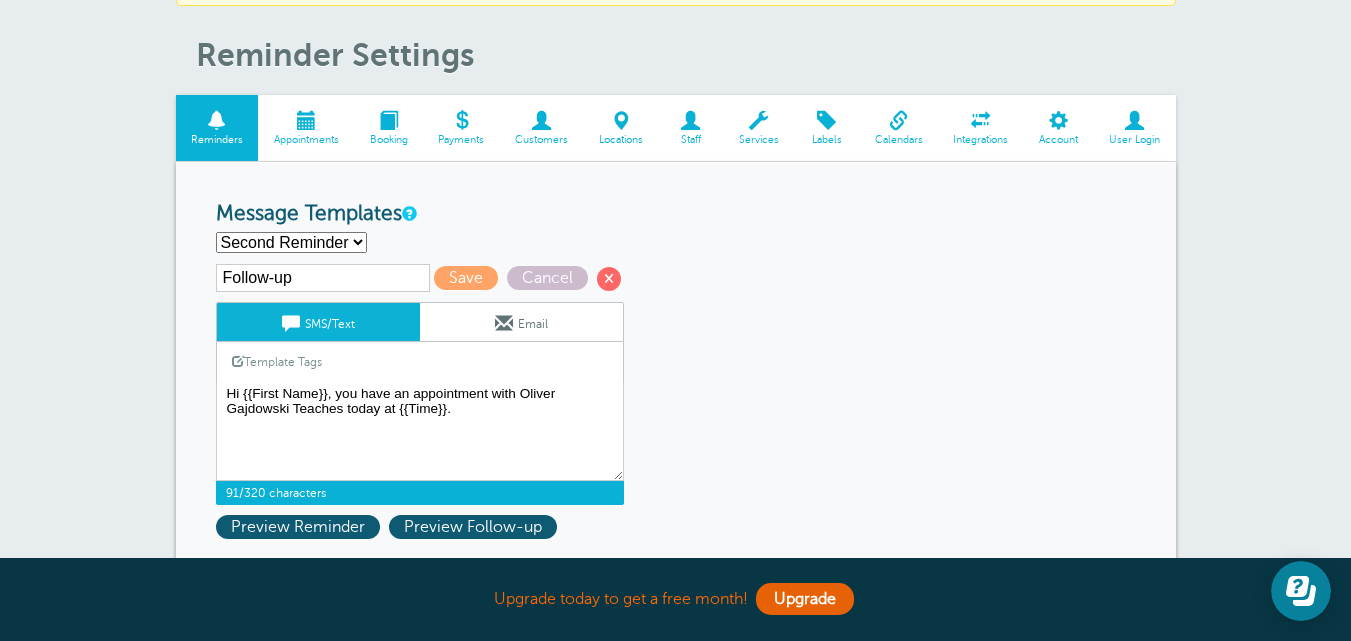 click on "First Reminder
Follow-up
Second Reminder
Create new..." at bounding box center (291, 242) 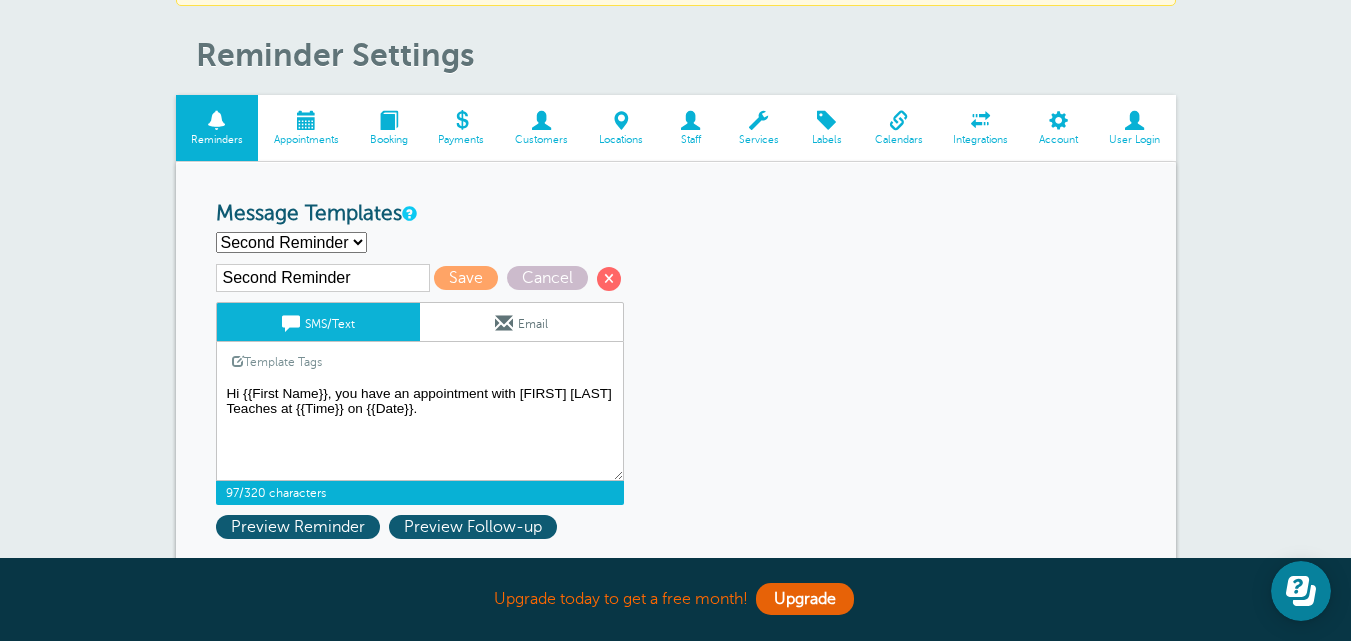 drag, startPoint x: 362, startPoint y: 407, endPoint x: 207, endPoint y: 389, distance: 156.04166 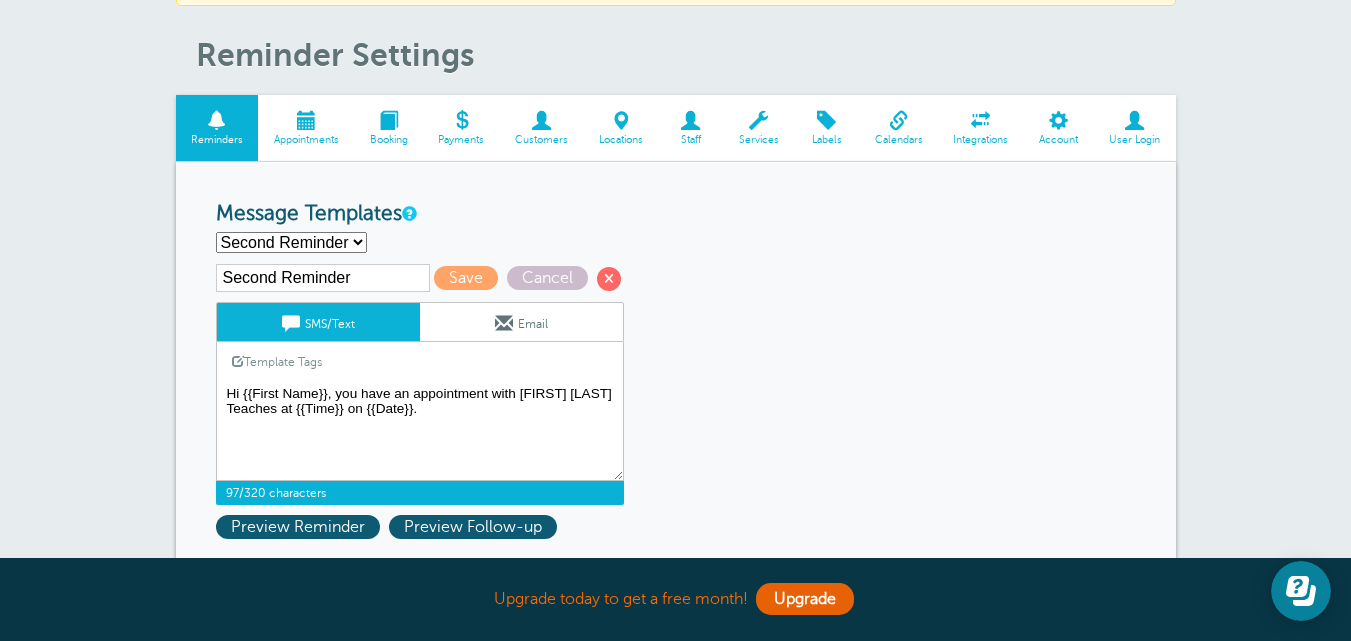 click on "Reminder Schedule
1st reminder:
Immediately 1 2 3 4 5 6 7 8 9 10 11 12 13 14 15 16 17 18 19 20 21 22 23 24 25 26 27 28 29 30
hour(s) day(s)
after creating  the appointment.
before  the appointment.
2nd reminder:
None 1 2 3 4 5 6 7 8 9 10 11 12 13 14 15 16 17 18 19 20 21 22 23 24 25 26 27 28 29 30
hour(s) day(s)
before  the appointment.
3rd reminder:						 None 1 2 3 4 5 6 7 8 9 10 11 12 13 14 15 16 17 18 19 20 21 22 23 24 25 26 27 28 29 30
hour(s) day(s)
before  the appointment.
Message Templates
First Reminder
." at bounding box center (676, 1292) 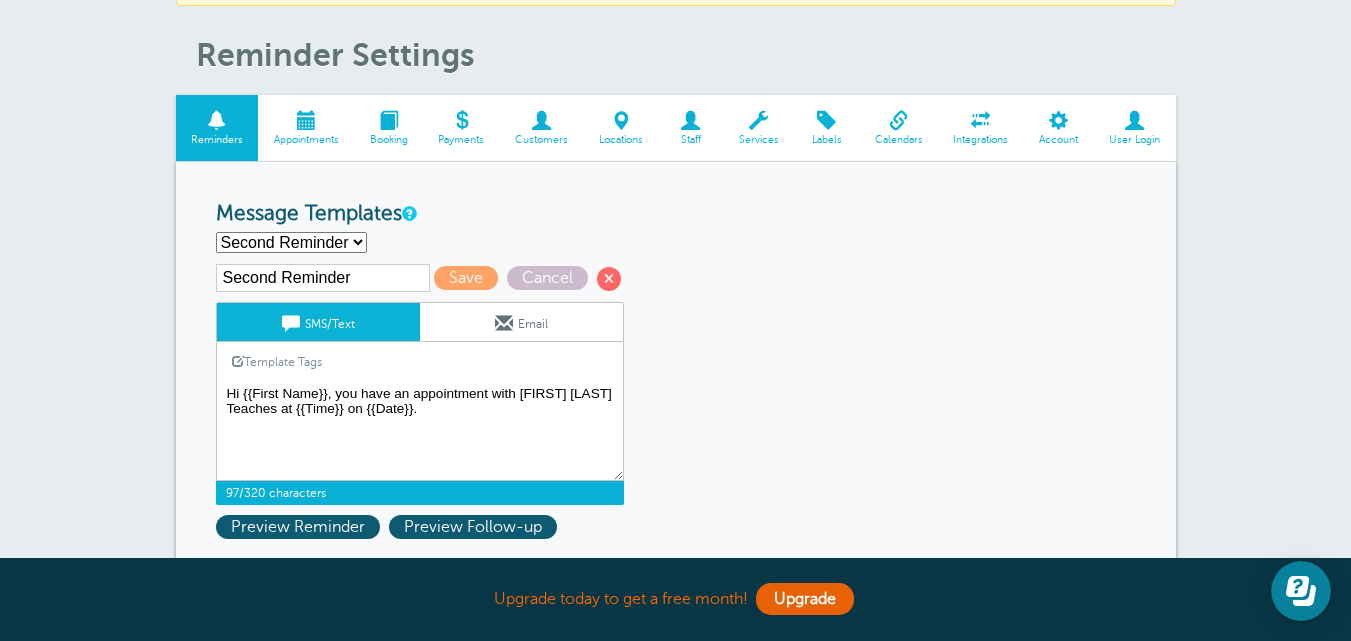 paste on "Przypomnienie o lekcji angielskiego o {{event_time}} w {{event_date}}. Pozdrawiam, Oliver Gajdowski." 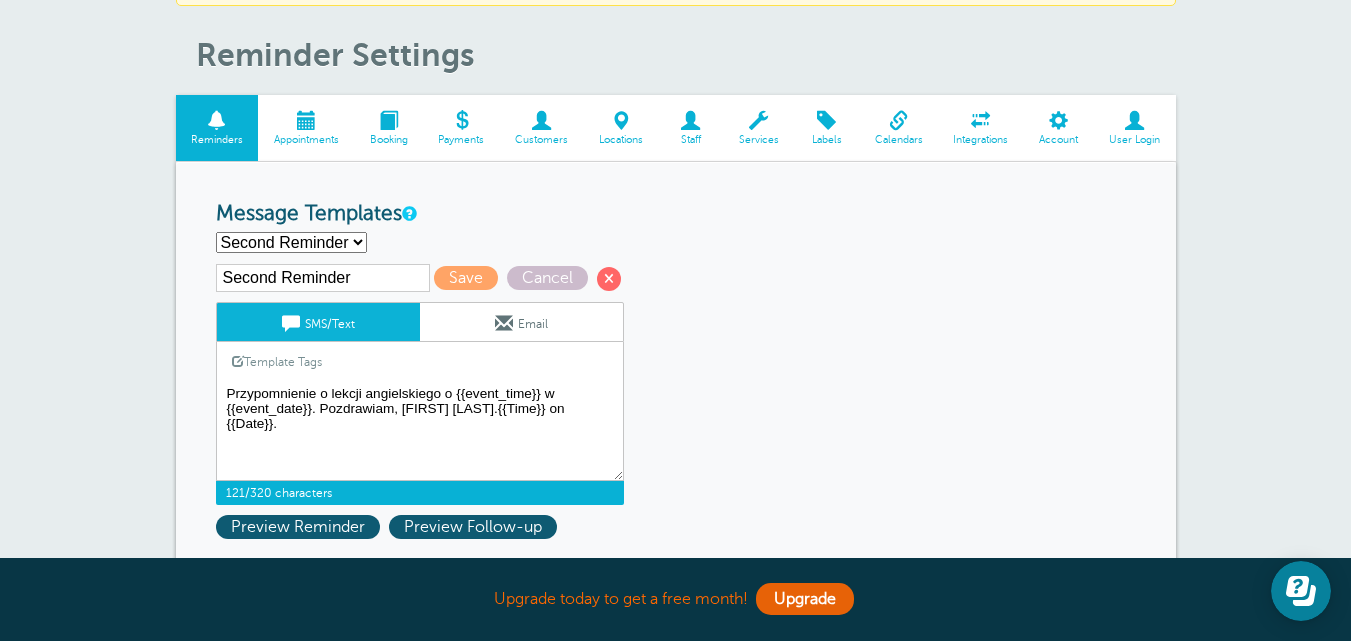 drag, startPoint x: 555, startPoint y: 410, endPoint x: 509, endPoint y: 412, distance: 46.043457 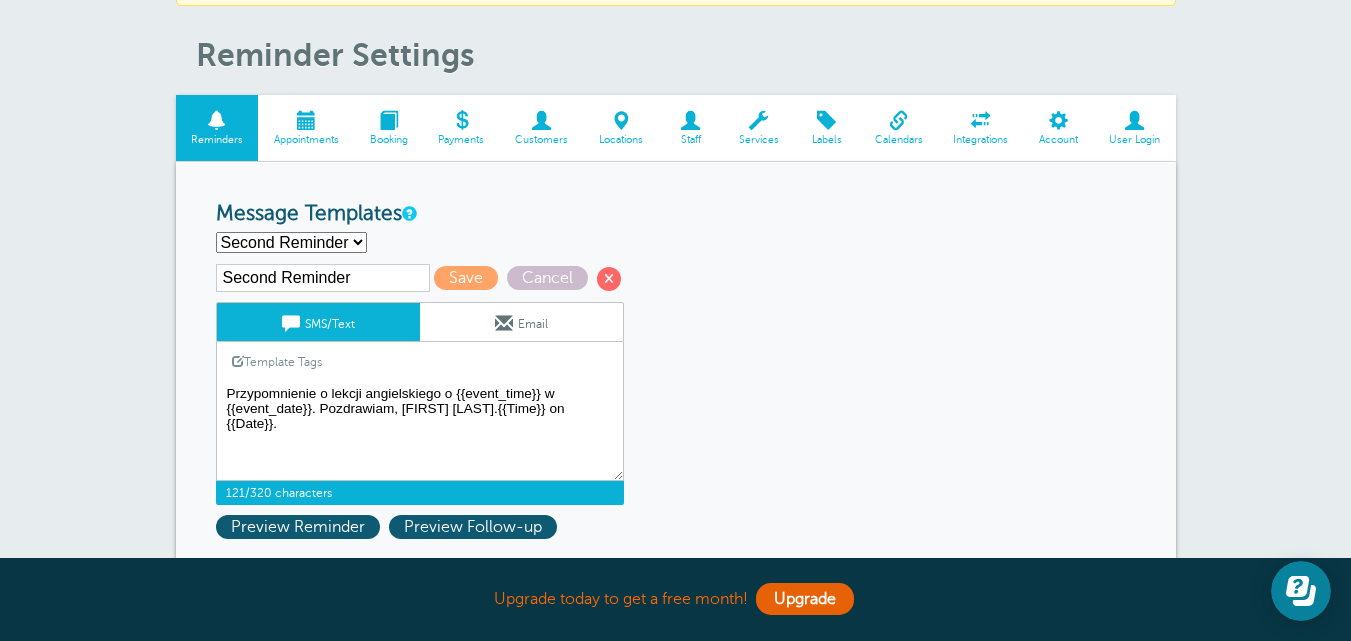 click on "Hi {{First Name}}, your appointment with [FIRST] [LAST] Teaches has been scheduled for {{Time}} on {{Date}}." at bounding box center (420, 431) 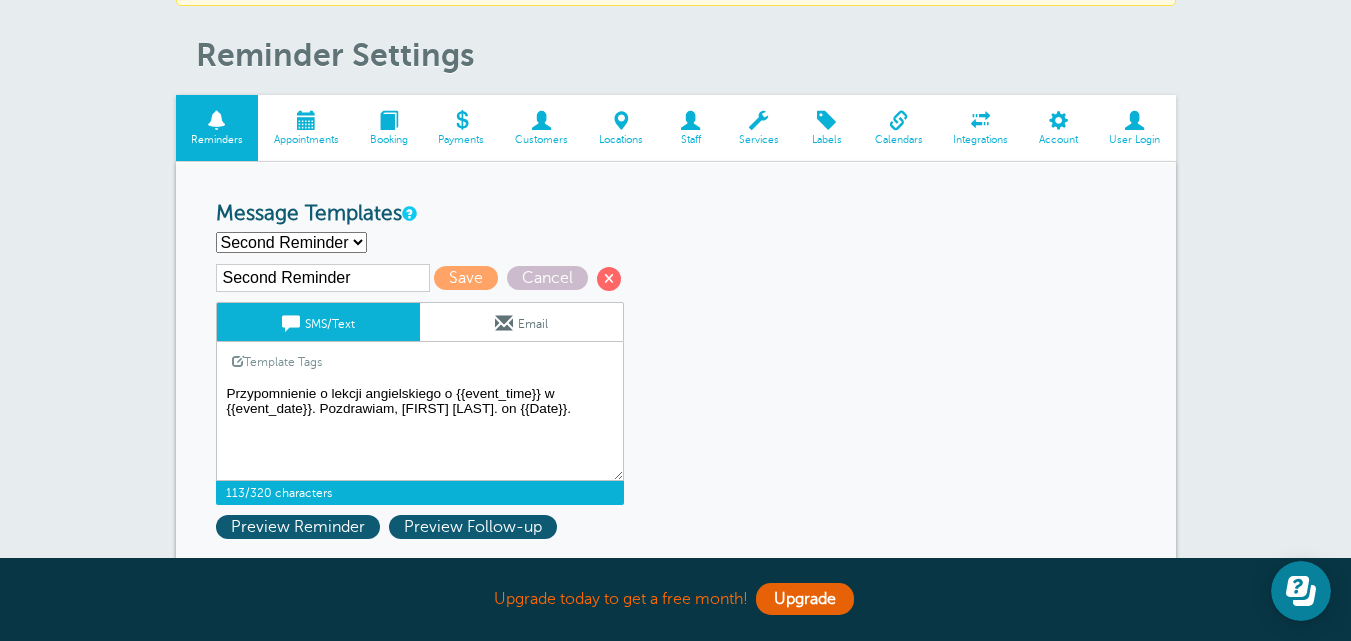 drag, startPoint x: 541, startPoint y: 396, endPoint x: 456, endPoint y: 395, distance: 85.00588 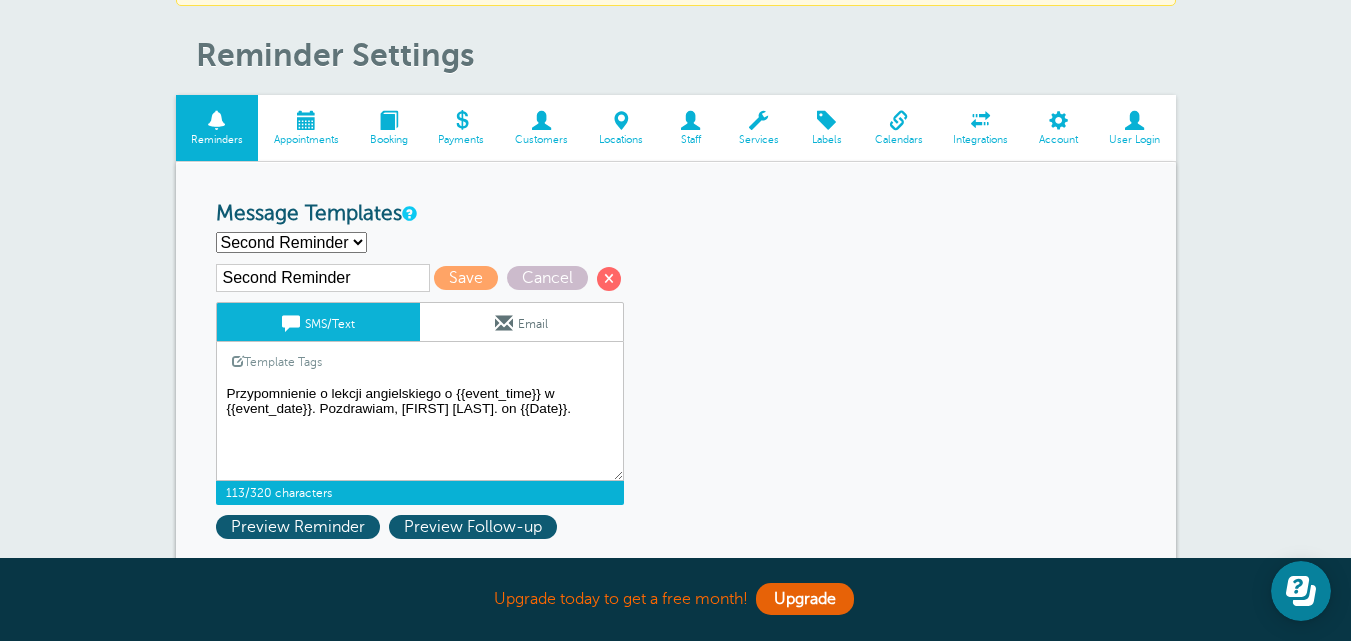 click on "Hi {{First Name}}, your appointment with [FIRST] [LAST] Teaches has been scheduled for {{Time}} on {{Date}}." at bounding box center (420, 431) 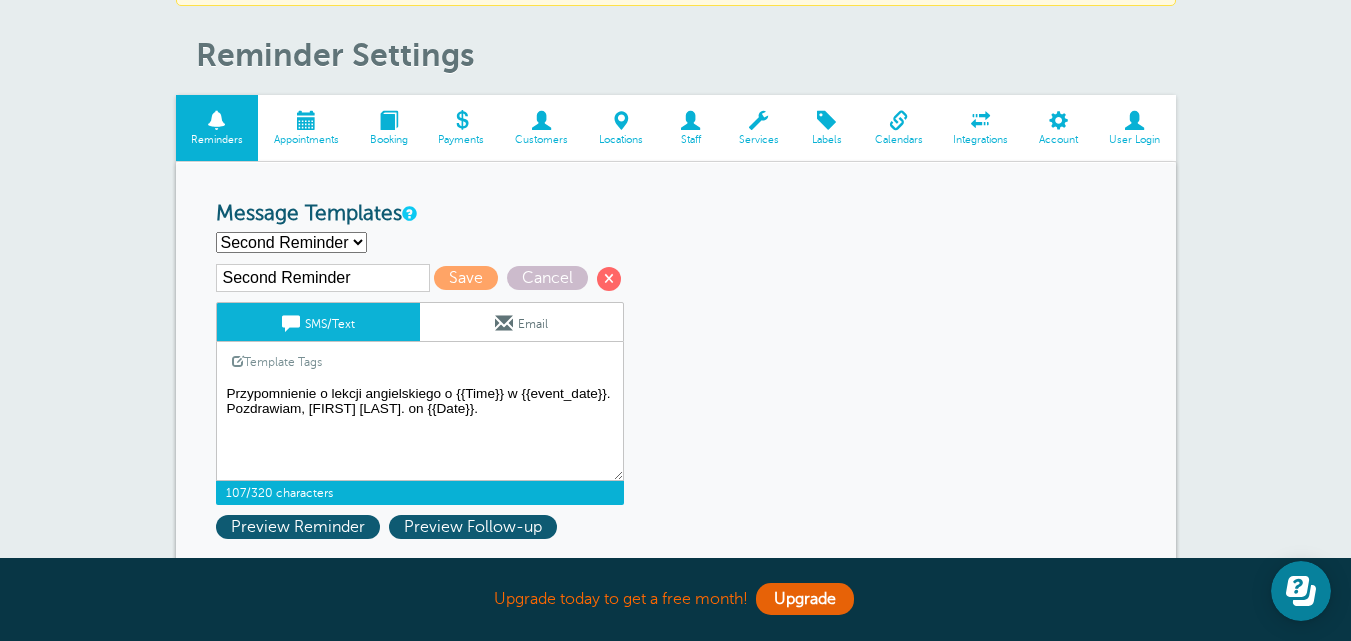 drag, startPoint x: 483, startPoint y: 410, endPoint x: 438, endPoint y: 410, distance: 45 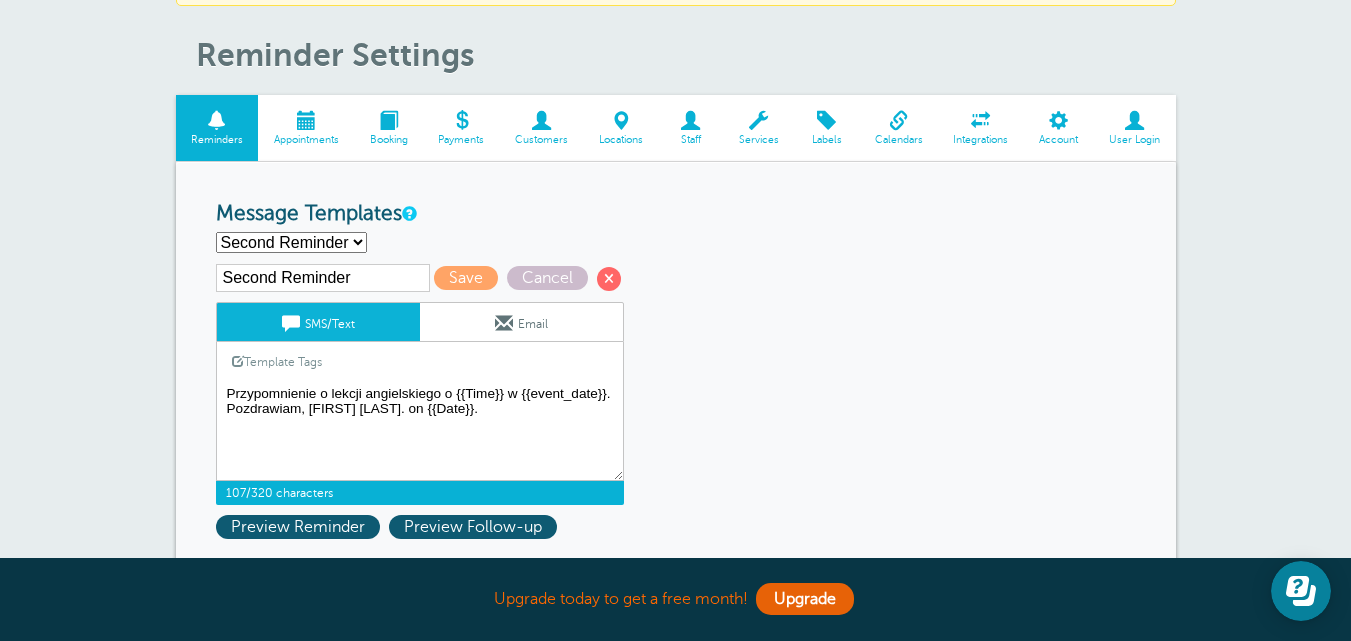 click on "Hi {{First Name}}, your appointment with [FIRST] [LAST] Teaches has been scheduled for {{Time}} on {{Date}}." at bounding box center [420, 431] 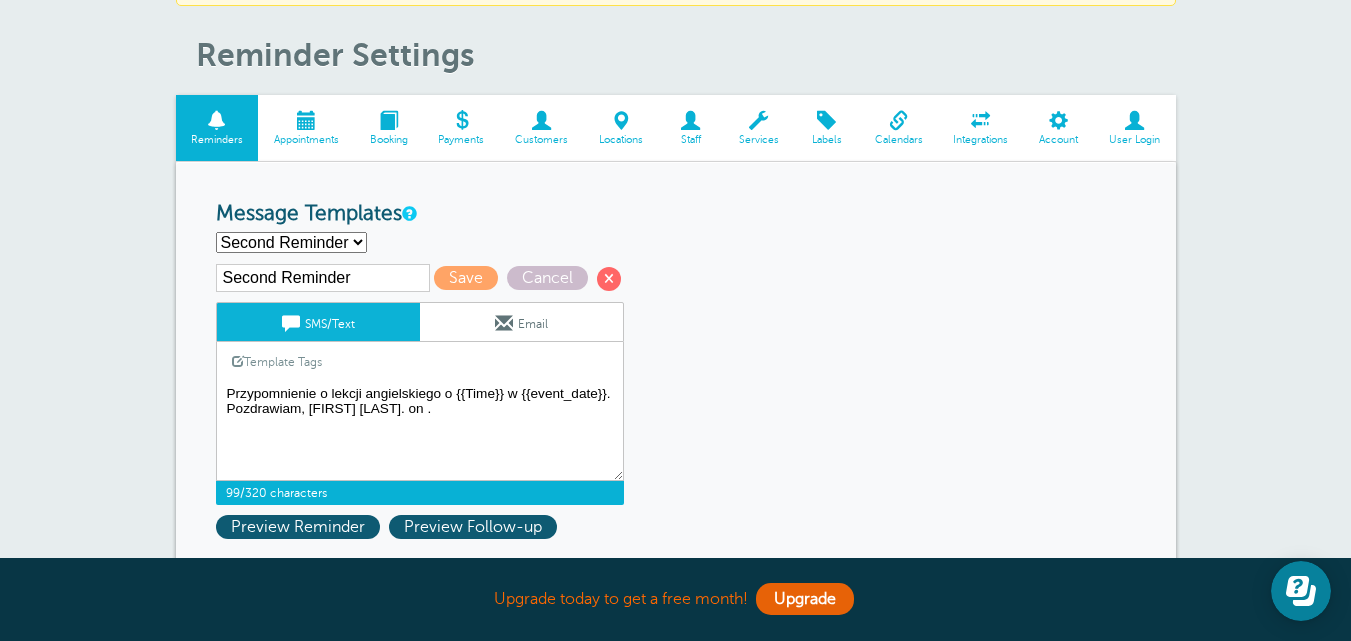 drag, startPoint x: 521, startPoint y: 394, endPoint x: 605, endPoint y: 396, distance: 84.0238 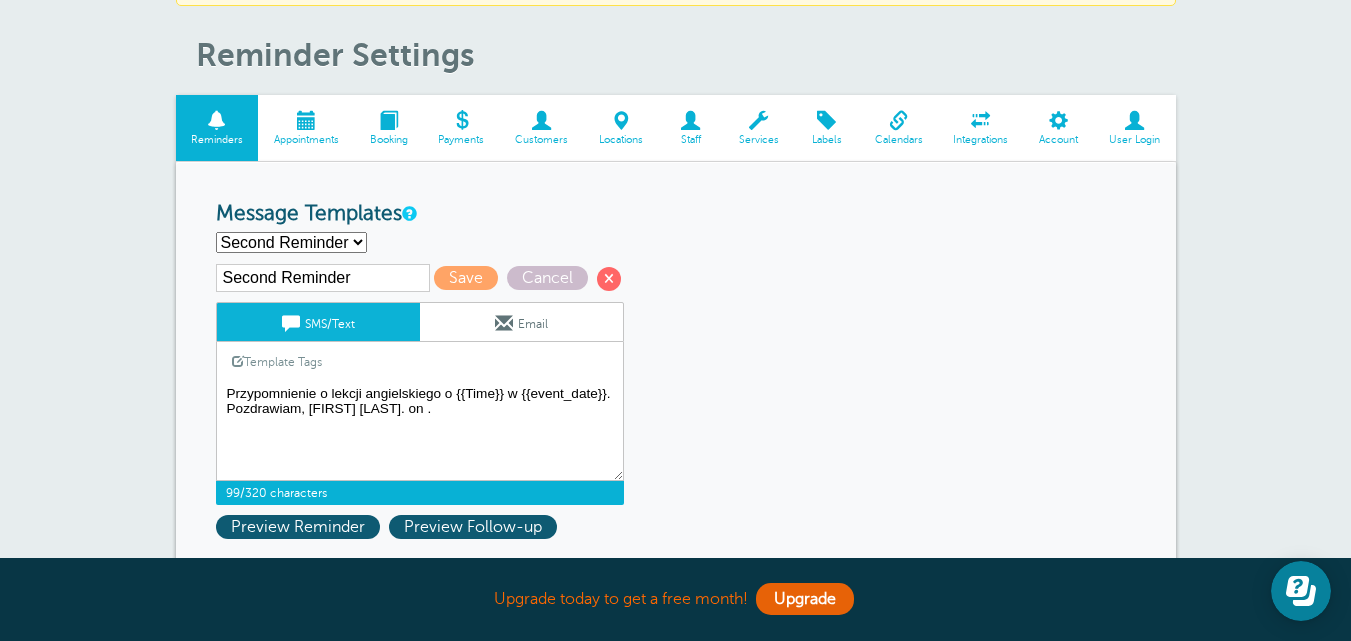click on "Hi {{First Name}}, your appointment with [FIRST] [LAST] Teaches has been scheduled for {{Time}} on {{Date}}." at bounding box center (420, 431) 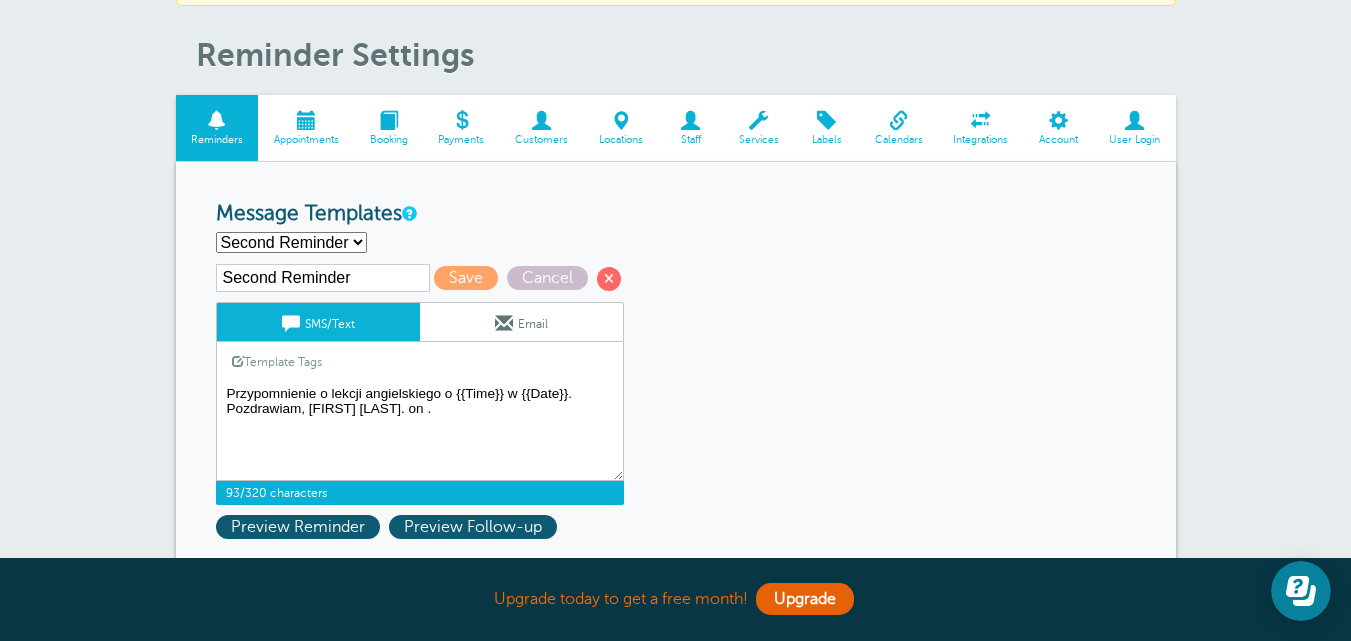 click on "Hi {{First Name}}, your appointment with [FIRST] [LAST] Teaches has been scheduled for {{Time}} on {{Date}}." at bounding box center (420, 431) 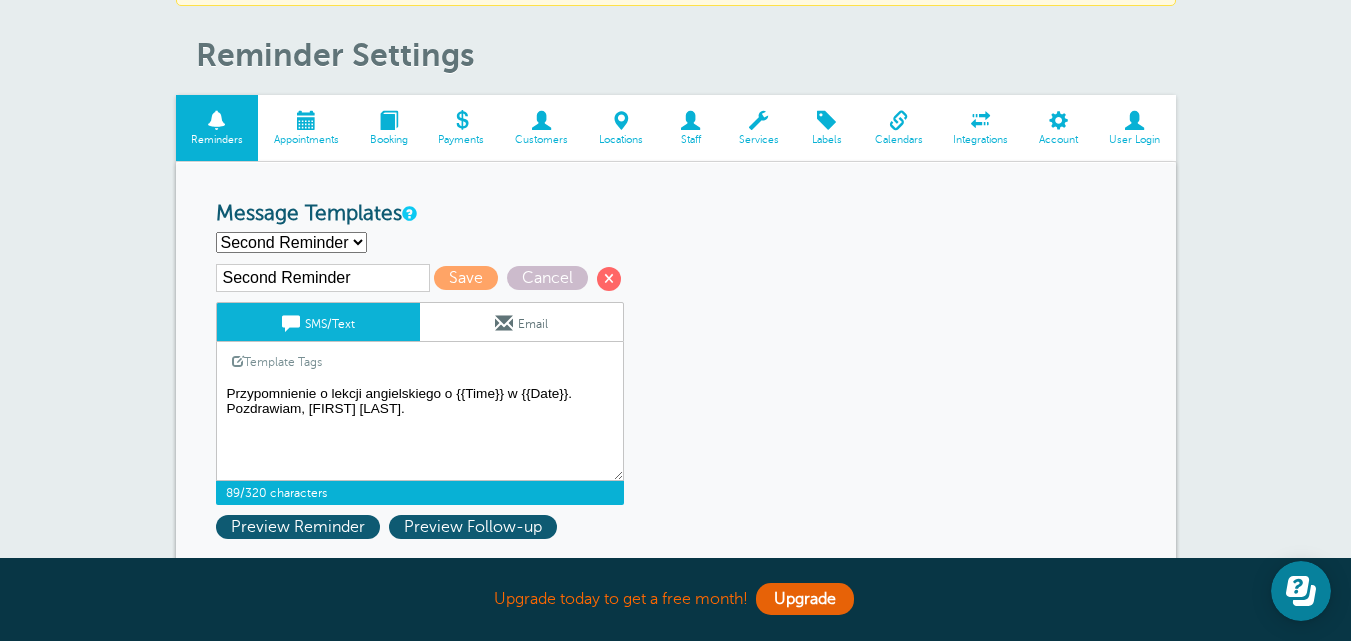 type on "Przypomnienie o lekcji angielskiego o {{Time}} w {{Date}}. Pozdrawiam, [FIRST] [LAST]." 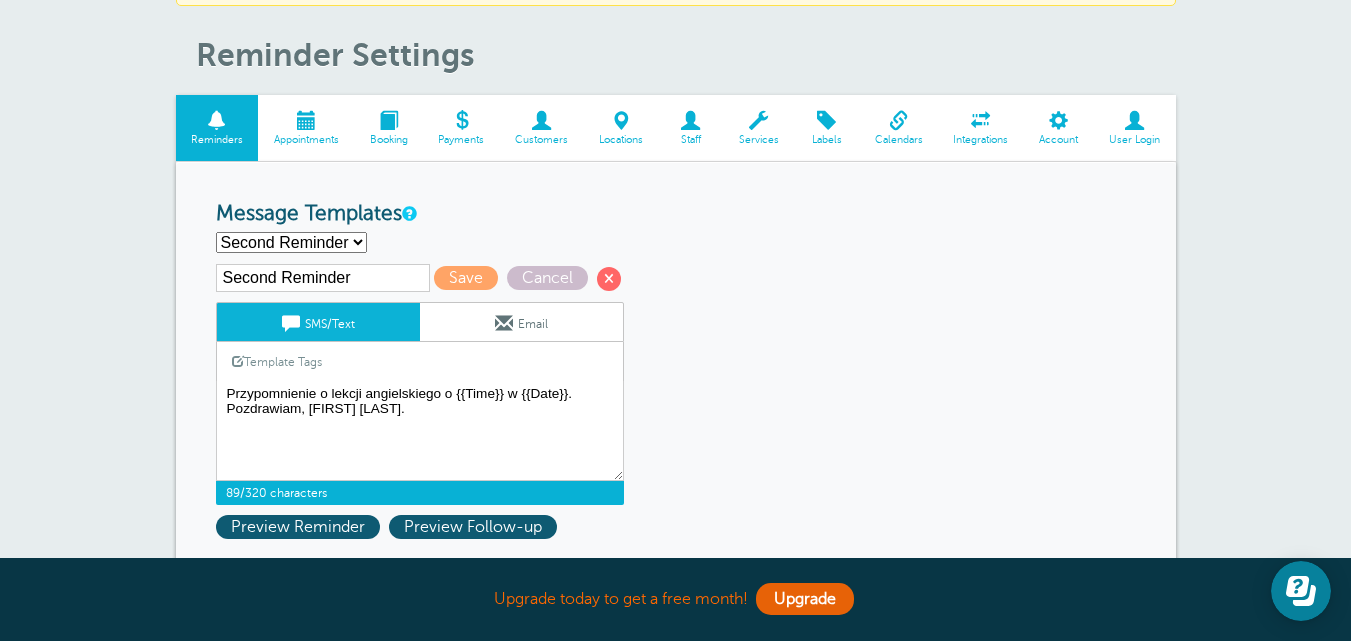 click on "Email" at bounding box center [521, 322] 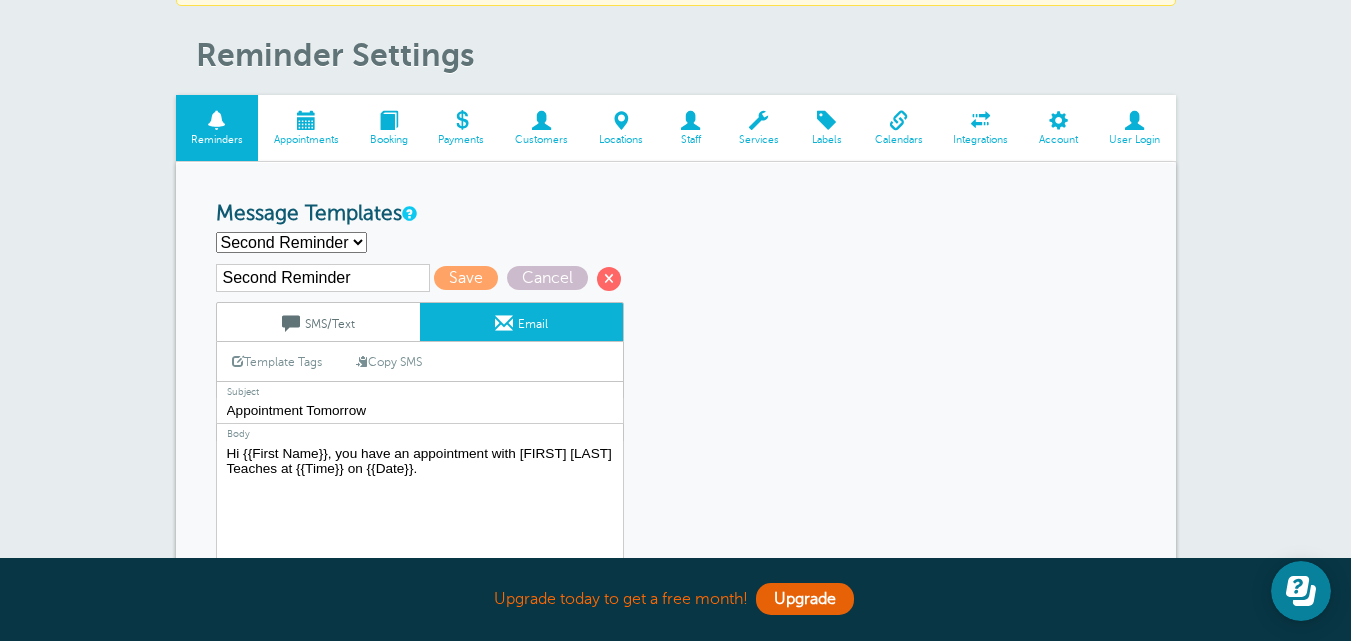 click on "SMS/Text" at bounding box center (318, 322) 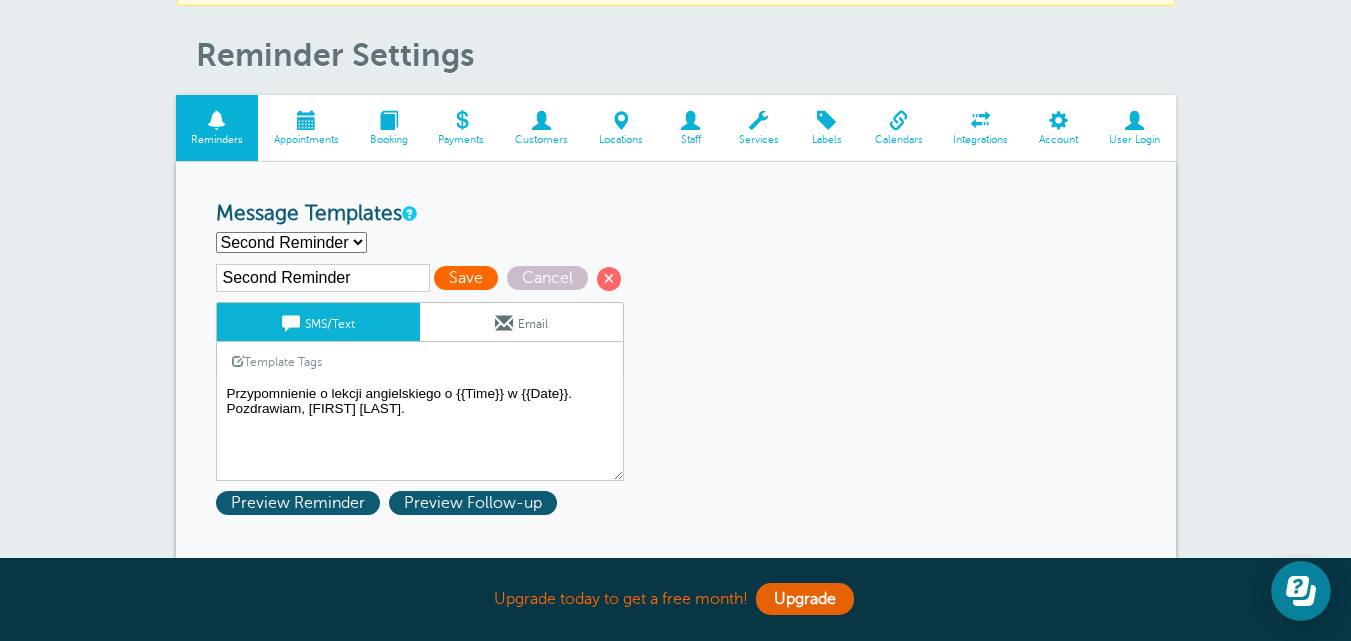click on "Save" at bounding box center [466, 278] 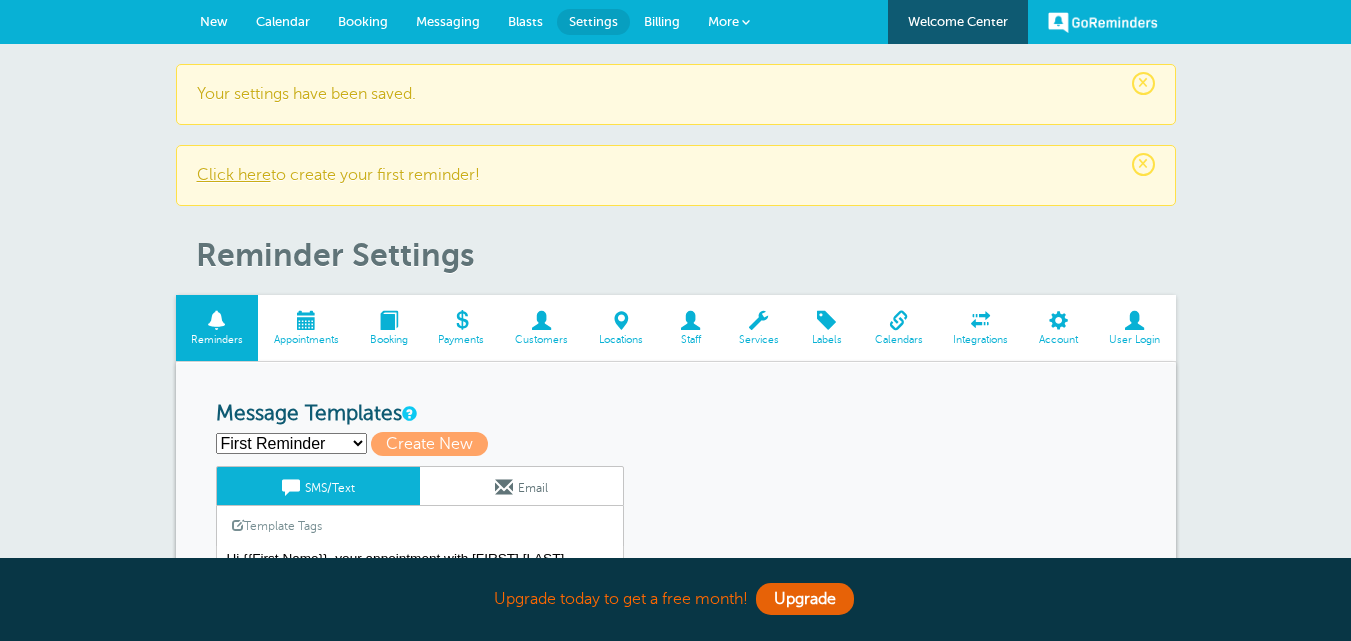 scroll, scrollTop: 36, scrollLeft: 0, axis: vertical 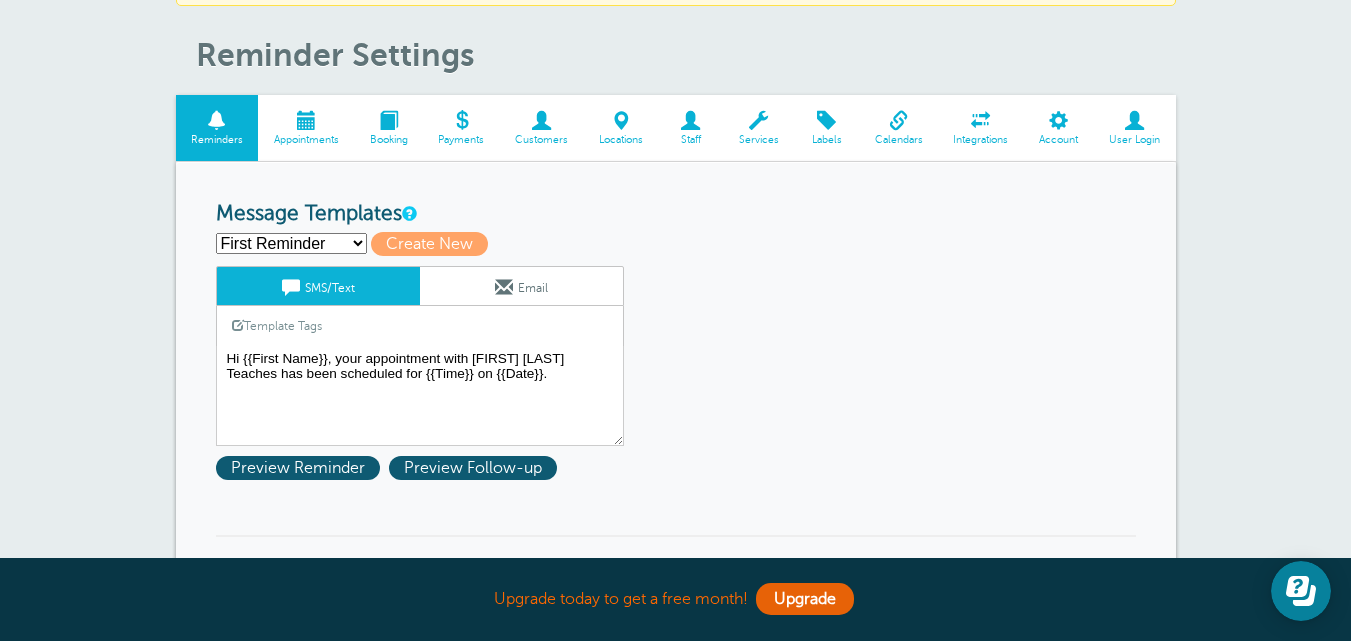 click on "First Reminder
Follow-up
Second Reminder
Create new..." at bounding box center (291, 243) 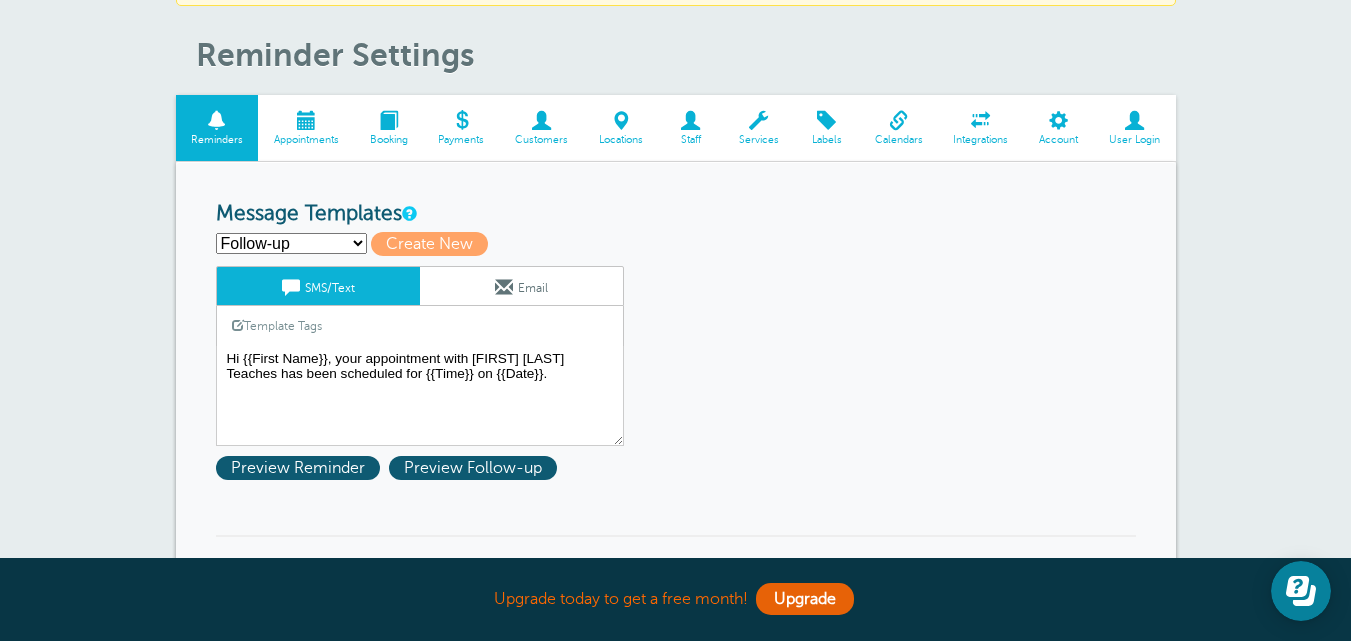 click on "First Reminder
Follow-up
Second Reminder
Create new..." at bounding box center (291, 243) 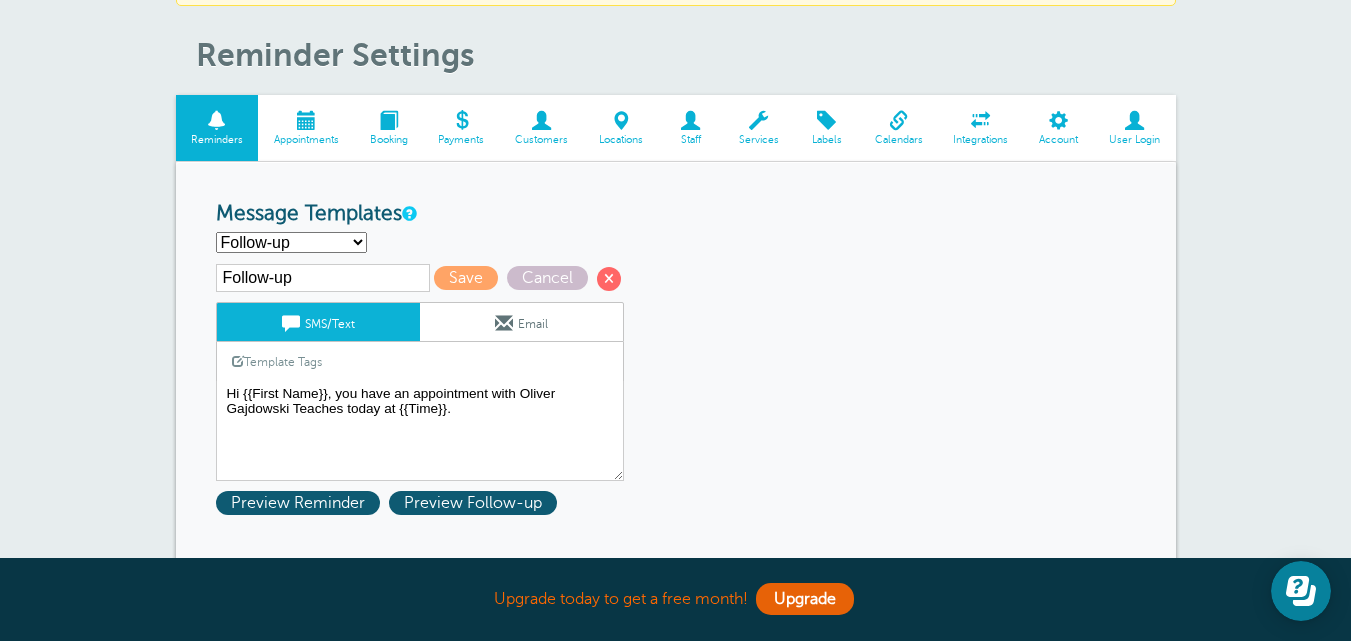 click on "First Reminder
Follow-up
Second Reminder
Create new..." at bounding box center (291, 242) 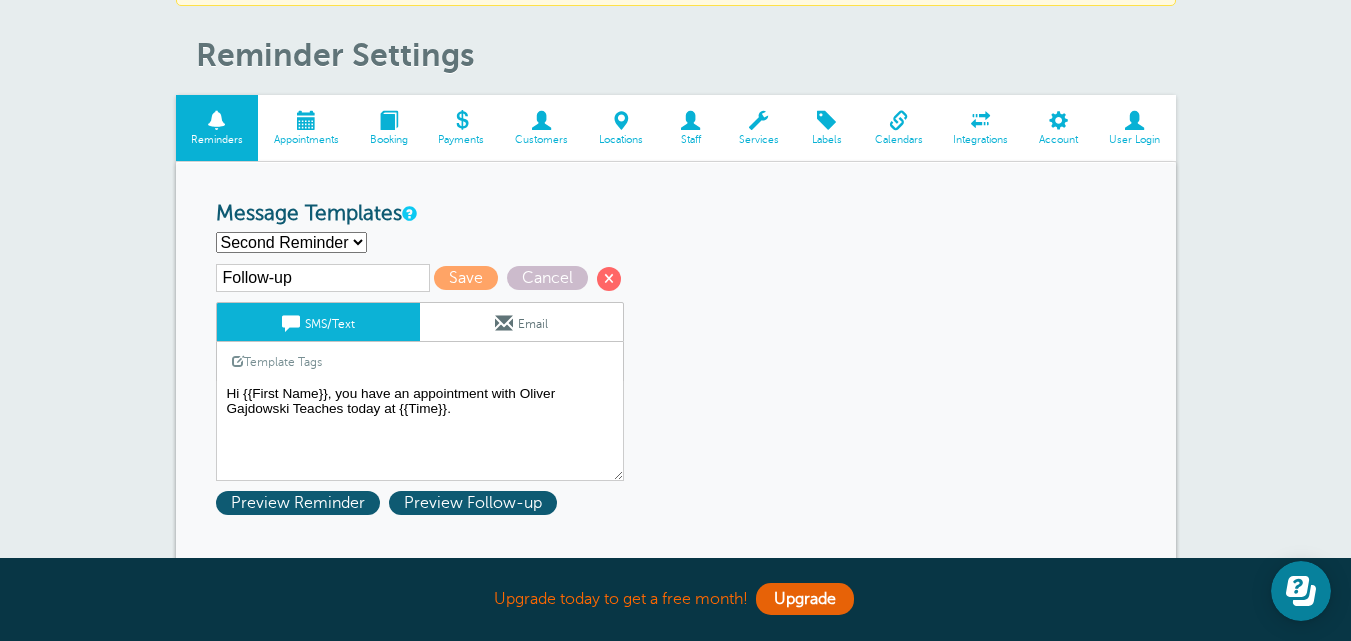 click on "First Reminder
Follow-up
Second Reminder
Create new..." at bounding box center (291, 242) 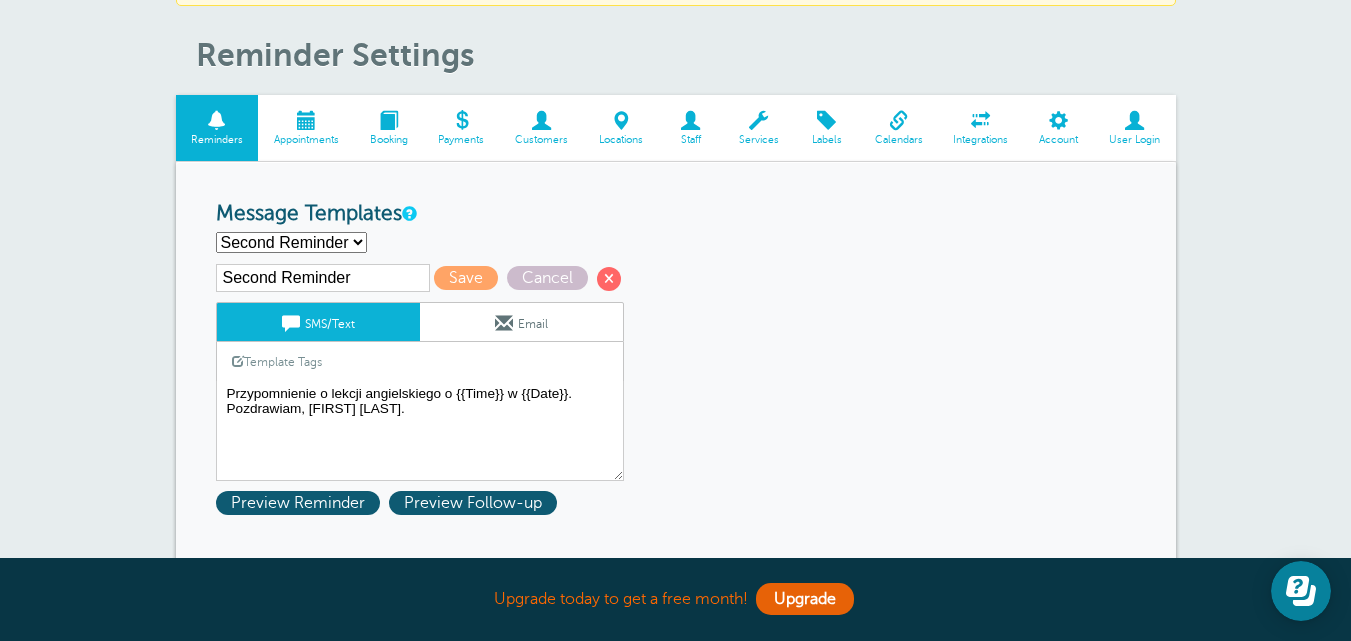 click on "First Reminder
Follow-up
Second Reminder
Create new..." at bounding box center (291, 242) 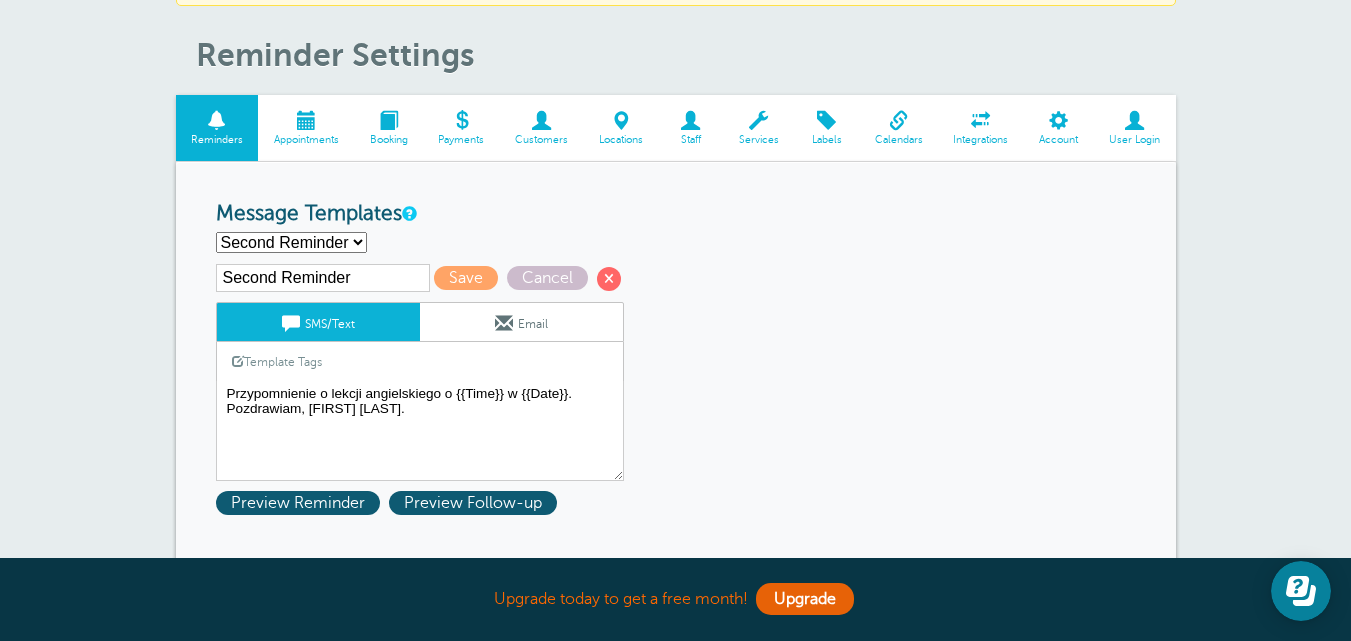 select on "158509" 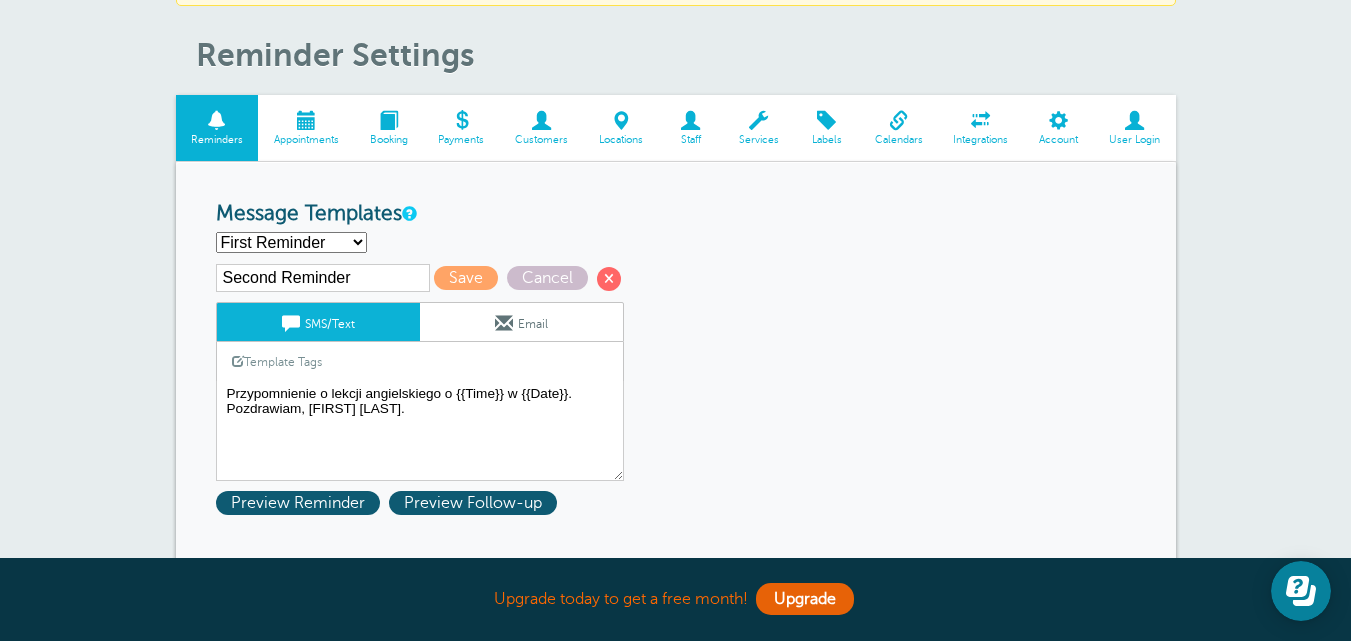 click on "First Reminder
Follow-up
Second Reminder
Create new..." at bounding box center (291, 242) 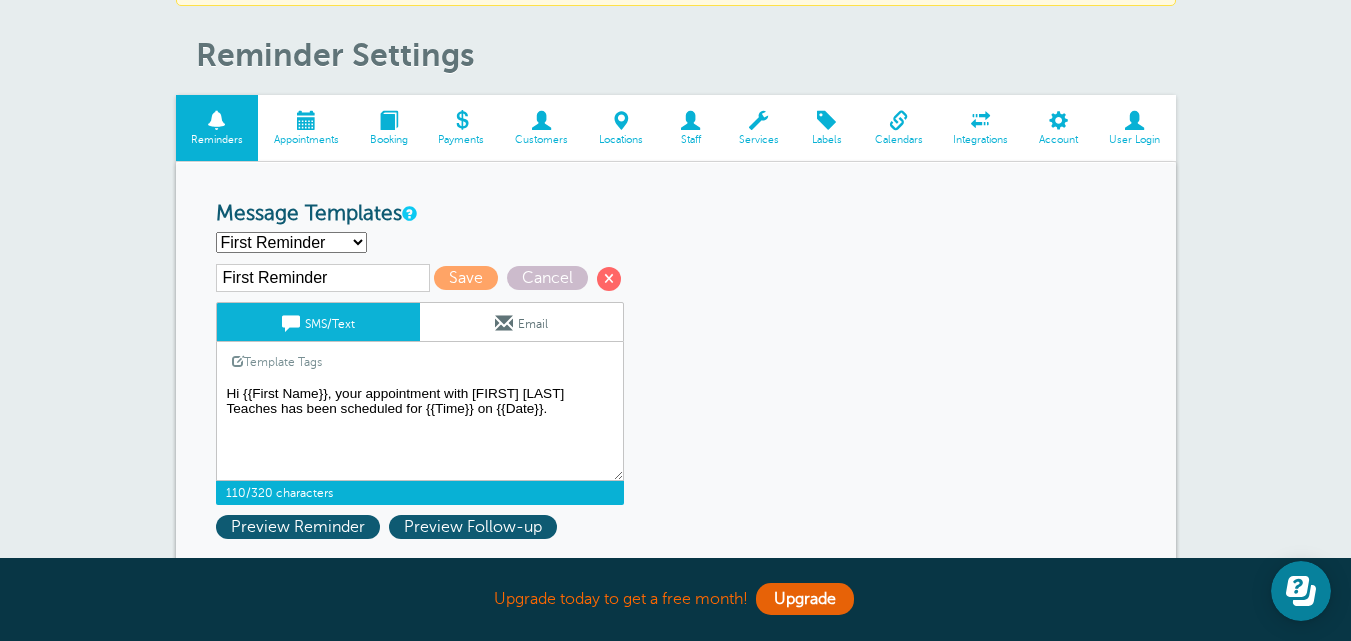 drag, startPoint x: 328, startPoint y: 392, endPoint x: 205, endPoint y: 394, distance: 123.01626 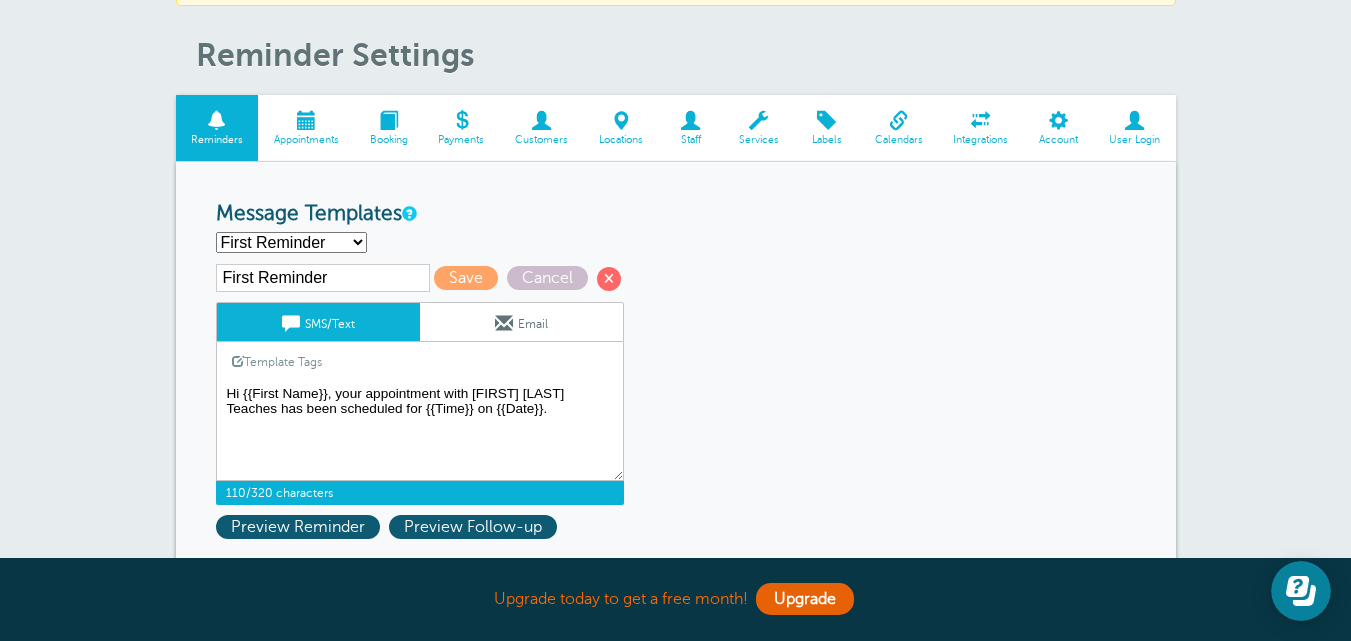 click on "Reminder Schedule
1st reminder:
Immediately 1 2 3 4 5 6 7 8 9 10 11 12 13 14 15 16 17 18 19 20 21 22 23 24 25 26 27 28 29 30
hour(s) day(s)
after creating  the appointment.
before  the appointment.
2nd reminder:
None 1 2 3 4 5 6 7 8 9 10 11 12 13 14 15 16 17 18 19 20 21 22 23 24 25 26 27 28 29 30
hour(s) day(s)
before  the appointment.
3rd reminder:						 None 1 2 3 4 5 6 7 8 9 10 11 12 13 14 15 16 17 18 19 20 21 22 23 24 25 26 27 28 29 30
hour(s) day(s)
before  the appointment.
Message Templates
First Reminder
." at bounding box center (676, 1292) 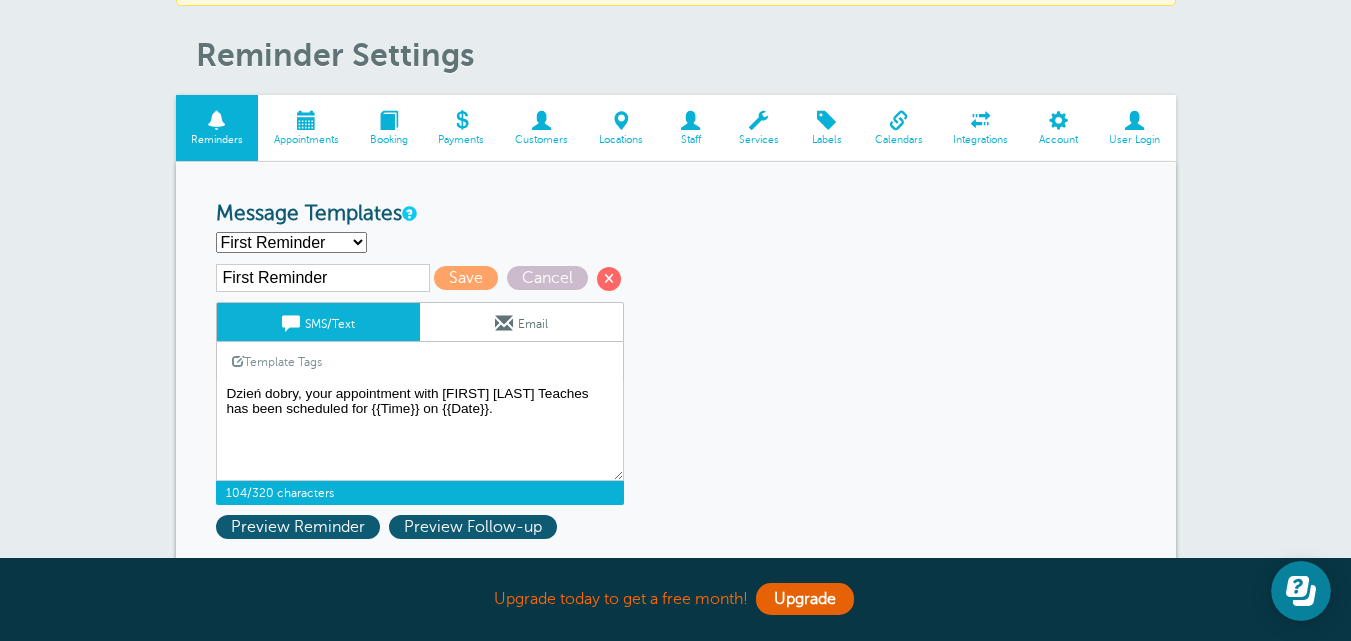 click on "Template Tags" at bounding box center [277, 361] 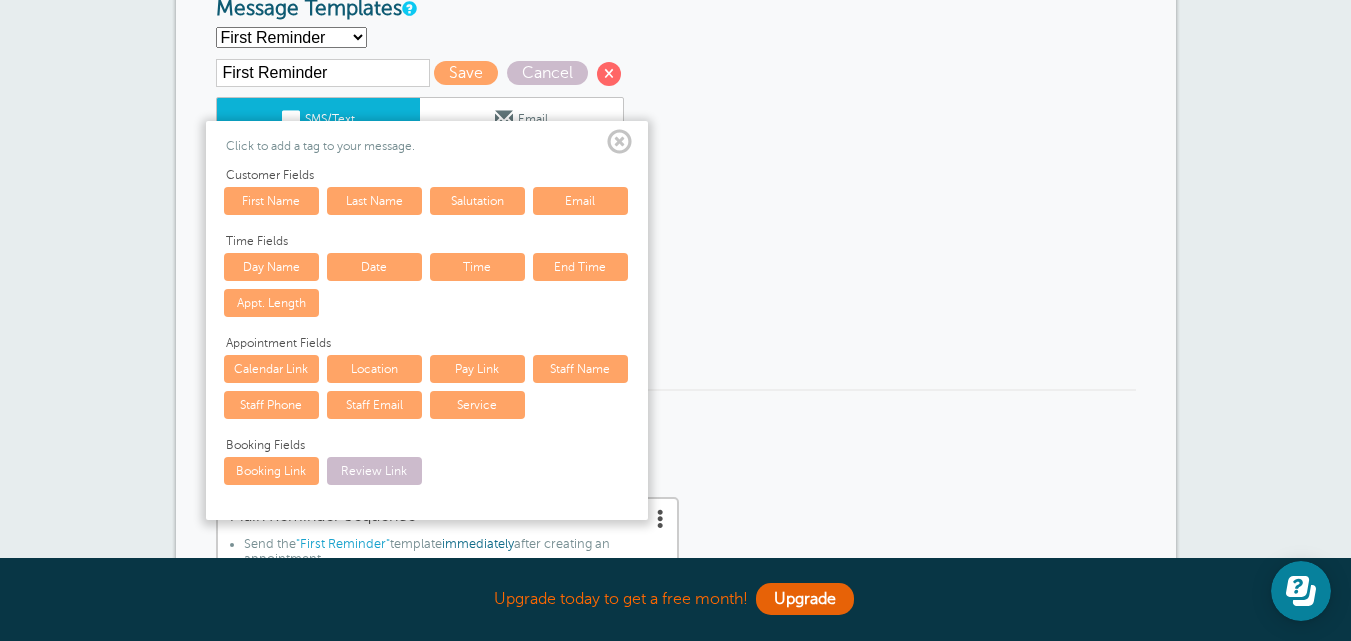 scroll, scrollTop: 400, scrollLeft: 0, axis: vertical 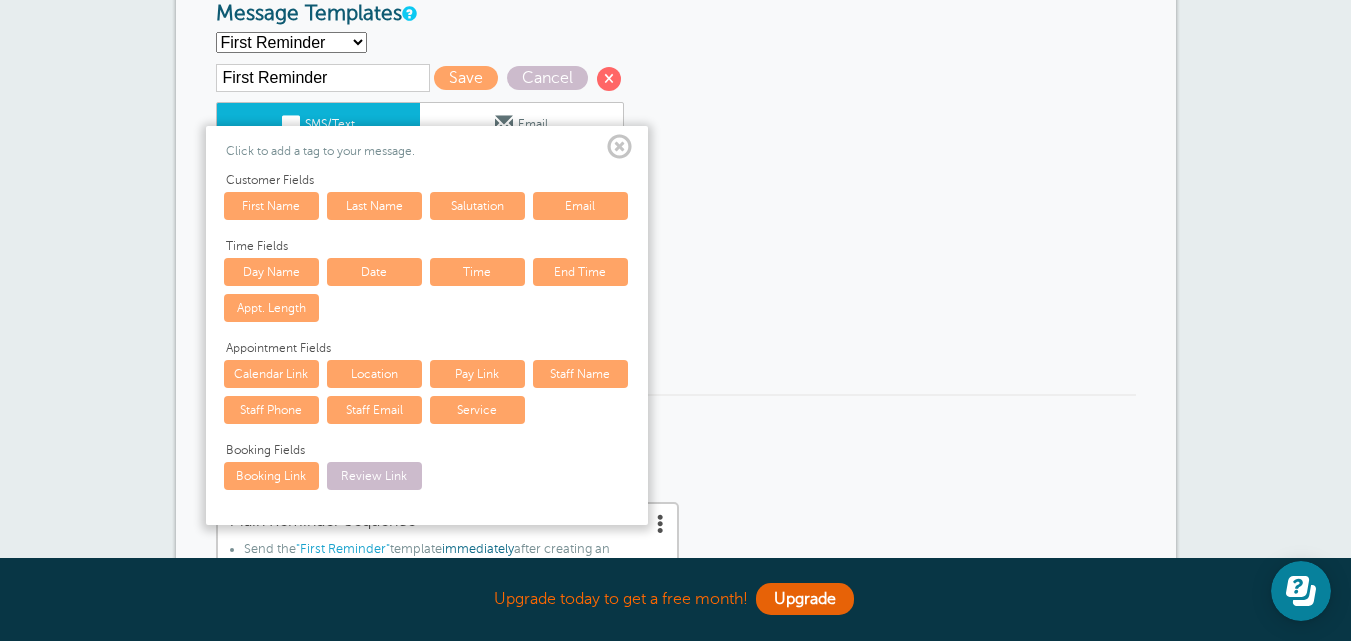 click on "Service" at bounding box center [477, 410] 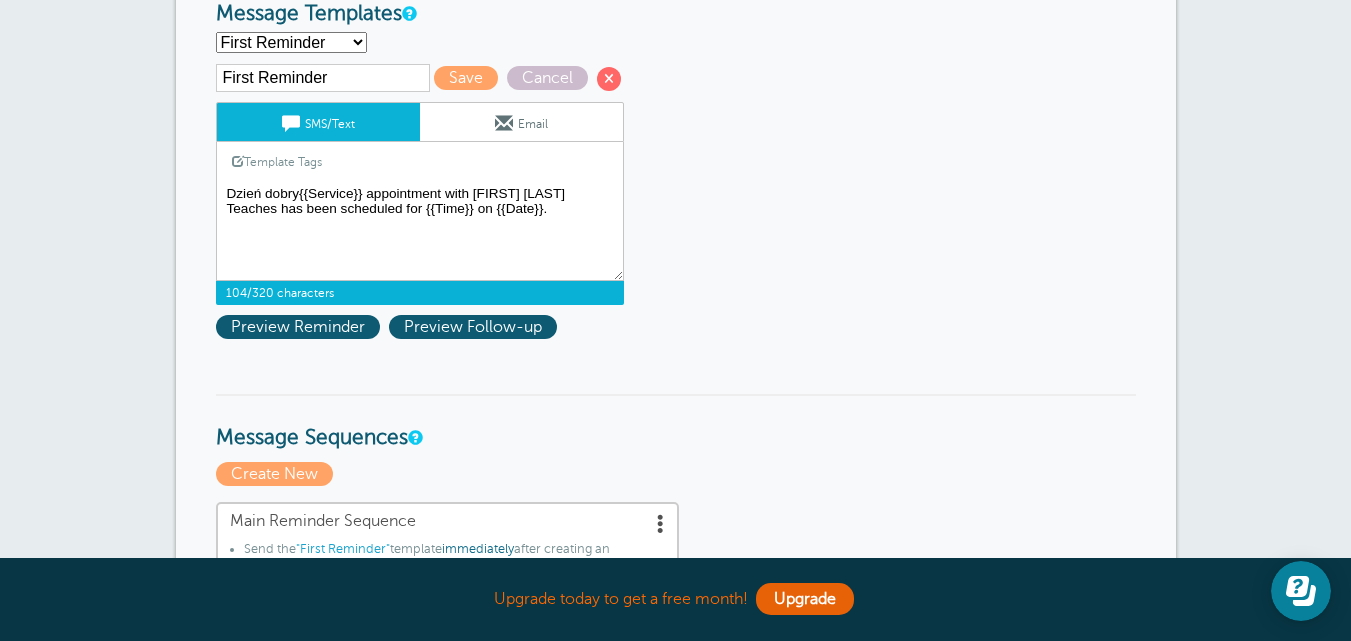 drag, startPoint x: 300, startPoint y: 194, endPoint x: 217, endPoint y: 200, distance: 83.21658 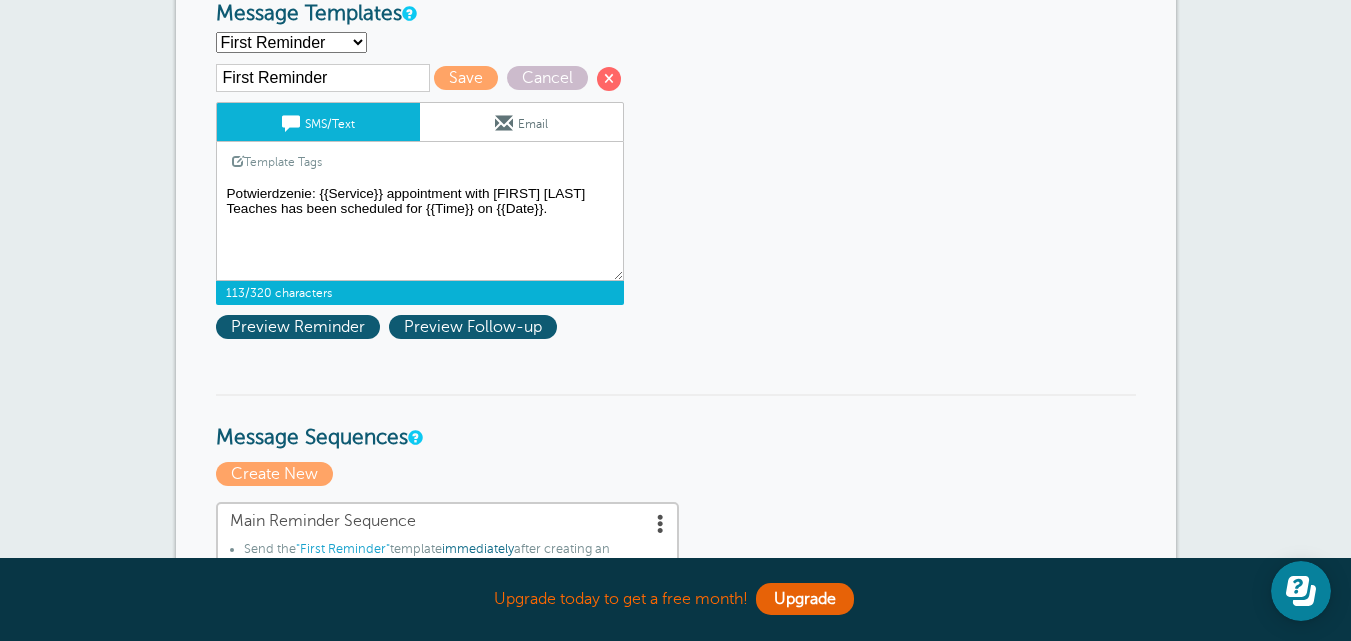 drag, startPoint x: 389, startPoint y: 192, endPoint x: 486, endPoint y: 193, distance: 97.00516 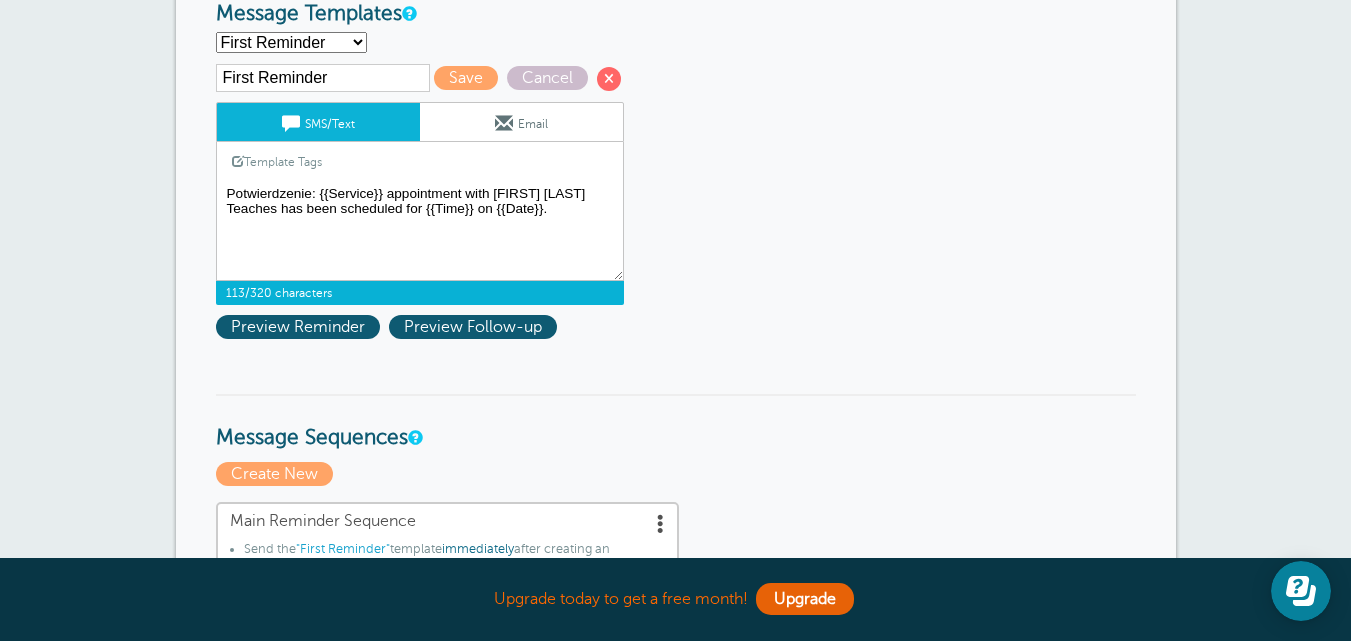 click on "Hi {{First Name}}, your appointment with Oliver Gajdowski Teaches has been scheduled for {{Time}} on {{Date}}." at bounding box center (420, 231) 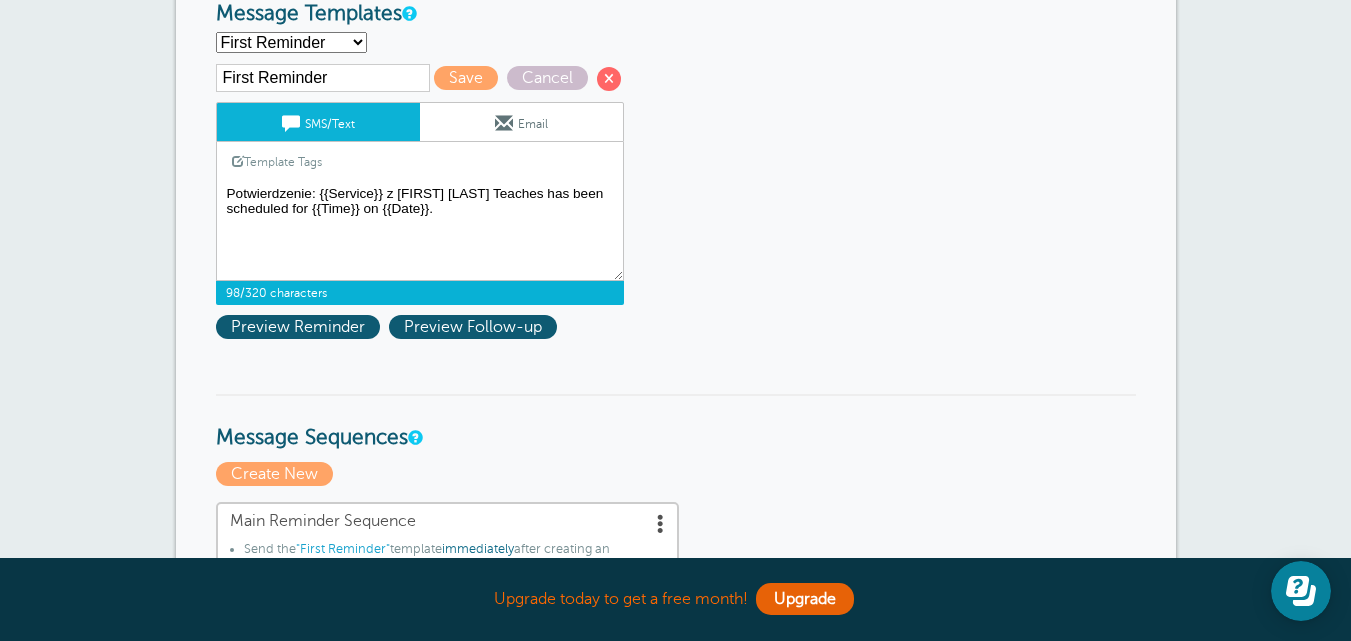 drag, startPoint x: 503, startPoint y: 196, endPoint x: 552, endPoint y: 197, distance: 49.010204 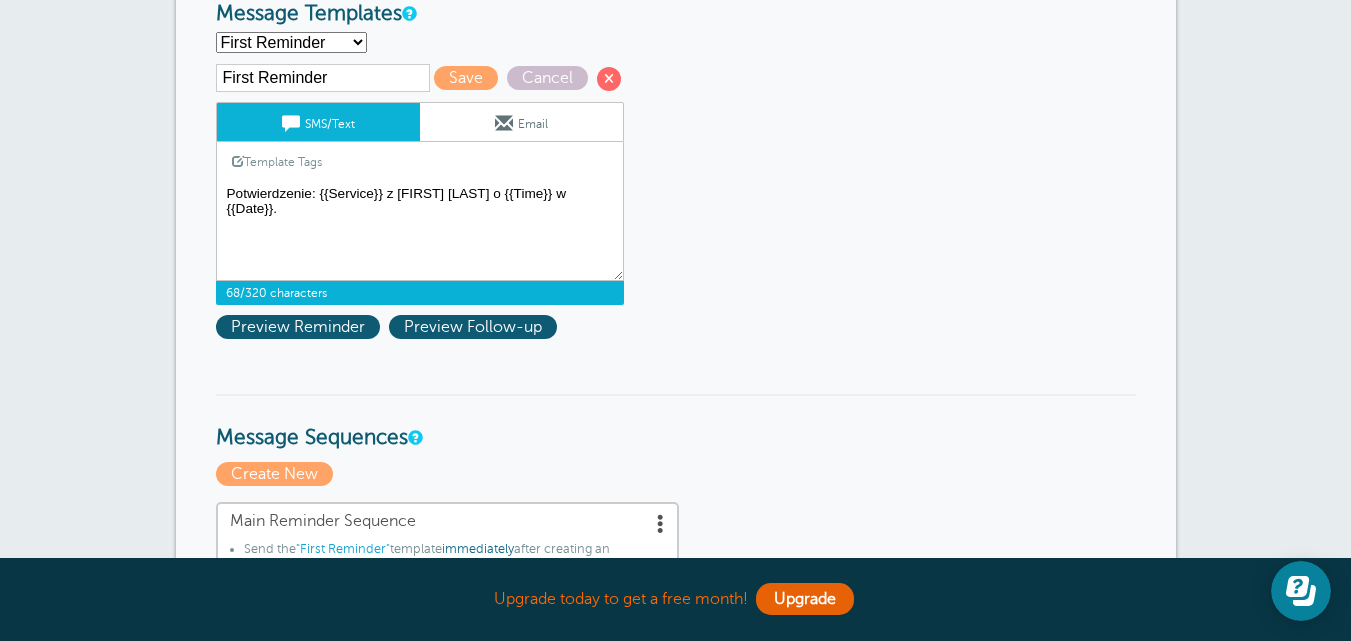 drag, startPoint x: 499, startPoint y: 194, endPoint x: 399, endPoint y: 196, distance: 100.02 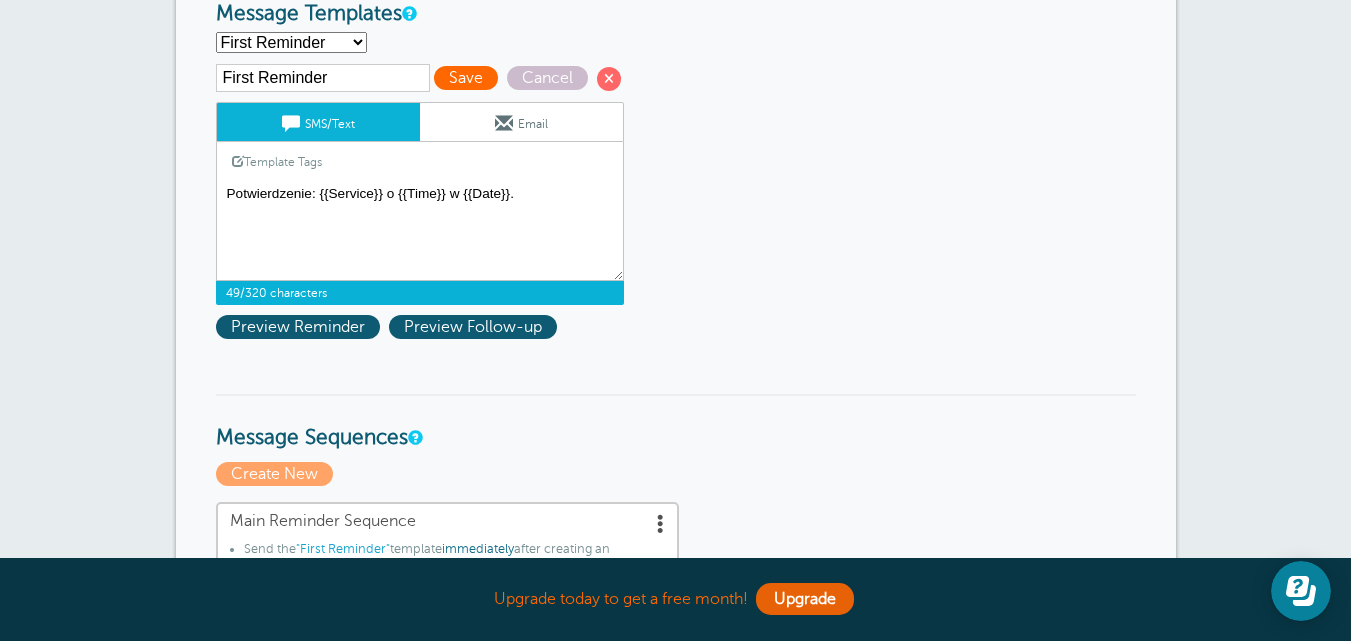 type on "Potwierdzenie: {{Service}} o {{Time}} w {{Date}}." 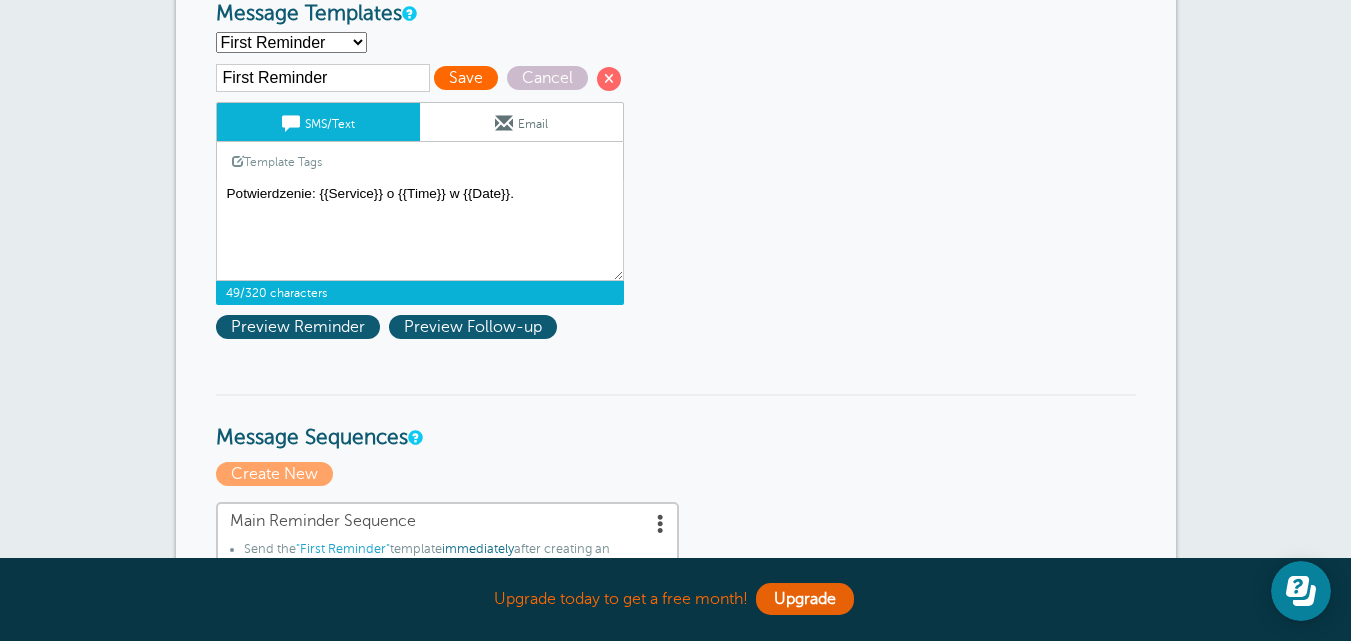 click on "Save" at bounding box center [466, 78] 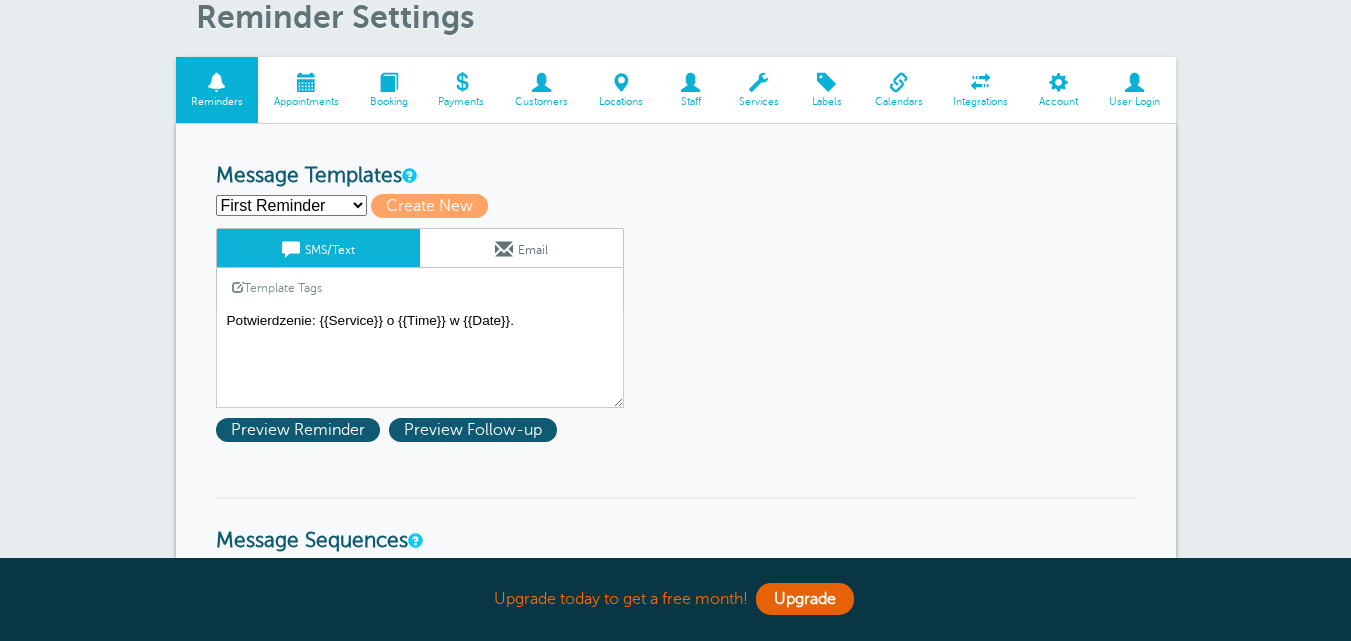 scroll, scrollTop: 300, scrollLeft: 0, axis: vertical 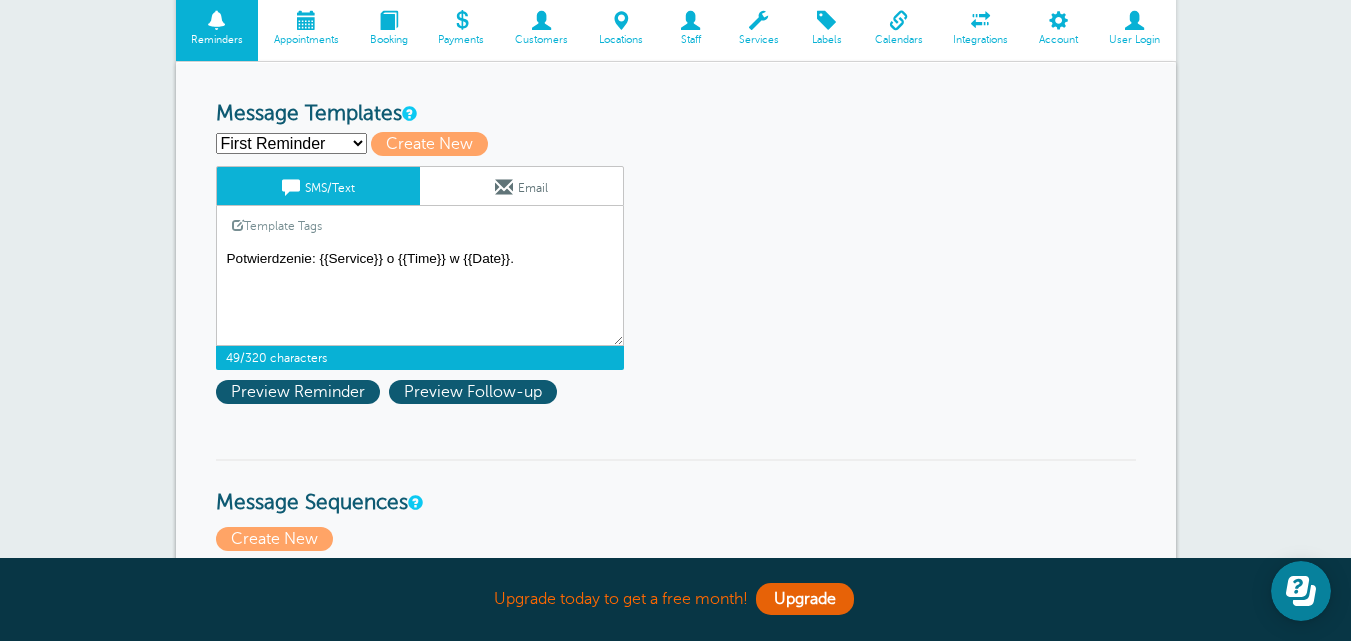 click on "Potwierdzenie: {{Service}} o {{Time}} w {{Date}}." at bounding box center [420, 296] 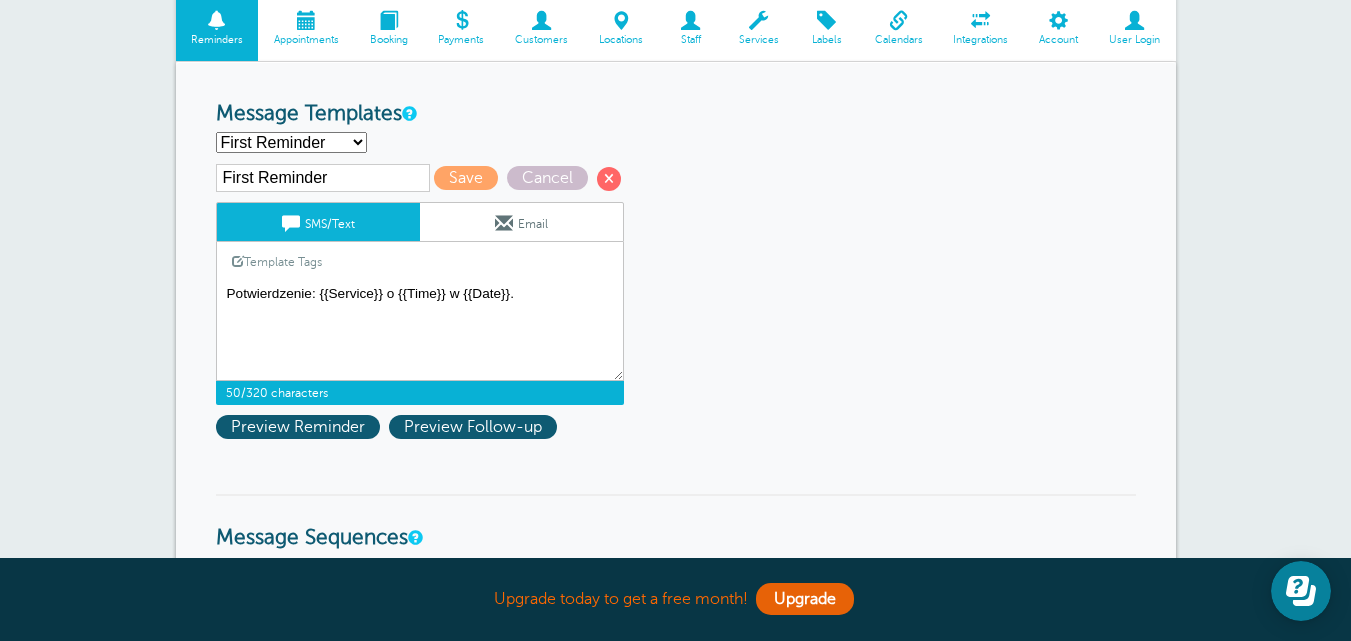 click on "Potwierdzenie: {{Service}} o {{Time}} w {{Date}}." at bounding box center [420, 331] 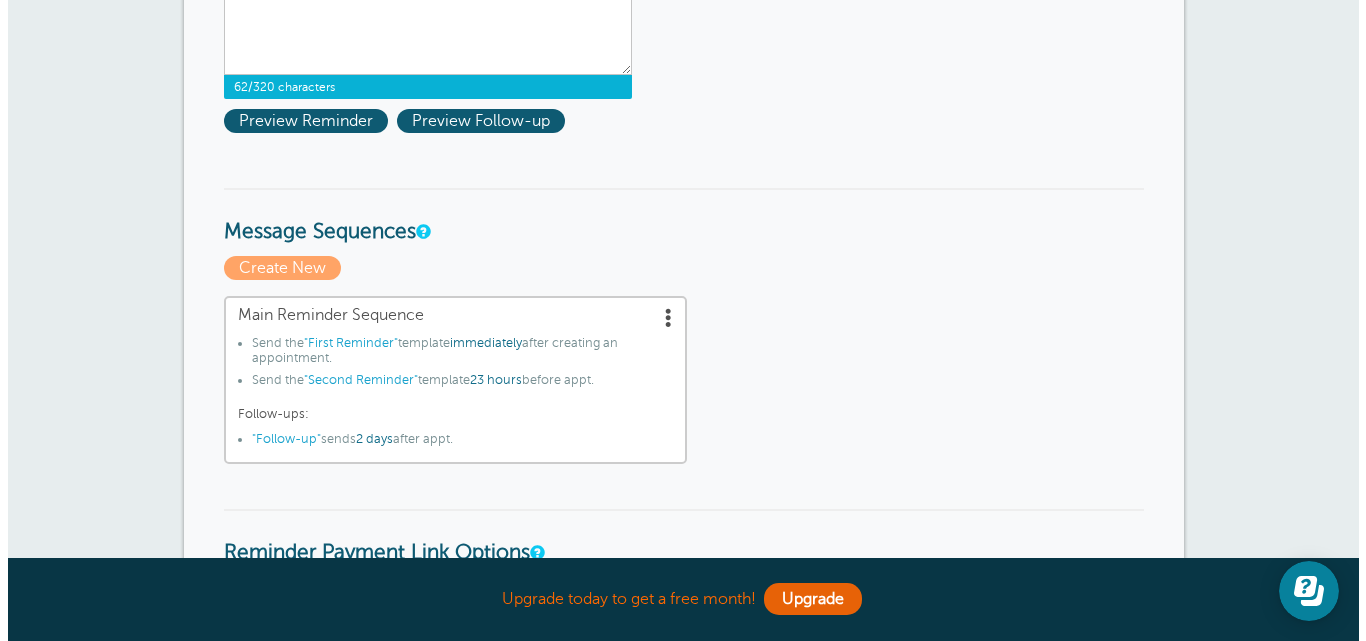 scroll, scrollTop: 700, scrollLeft: 0, axis: vertical 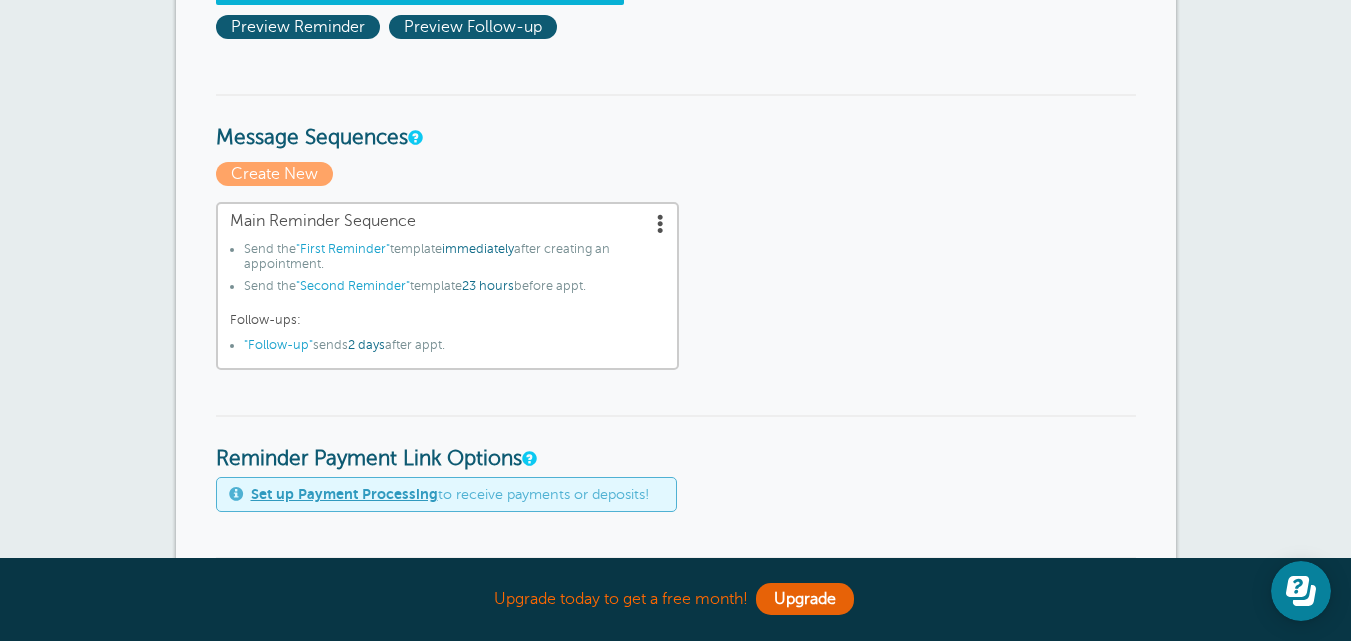type on "Dziękuję za Potwierdzenie: {{Service}} o {{Time}} w {{Date}}." 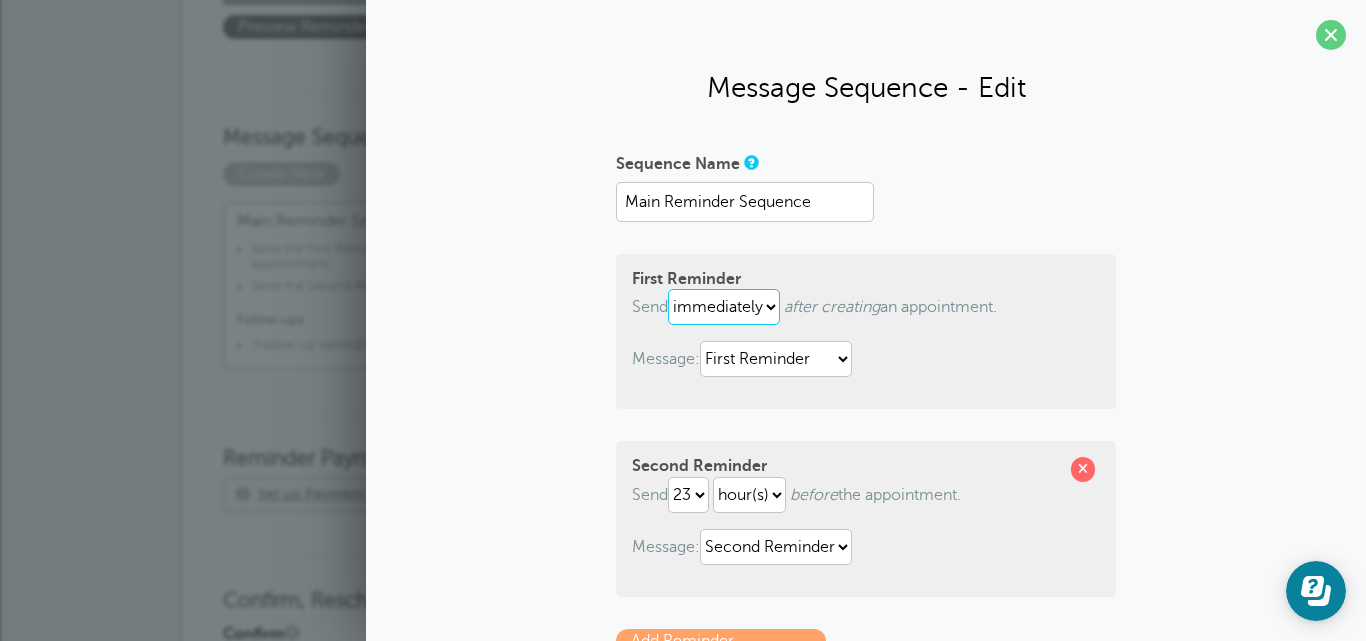 click on "immediately 1 2 3 4 5 6 7 8 9 10 11 12 13 14 15 16 17 18 19 20 21 22 23 24 25 26 27 28 29 30" at bounding box center (724, 307) 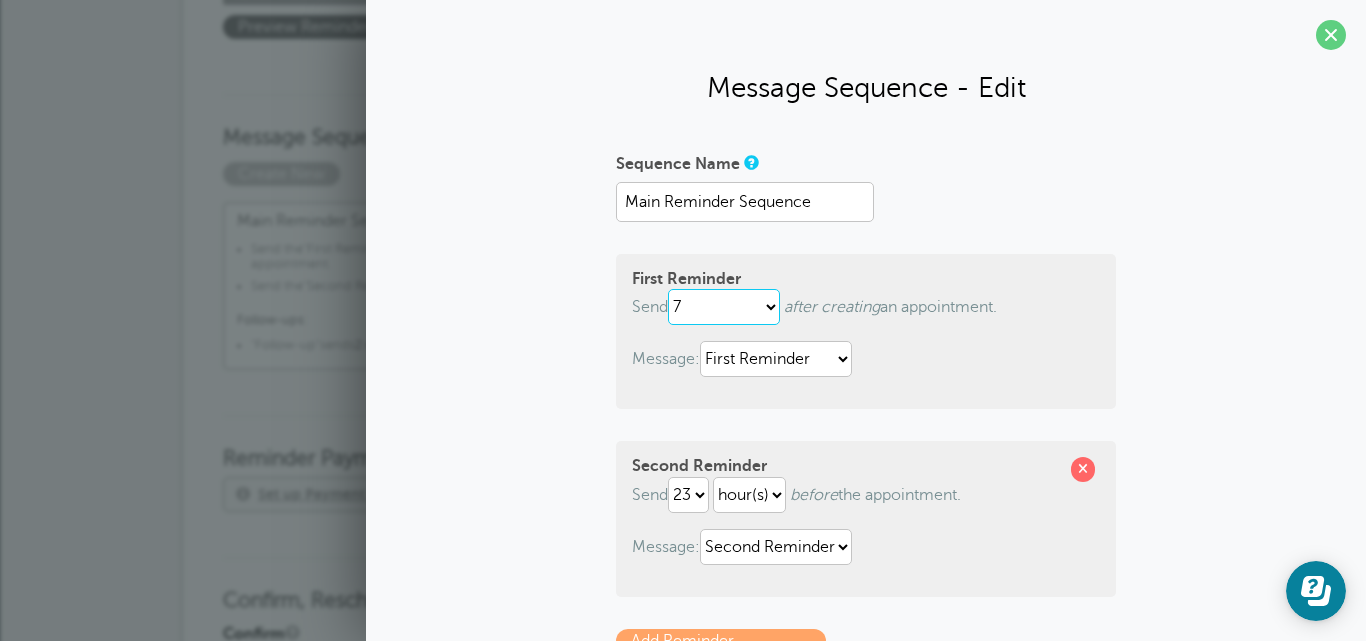 click on "immediately 1 2 3 4 5 6 7 8 9 10 11 12 13 14 15 16 17 18 19 20 21 22 23 24 25 26 27 28 29 30" at bounding box center (724, 307) 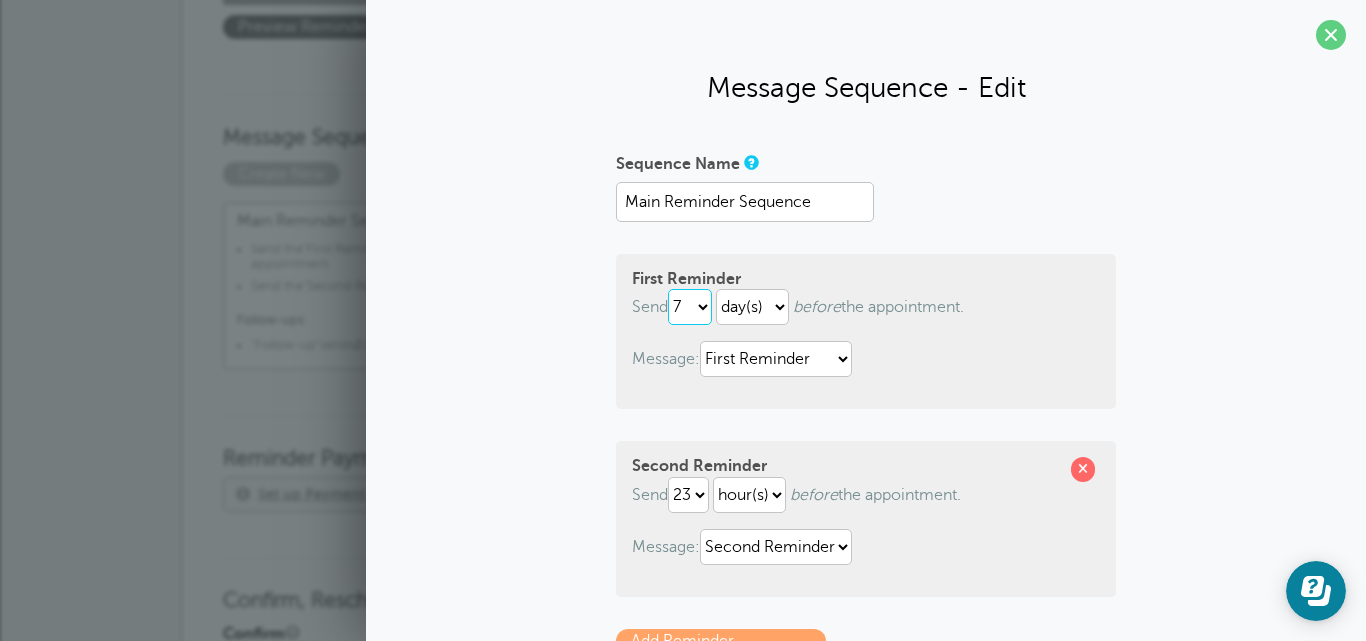 click on "immediately 1 2 3 4 5 6 7 8 9 10 11 12 13 14 15 16 17 18 19 20 21 22 23 24 25 26 27 28 29 30" at bounding box center (690, 307) 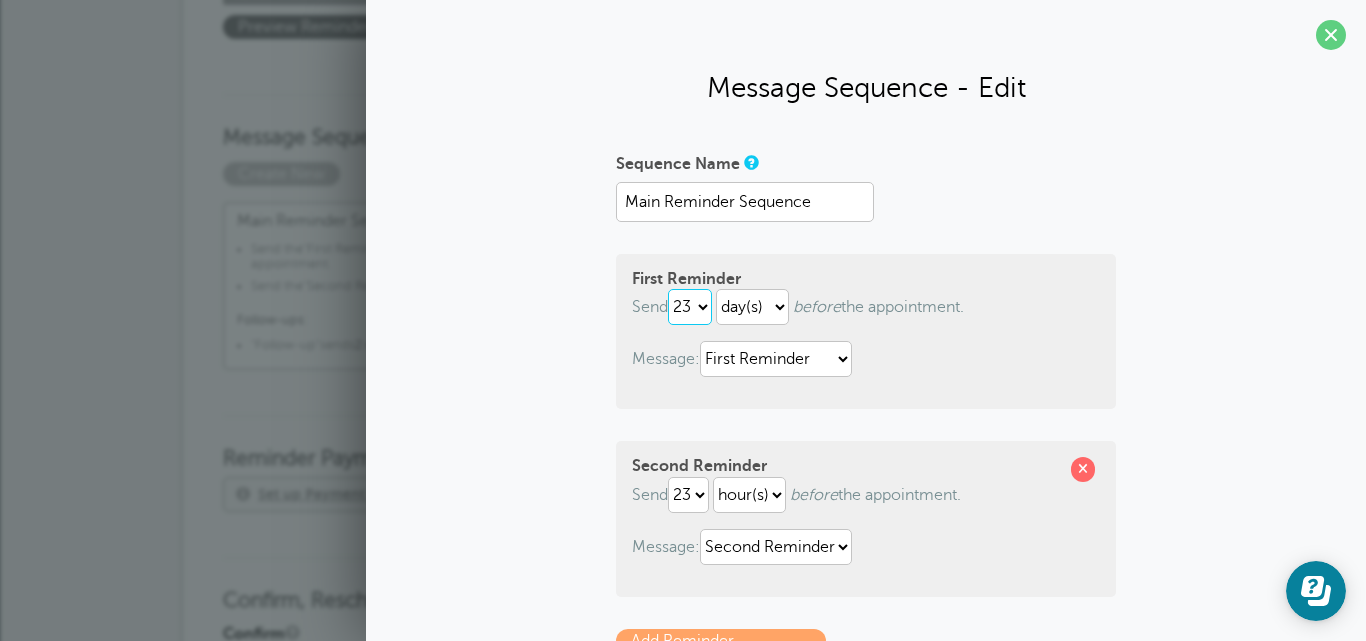 click on "immediately 1 2 3 4 5 6 7 8 9 10 11 12 13 14 15 16 17 18 19 20 21 22 23 24 25 26 27 28 29 30" at bounding box center (690, 307) 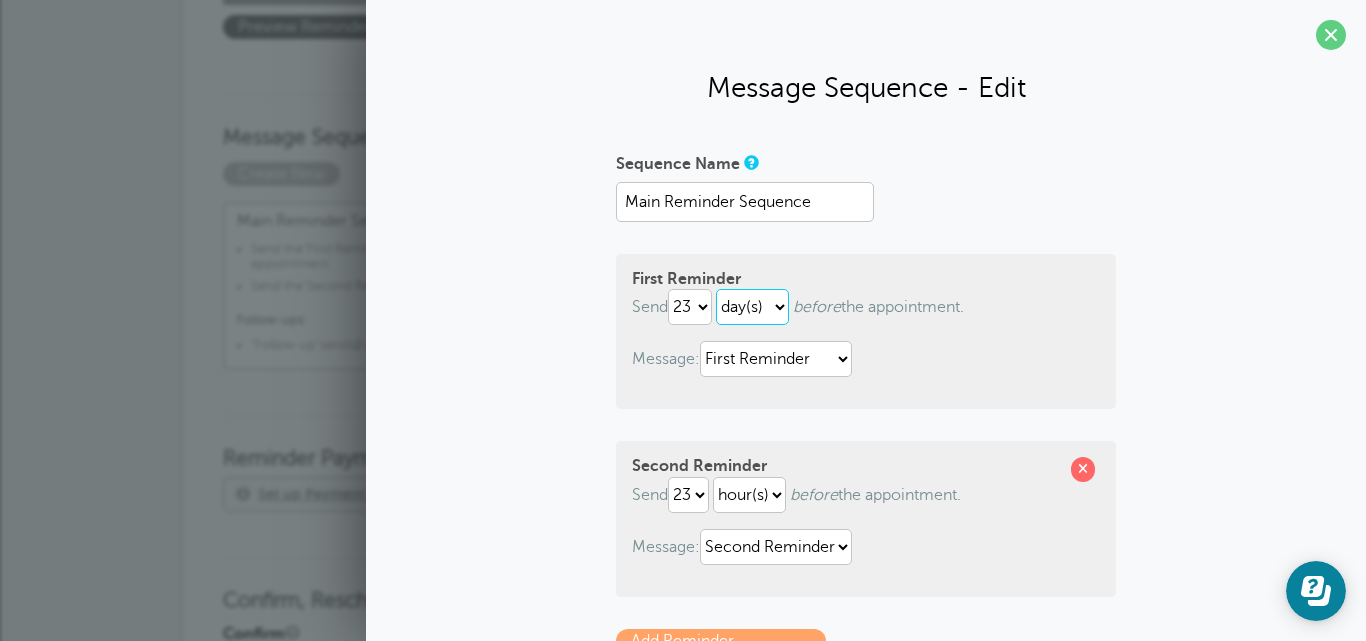 click on "hour(s) day(s)" at bounding box center [752, 307] 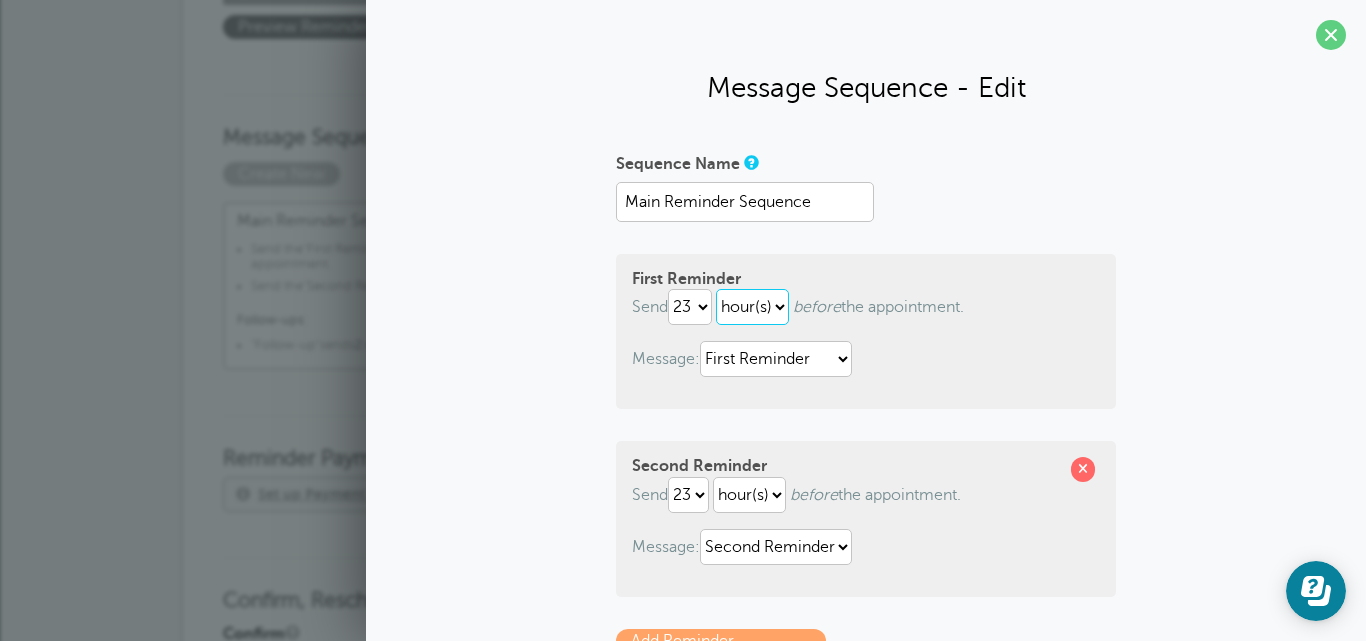 click on "hour(s) day(s)" at bounding box center (752, 307) 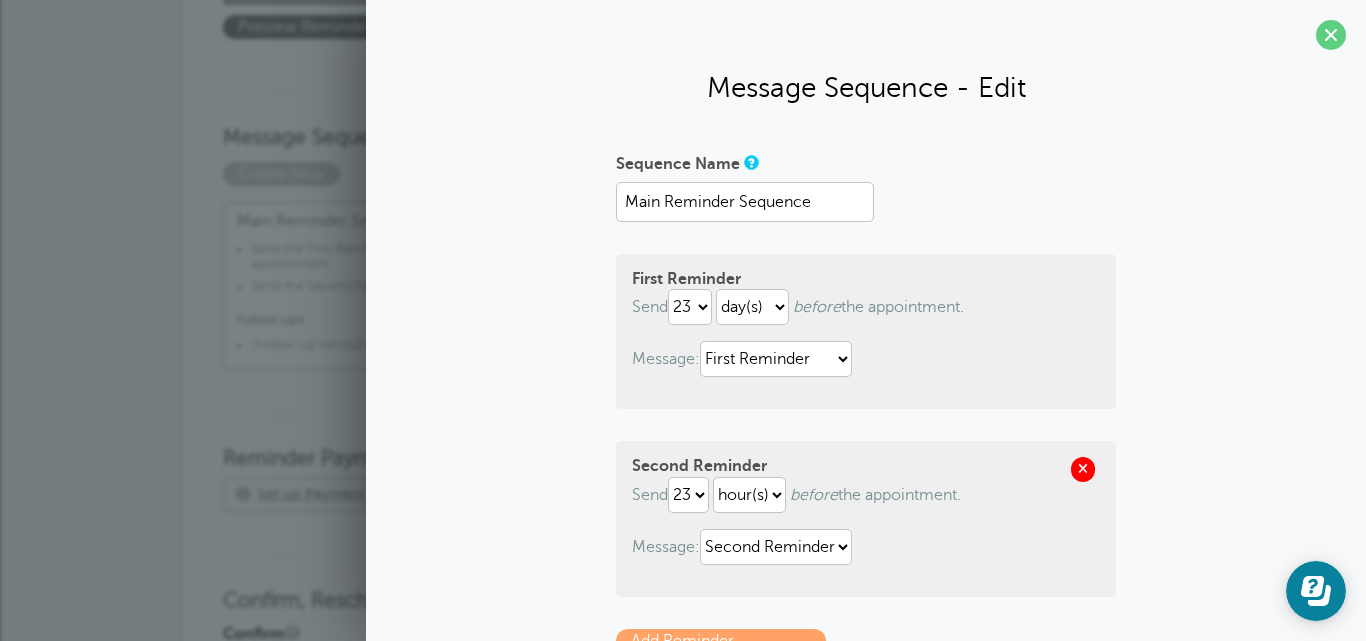 click at bounding box center (1083, 469) 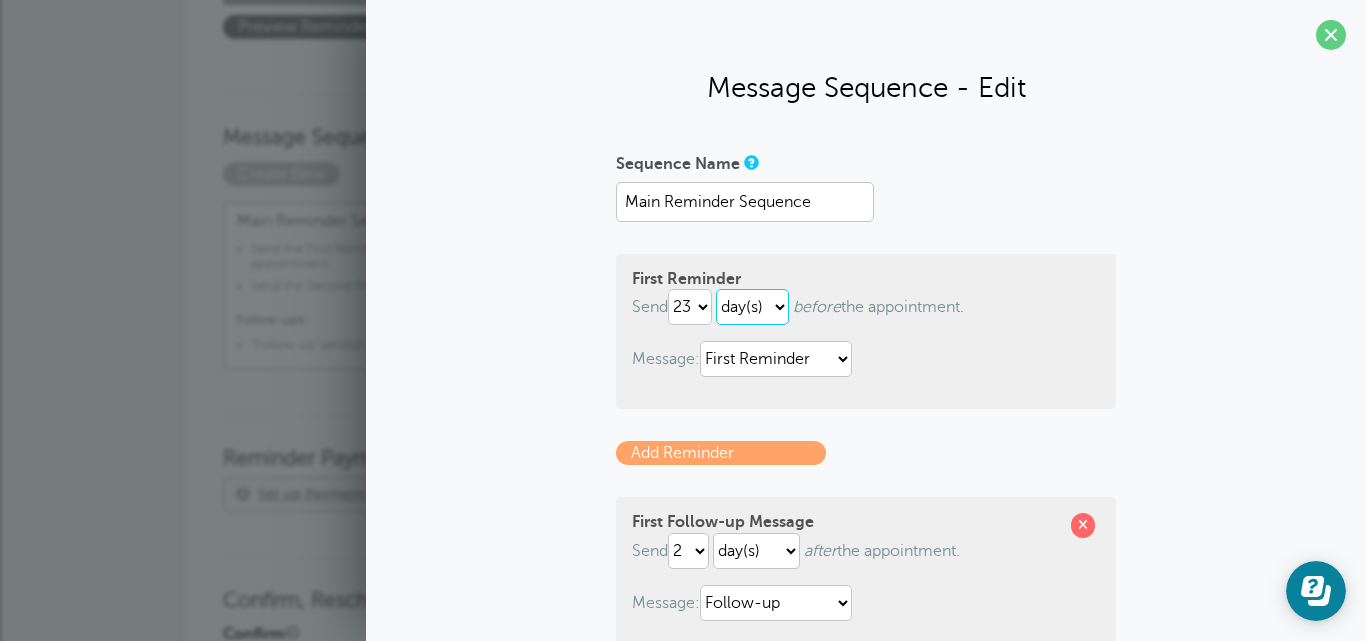 click on "hour(s) day(s)" at bounding box center (752, 307) 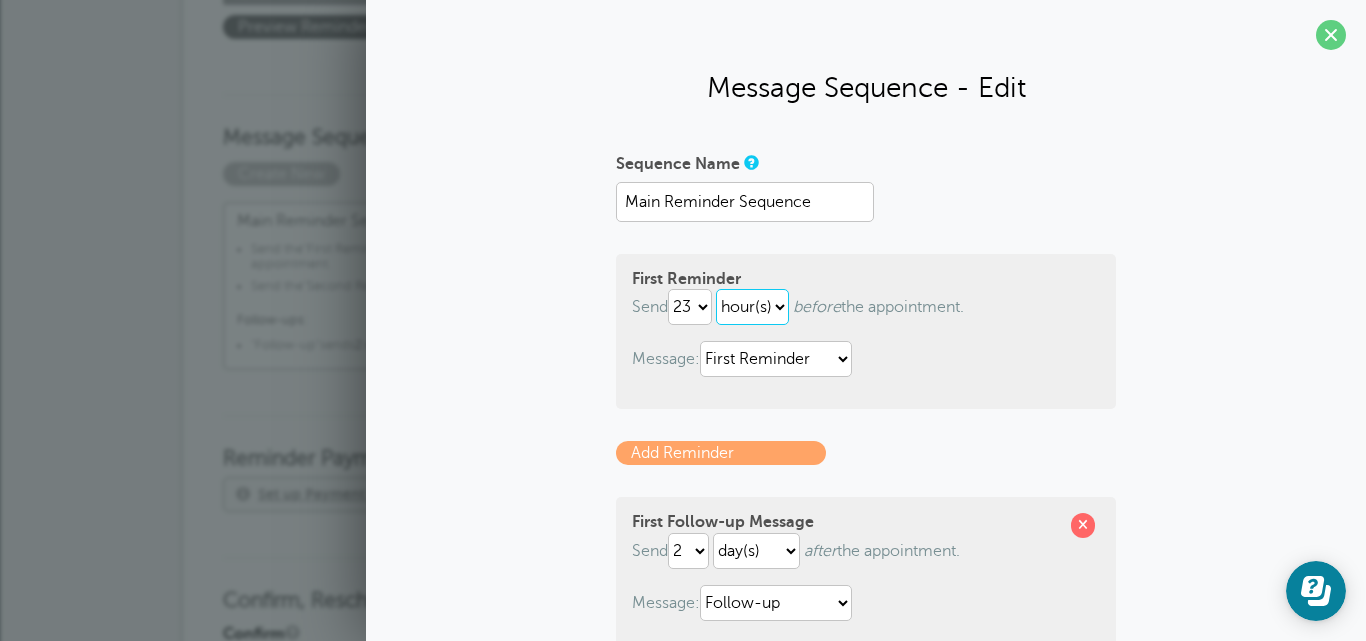 click on "hour(s) day(s)" at bounding box center (752, 307) 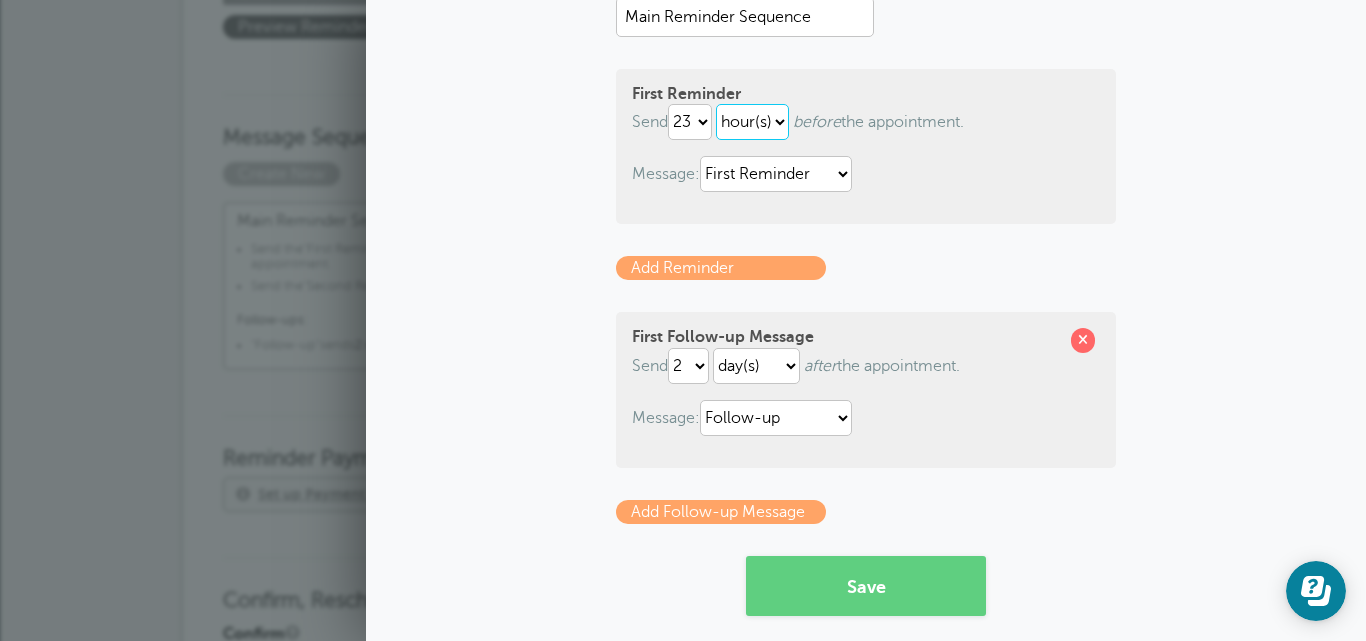 scroll, scrollTop: 200, scrollLeft: 0, axis: vertical 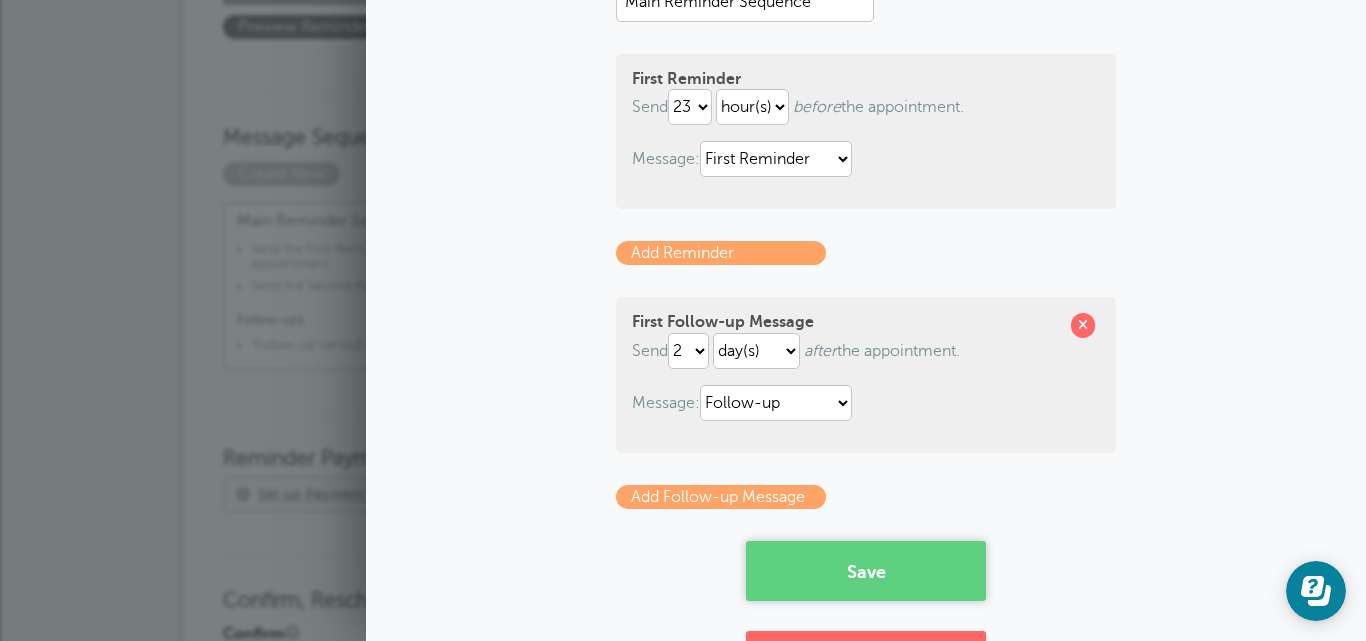 click on "Save" at bounding box center [866, 571] 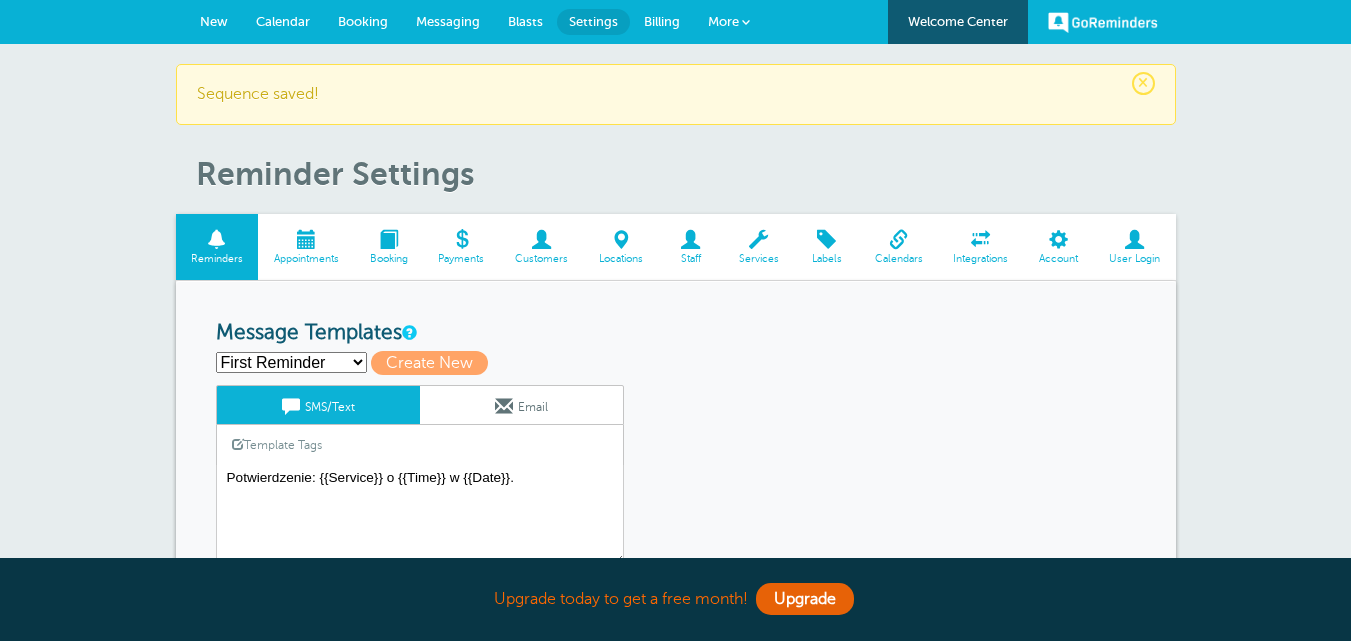 scroll, scrollTop: 0, scrollLeft: 0, axis: both 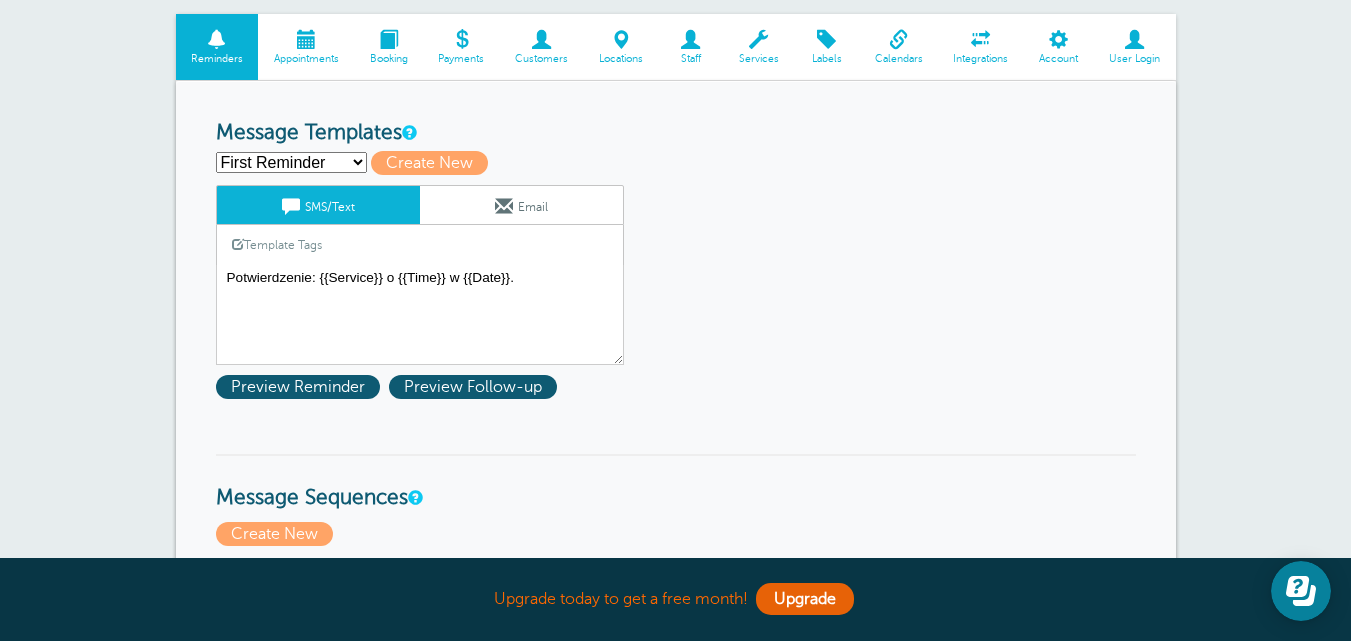 click on "First Reminder
Follow-up
Second Reminder
Create new..." at bounding box center [291, 162] 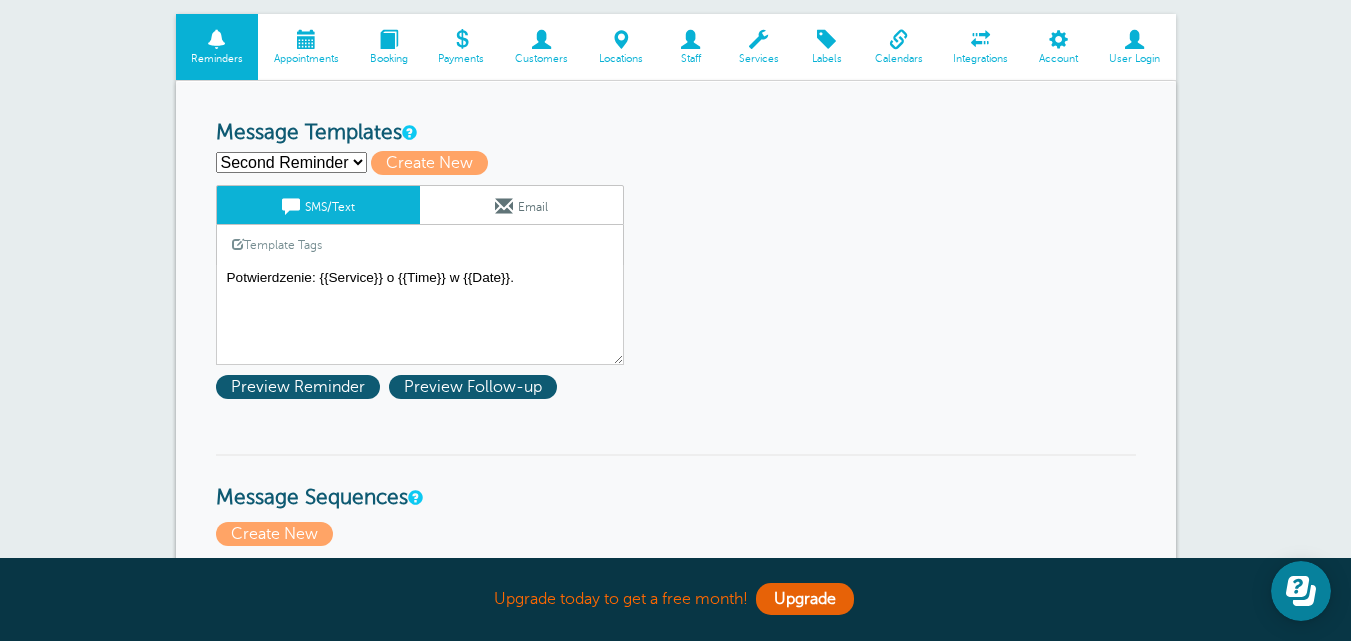 click on "First Reminder
Follow-up
Second Reminder
Create new..." at bounding box center (291, 162) 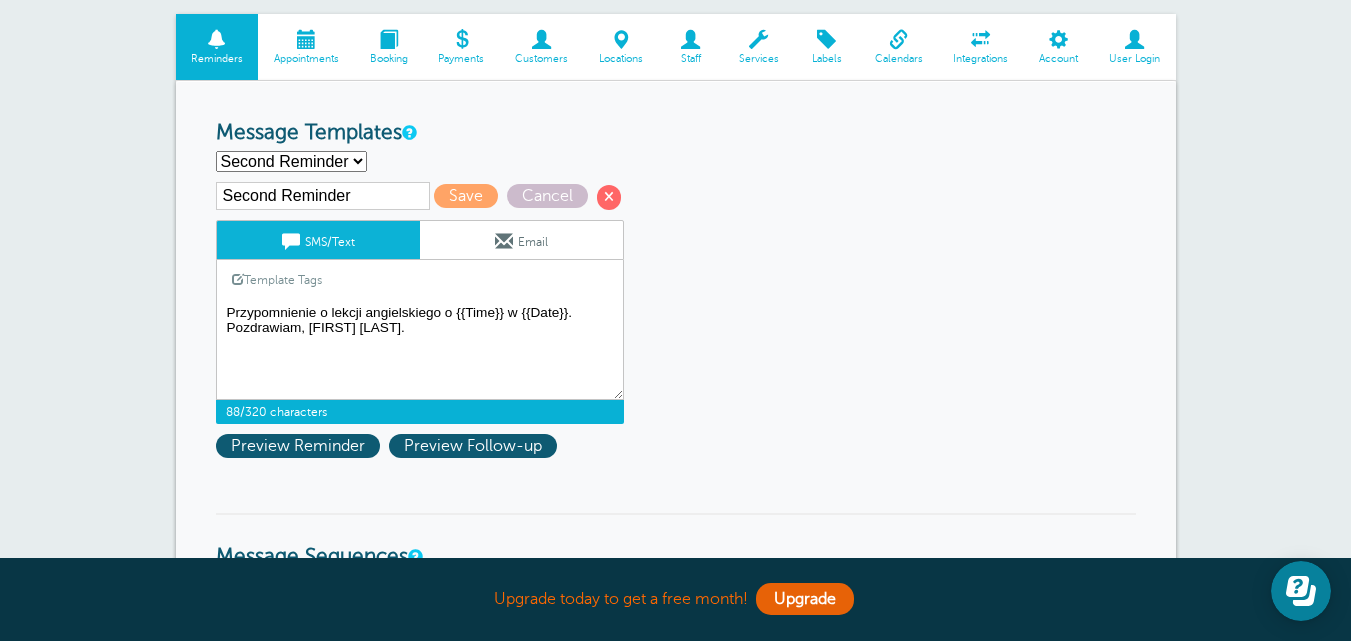 drag, startPoint x: 437, startPoint y: 334, endPoint x: 228, endPoint y: 306, distance: 210.86726 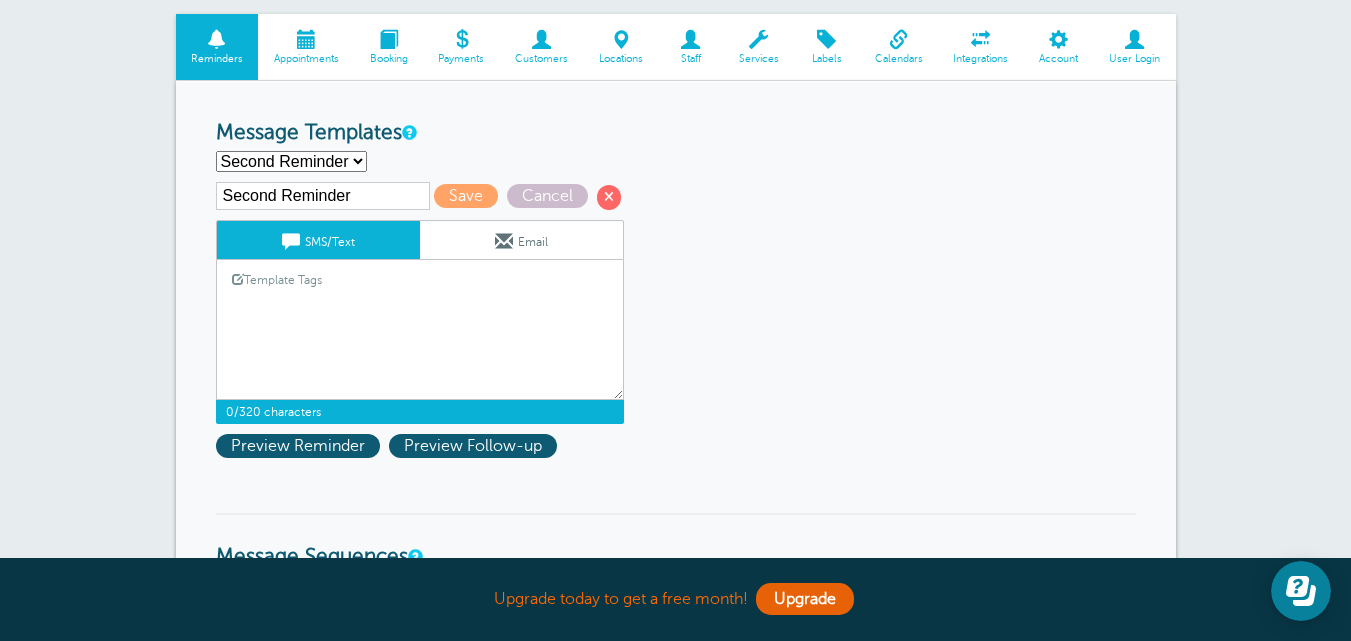 type 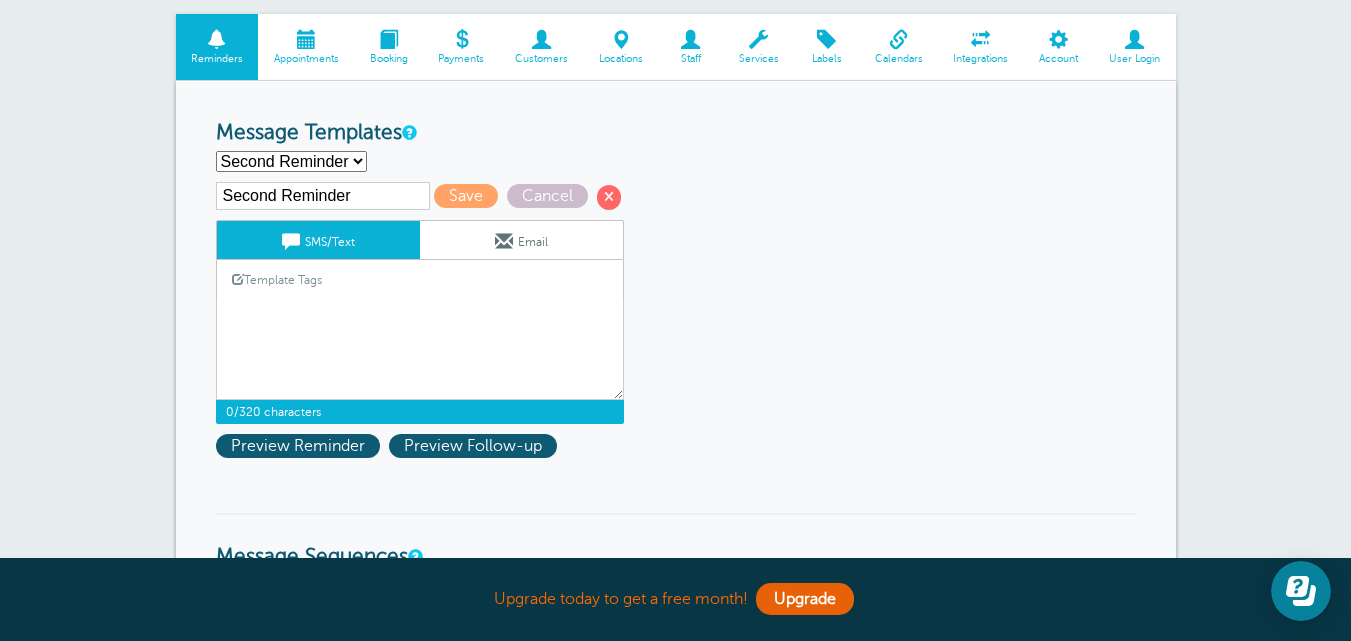 click on "First Reminder
Follow-up
Second Reminder
Create new..." at bounding box center [291, 161] 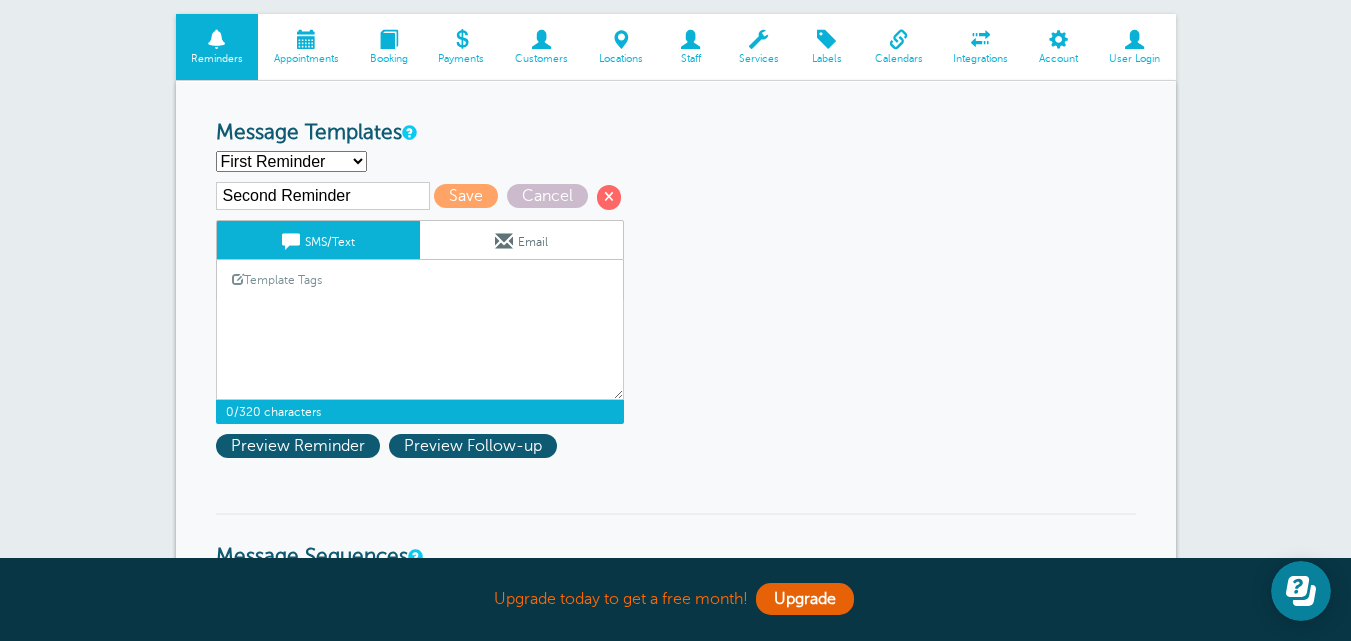 click on "First Reminder
Follow-up
Second Reminder
Create new..." at bounding box center (291, 161) 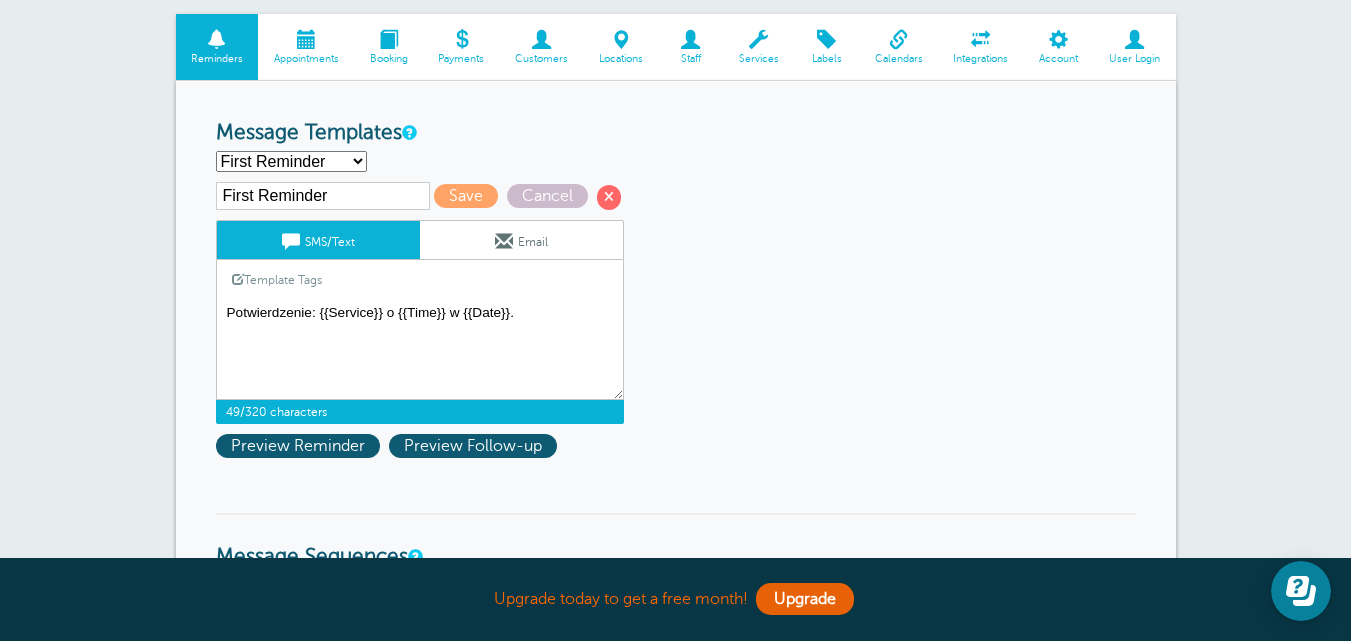 click on "Potwierdzenie: {{Service}} o {{Time}} w {{Date}}." at bounding box center [420, 350] 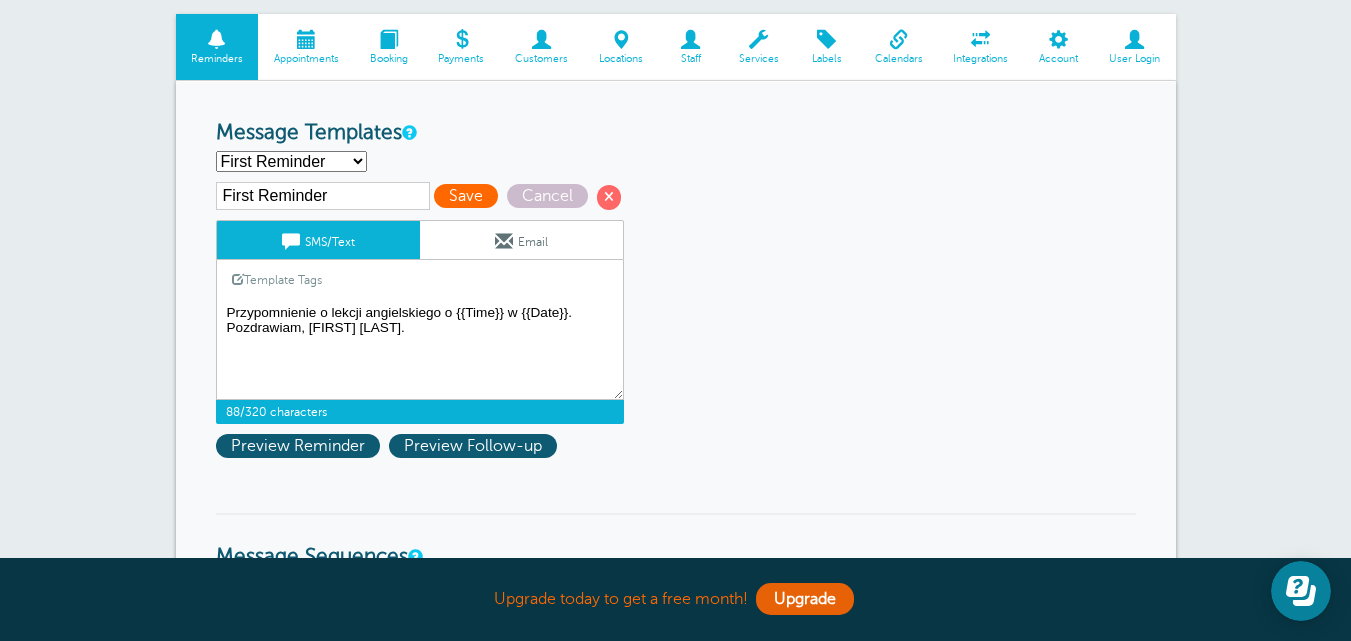 type on "Przypomnienie o lekcji angielskiego o {{Time}} w {{Date}}. Pozdrawiam, [NAME] [LAST]." 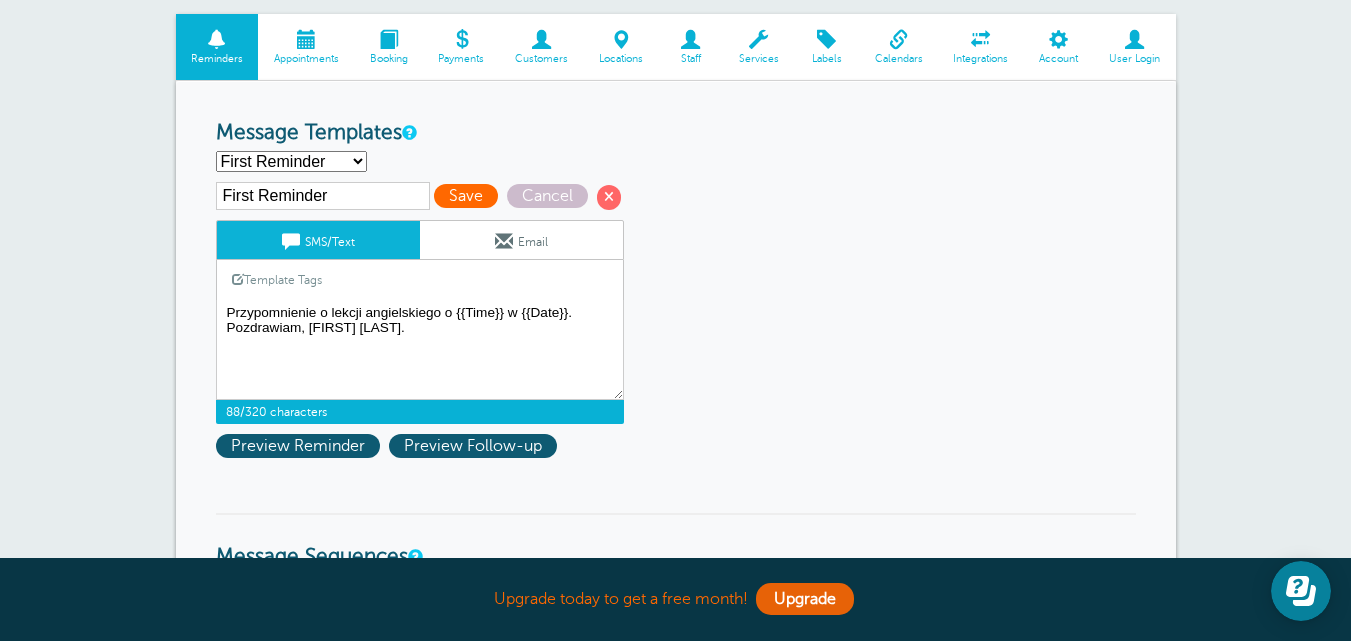 click on "Save" at bounding box center (466, 196) 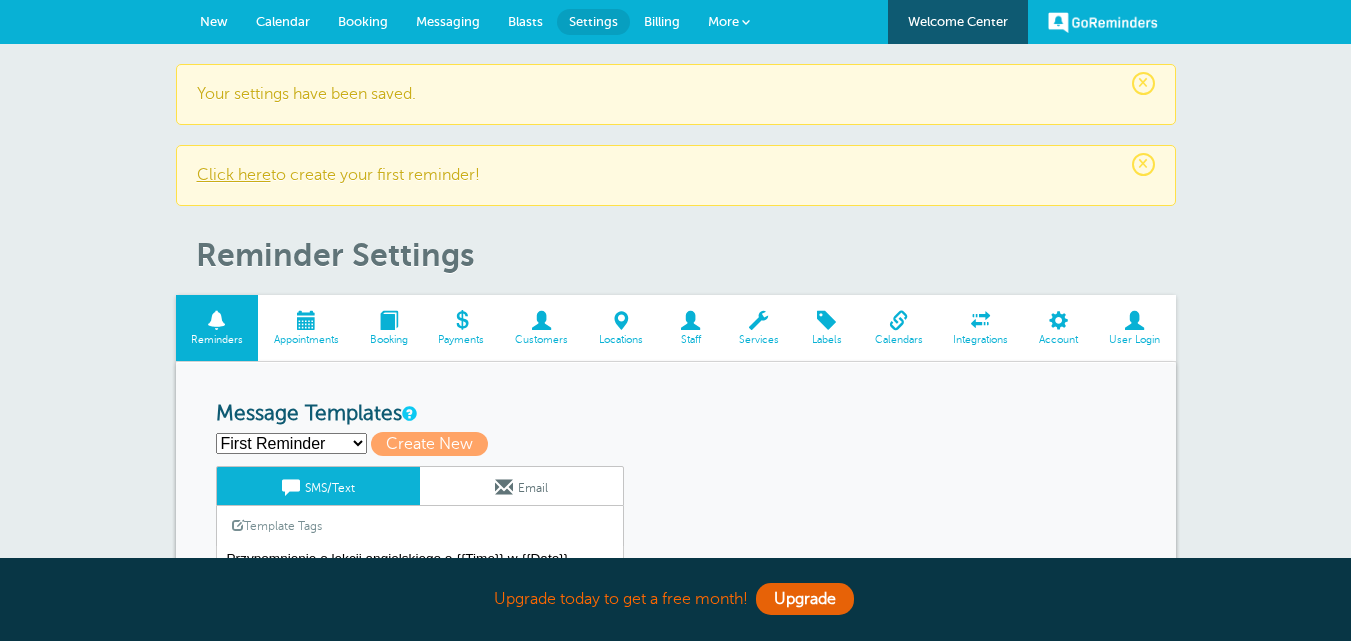 scroll, scrollTop: 147, scrollLeft: 0, axis: vertical 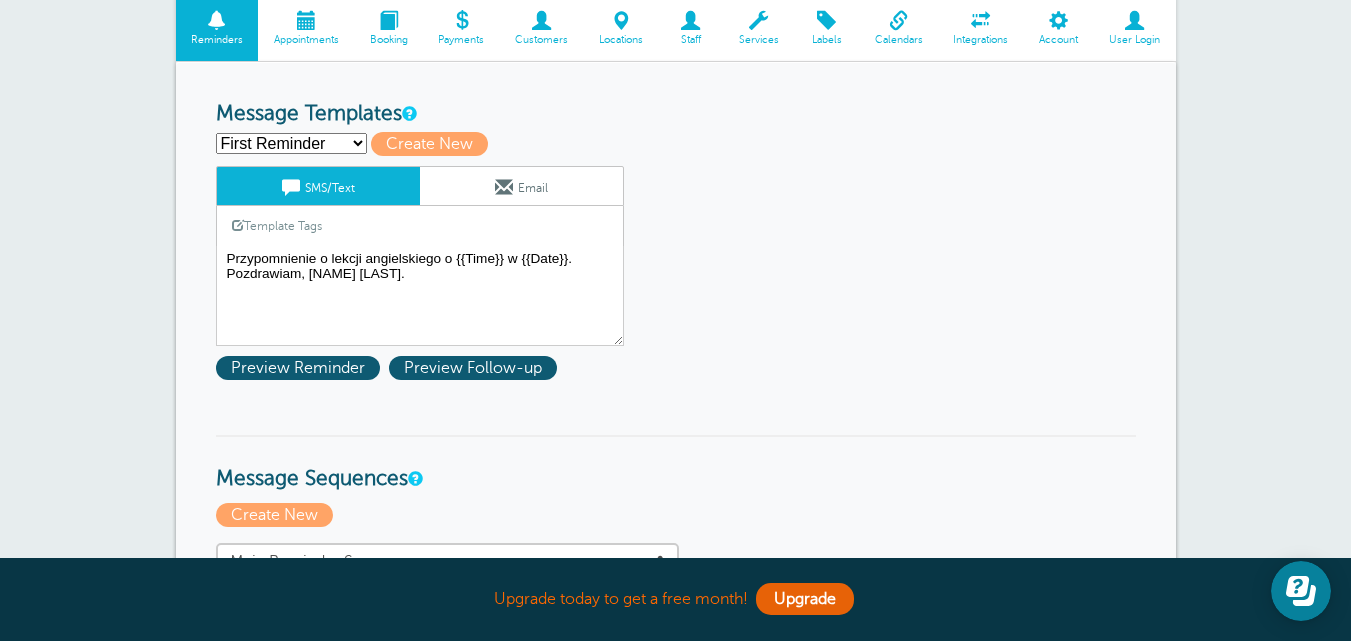 click on "First Reminder
Follow-up
Second Reminder
Create new..." at bounding box center (291, 143) 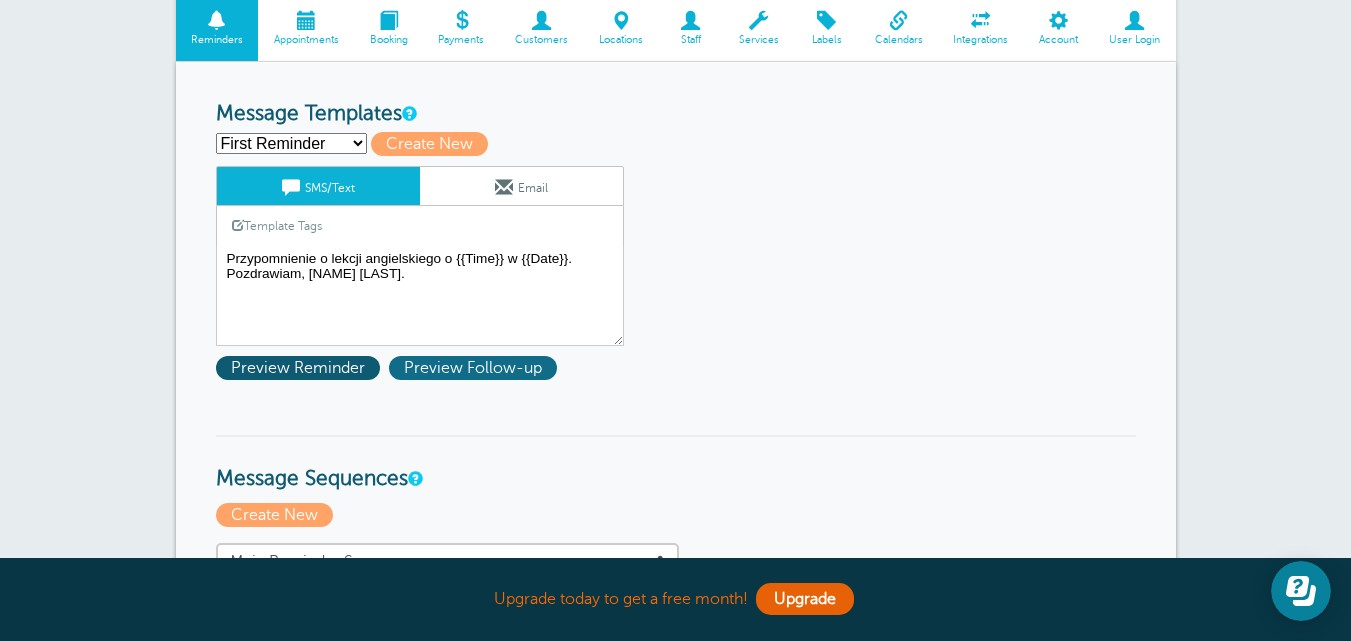 click on "Preview Follow-up" at bounding box center (473, 368) 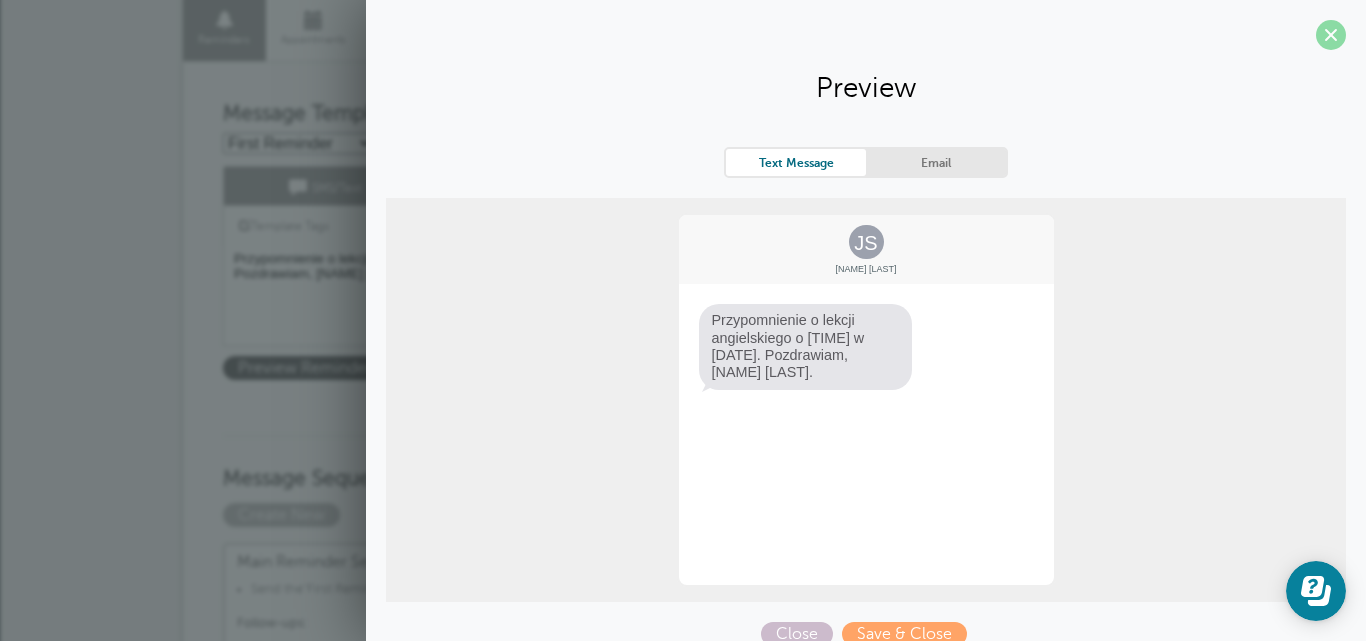 click at bounding box center [1331, 35] 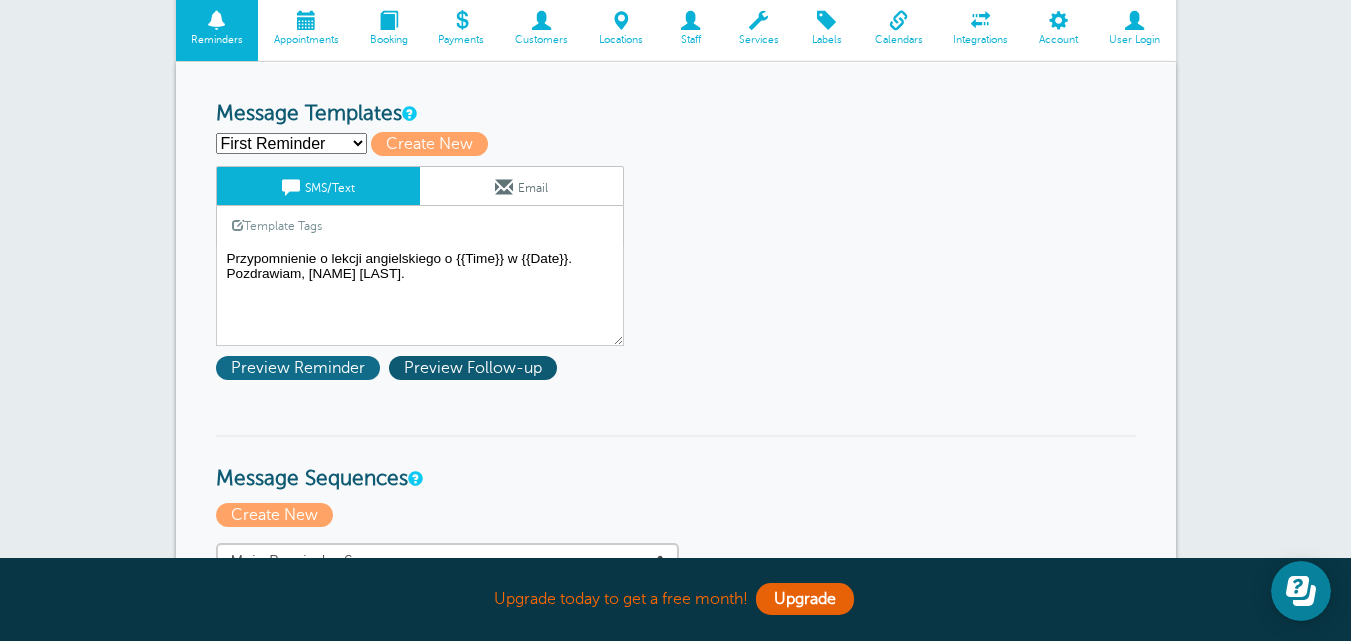 click on "Preview Reminder" at bounding box center [298, 368] 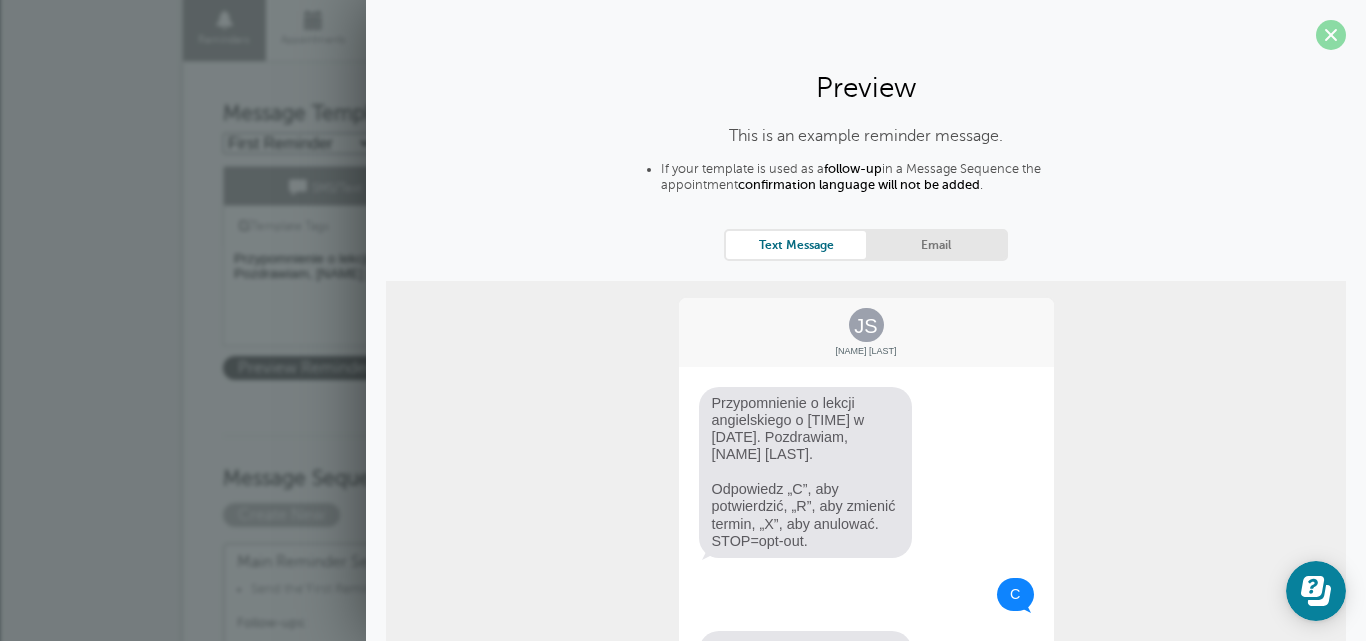 click at bounding box center (1331, 35) 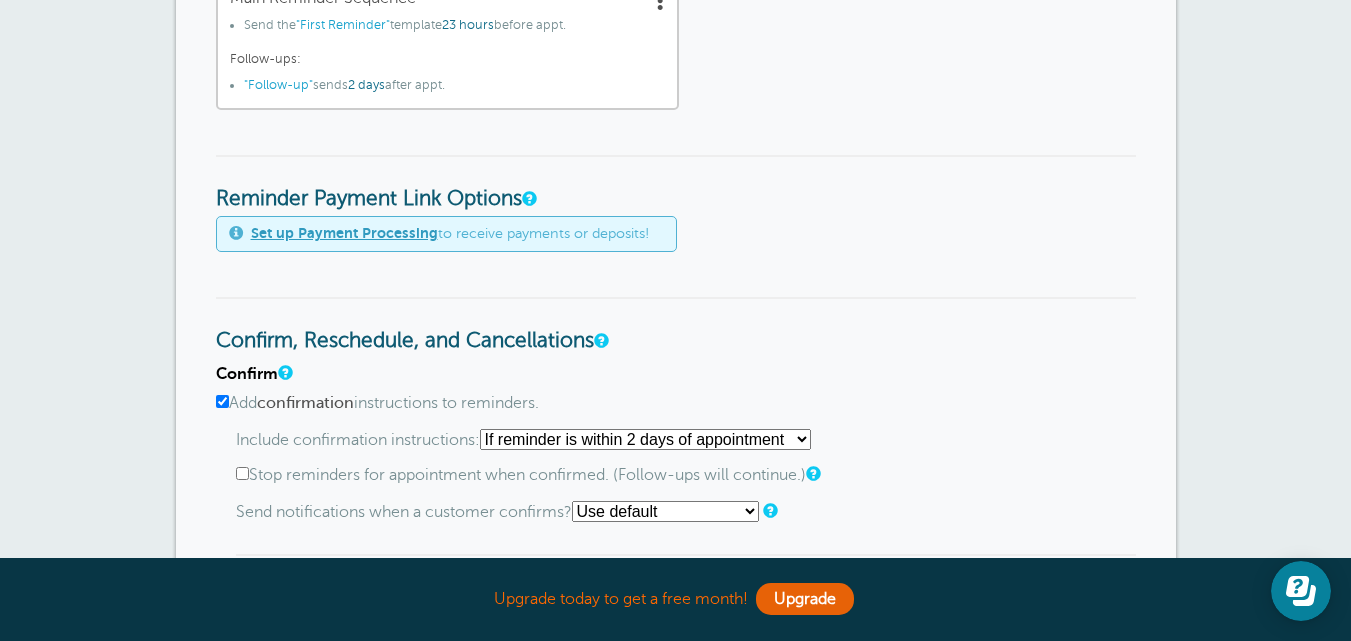 scroll, scrollTop: 900, scrollLeft: 0, axis: vertical 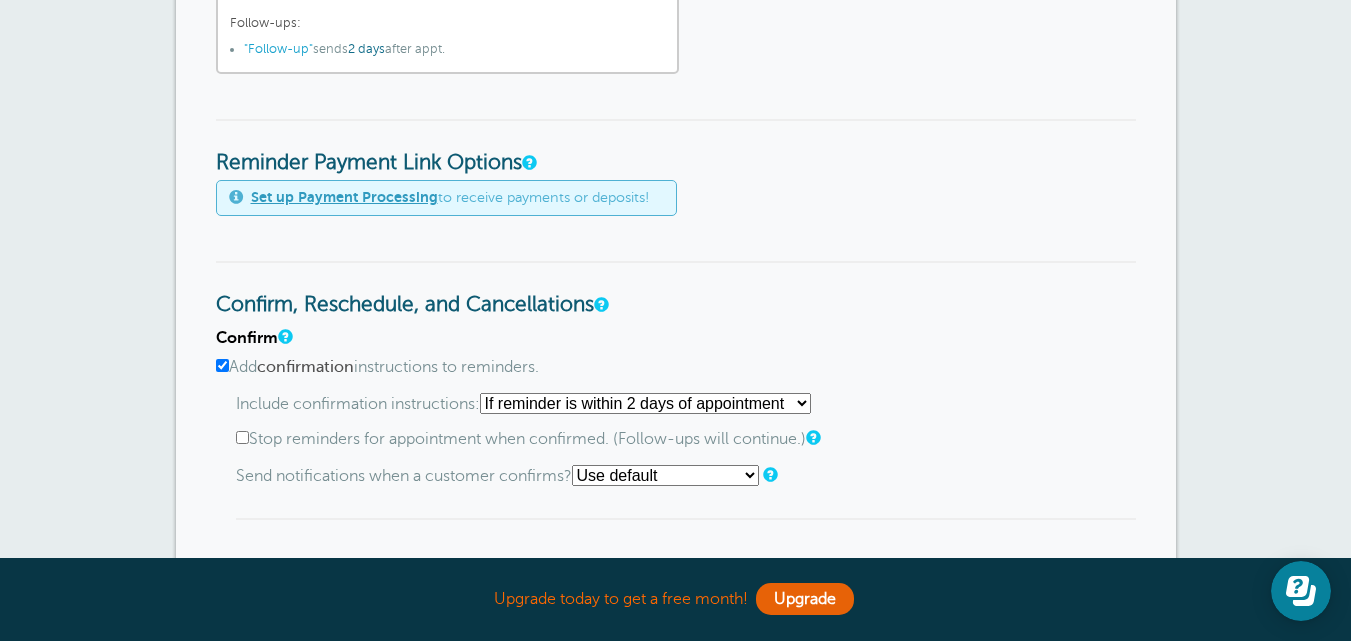 click on "confirmation" at bounding box center (305, 367) 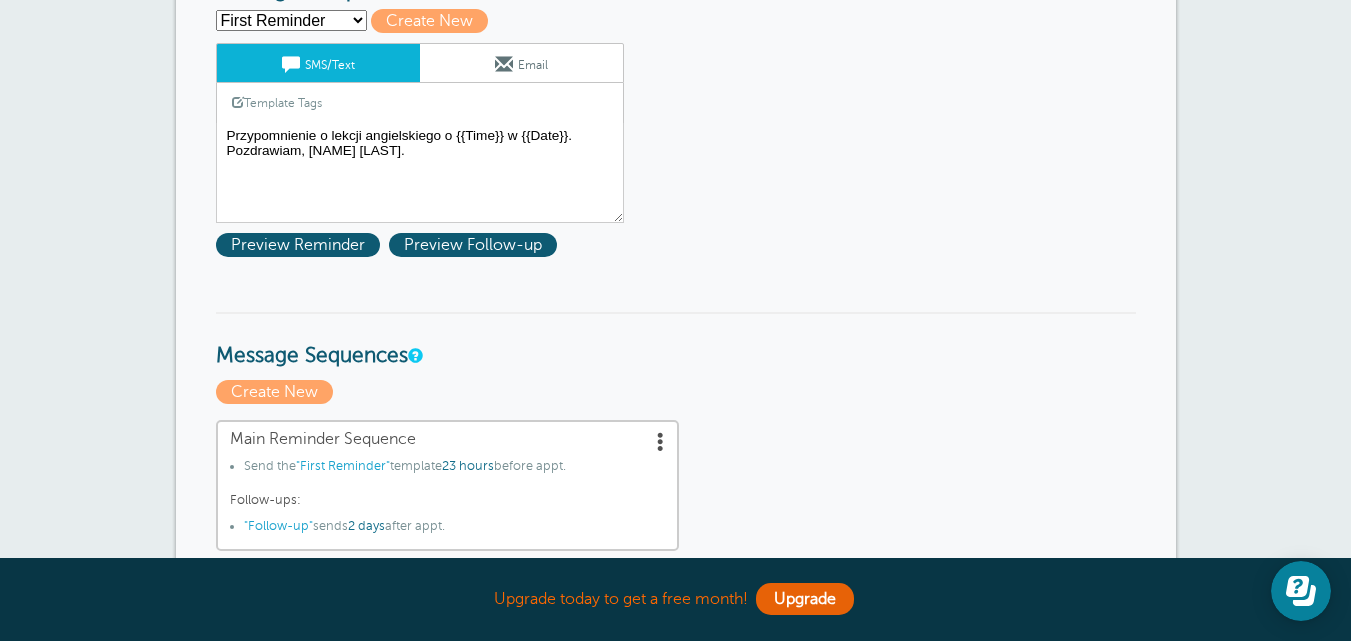 scroll, scrollTop: 400, scrollLeft: 0, axis: vertical 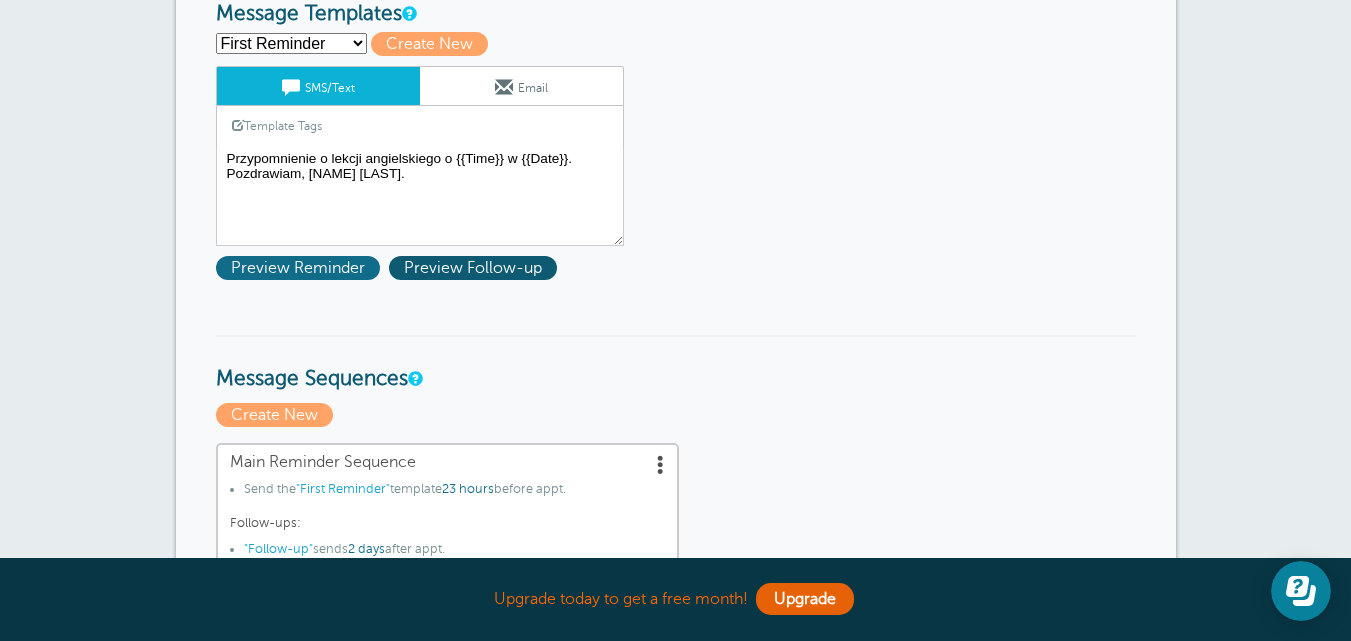 click on "Preview Reminder" at bounding box center [298, 268] 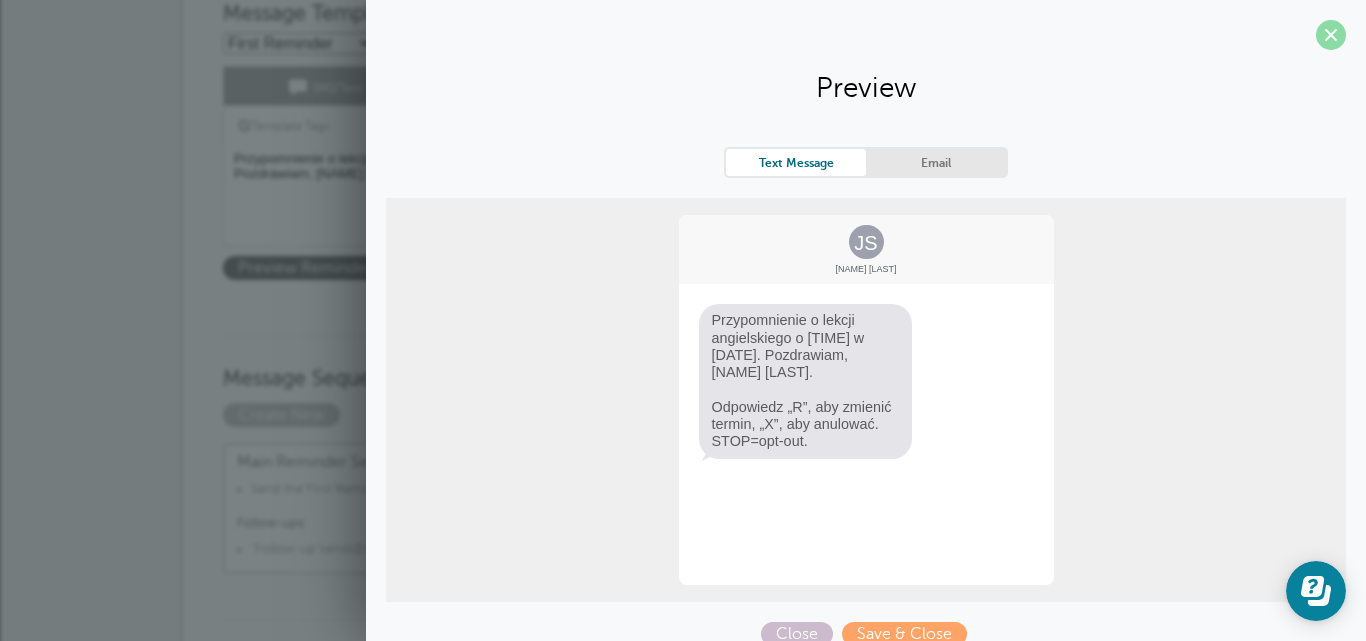 click at bounding box center [1331, 35] 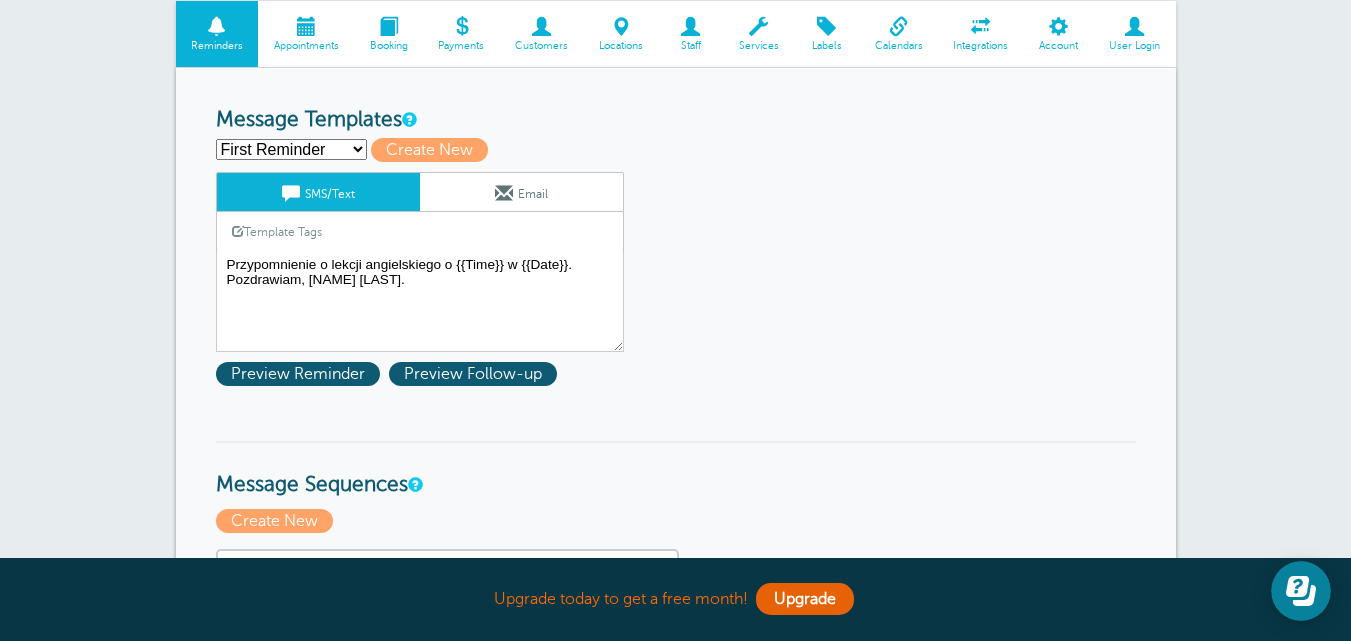 scroll, scrollTop: 300, scrollLeft: 0, axis: vertical 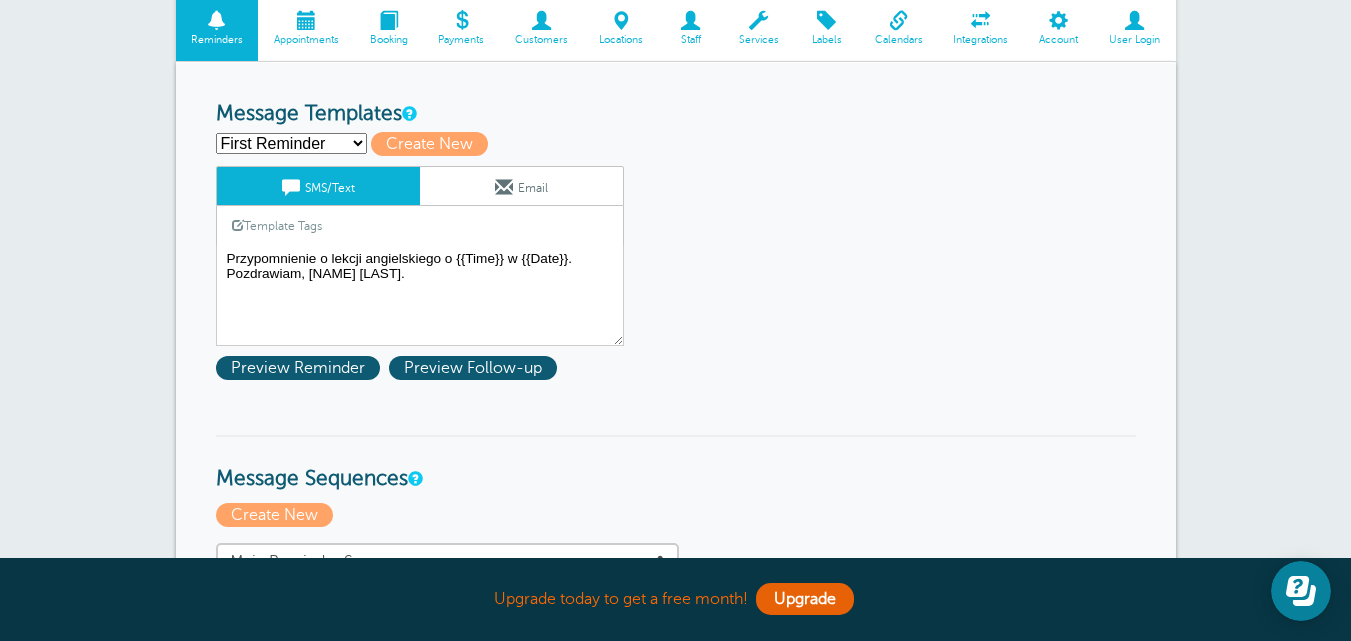 click on "First Reminder
Follow-up
Second Reminder
Create new..." at bounding box center (291, 143) 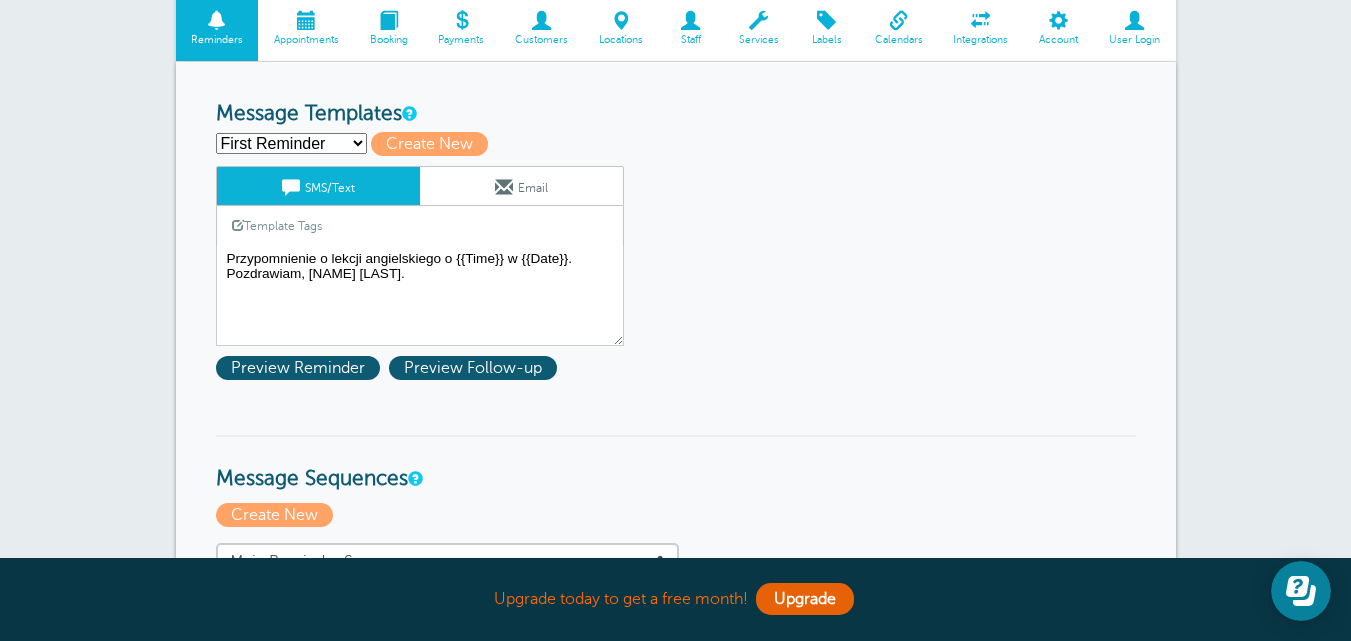 select on "158511" 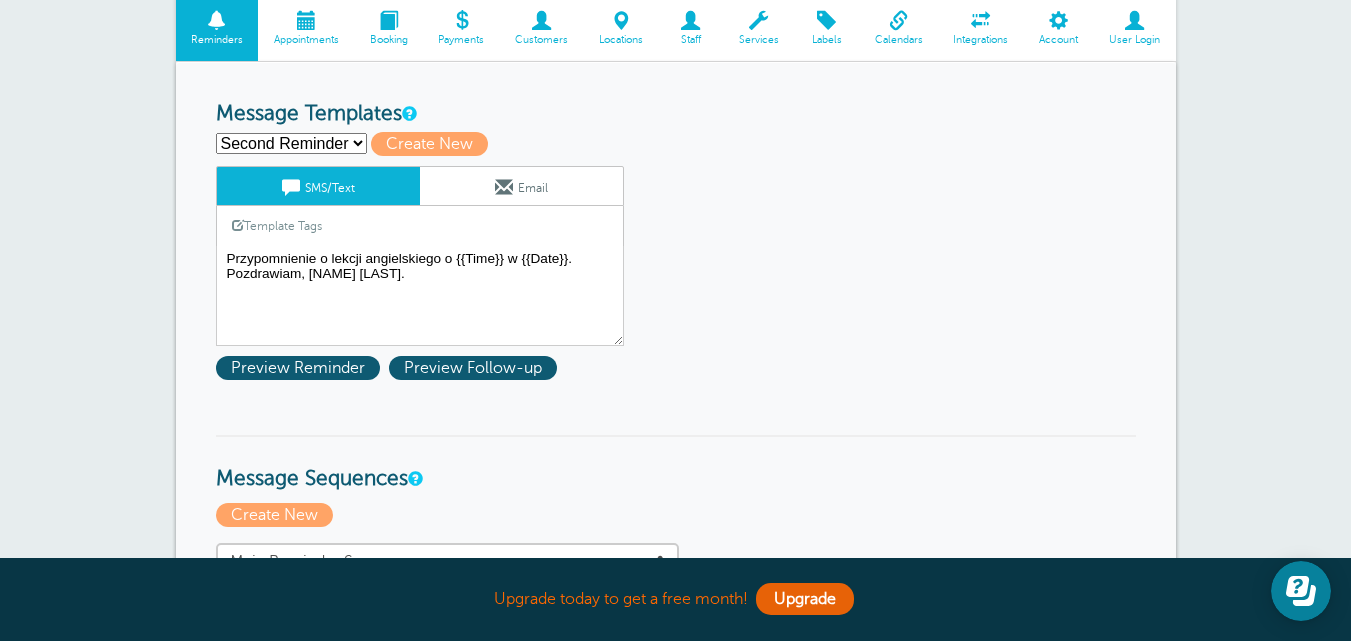click on "First Reminder
Follow-up
Second Reminder
Create new..." at bounding box center [291, 143] 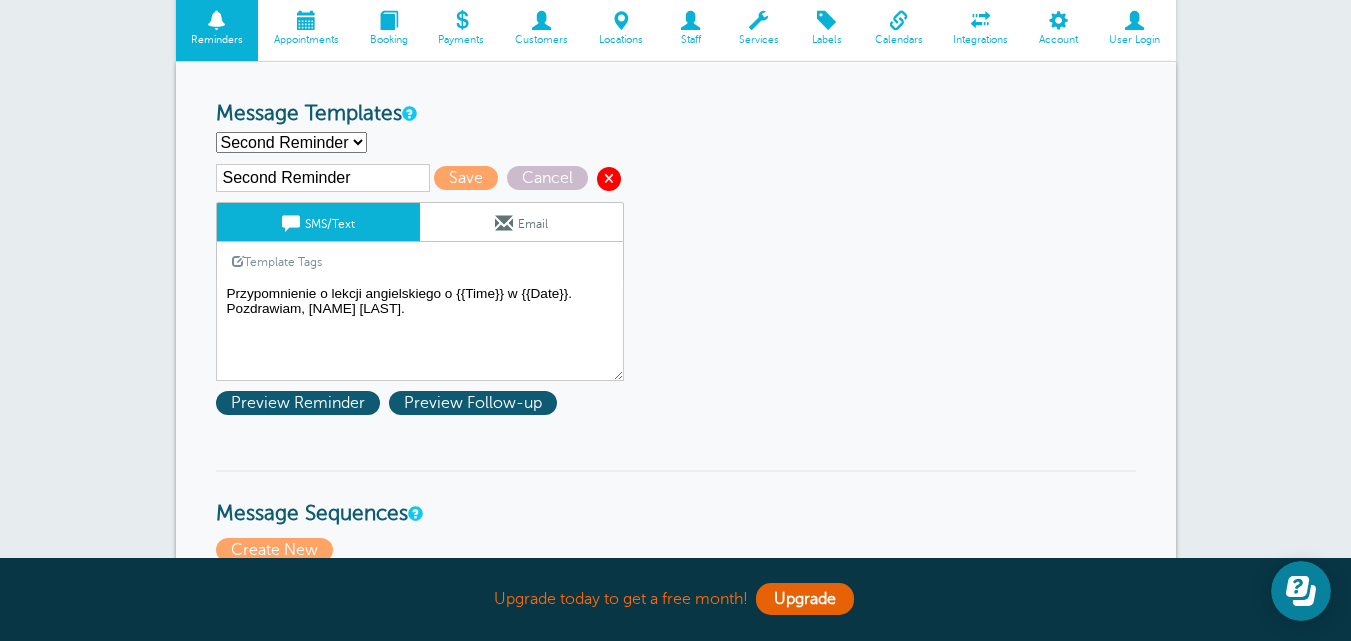 click at bounding box center [609, 179] 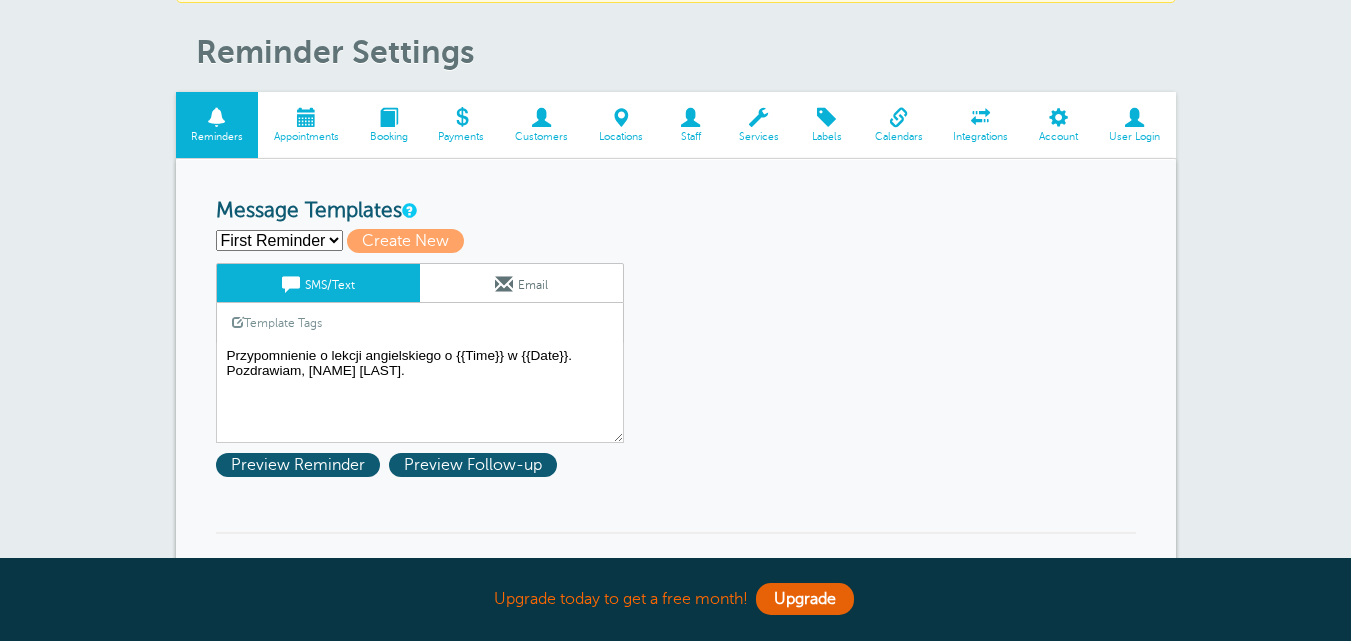 scroll, scrollTop: 300, scrollLeft: 0, axis: vertical 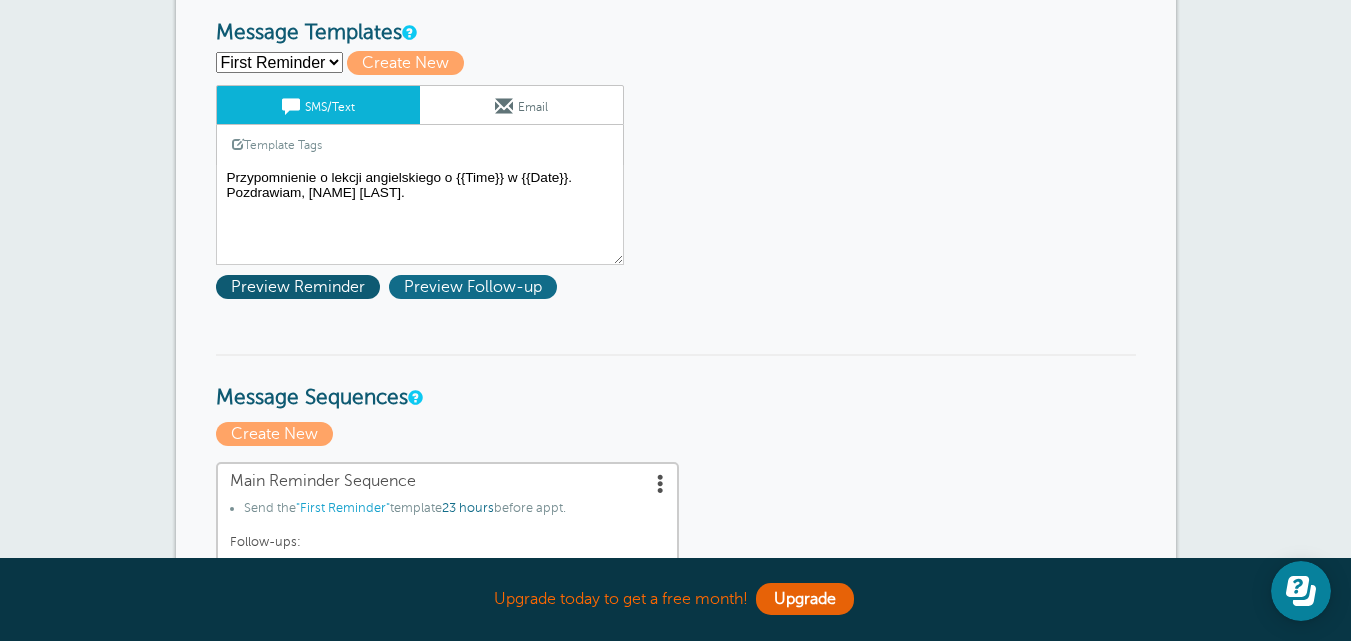 click on "Preview Follow-up" at bounding box center (473, 287) 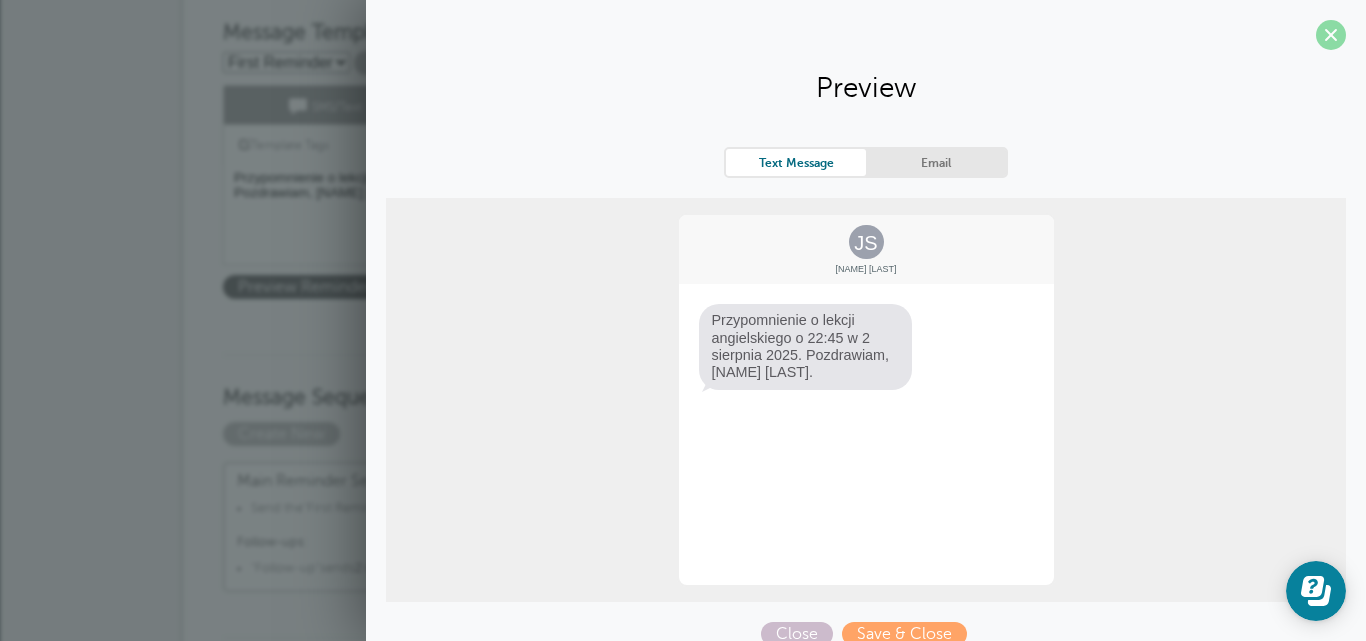 click at bounding box center [1331, 35] 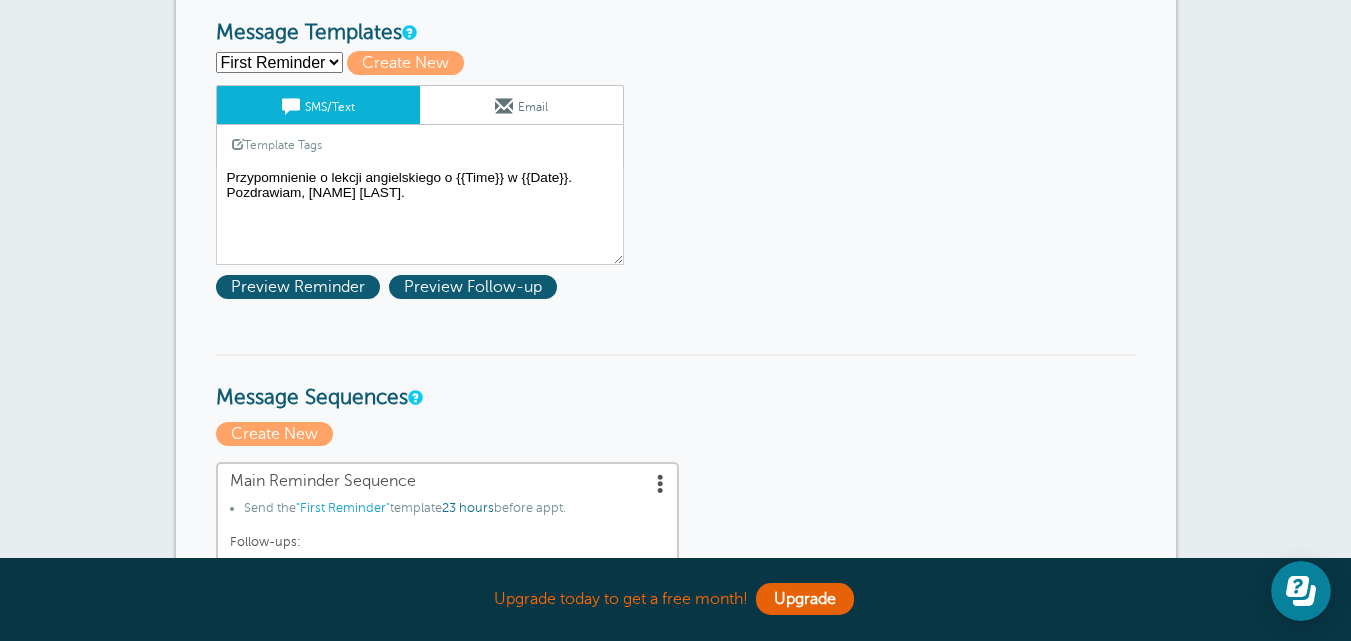 click on "First Reminder
Follow-up
Create new..." at bounding box center (279, 62) 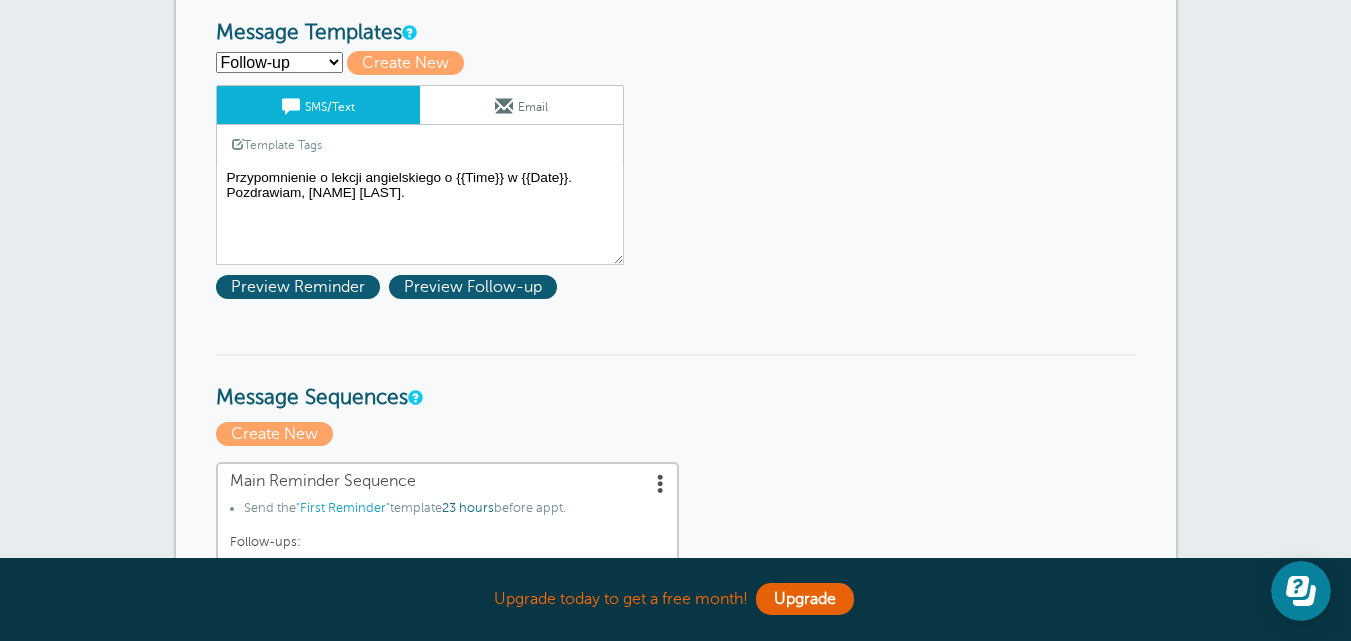 click on "First Reminder
Follow-up
Create new..." at bounding box center (279, 62) 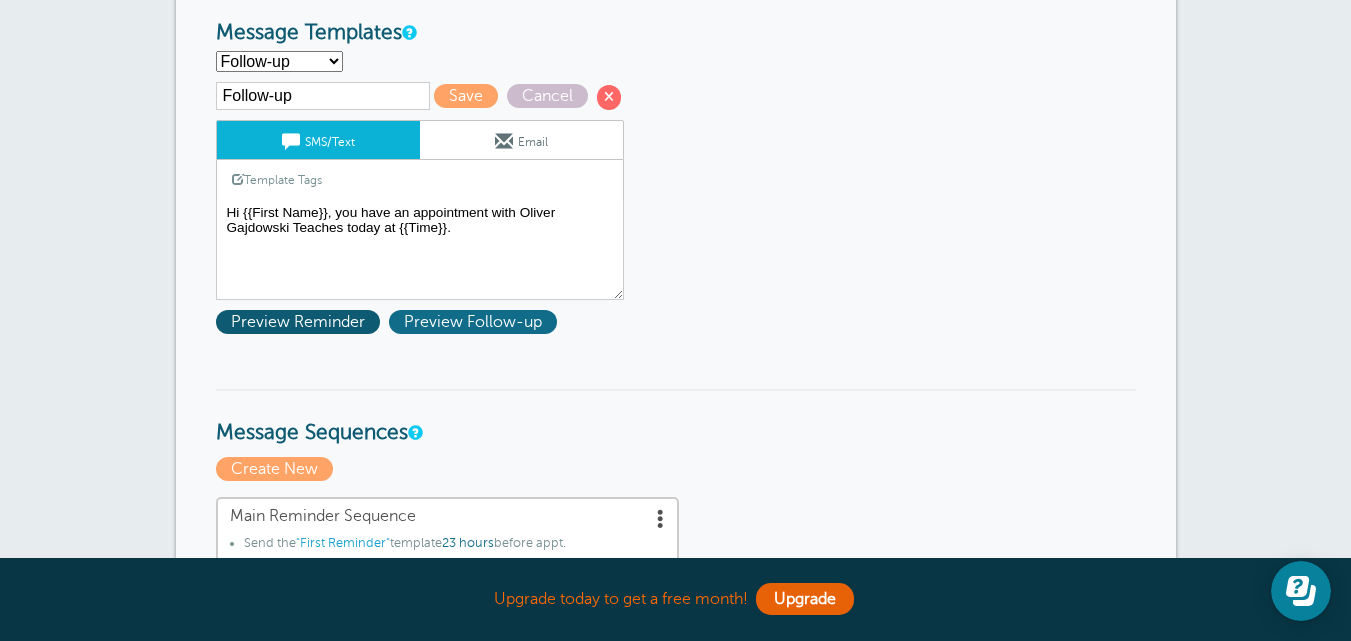 click on "Preview Follow-up" at bounding box center (473, 322) 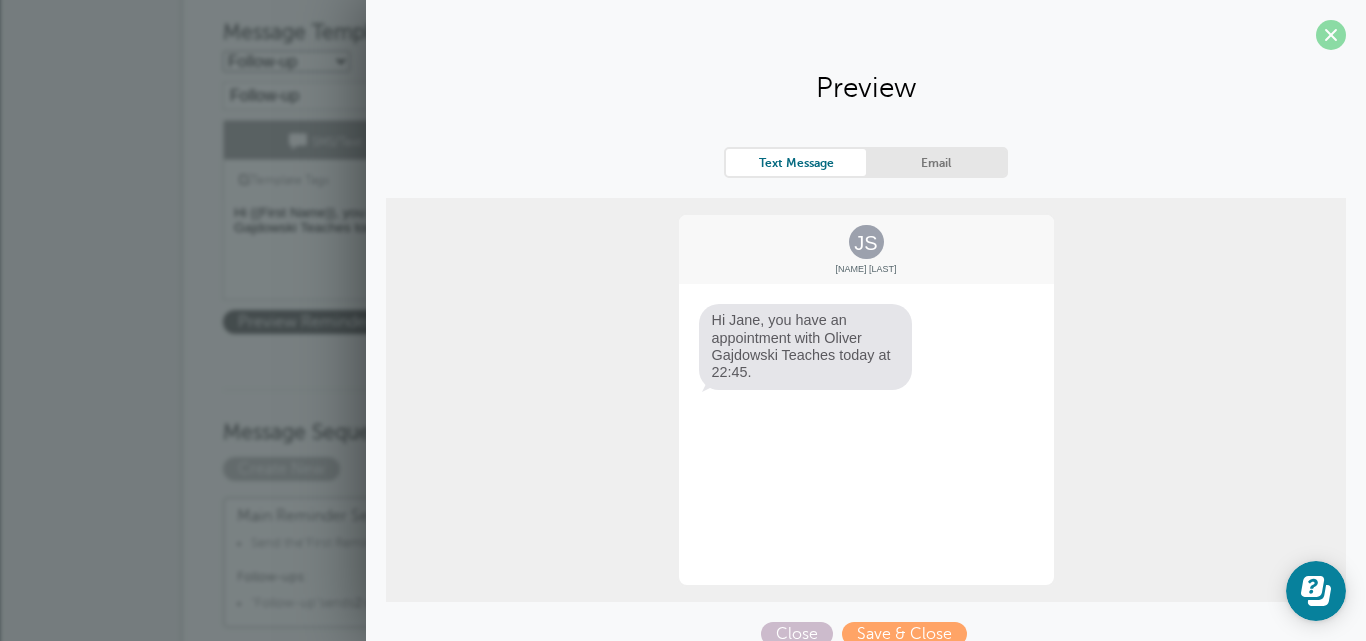 click at bounding box center [1331, 35] 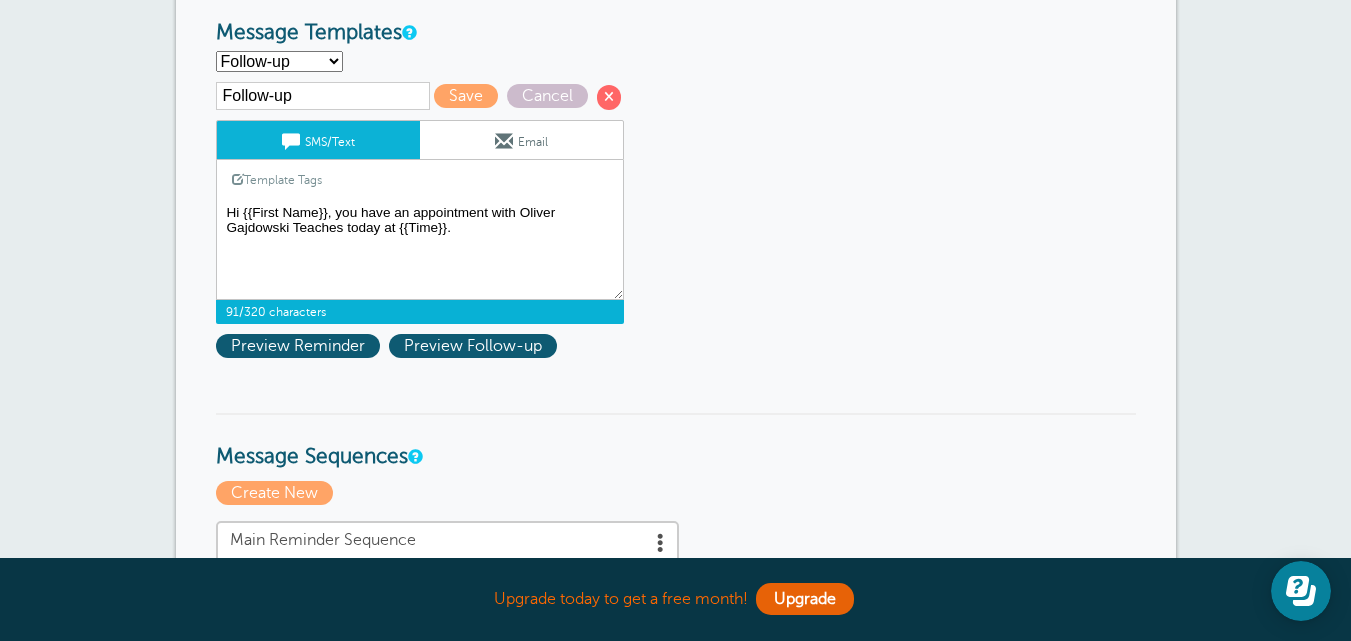 click on "Przypomnienie o lekcji angielskiego o {{Time}} w {{Date}}. Pozdrawiam, [FIRST] [LAST]." at bounding box center (420, 250) 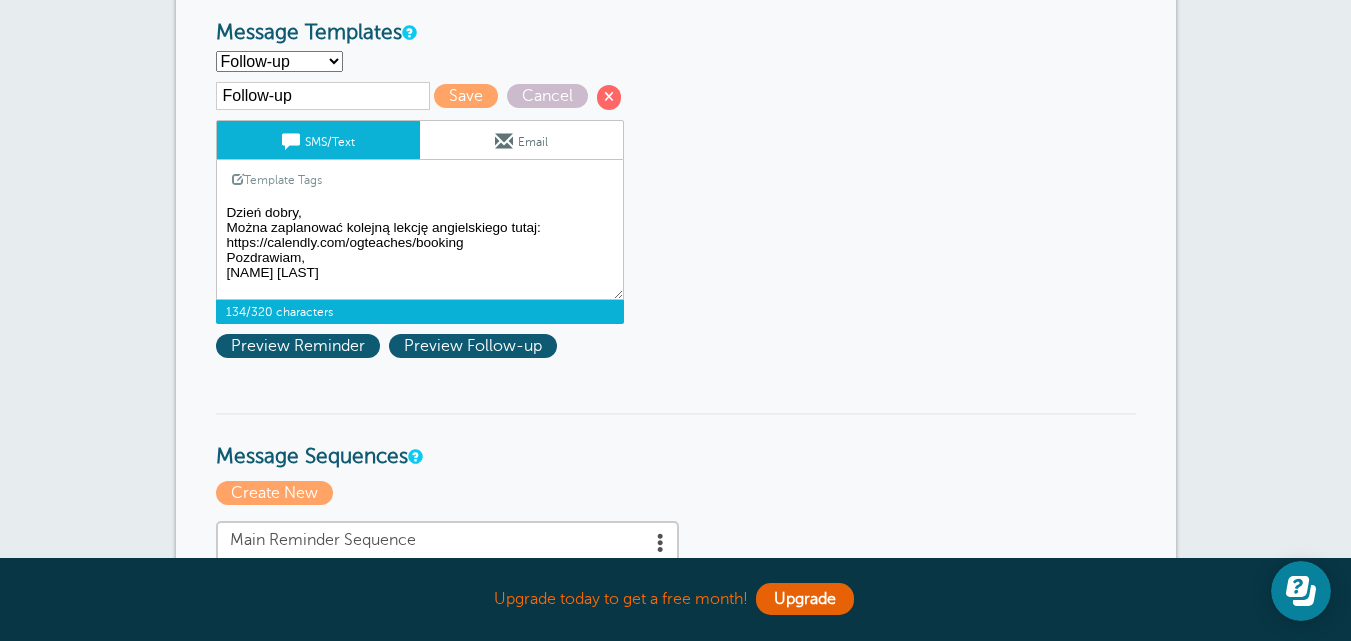 drag, startPoint x: 463, startPoint y: 242, endPoint x: 228, endPoint y: 240, distance: 235.00851 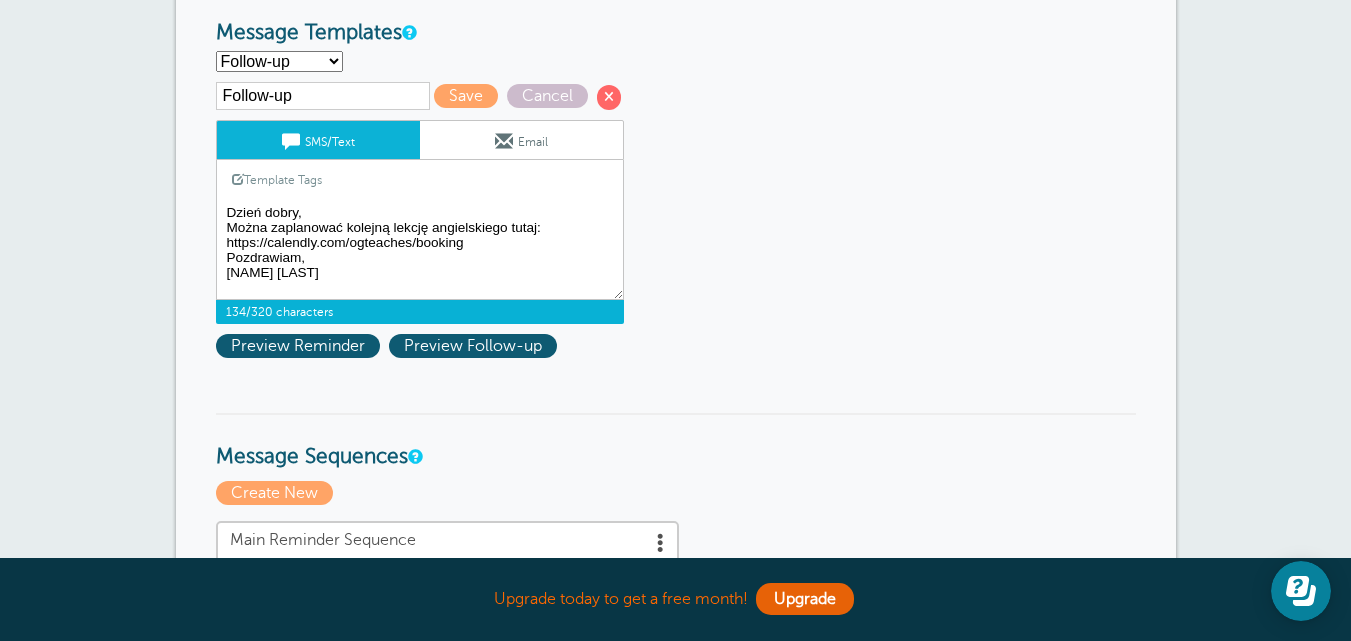 click on "Przypomnienie o lekcji angielskiego o {{Time}} w {{Date}}. Pozdrawiam, [FIRST] [LAST]." at bounding box center (420, 250) 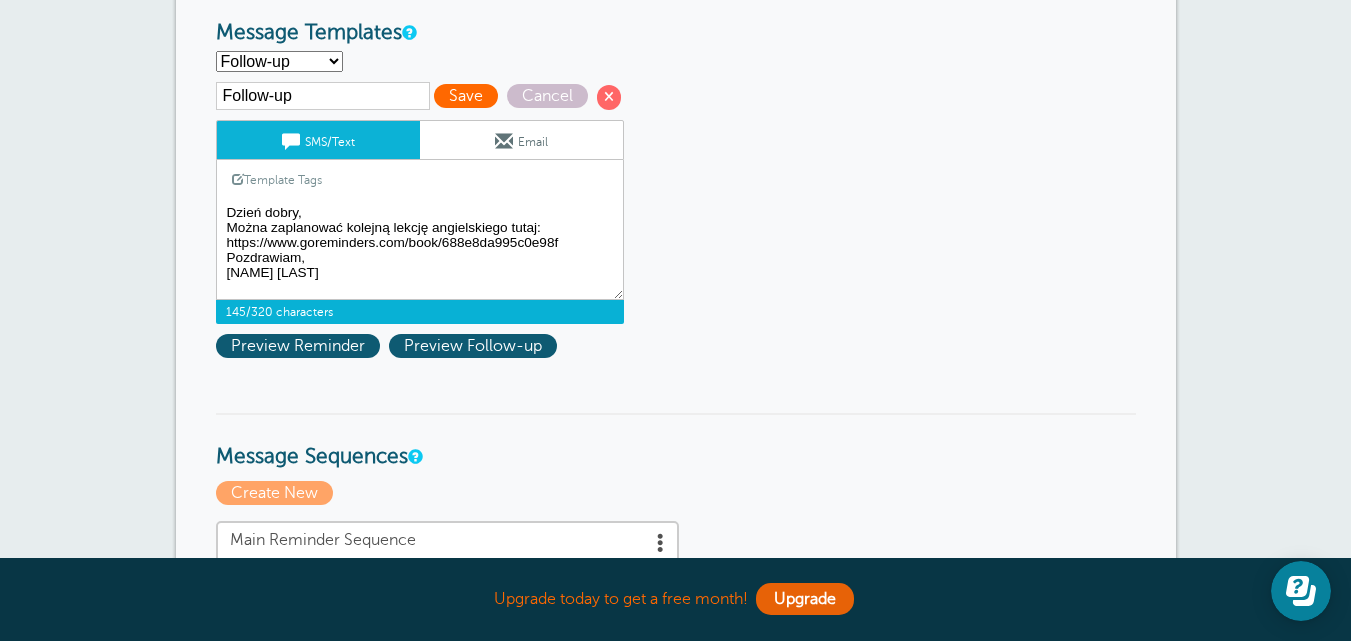 type on "Dzień dobry,
Można zaplanować kolejną lekcję angielskiego tutaj:
https://www.goreminders.com/book/688e8da995c0e98f
Pozdrawiam,
Oliver Gajdowski" 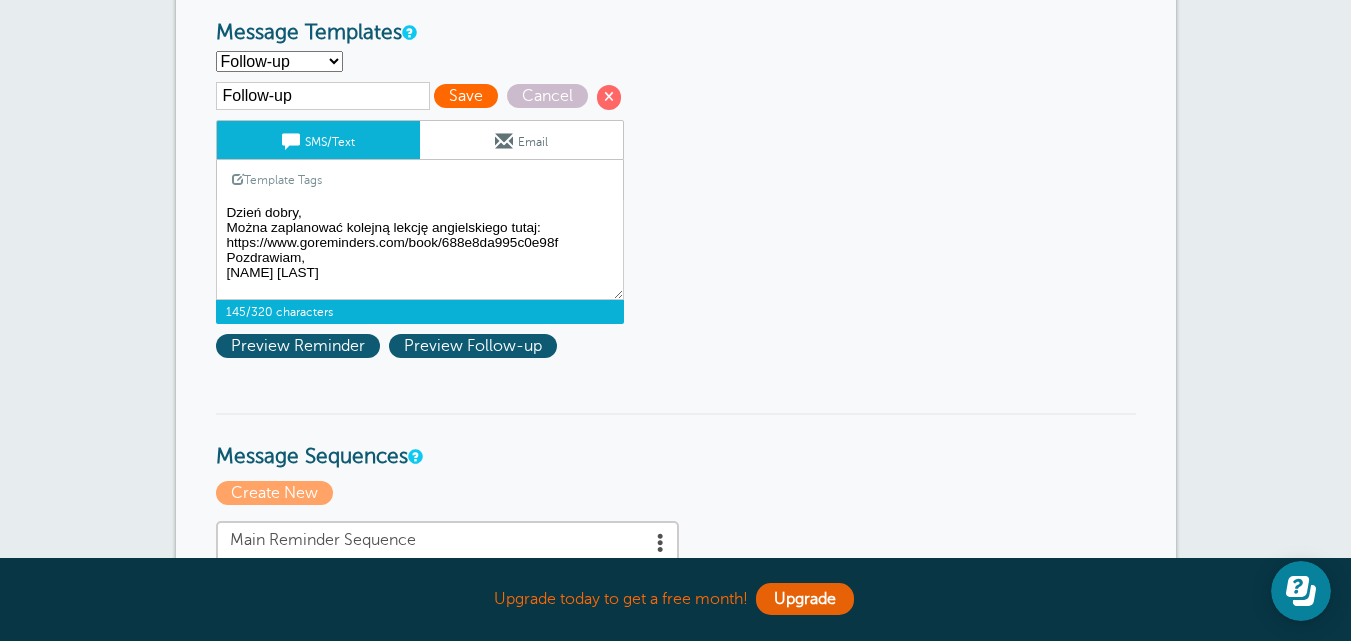 click on "Save" at bounding box center (466, 96) 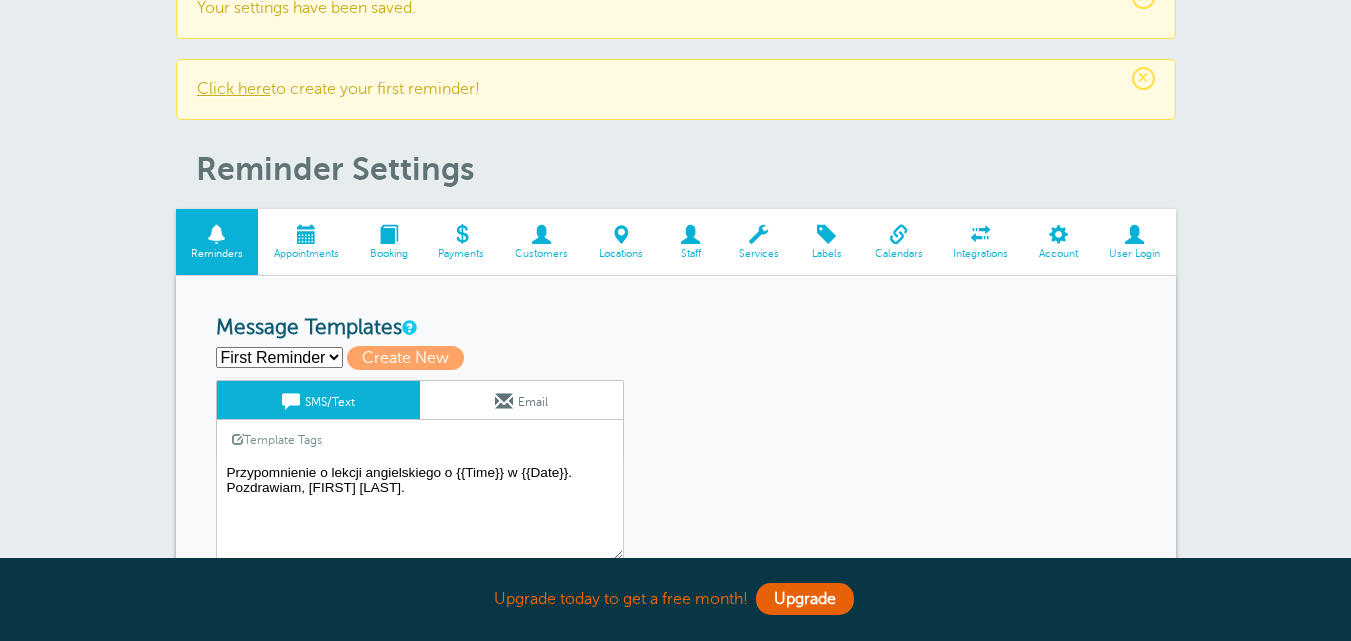 scroll, scrollTop: 281, scrollLeft: 0, axis: vertical 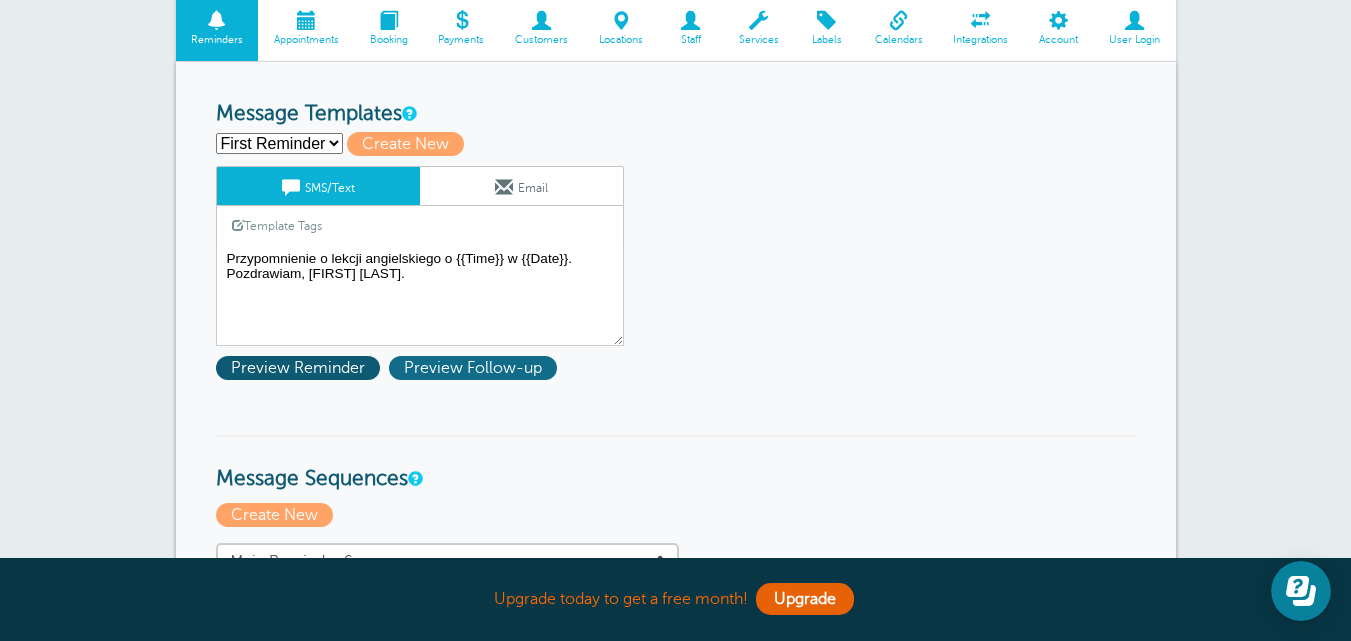 click on "Preview Follow-up" at bounding box center (473, 368) 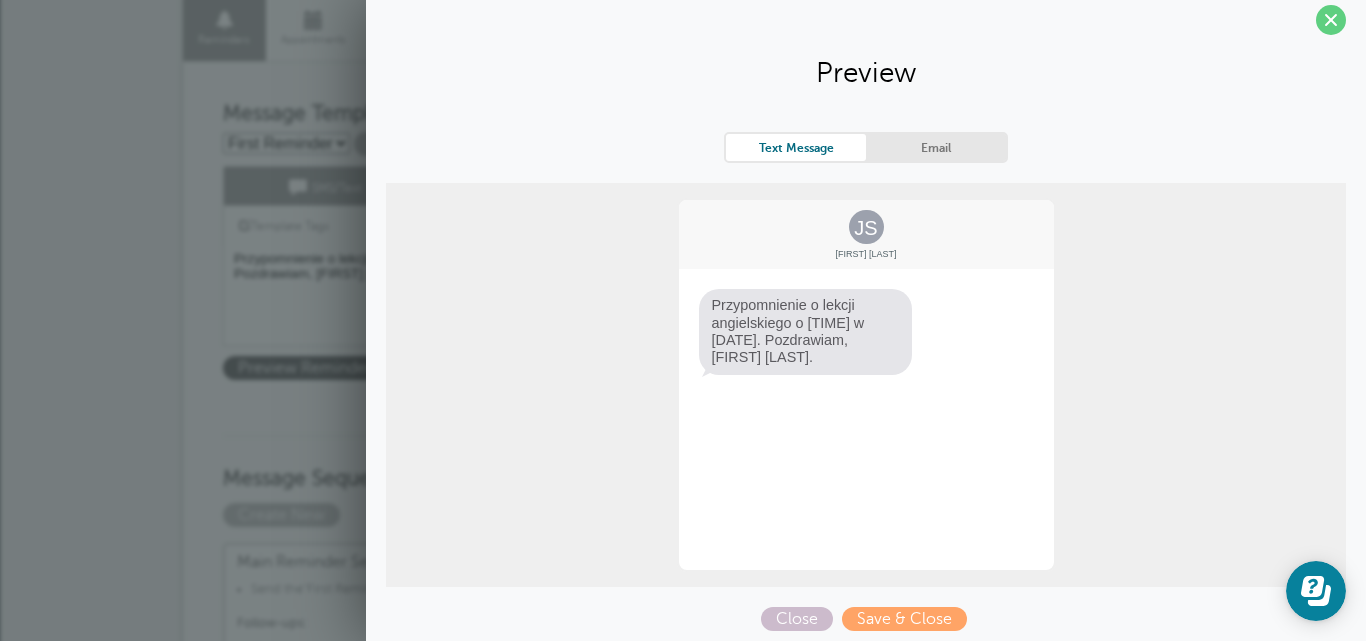 scroll, scrollTop: 20, scrollLeft: 0, axis: vertical 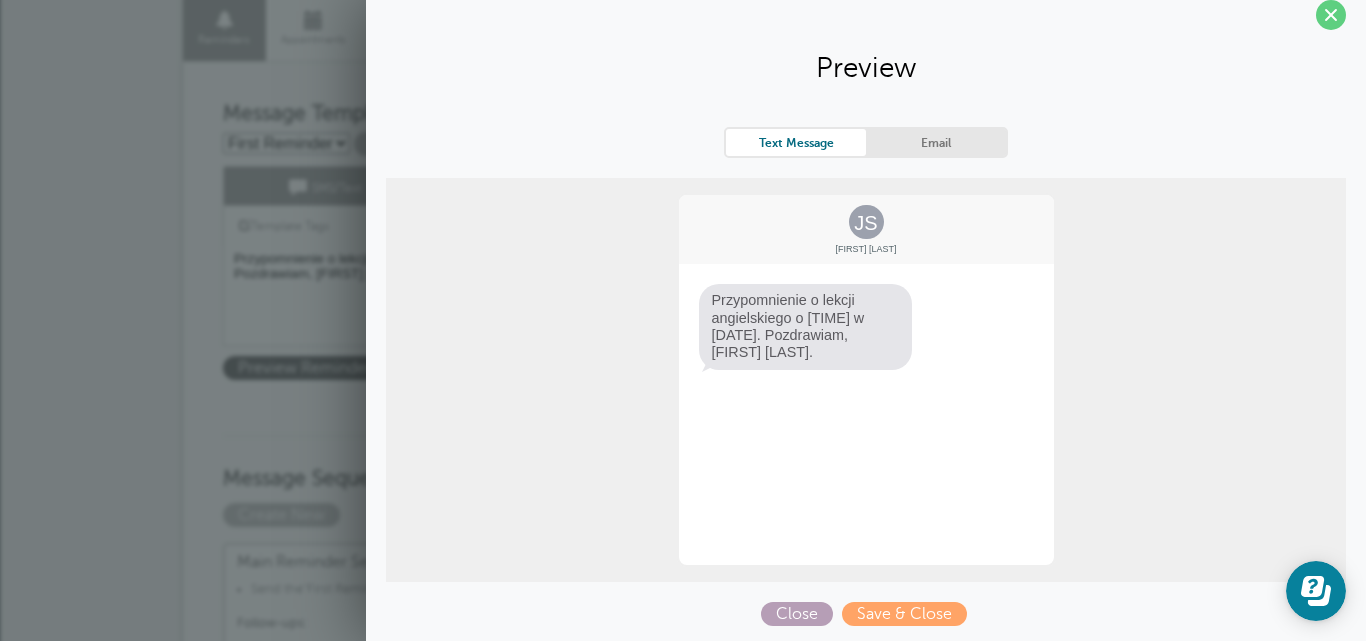 click on "Close" at bounding box center (797, 614) 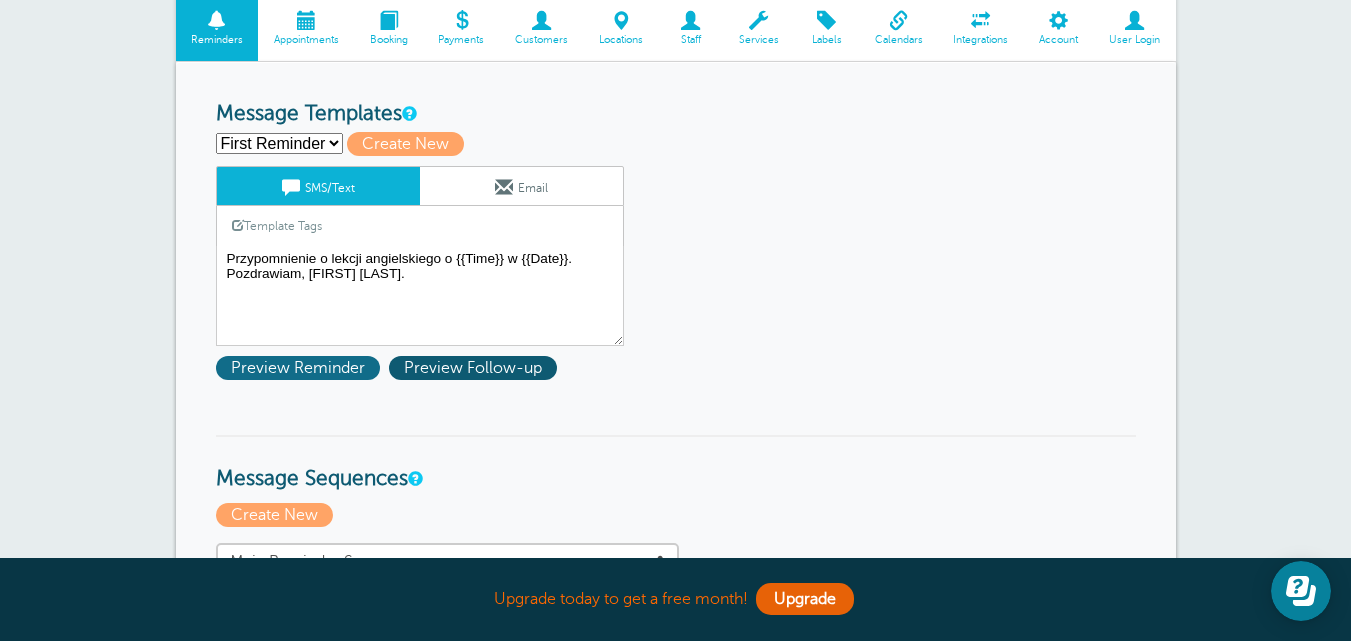 click on "Preview Reminder" at bounding box center [298, 368] 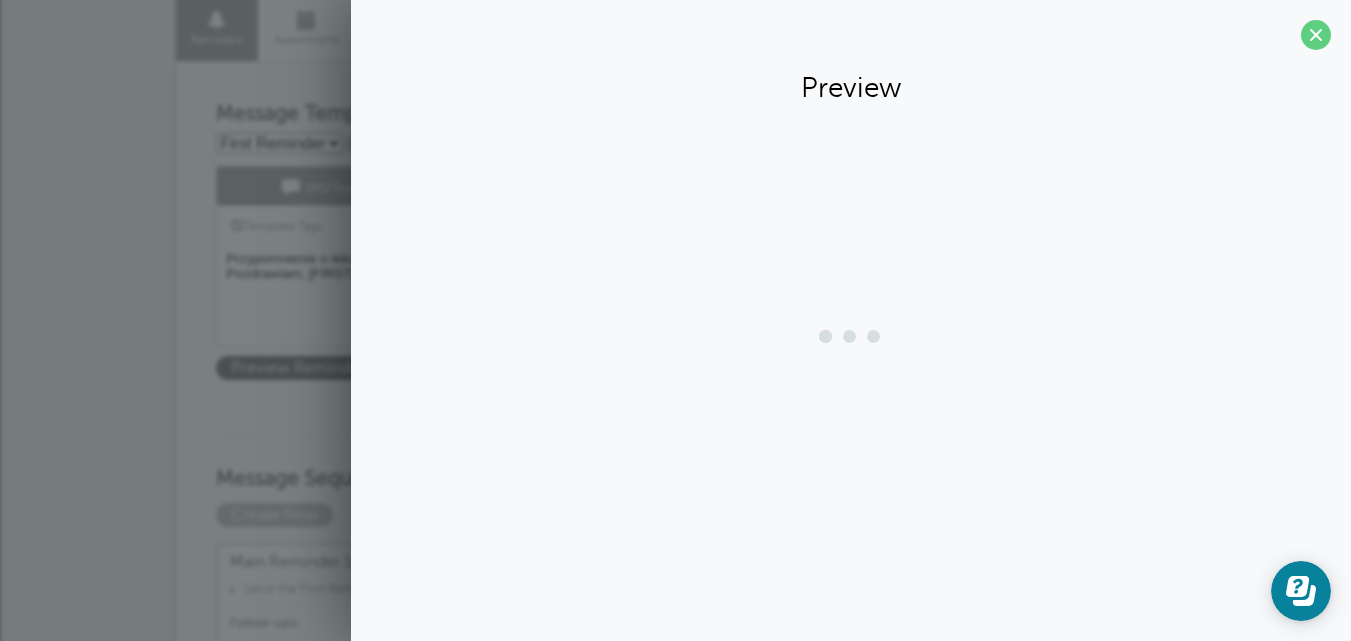 scroll, scrollTop: 0, scrollLeft: 0, axis: both 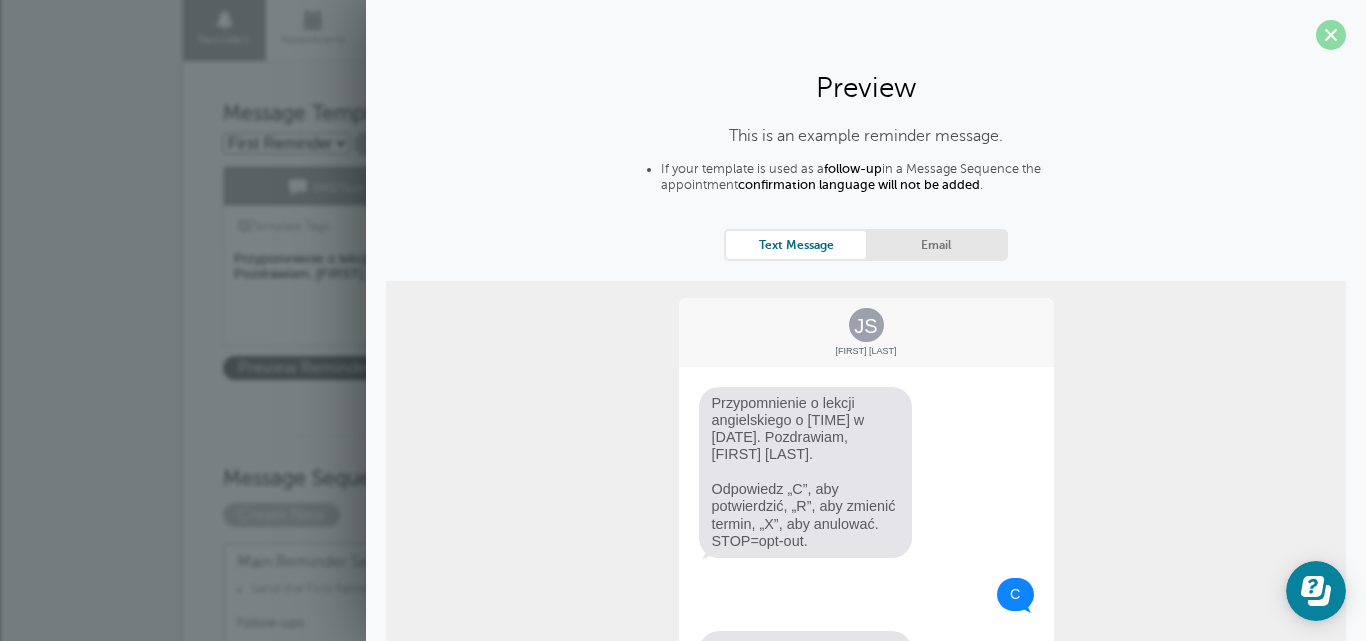 click at bounding box center (1331, 35) 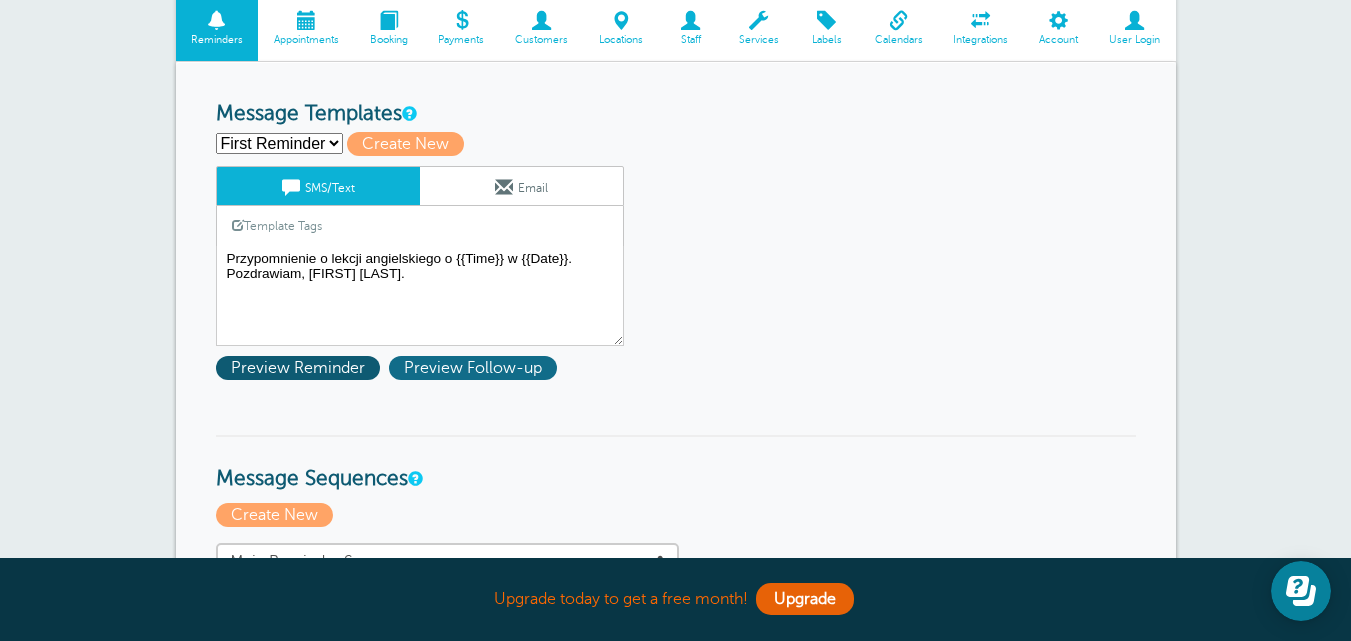 click on "Preview Follow-up" at bounding box center (473, 368) 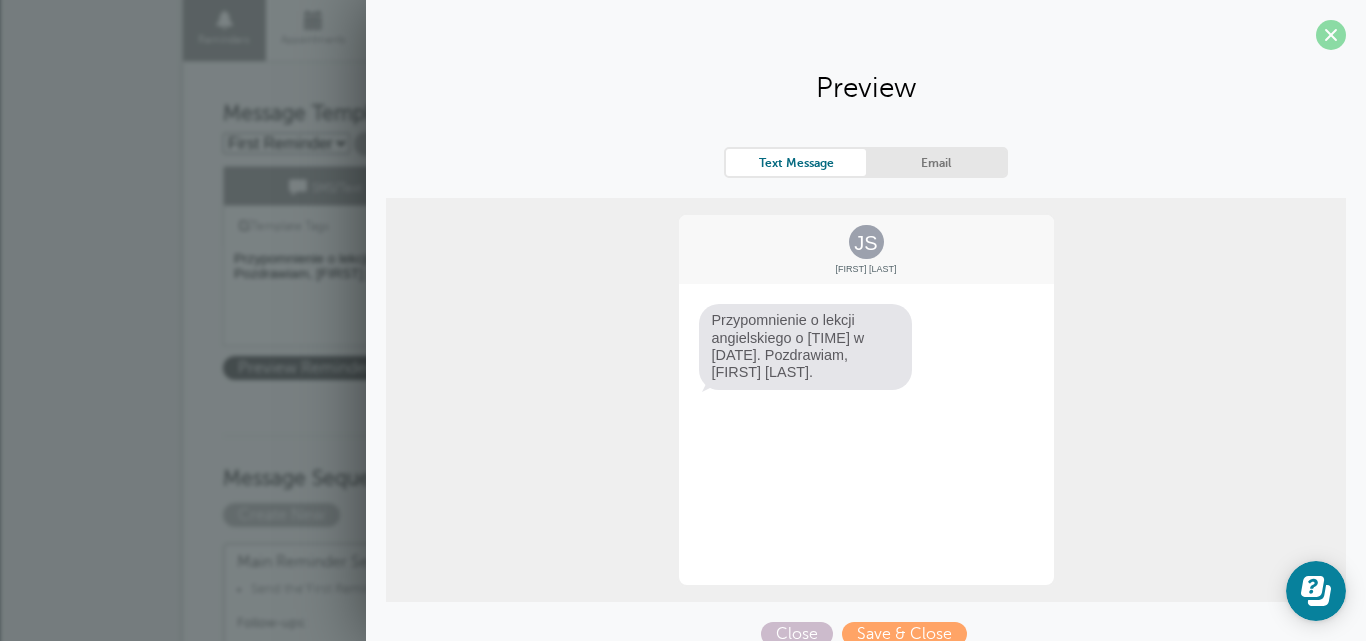 click at bounding box center [1331, 35] 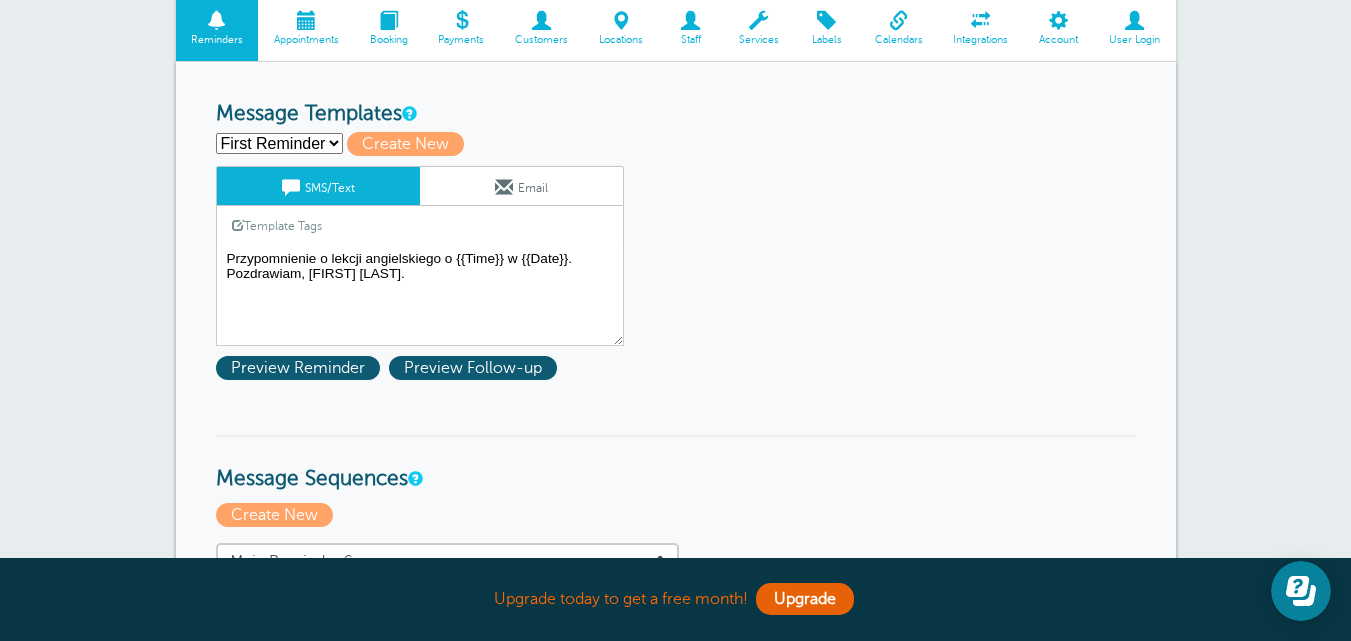 click on "First Reminder
Follow-up
Create new..." at bounding box center (279, 143) 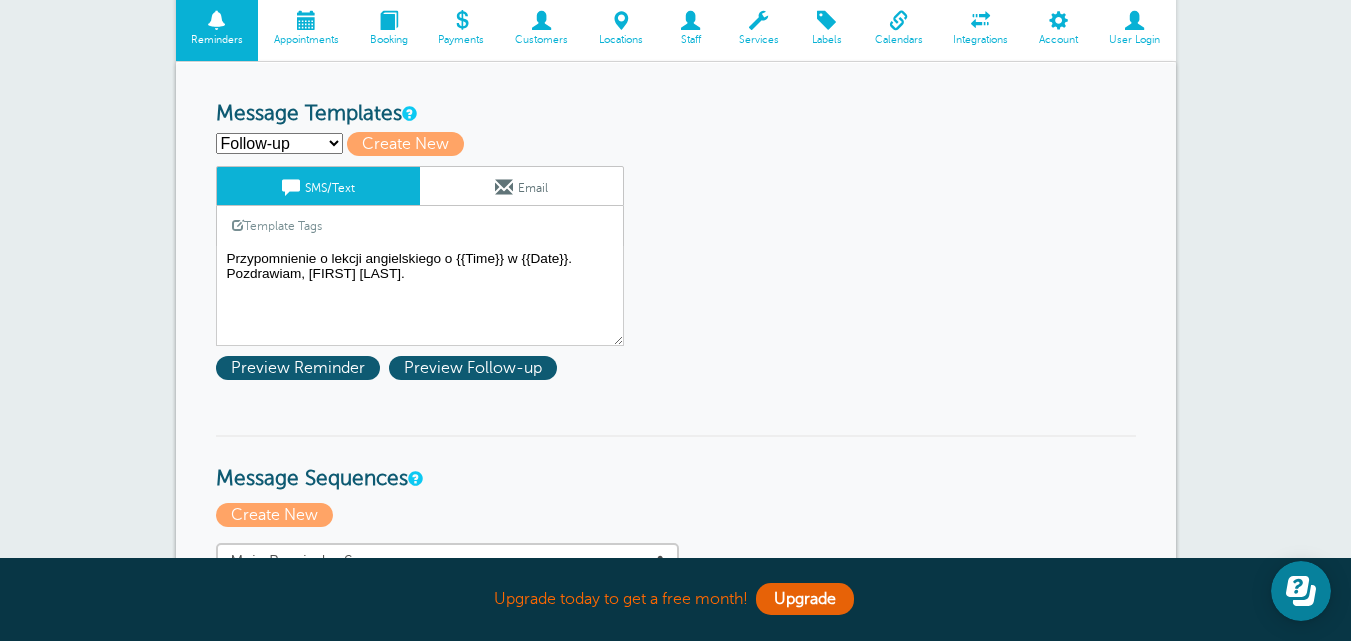 click on "First Reminder
Follow-up
Create new..." at bounding box center [279, 143] 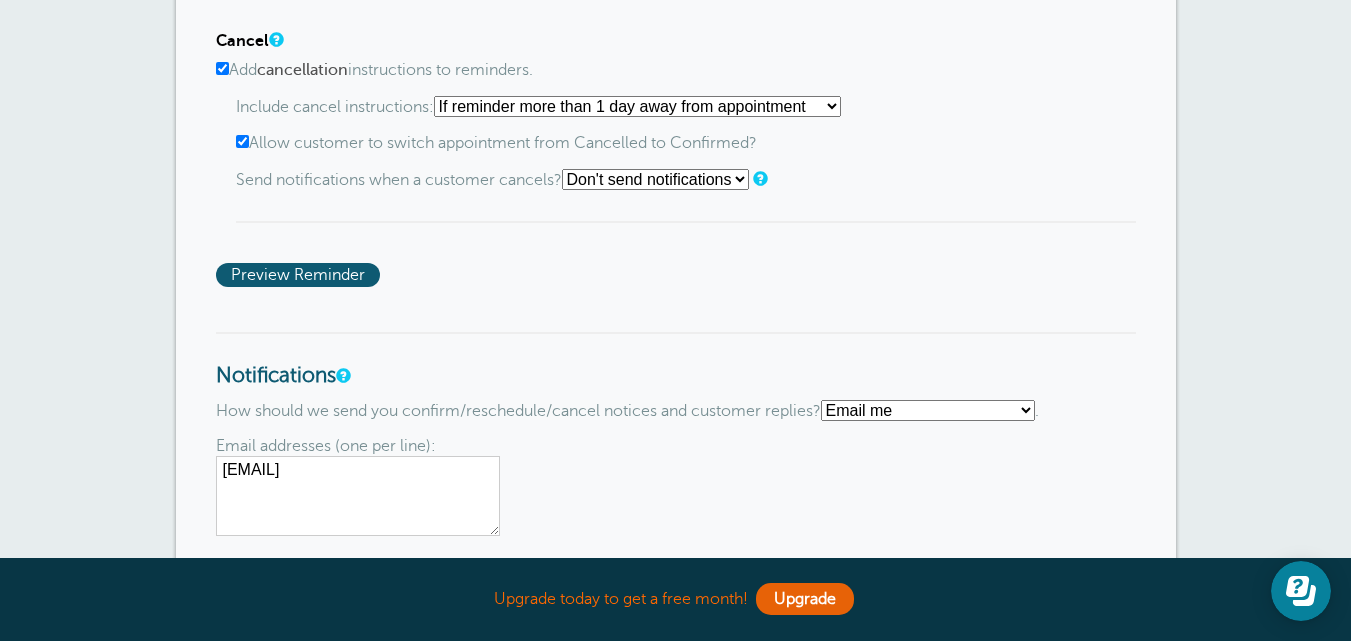 scroll, scrollTop: 2000, scrollLeft: 0, axis: vertical 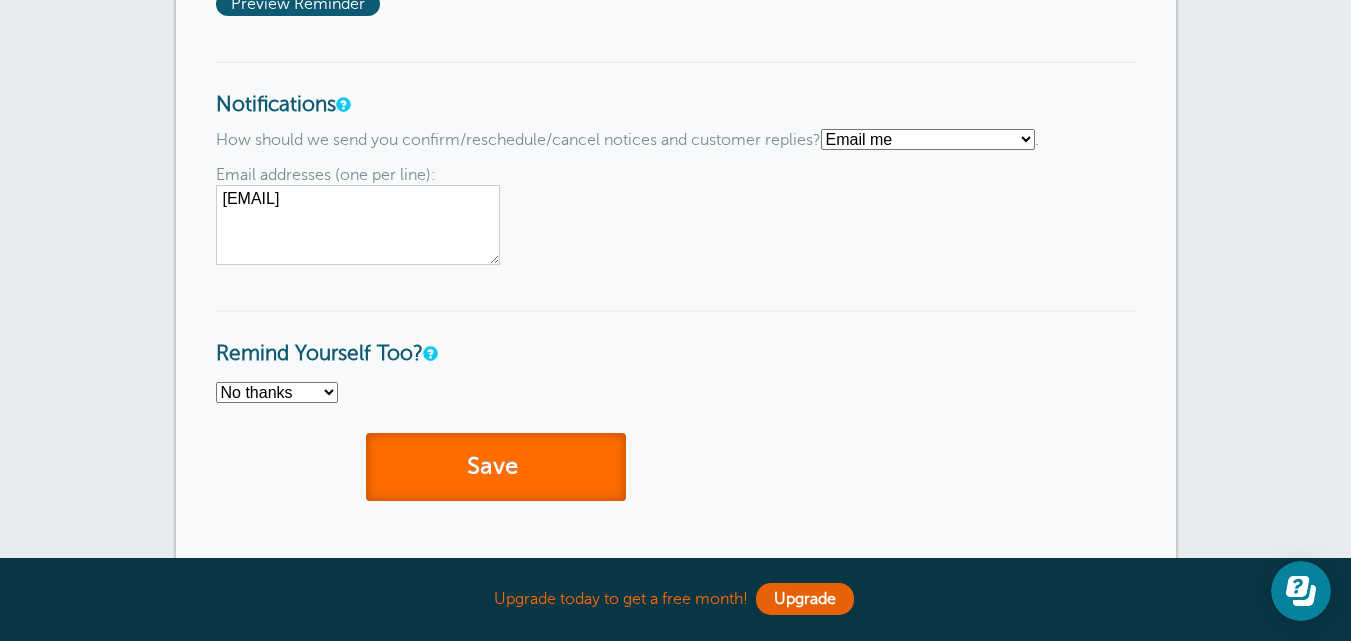 click on "Save" at bounding box center (496, 467) 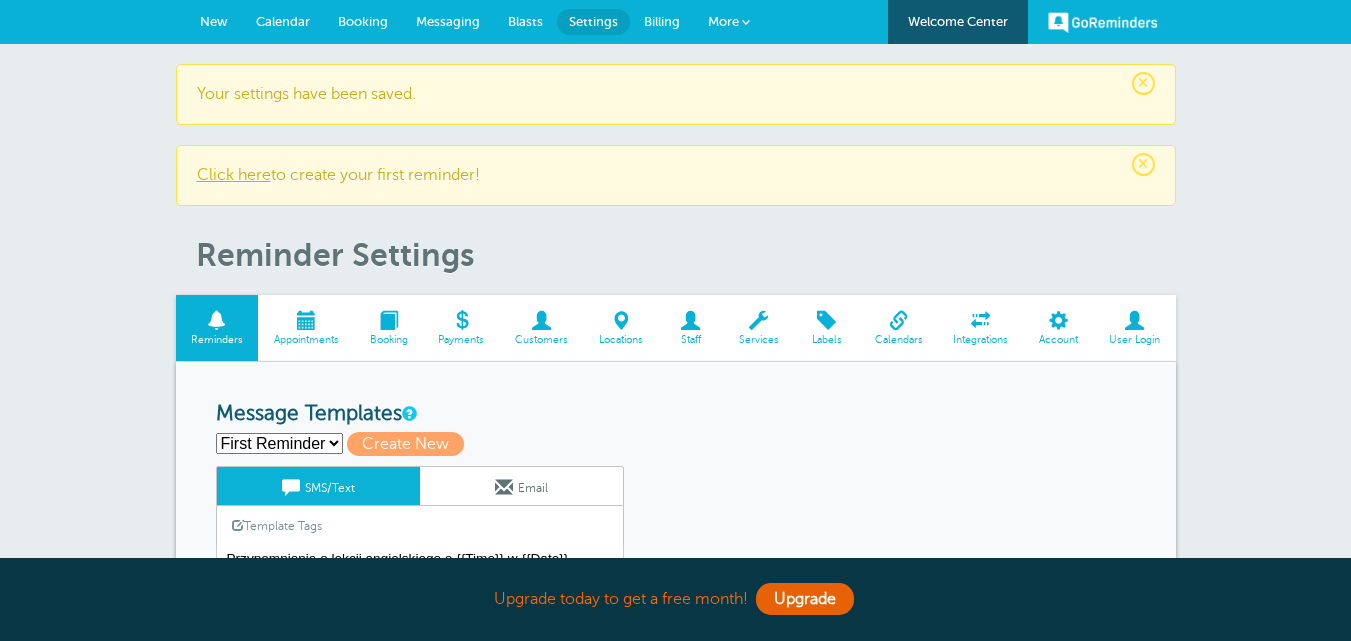 scroll, scrollTop: 300, scrollLeft: 0, axis: vertical 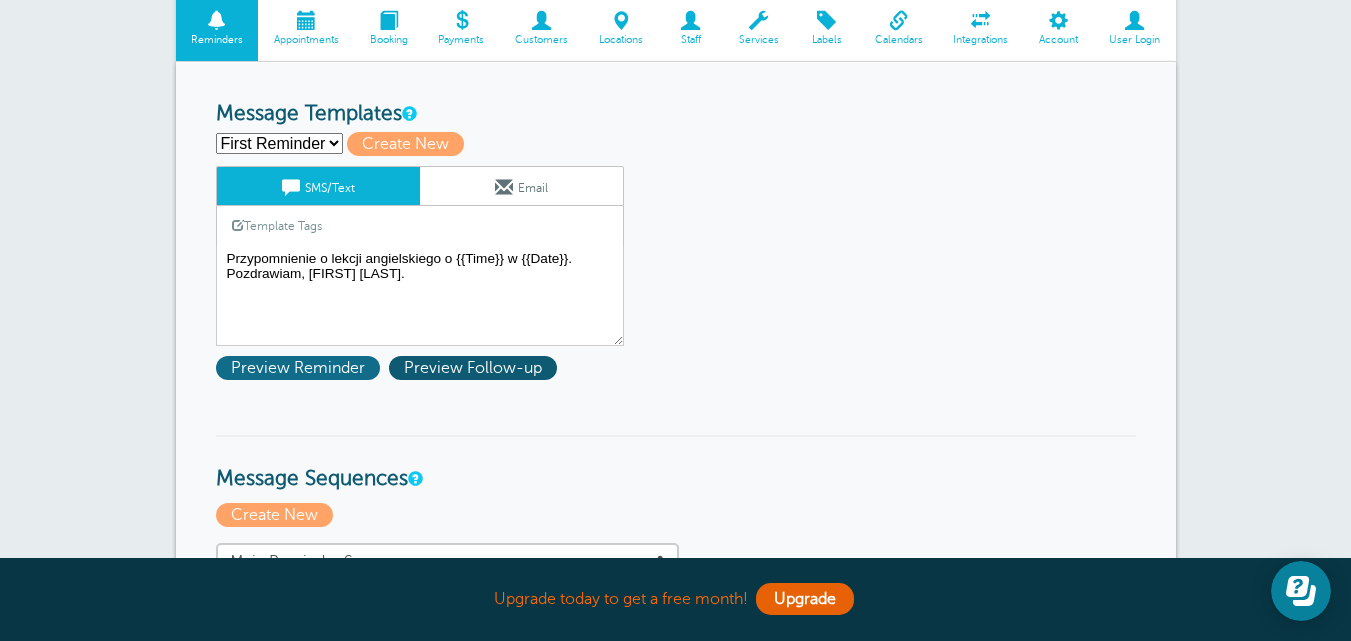 click on "Preview Reminder" at bounding box center (298, 368) 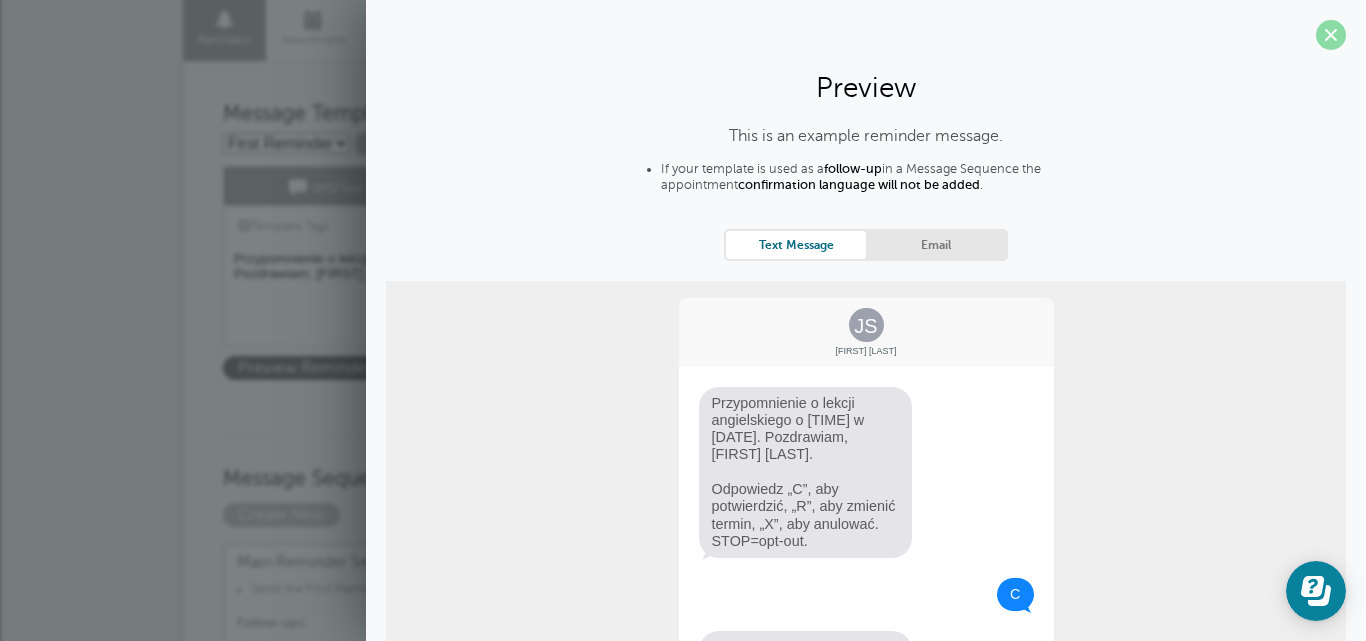click at bounding box center [1331, 35] 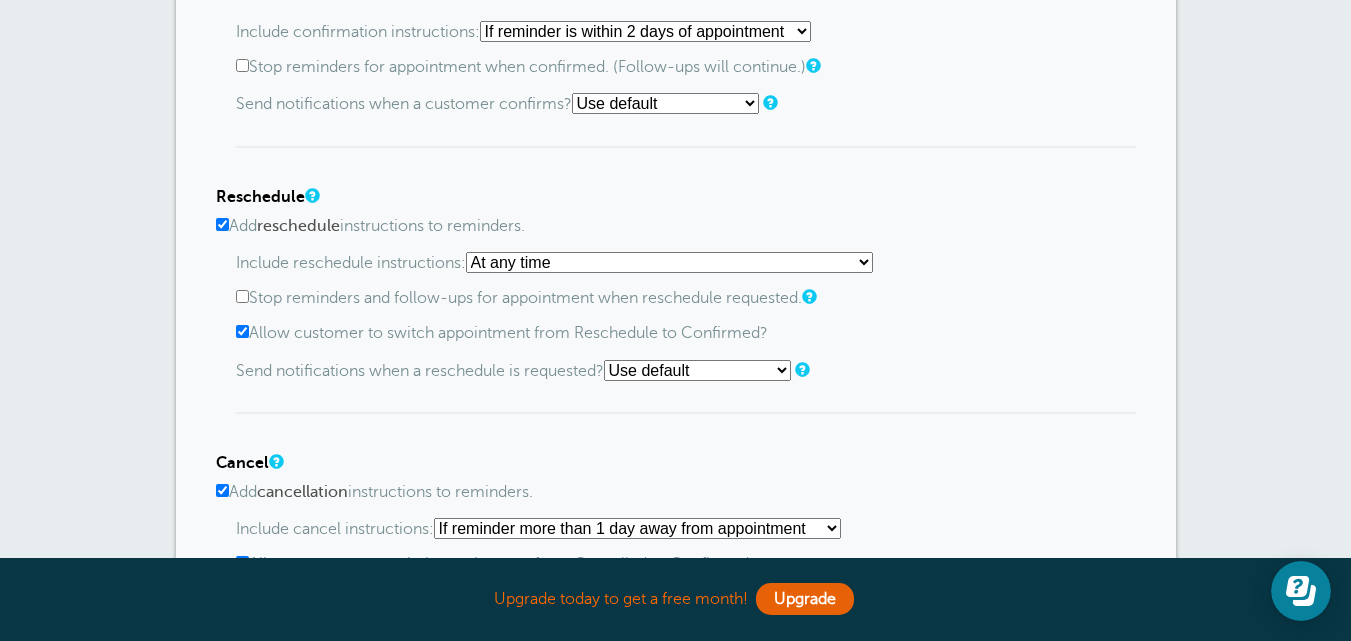 scroll, scrollTop: 1100, scrollLeft: 0, axis: vertical 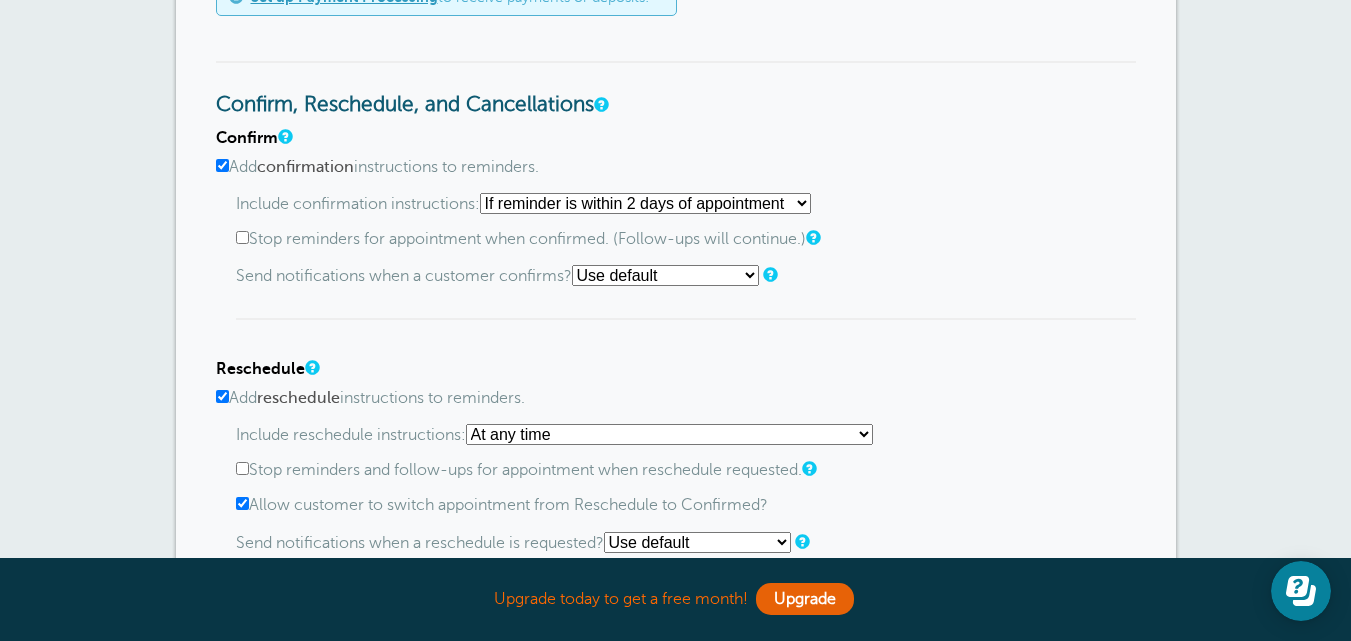 click on "Add  confirmation  instructions to reminders." at bounding box center (222, 165) 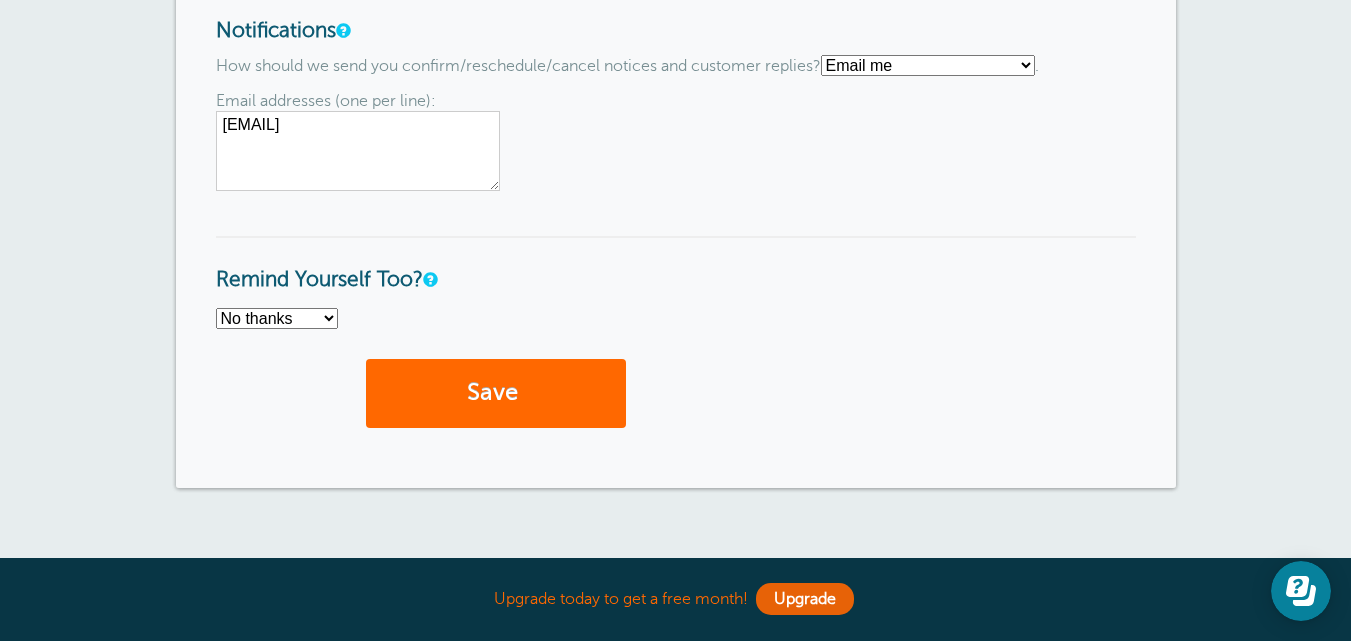 scroll, scrollTop: 1900, scrollLeft: 0, axis: vertical 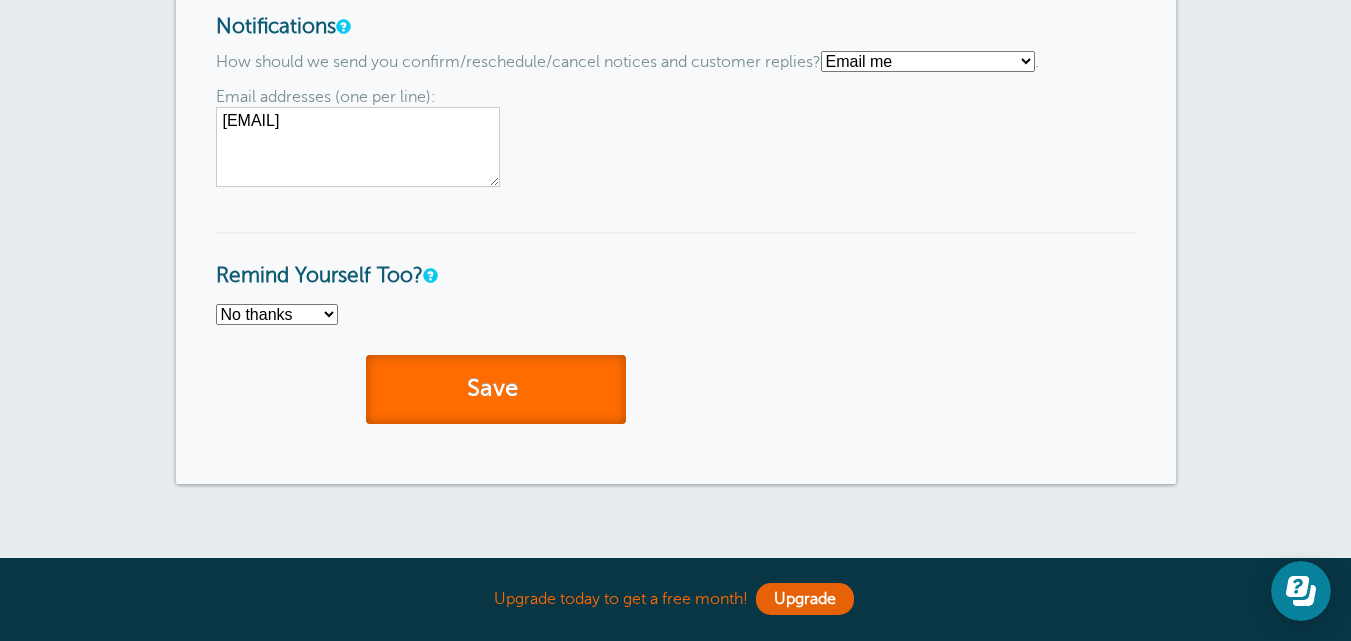 click on "Save" at bounding box center (496, 389) 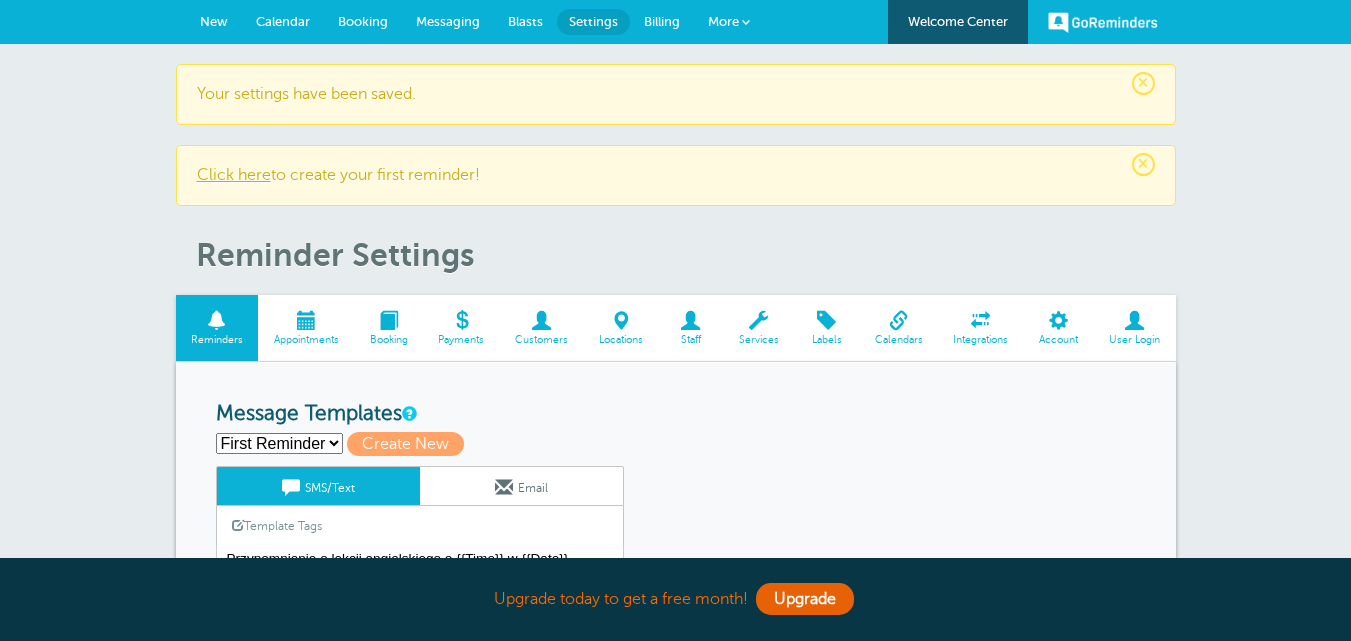 scroll, scrollTop: 300, scrollLeft: 0, axis: vertical 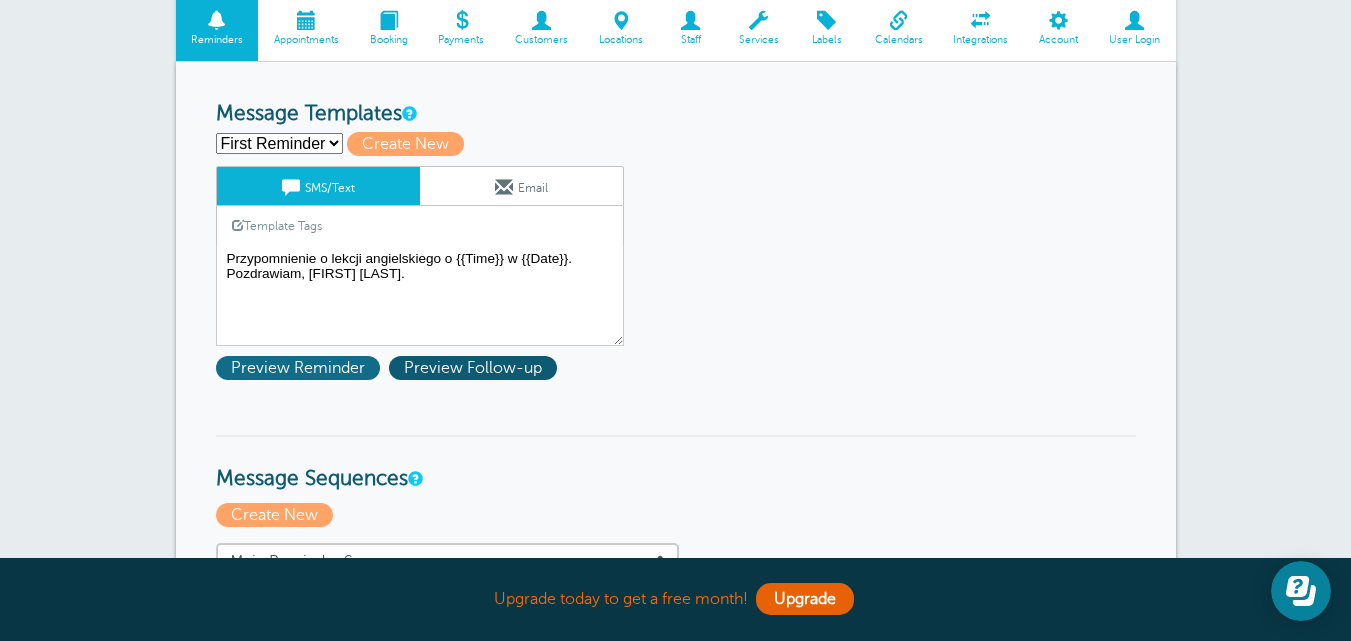 click on "Preview Reminder" at bounding box center (298, 368) 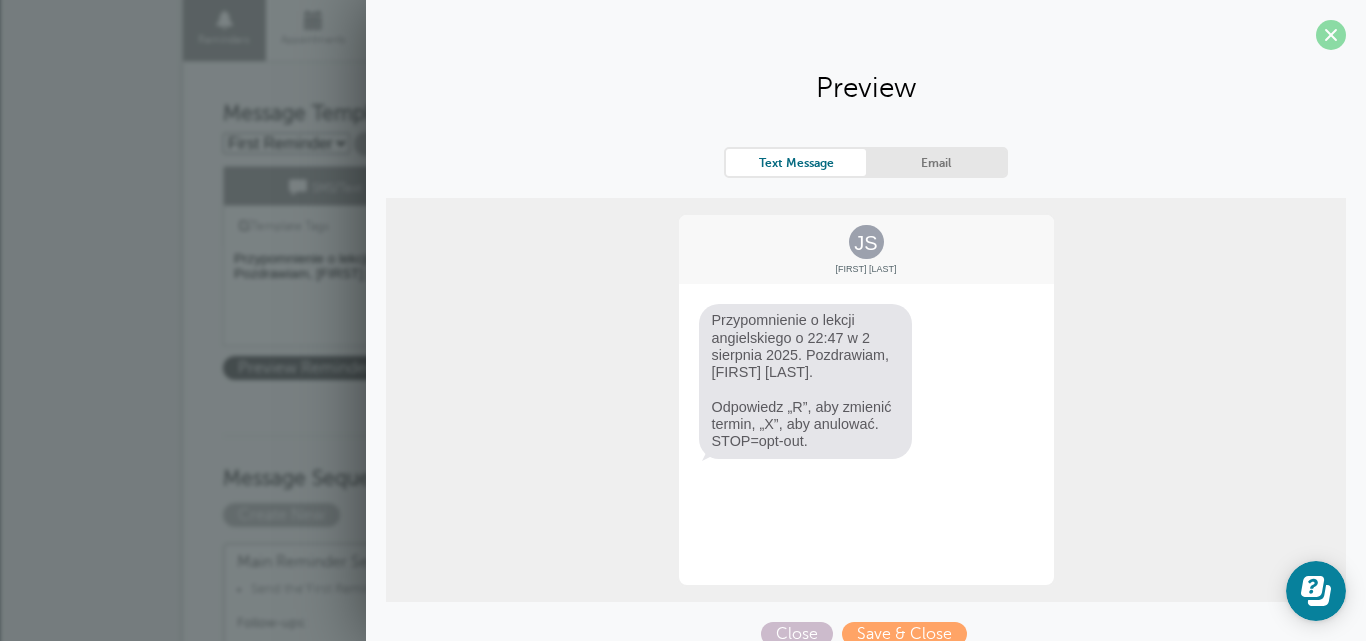click at bounding box center [1331, 35] 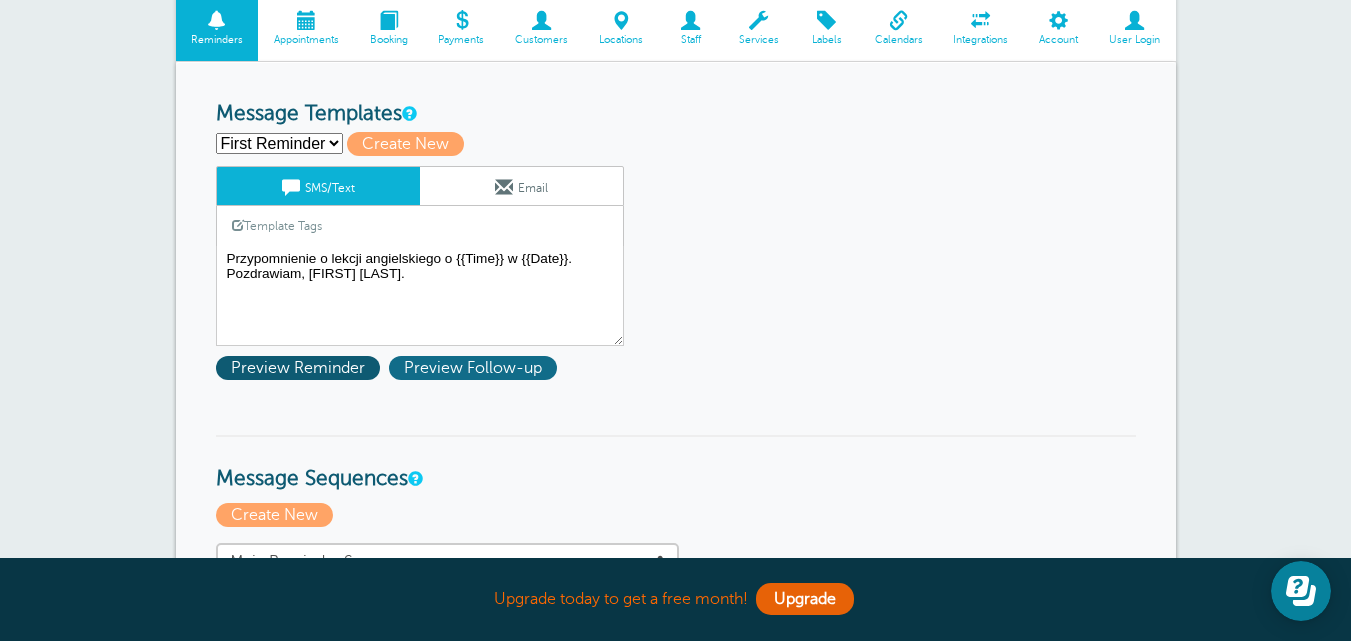 click on "Preview Follow-up" at bounding box center (473, 368) 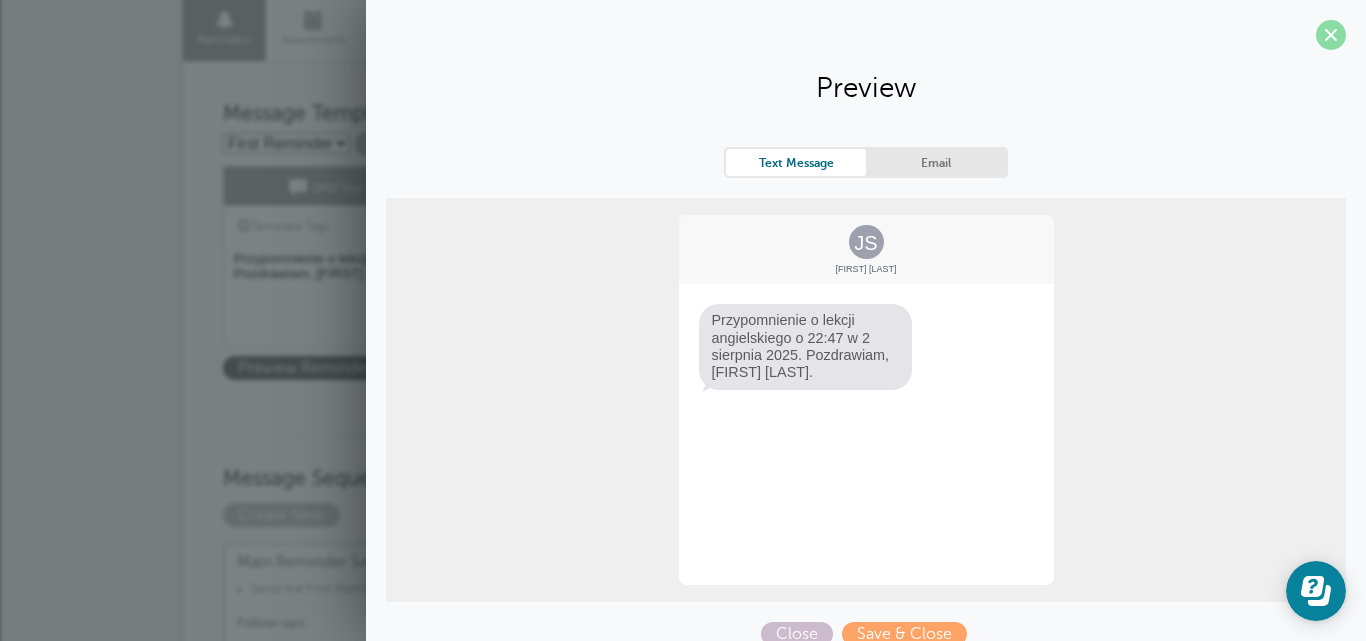 click at bounding box center [1331, 35] 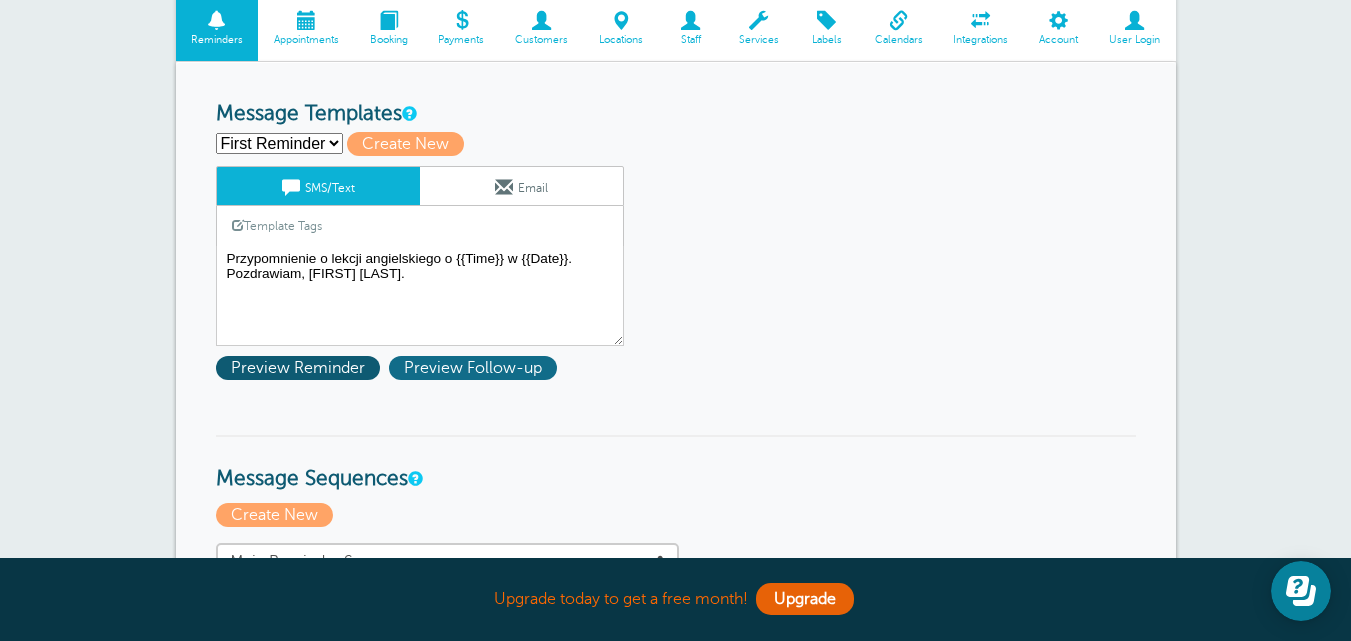 click on "Preview Follow-up" at bounding box center [473, 368] 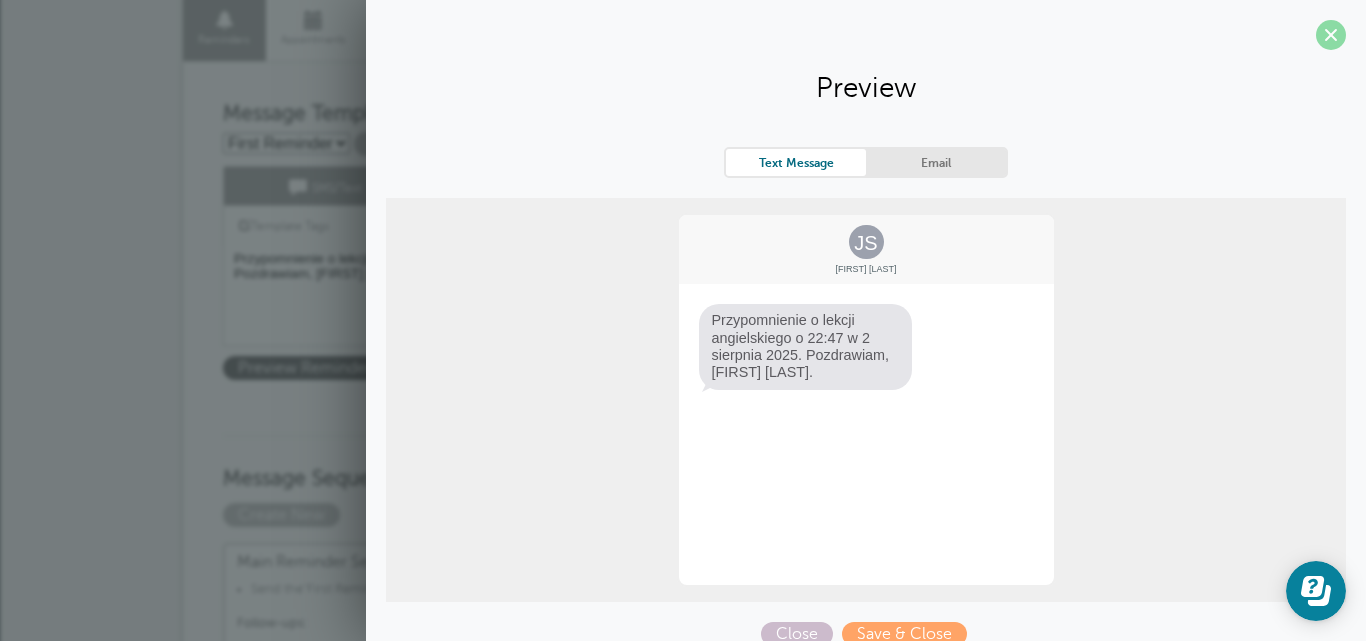 click at bounding box center (1331, 35) 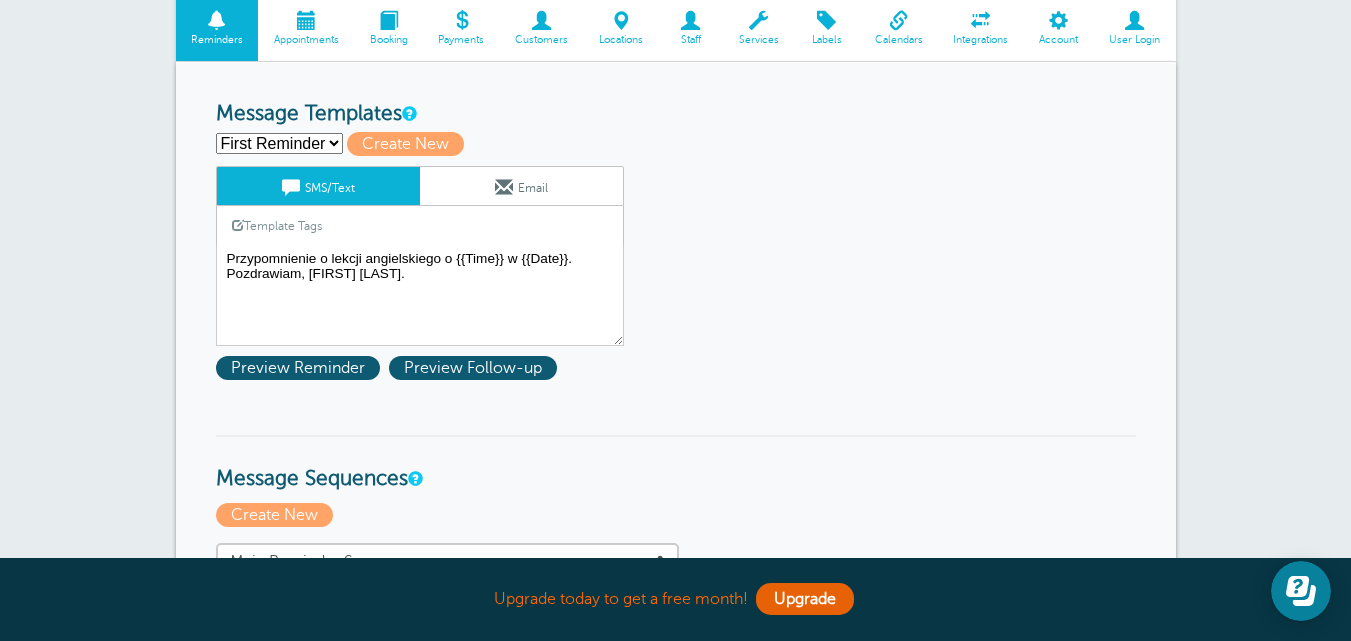 click on "First Reminder
Follow-up
Create new..." at bounding box center (279, 143) 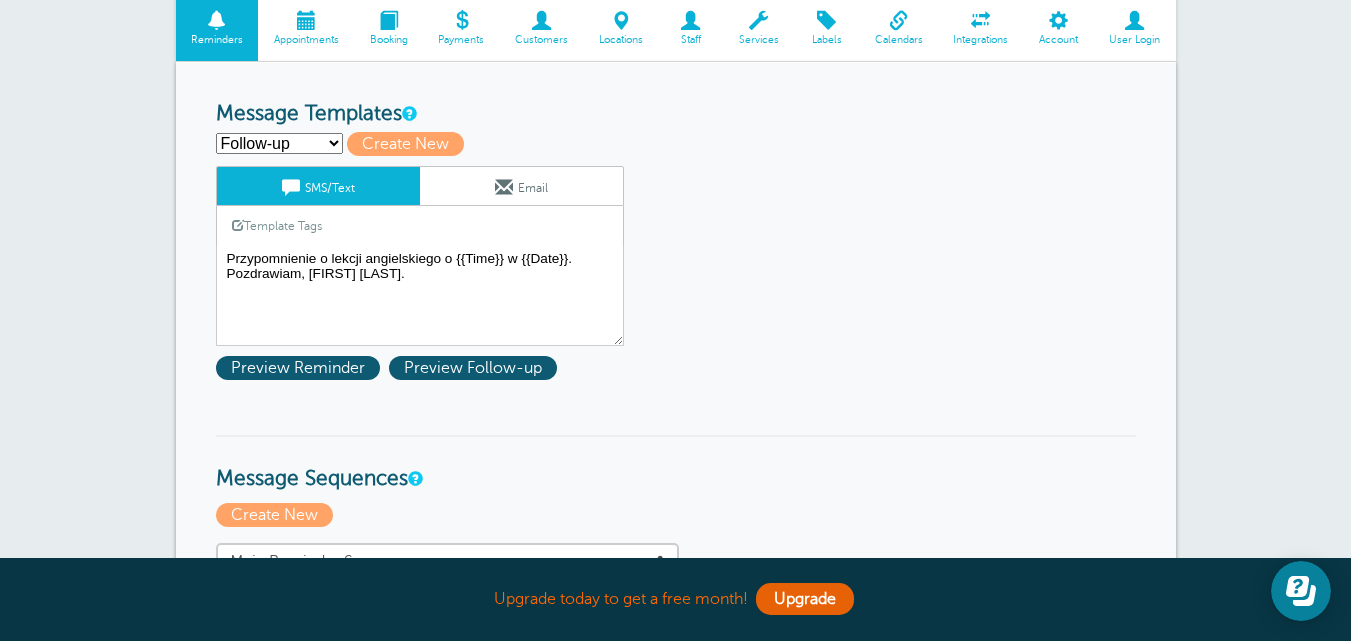 click on "First Reminder
Follow-up
Create new..." at bounding box center [279, 143] 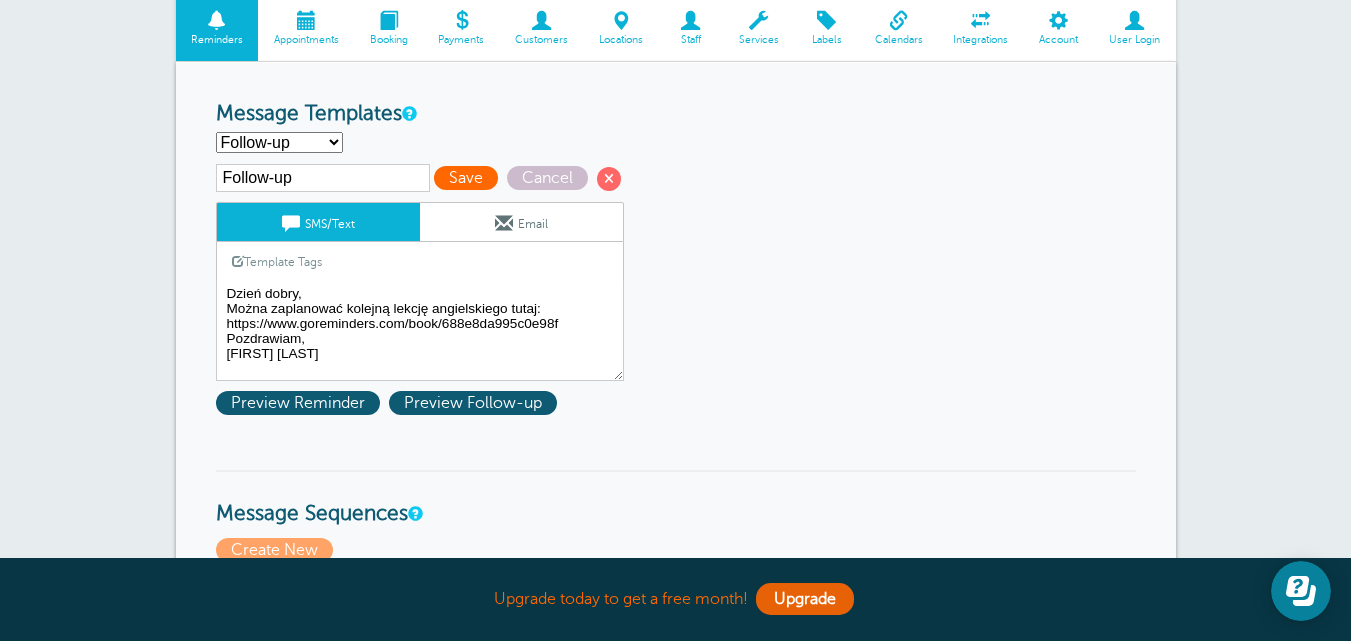 click on "Save" at bounding box center [466, 178] 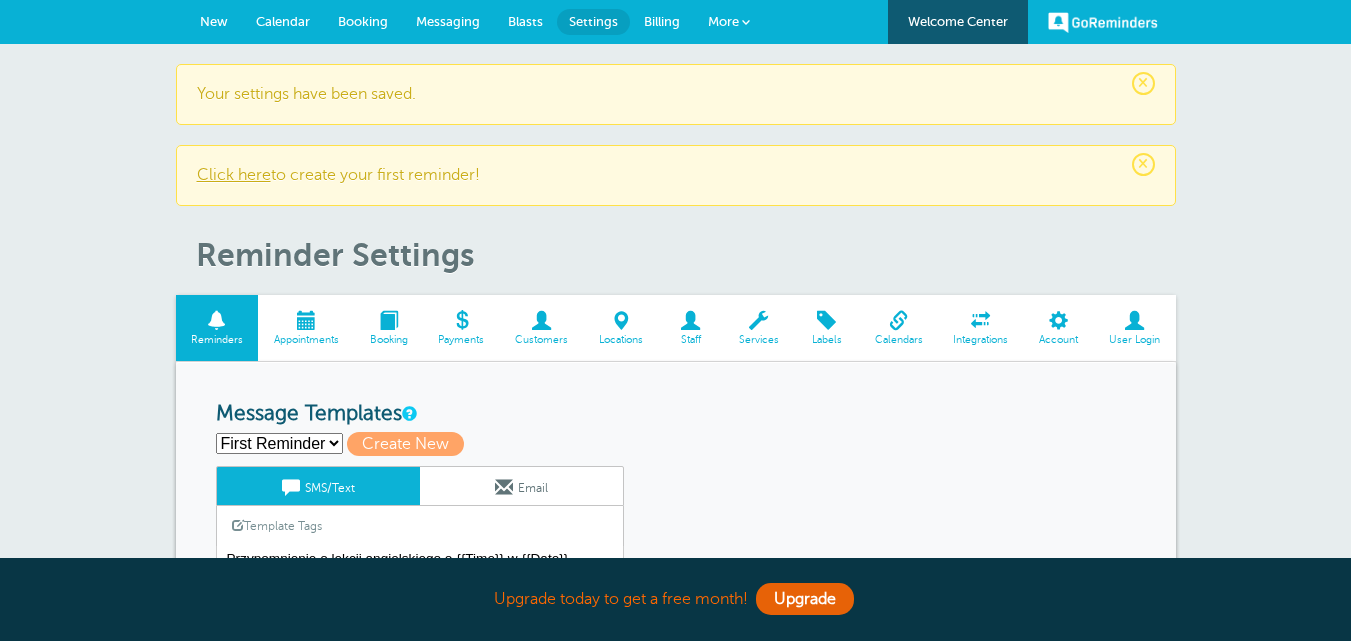 scroll, scrollTop: 0, scrollLeft: 0, axis: both 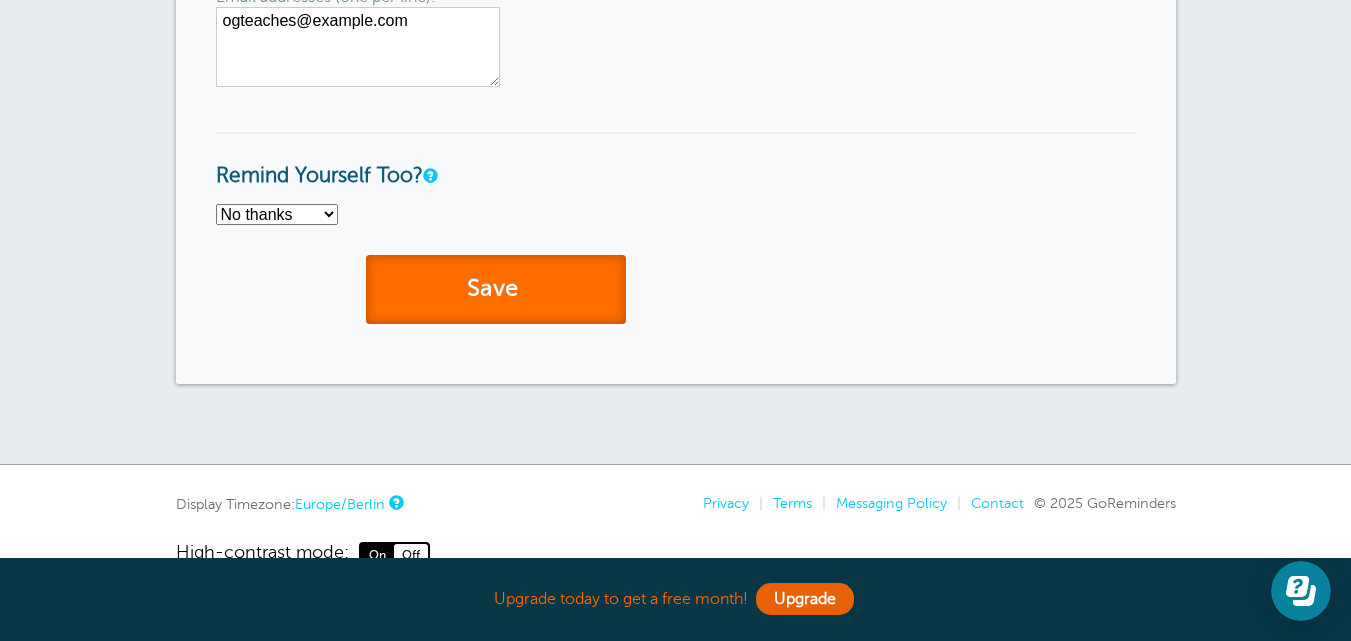 click on "Save" at bounding box center [496, 289] 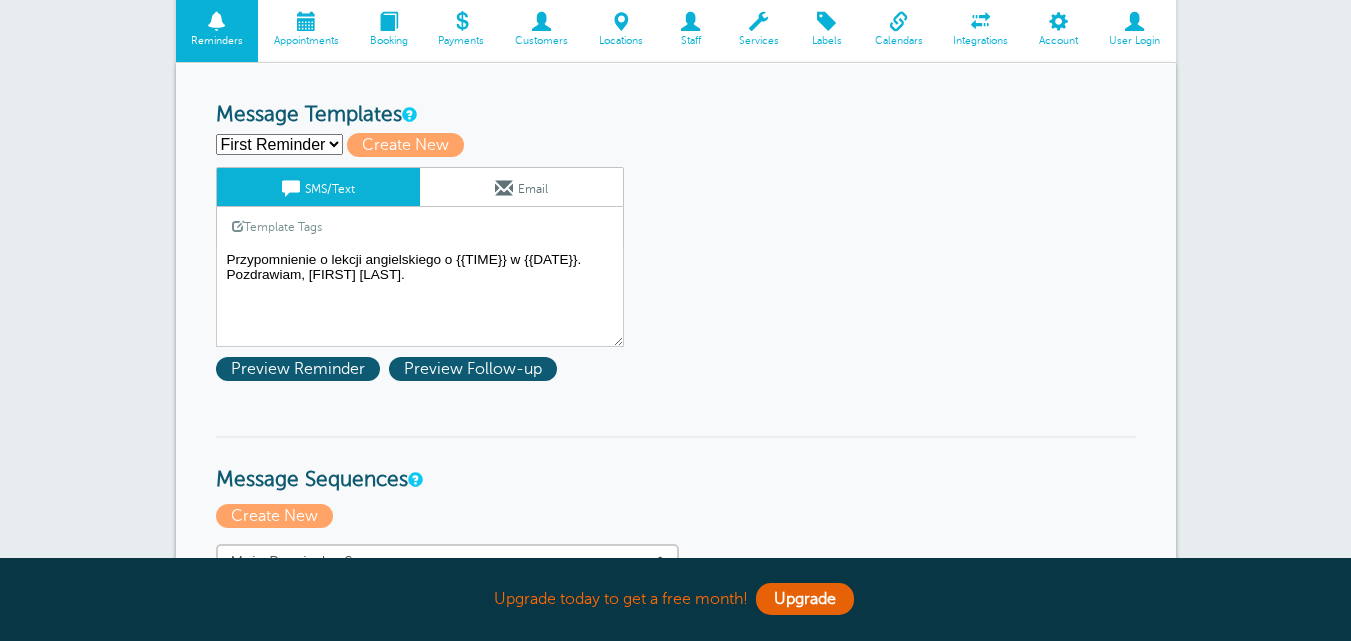scroll, scrollTop: 300, scrollLeft: 0, axis: vertical 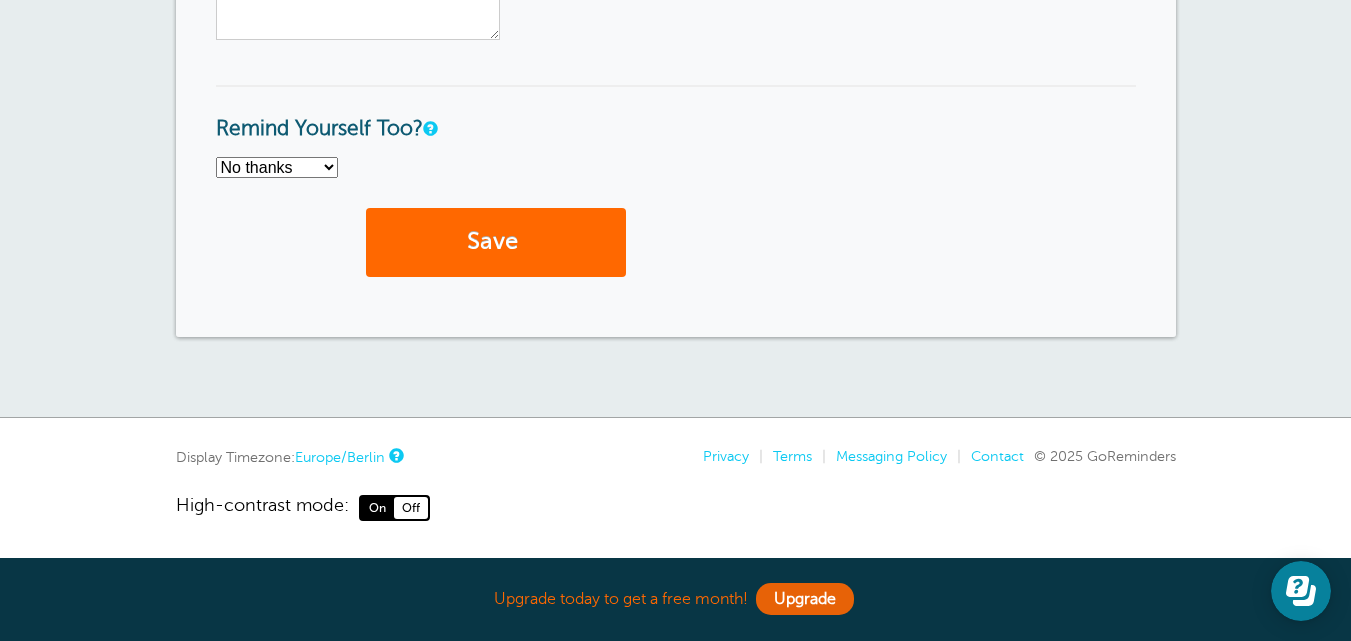 click on "Off" at bounding box center [411, 508] 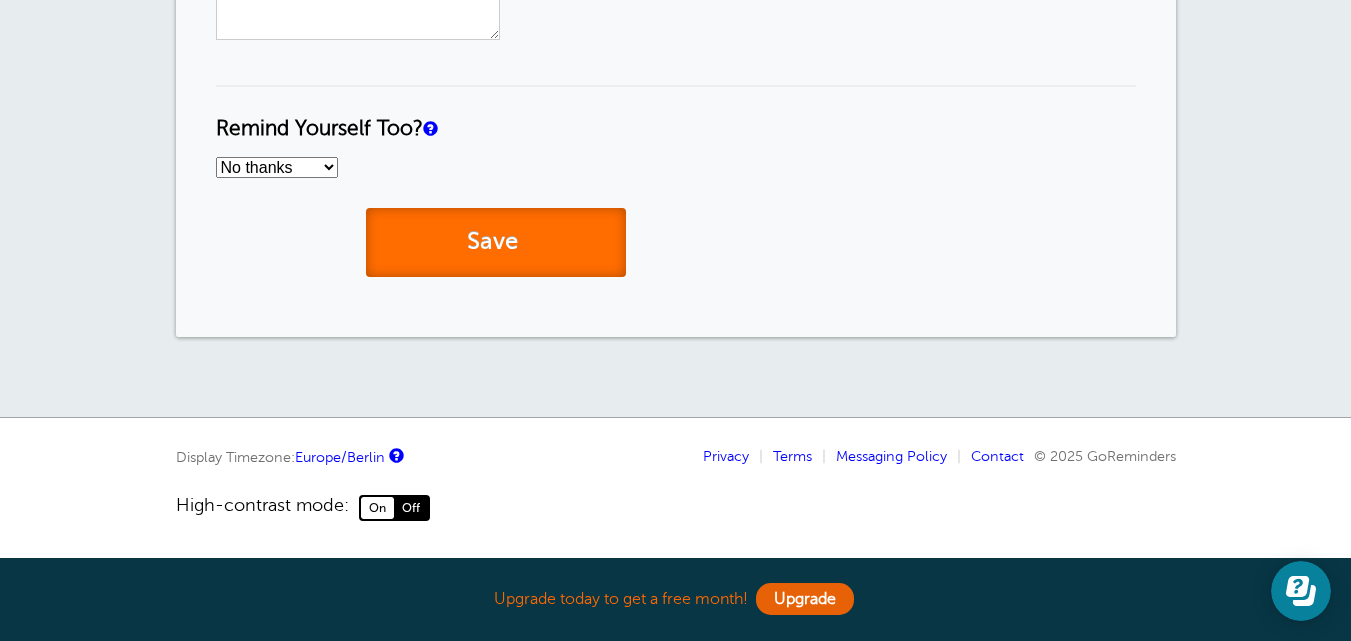 click on "Save" at bounding box center (496, 242) 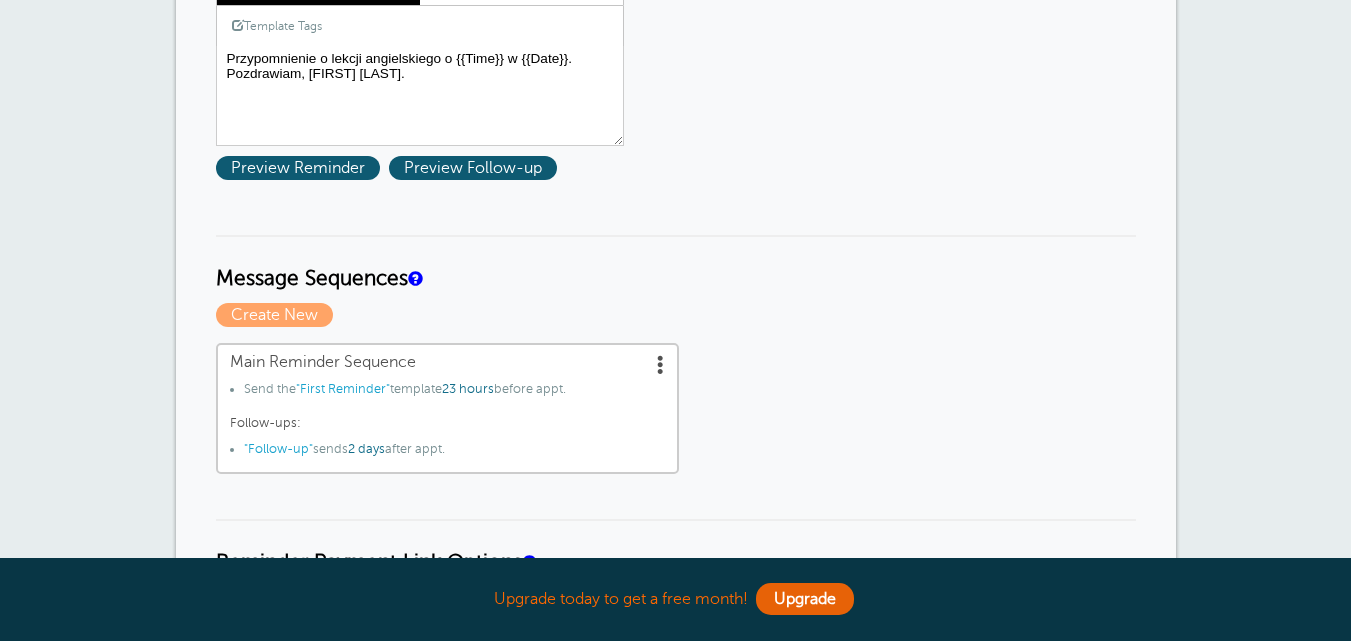 scroll, scrollTop: 756, scrollLeft: 0, axis: vertical 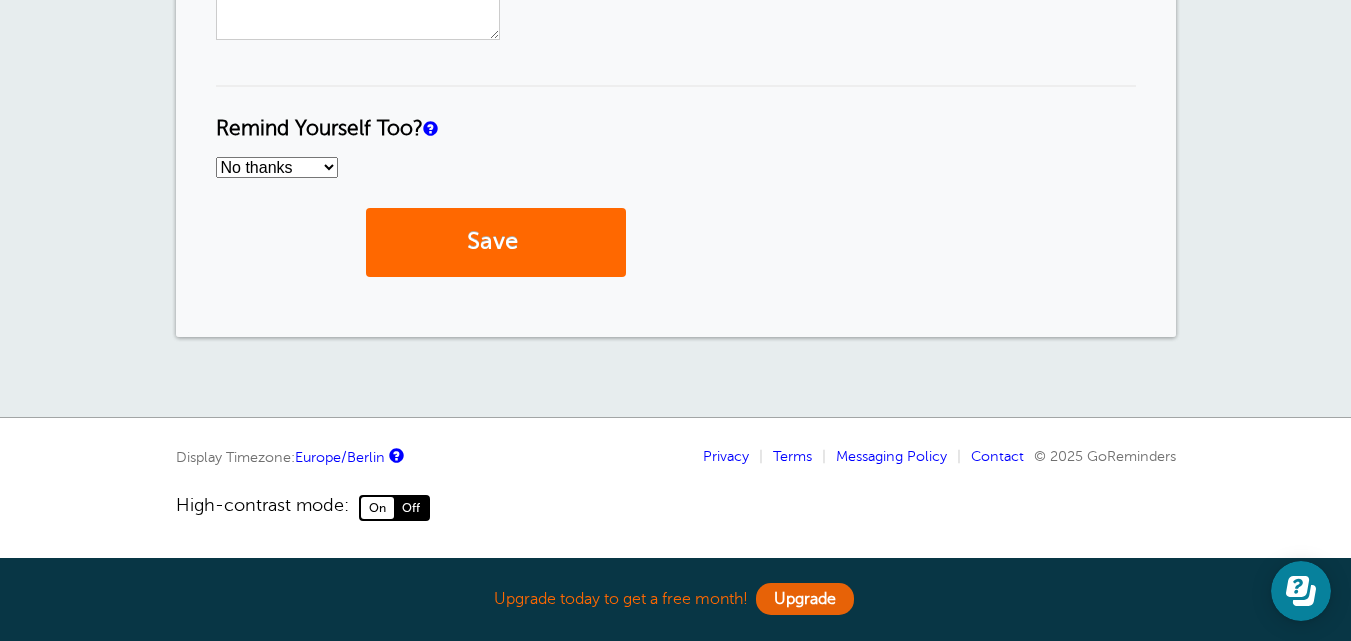 click on "On" at bounding box center [377, 508] 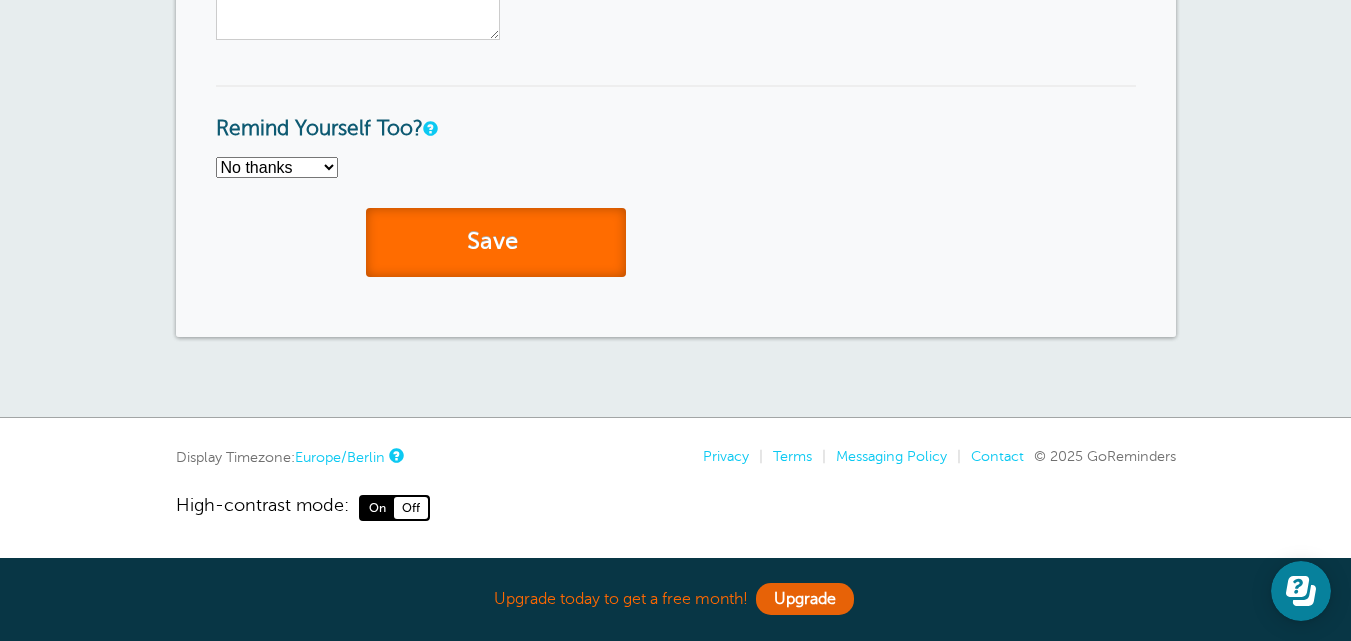 click on "Save" at bounding box center (496, 242) 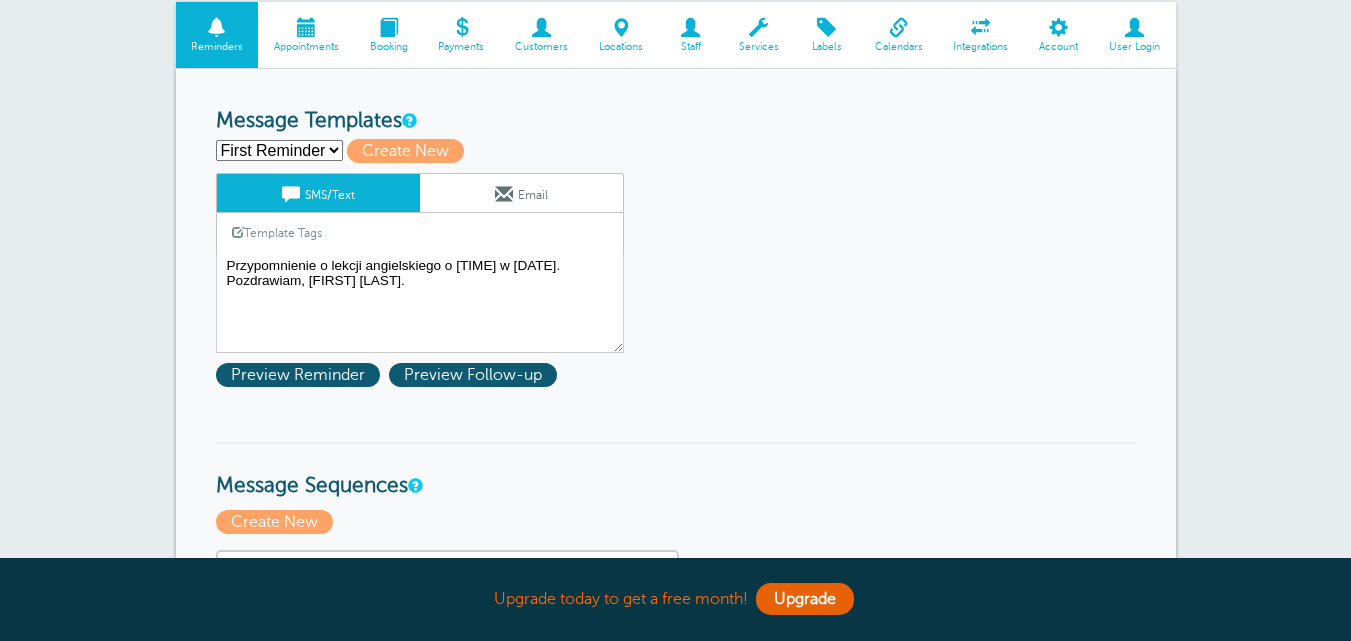 scroll, scrollTop: 300, scrollLeft: 0, axis: vertical 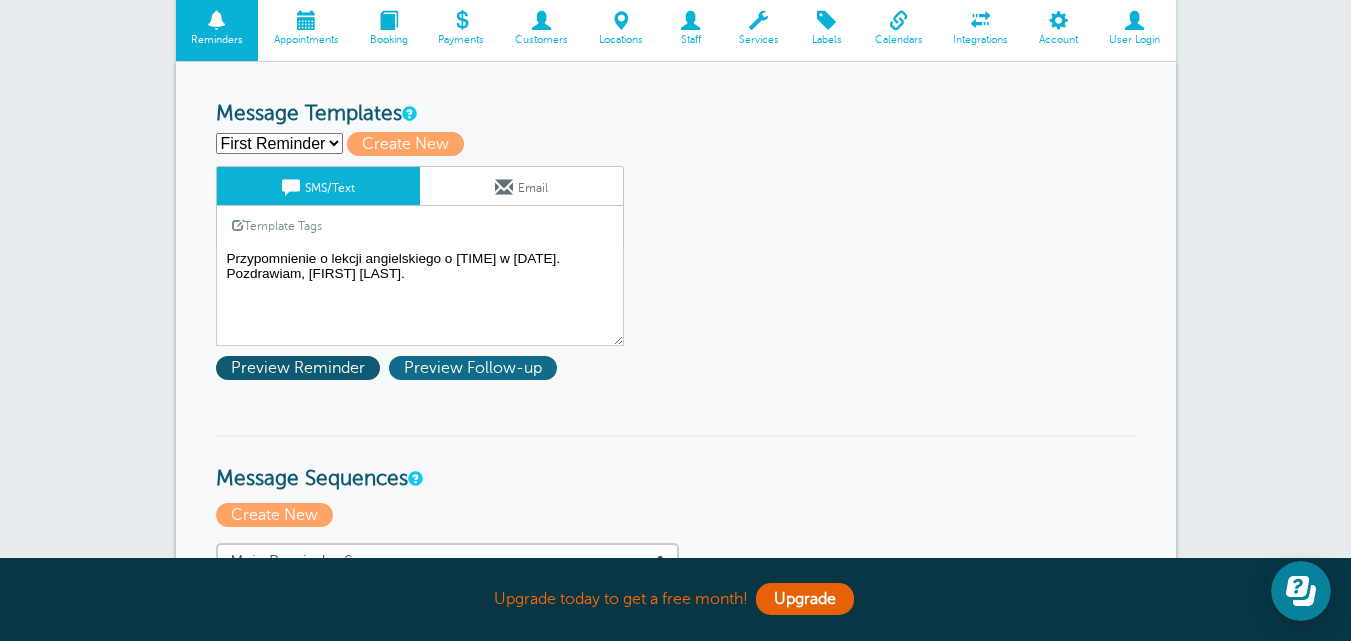 click on "Preview Follow-up" at bounding box center [473, 368] 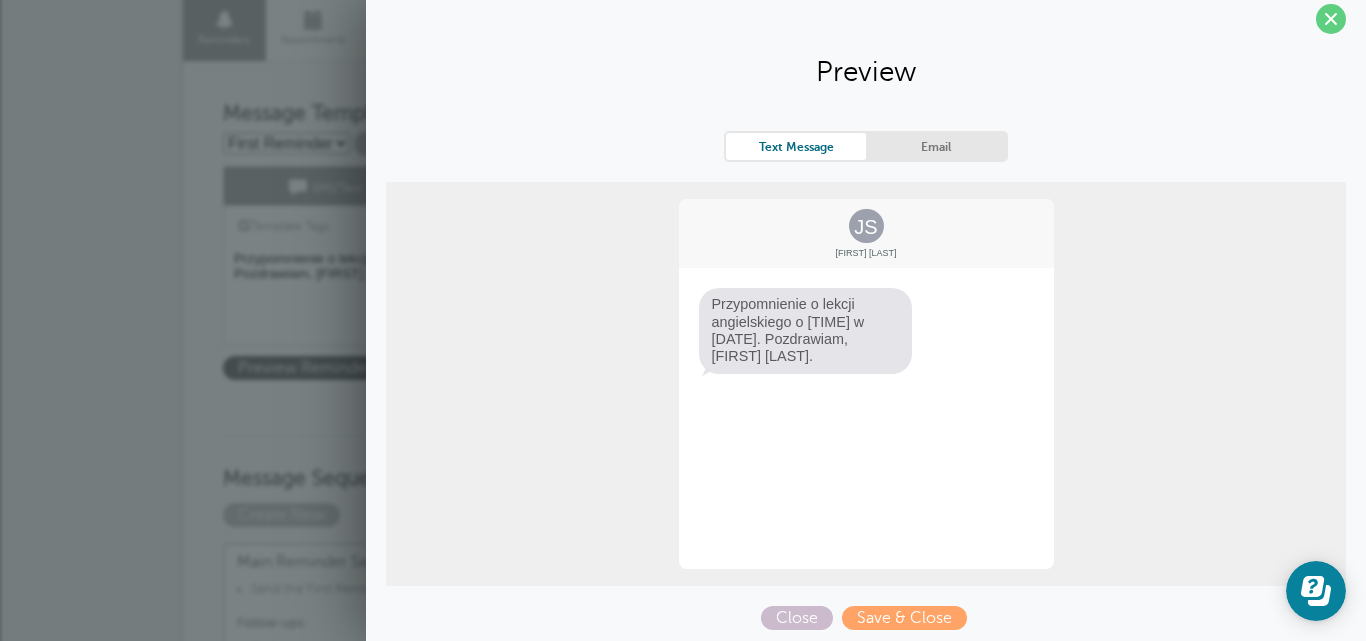 scroll, scrollTop: 20, scrollLeft: 0, axis: vertical 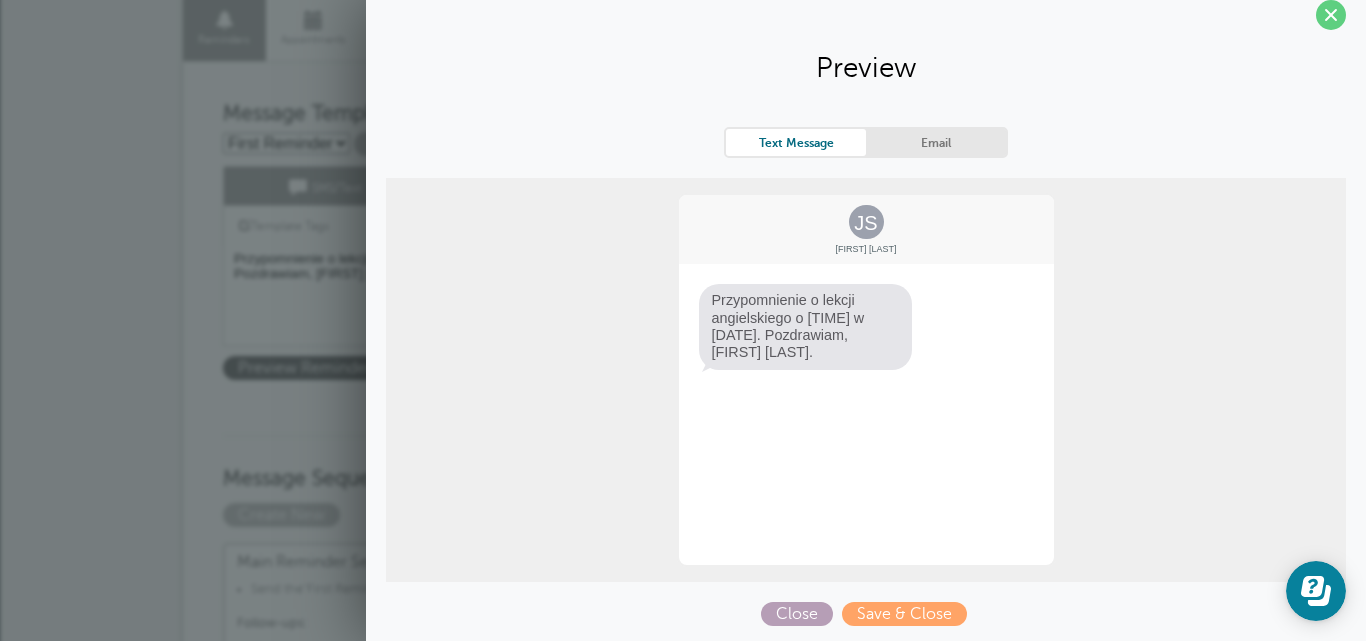 click on "Close" at bounding box center [797, 614] 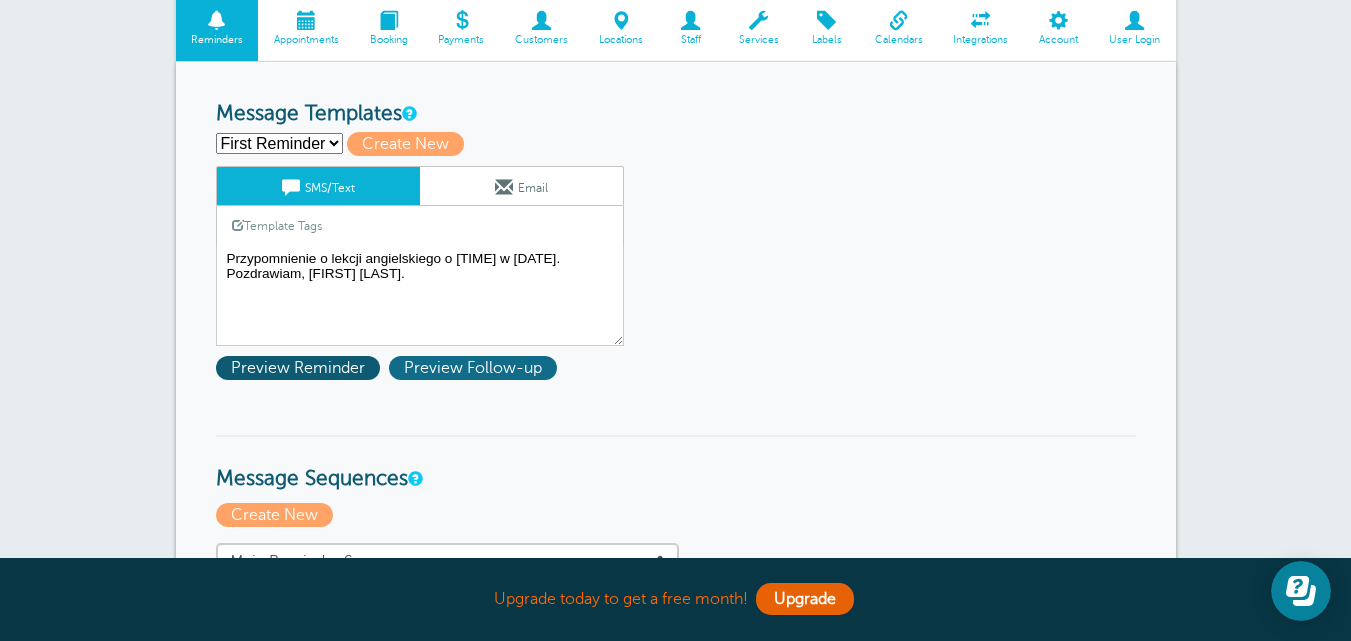 click on "Preview Follow-up" at bounding box center (473, 368) 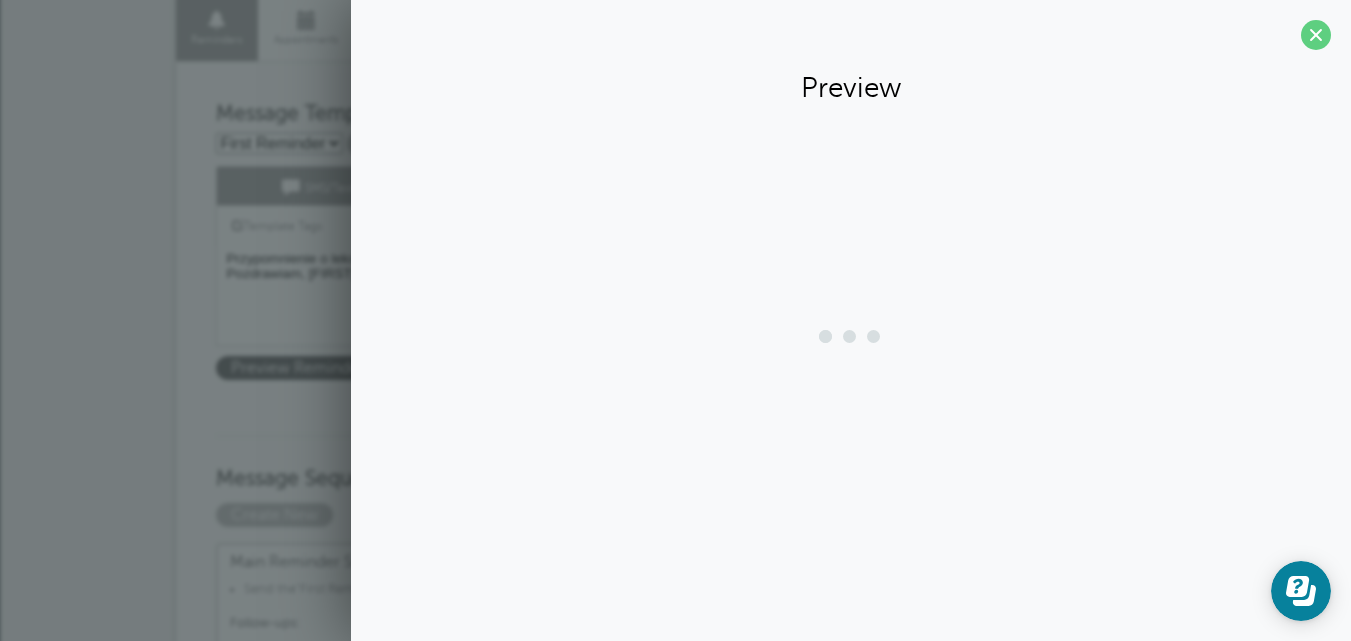 scroll, scrollTop: 0, scrollLeft: 0, axis: both 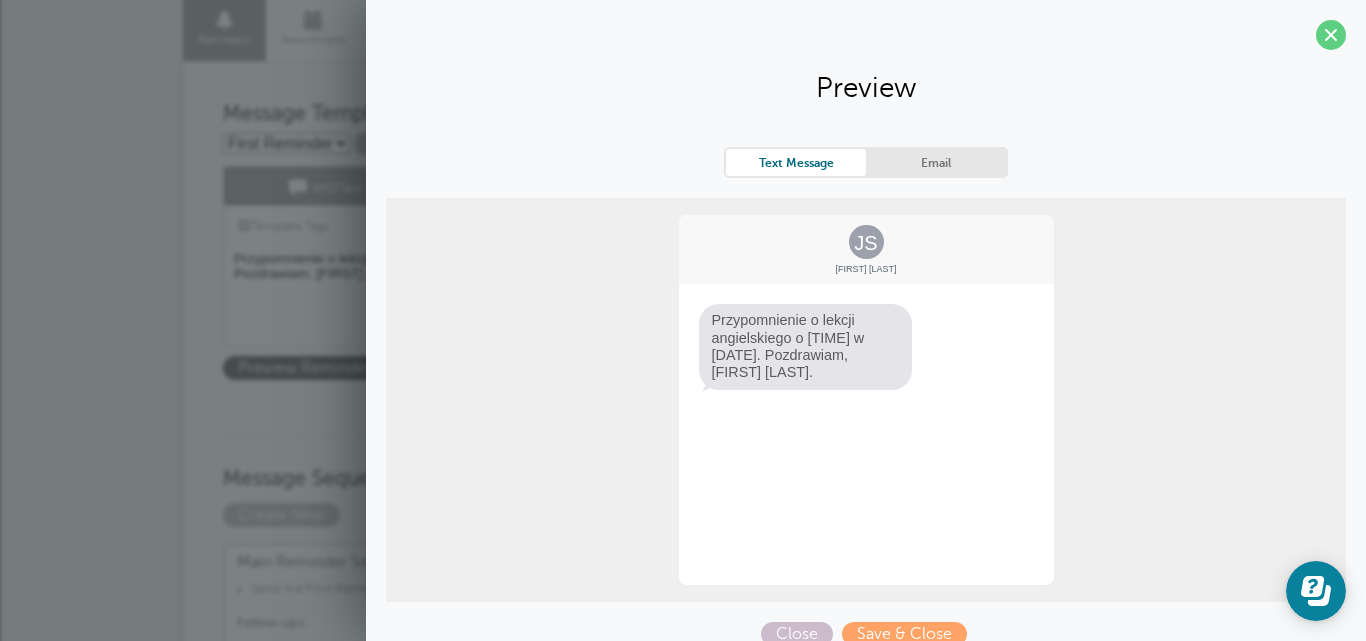 click on "Przypomnienie o lekcji angielskiego o 22:48 w 2 sierpnia 2025. Pozdrawiam, Oliver Gajdowski." at bounding box center [806, 346] 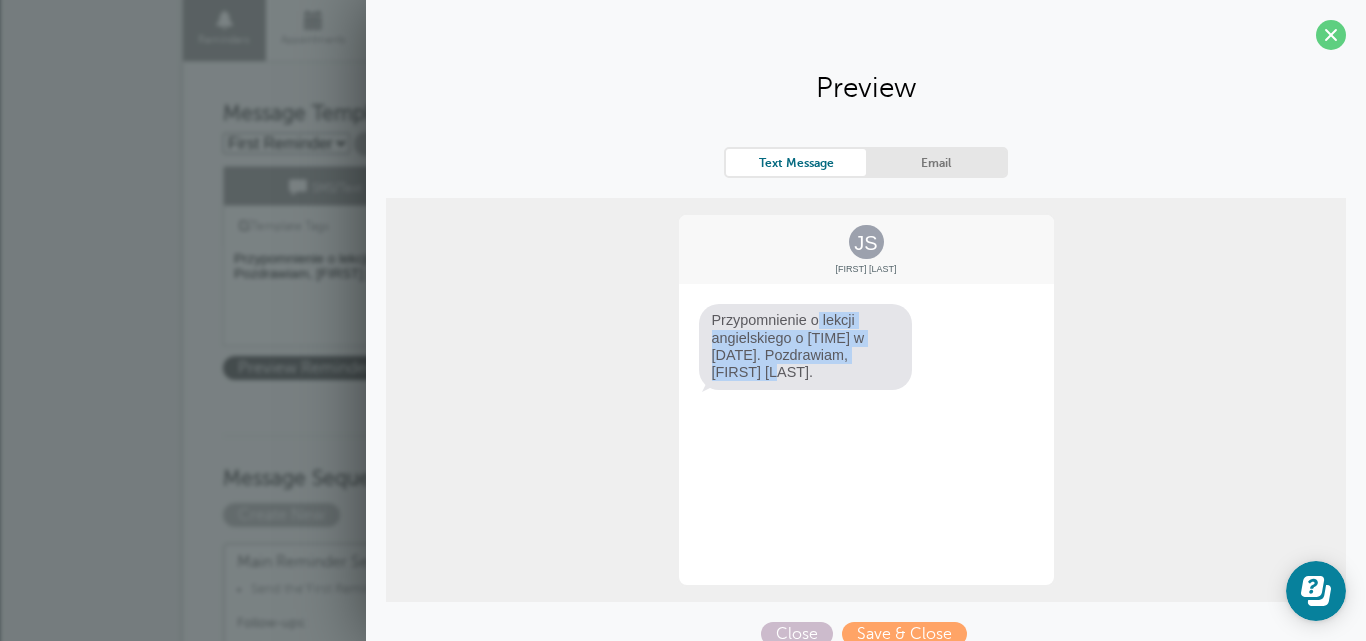drag, startPoint x: 808, startPoint y: 348, endPoint x: 721, endPoint y: 322, distance: 90.80198 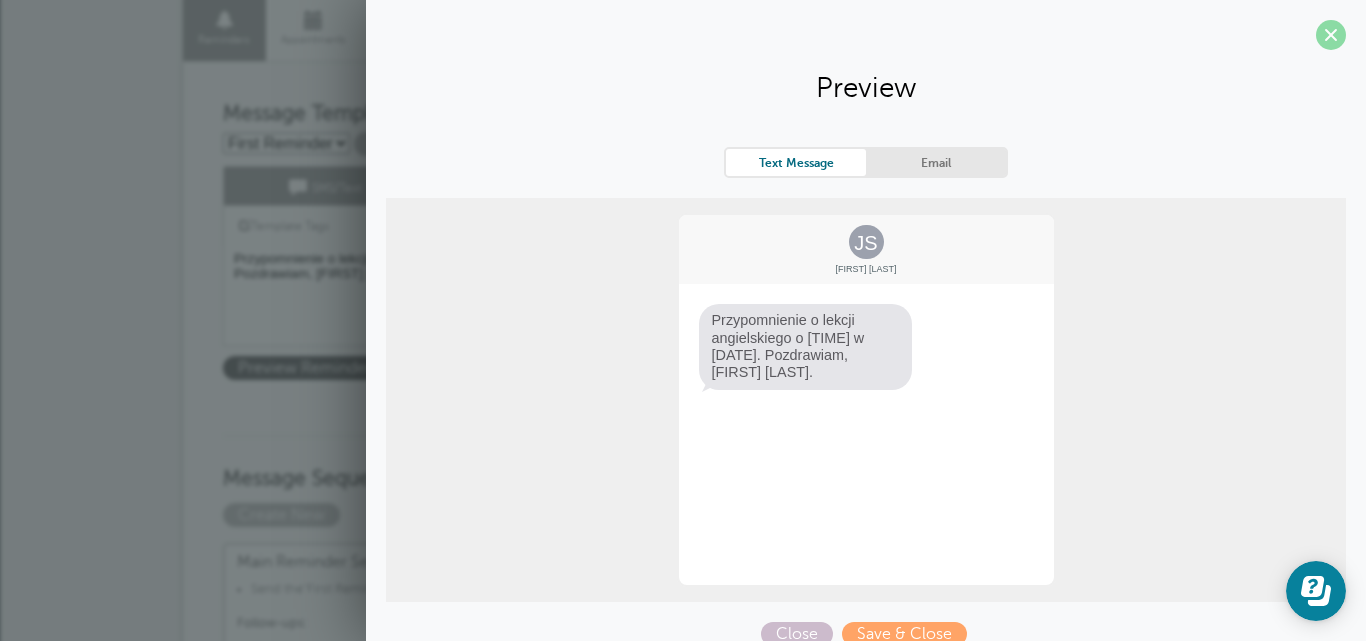drag, startPoint x: 1309, startPoint y: 32, endPoint x: 1194, endPoint y: 81, distance: 125.004 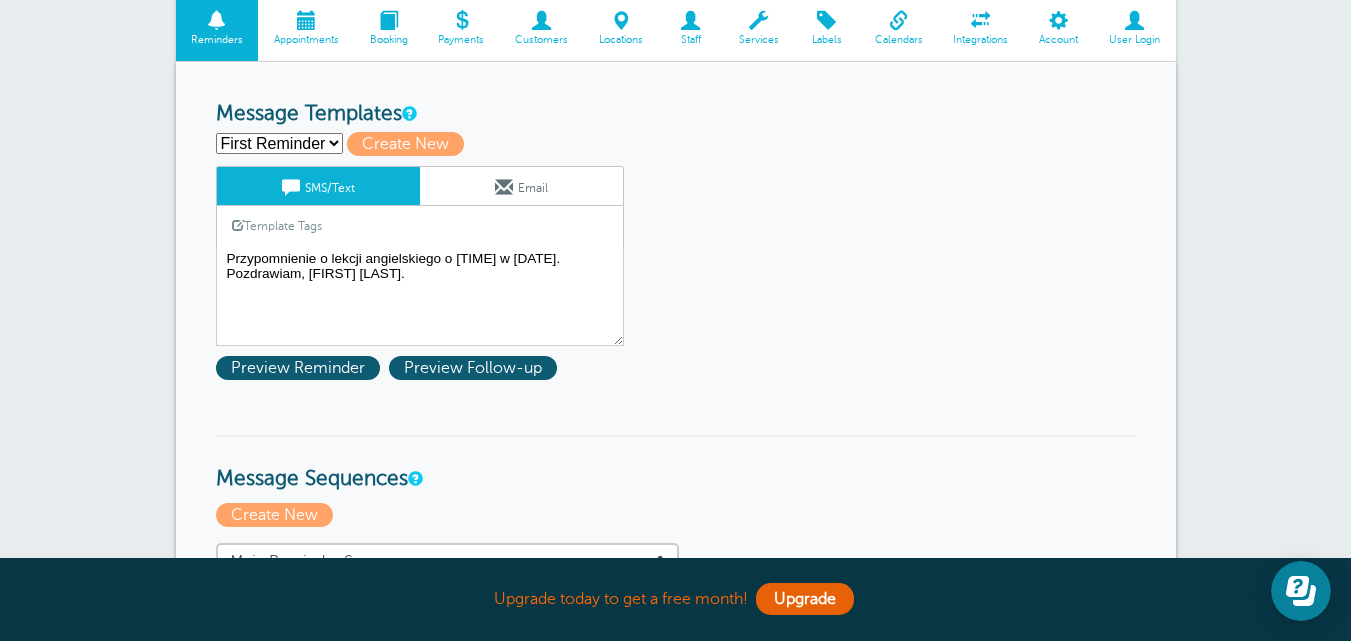 click on "First Reminder
Follow-up
Create new..." at bounding box center (279, 143) 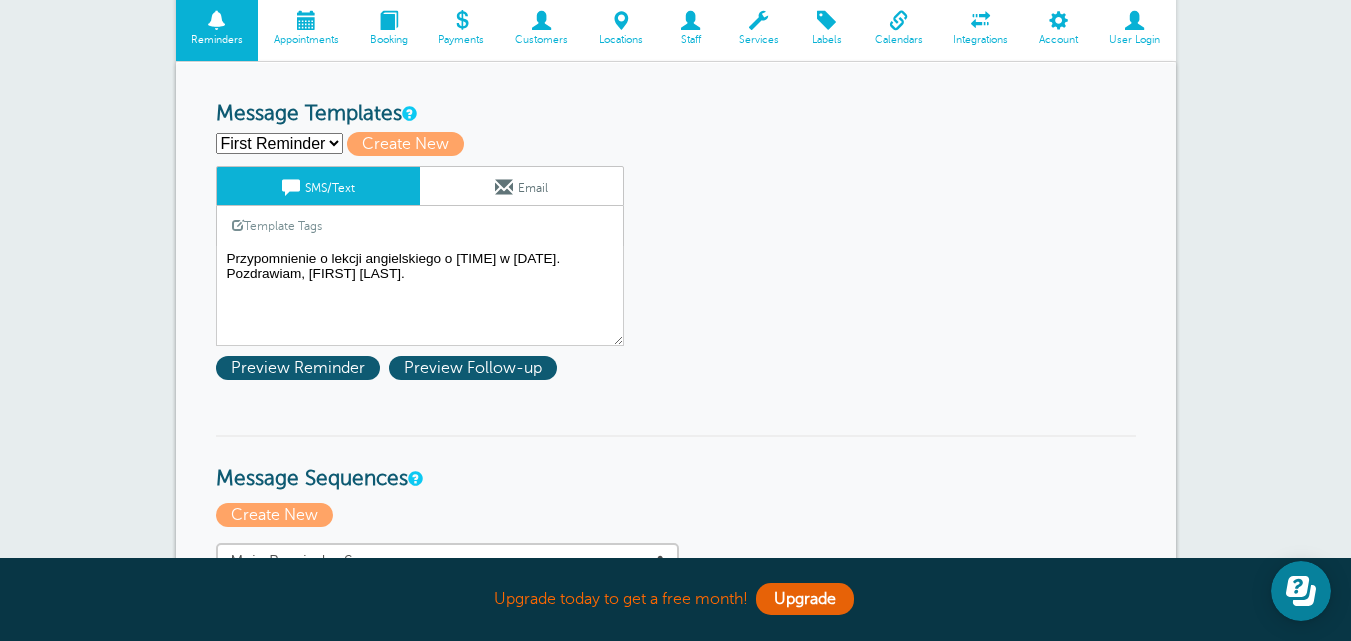 select on "158512" 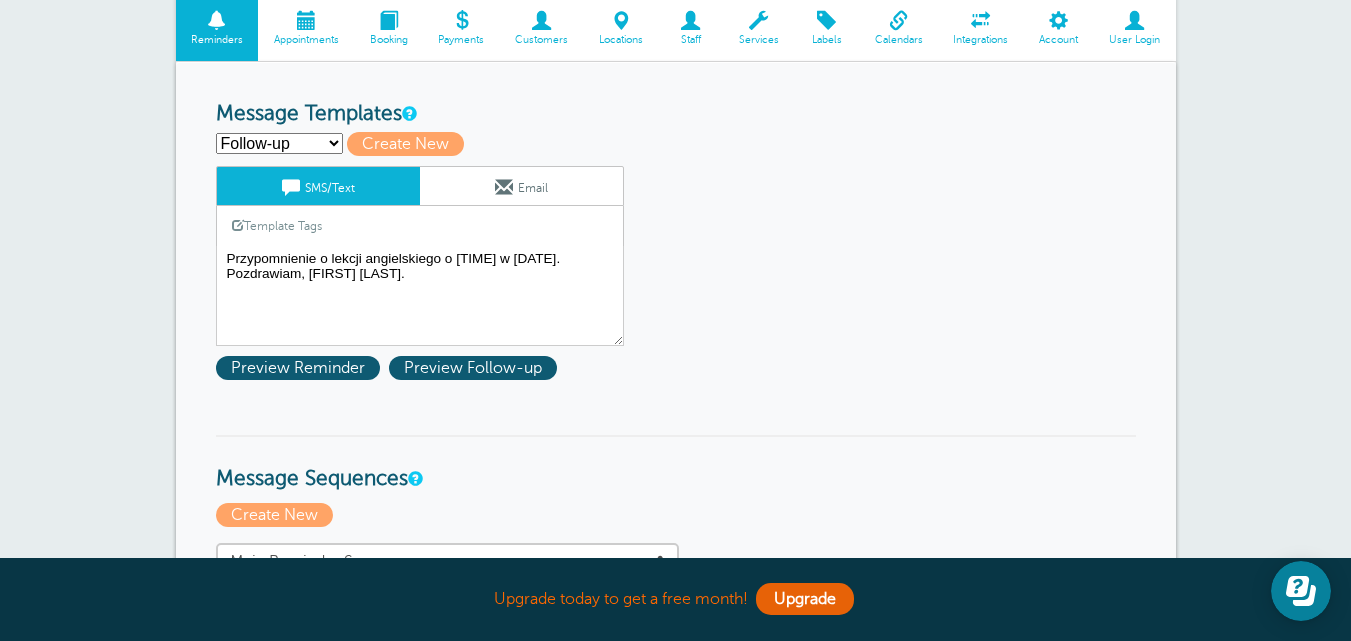 click on "First Reminder
Follow-up
Create new..." at bounding box center [279, 143] 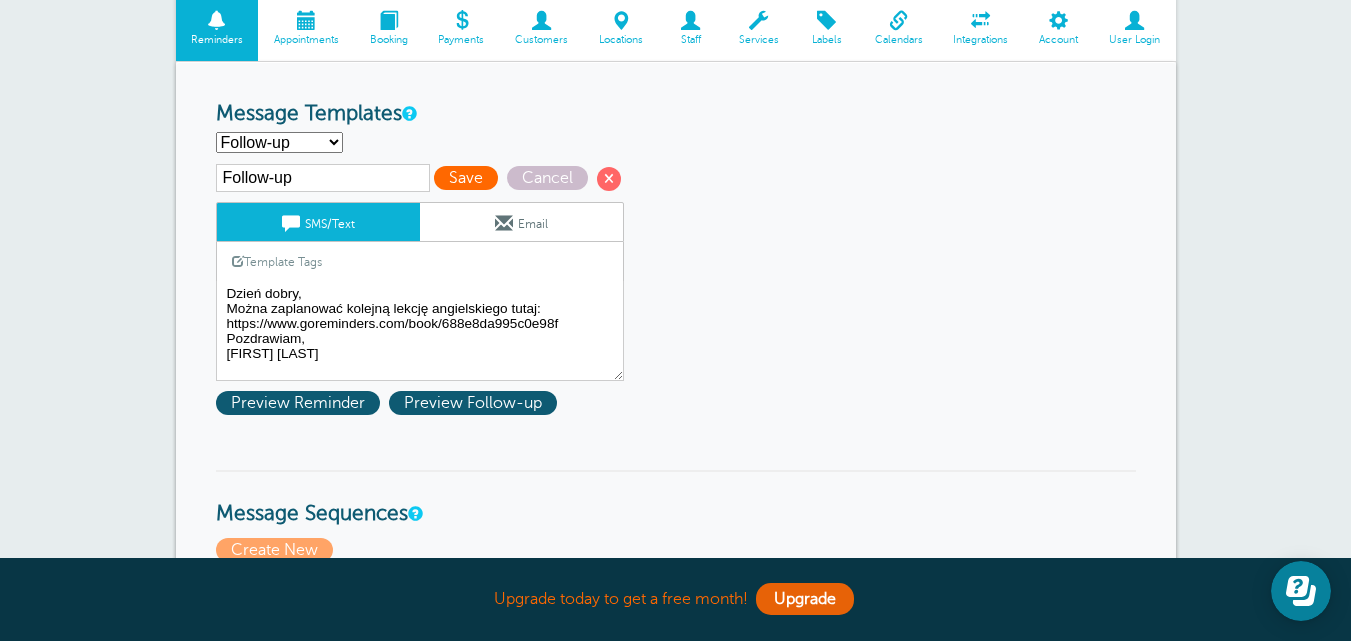 click on "Save" at bounding box center [466, 178] 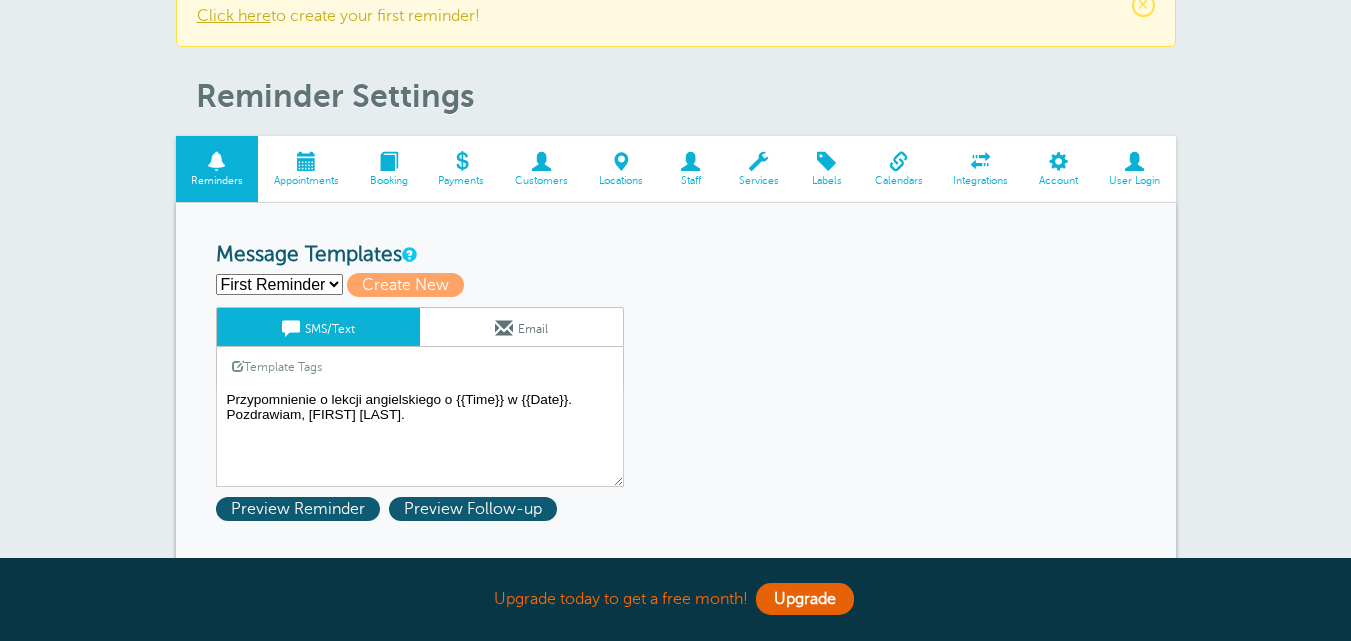 scroll, scrollTop: 400, scrollLeft: 0, axis: vertical 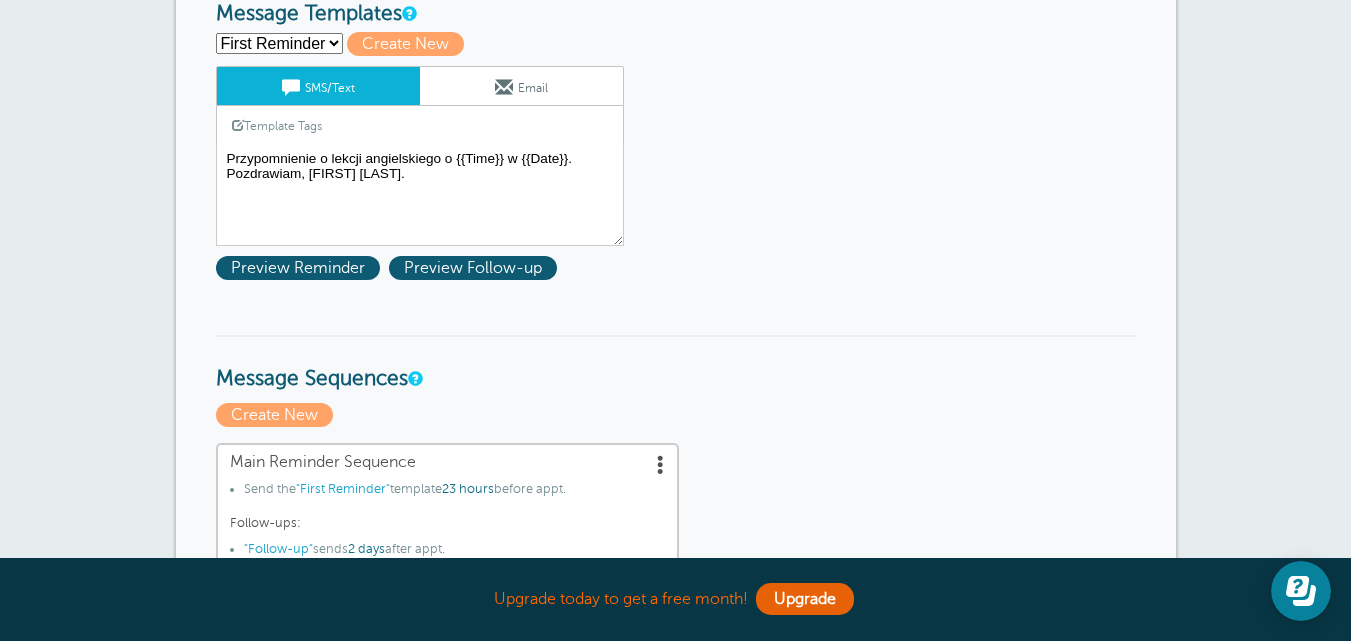click on "First Reminder
Follow-up
Create new..." at bounding box center (279, 43) 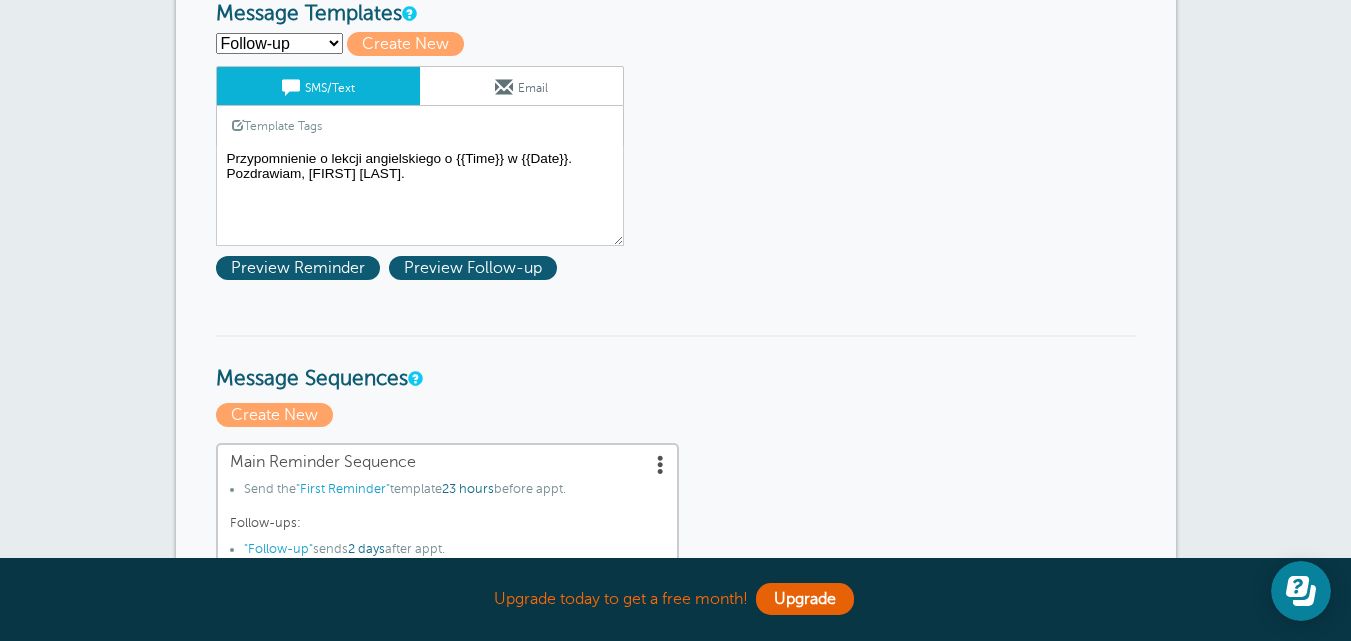 click on "First Reminder
Follow-up
Create new..." at bounding box center (279, 43) 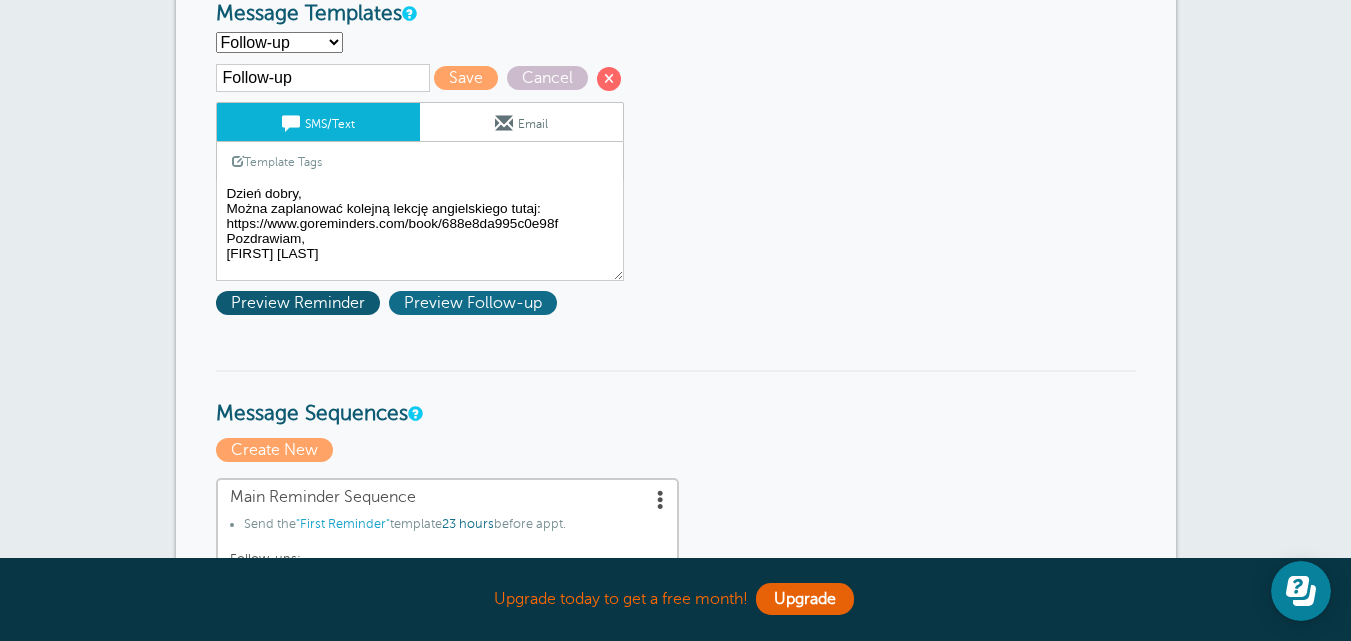 click on "Preview Follow-up" at bounding box center (473, 303) 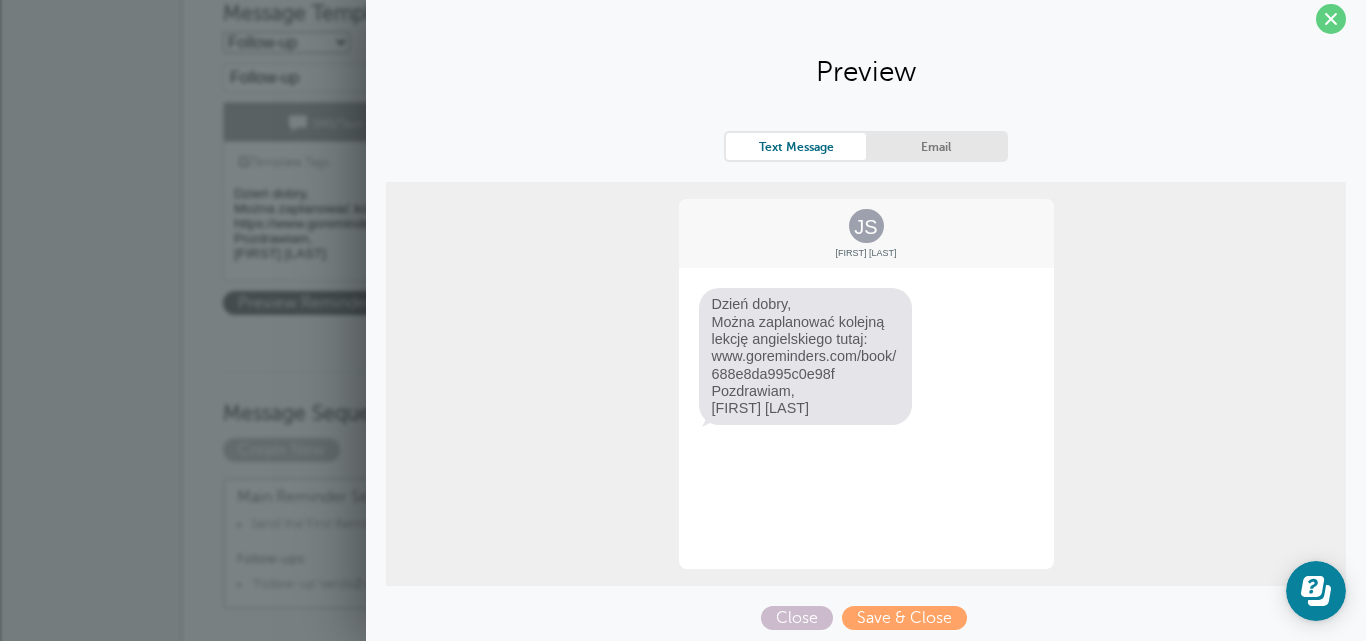 scroll, scrollTop: 20, scrollLeft: 0, axis: vertical 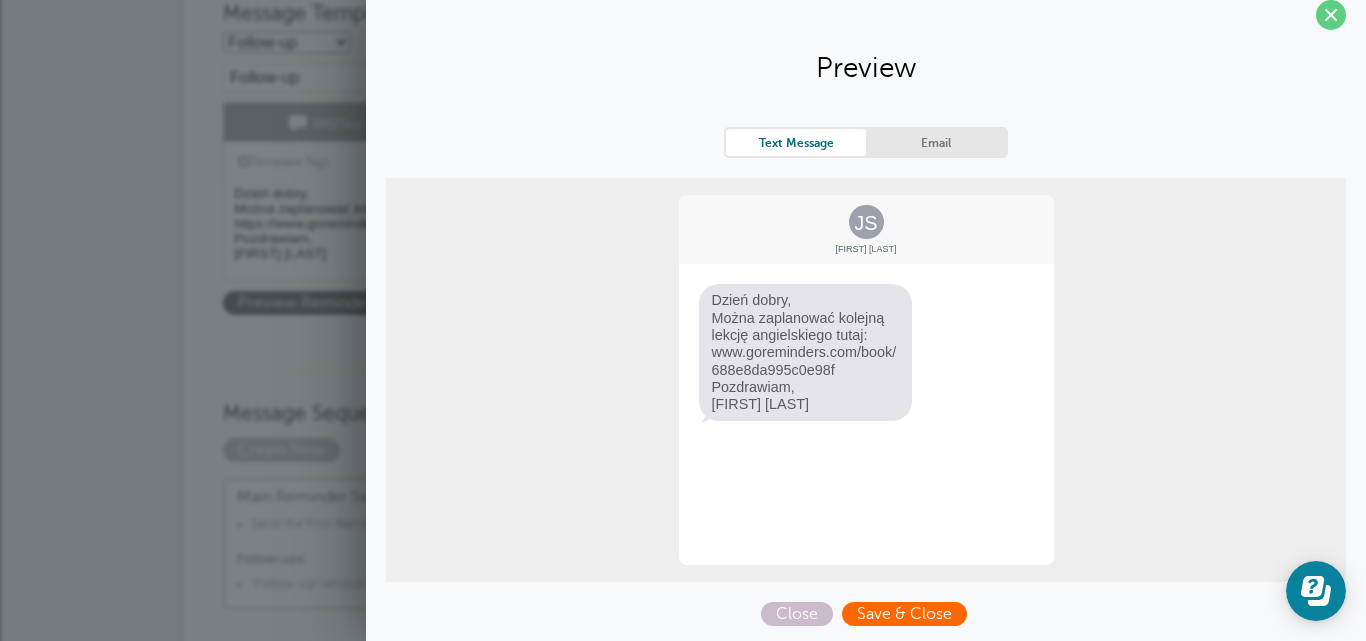 click on "Save & Close" at bounding box center [904, 614] 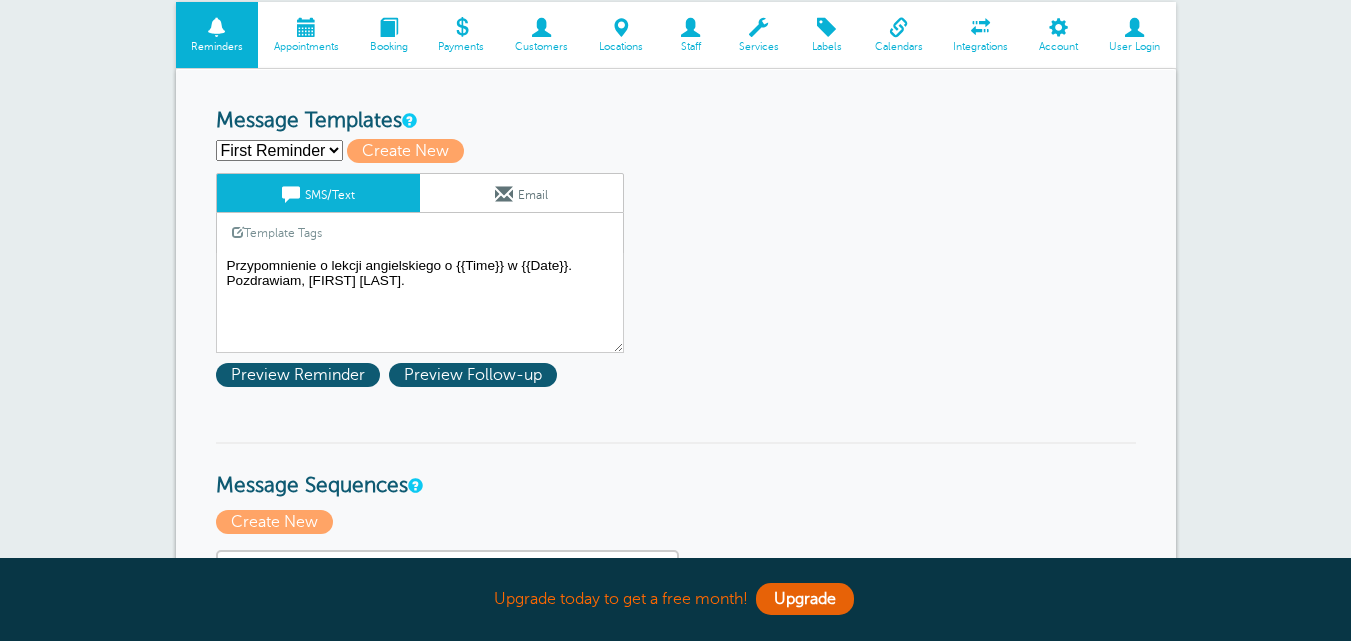 scroll, scrollTop: 300, scrollLeft: 0, axis: vertical 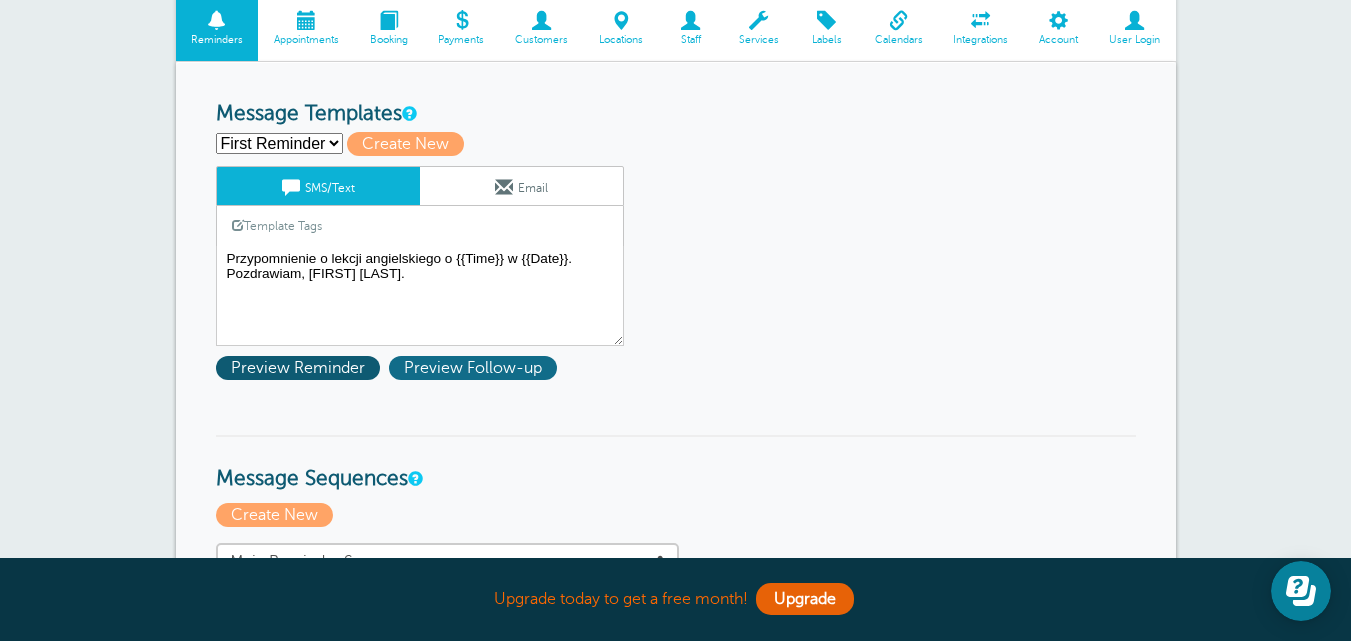 click on "Preview Follow-up" at bounding box center [473, 368] 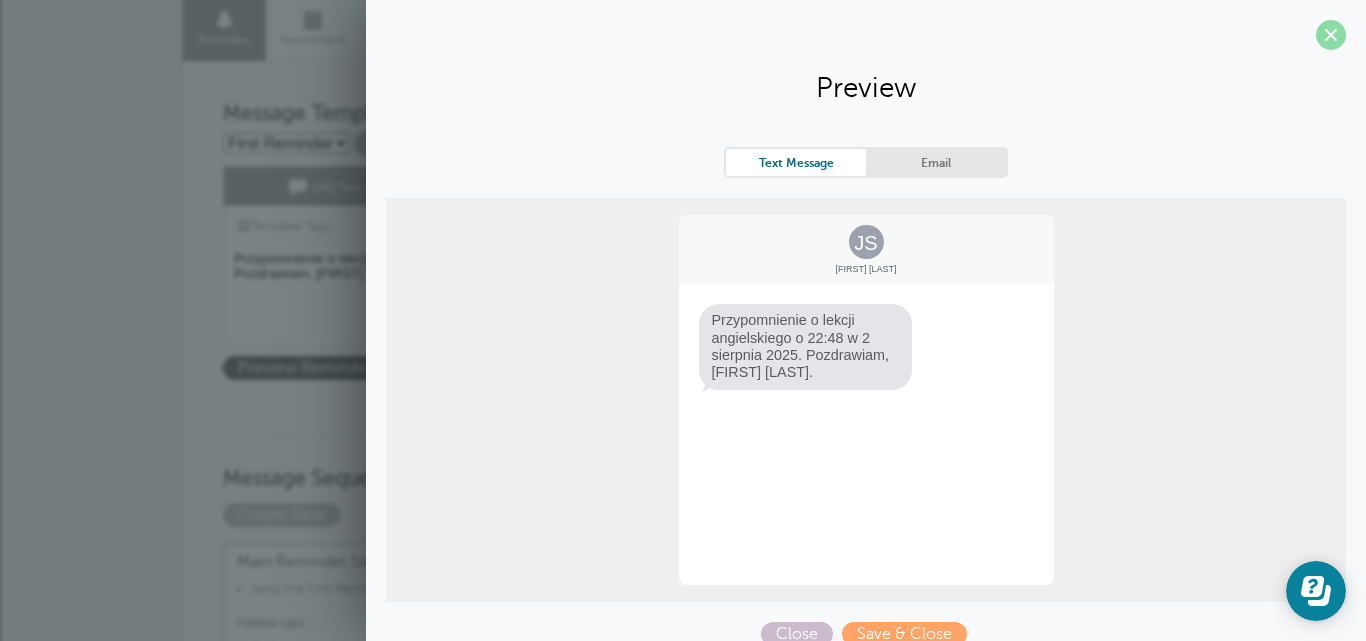 click at bounding box center (1331, 35) 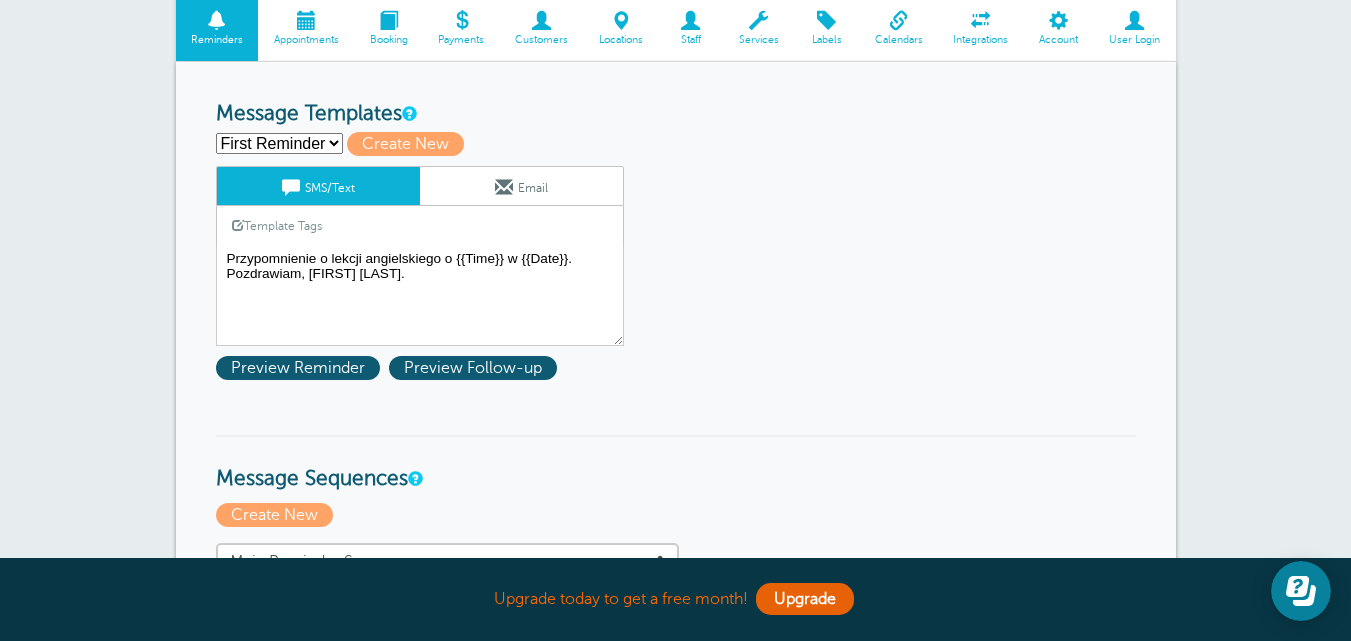 click on "First Reminder
Follow-up
Create new..." at bounding box center (279, 143) 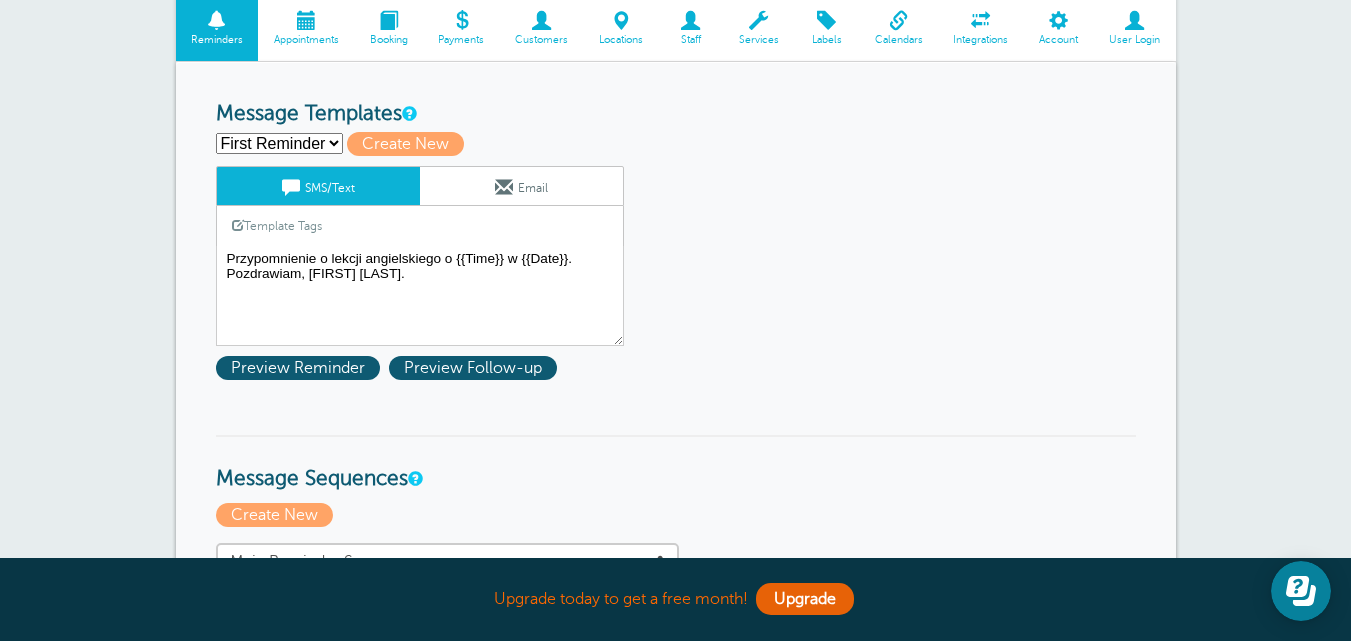 select on "158512" 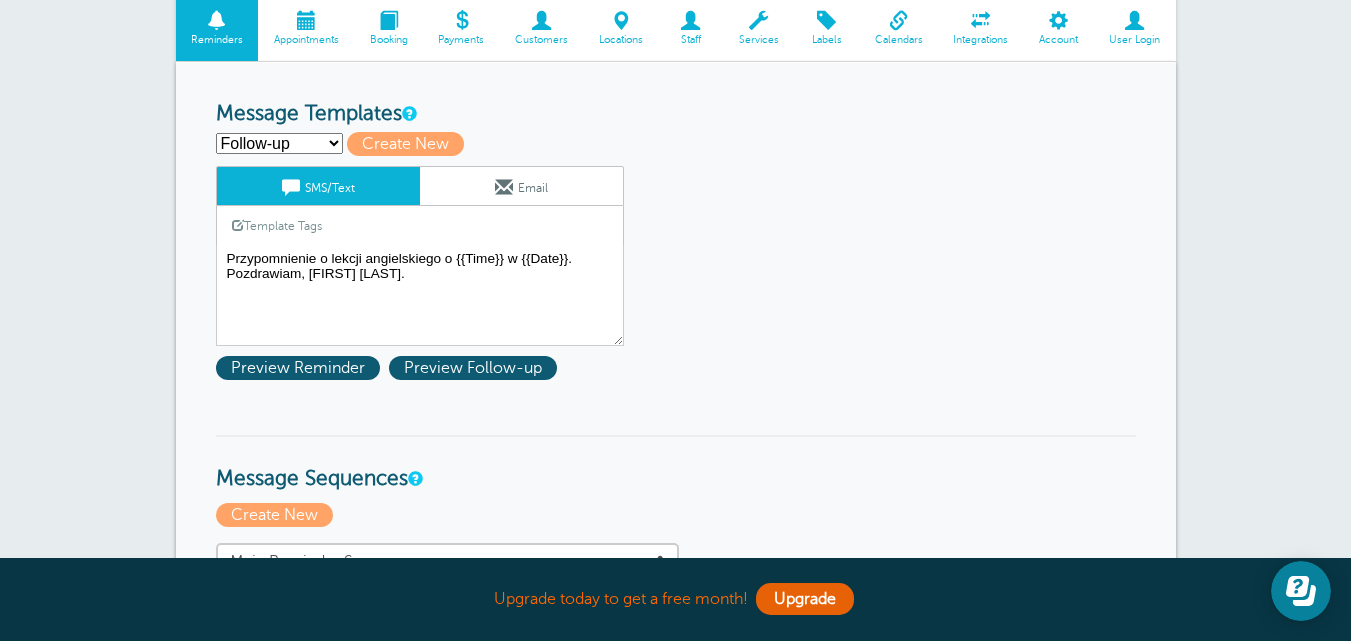 click on "First Reminder
Follow-up
Create new..." at bounding box center [279, 143] 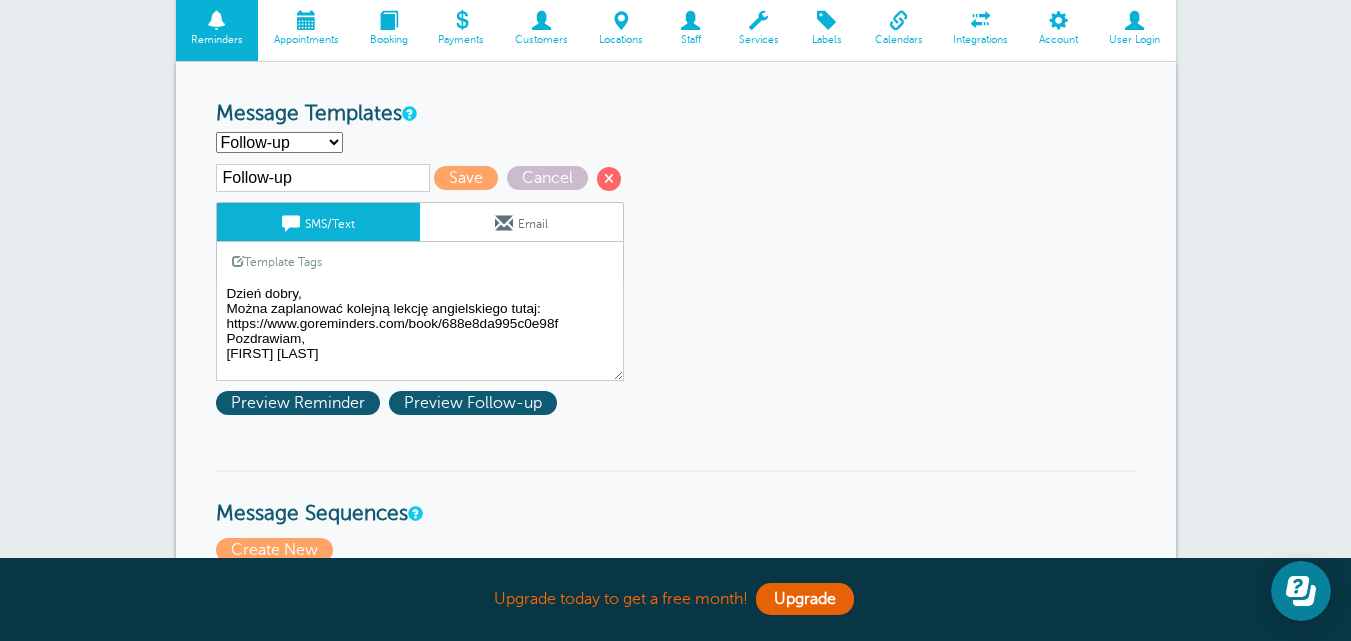 drag, startPoint x: 398, startPoint y: 184, endPoint x: 132, endPoint y: 185, distance: 266.0019 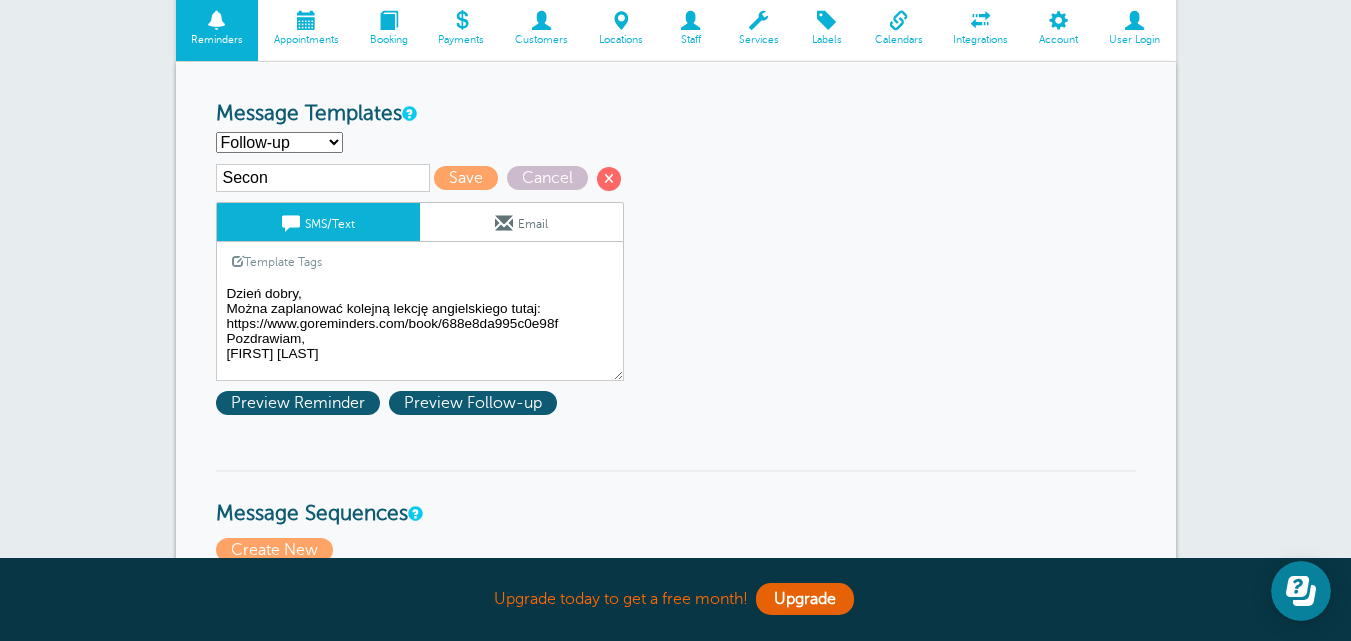 type on "Second Reminder" 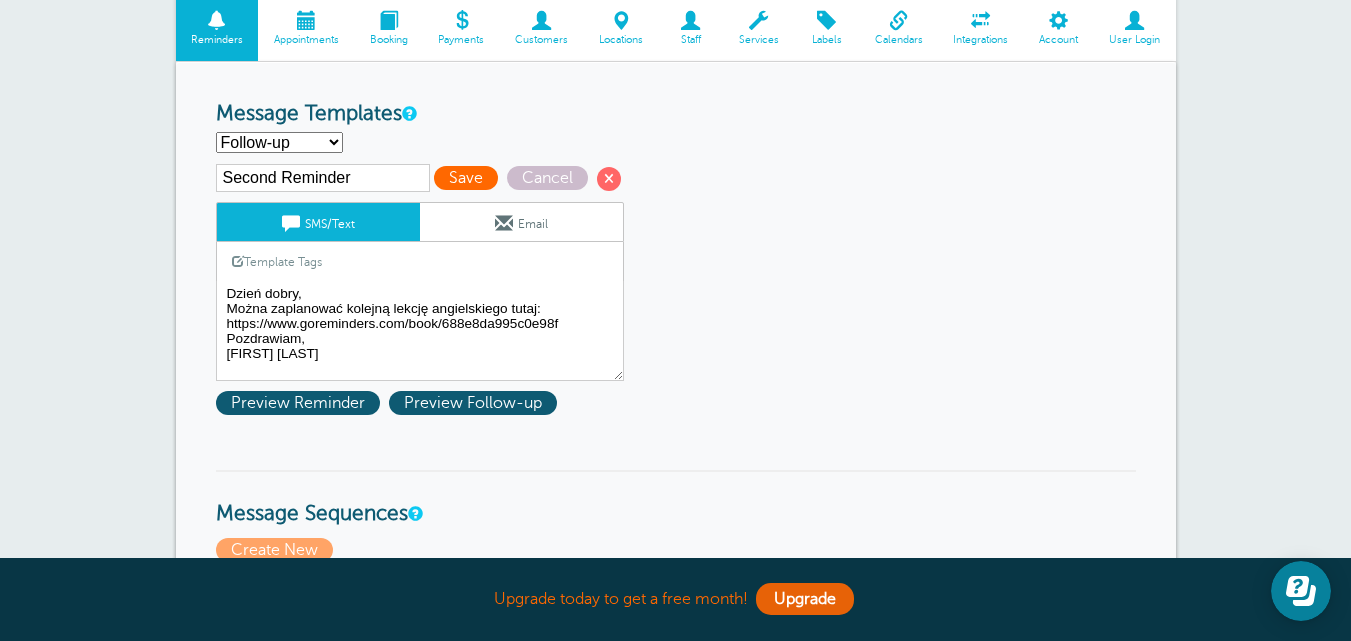 click on "Save" at bounding box center [466, 178] 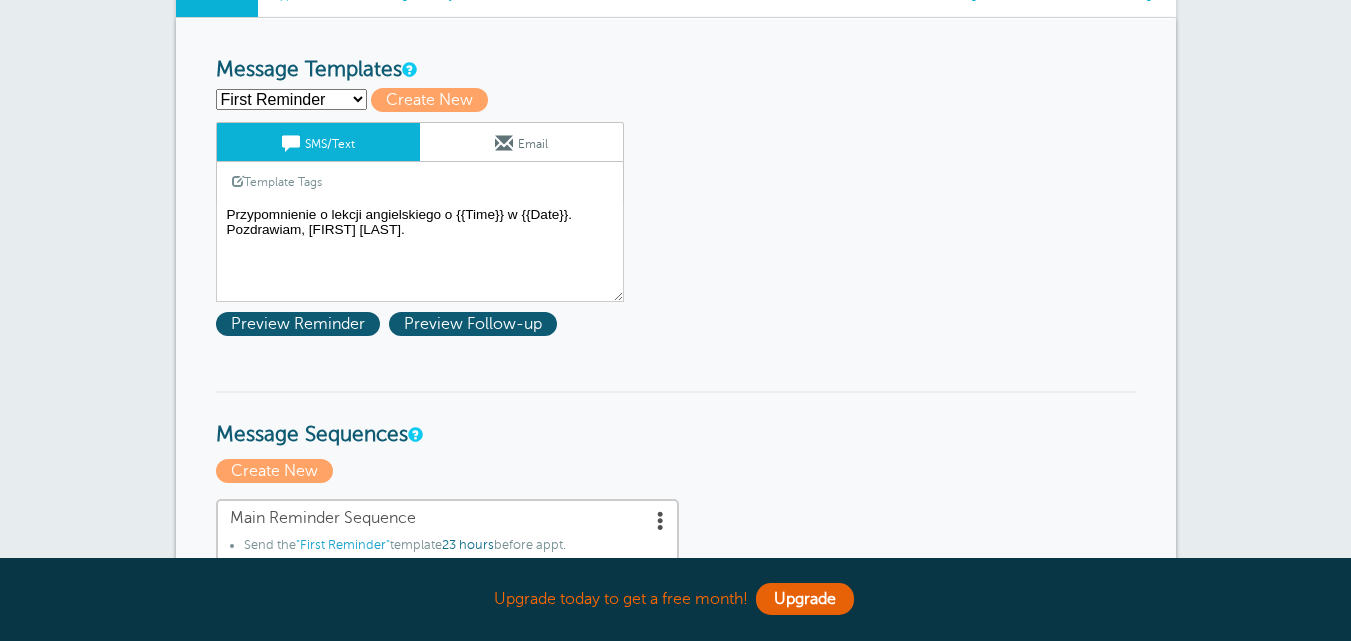 scroll, scrollTop: 400, scrollLeft: 0, axis: vertical 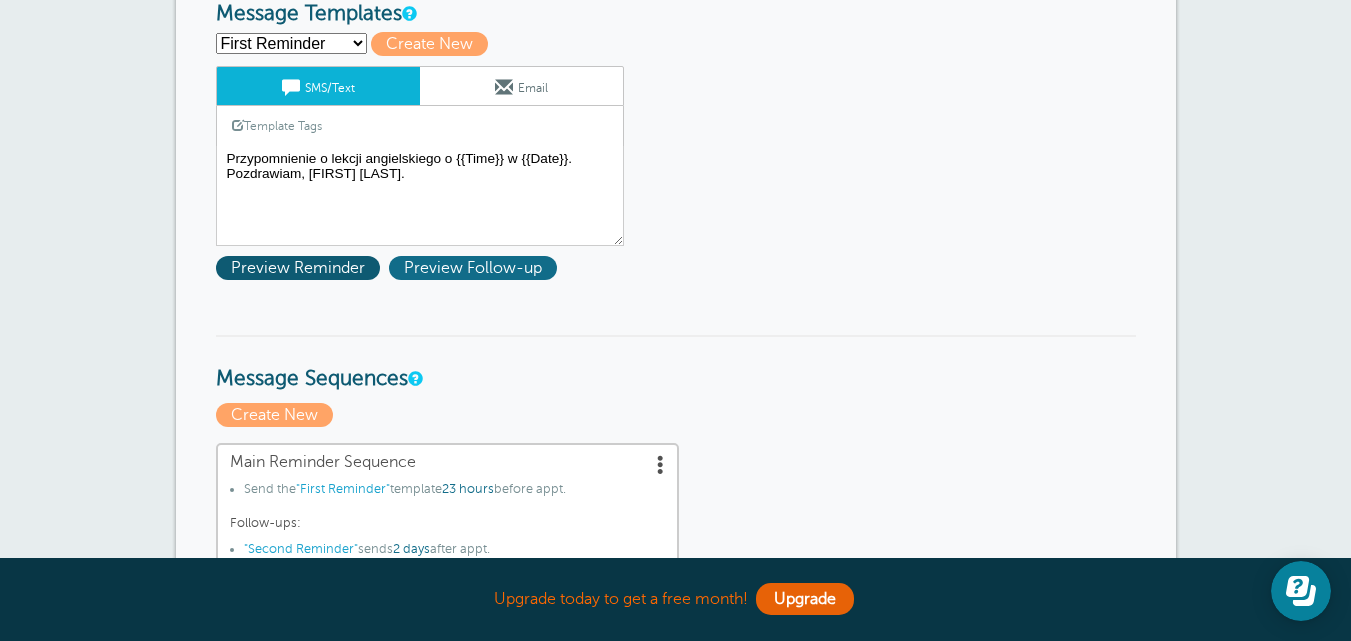 click on "Preview Follow-up" at bounding box center (473, 268) 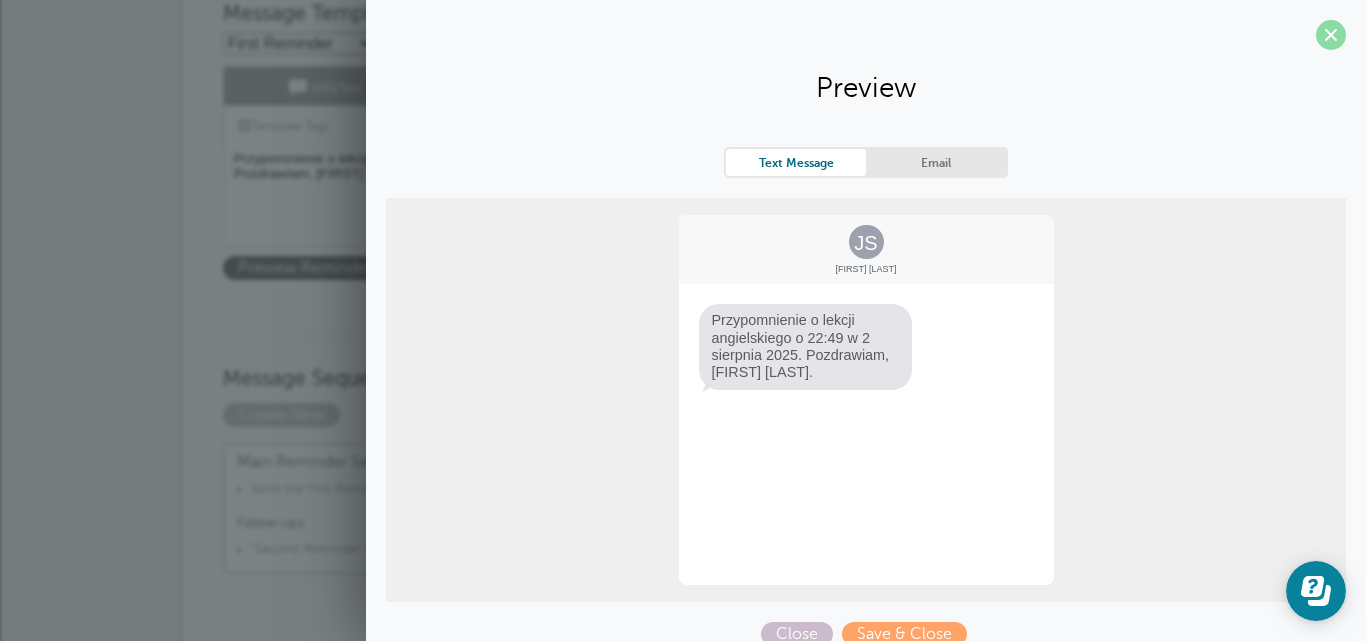 click at bounding box center [1331, 35] 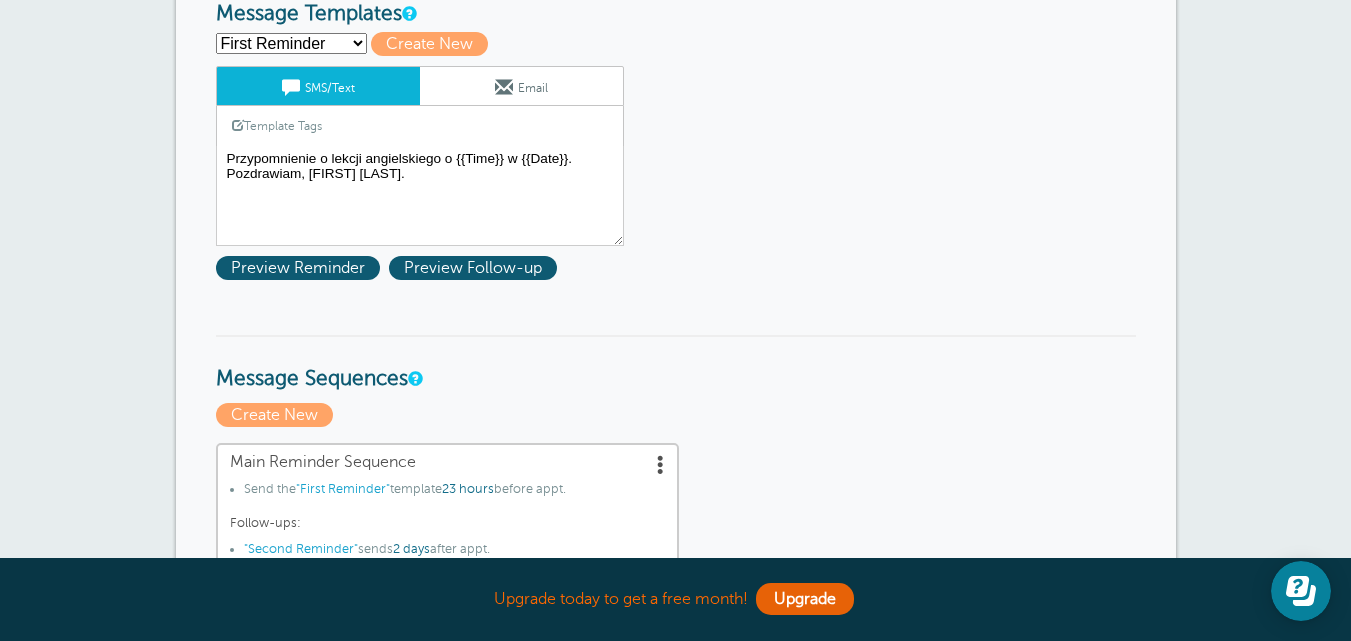 click on "First Reminder
Second Reminder
Create new..." at bounding box center [291, 43] 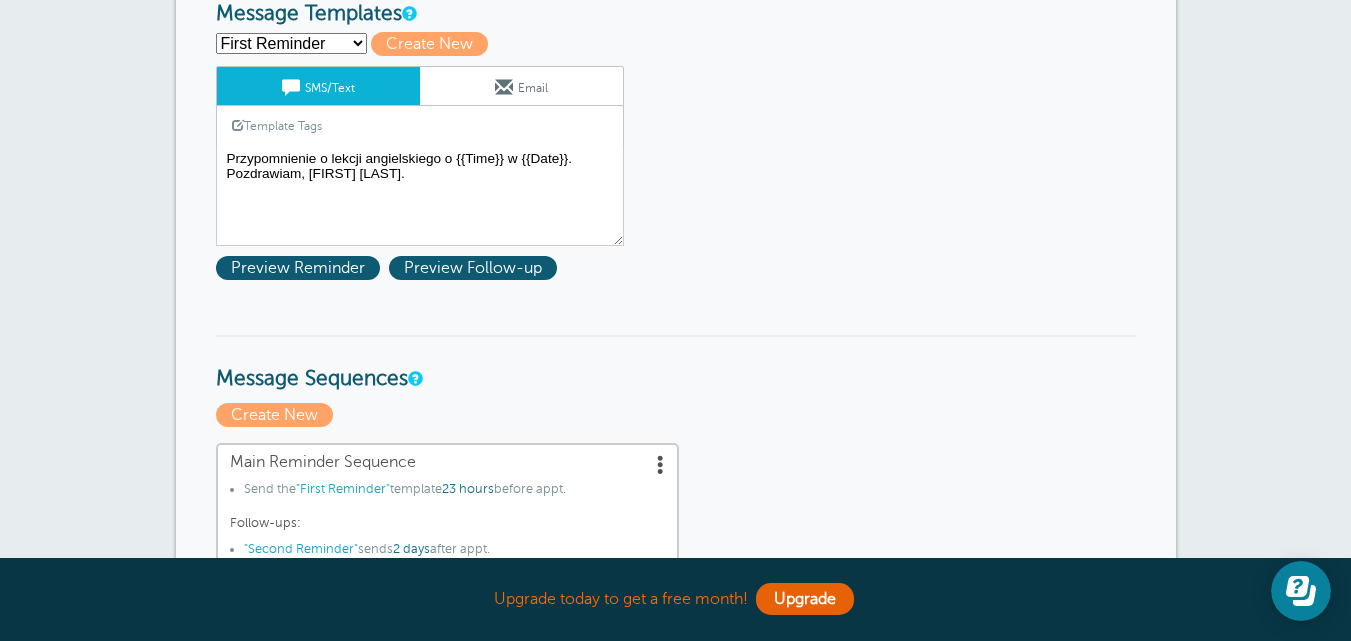 select on "158512" 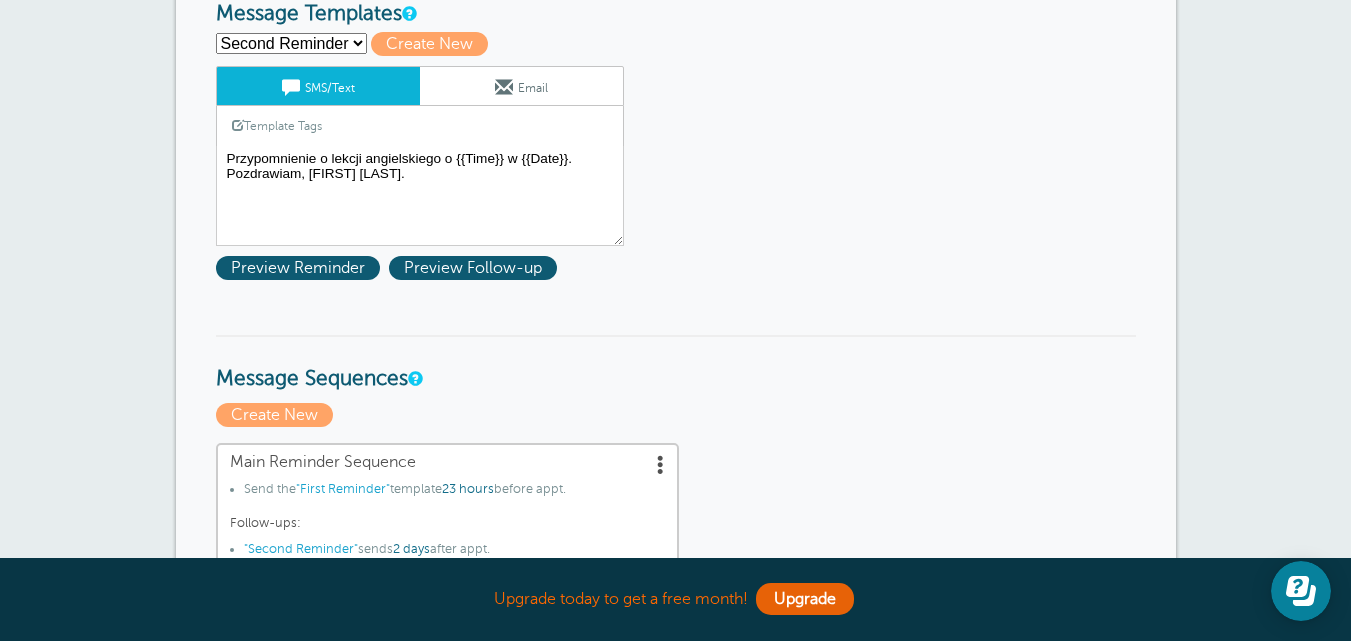 click on "First Reminder
Second Reminder
Create new..." at bounding box center [291, 43] 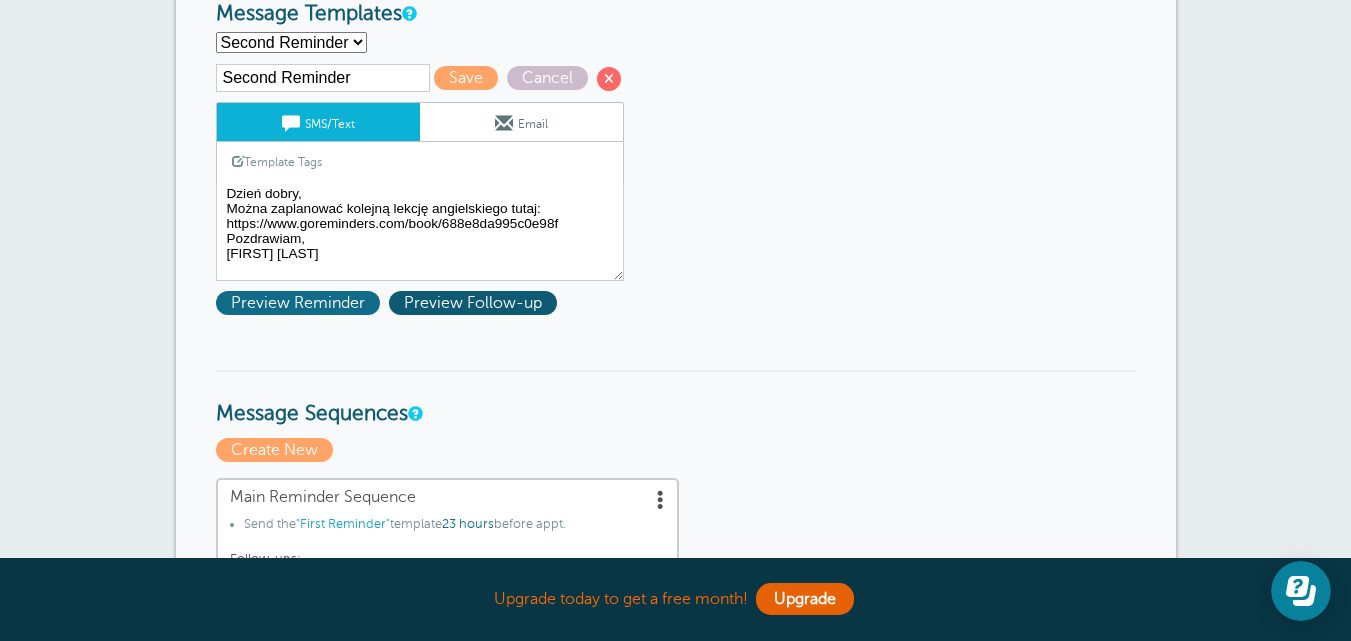 click on "Preview Reminder" at bounding box center (298, 303) 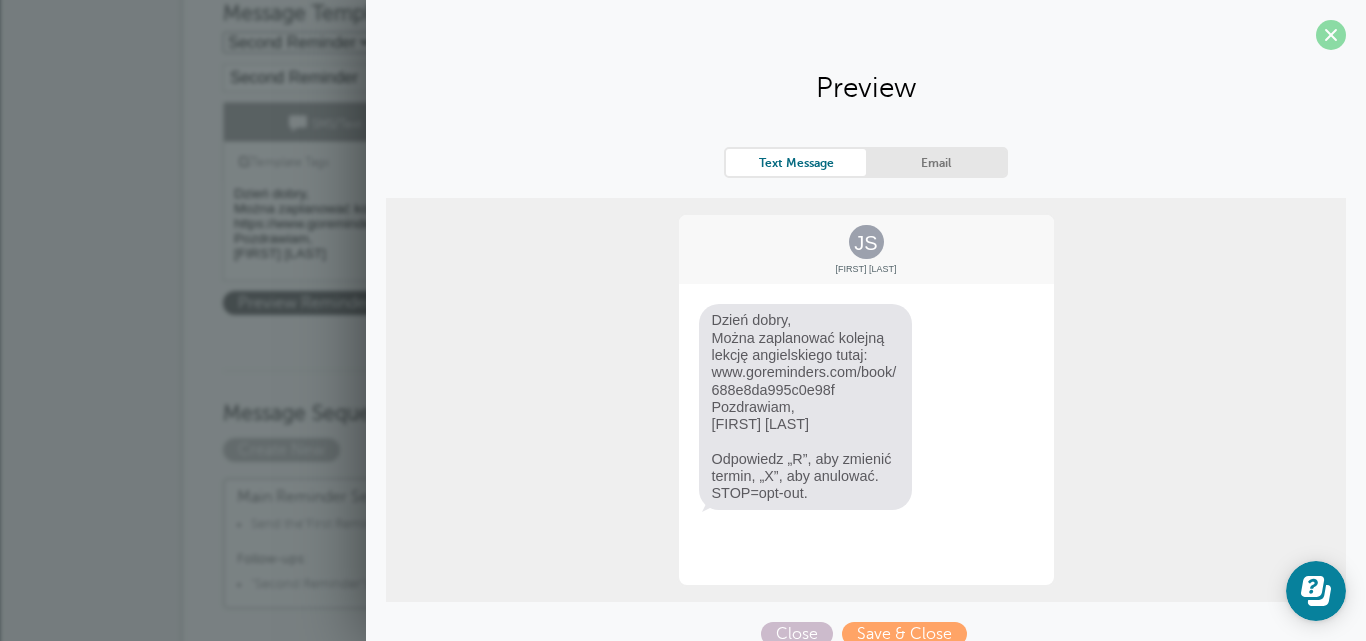 click at bounding box center [1331, 35] 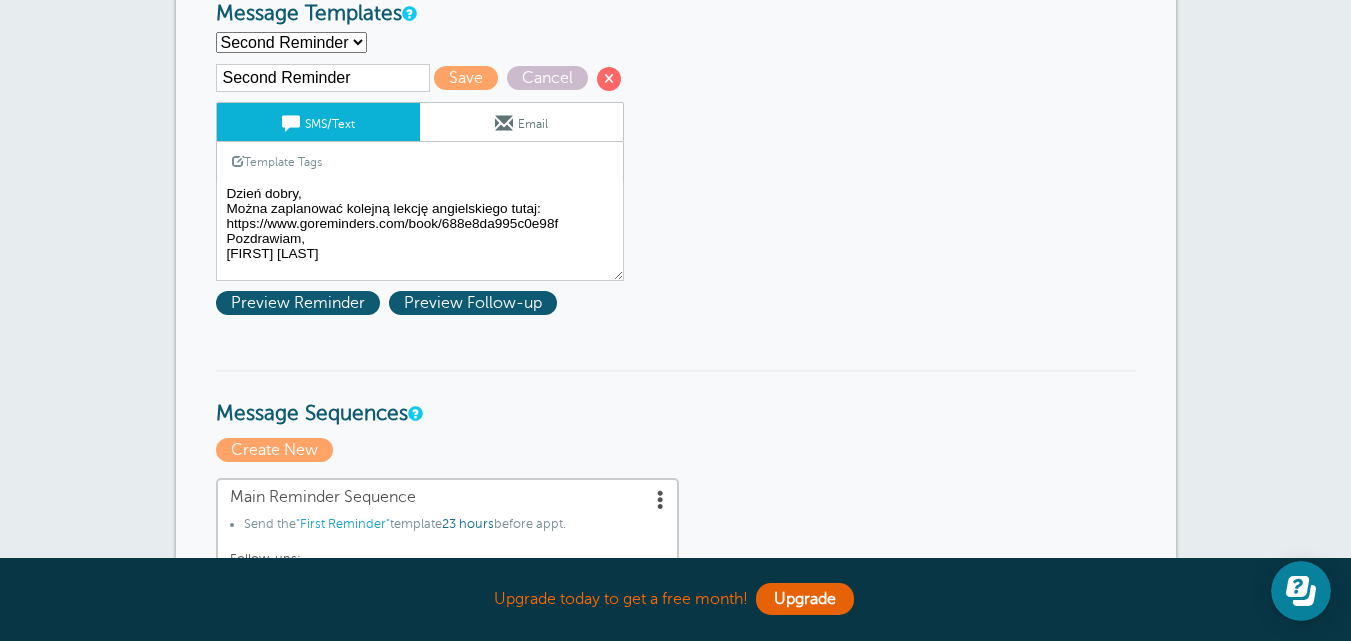 drag, startPoint x: 360, startPoint y: 77, endPoint x: 183, endPoint y: 94, distance: 177.81451 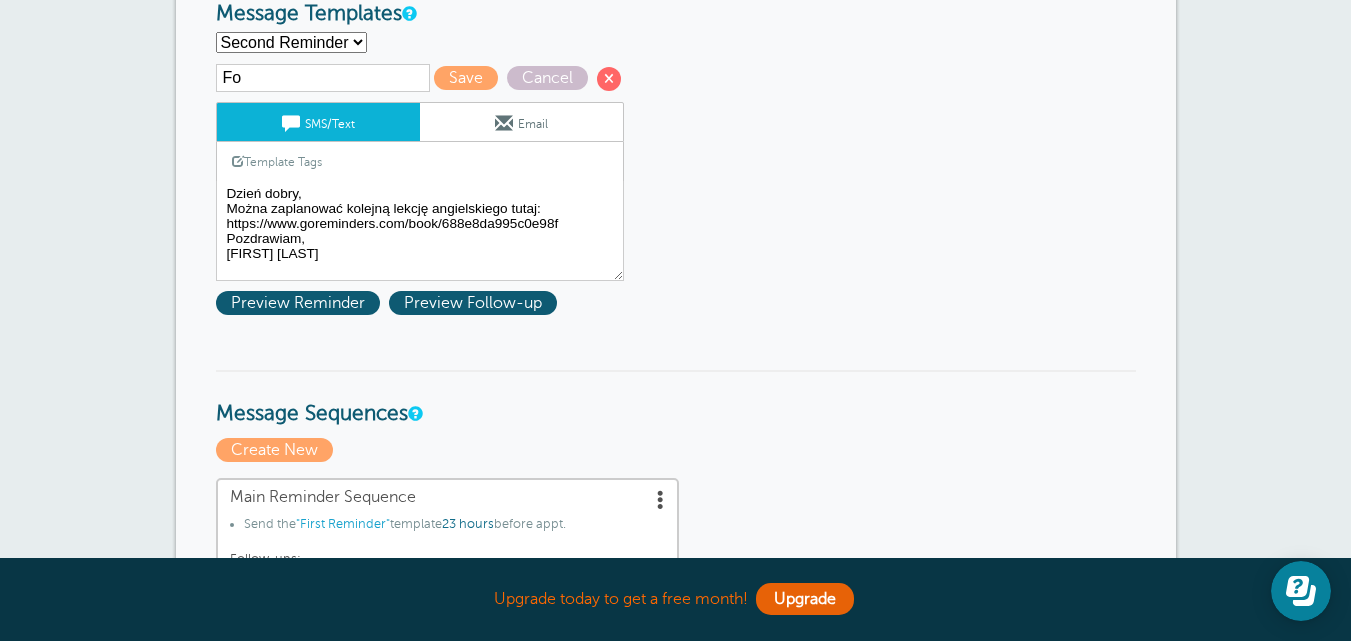 type on "Follow-up" 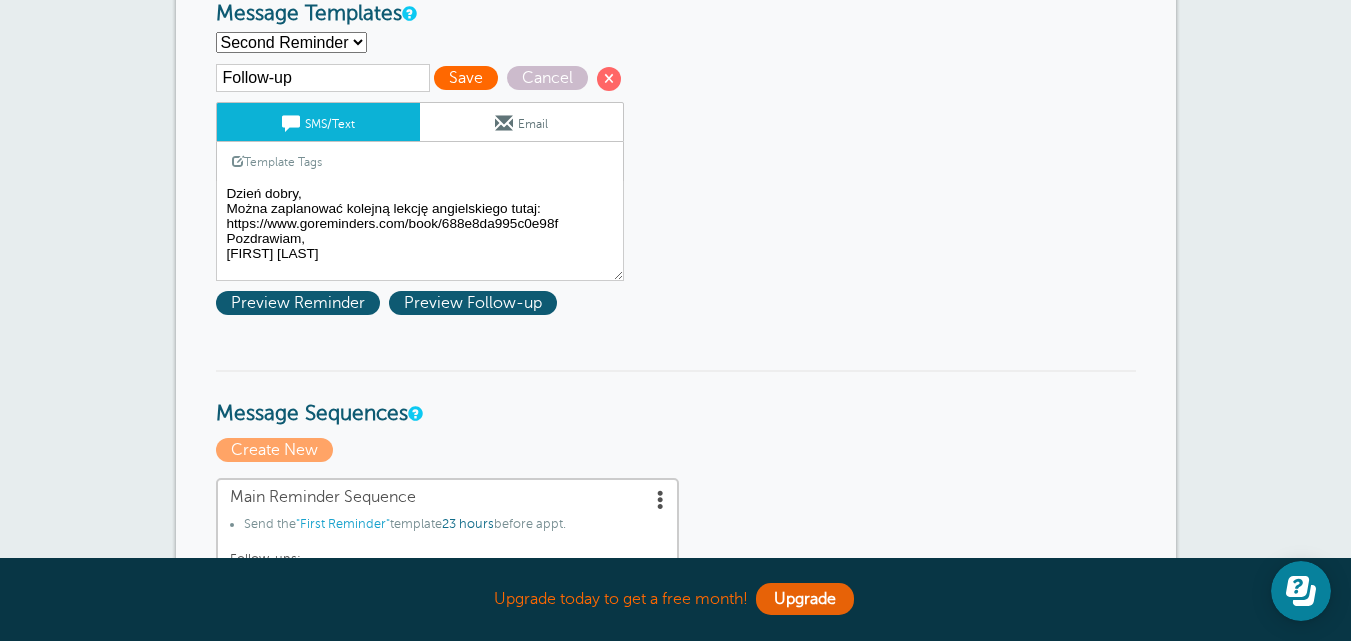 click on "Save" at bounding box center (466, 78) 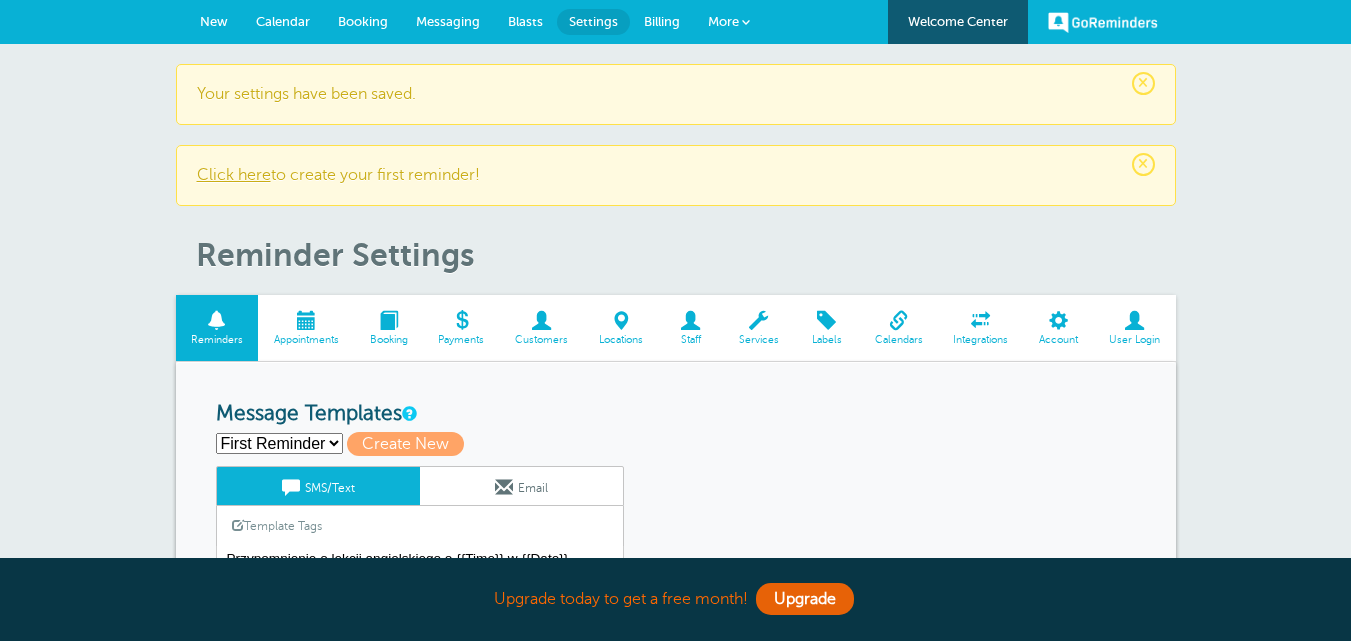 scroll, scrollTop: 300, scrollLeft: 0, axis: vertical 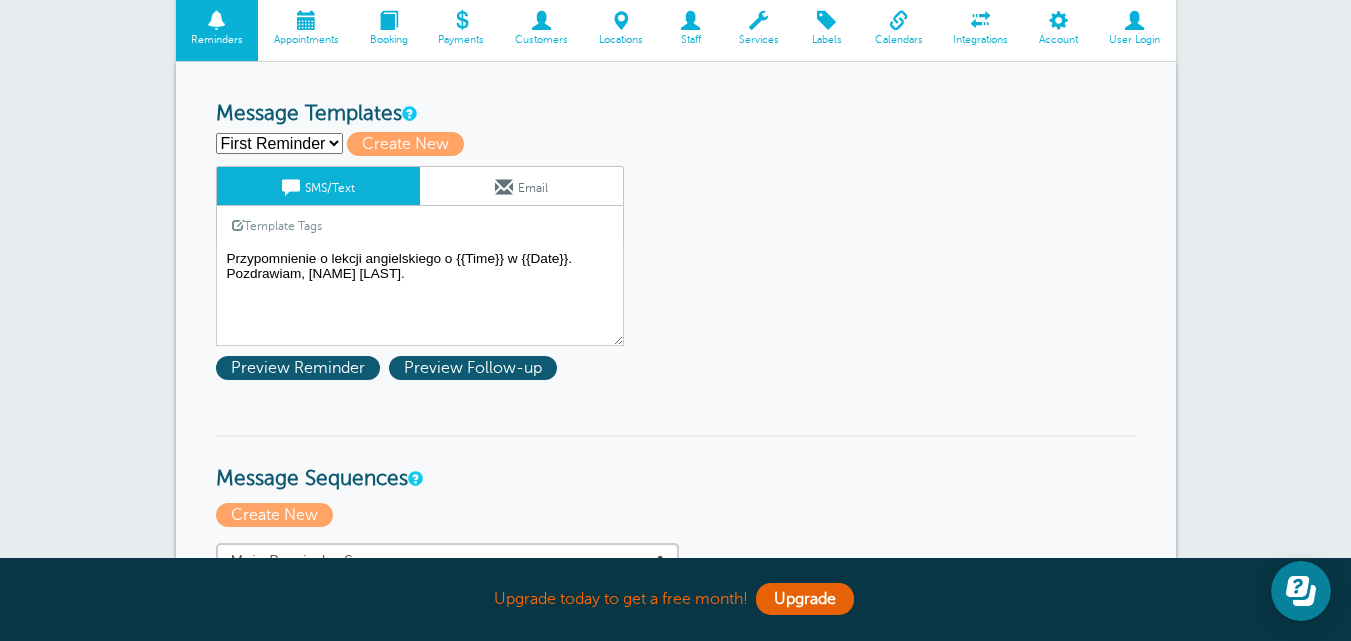 click on "First Reminder
Follow-up
Create new..." at bounding box center (279, 143) 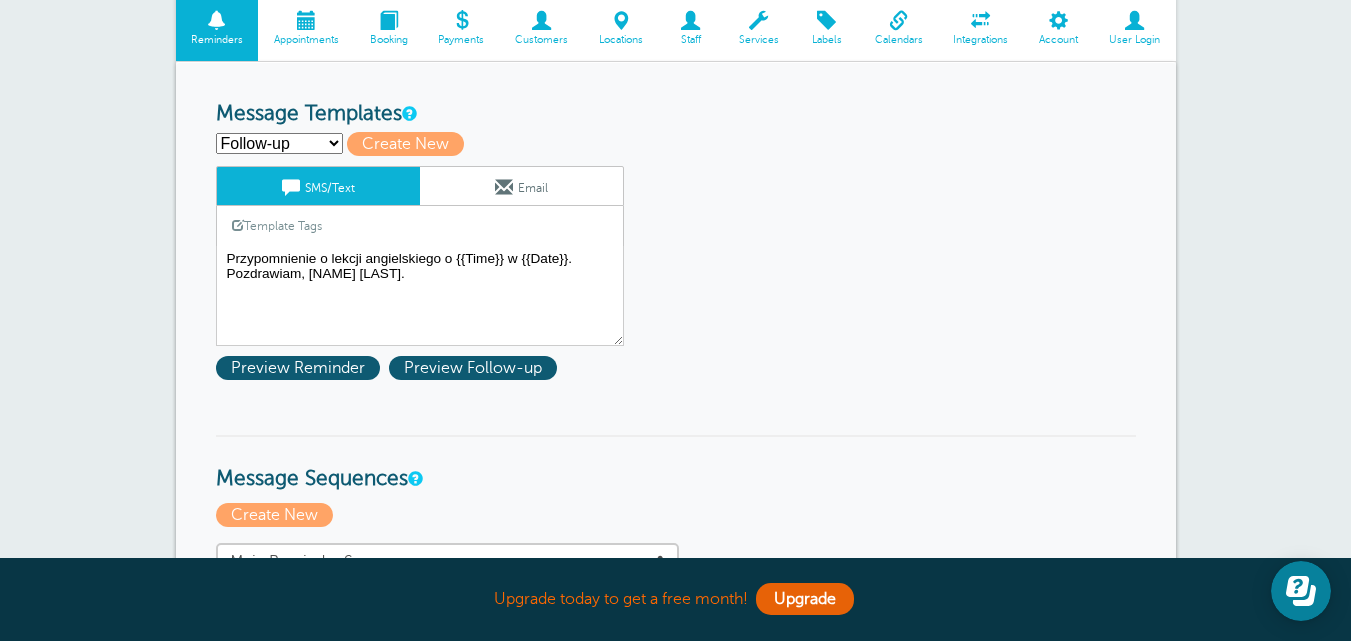 click on "First Reminder
Follow-up
Create new..." at bounding box center (279, 143) 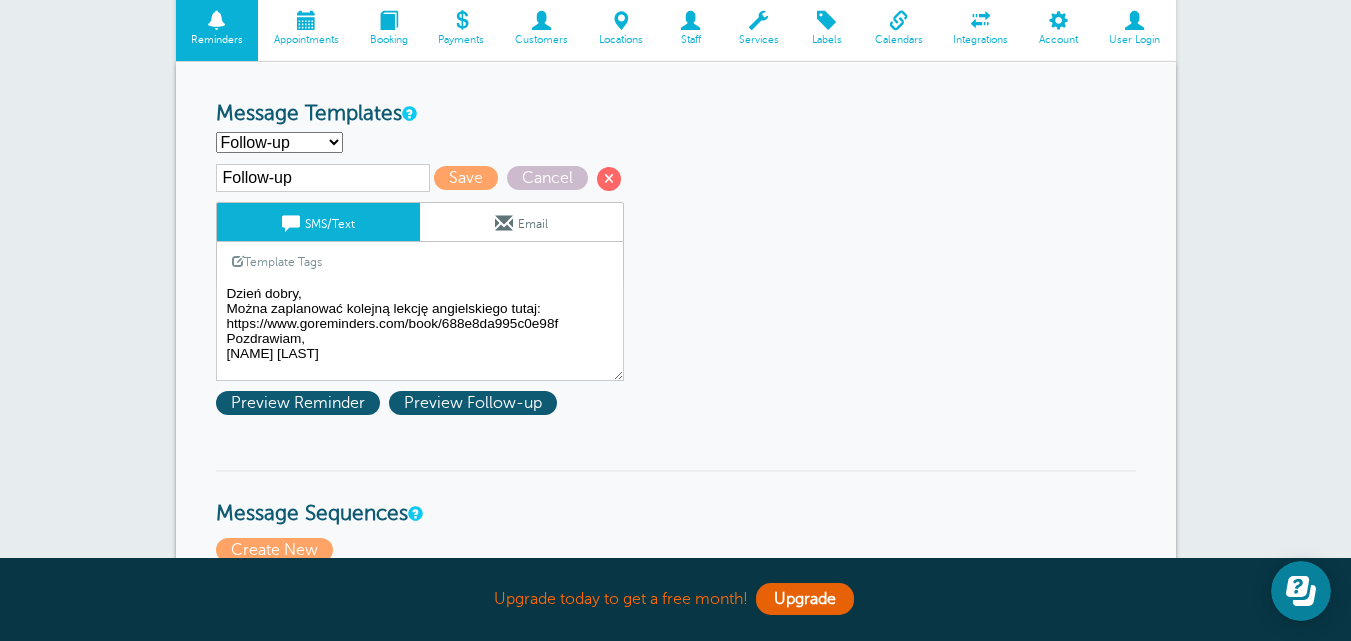 click on "Reminder Schedule
1st reminder:
Immediately 1 2 3 4 5 6 7 8 9 10 11 12 13 14 15 16 17 18 19 20 21 22 23 24 25 26 27 28 29 30
hour(s) day(s)
after creating  the appointment.
before  the appointment.
2nd reminder:
None 1 2 3 4 5 6 7 8 9 10 11 12 13 14 15 16 17 18 19 20 21 22 23 24 25 26 27 28 29 30
hour(s) day(s)
before  the appointment.
3rd reminder:						 None 1 2 3 4 5 6 7 8 9 10 11 12 13 14 15 16 17 18 19 20 21 22 23 24 25 26 27 28 29 30
hour(s) day(s)
before  the appointment.
Message Templates
First Reminder
Follow-up Save" at bounding box center [676, 1090] 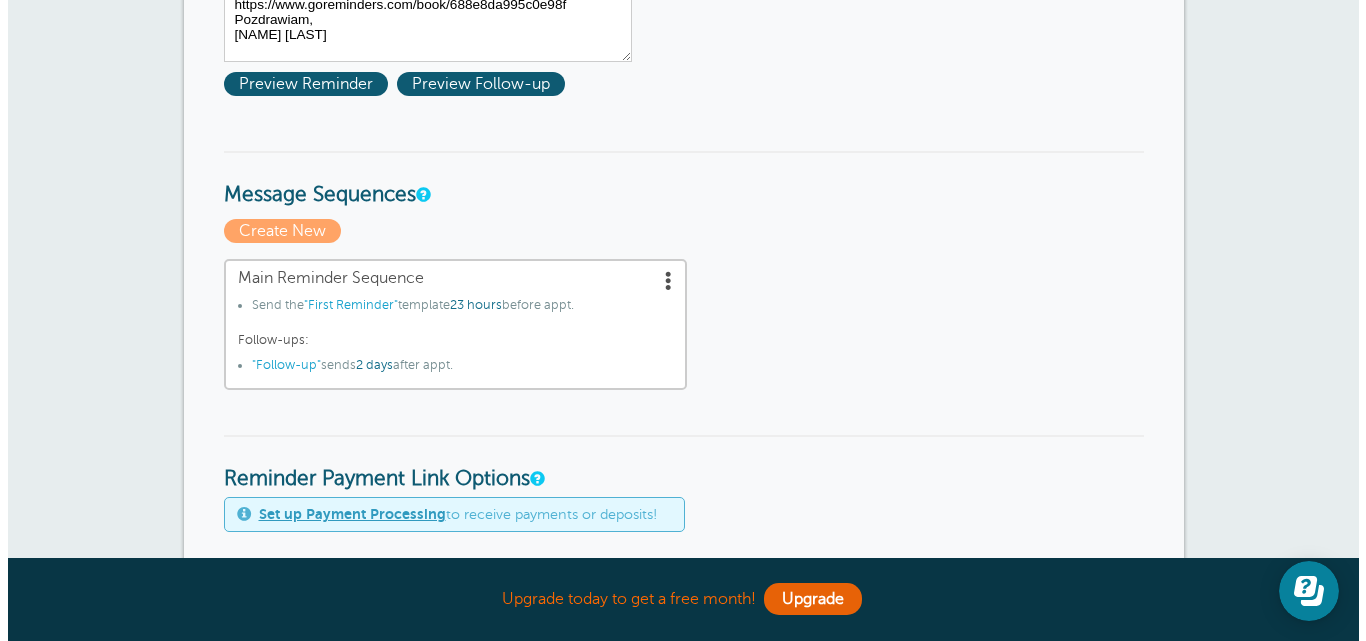 scroll, scrollTop: 700, scrollLeft: 0, axis: vertical 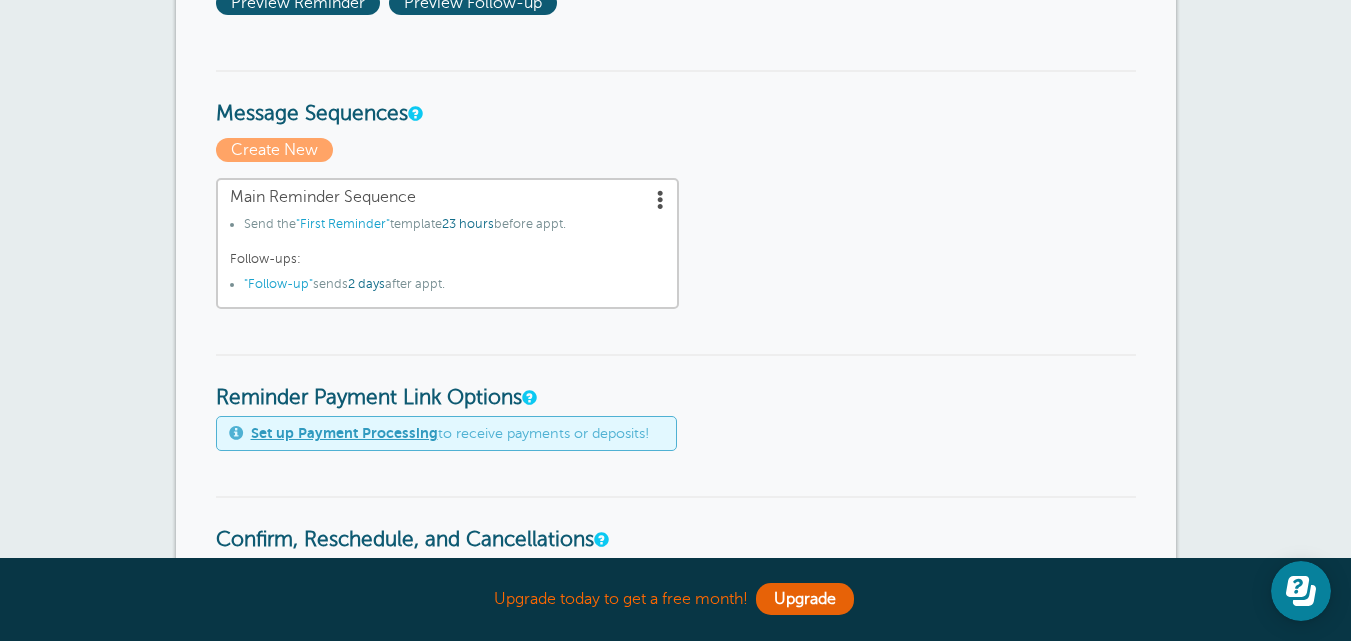 click on ""Follow-up"" at bounding box center [278, 284] 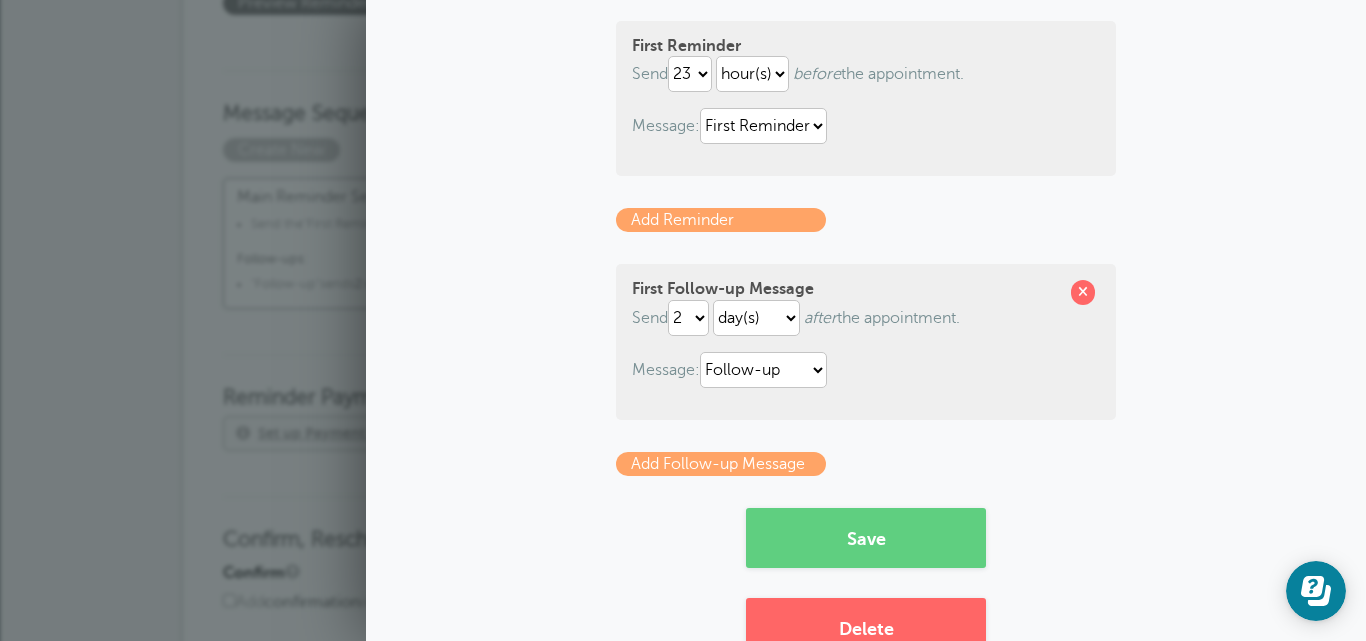 scroll, scrollTop: 295, scrollLeft: 0, axis: vertical 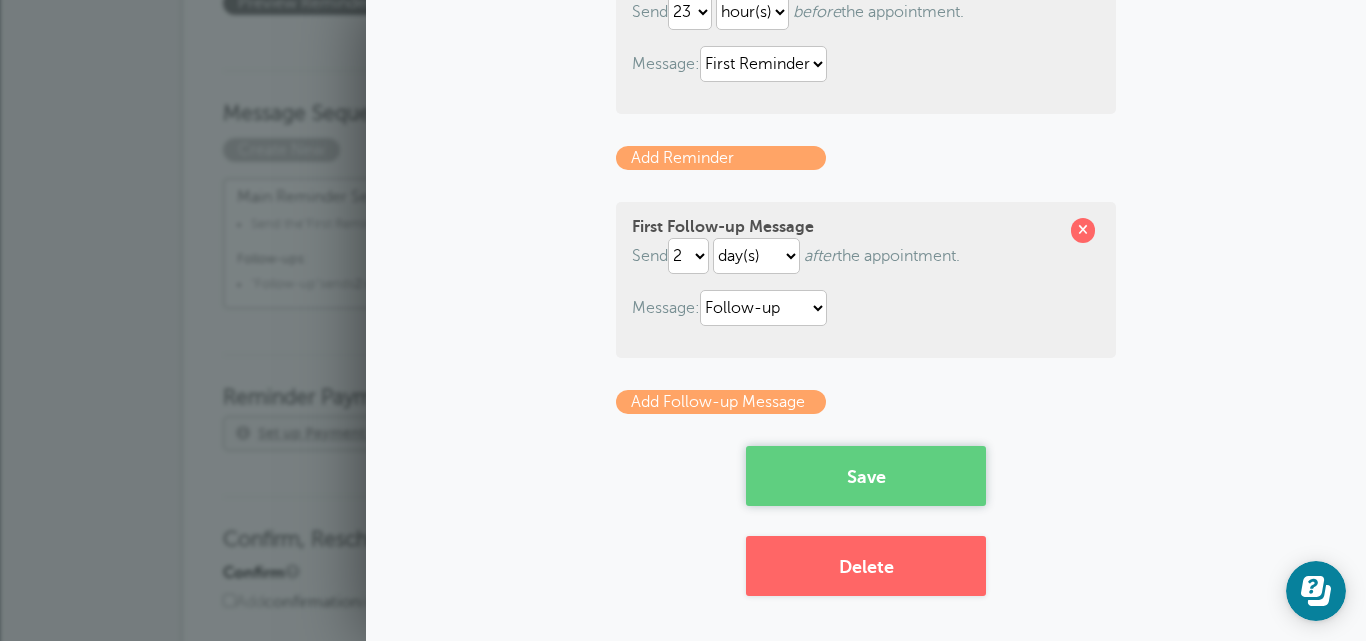 click on "Save" at bounding box center [866, 476] 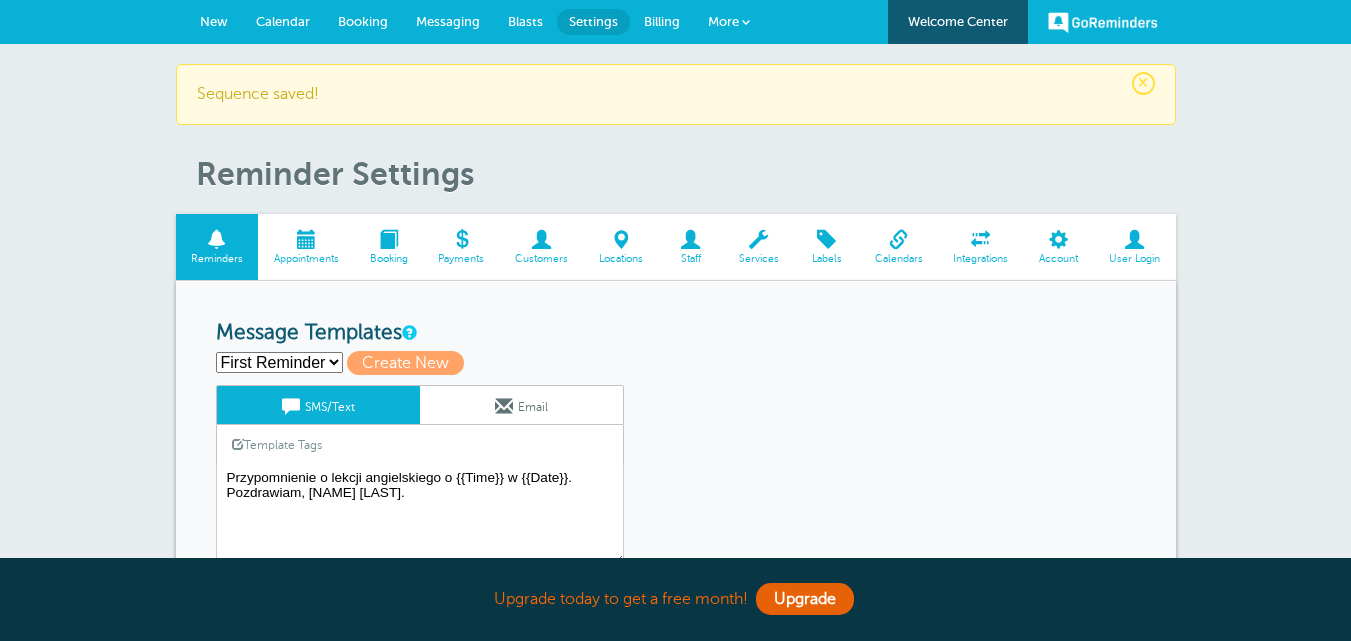 scroll, scrollTop: 0, scrollLeft: 0, axis: both 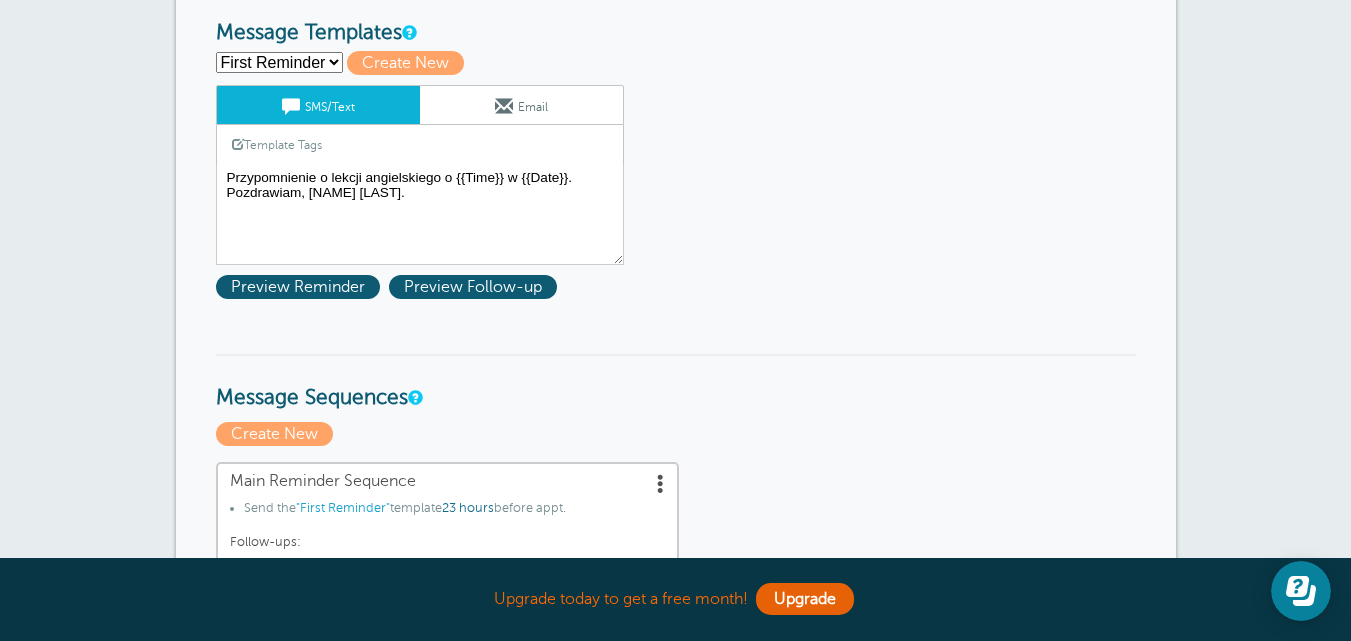 click on "First Reminder
Follow-up
Create new..." at bounding box center (279, 62) 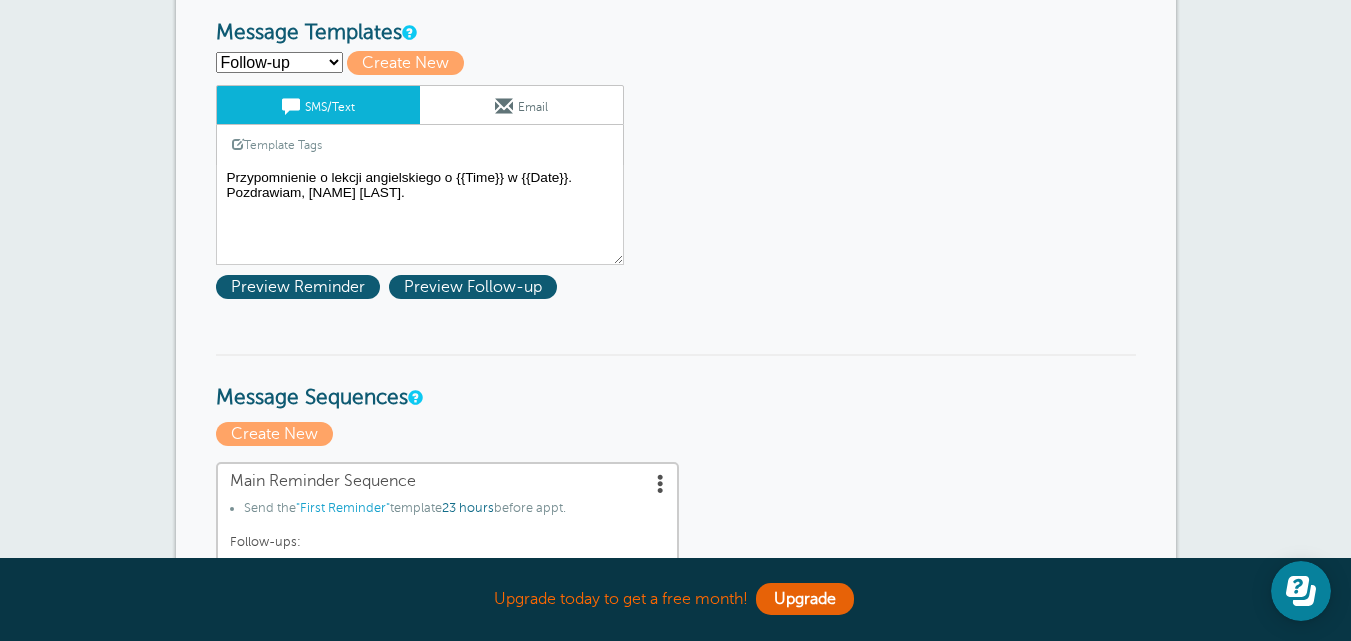 click on "First Reminder
Follow-up
Create new..." at bounding box center [279, 62] 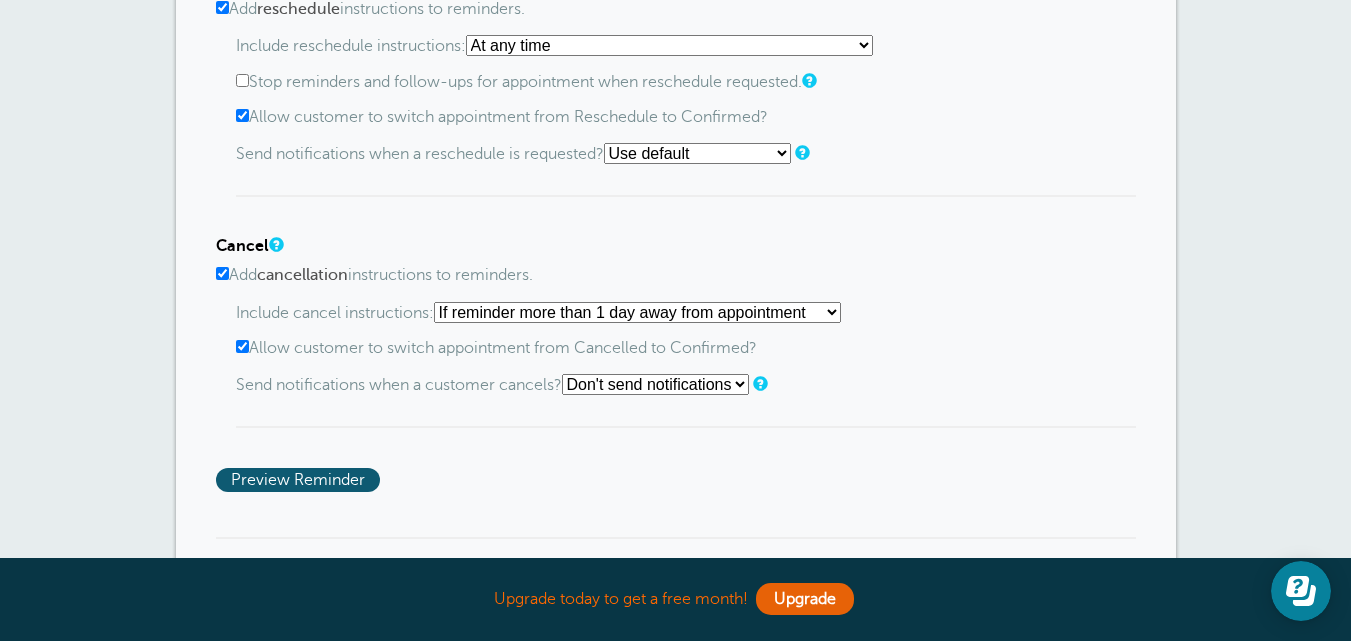 scroll, scrollTop: 1200, scrollLeft: 0, axis: vertical 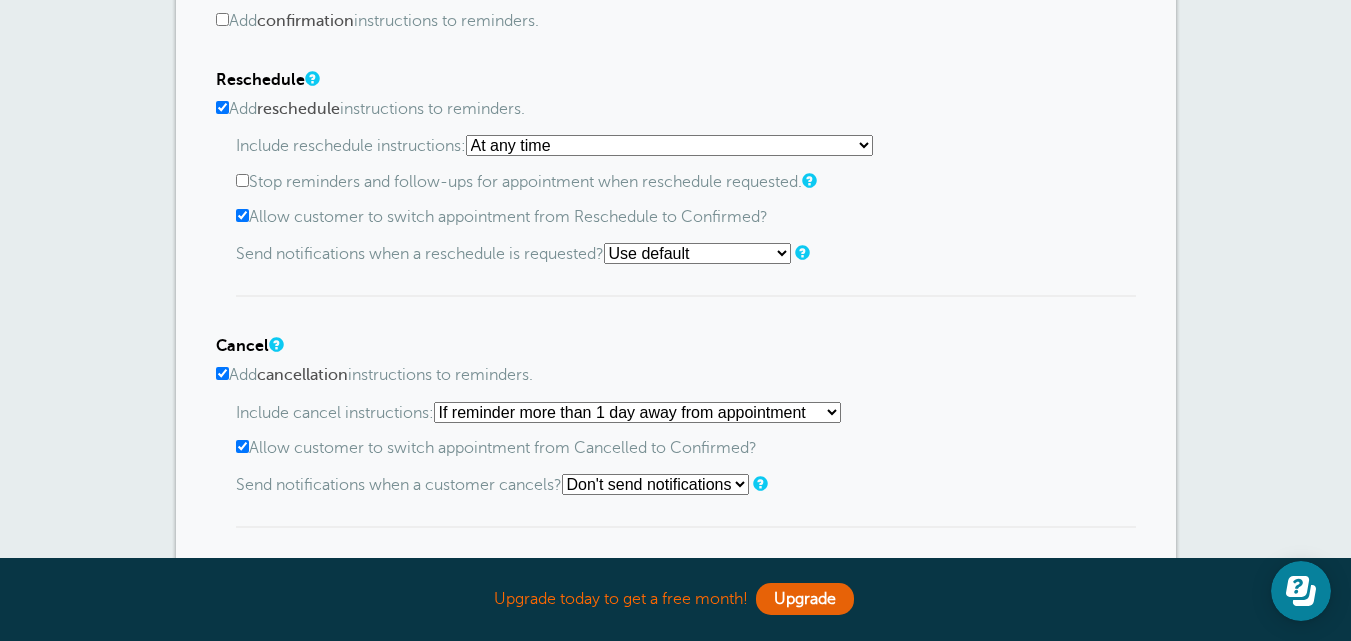 click on "Allow customer to switch appointment from Reschedule to Confirmed?" at bounding box center [686, 217] 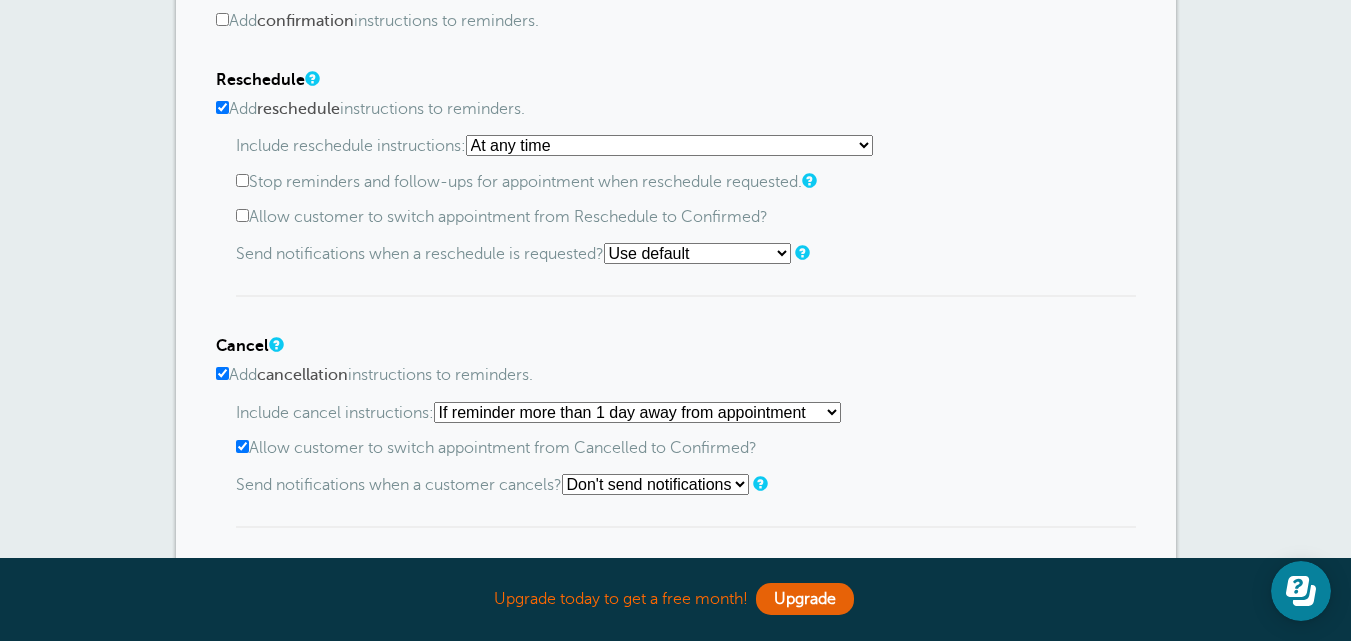 click on "Allow customer to switch appointment from Reschedule to Confirmed?" at bounding box center (686, 217) 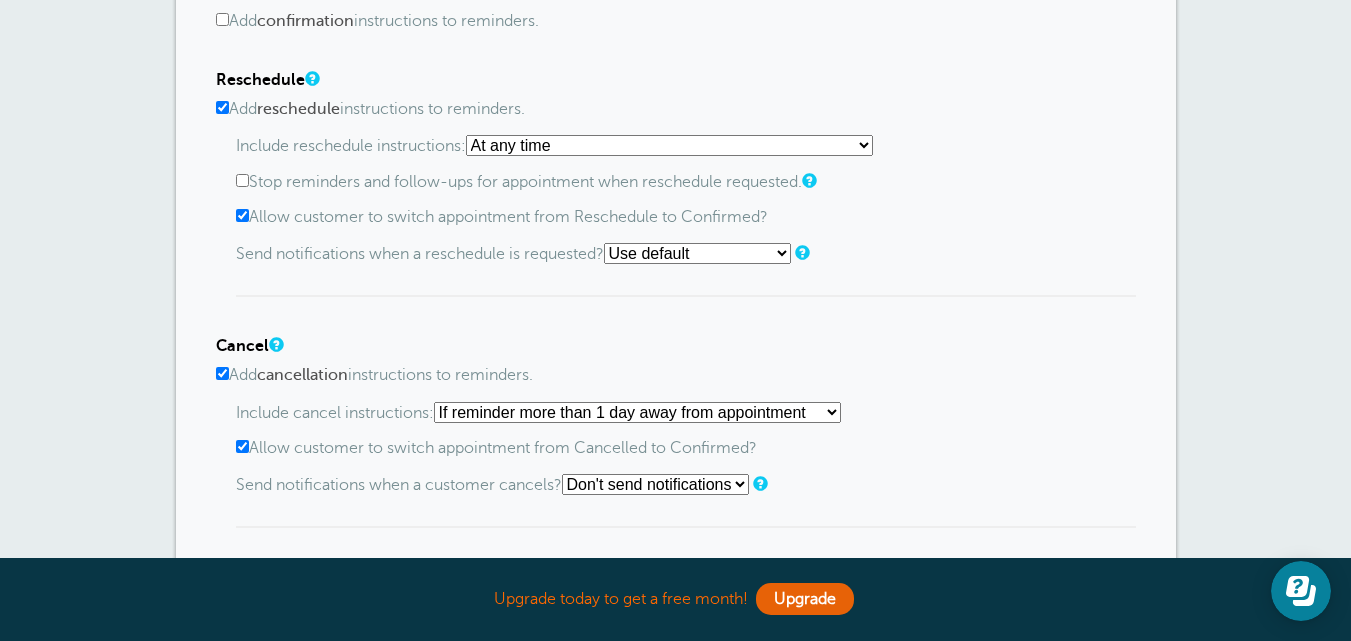 click on "Use default Text me Email me Don't send notifications" at bounding box center (697, 253) 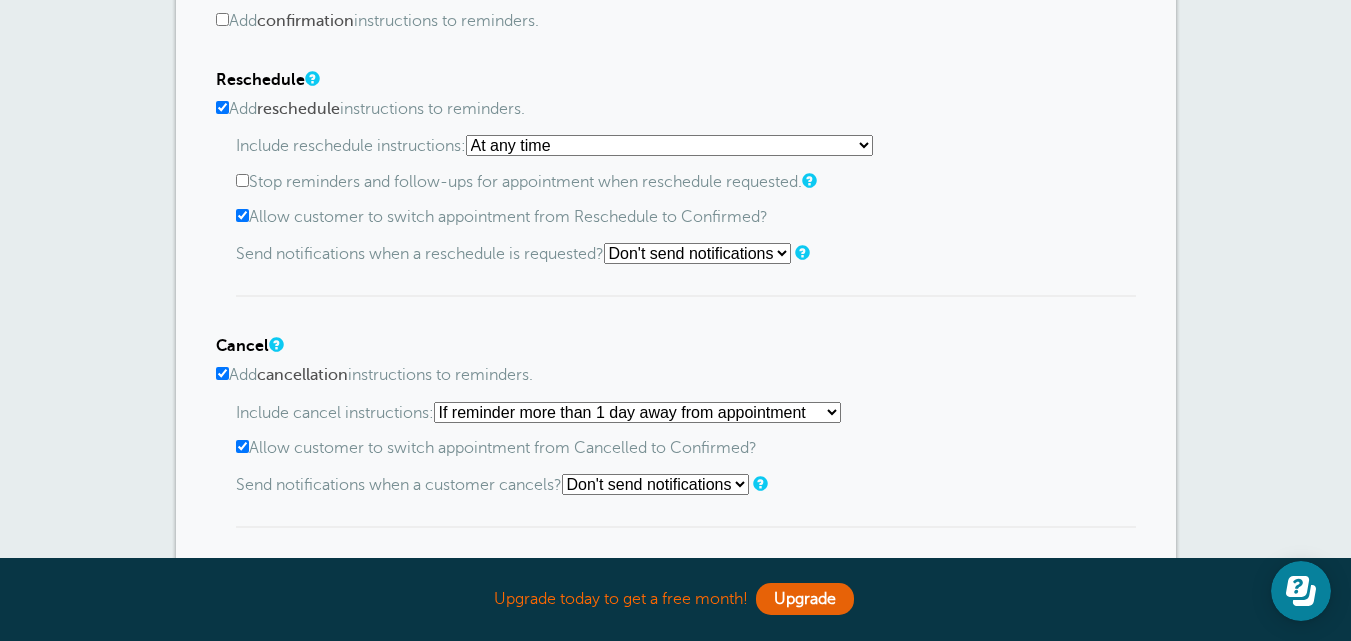 click on "Use default Text me Email me Don't send notifications" at bounding box center [697, 253] 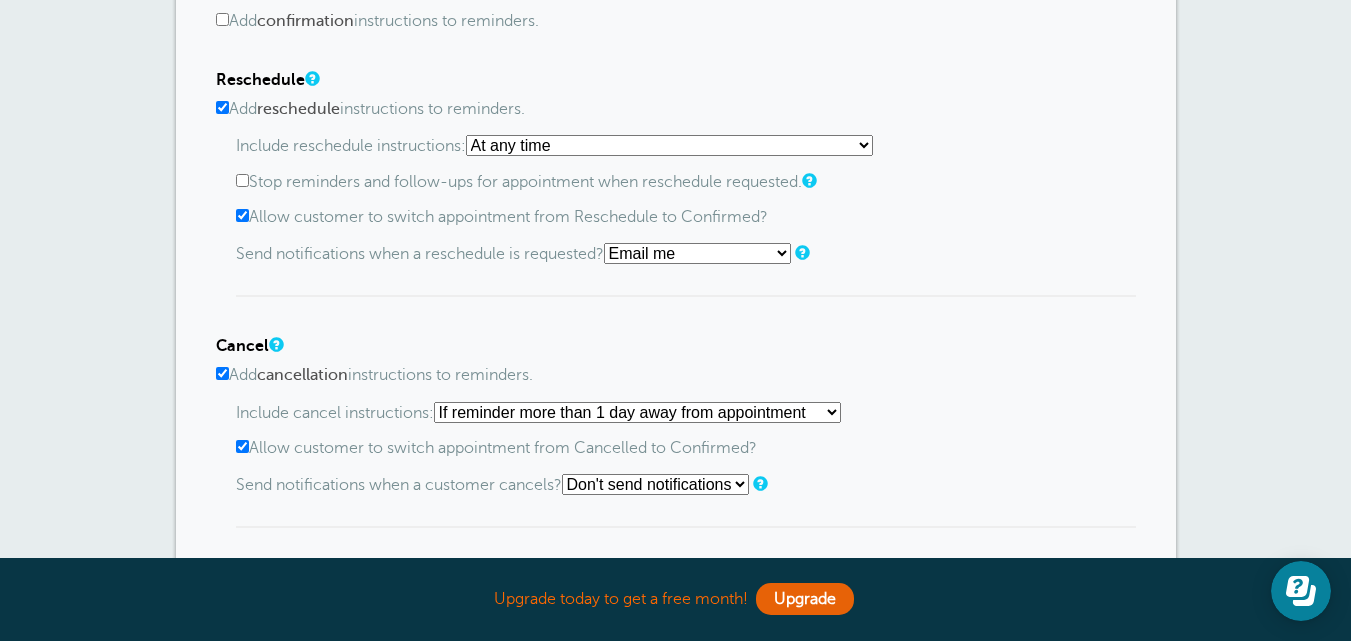 click on "Use default Text me Email me Don't send notifications" at bounding box center (697, 253) 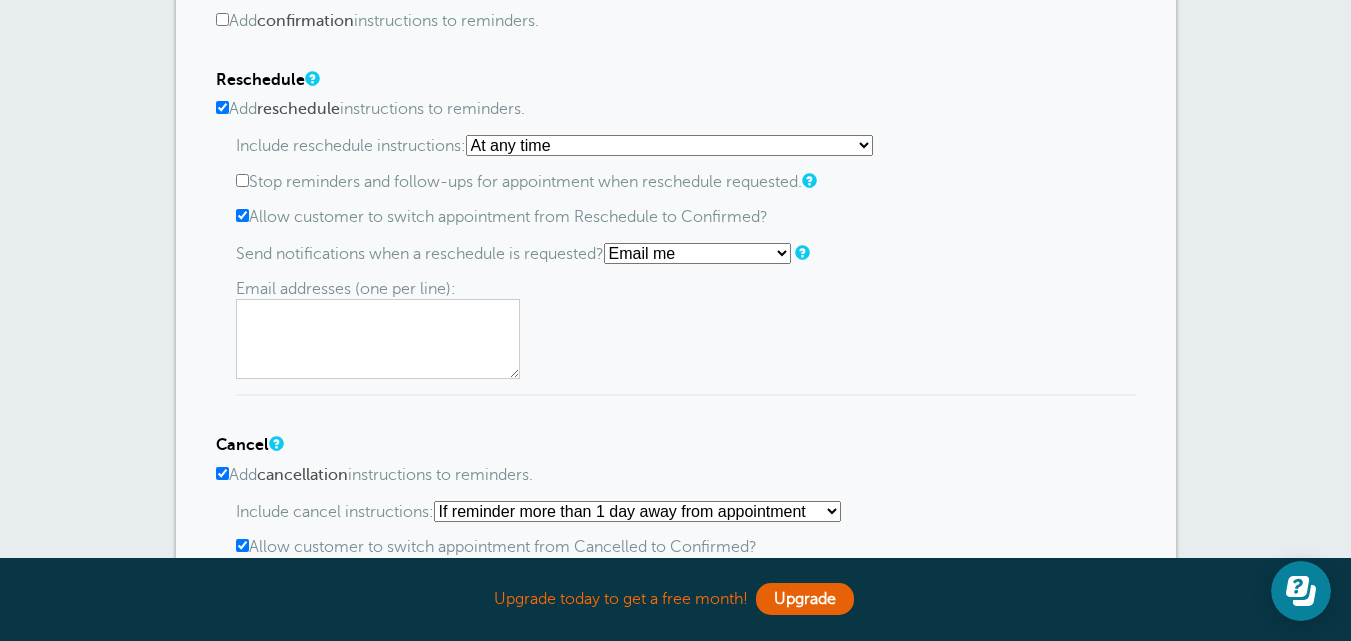 click at bounding box center (378, 339) 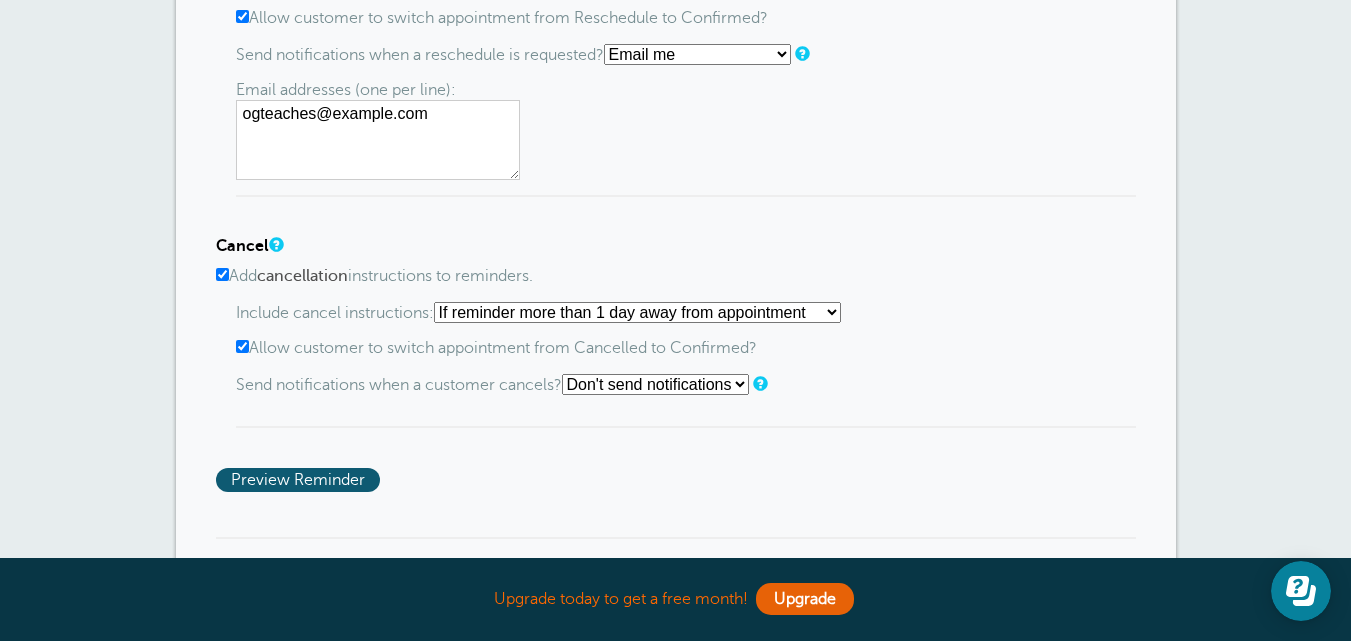 scroll, scrollTop: 1400, scrollLeft: 0, axis: vertical 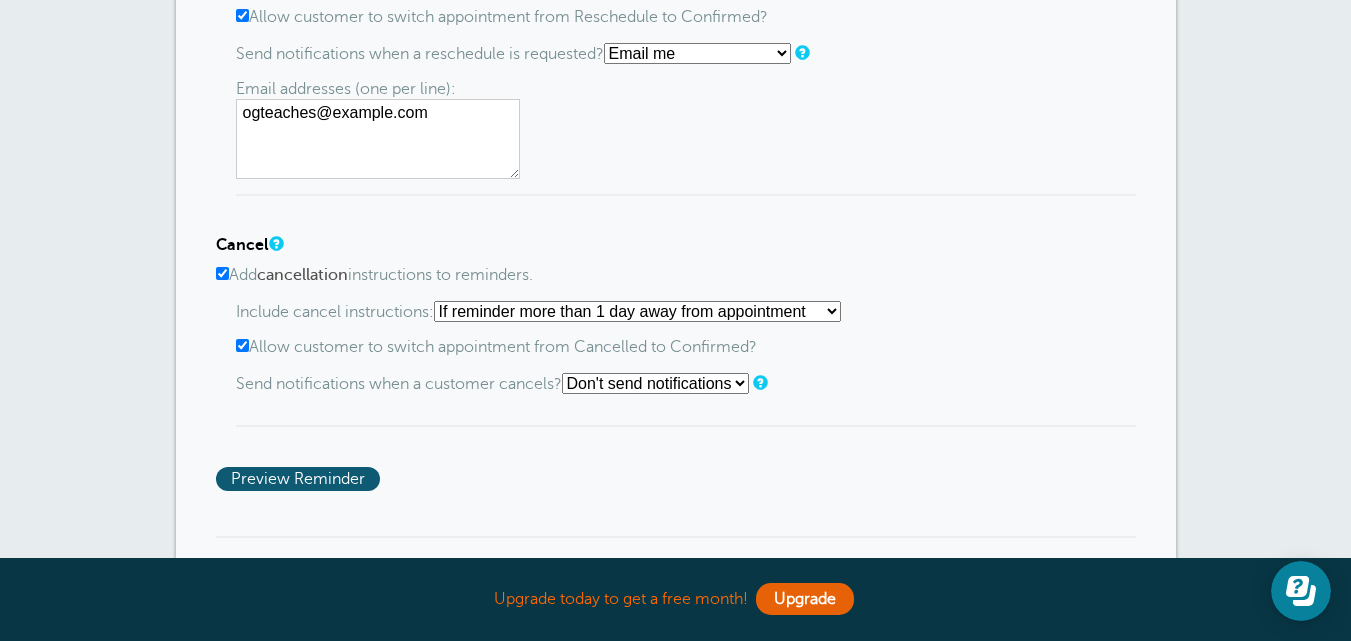 type on "[USERNAME]@example.com" 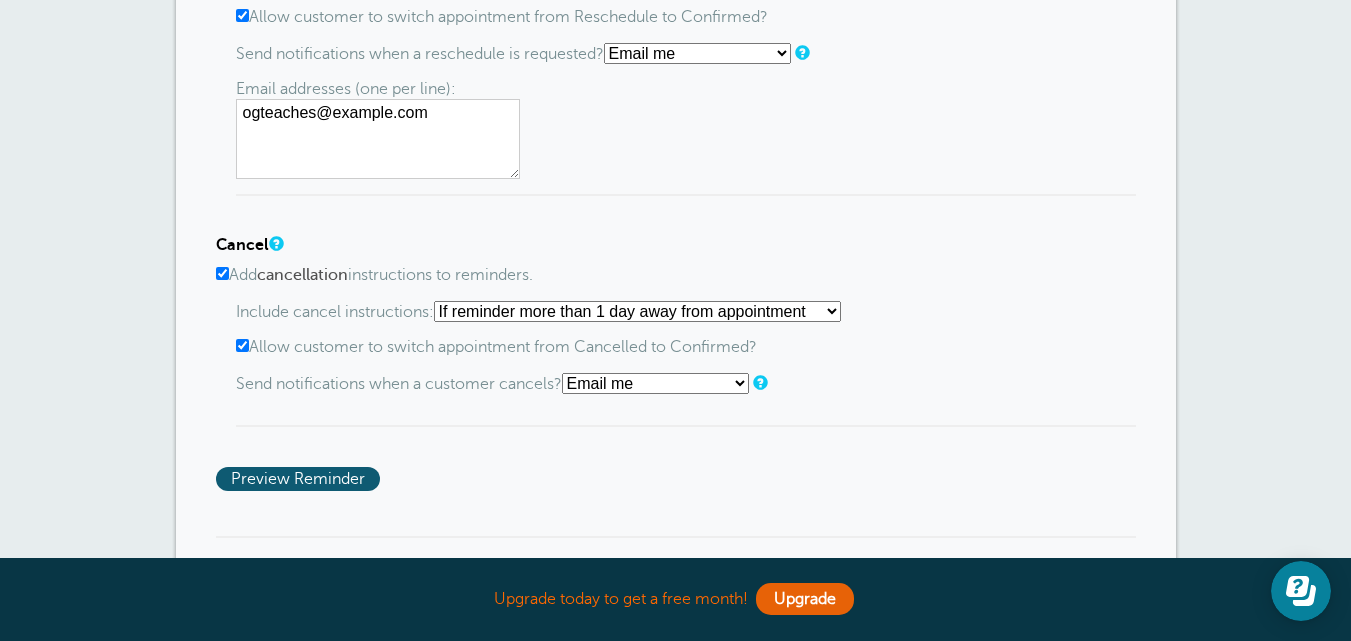 click on "Use default Text me Email me Don't send notifications" at bounding box center [655, 383] 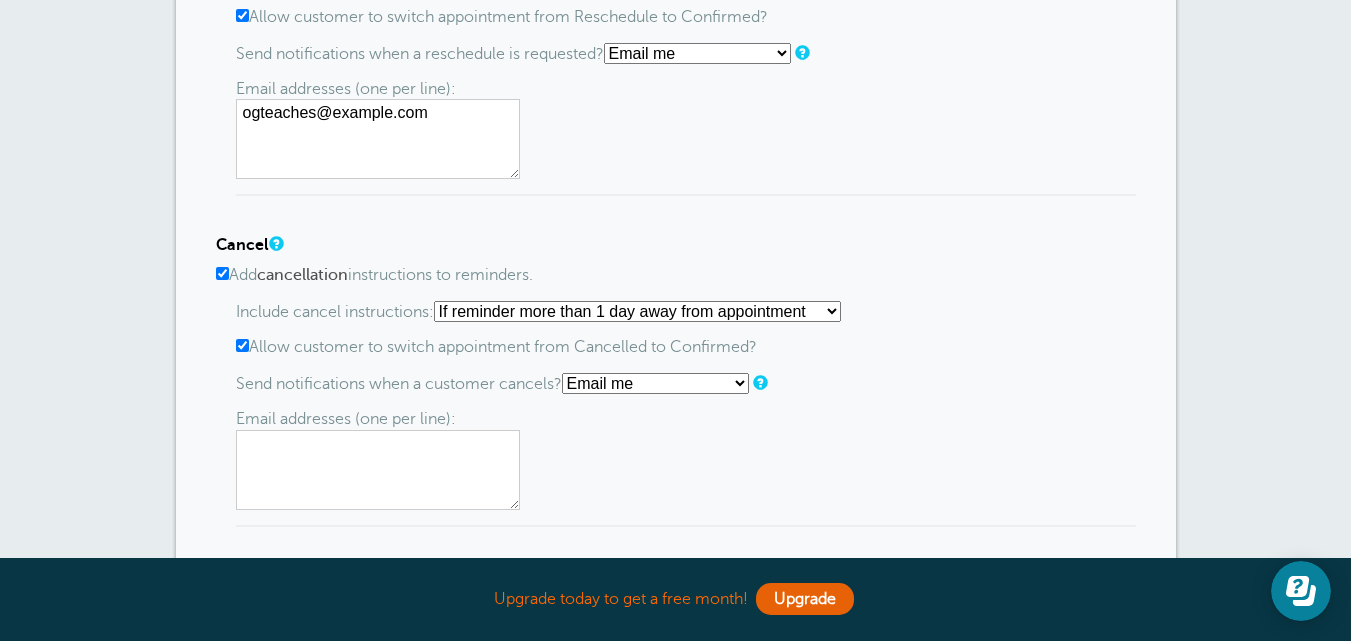 click at bounding box center [378, 470] 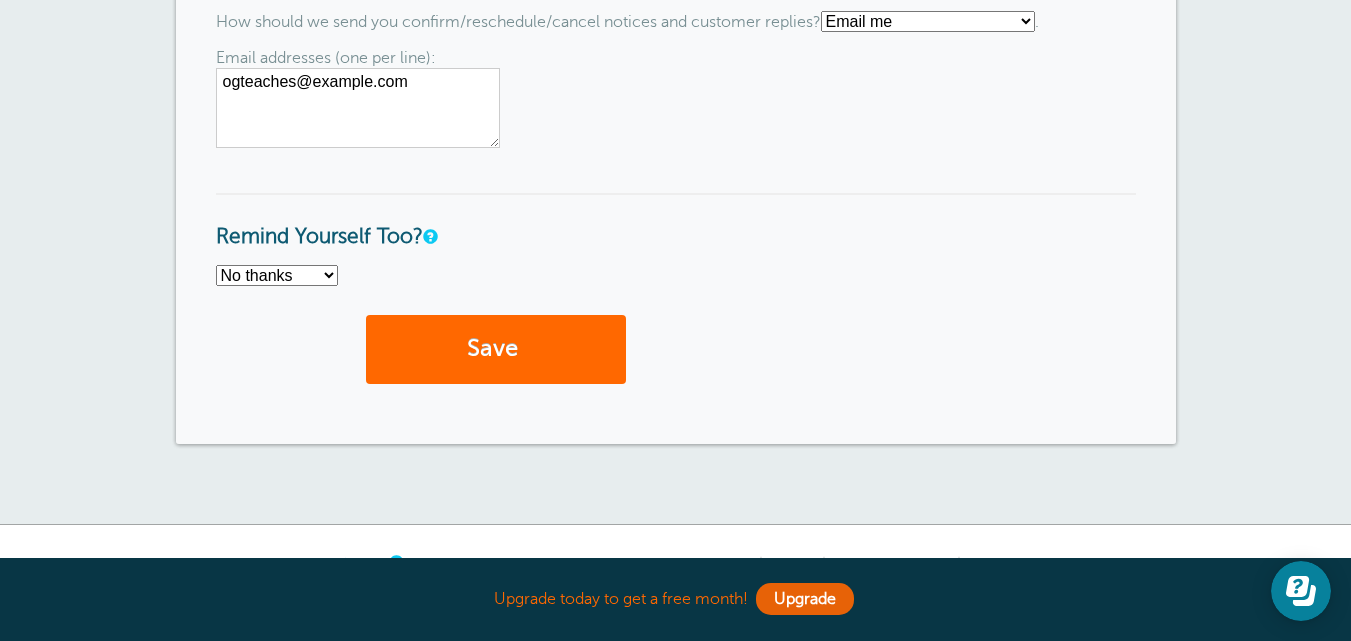 scroll, scrollTop: 2100, scrollLeft: 0, axis: vertical 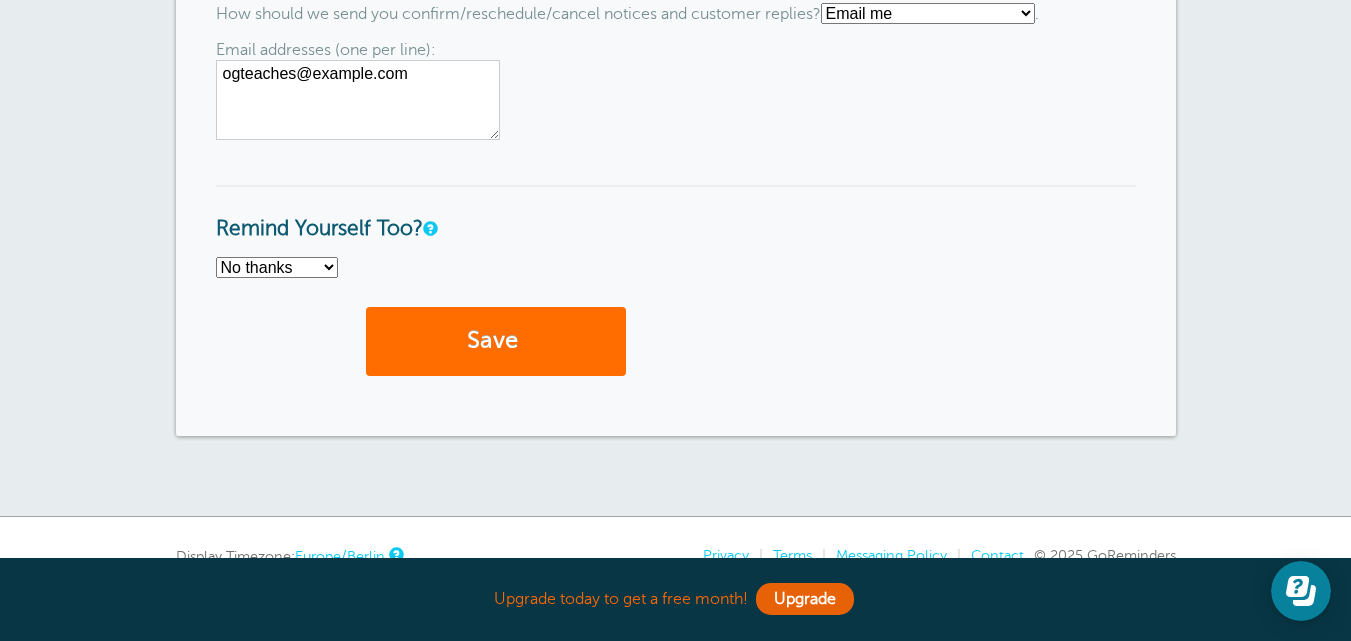 type on "[EMAIL]" 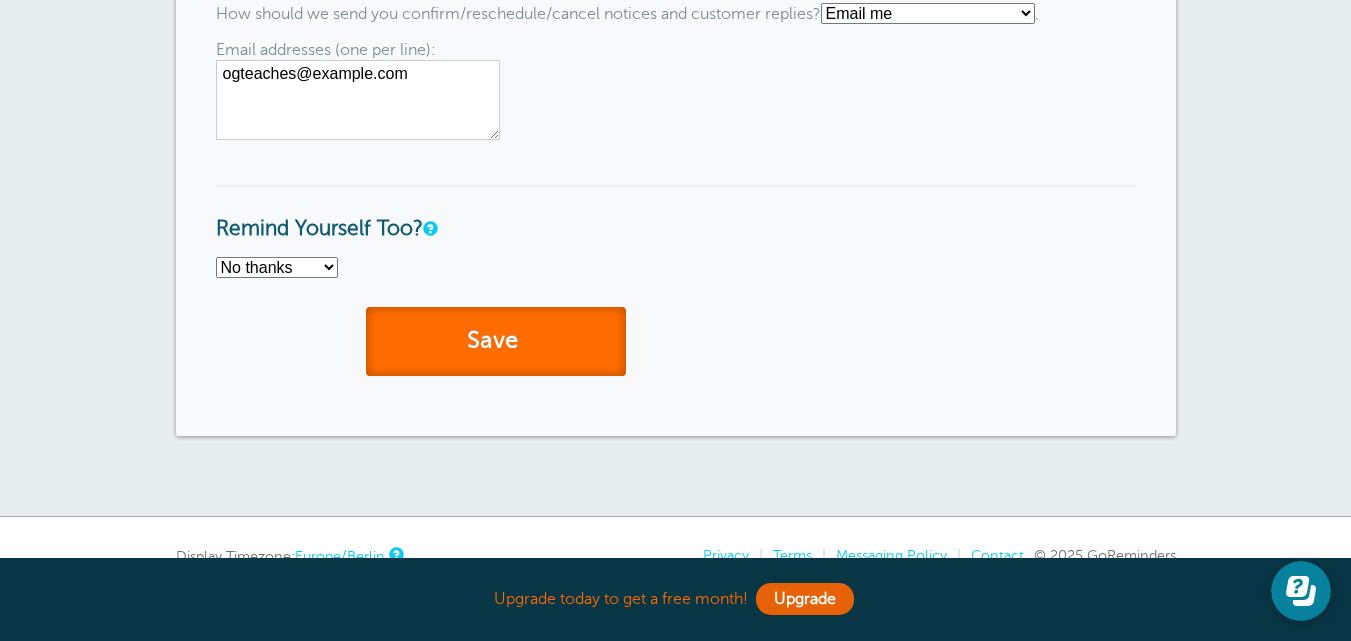 click on "Save" at bounding box center (496, 341) 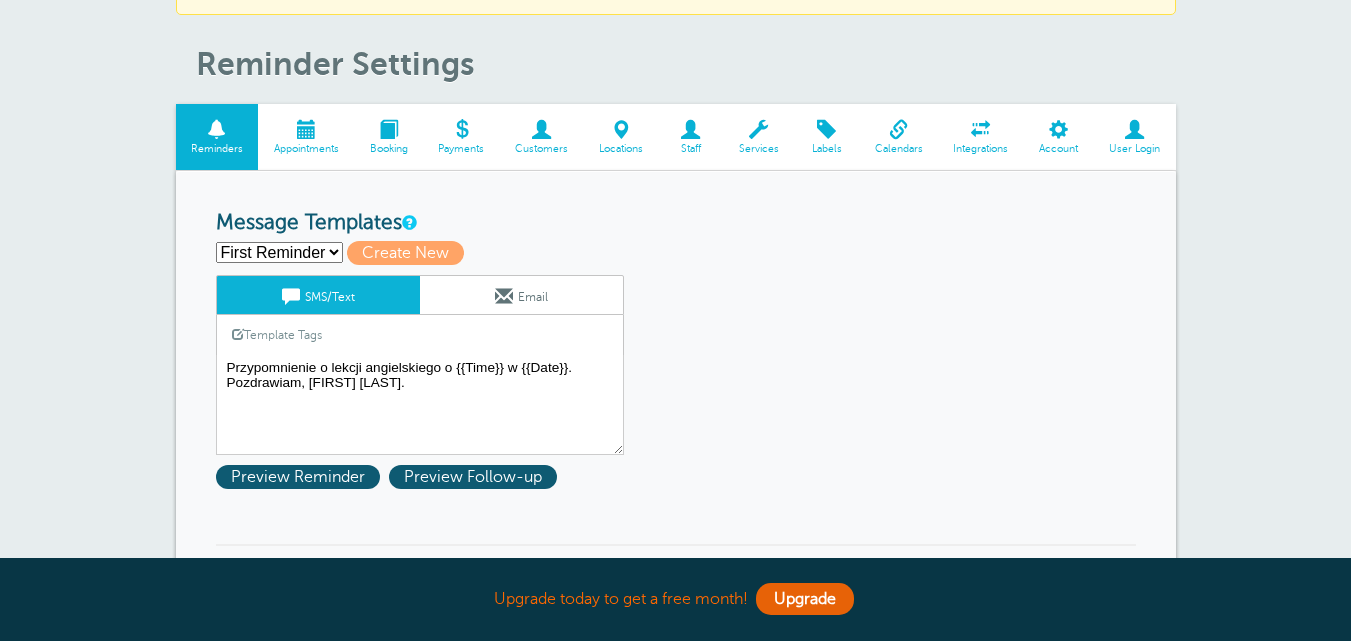 scroll, scrollTop: 200, scrollLeft: 0, axis: vertical 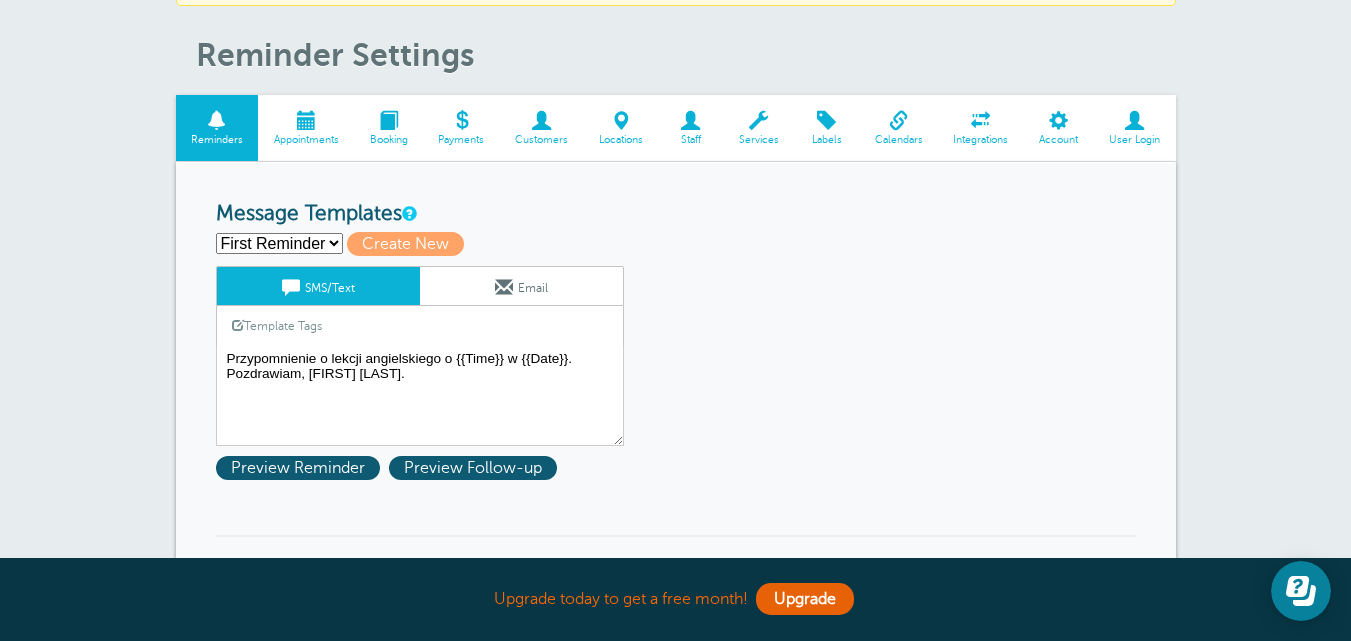 click on "First Reminder
Follow-up
Create new..." at bounding box center (279, 243) 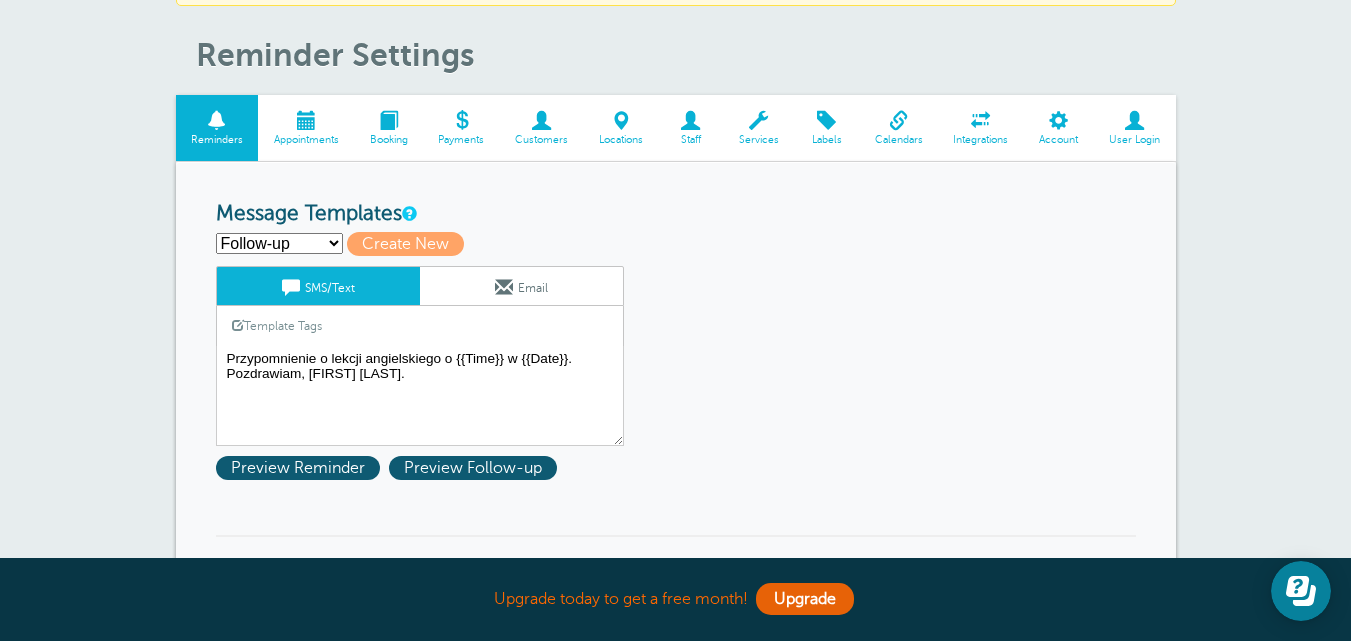 click on "First Reminder
Follow-up
Create new..." at bounding box center [279, 243] 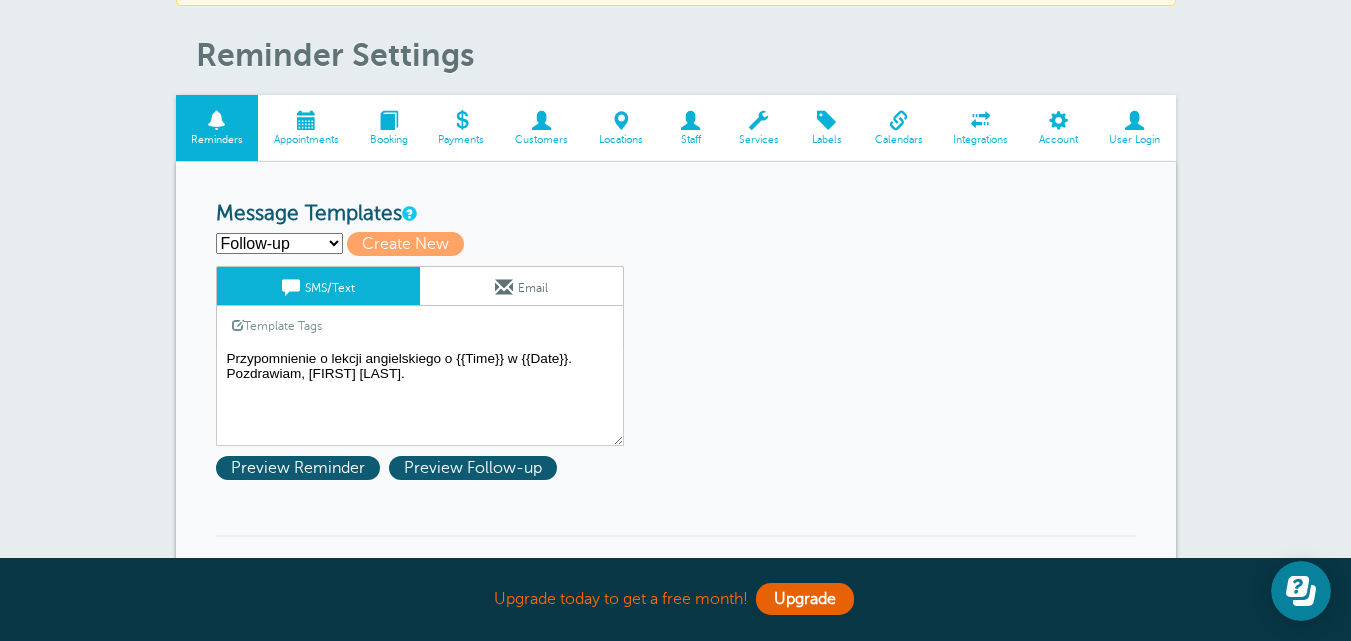 type on "Follow-up" 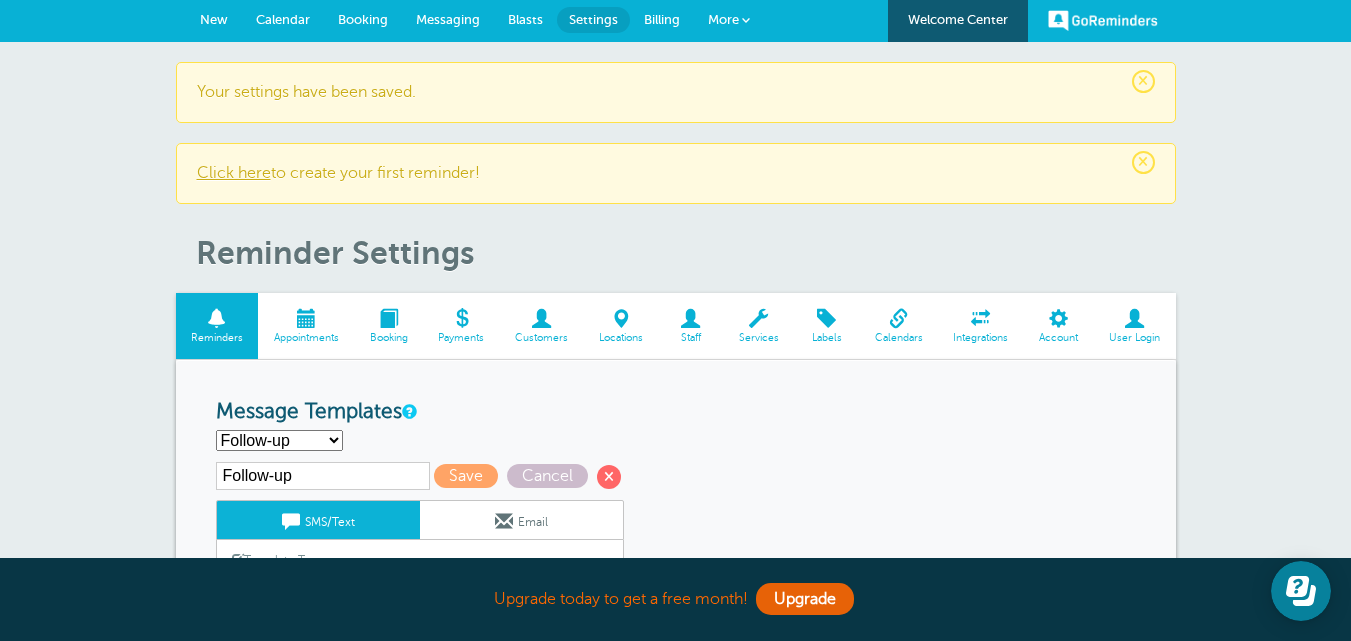 scroll, scrollTop: 0, scrollLeft: 0, axis: both 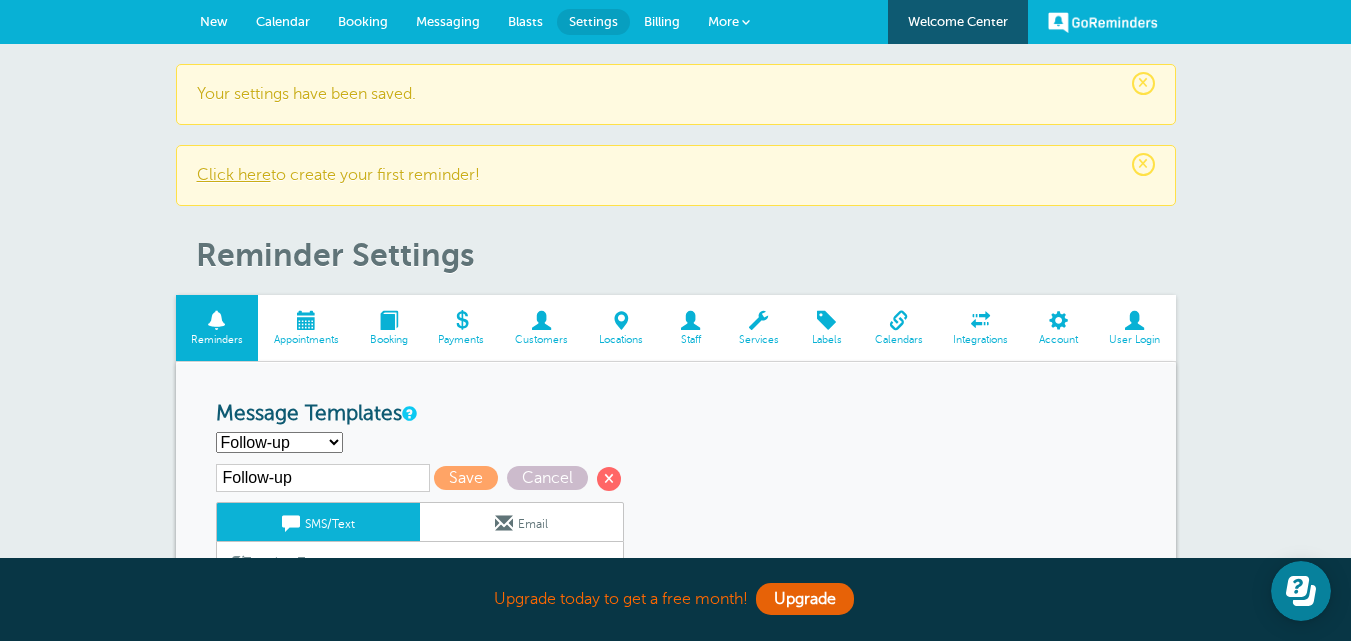 click at bounding box center [306, 320] 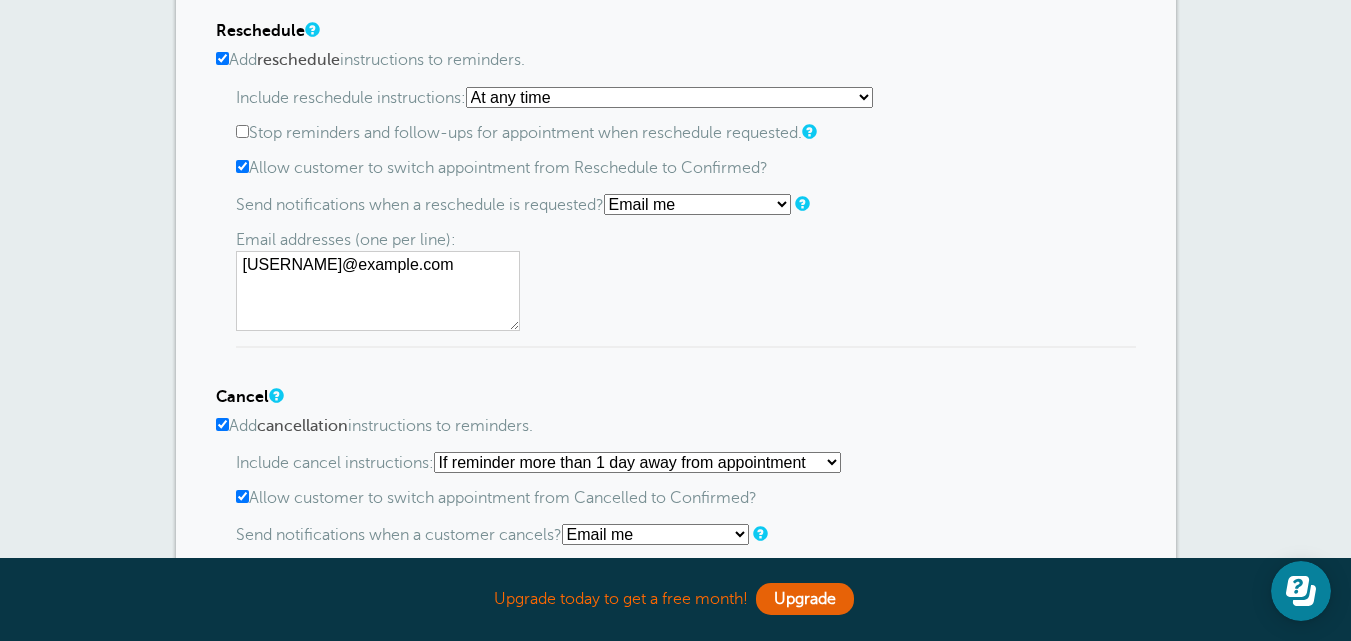 scroll, scrollTop: 2281, scrollLeft: 0, axis: vertical 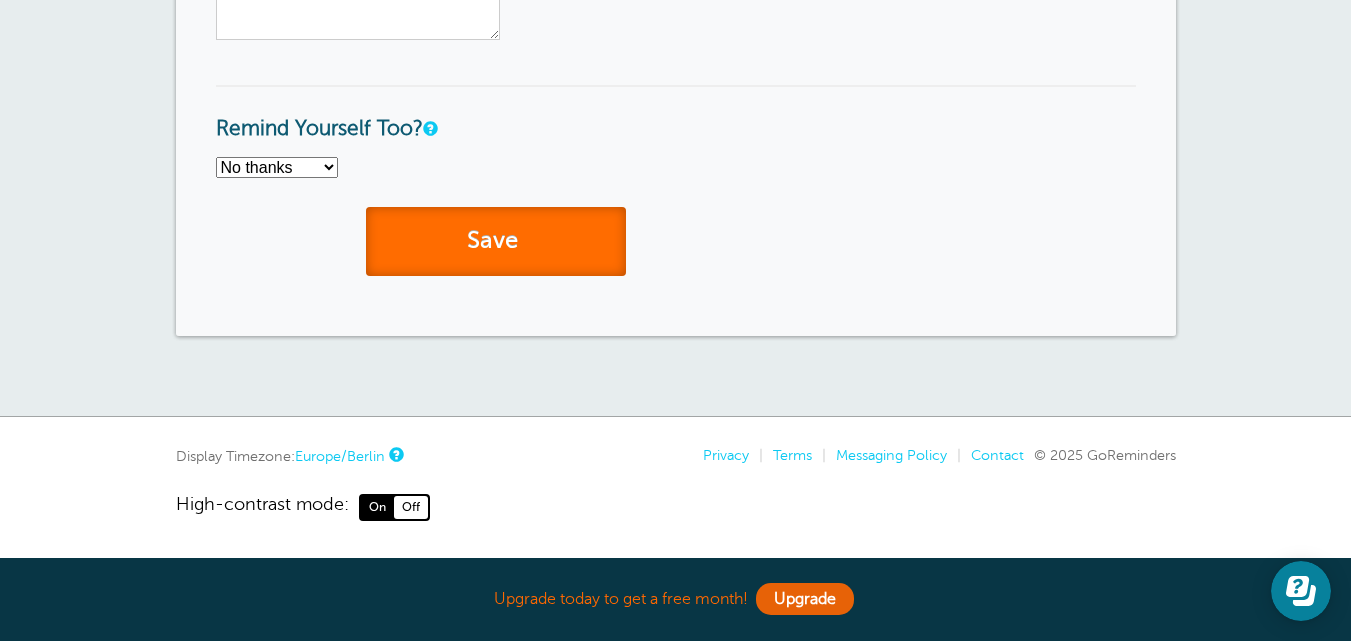 click on "Save" at bounding box center (496, 241) 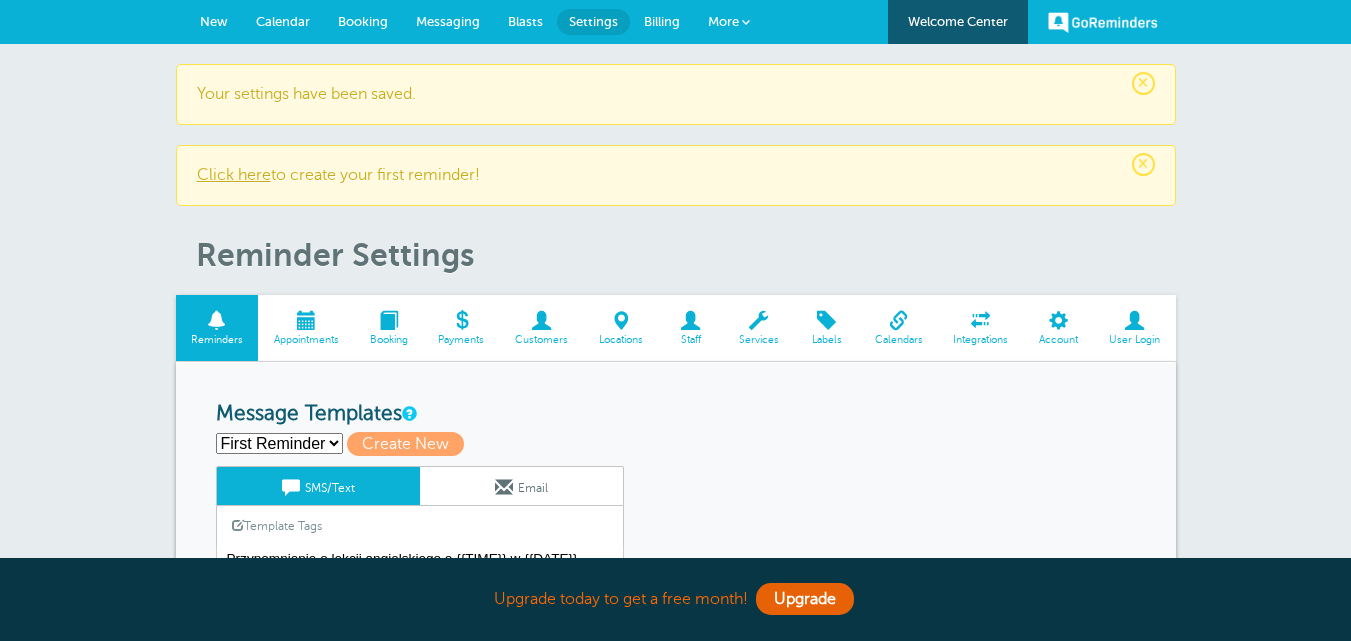 scroll, scrollTop: 0, scrollLeft: 0, axis: both 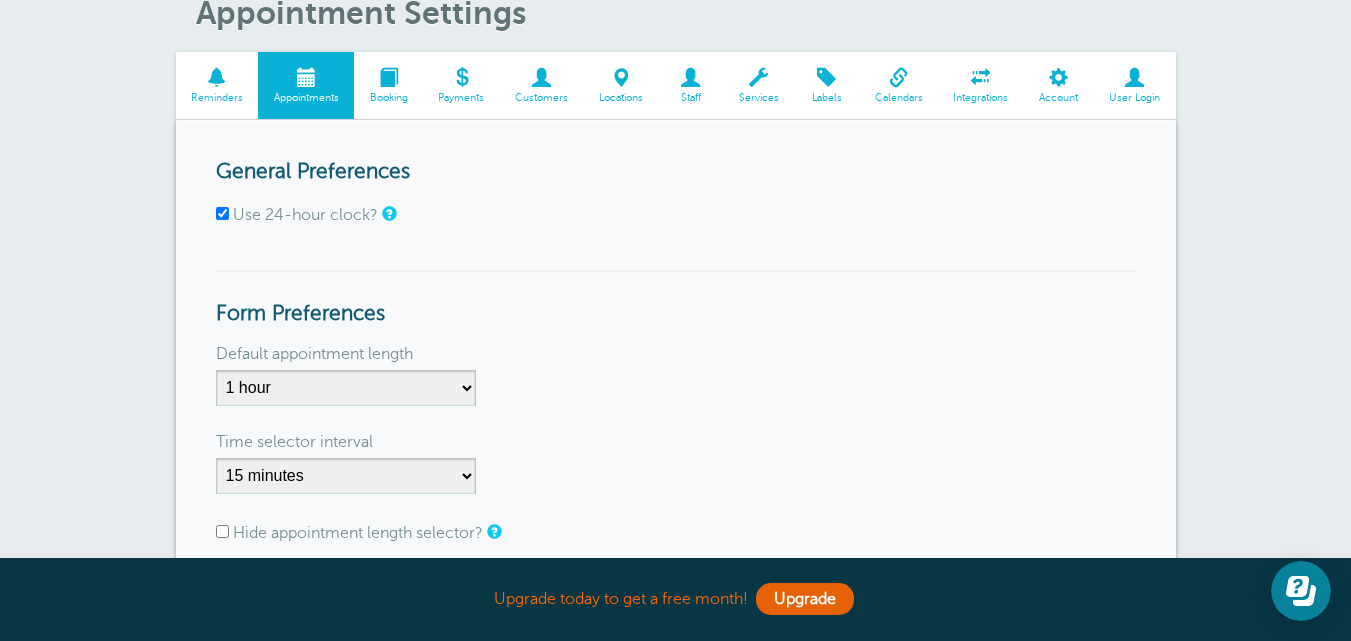 click at bounding box center [388, 77] 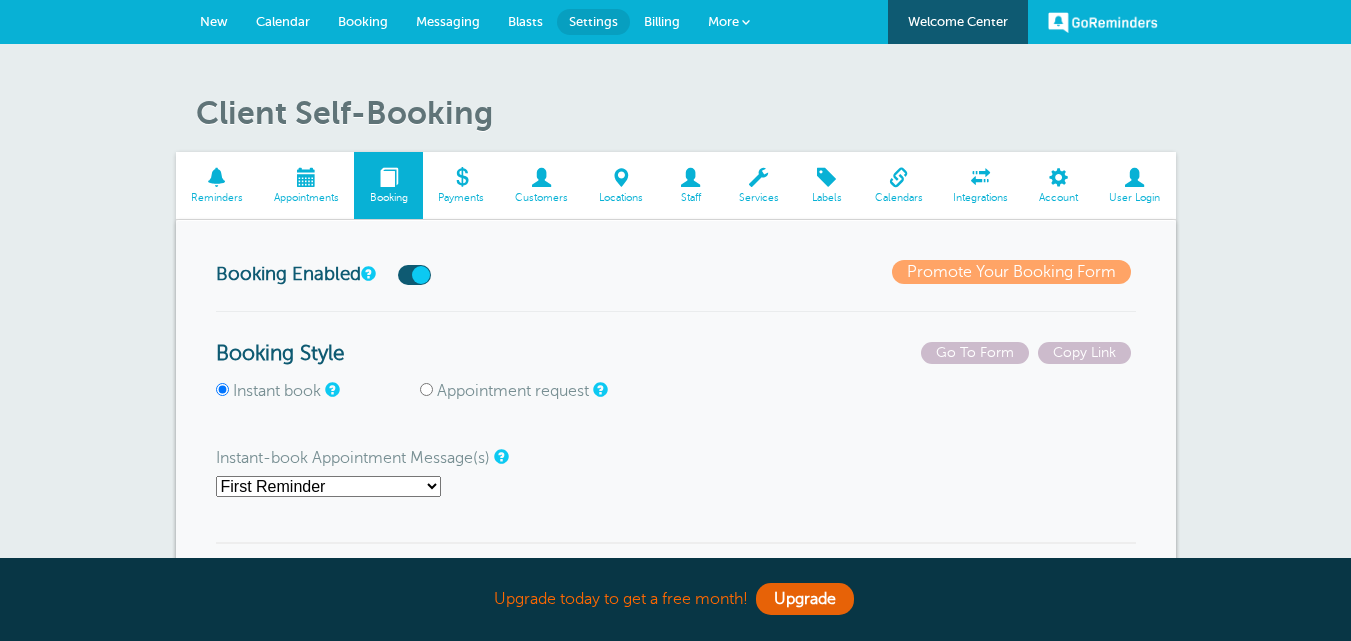 scroll, scrollTop: 0, scrollLeft: 0, axis: both 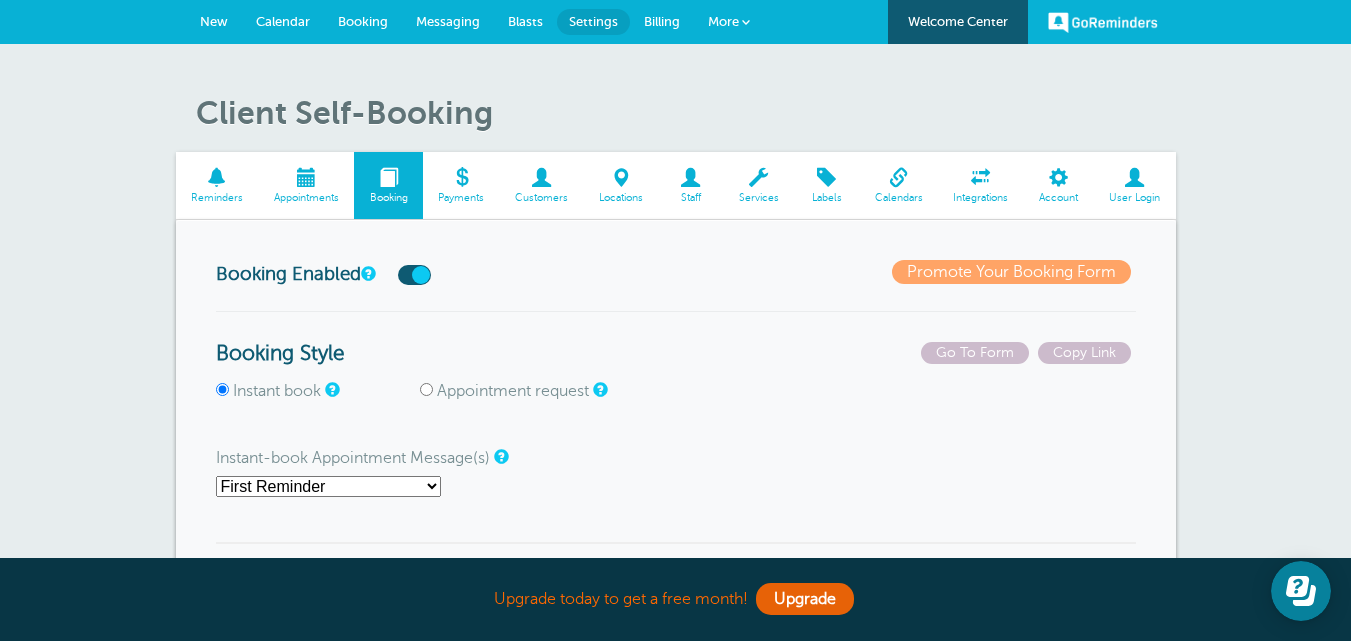 click on "Calendar" at bounding box center [283, 22] 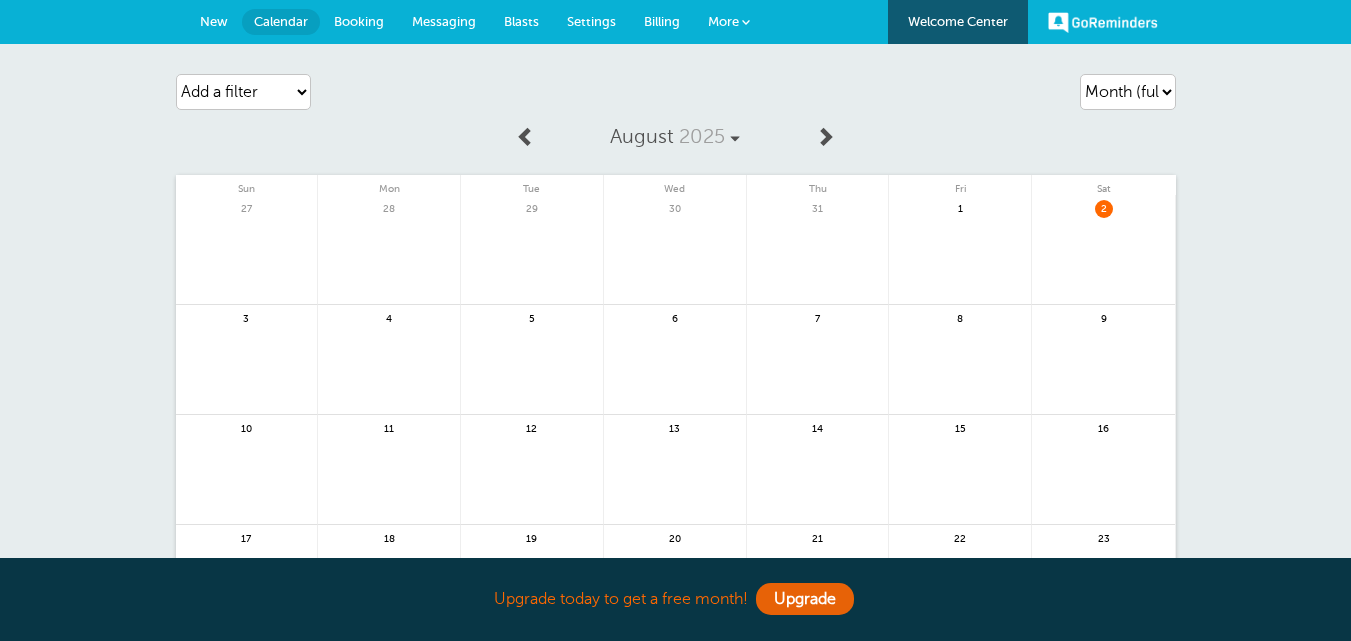 scroll, scrollTop: 0, scrollLeft: 0, axis: both 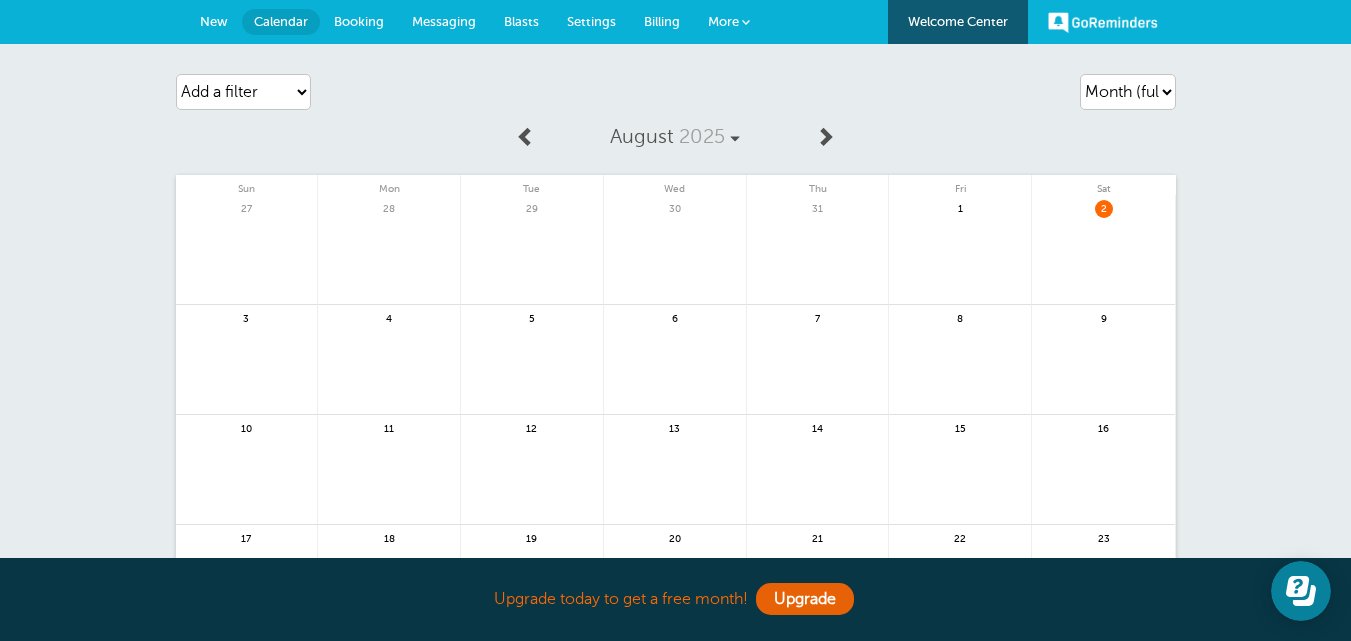 click on "More" at bounding box center [729, 22] 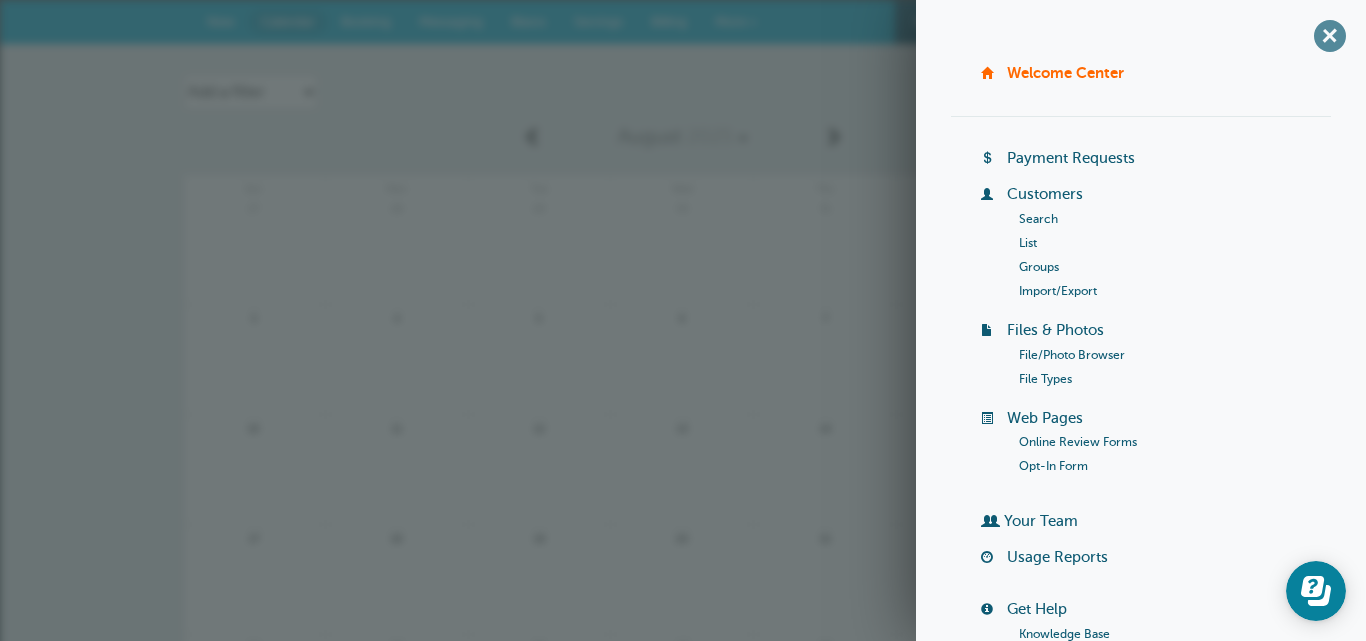 click on "+" at bounding box center [1329, 35] 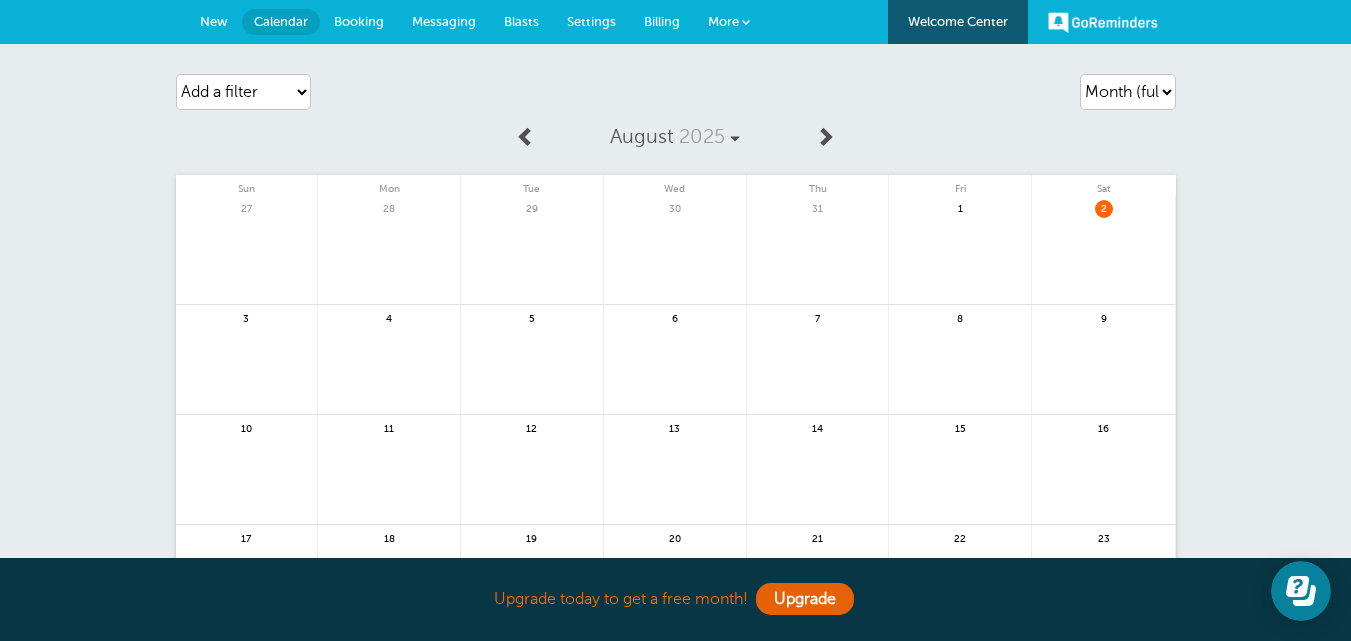 click on "Settings" at bounding box center (591, 21) 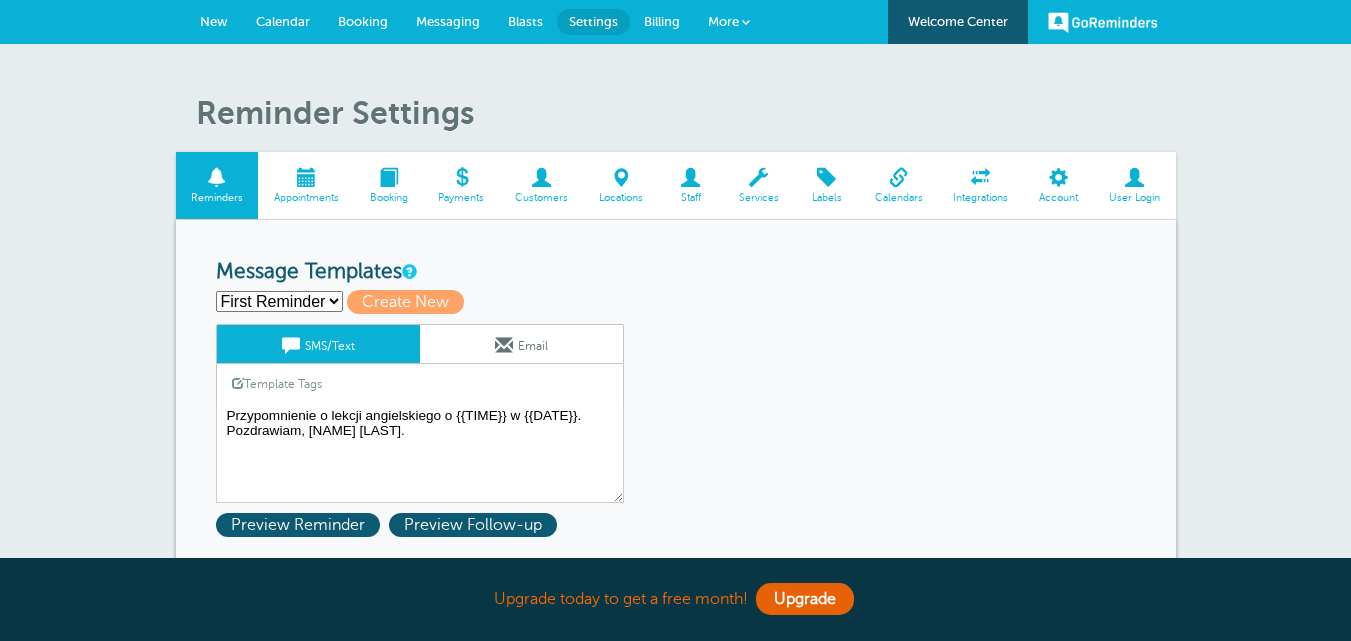 scroll, scrollTop: 0, scrollLeft: 0, axis: both 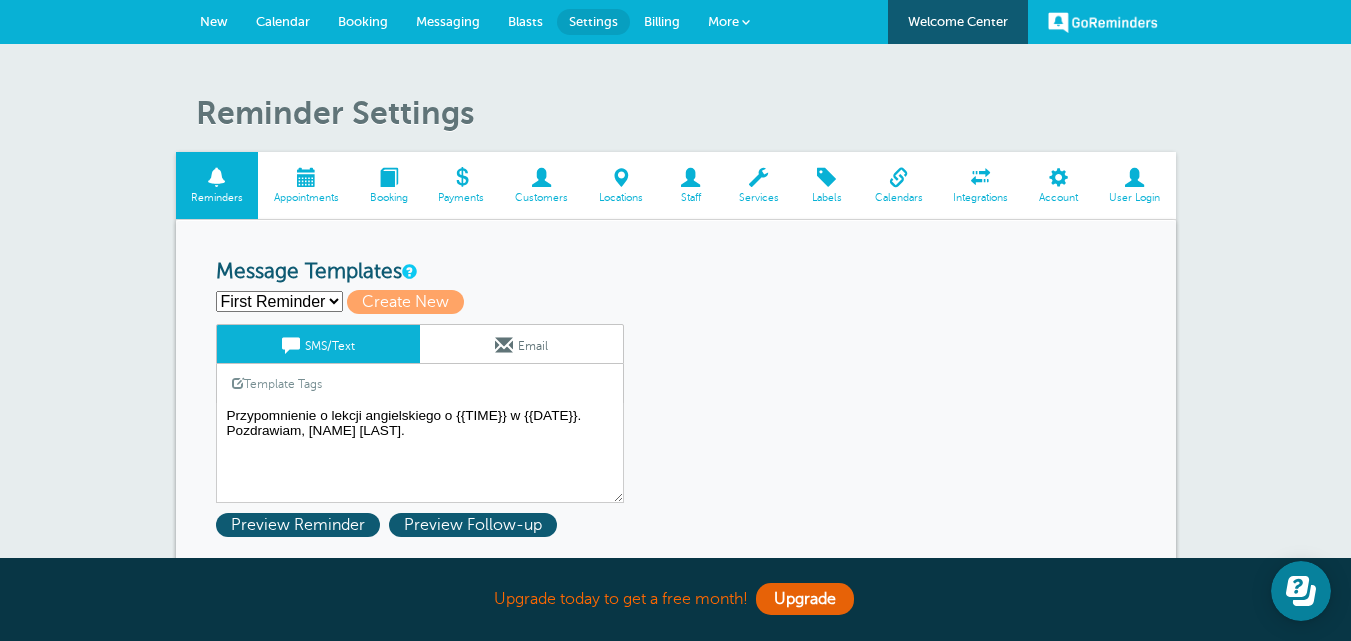 click at bounding box center (306, 177) 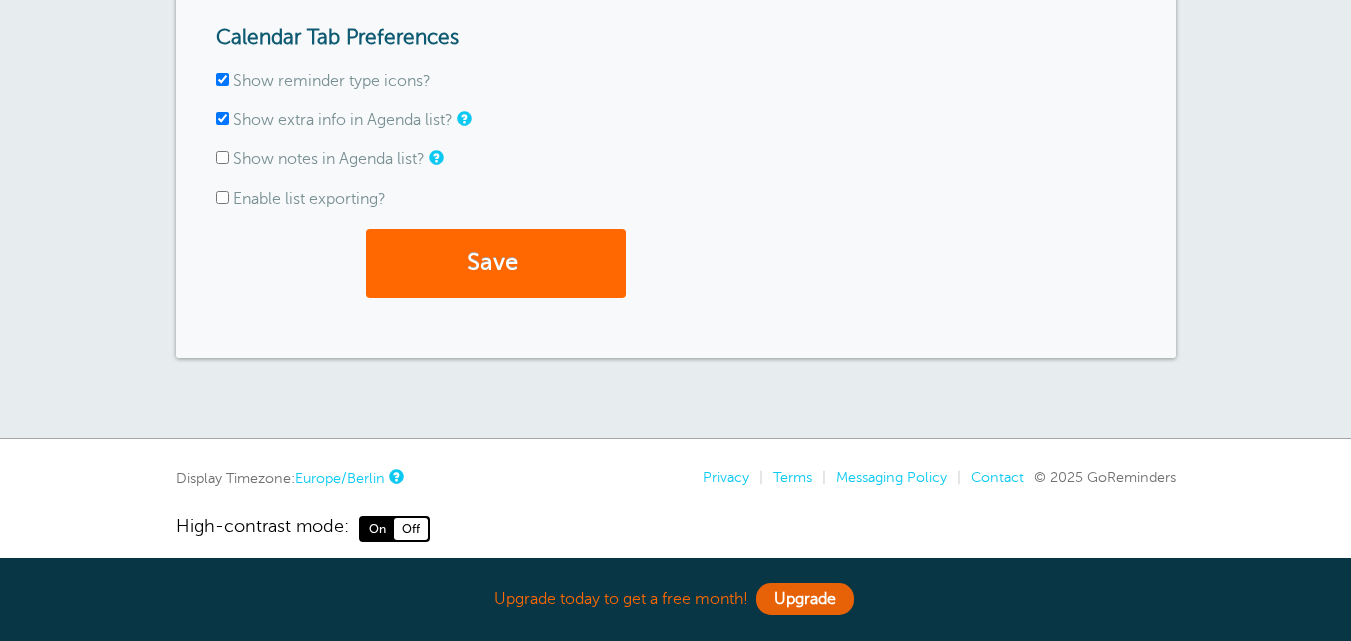 scroll, scrollTop: 793, scrollLeft: 0, axis: vertical 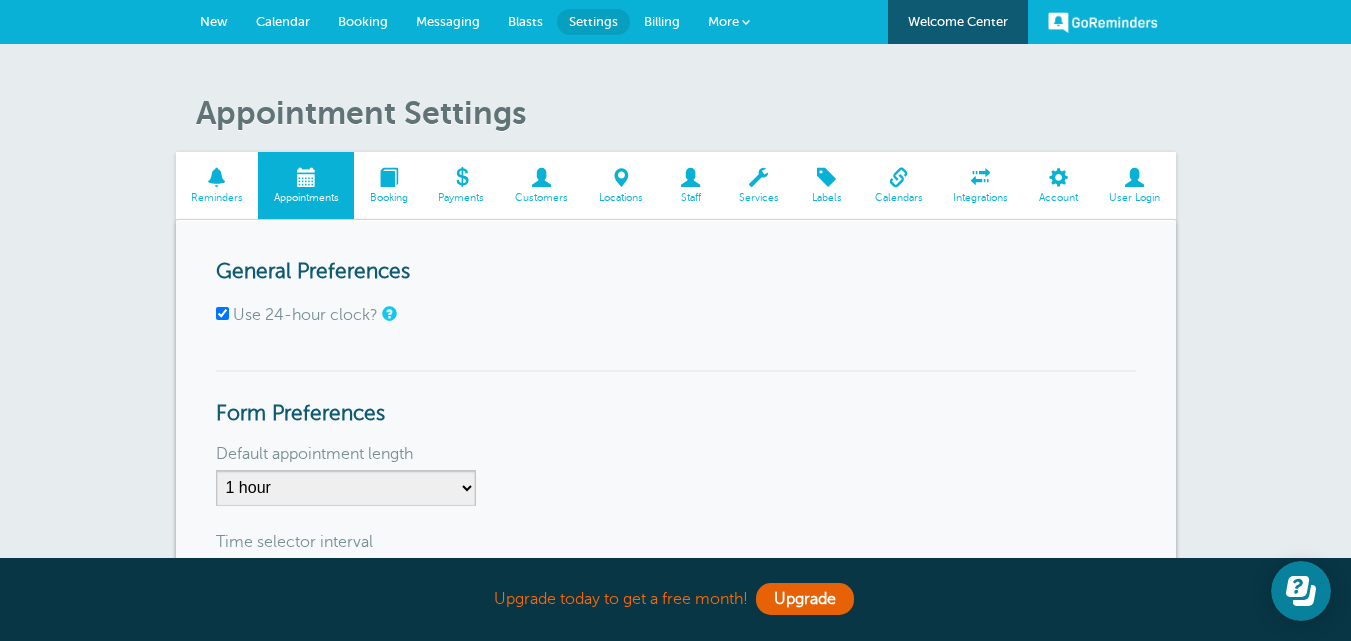 click at bounding box center (388, 177) 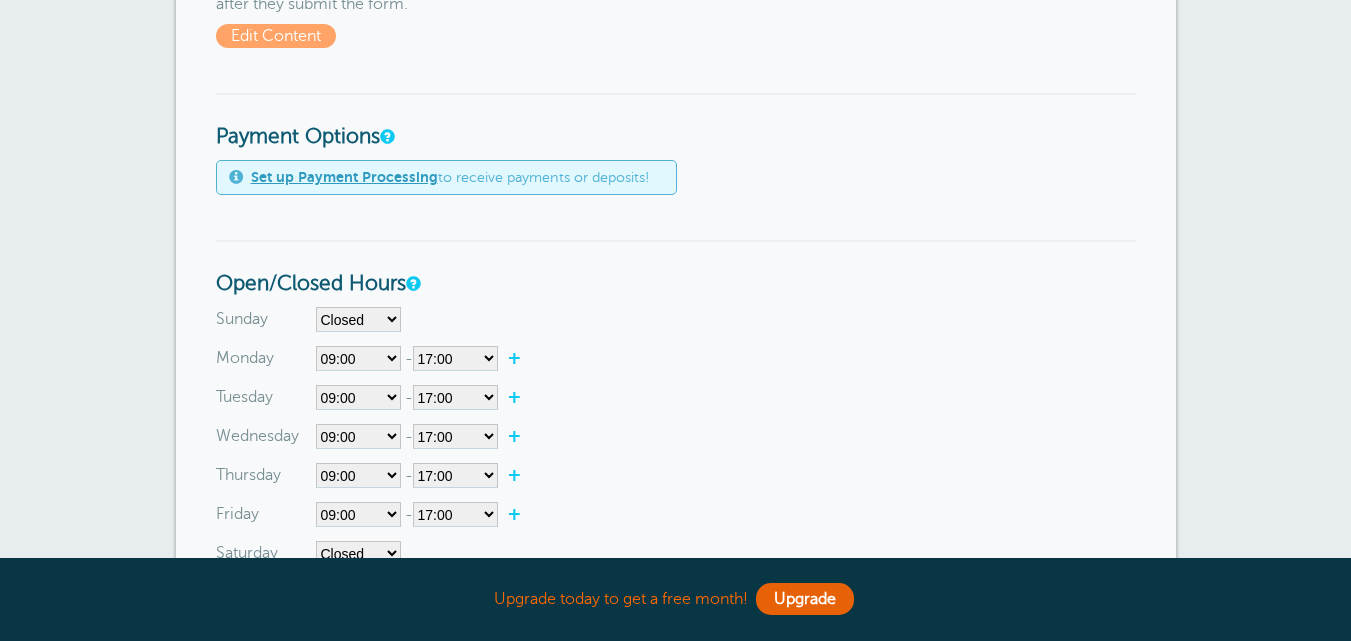 scroll, scrollTop: 701, scrollLeft: 0, axis: vertical 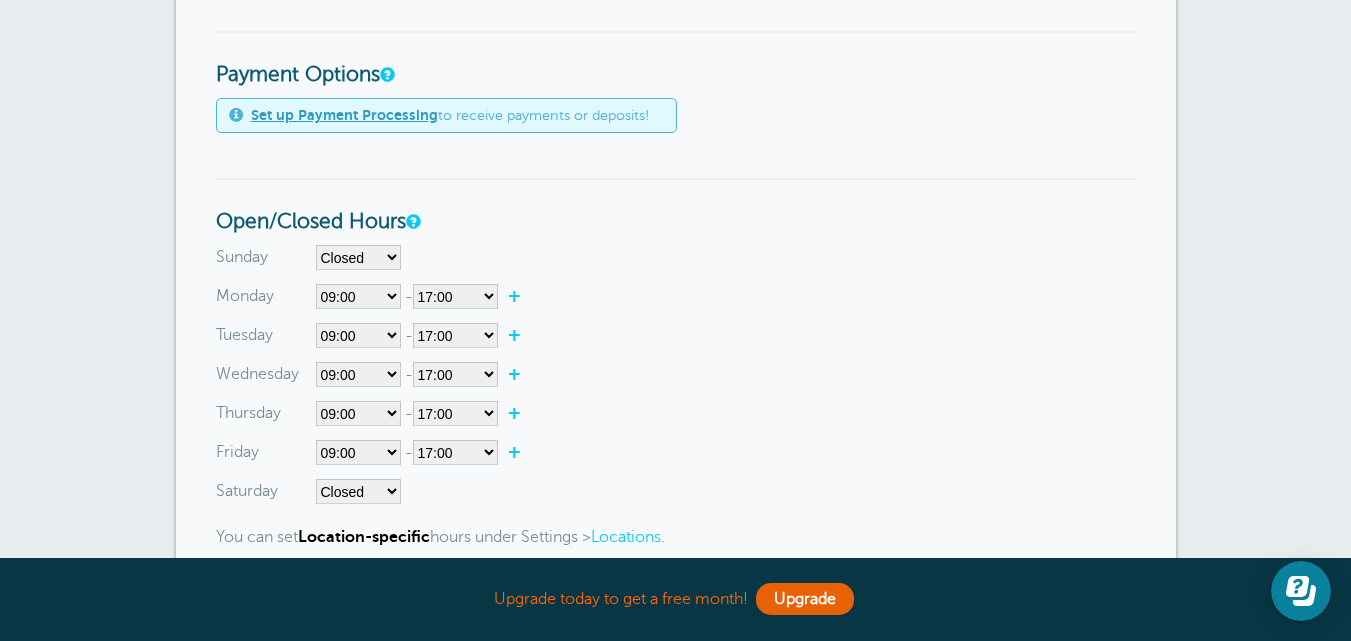 click on "+" at bounding box center (519, 296) 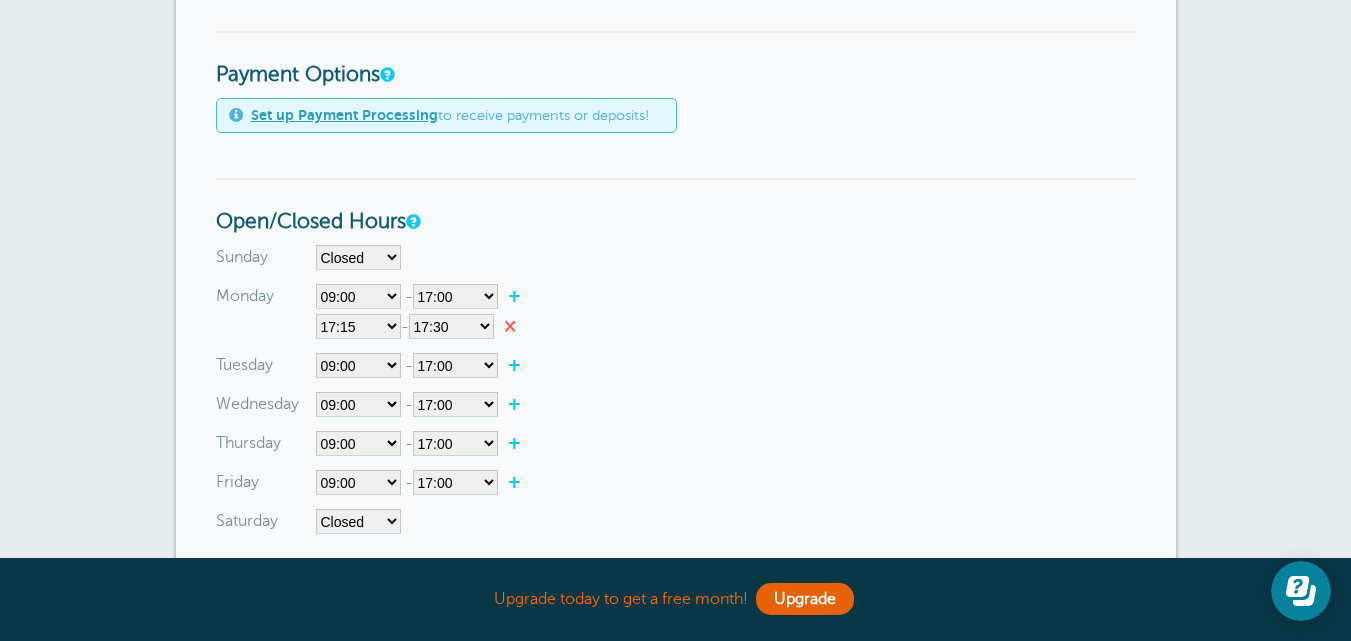 click on "+" at bounding box center (519, 296) 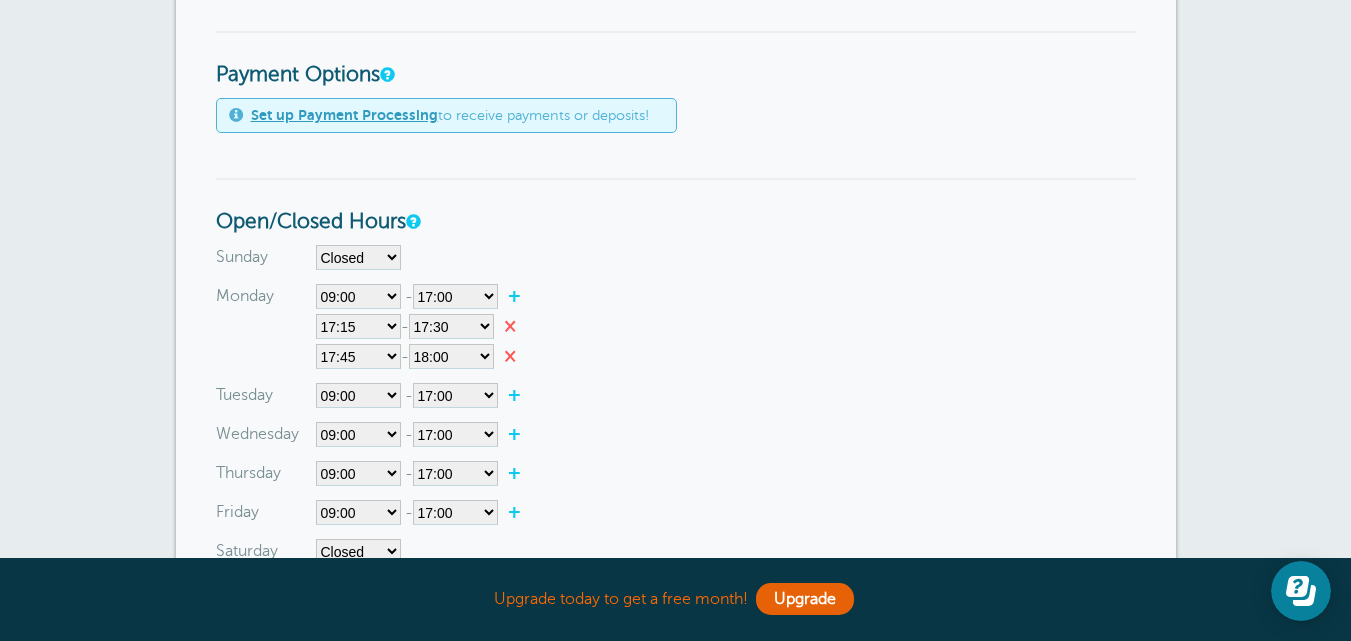 click on "+" at bounding box center (519, 296) 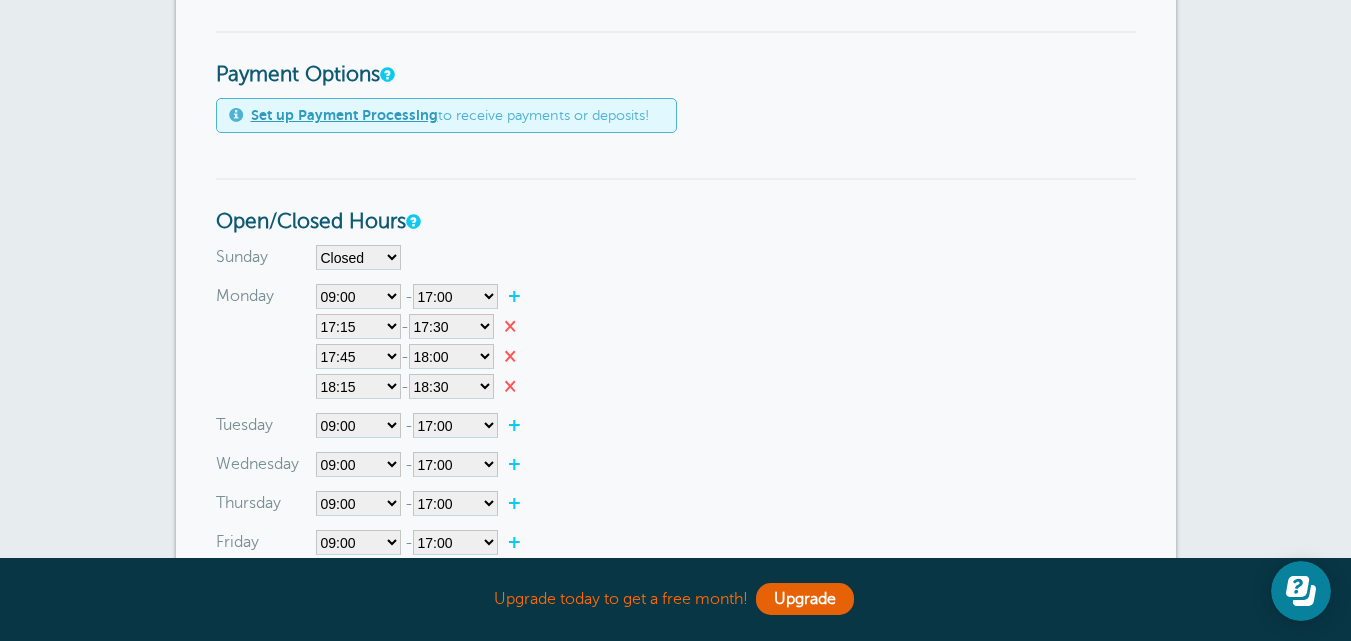 click on "+" at bounding box center [519, 296] 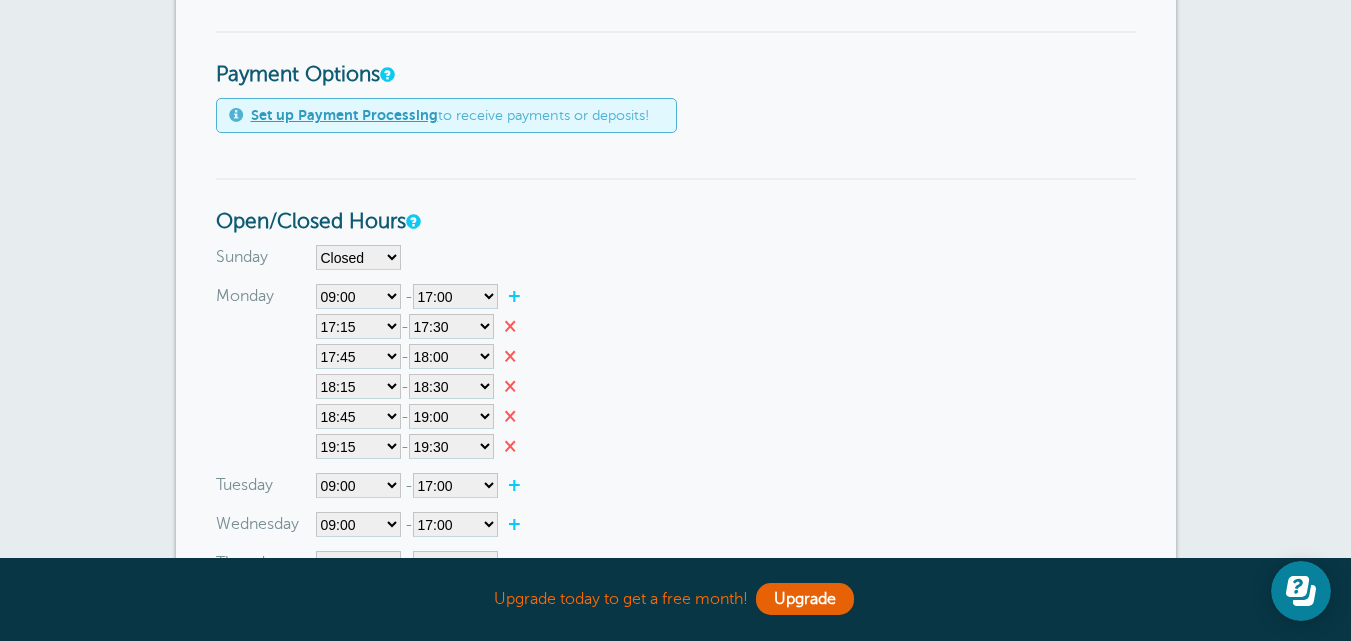 click on "×" at bounding box center [515, 446] 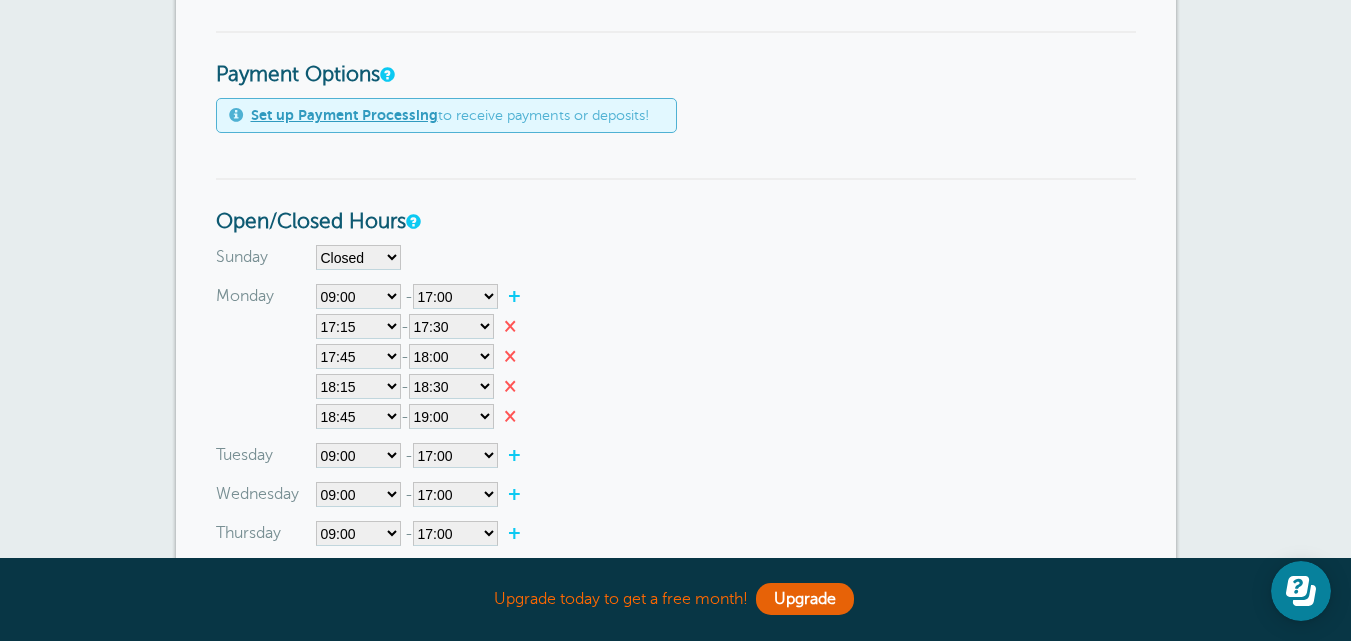 click on "×" at bounding box center (515, 416) 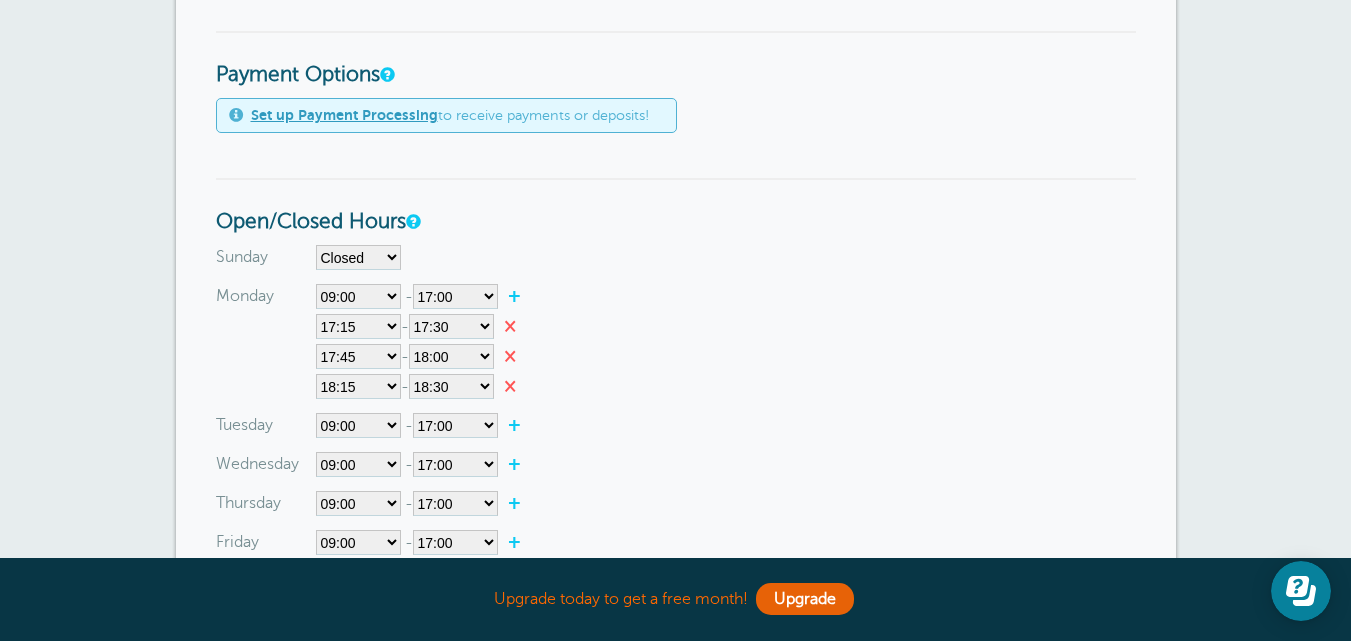 click on "×" at bounding box center [515, 386] 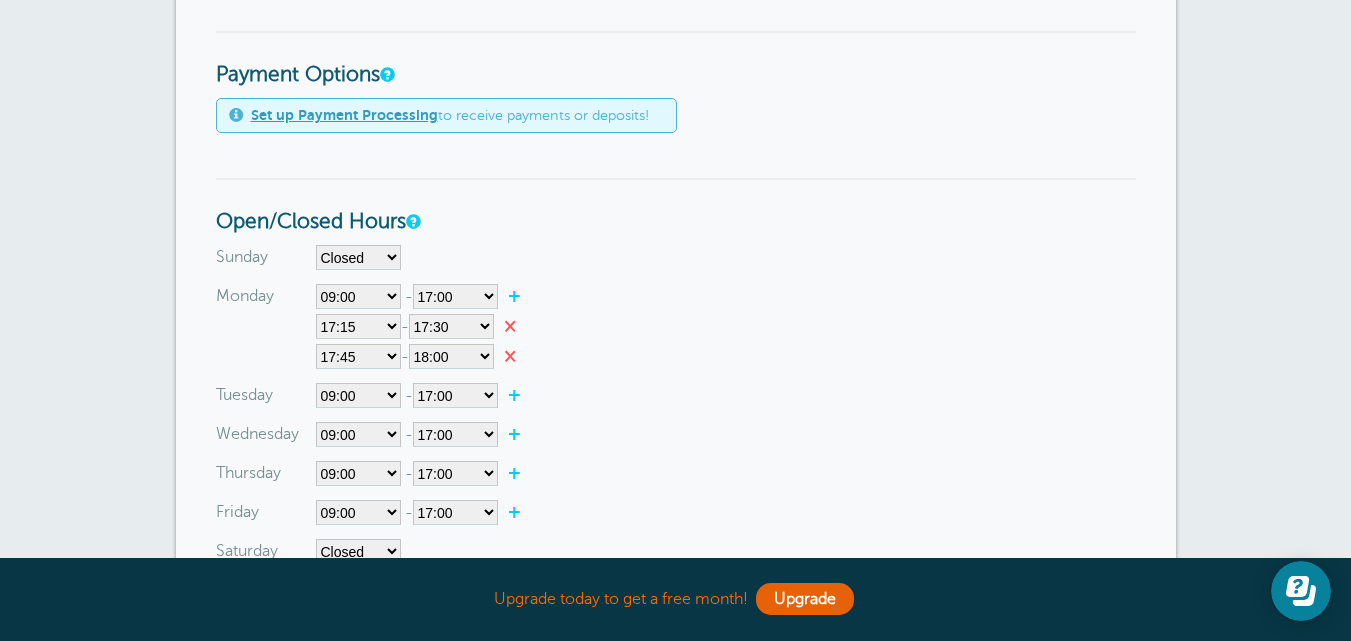 click on "×" at bounding box center [515, 356] 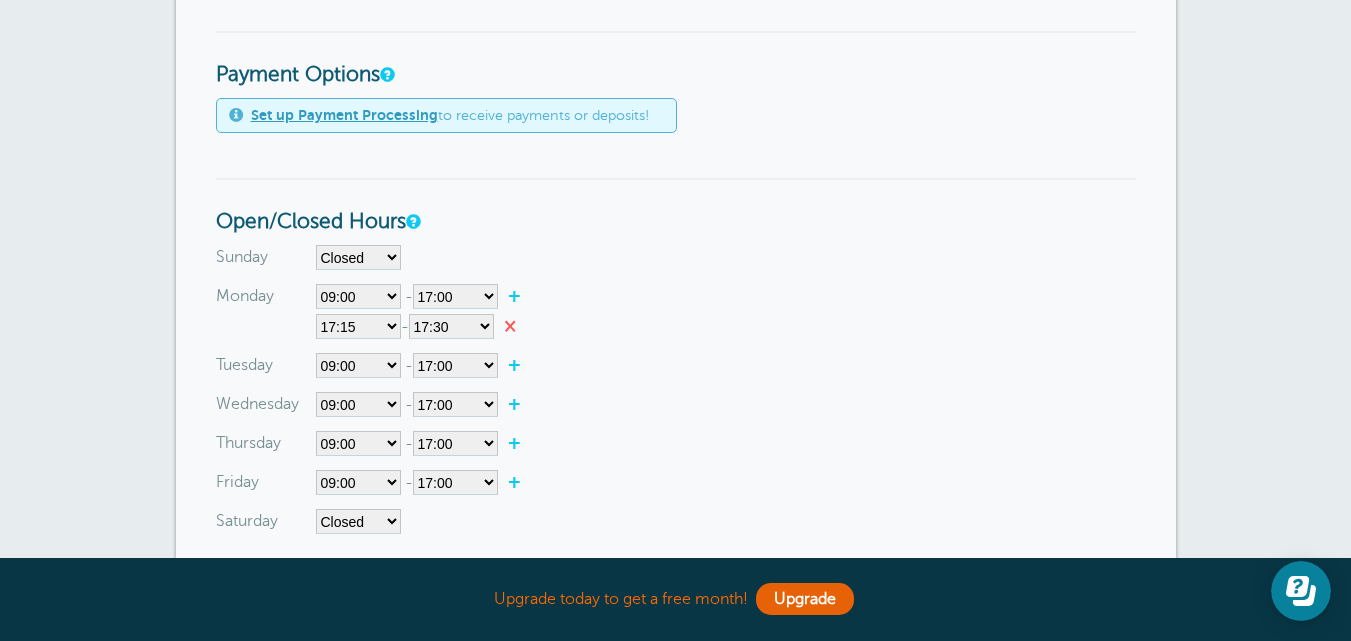 click on "×" at bounding box center [515, 326] 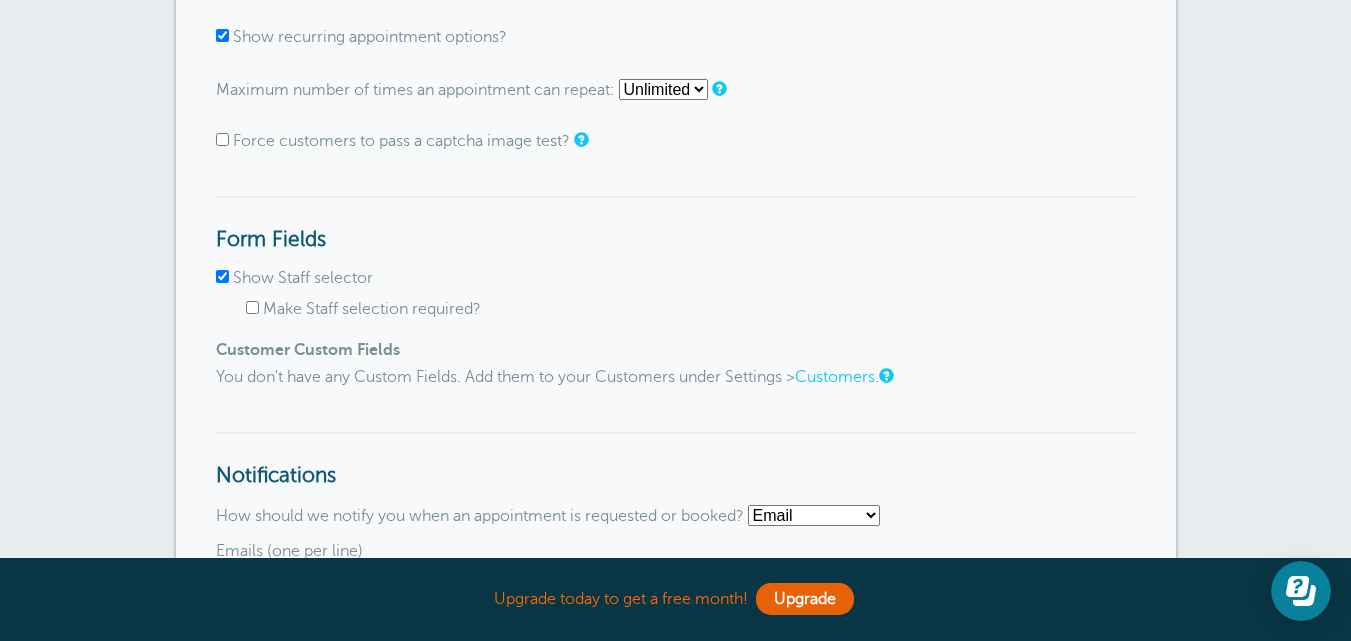 scroll, scrollTop: 2001, scrollLeft: 0, axis: vertical 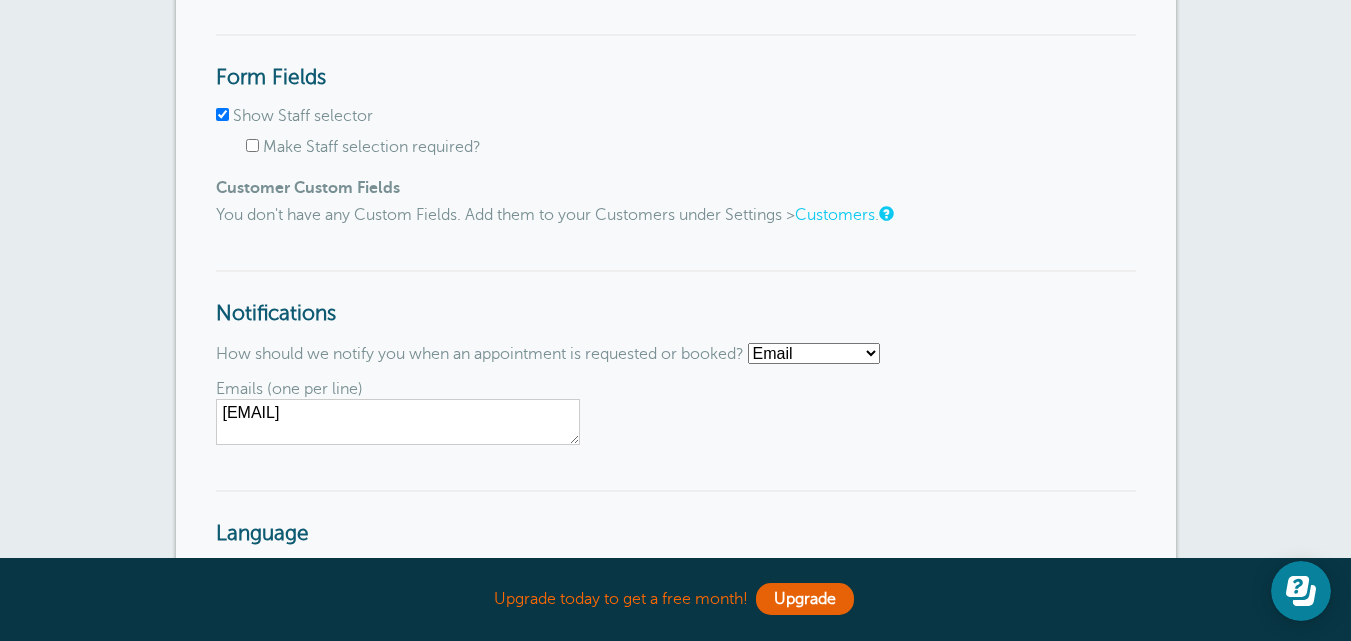 click on "Show Staff selector" at bounding box center (303, 116) 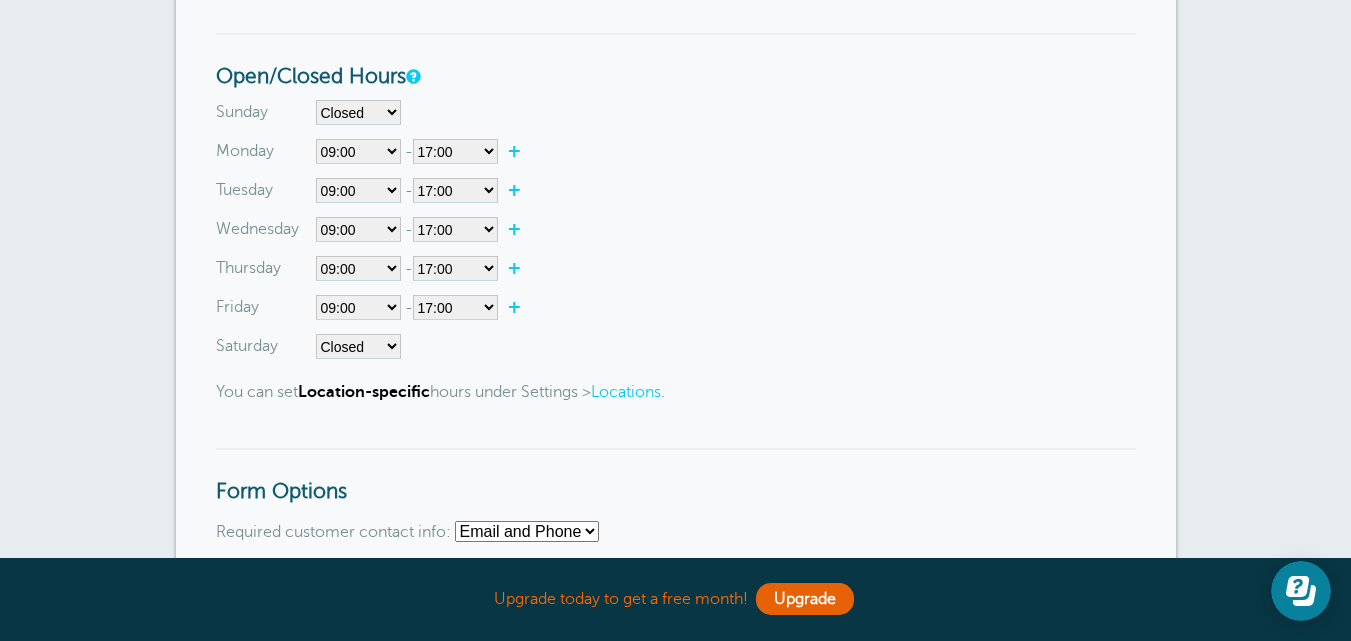 scroll, scrollTop: 801, scrollLeft: 0, axis: vertical 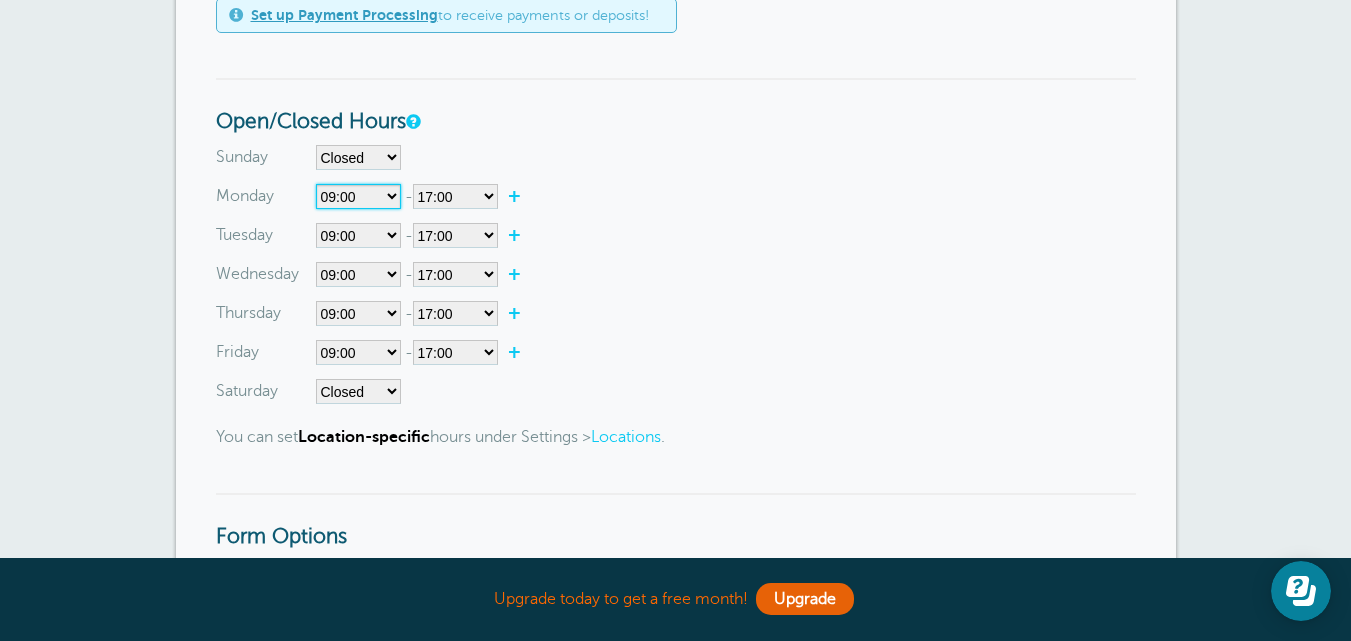 click on "Closed
00:00
00:15
00:30
00:45
01:00
01:15
01:30
01:45
02:00
02:15
02:30
02:45
03:00
03:15
03:30
03:45 04:00 04:15 04:30 04:45 05:00" at bounding box center (358, 196) 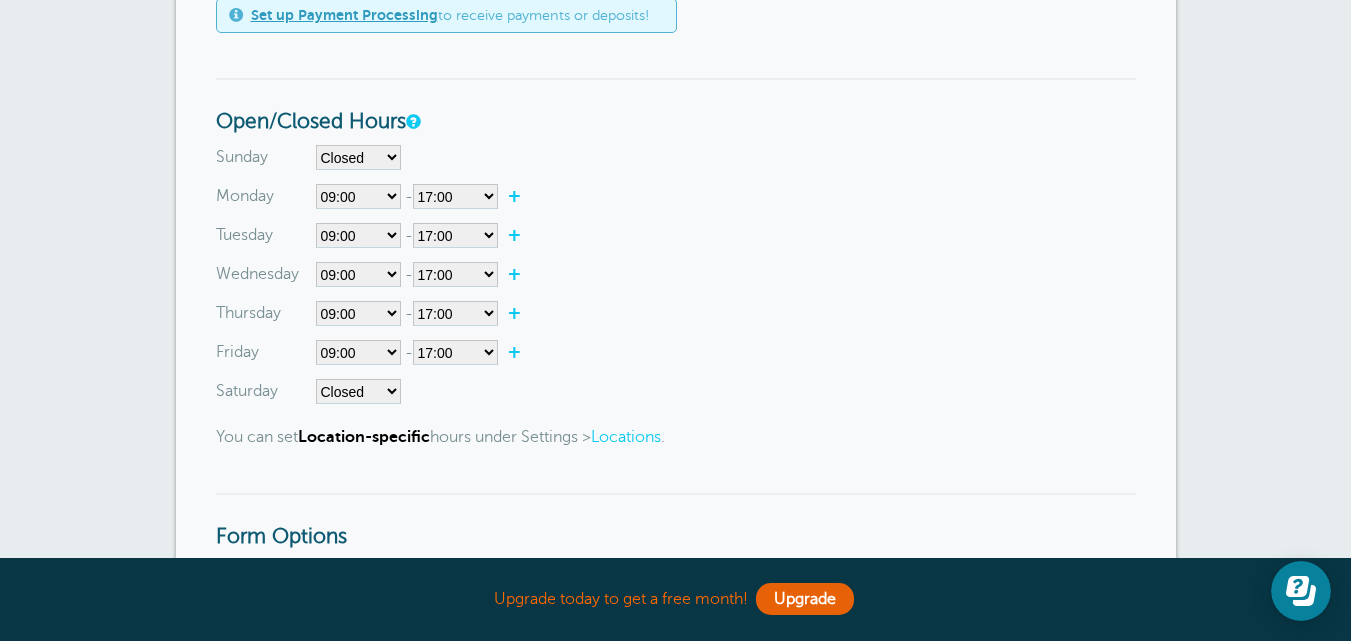click on "Wednesday
Closed
00:00
00:15
00:30
00:45
01:00
01:15
01:30
01:45
02:00
02:15
02:30
02:45
03:00
03:15 03:30 03:45 04:00 04:15" at bounding box center (676, 274) 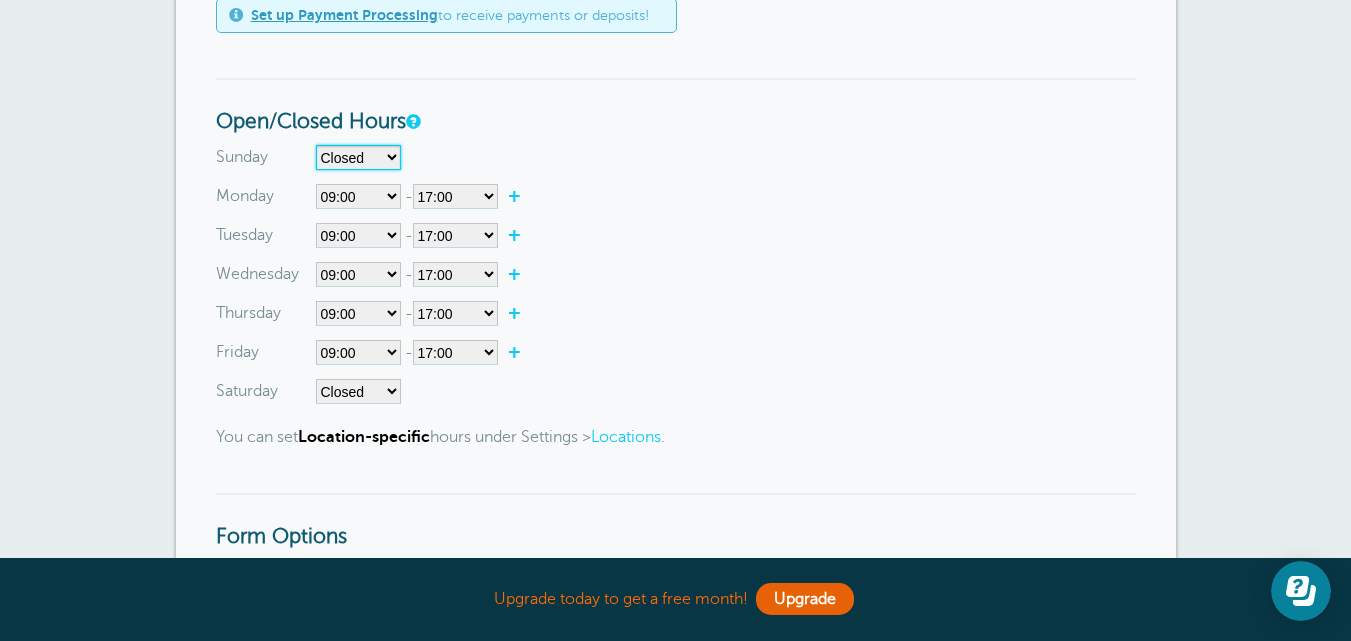 click on "Closed
00:00
00:15
00:30
00:45
01:00
01:15
01:30
01:45
02:00
02:15
02:30
02:45
03:00
03:15
03:30
03:45 04:00 04:15 04:30 04:45 05:00" at bounding box center (358, 157) 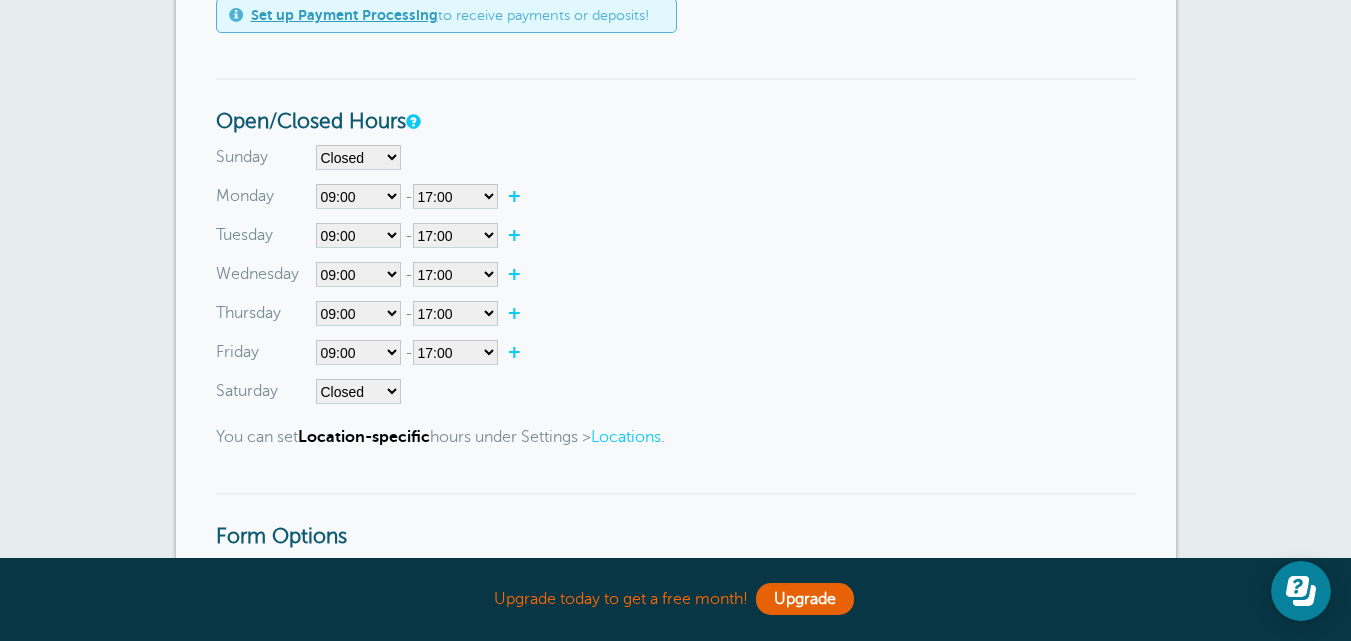 click on "Sunday
Closed
00:00
00:15
00:30
00:45
01:00
01:15
01:30
01:45
02:00
02:15
02:30
02:45
03:00
03:15 03:30 03:45 04:00 04:15 +" at bounding box center [676, 157] 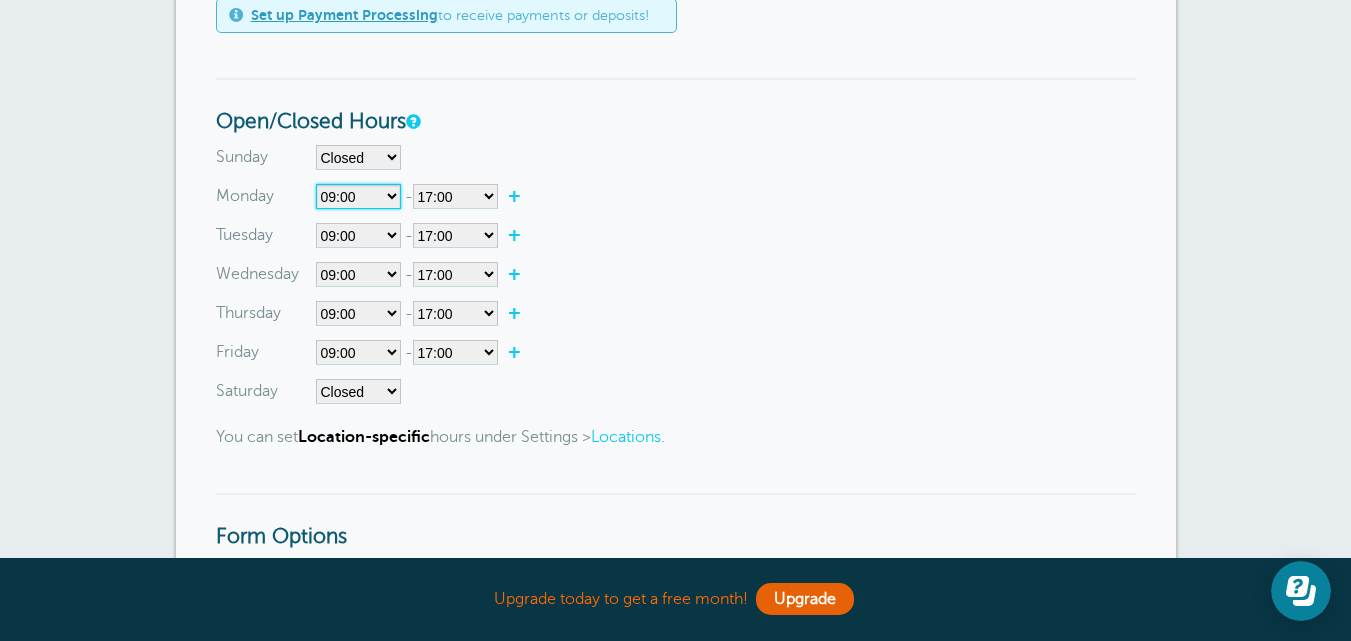 click on "Closed
00:00
00:15
00:30
00:45
01:00
01:15
01:30
01:45
02:00
02:15
02:30
02:45
03:00
03:15
03:30
03:45 04:00 04:15 04:30 04:45 05:00" at bounding box center (358, 196) 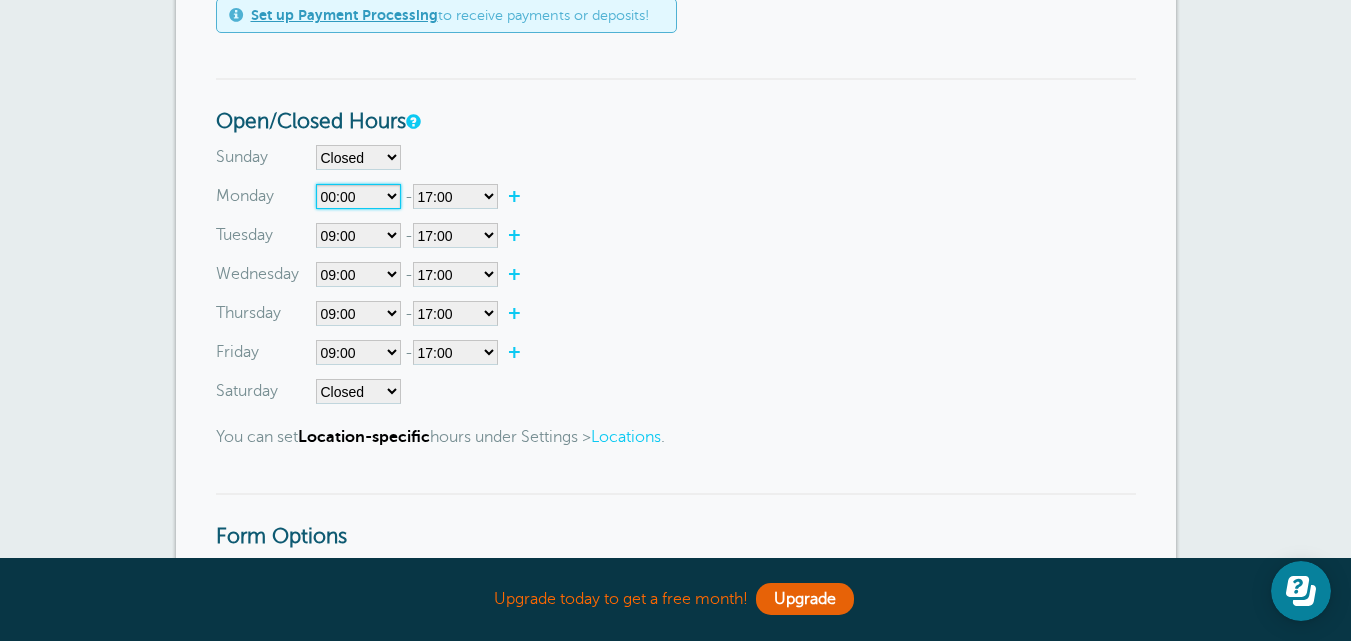 click on "Closed
00:00
00:15
00:30
00:45
01:00
01:15
01:30
01:45
02:00
02:15
02:30
02:45
03:00
03:15
03:30
03:45 04:00 04:15 04:30 04:45 05:00" at bounding box center (358, 196) 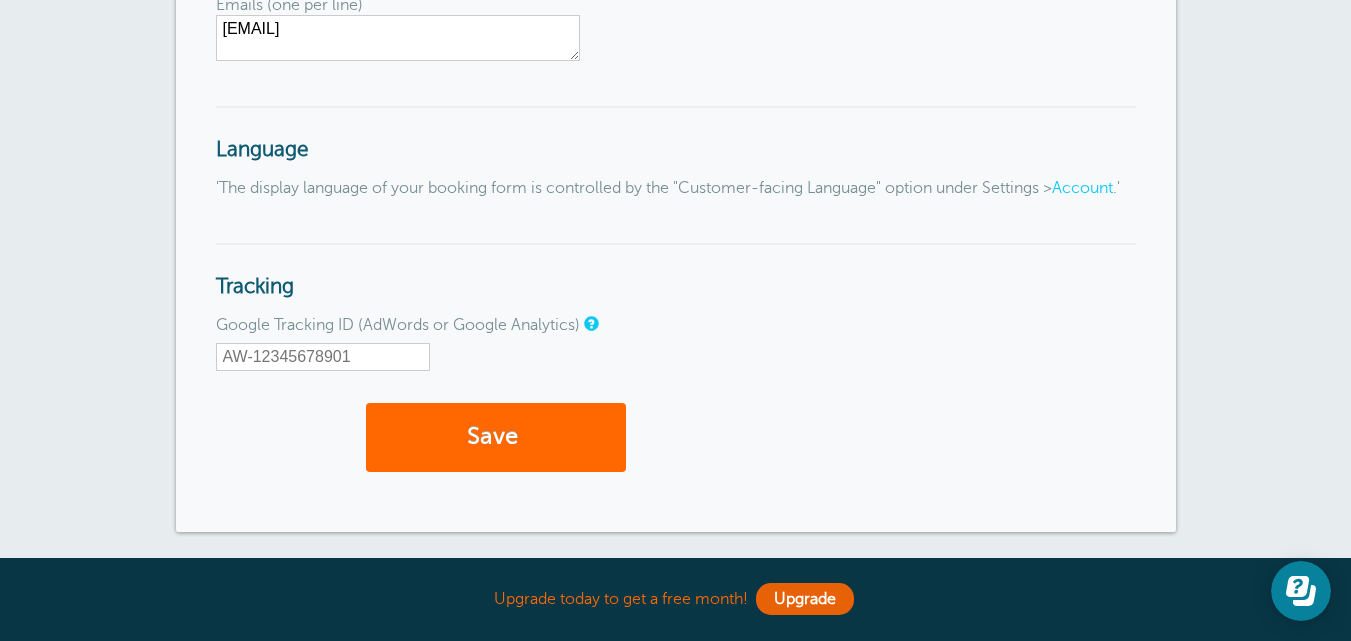 scroll, scrollTop: 2401, scrollLeft: 0, axis: vertical 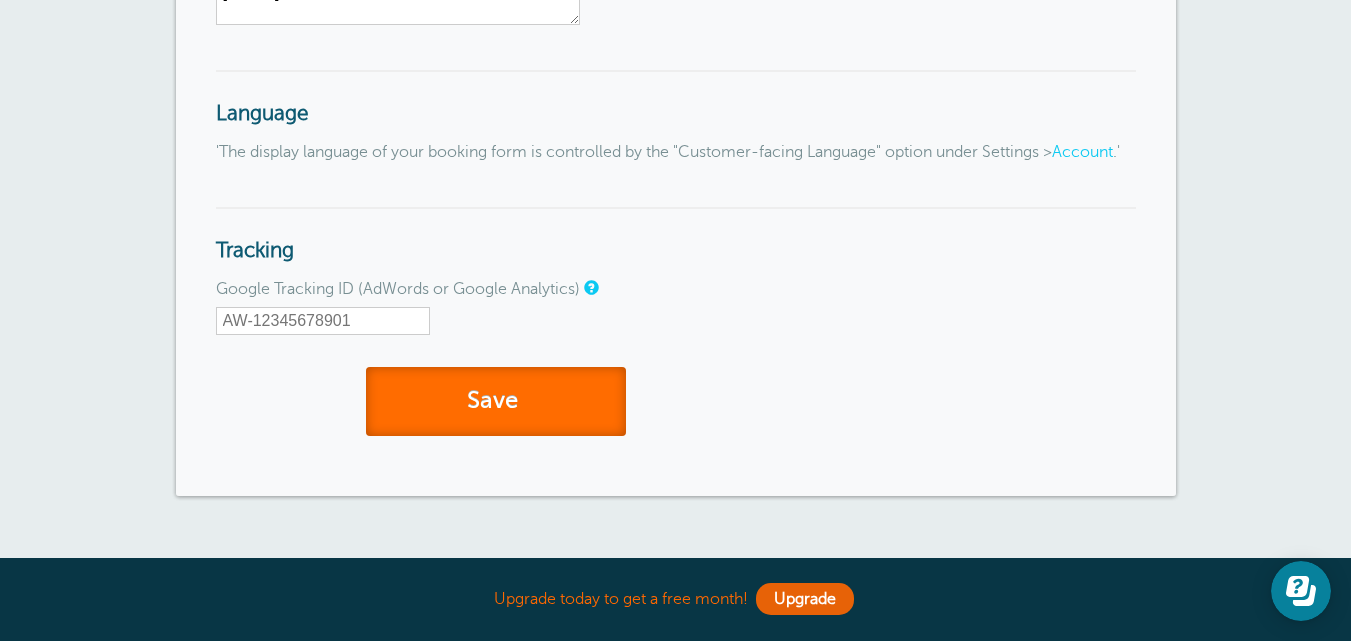 click on "Save" at bounding box center [496, 401] 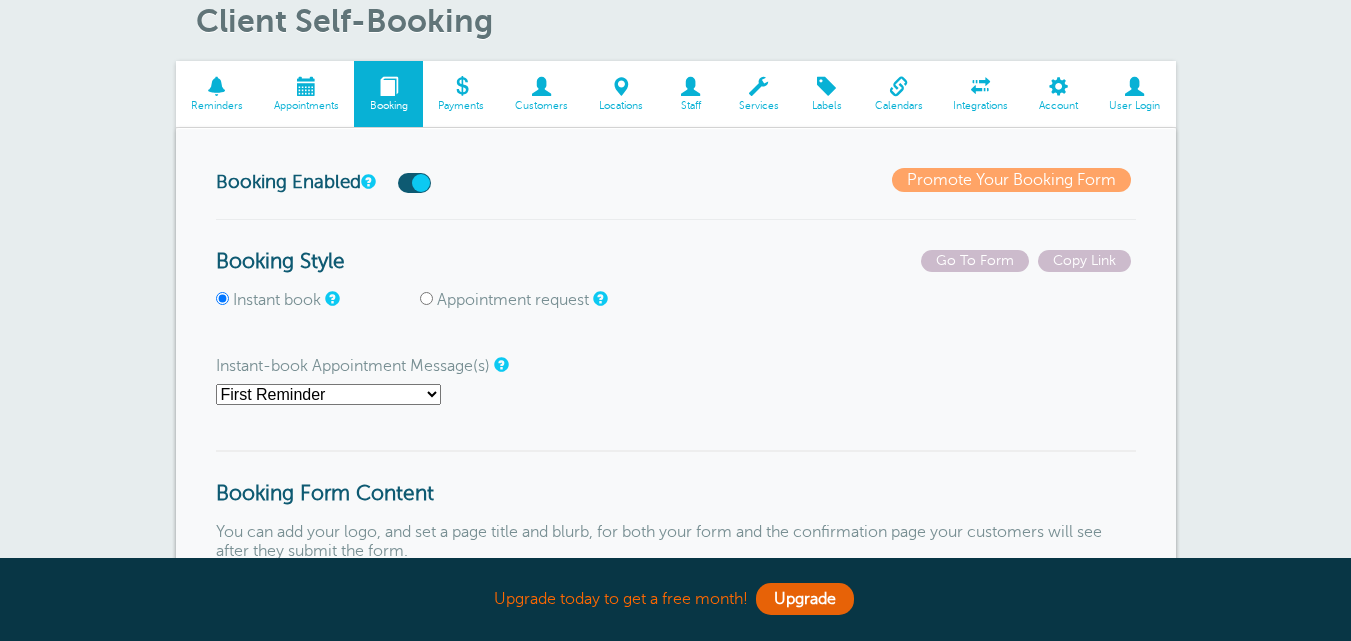scroll, scrollTop: 200, scrollLeft: 0, axis: vertical 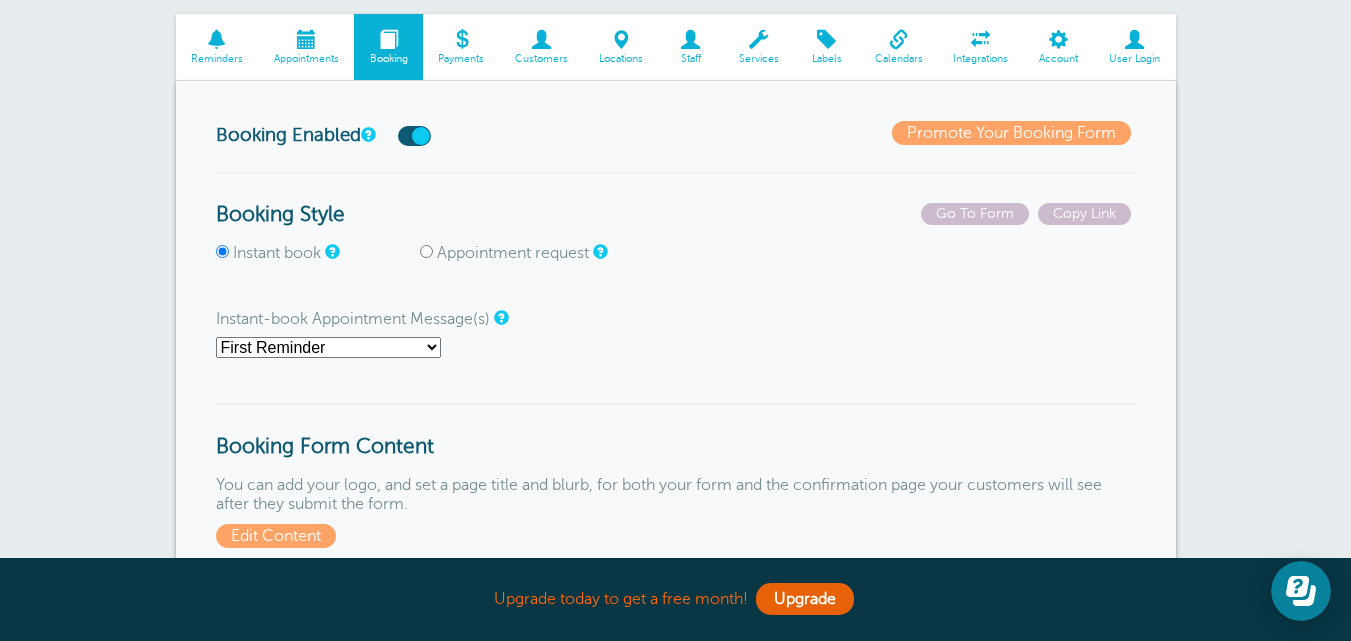 click at bounding box center (1059, 39) 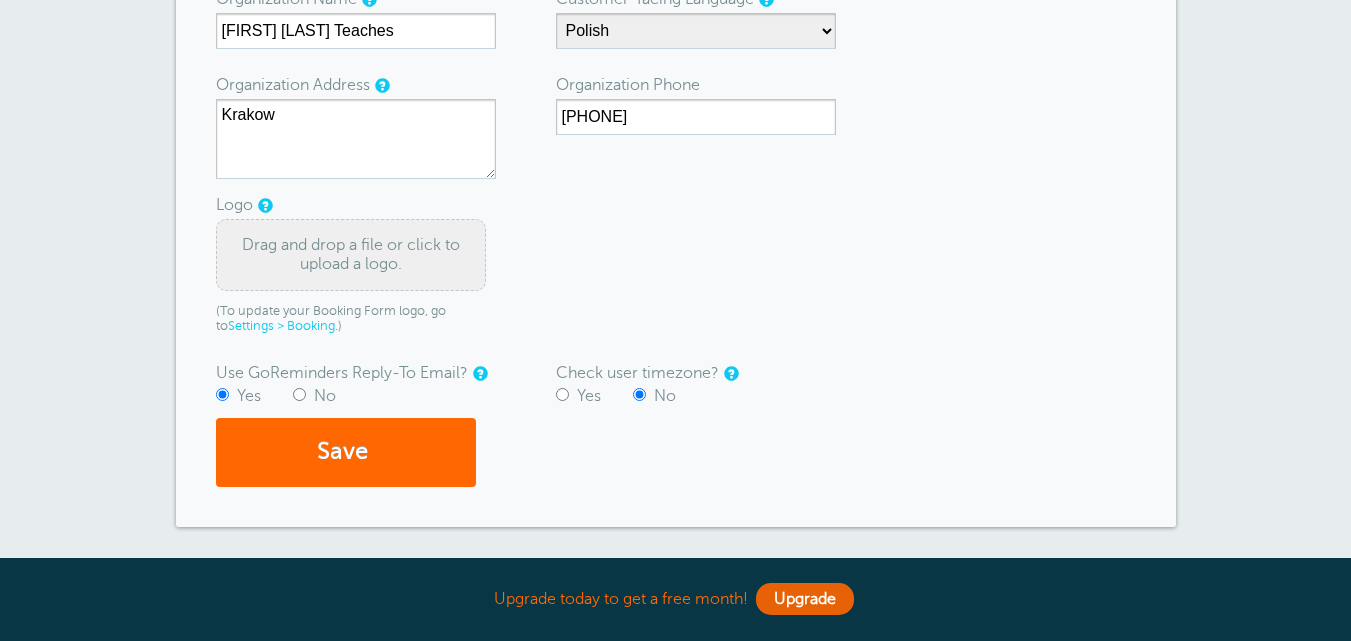 scroll, scrollTop: 496, scrollLeft: 0, axis: vertical 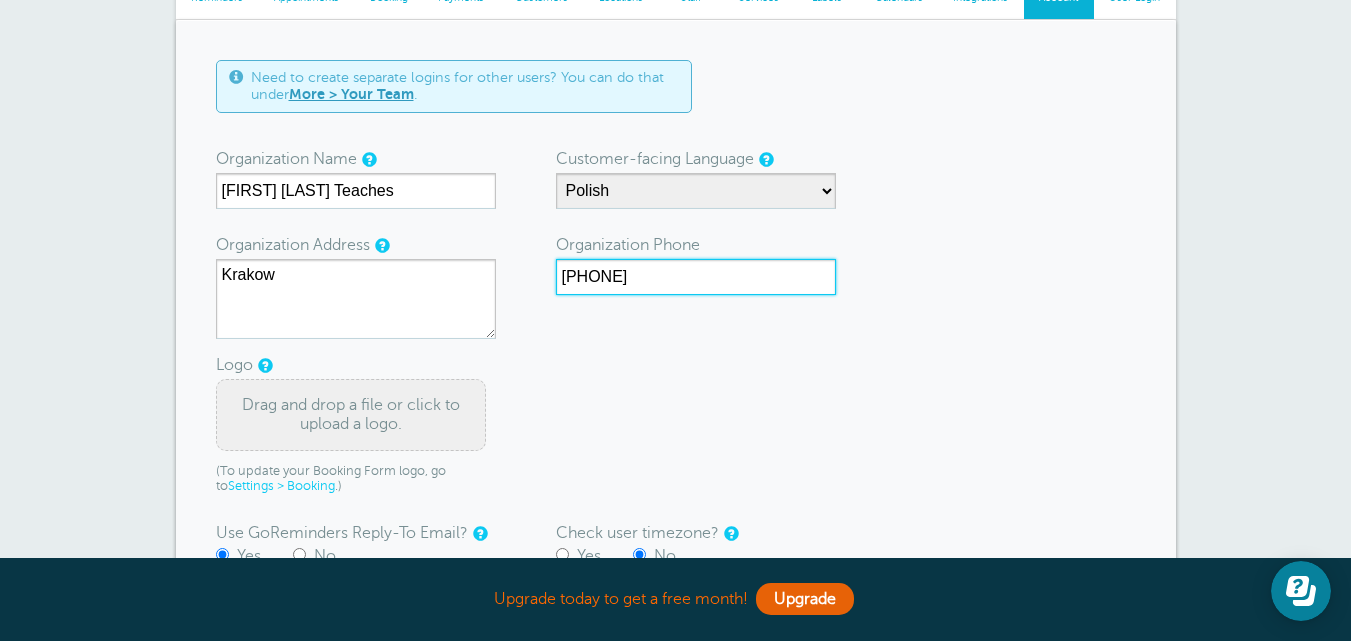 click on "[PHONE]" at bounding box center (696, 277) 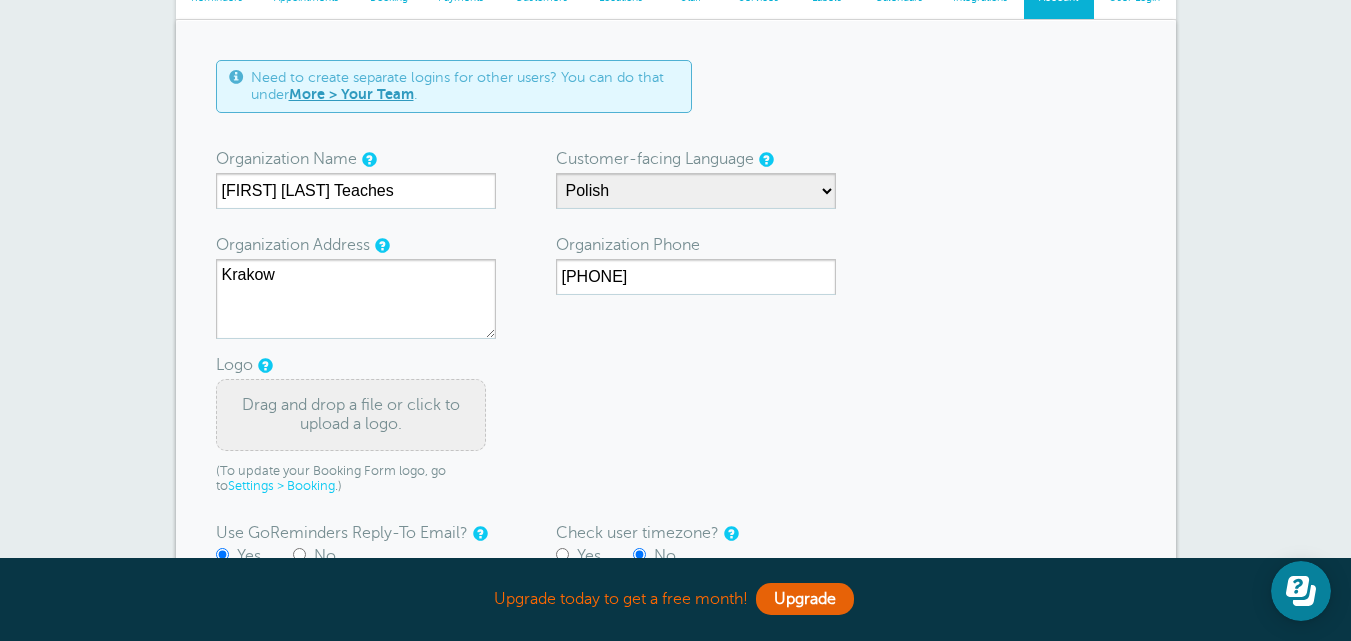 click on "Need to create separate logins for other users? You can do that under  More > Your Team .
Organization Name
[FIRST] [LAST] Teaches
Customer-facing Language
English Spanish Czech Danish German Estonian Finnish French Korean Lithuanian Latvian Dutch Polish Swedish Chinese (traditional)
[CITY]" at bounding box center [676, 353] 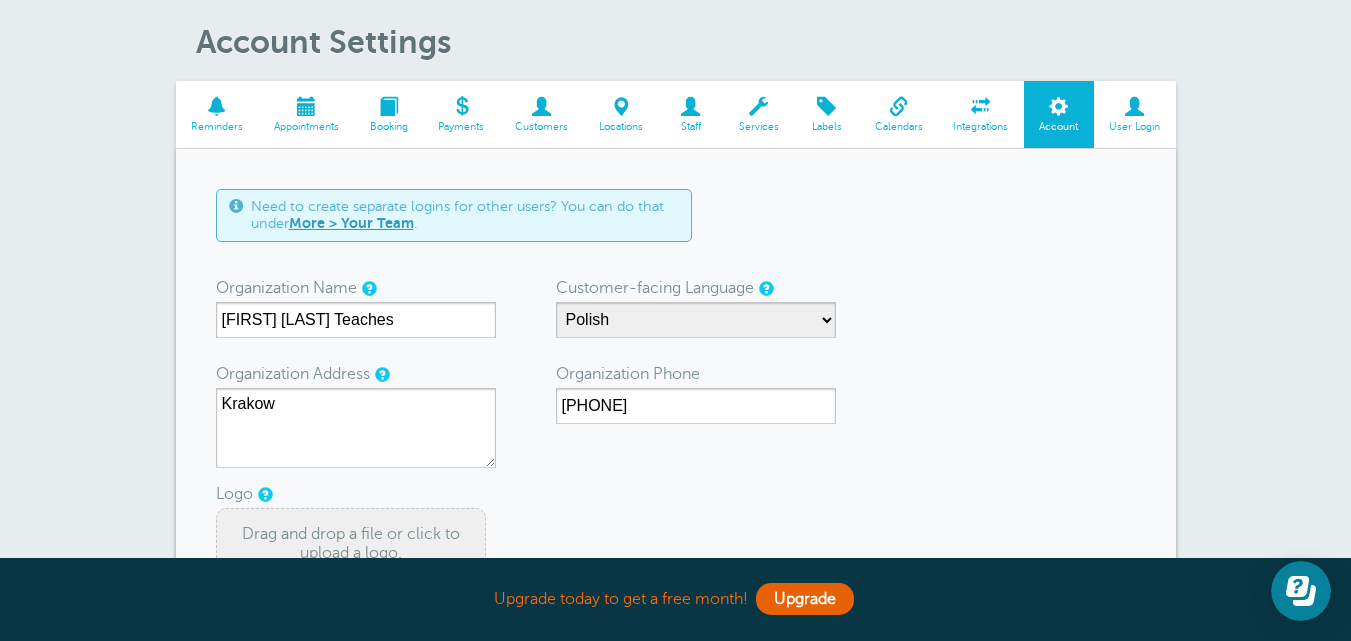 scroll, scrollTop: 51, scrollLeft: 0, axis: vertical 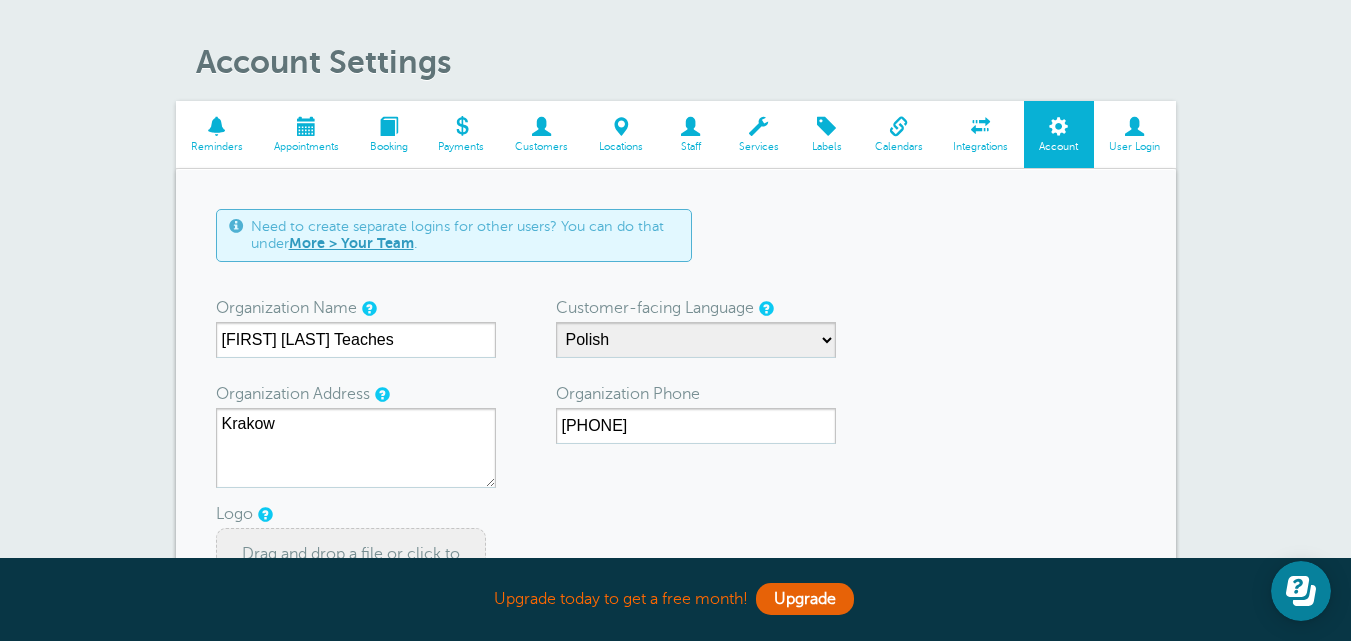 click at bounding box center [758, 126] 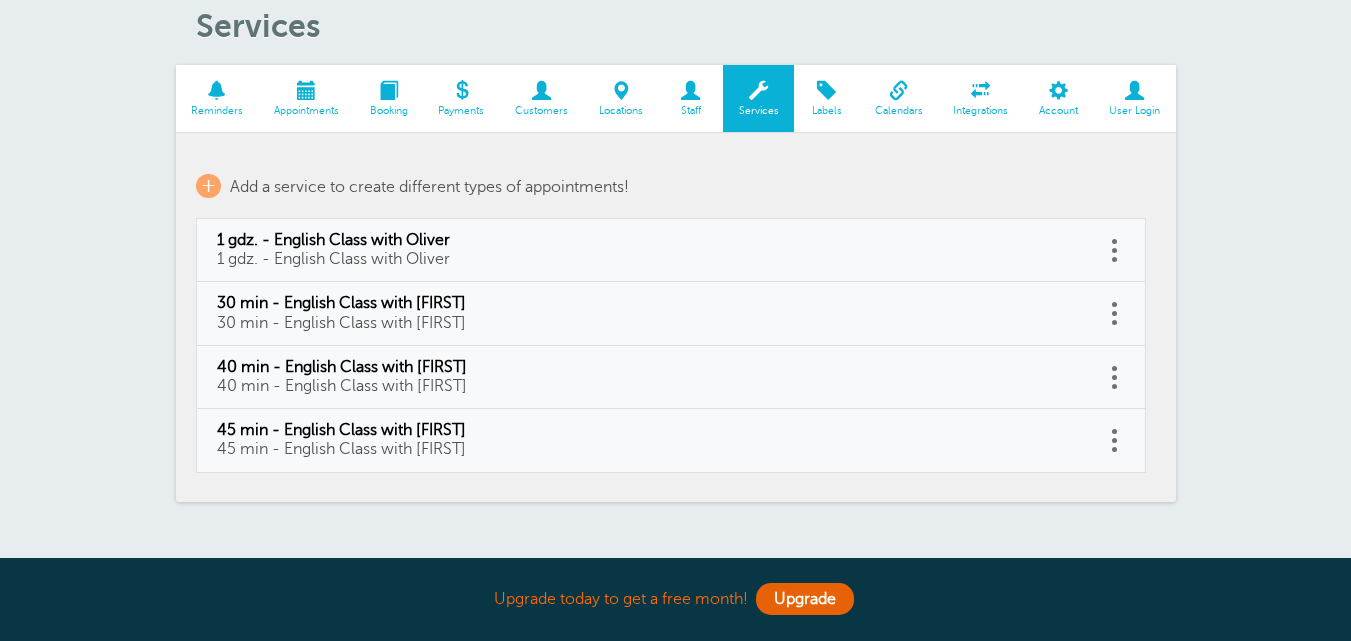 scroll, scrollTop: 200, scrollLeft: 0, axis: vertical 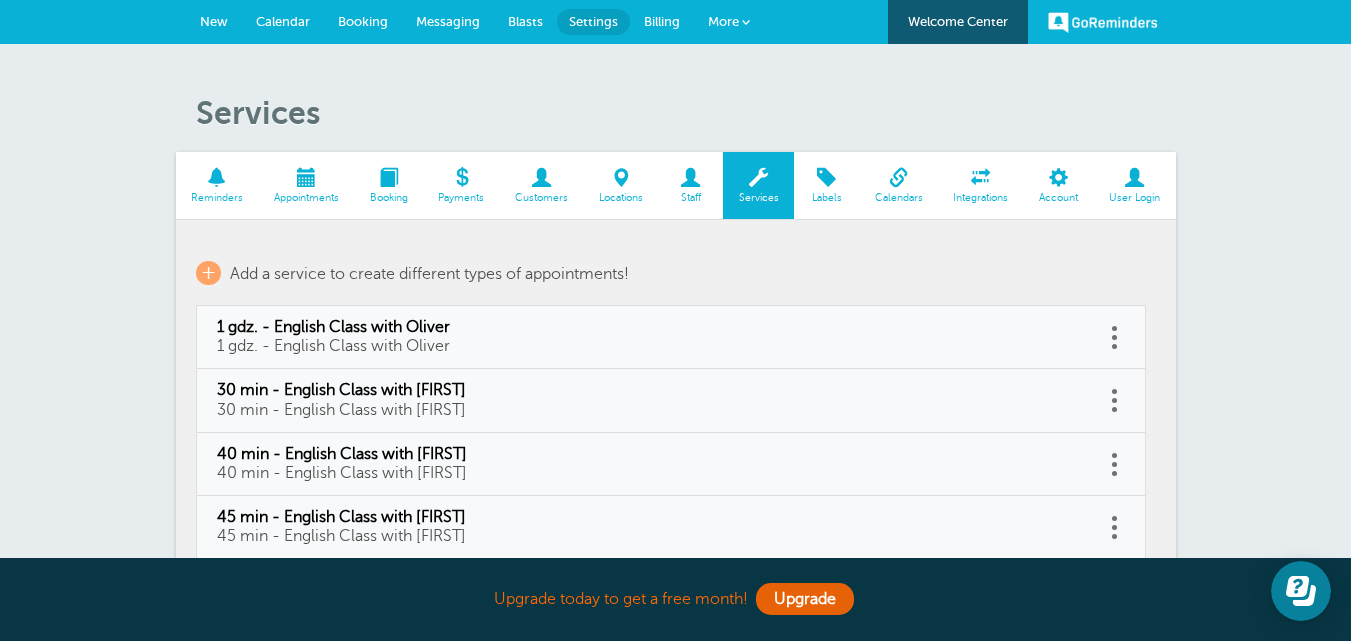 click on "Booking" at bounding box center (363, 21) 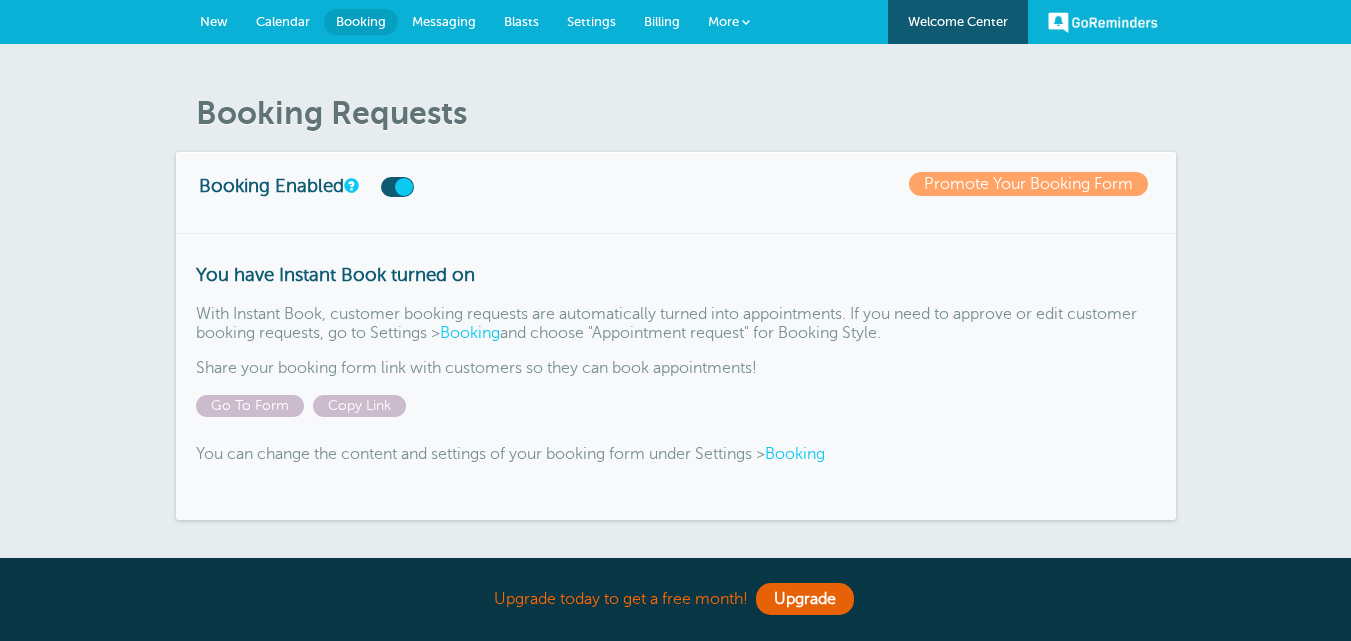 scroll, scrollTop: 0, scrollLeft: 0, axis: both 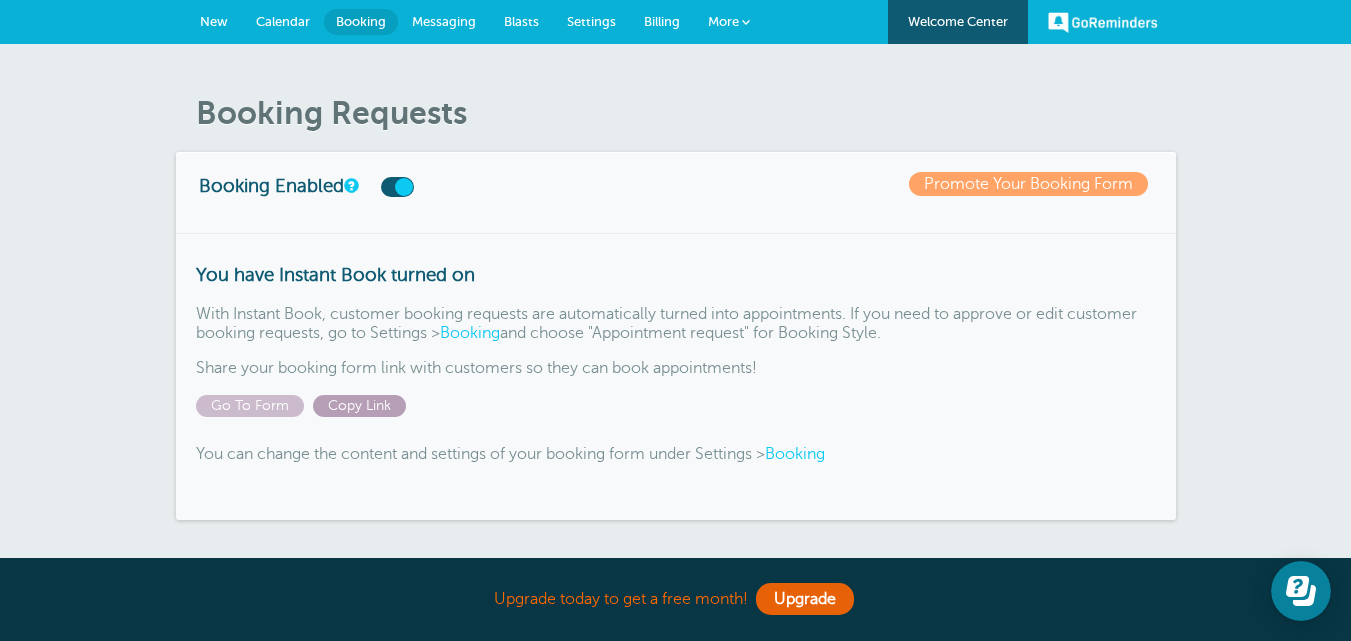 click on "Copy Link" at bounding box center (359, 406) 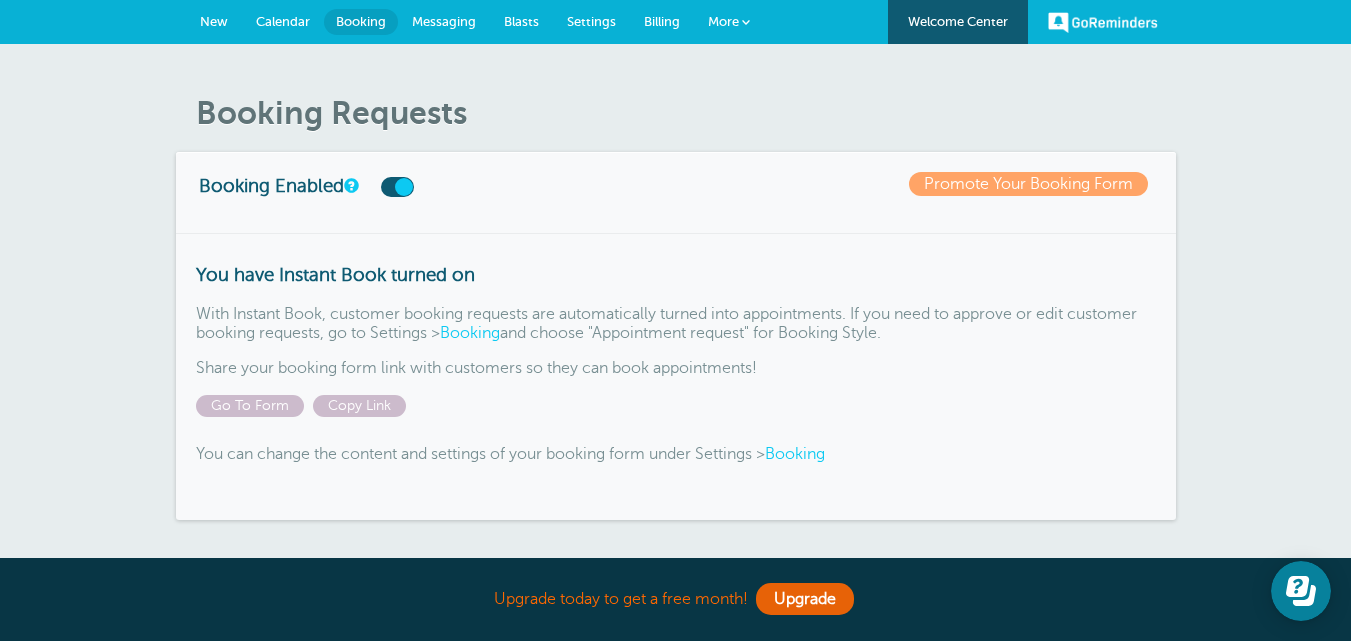 click on "More" at bounding box center (723, 21) 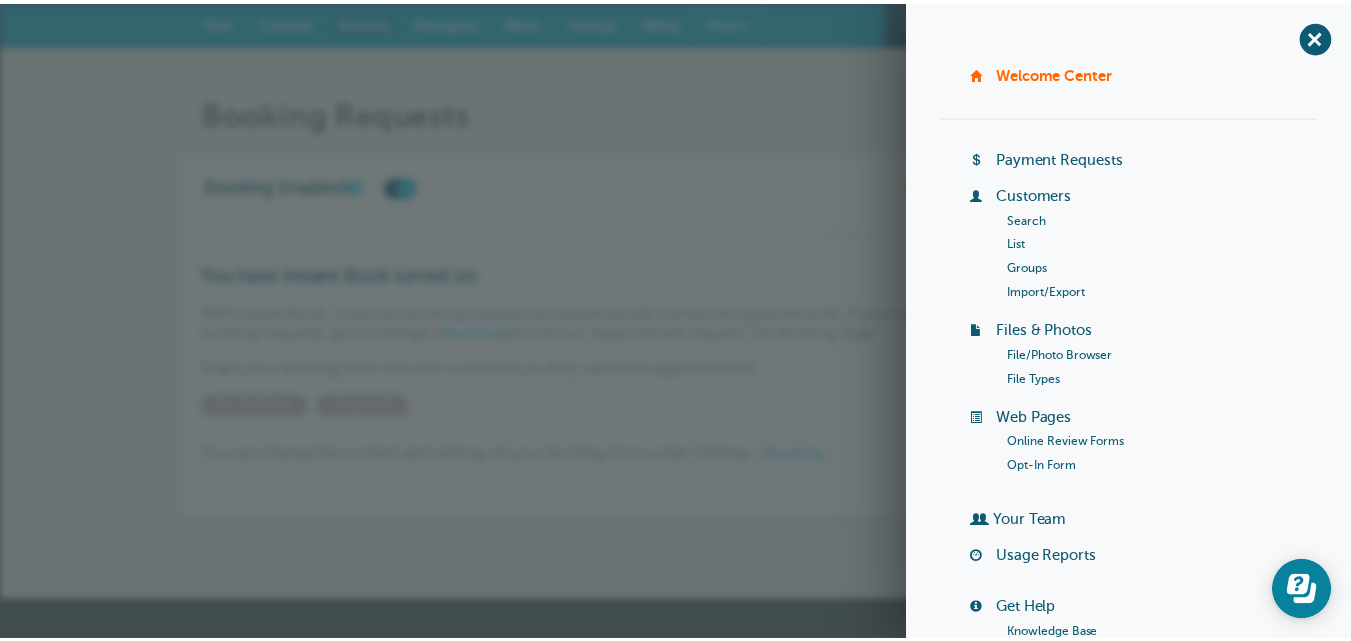 scroll, scrollTop: 289, scrollLeft: 0, axis: vertical 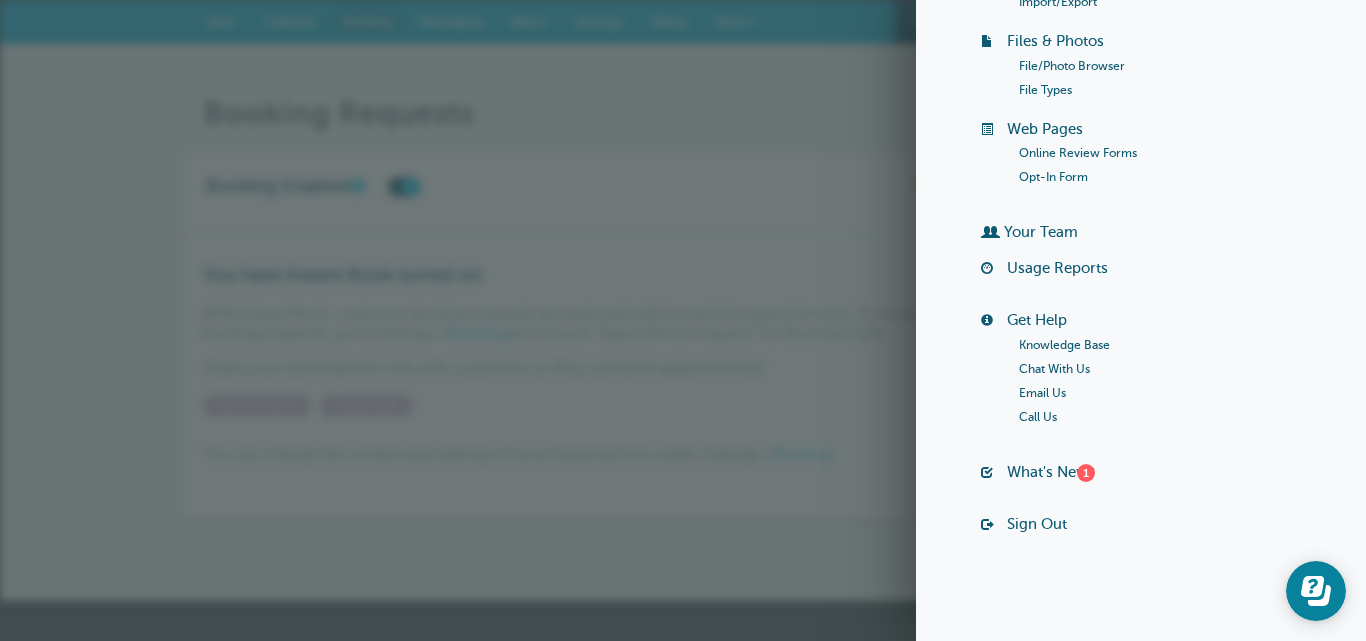 click on "Booking Enabled
Promote Your Booking Form" at bounding box center (683, 192) 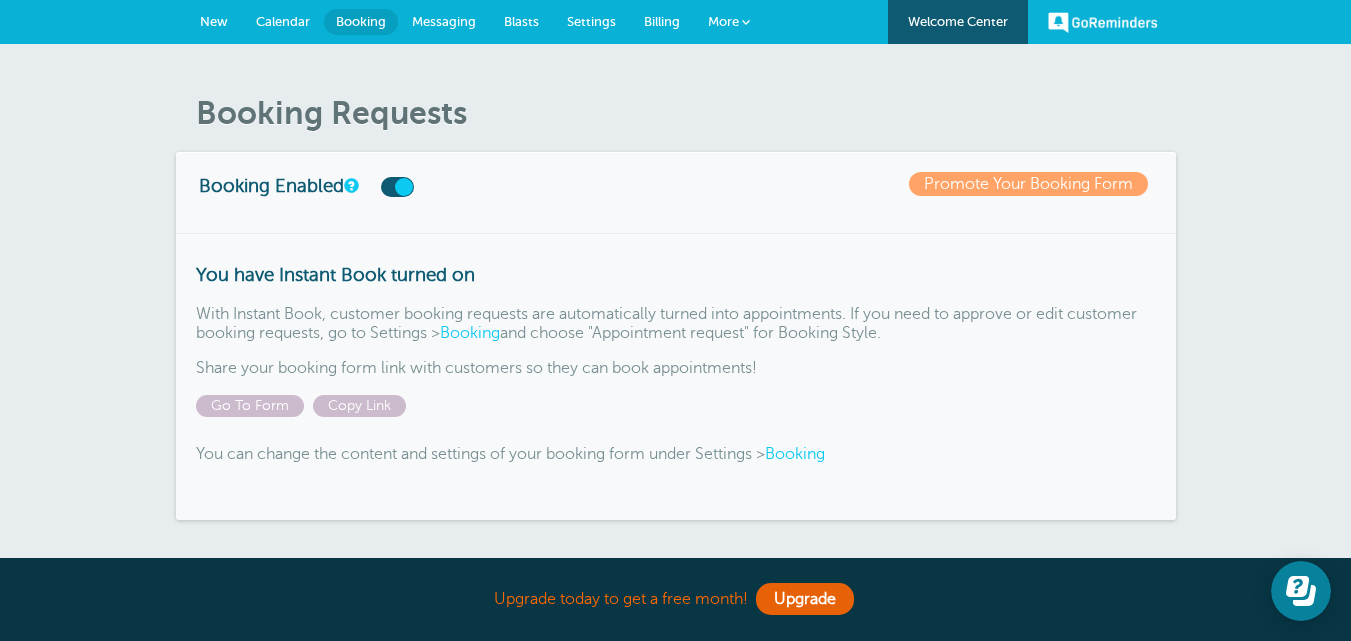 click on "Settings" at bounding box center [591, 21] 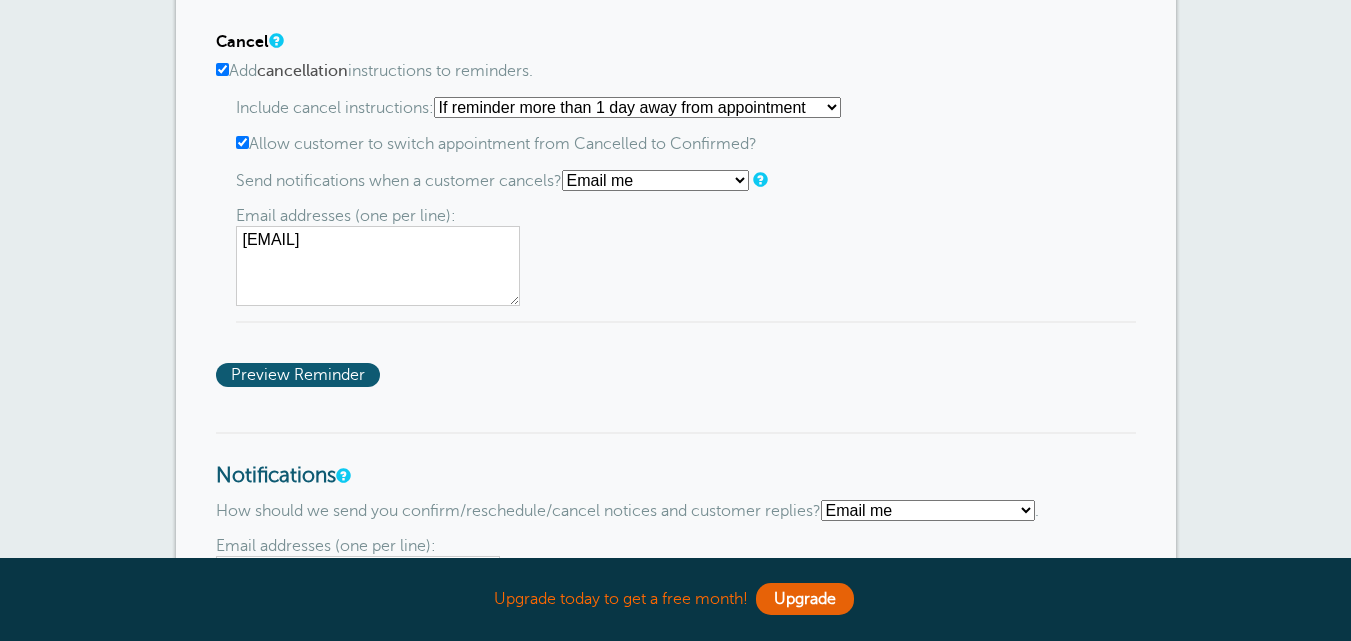 scroll, scrollTop: 1800, scrollLeft: 0, axis: vertical 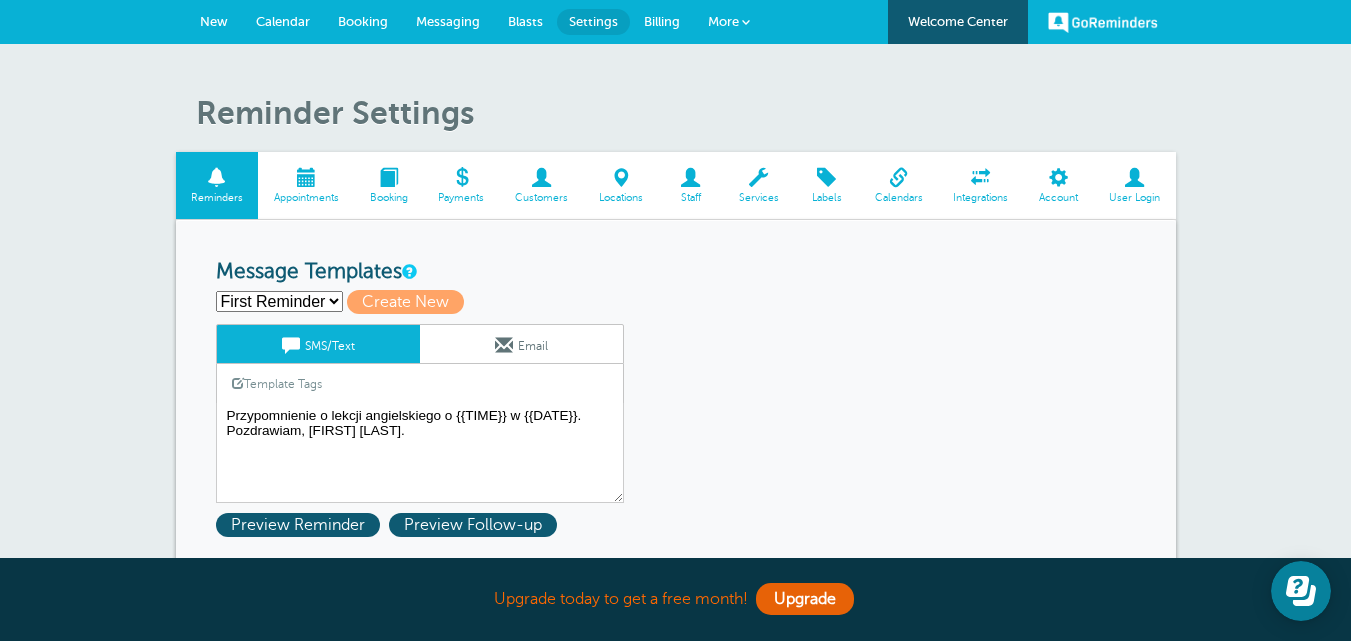 click on "Account" at bounding box center (1059, 185) 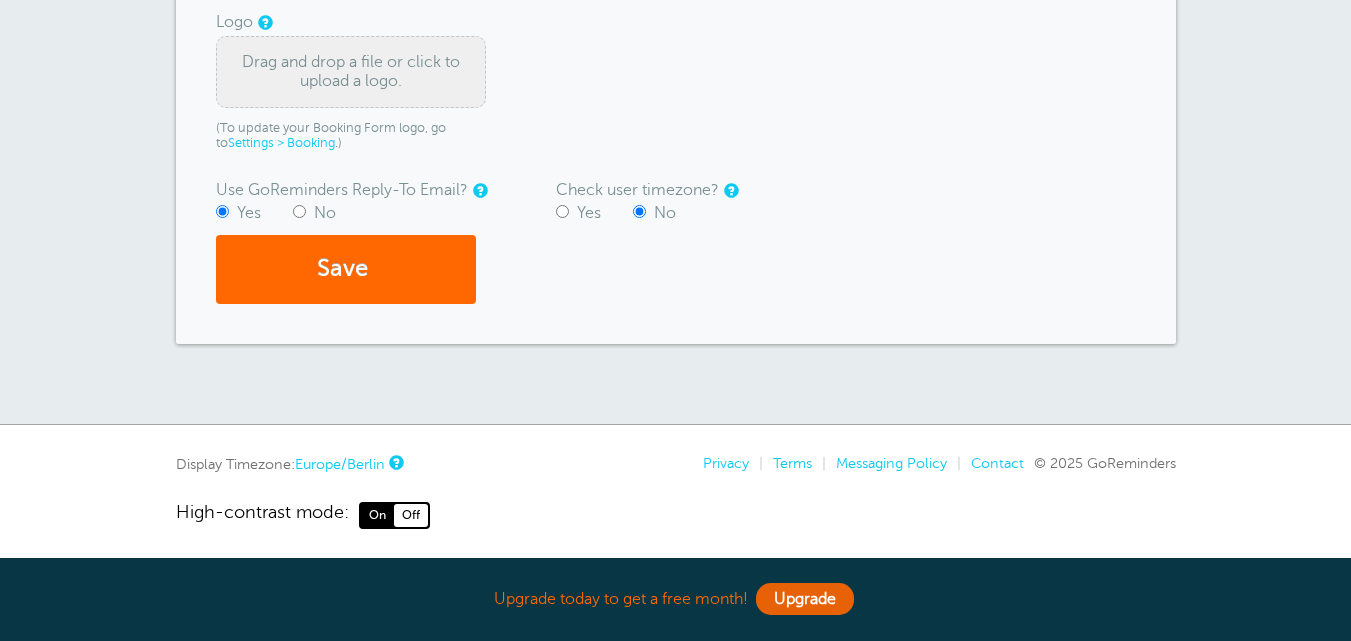 scroll, scrollTop: 551, scrollLeft: 0, axis: vertical 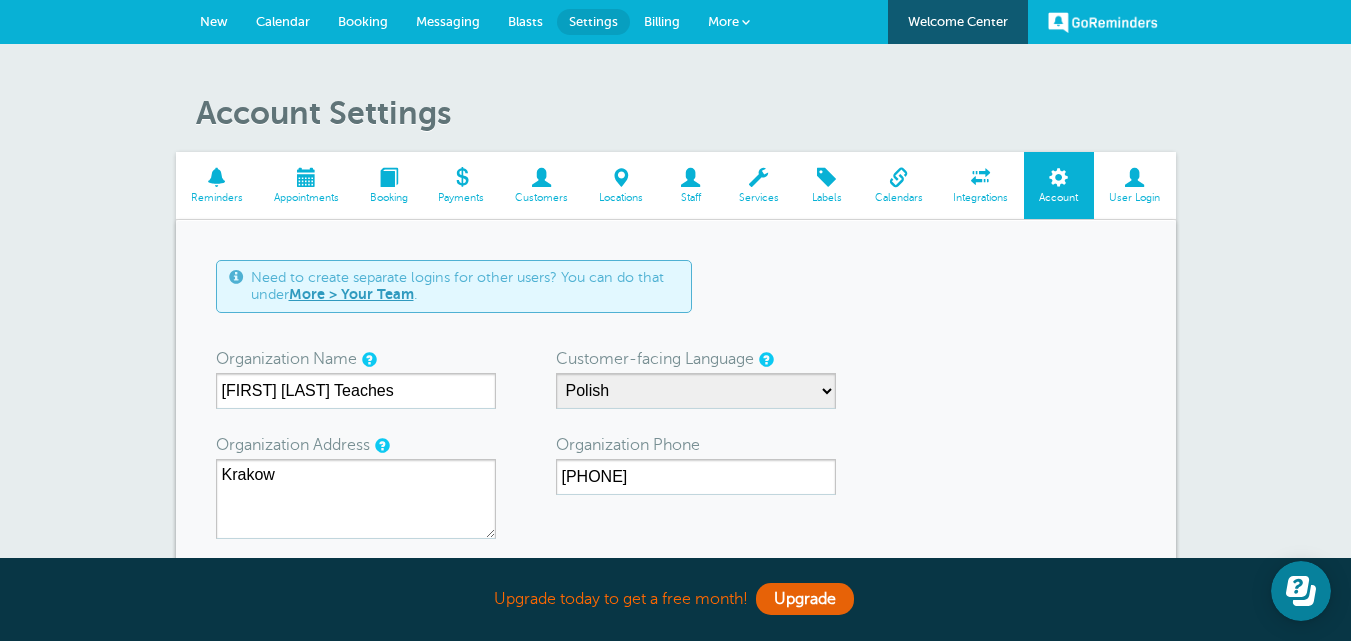 click on "User Login" at bounding box center (1135, 185) 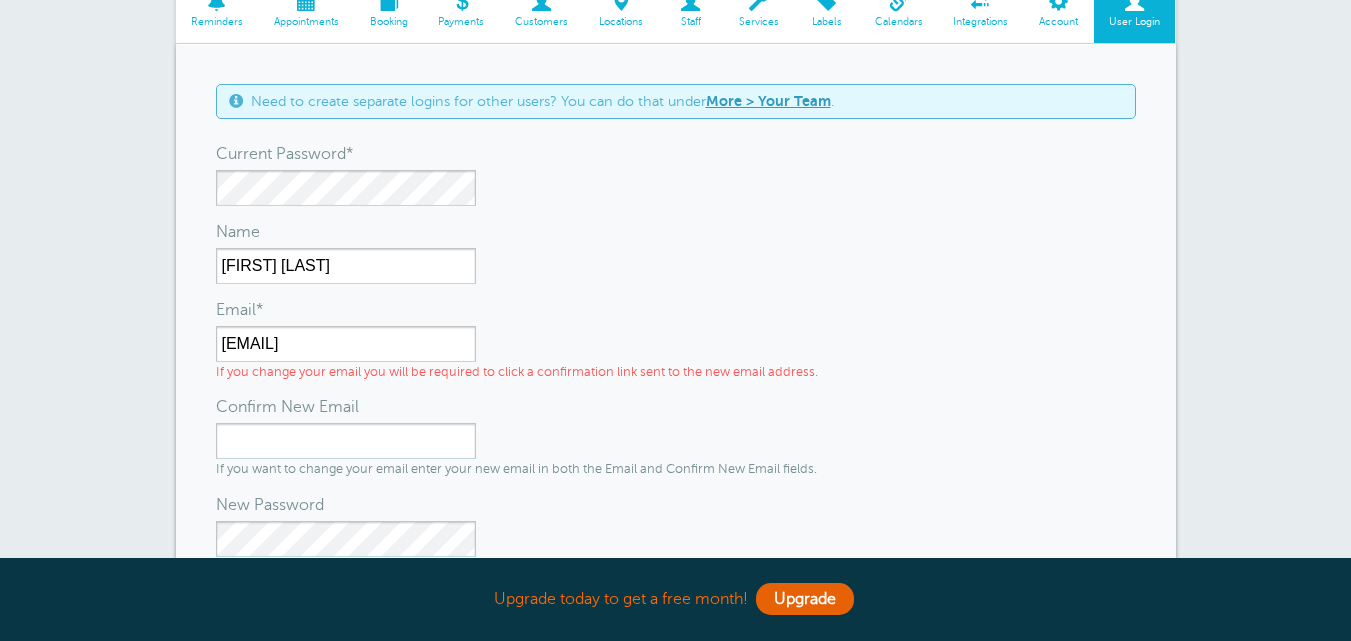 scroll, scrollTop: 500, scrollLeft: 0, axis: vertical 